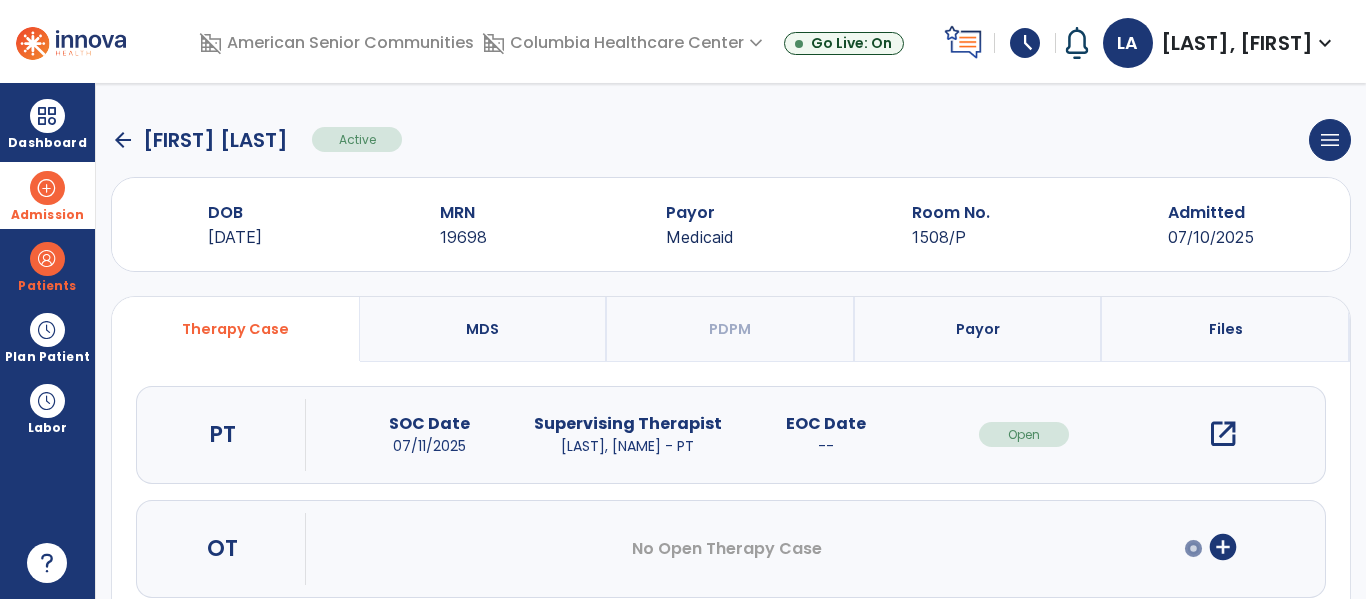 scroll, scrollTop: 0, scrollLeft: 0, axis: both 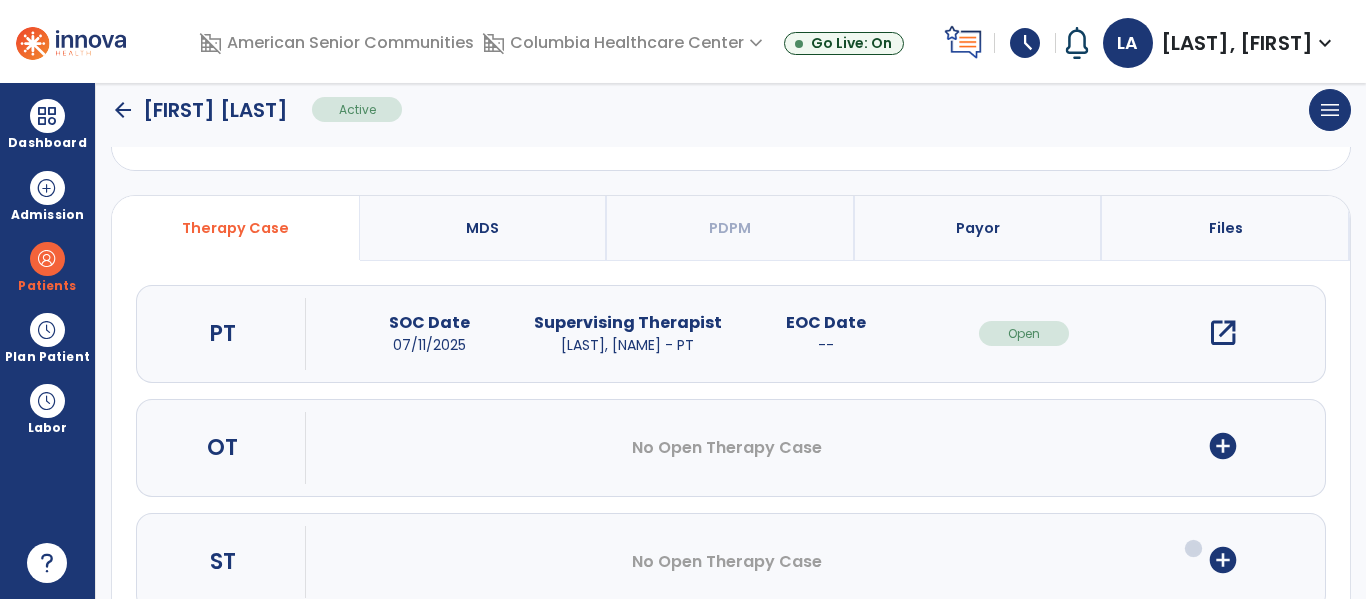 click on "add_circle" at bounding box center (1223, 446) 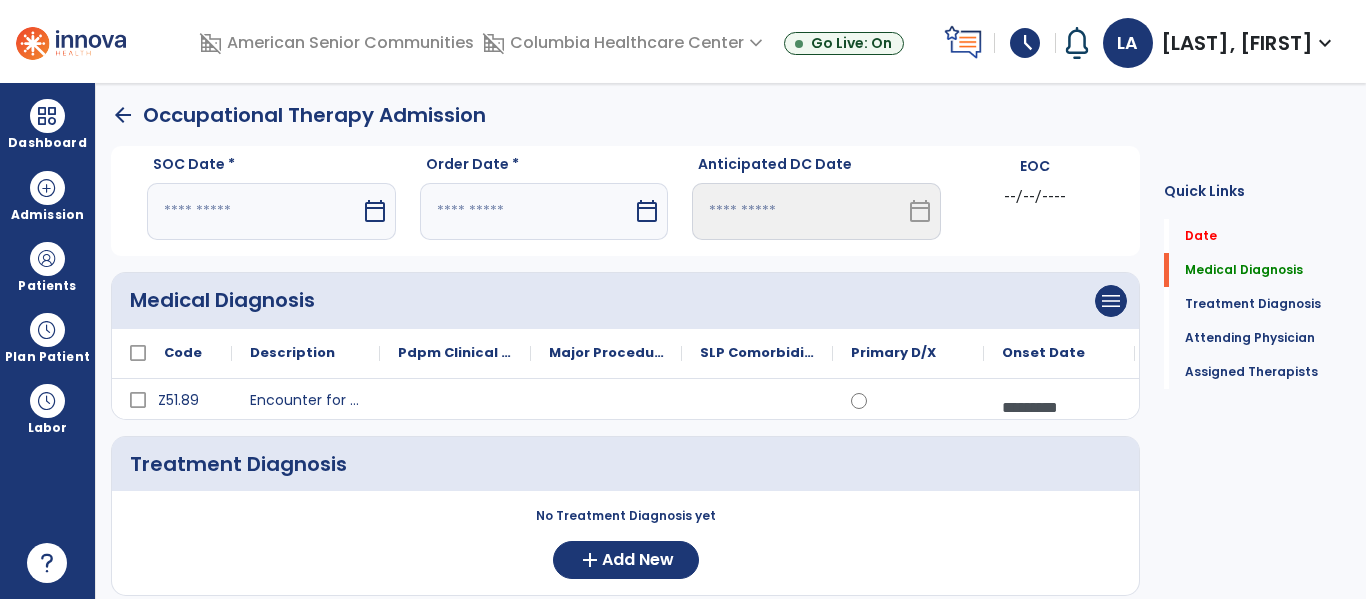 scroll, scrollTop: 0, scrollLeft: 0, axis: both 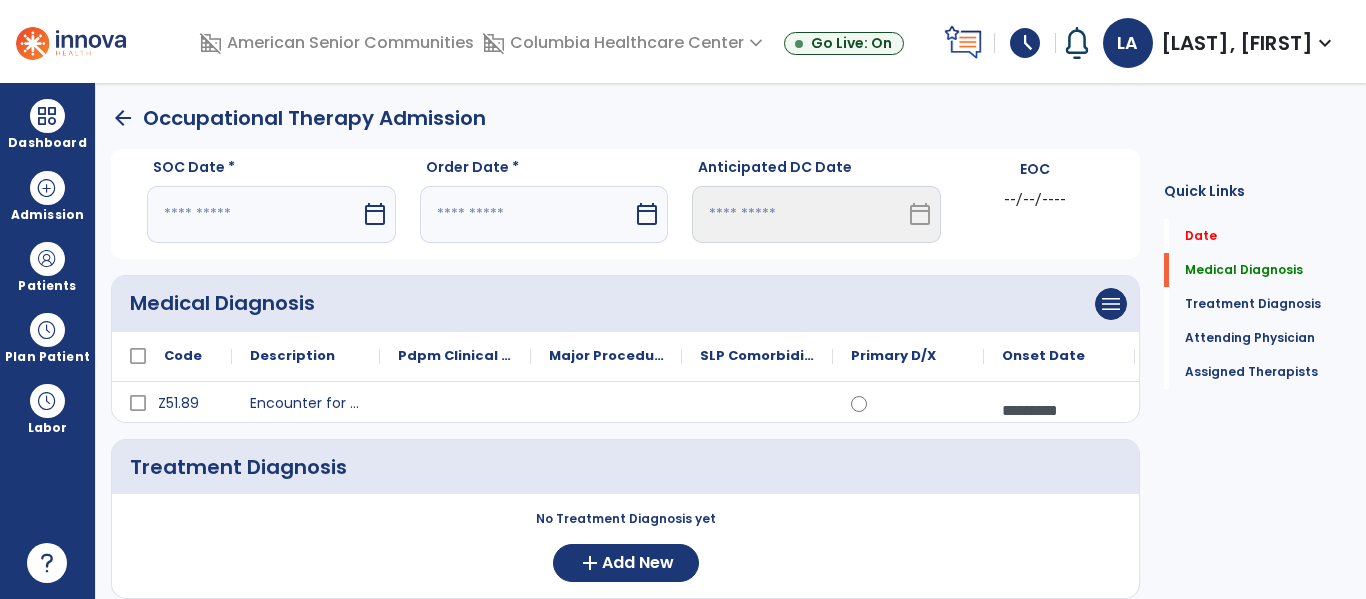 click on "calendar_today" at bounding box center (375, 214) 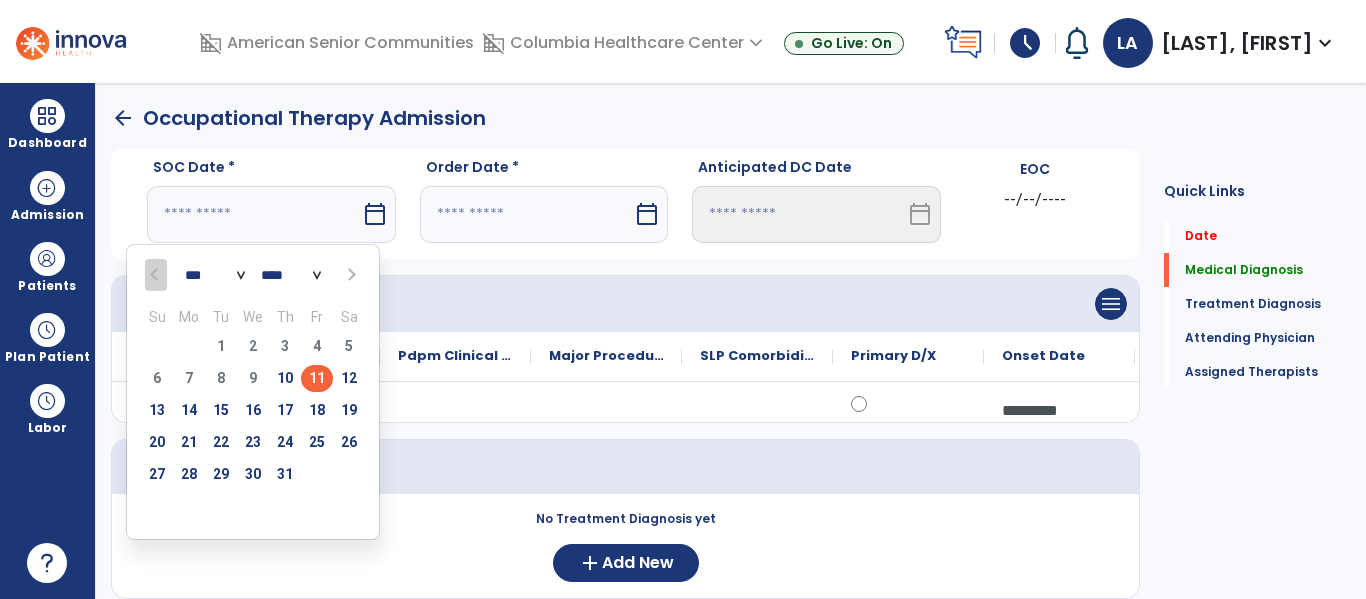 click on "11" at bounding box center (317, 378) 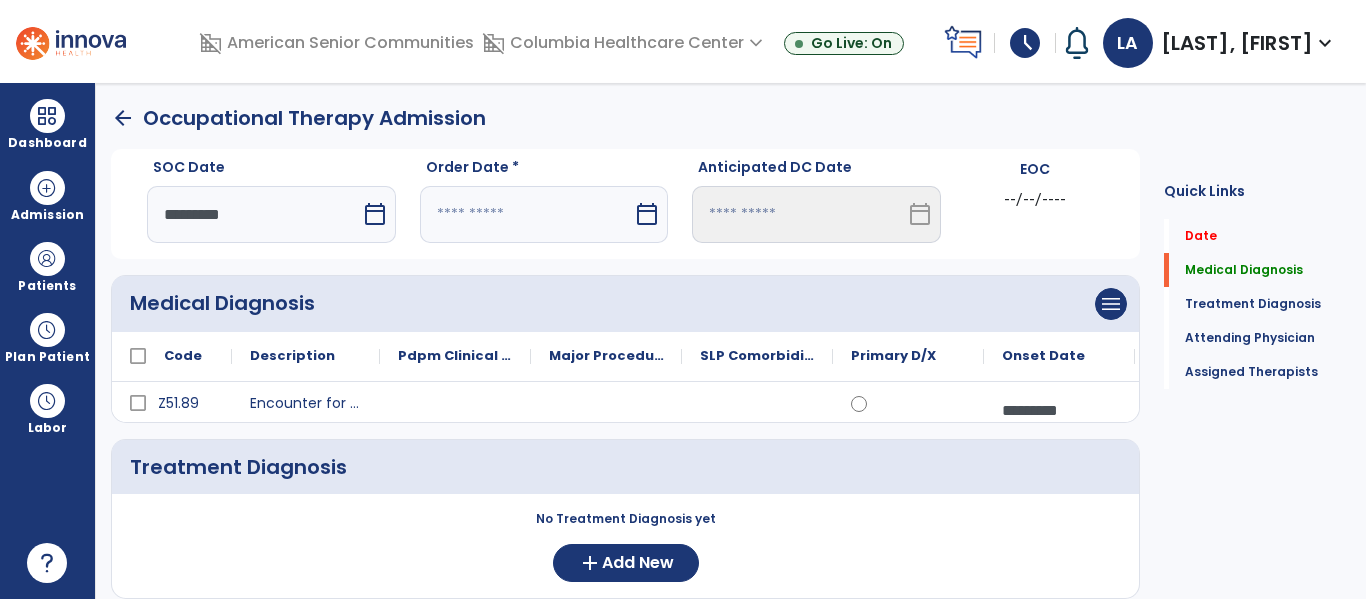 click on "calendar_today" at bounding box center [647, 214] 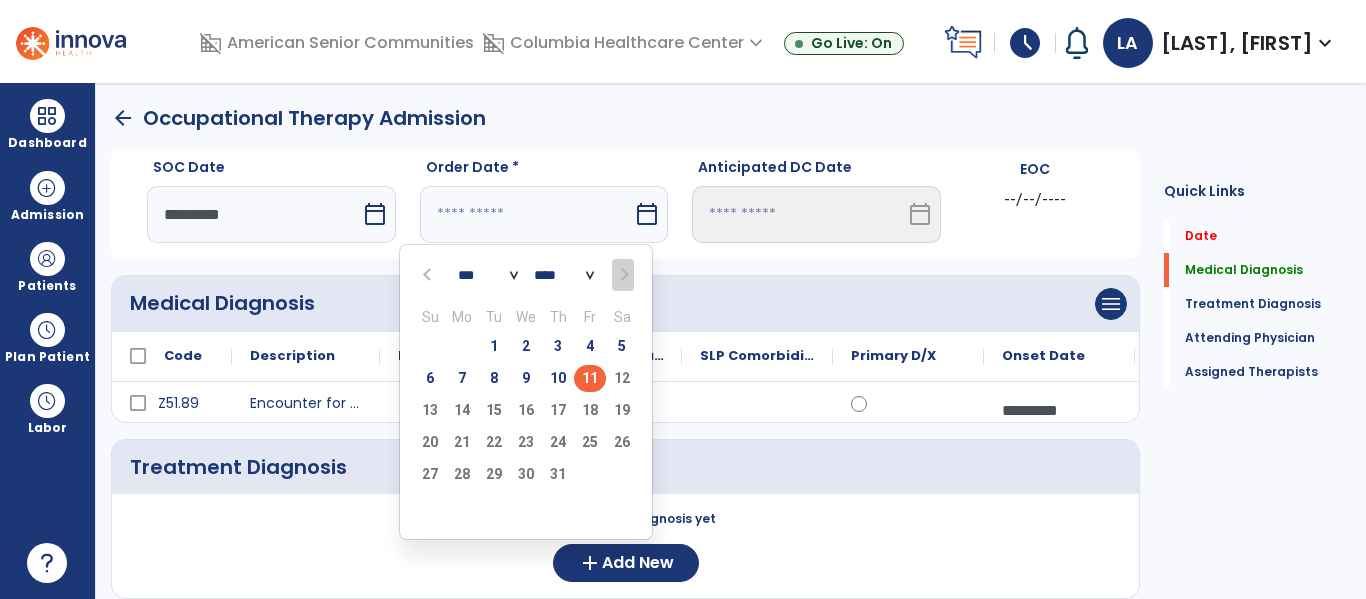 click on "11" at bounding box center [590, 378] 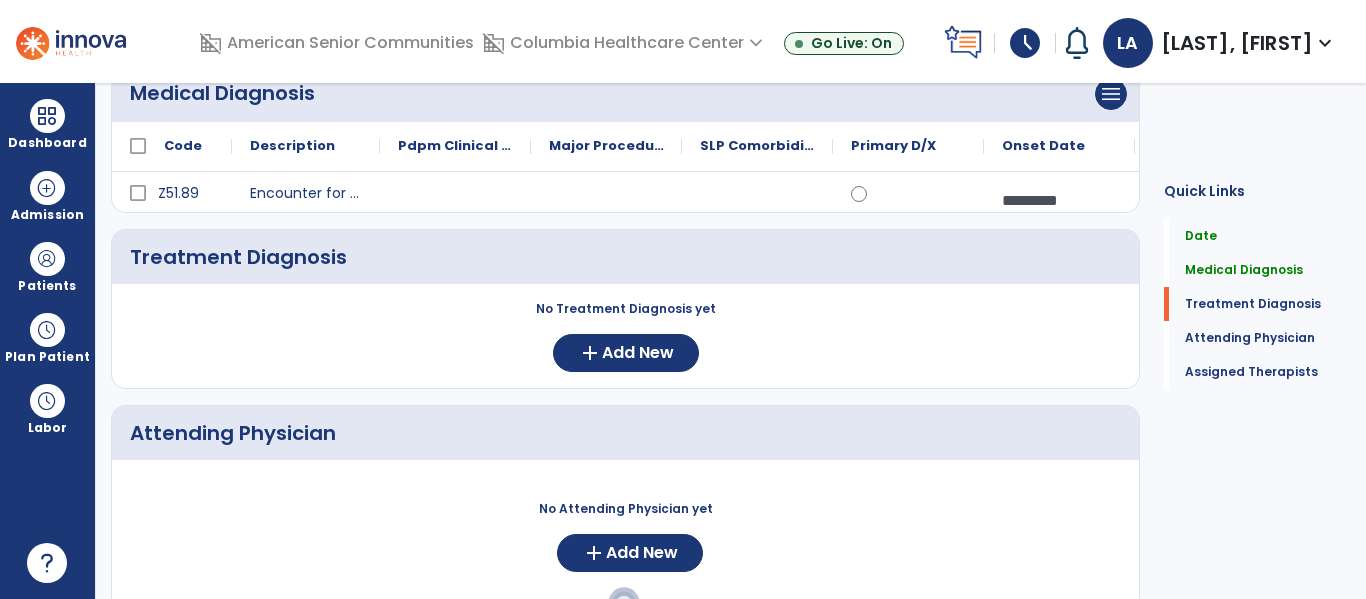 scroll, scrollTop: 258, scrollLeft: 0, axis: vertical 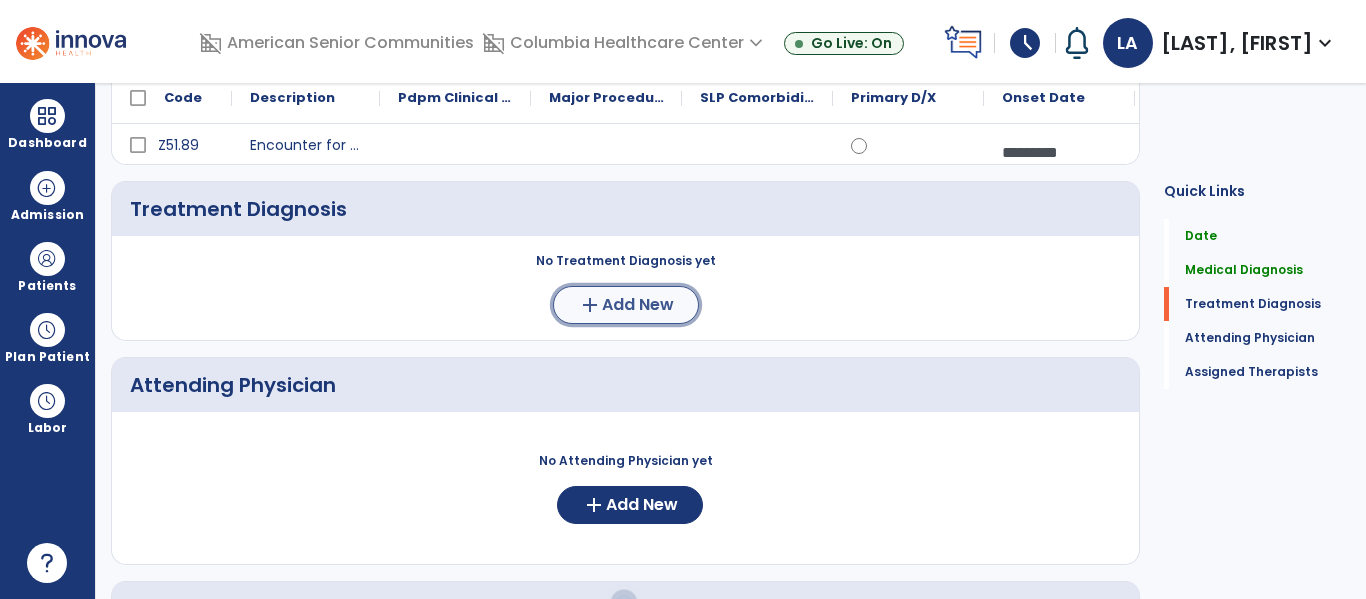 click on "Add New" 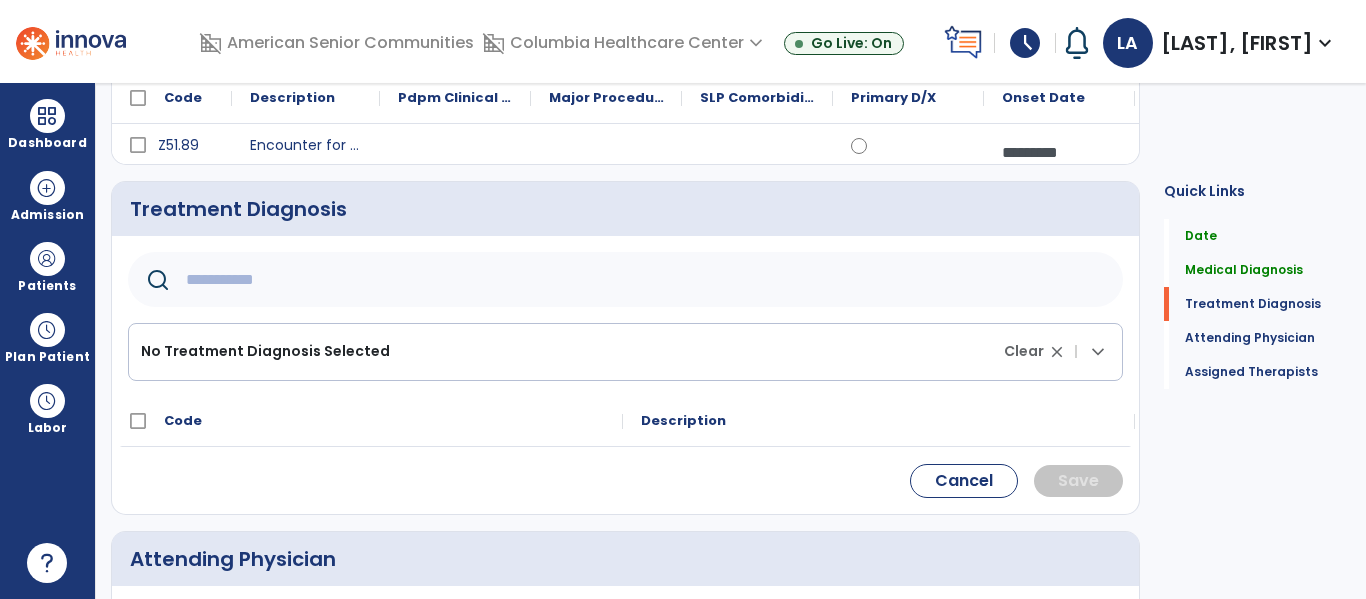 click 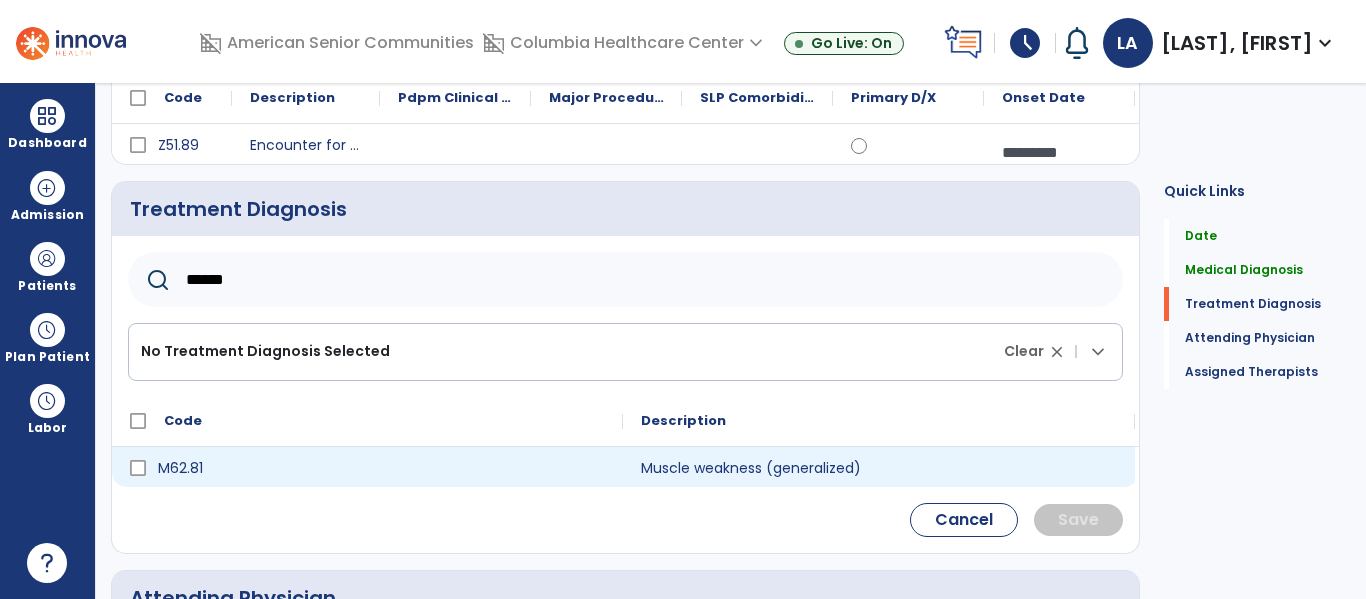 type on "******" 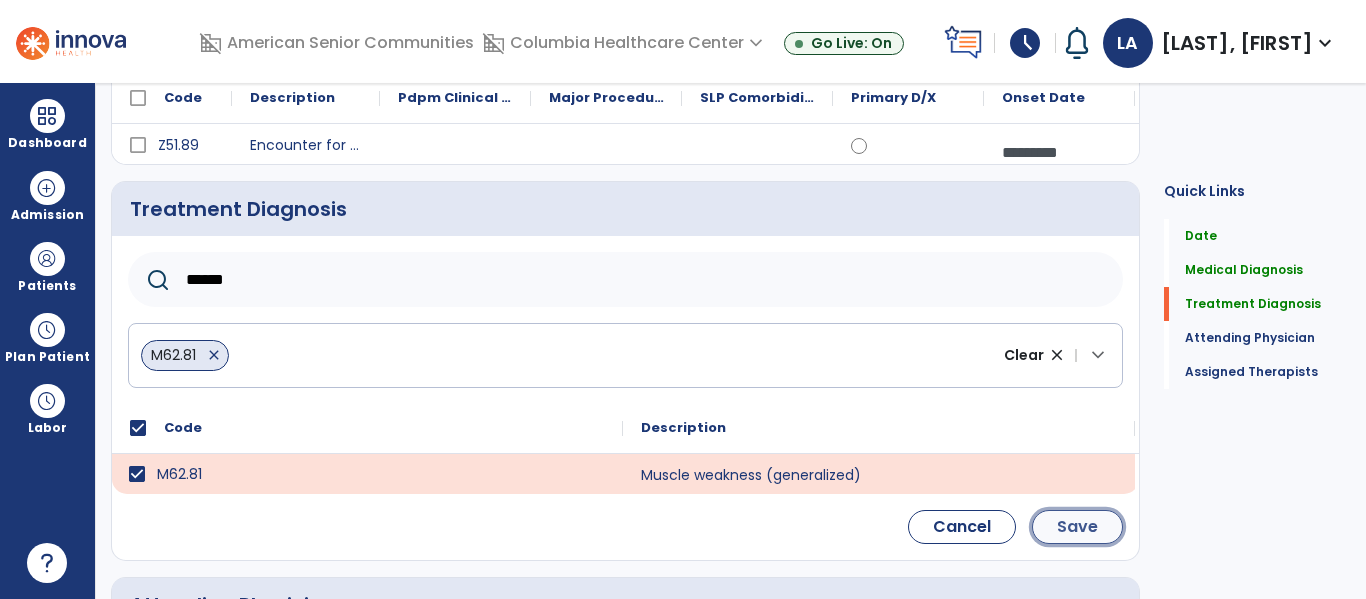 click on "Save" 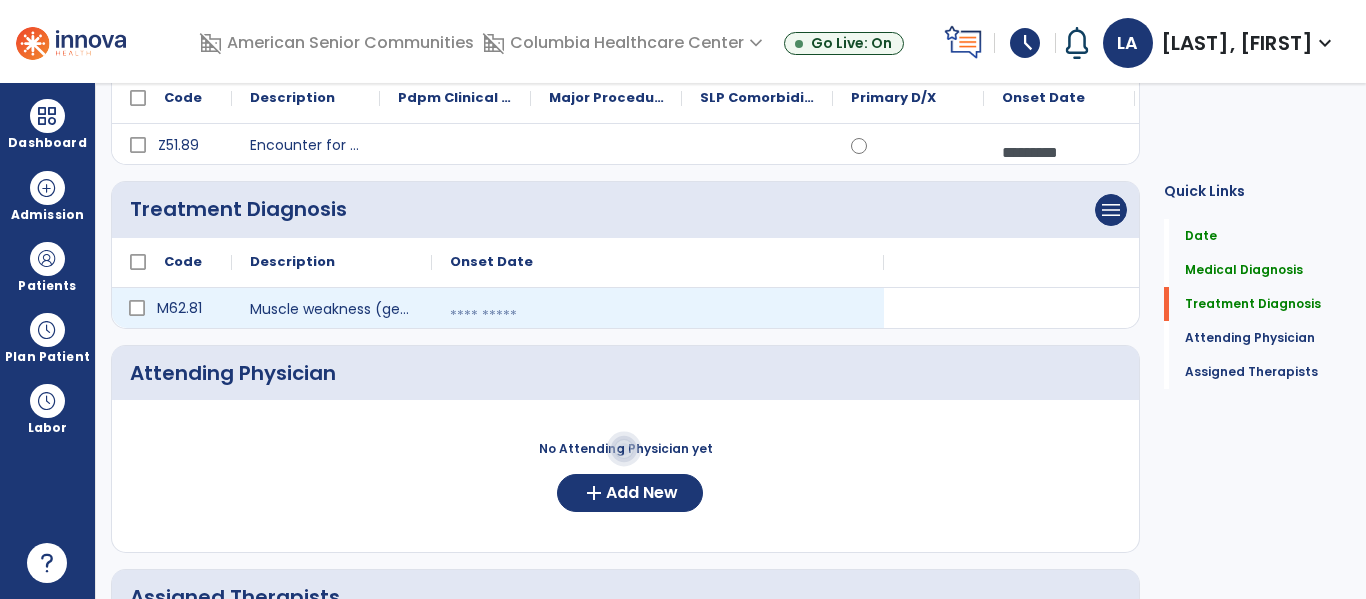 click at bounding box center [658, 316] 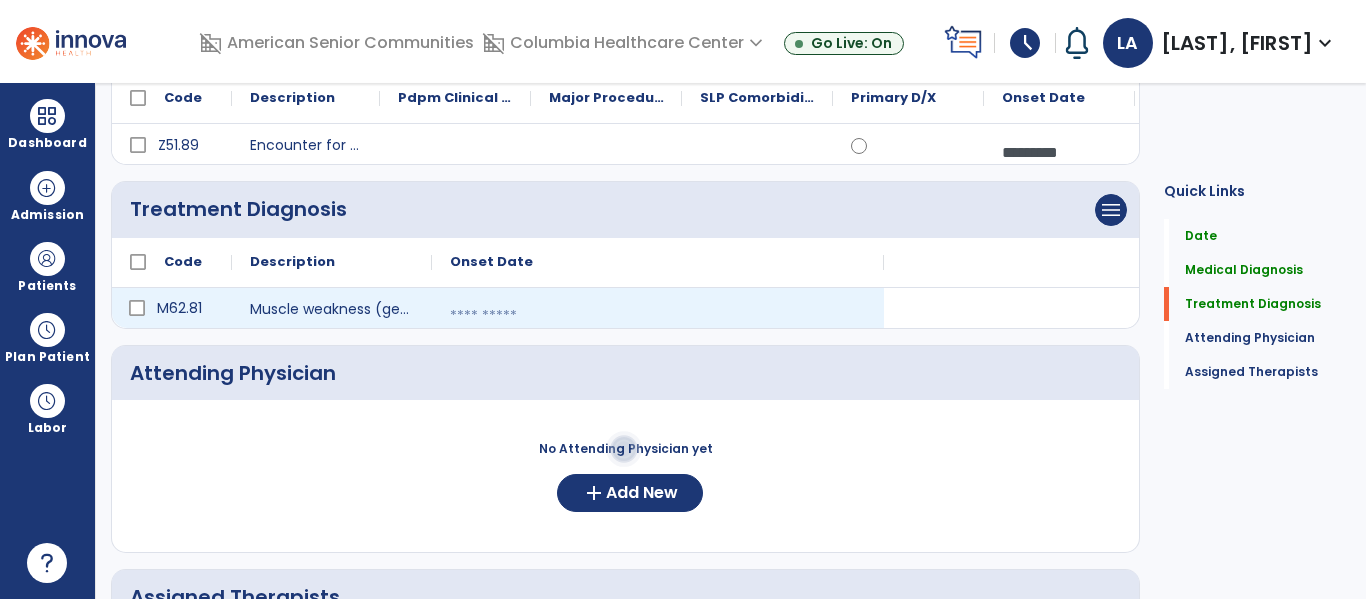 select on "*" 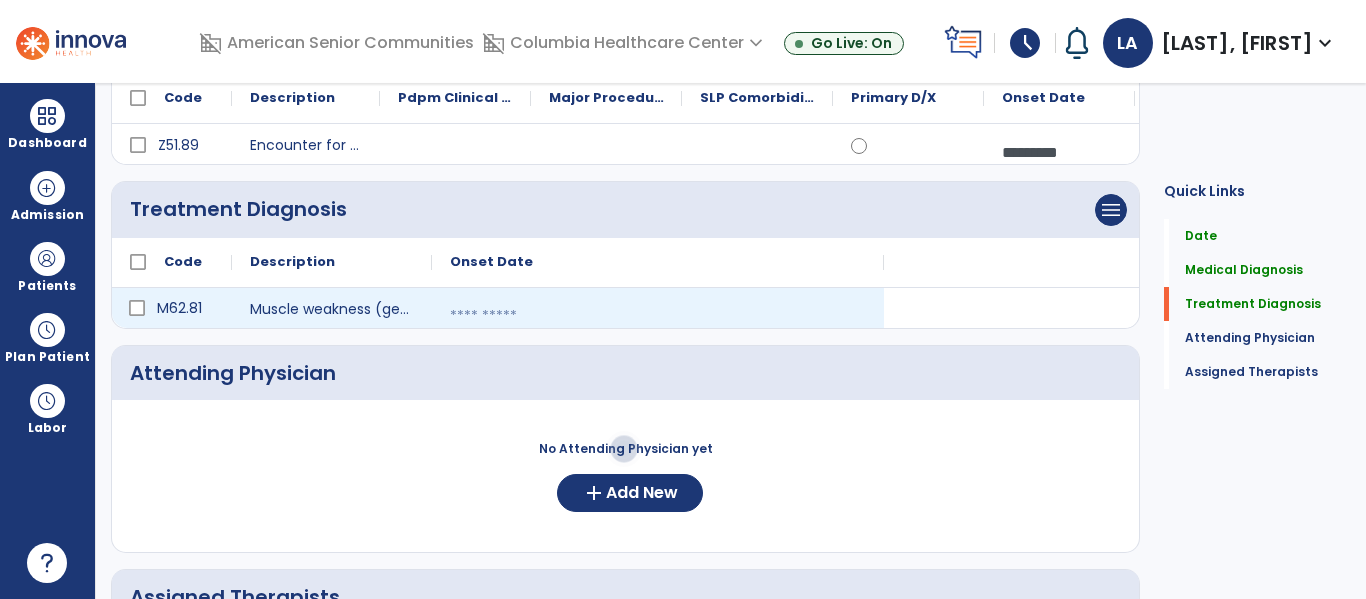 select on "****" 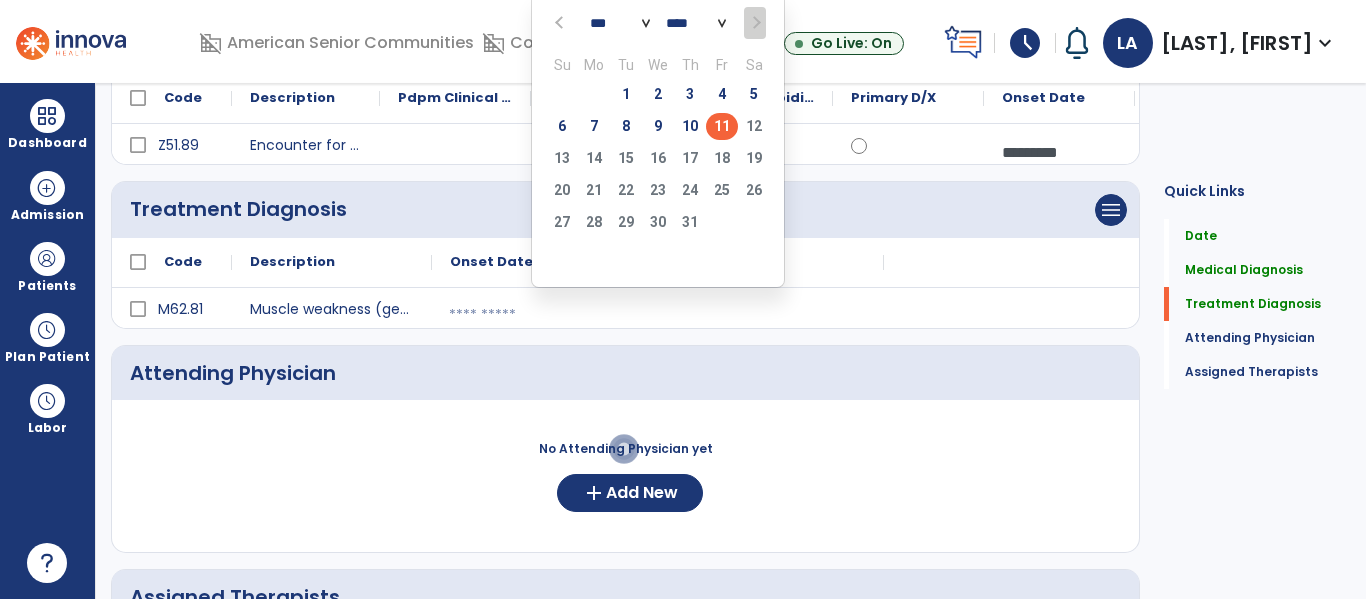 click on "11" 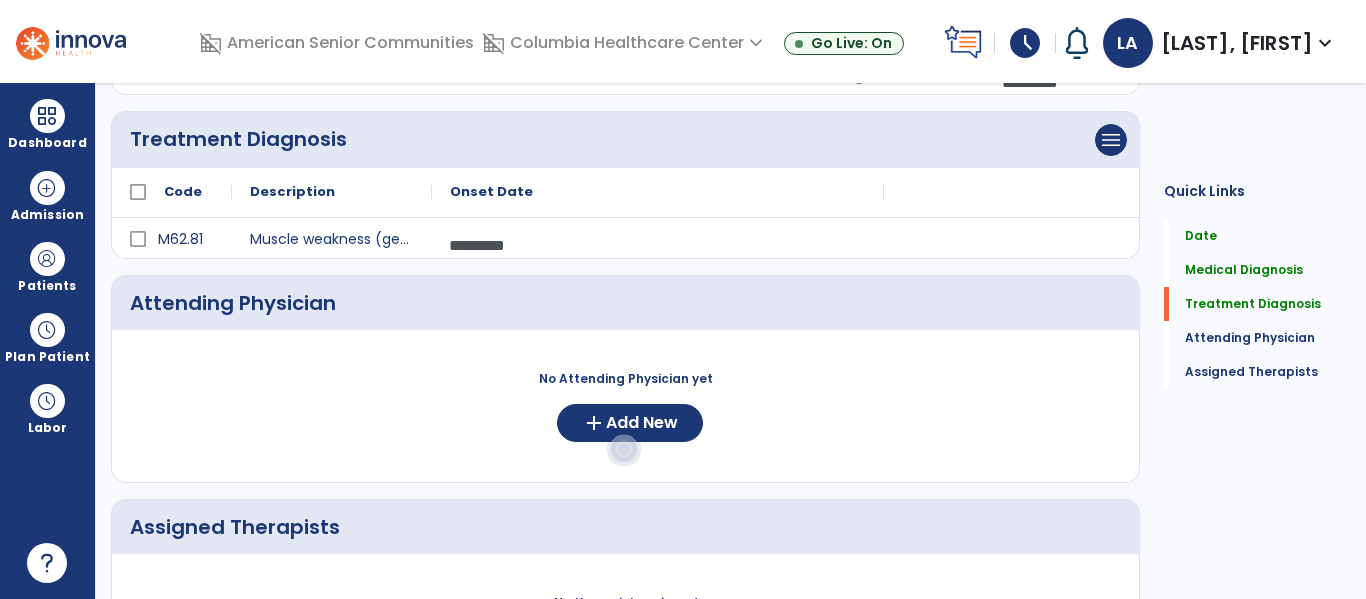 scroll, scrollTop: 337, scrollLeft: 0, axis: vertical 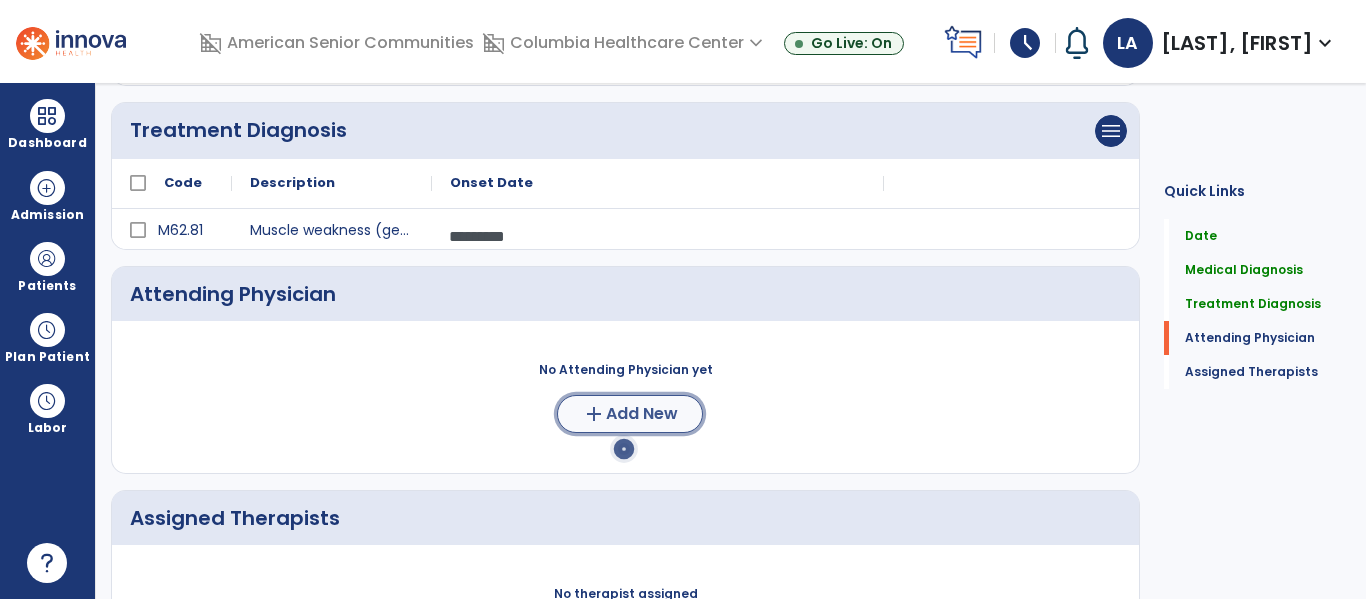 click on "Add New" 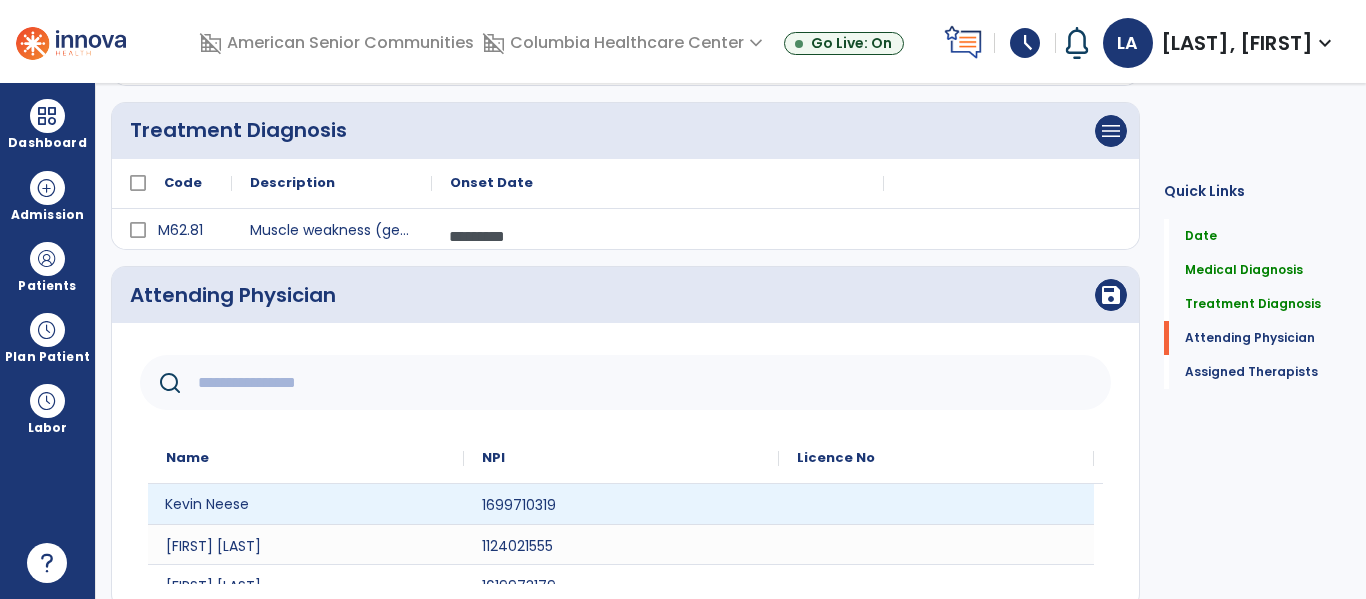 click on "Kevin Neese" 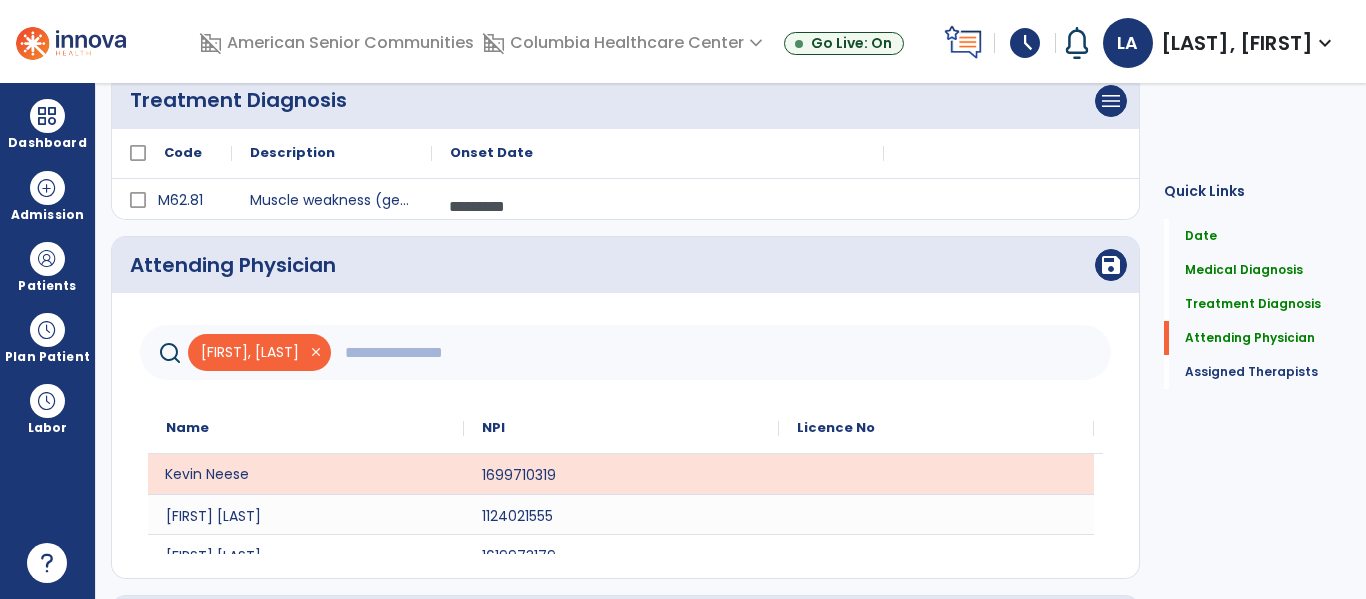 scroll, scrollTop: 499, scrollLeft: 0, axis: vertical 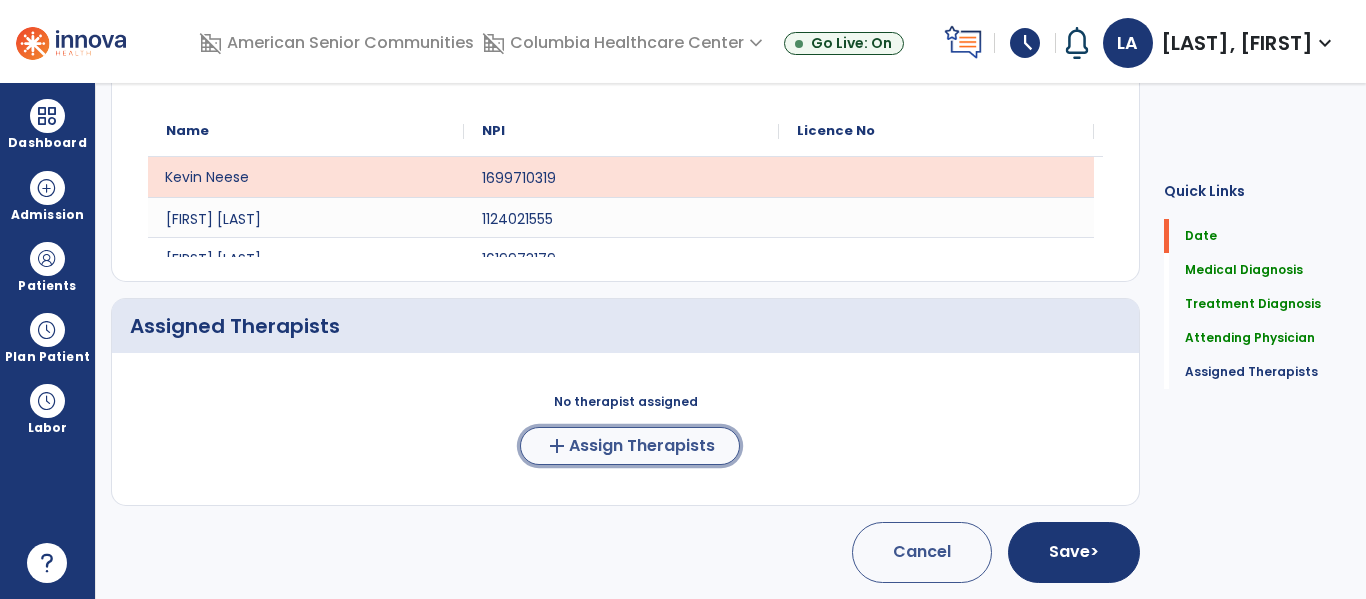 click on "Assign Therapists" 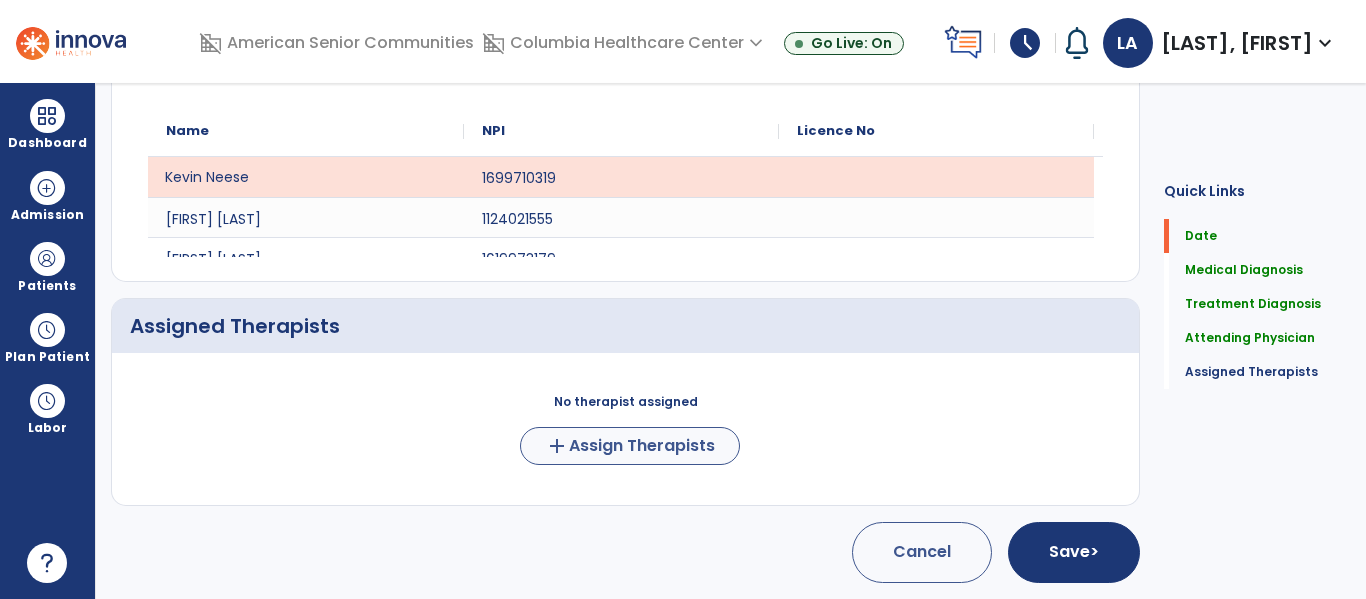 scroll, scrollTop: 660, scrollLeft: 0, axis: vertical 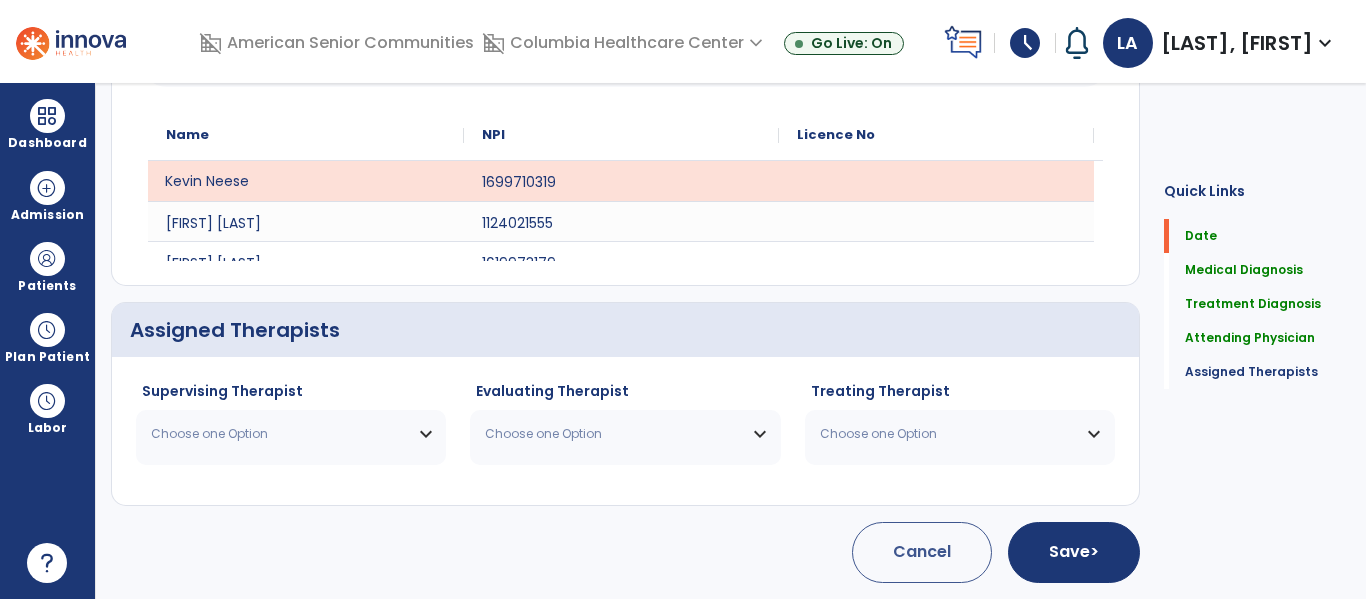 click on "Choose one Option" at bounding box center (278, 434) 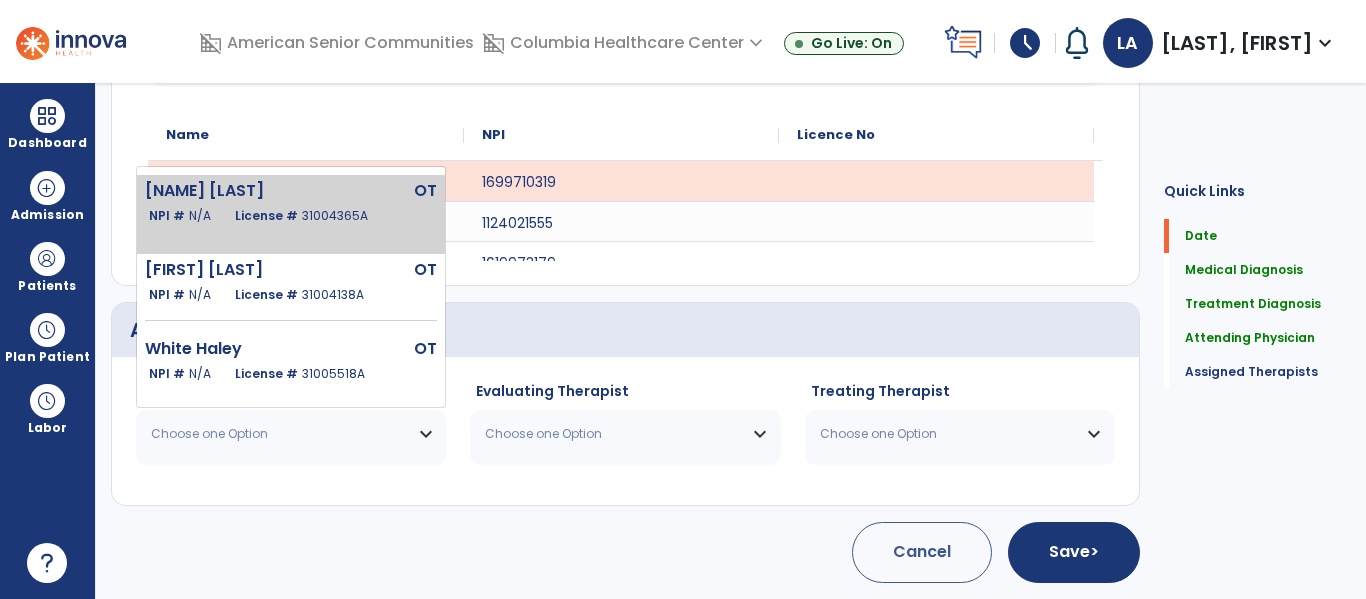 click on "[NAME] OT NPI # N/A License # [LICENSE_NUMBER]" 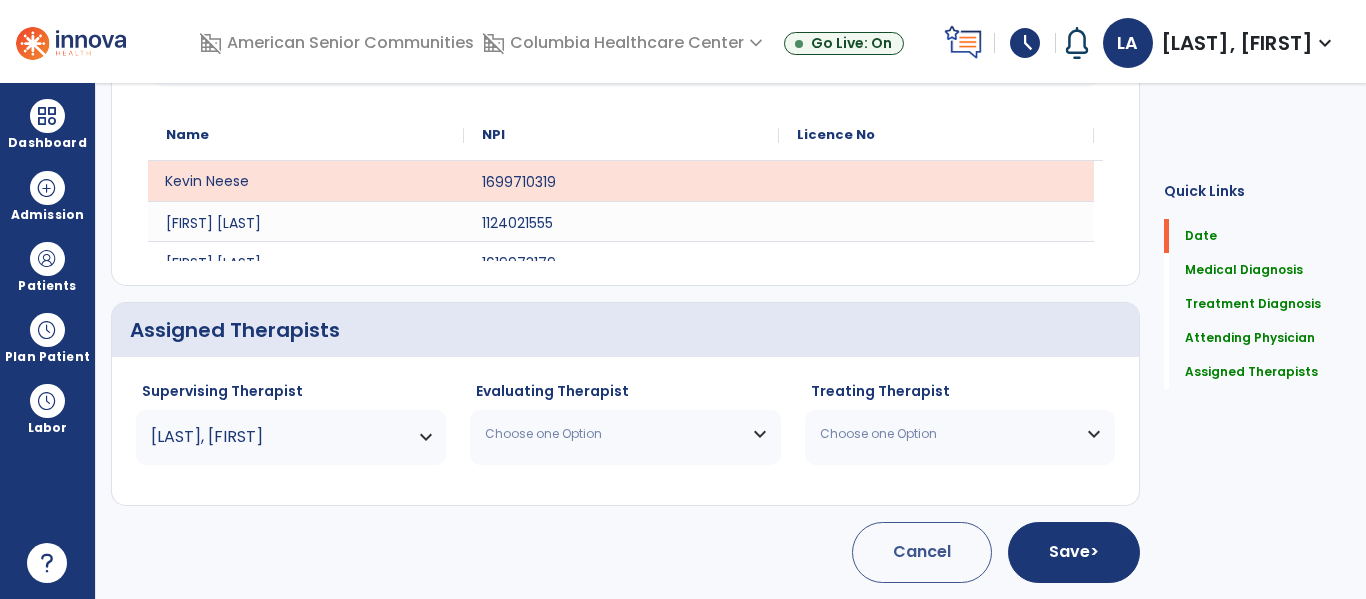 click on "Choose one Option" at bounding box center (612, 434) 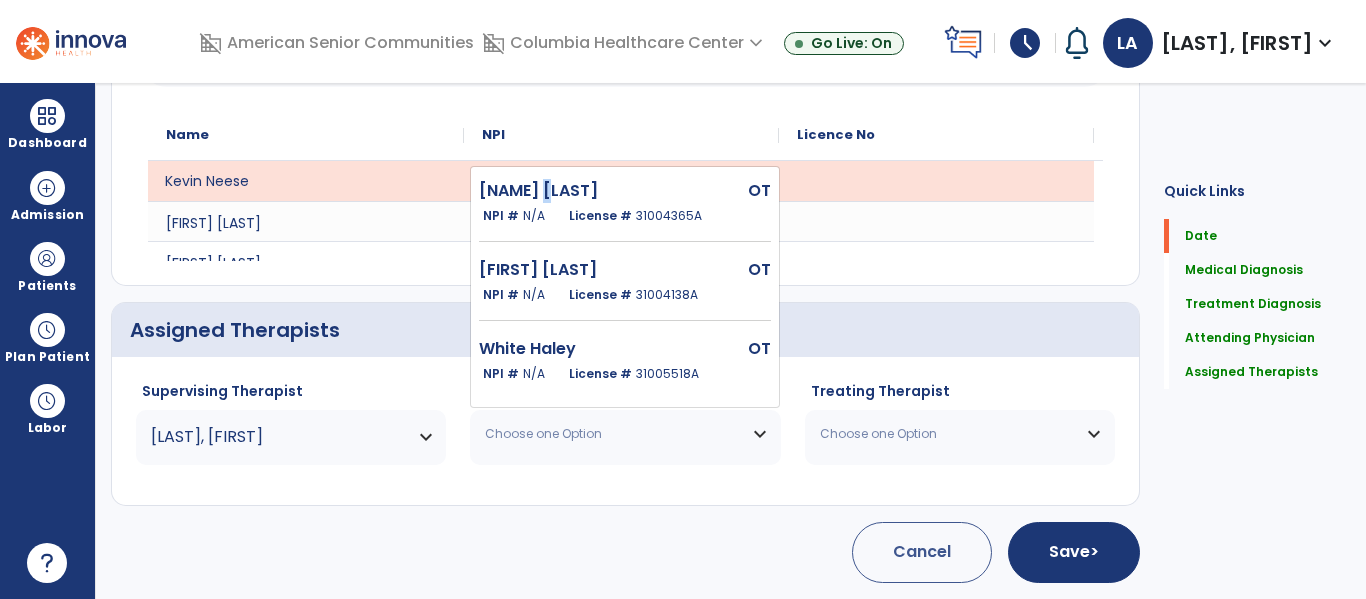 drag, startPoint x: 531, startPoint y: 195, endPoint x: 560, endPoint y: 204, distance: 30.364452 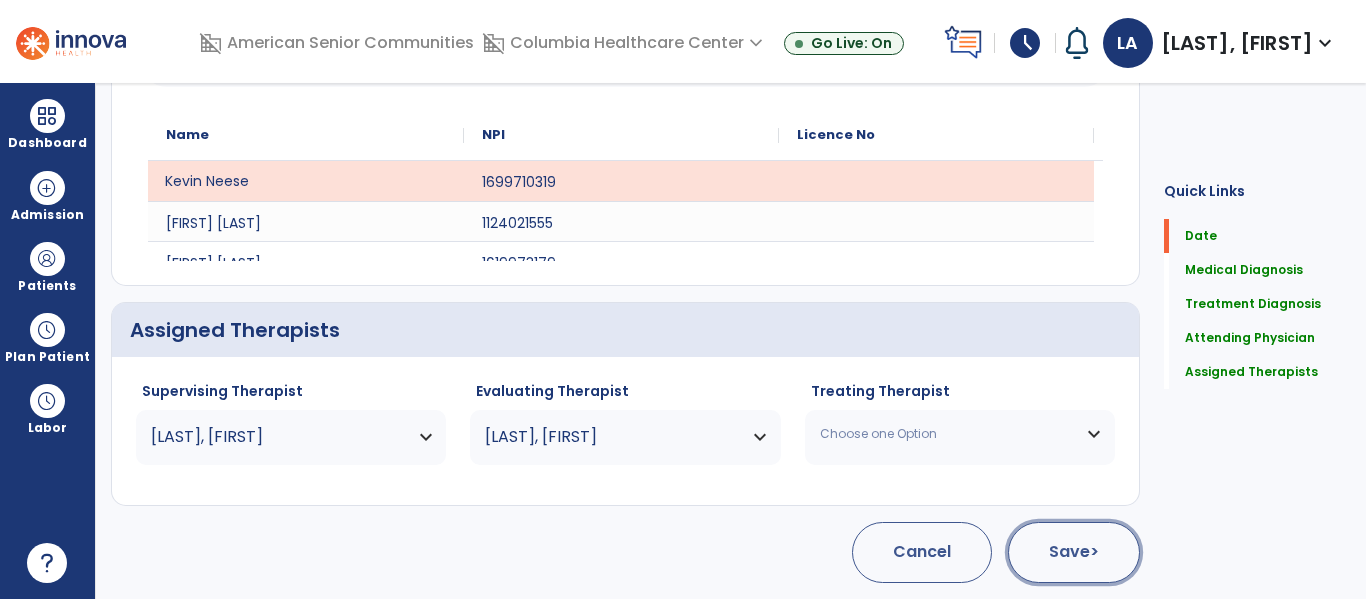 click on "Save  >" 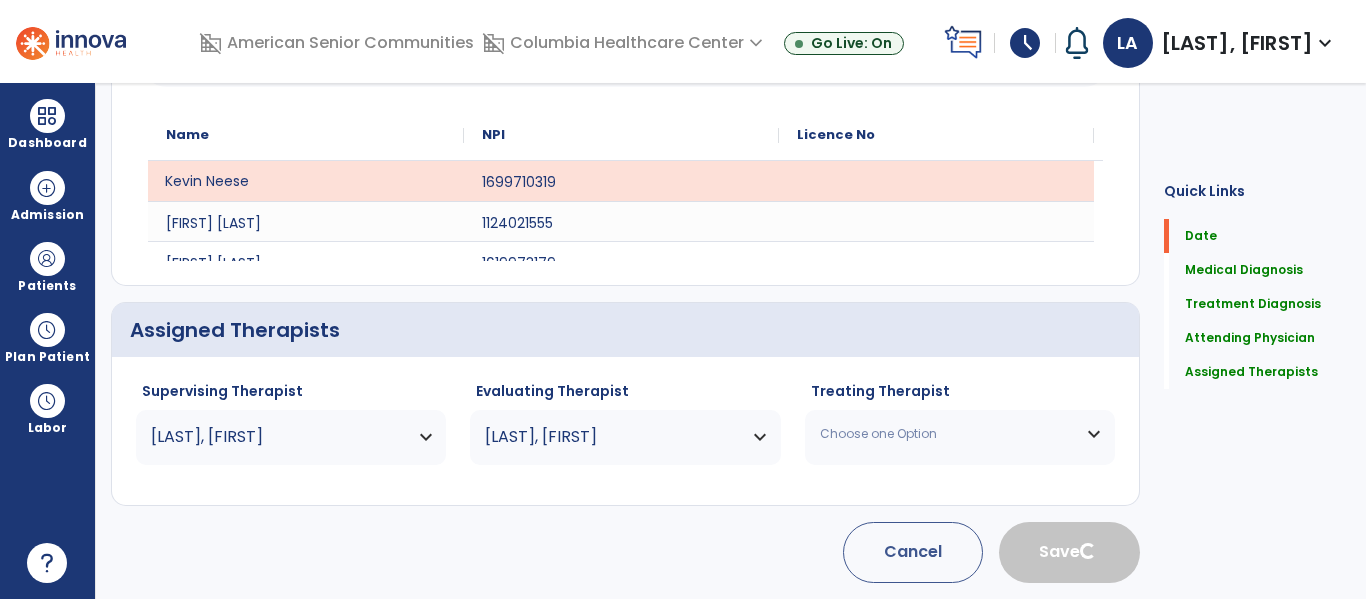 type 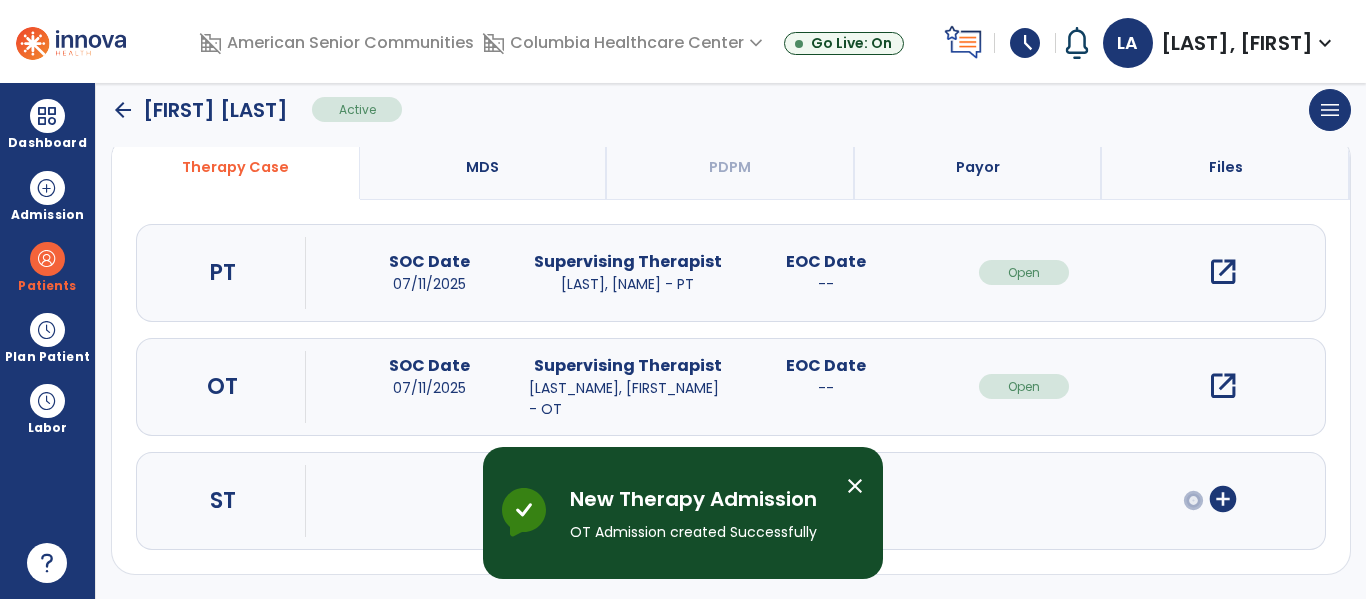 scroll, scrollTop: 153, scrollLeft: 0, axis: vertical 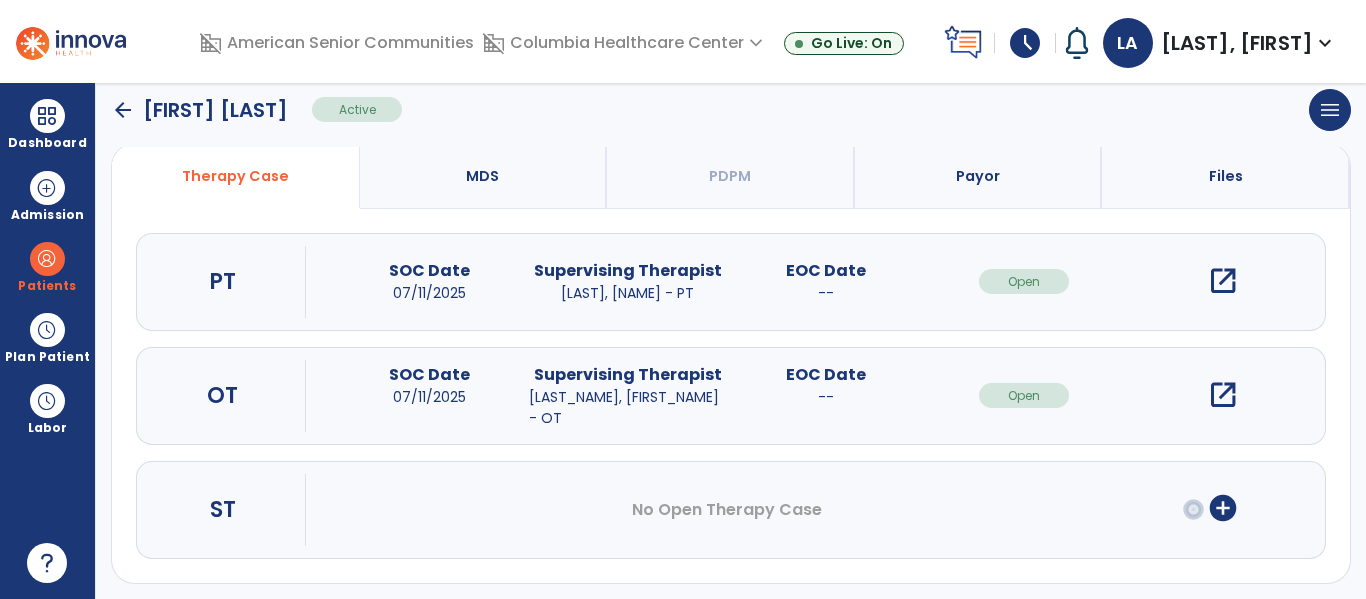 click on "open_in_new" at bounding box center [1223, 395] 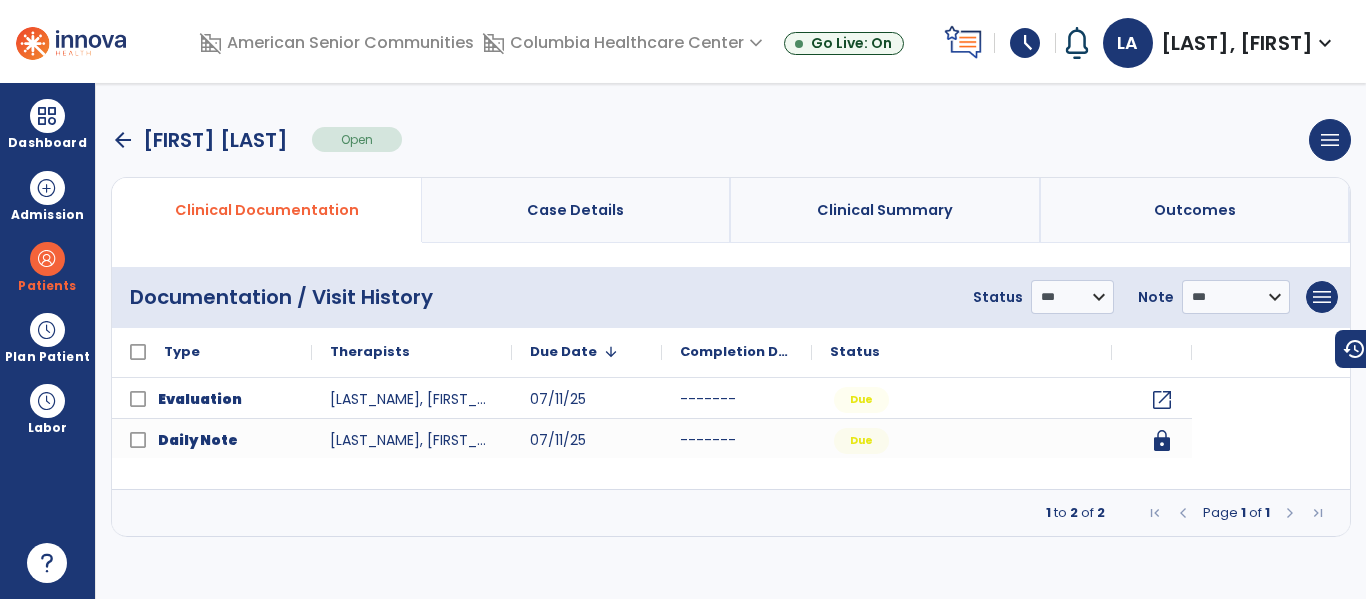 scroll, scrollTop: 0, scrollLeft: 0, axis: both 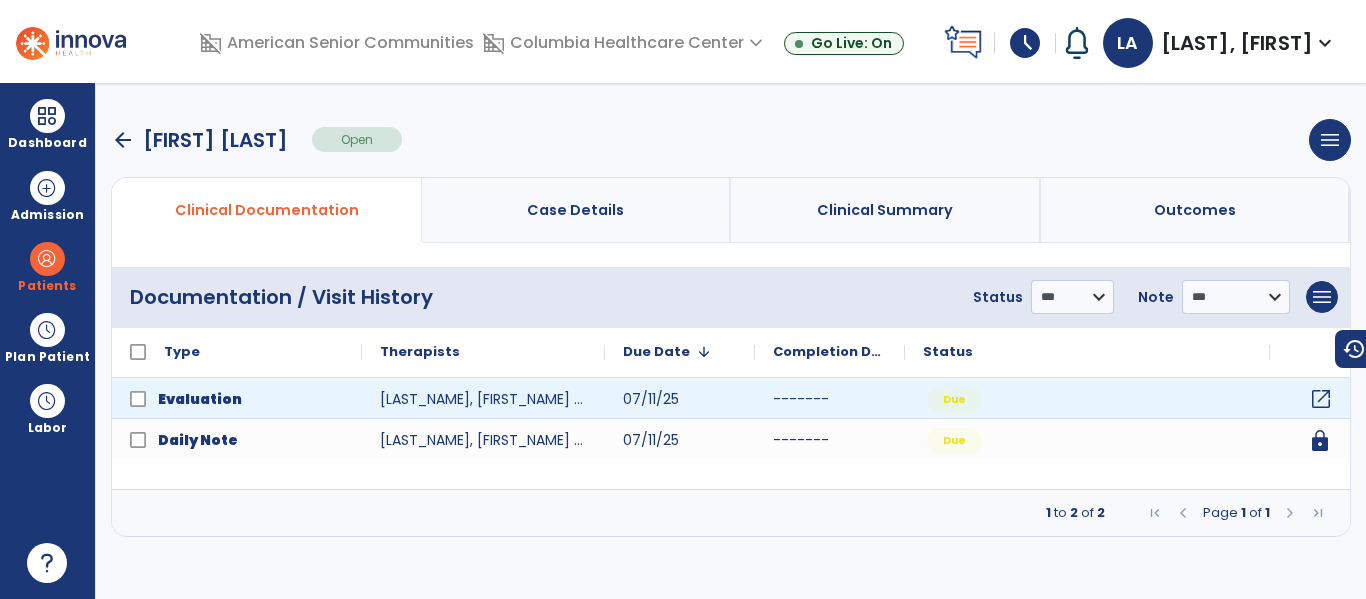 click on "open_in_new" 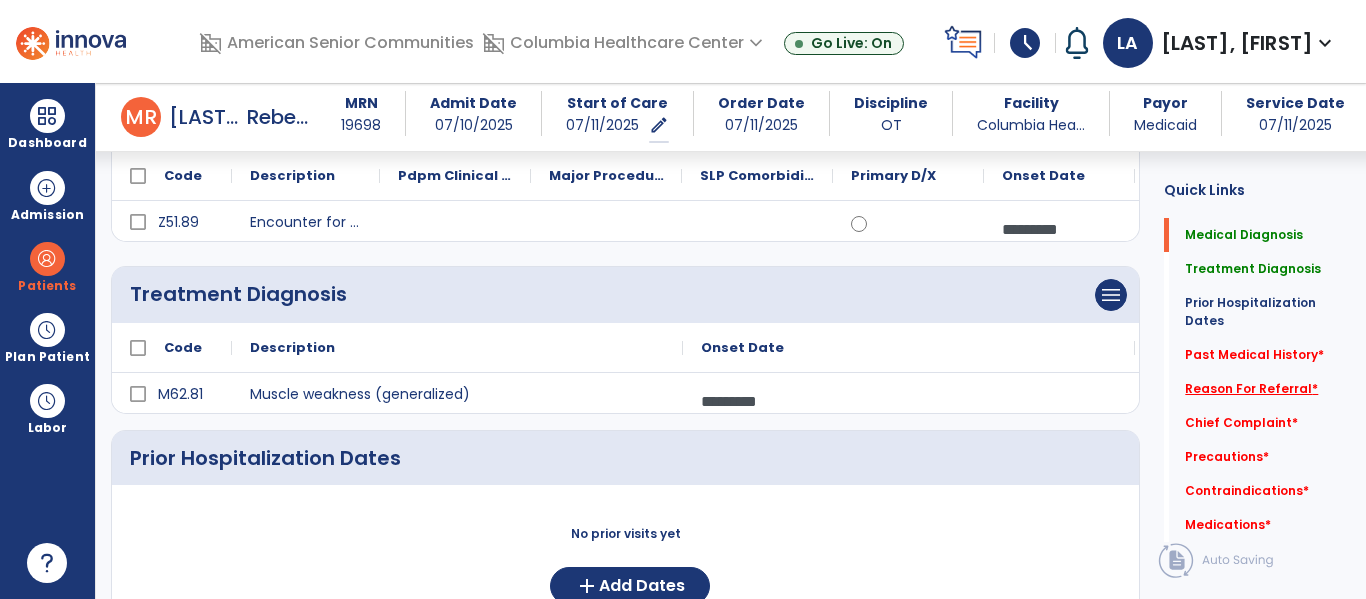 scroll, scrollTop: 269, scrollLeft: 0, axis: vertical 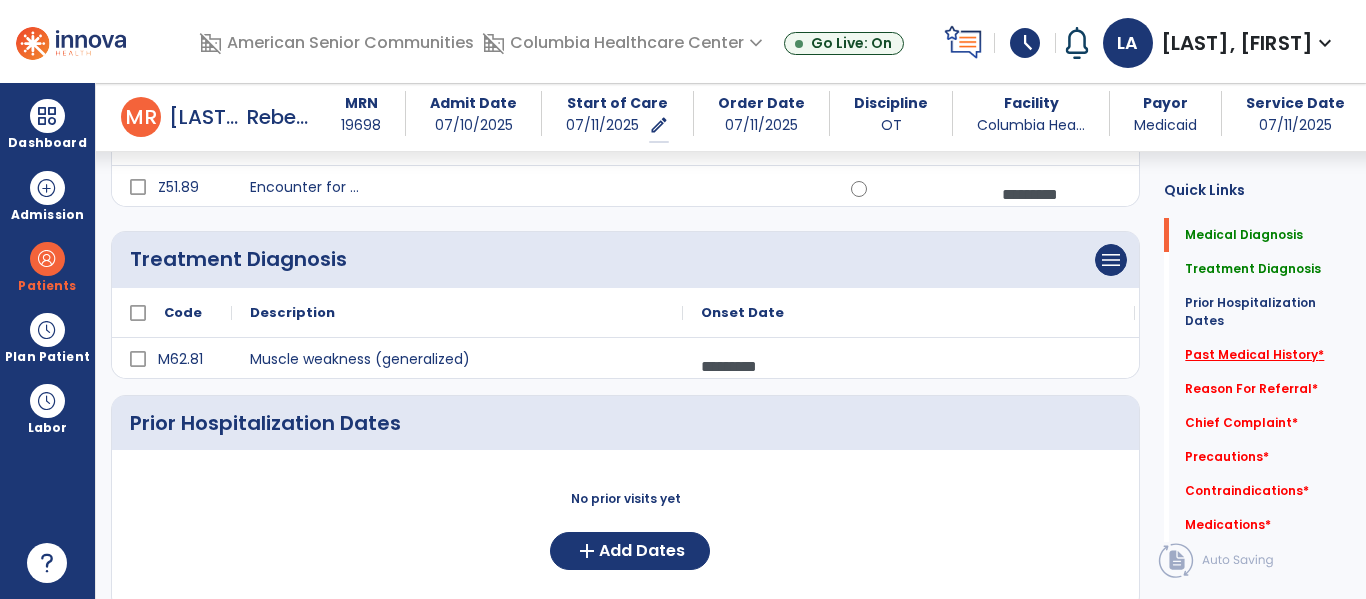 click on "Past Medical History   *" 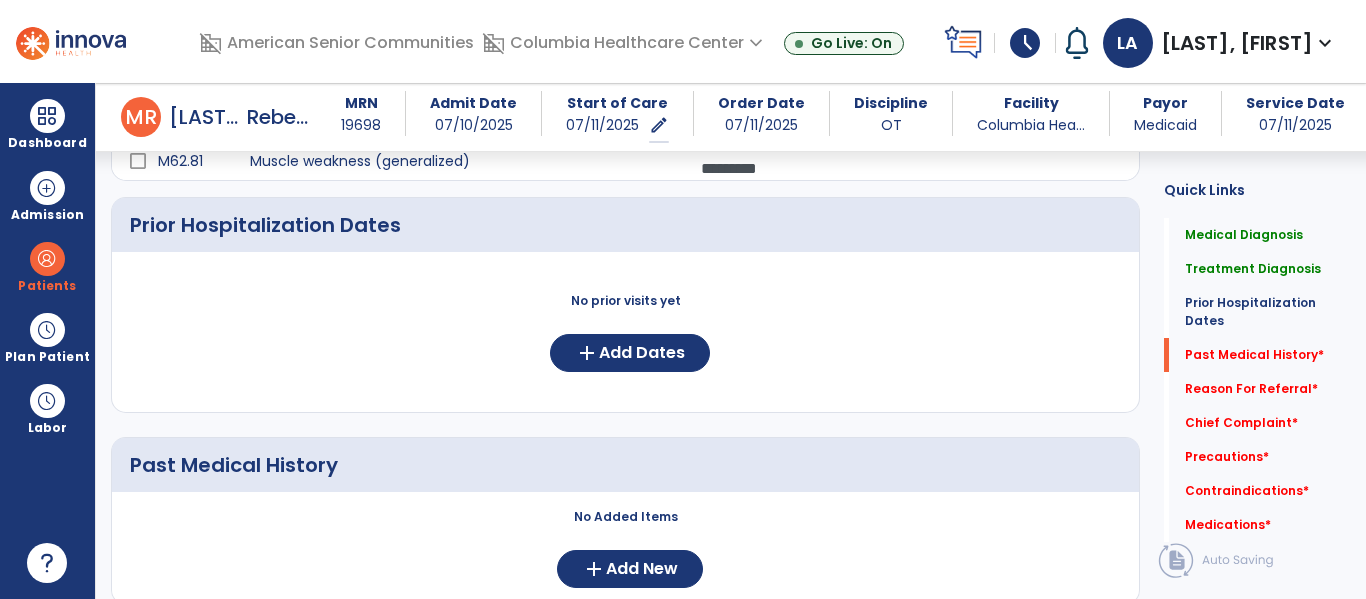 scroll, scrollTop: 648, scrollLeft: 0, axis: vertical 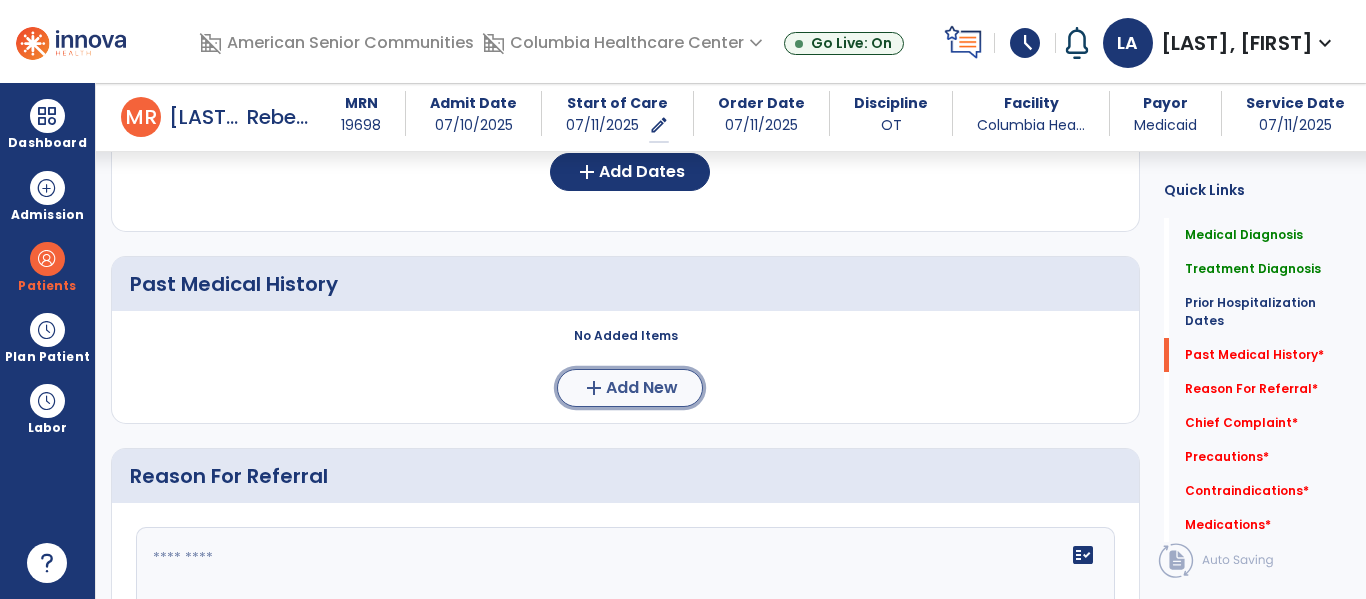 click on "add  Add New" 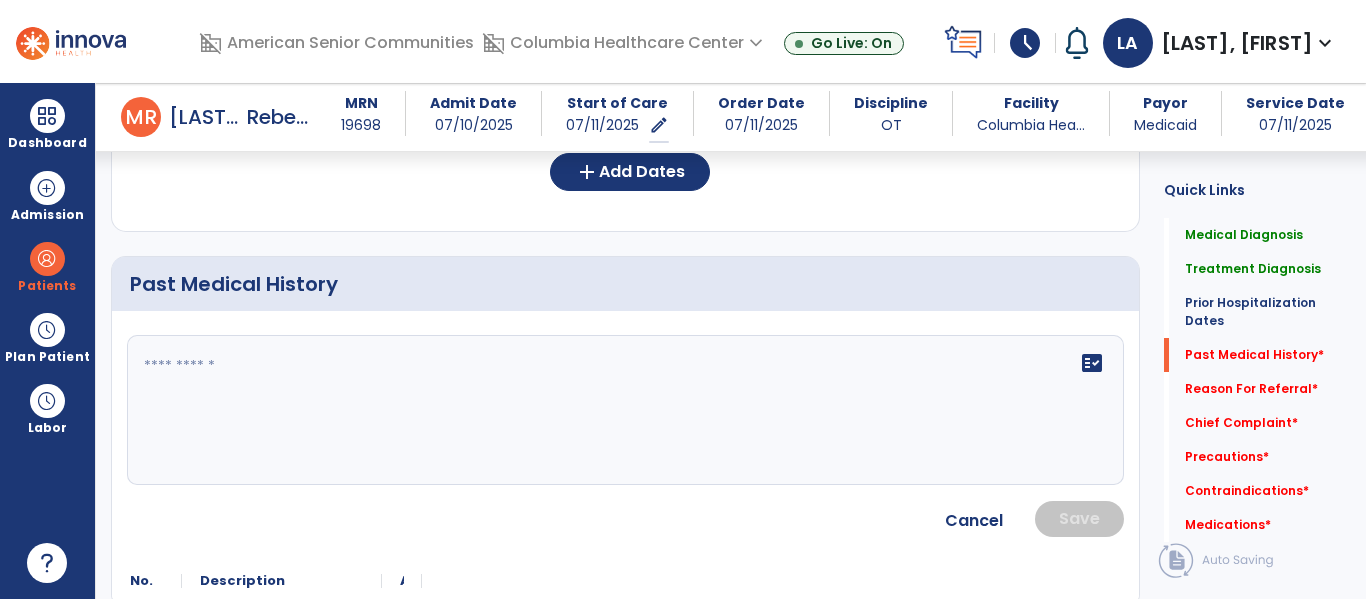 click on "fact_check" 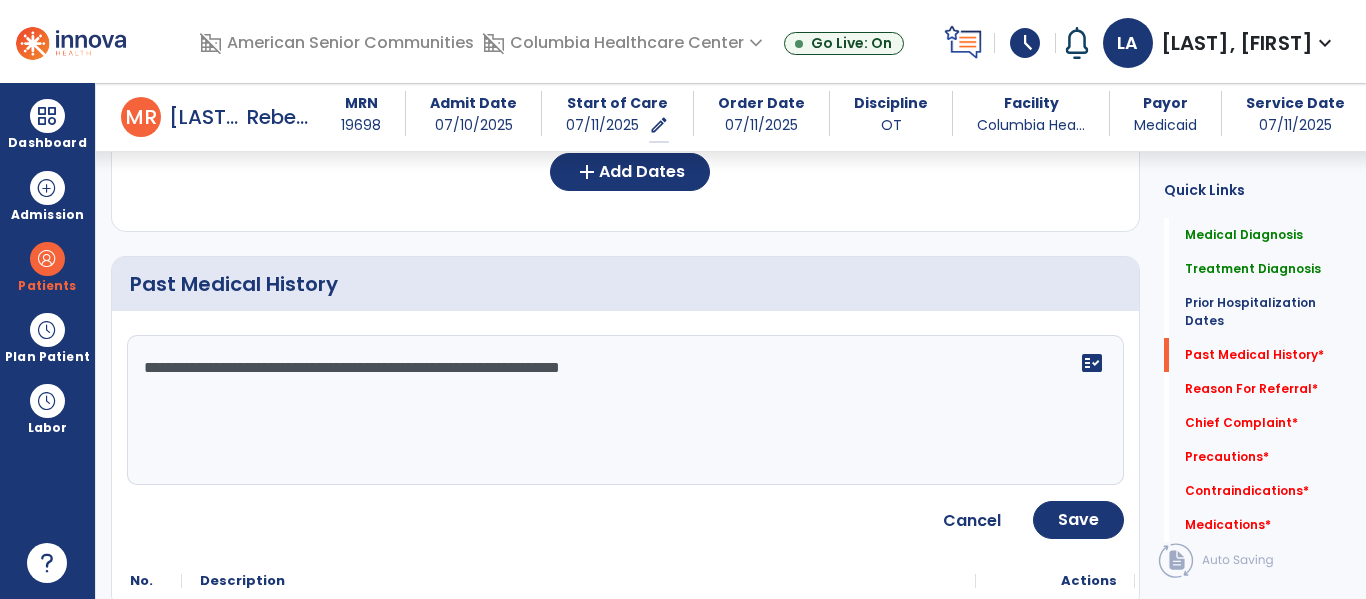 click on "**********" 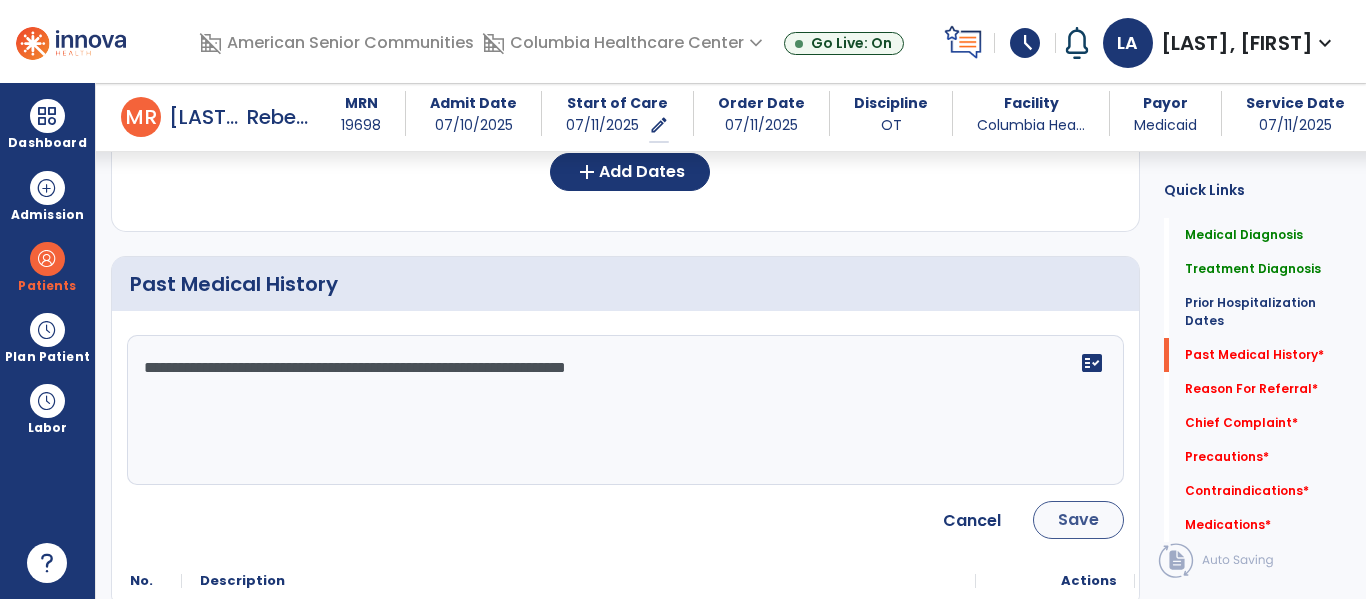 type on "**********" 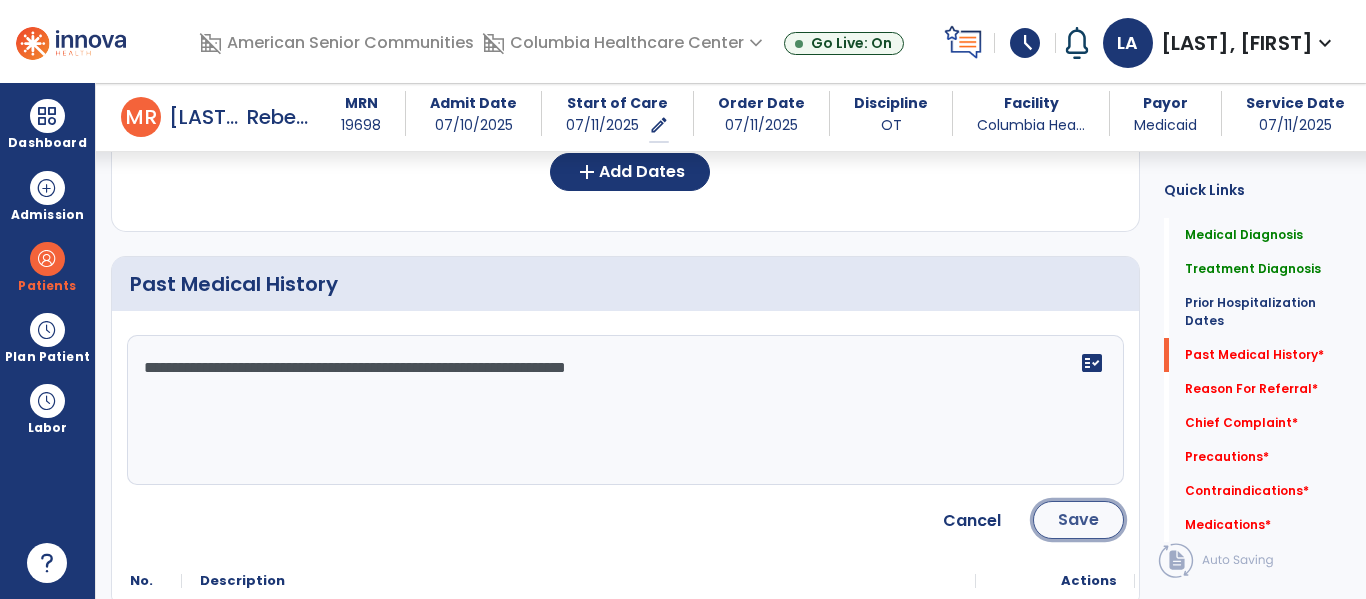 click on "Save" 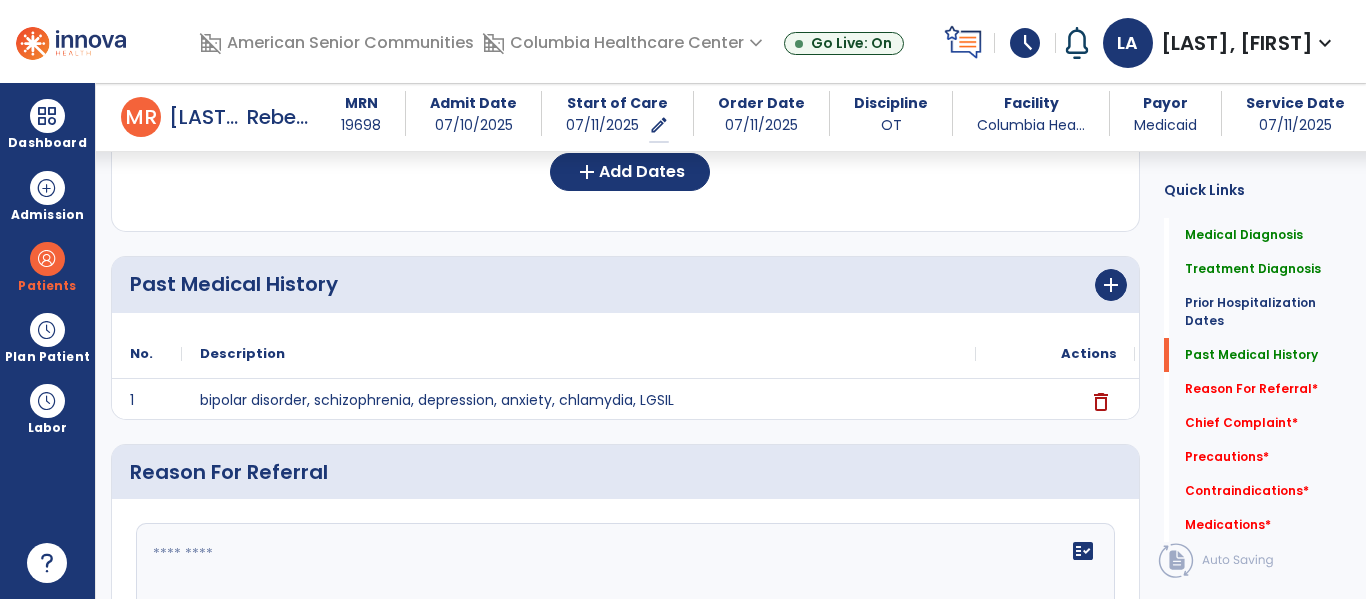 scroll, scrollTop: 808, scrollLeft: 0, axis: vertical 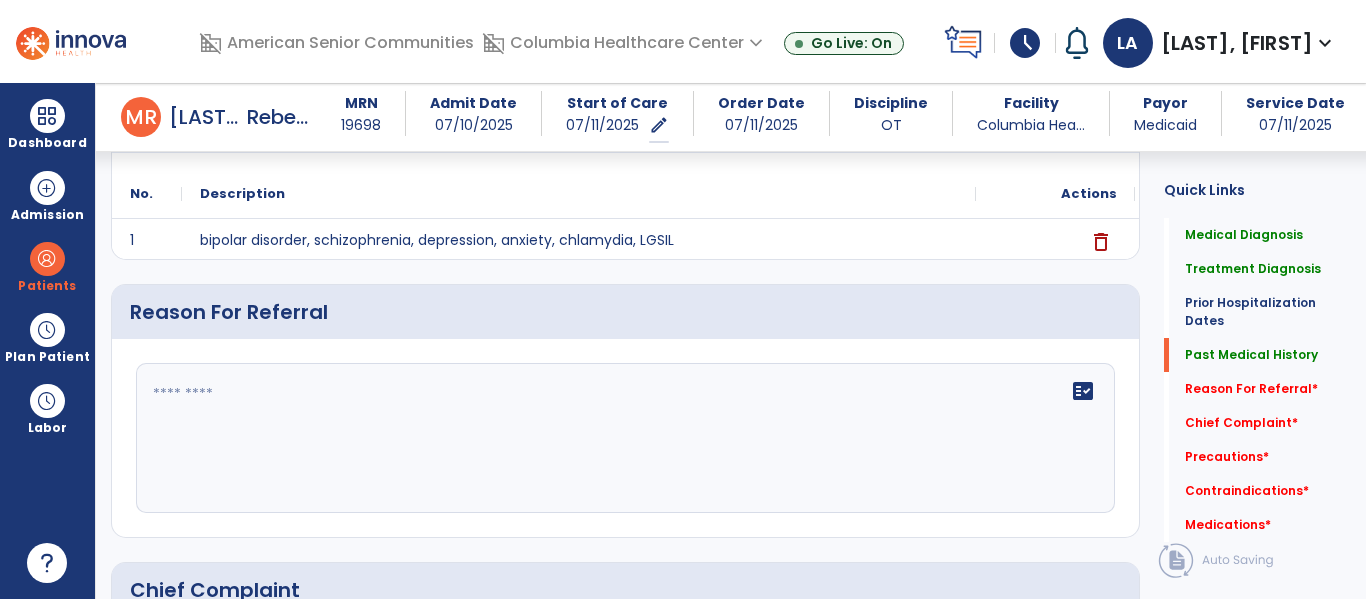 click on "fact_check" 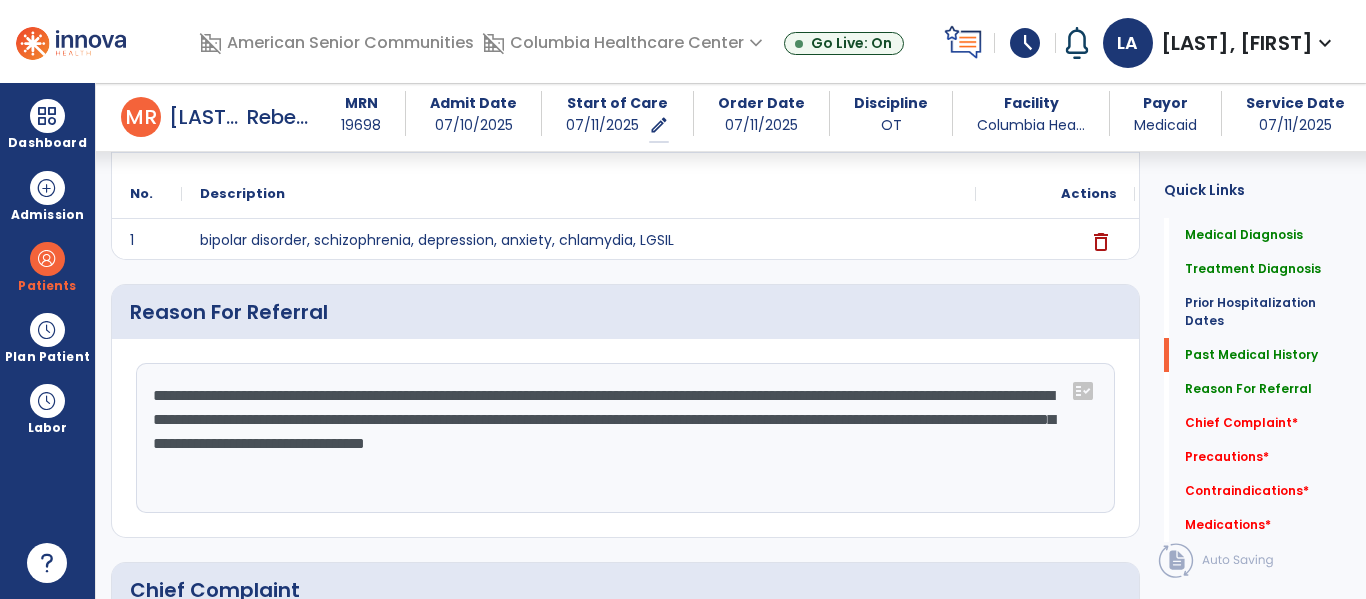 click on "**********" 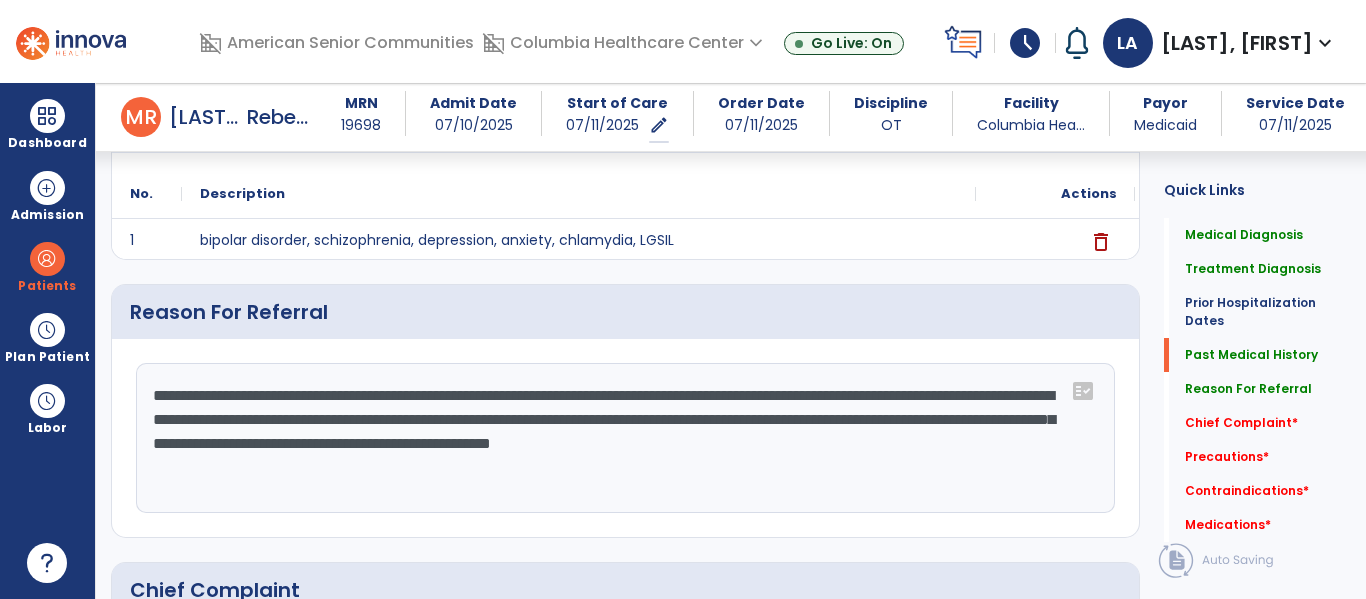 click on "**********" 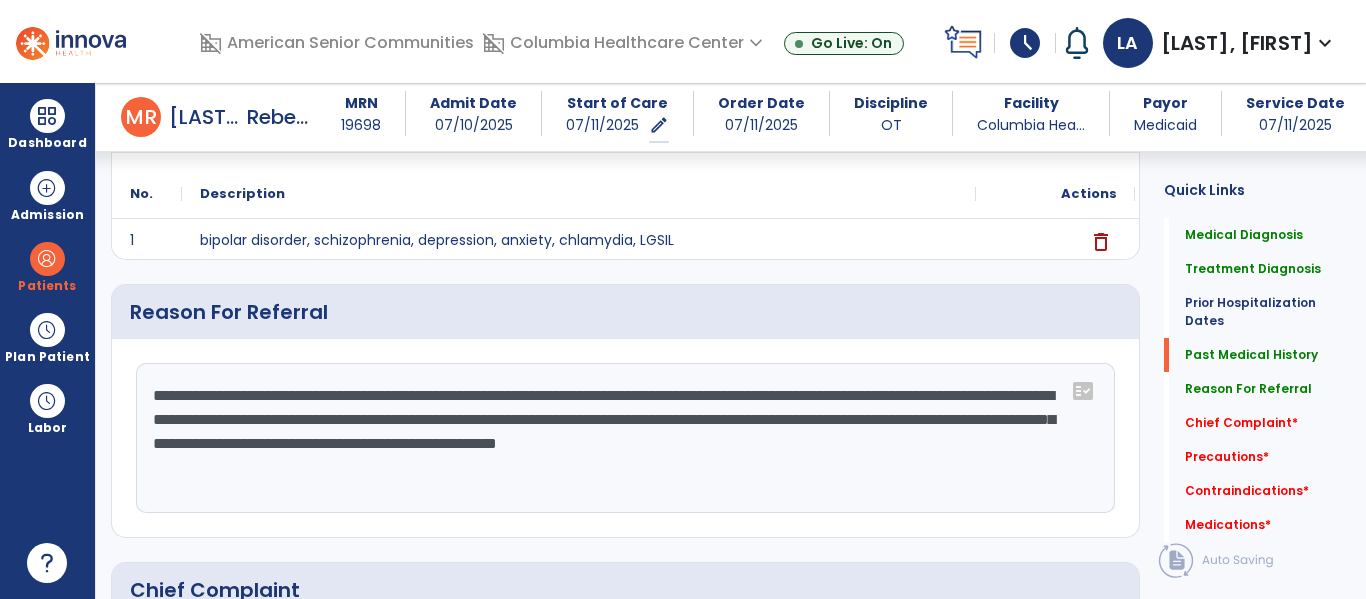 click on "**********" 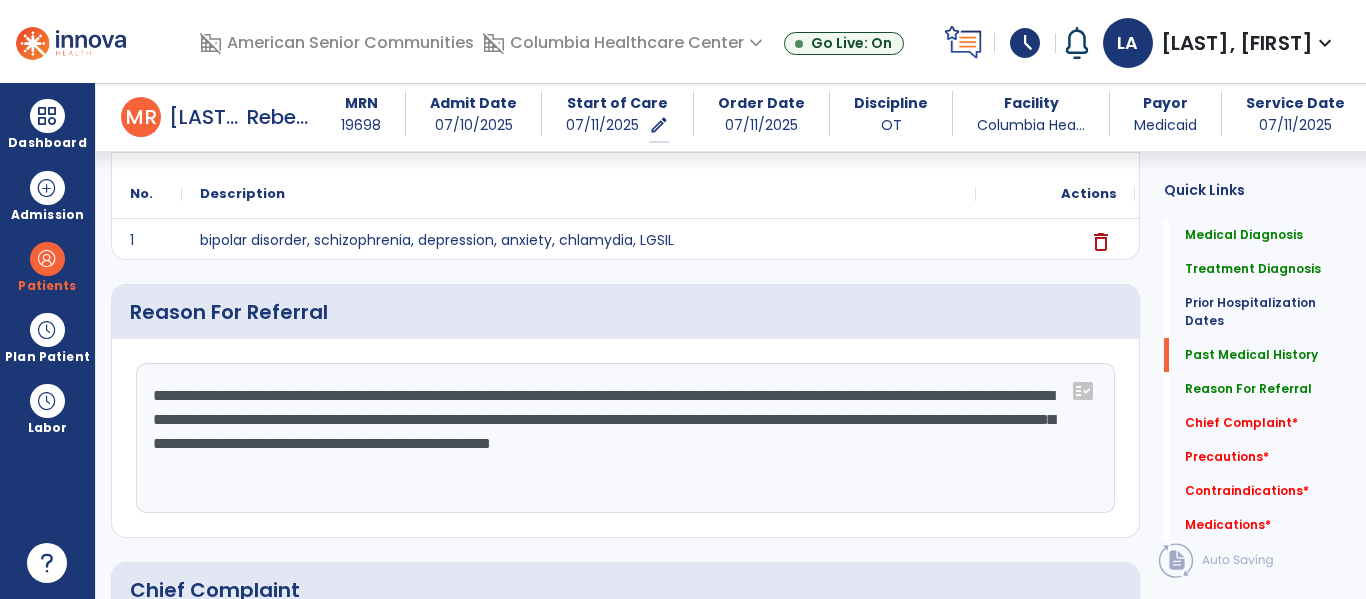 click on "**********" 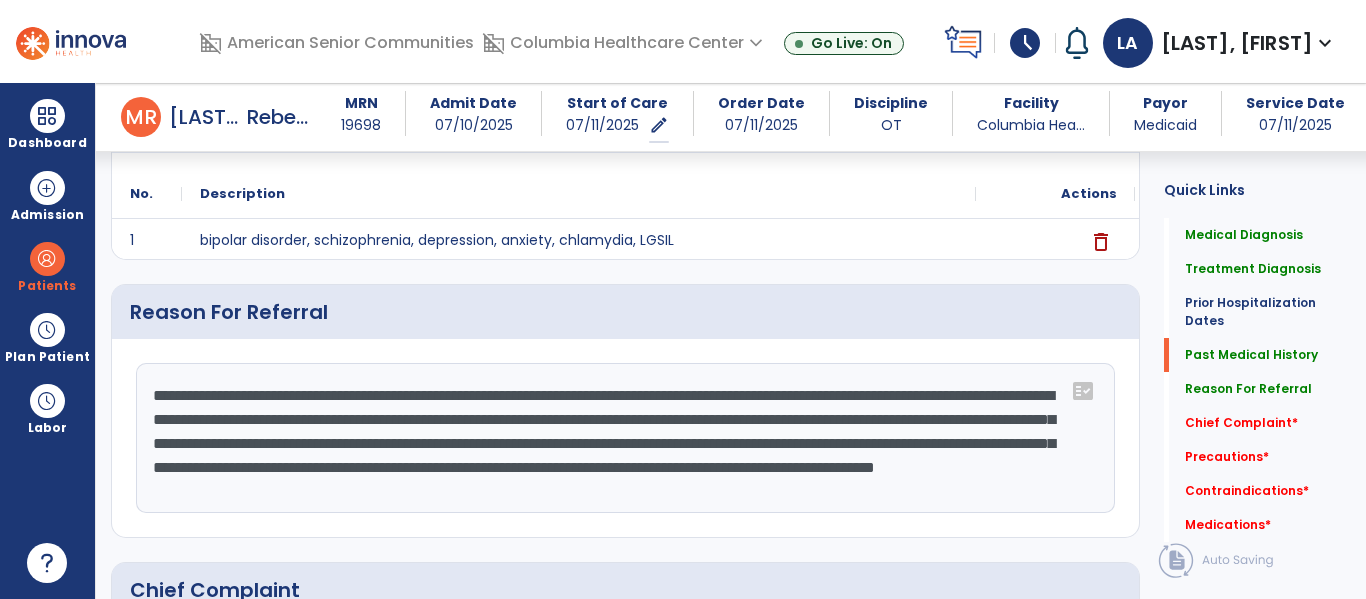 scroll, scrollTop: 16, scrollLeft: 0, axis: vertical 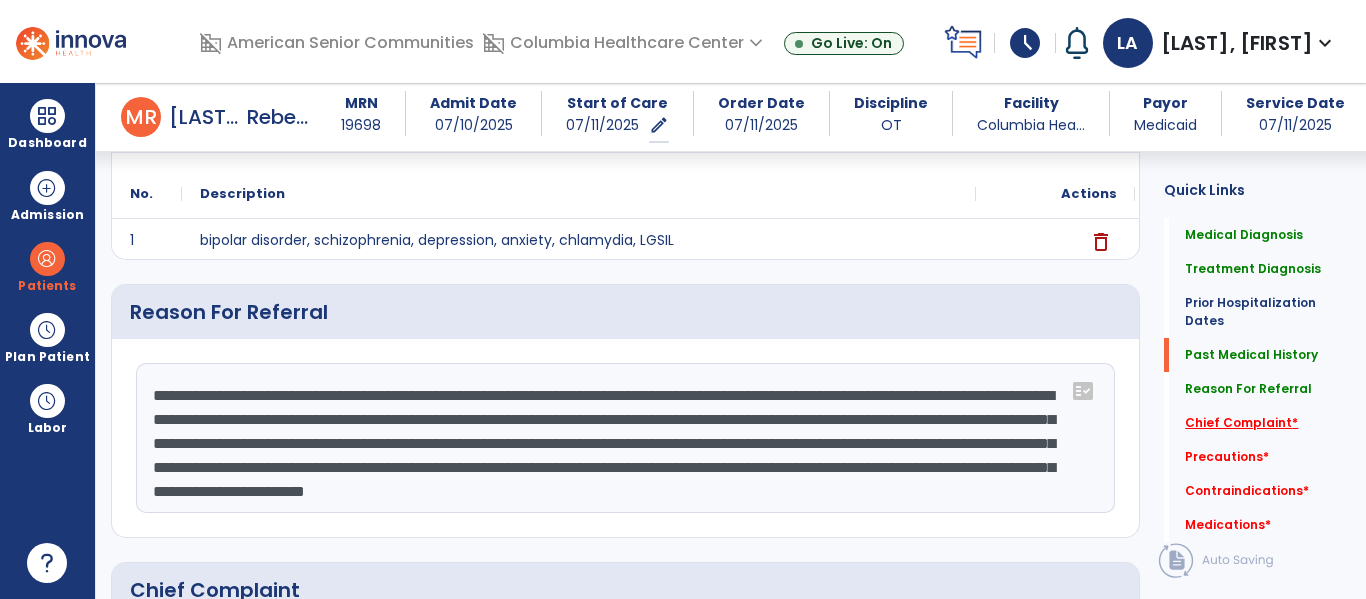 type on "**********" 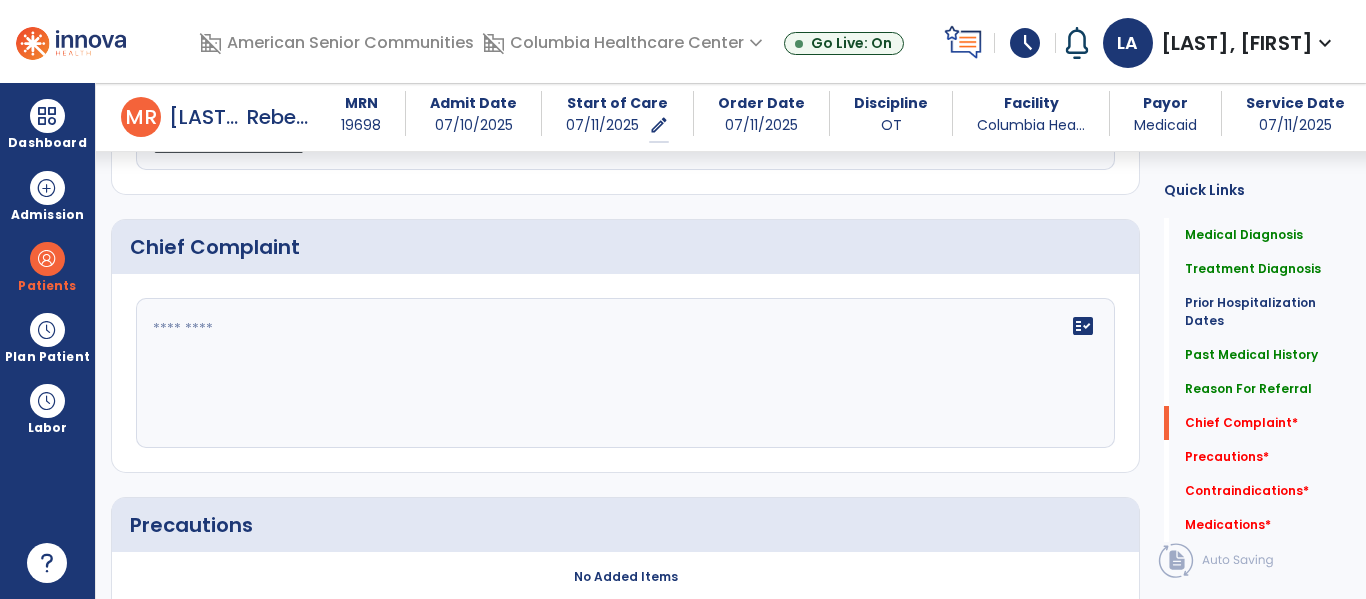 scroll, scrollTop: 1157, scrollLeft: 0, axis: vertical 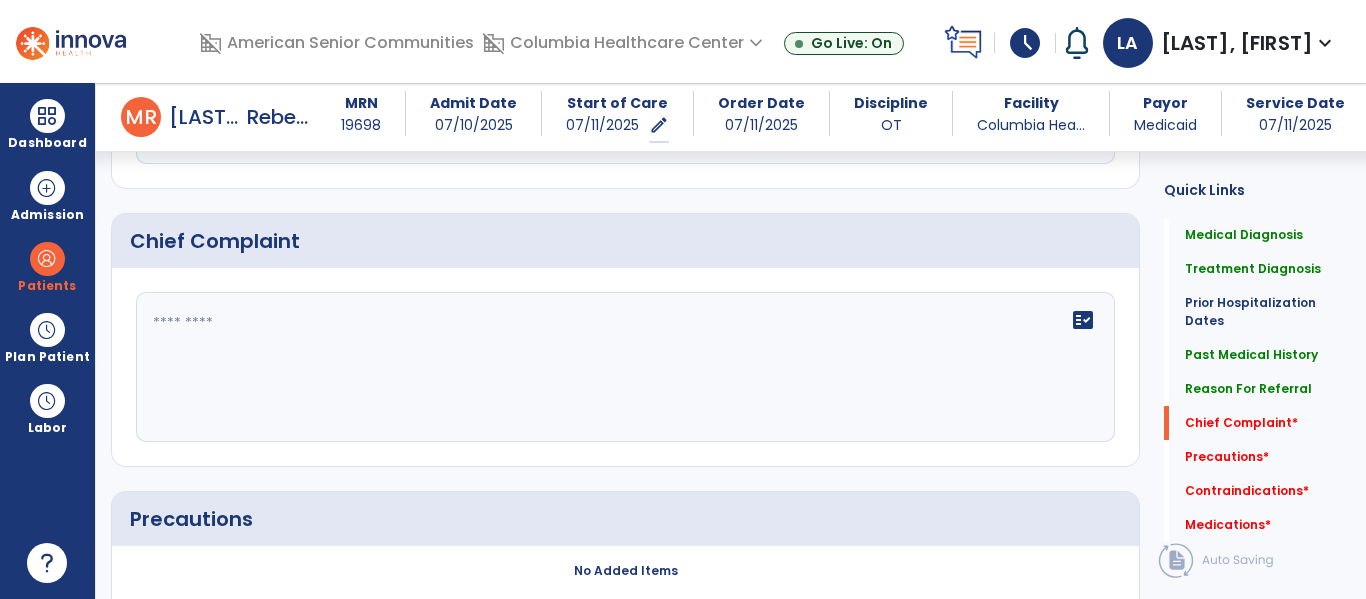 click 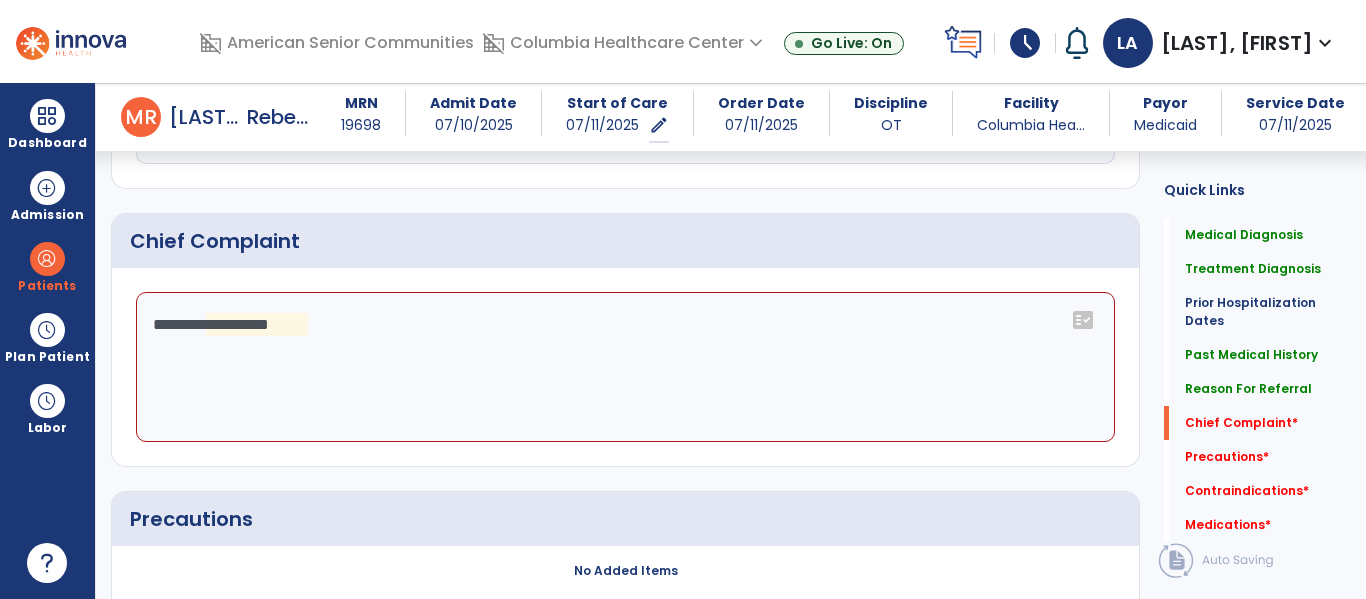 click on "**********" 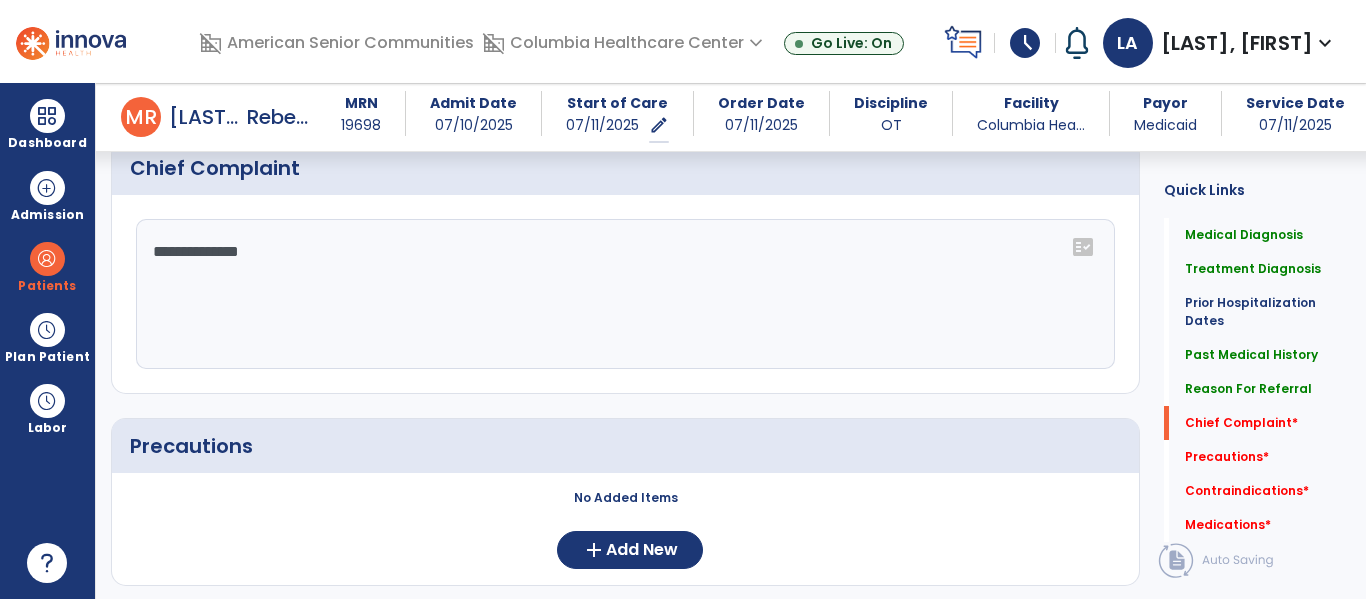 scroll, scrollTop: 1294, scrollLeft: 0, axis: vertical 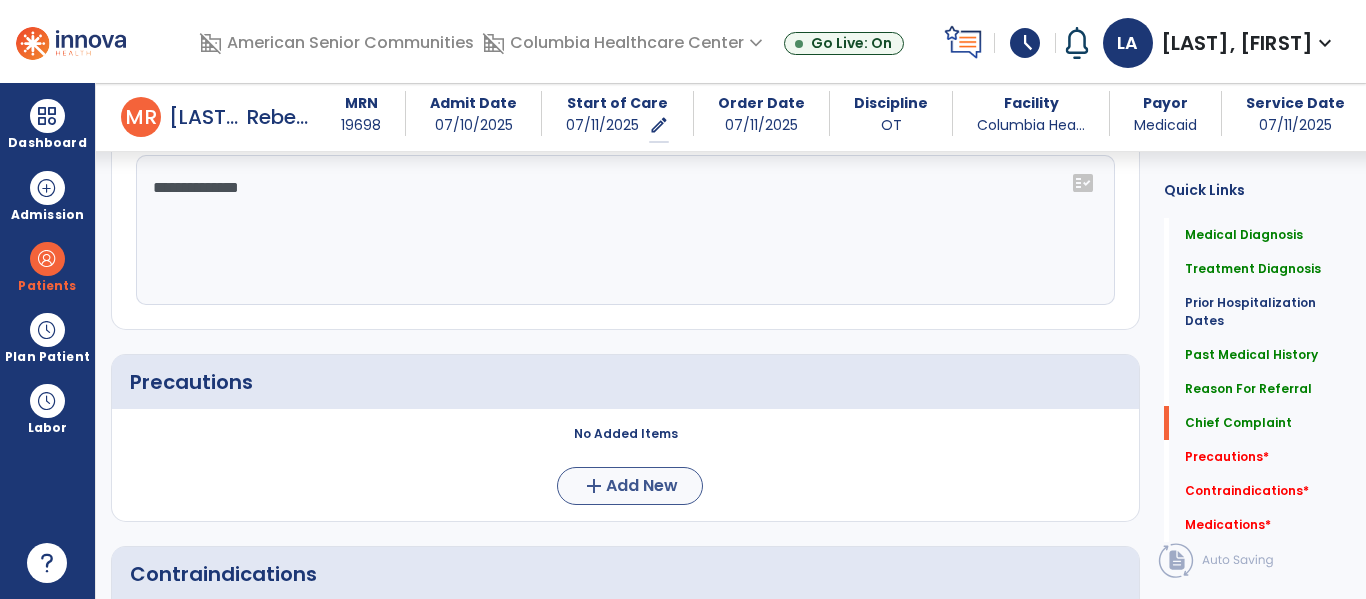 type on "**********" 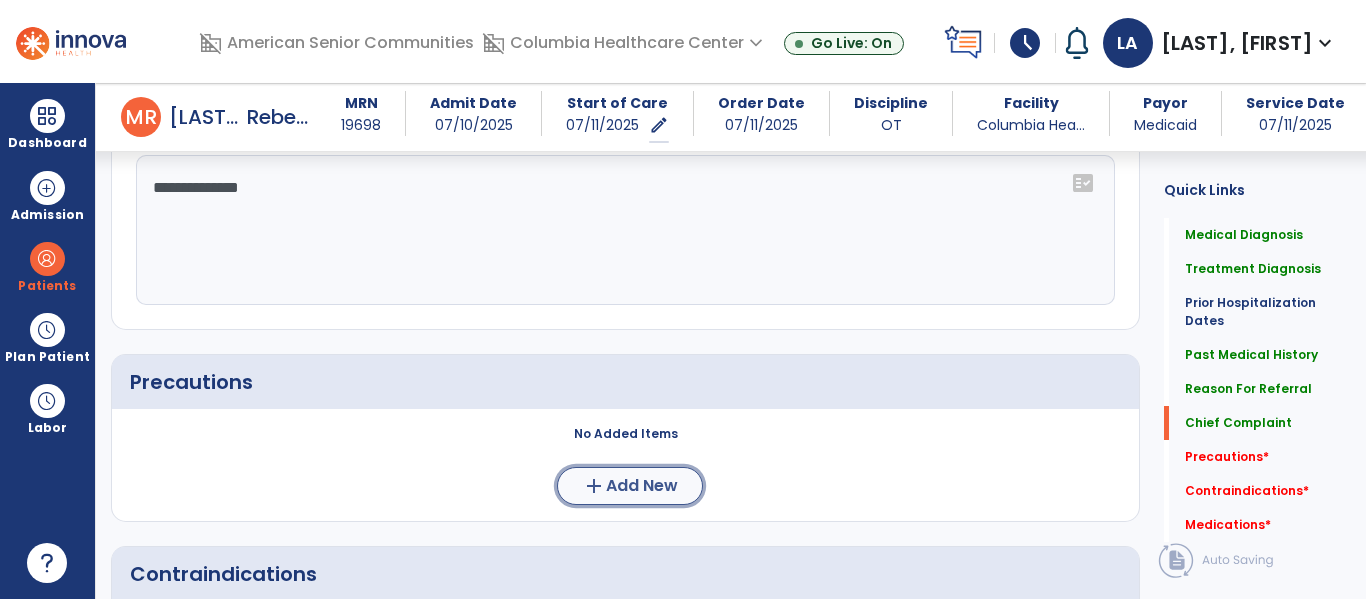 click on "Add New" 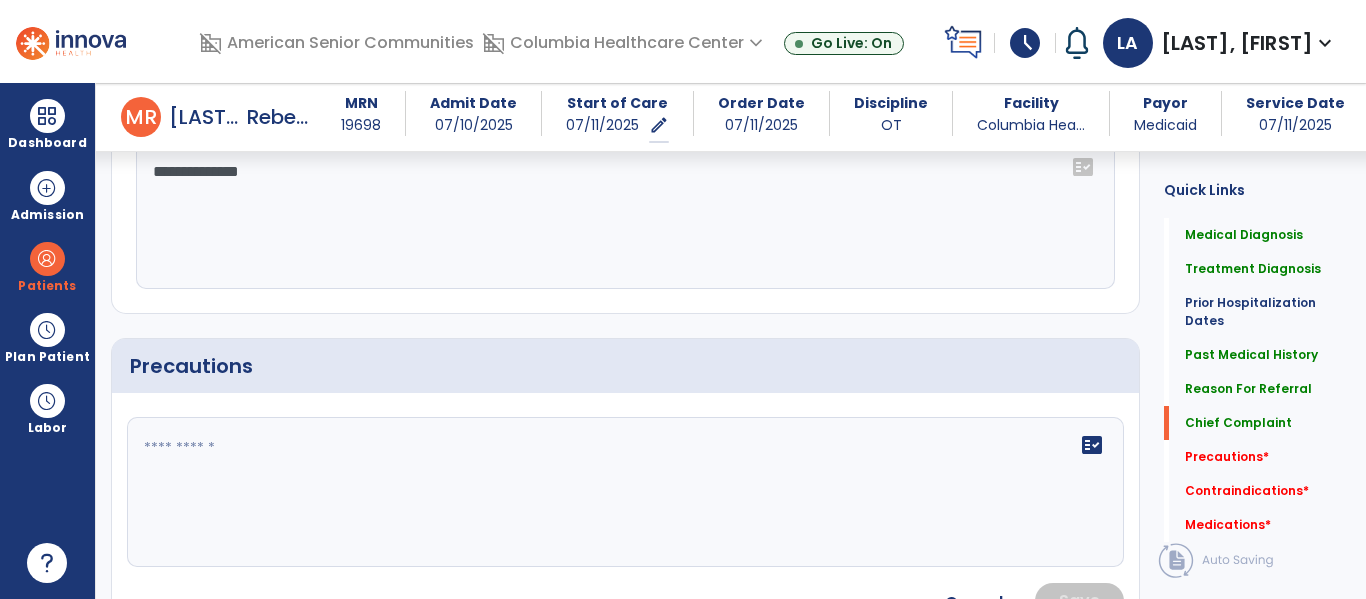 scroll, scrollTop: 1362, scrollLeft: 0, axis: vertical 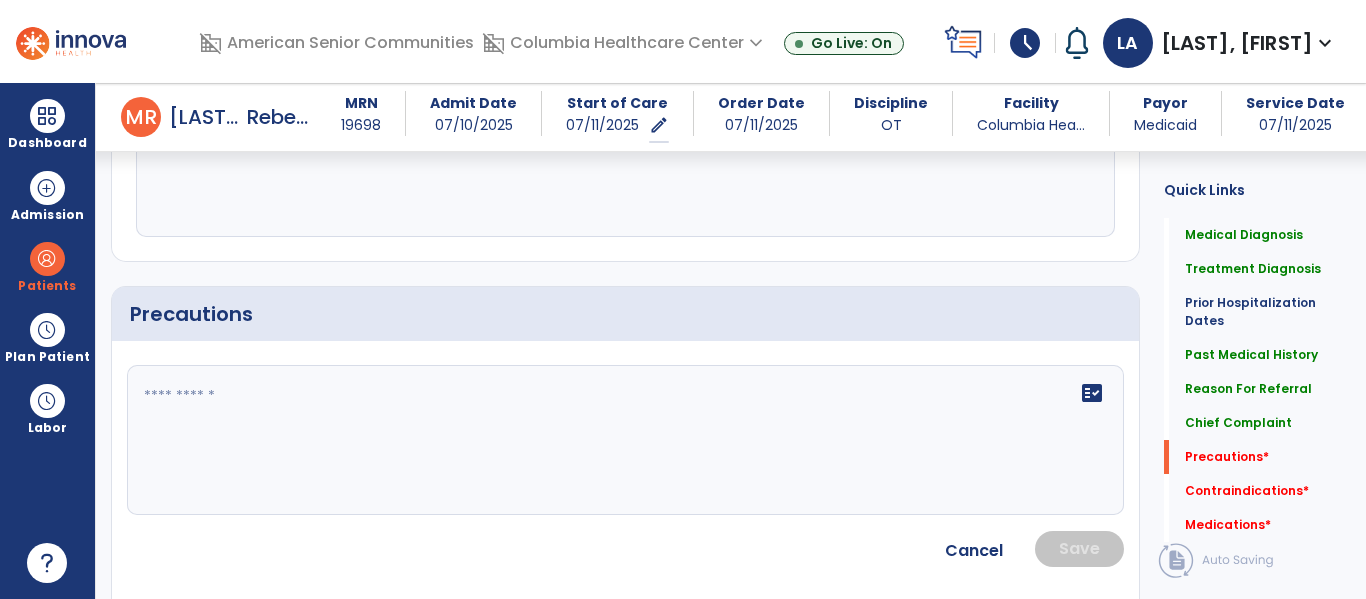 click on "fact_check" 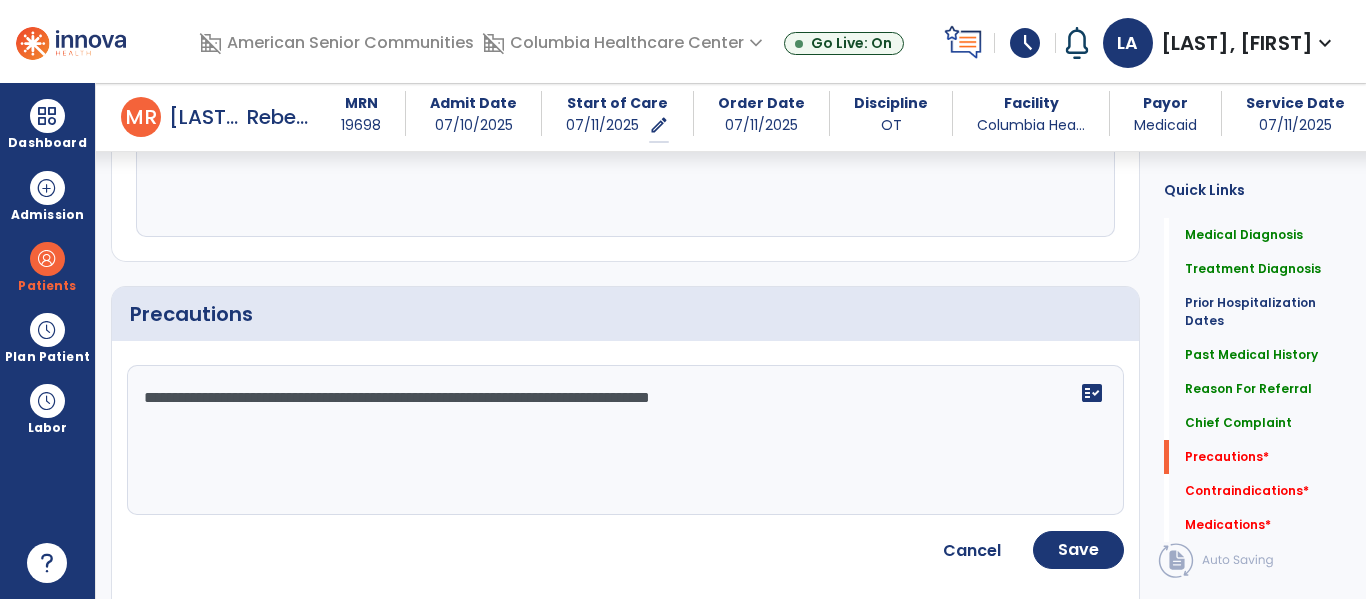 type on "**********" 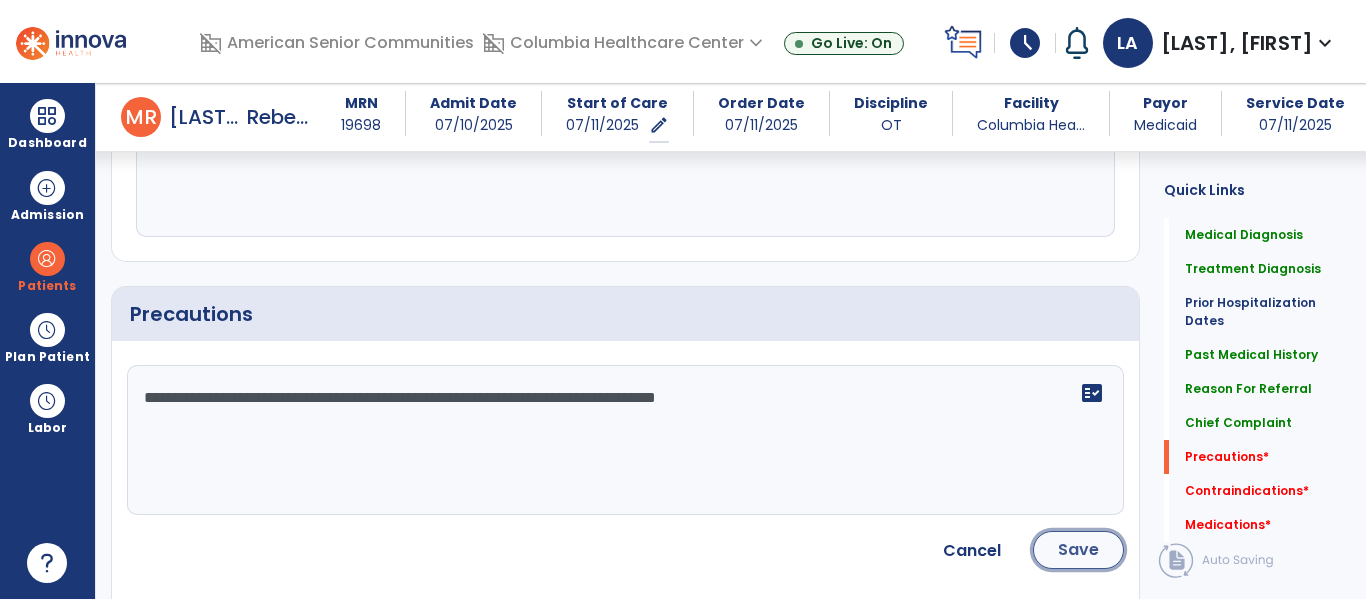 click on "Save" 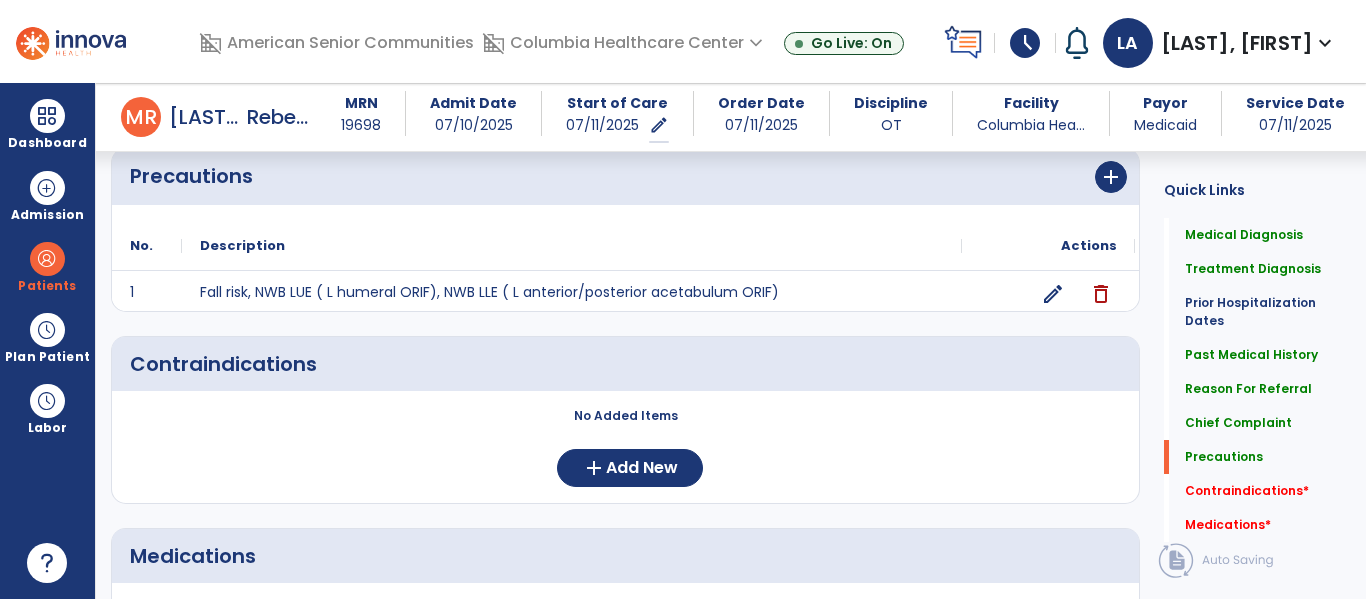 scroll, scrollTop: 1503, scrollLeft: 0, axis: vertical 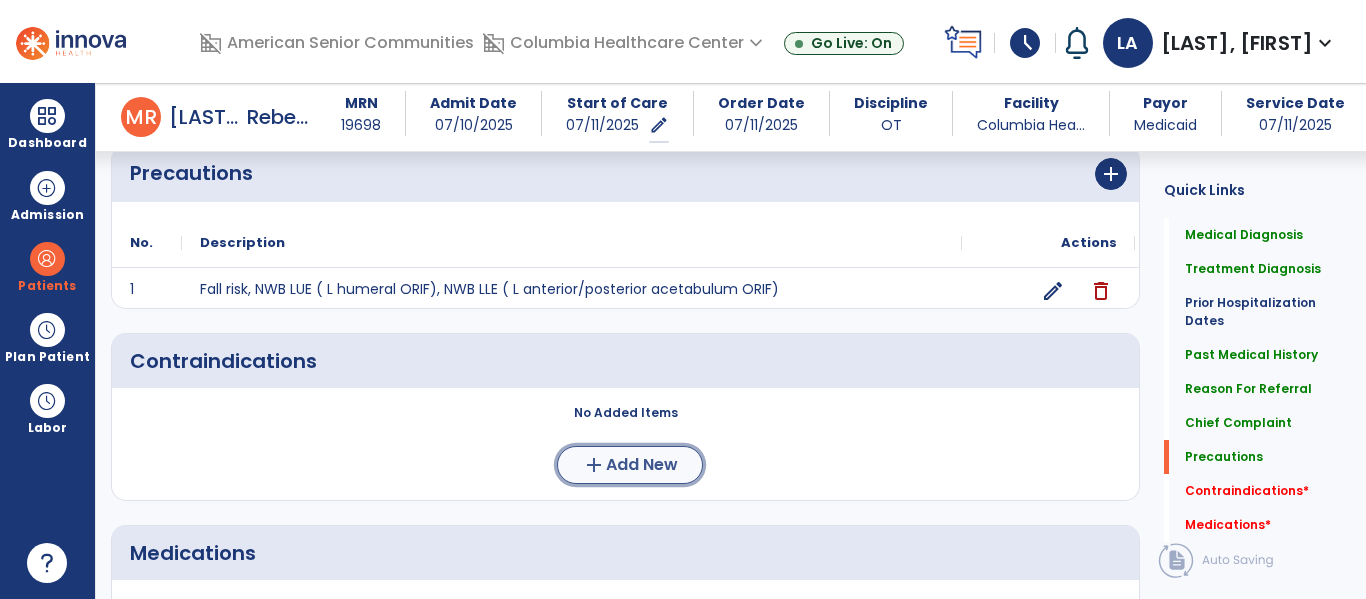 click on "Add New" 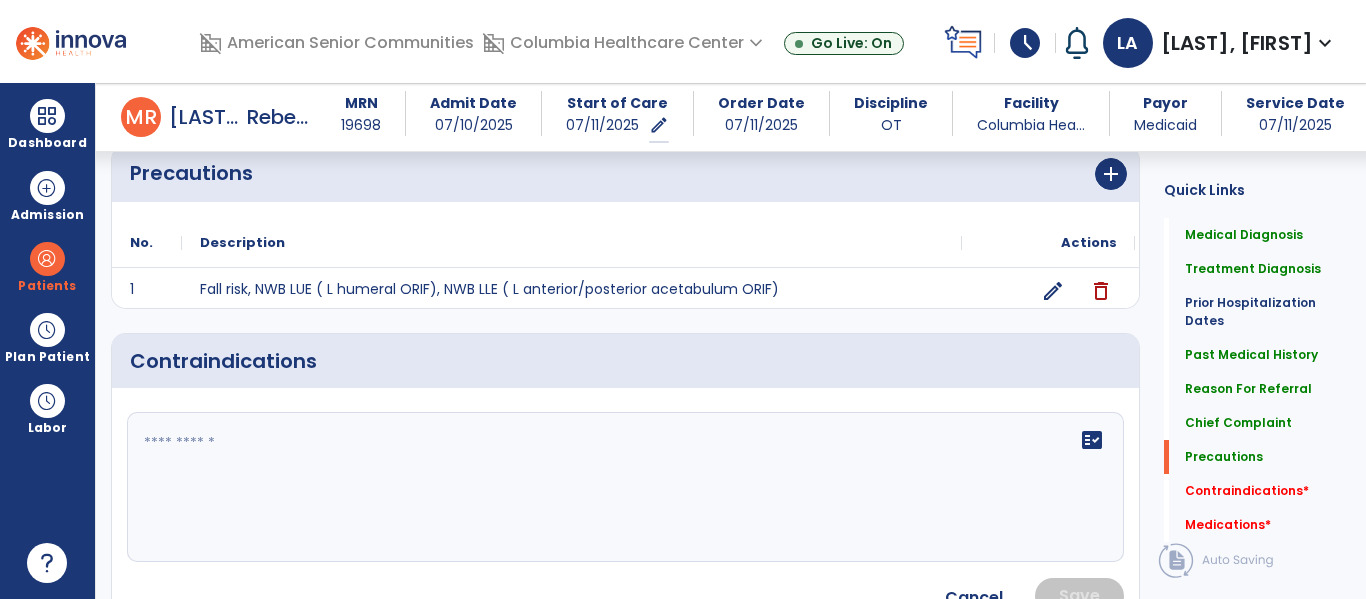 click 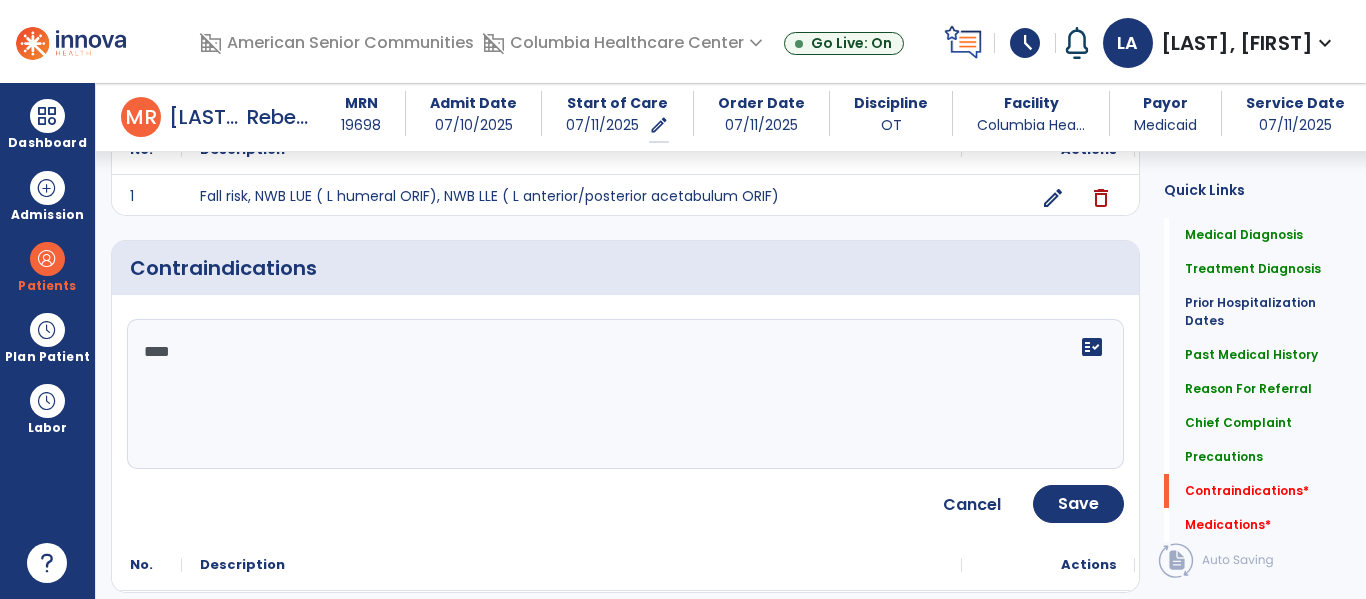 scroll, scrollTop: 1597, scrollLeft: 0, axis: vertical 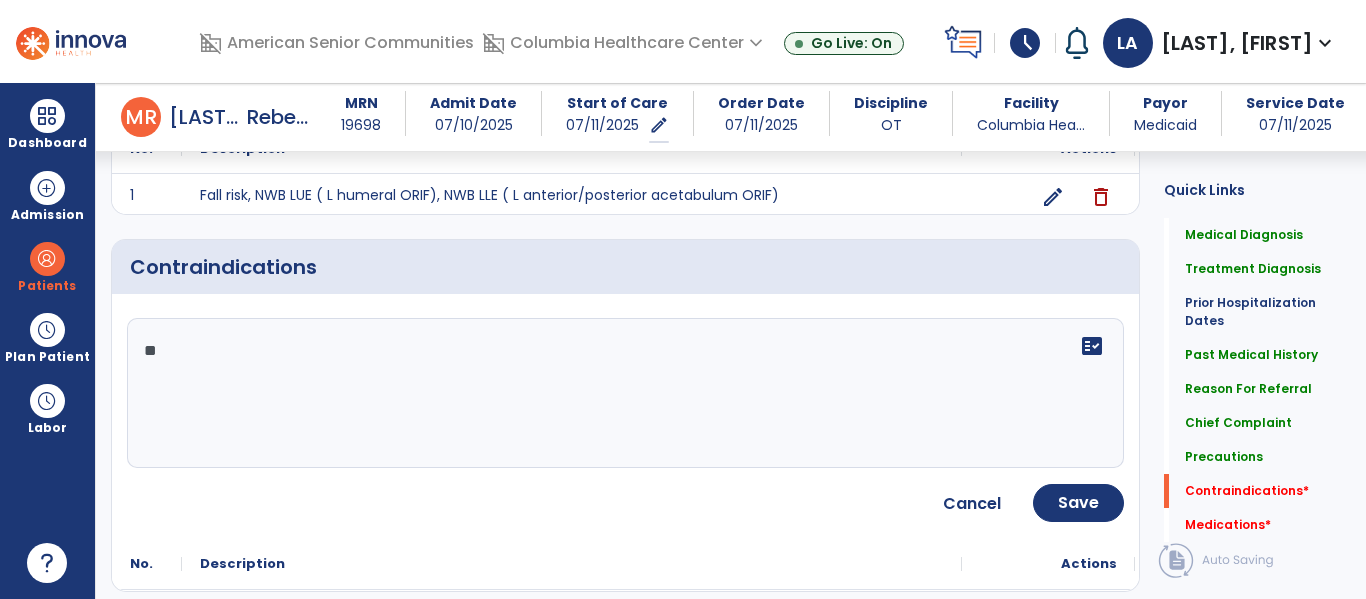 type on "*" 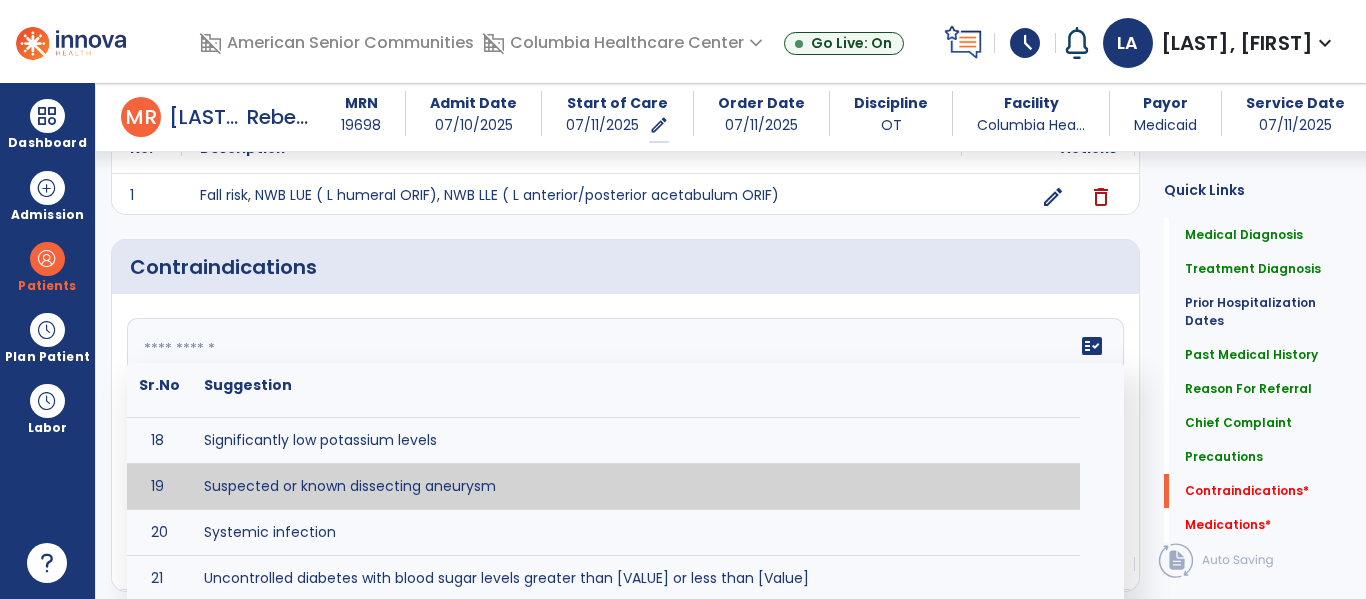 scroll, scrollTop: 808, scrollLeft: 0, axis: vertical 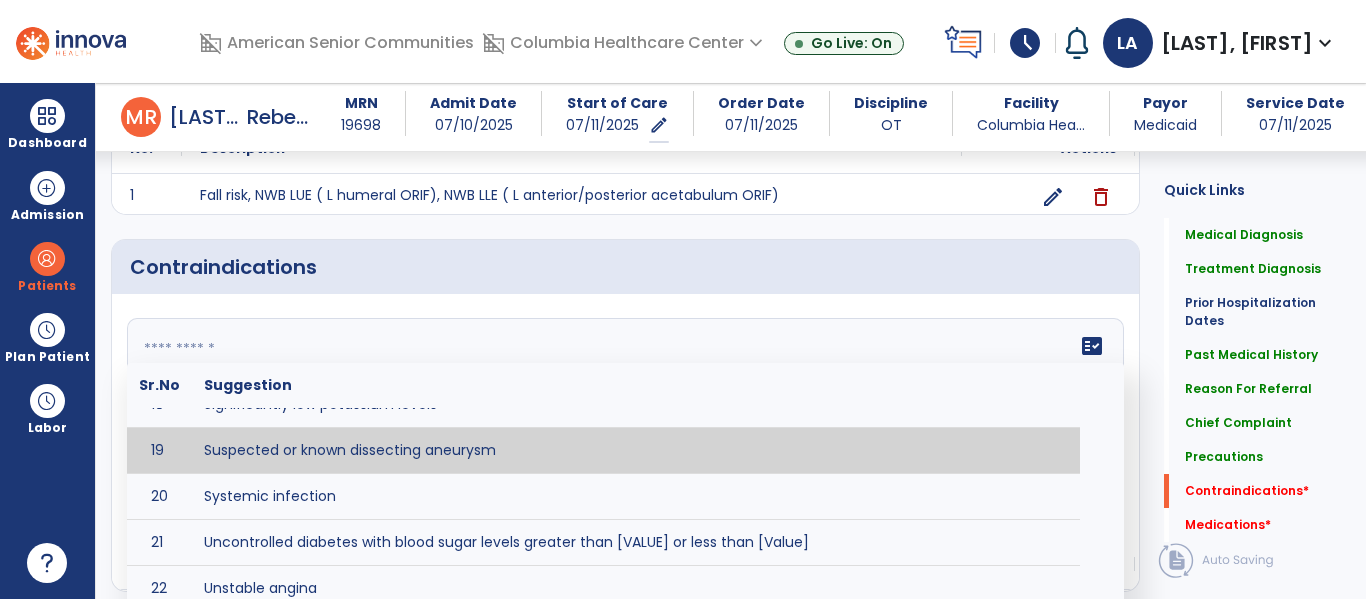 click 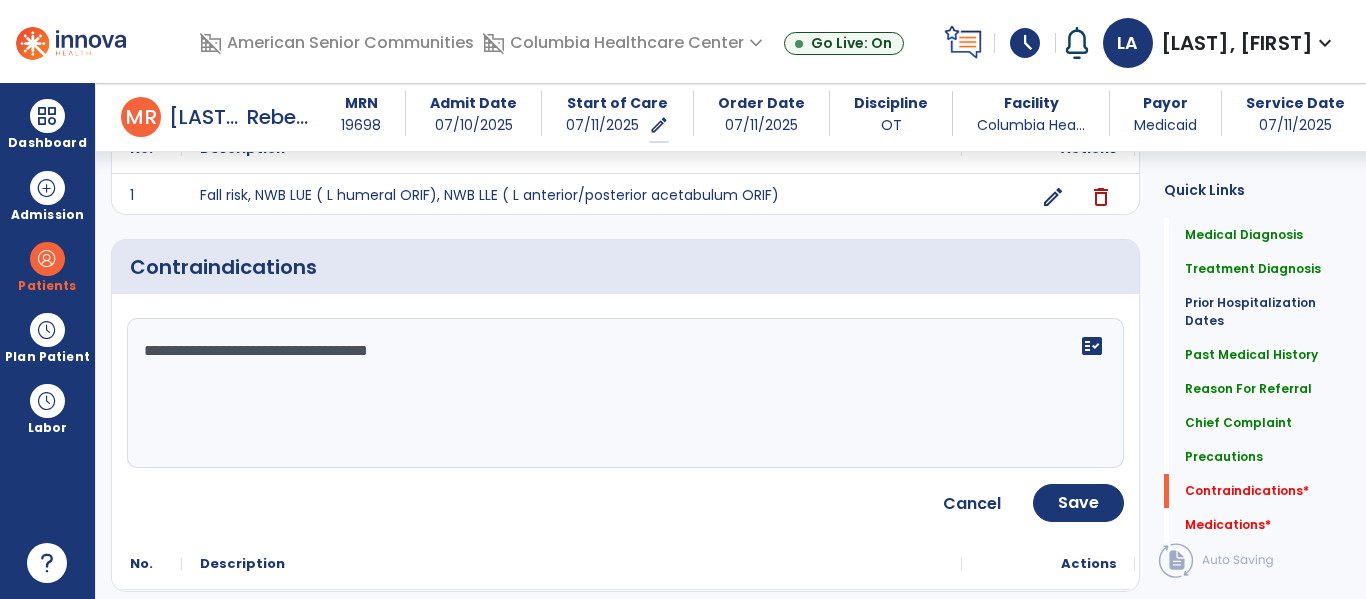click on "**********" 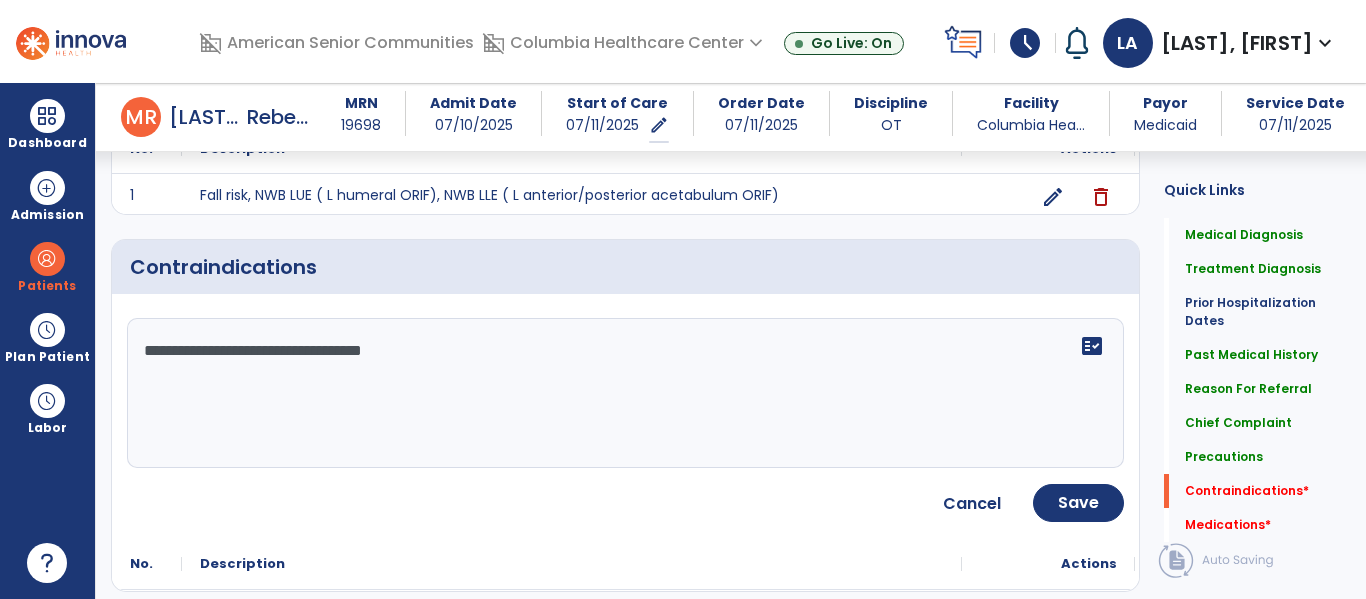 click on "**********" 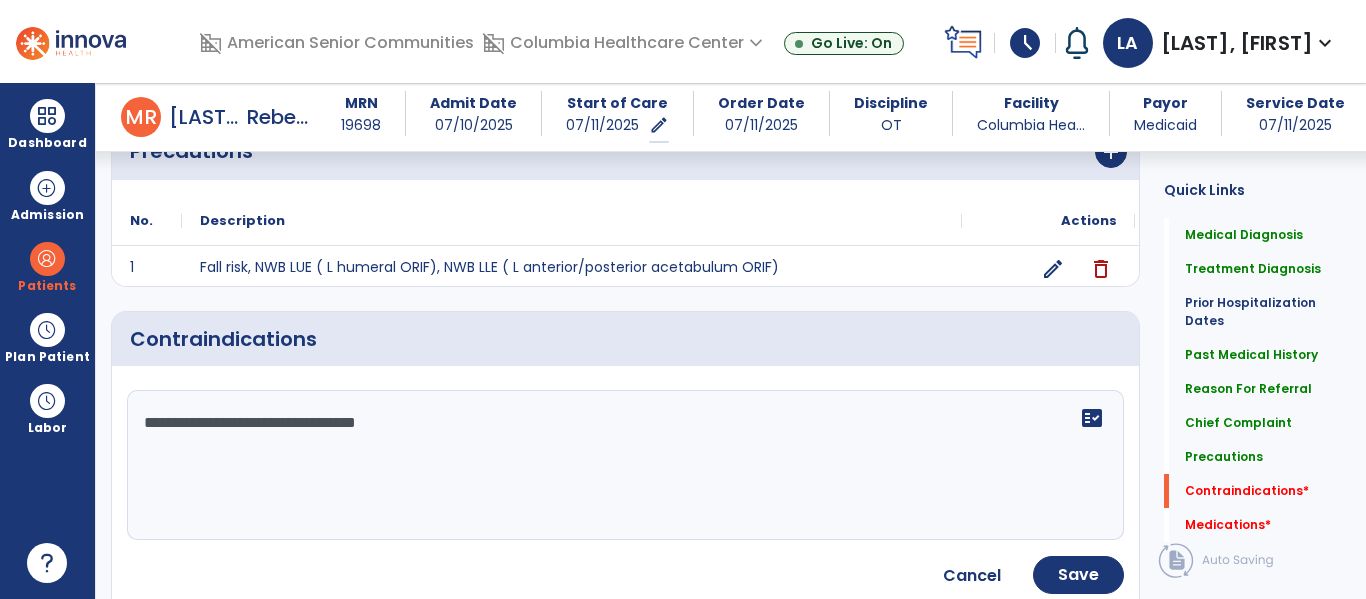 scroll, scrollTop: 1554, scrollLeft: 0, axis: vertical 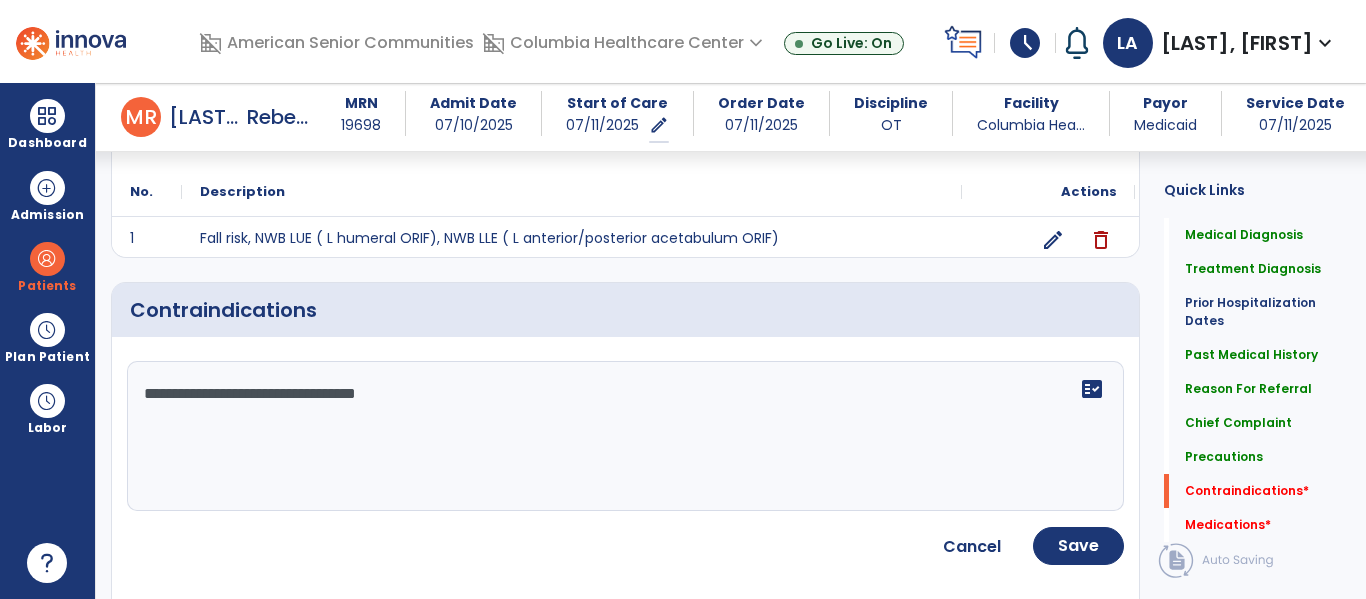 type on "**********" 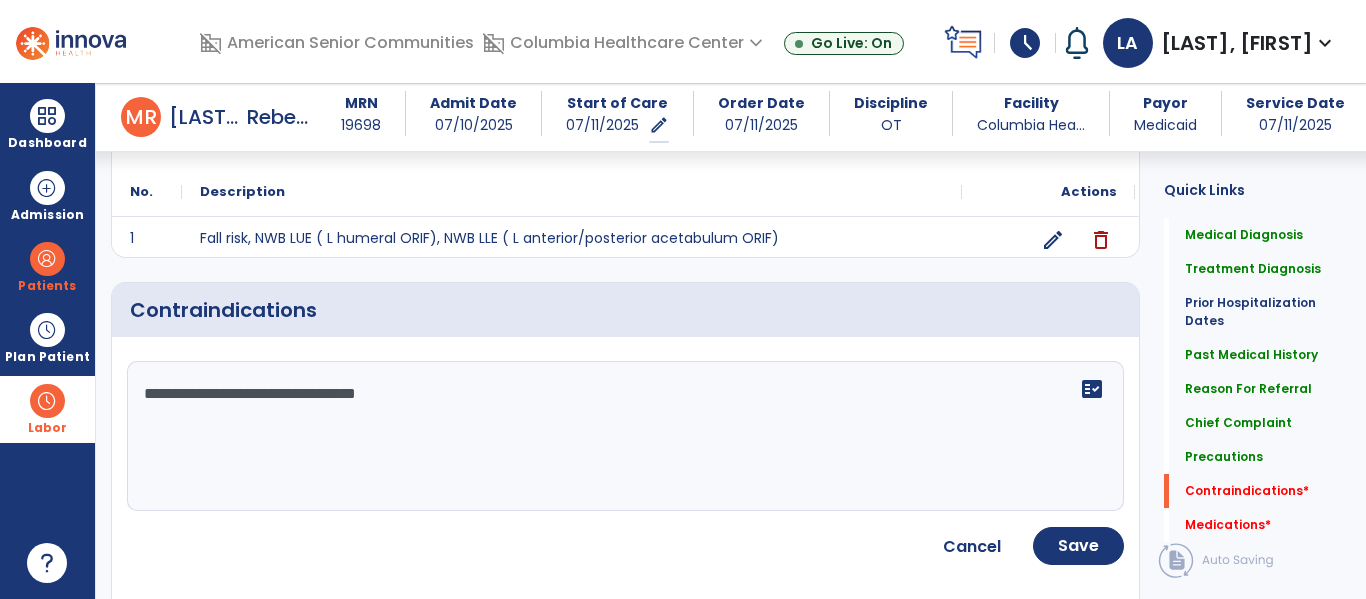 drag, startPoint x: 426, startPoint y: 391, endPoint x: 39, endPoint y: 387, distance: 387.02066 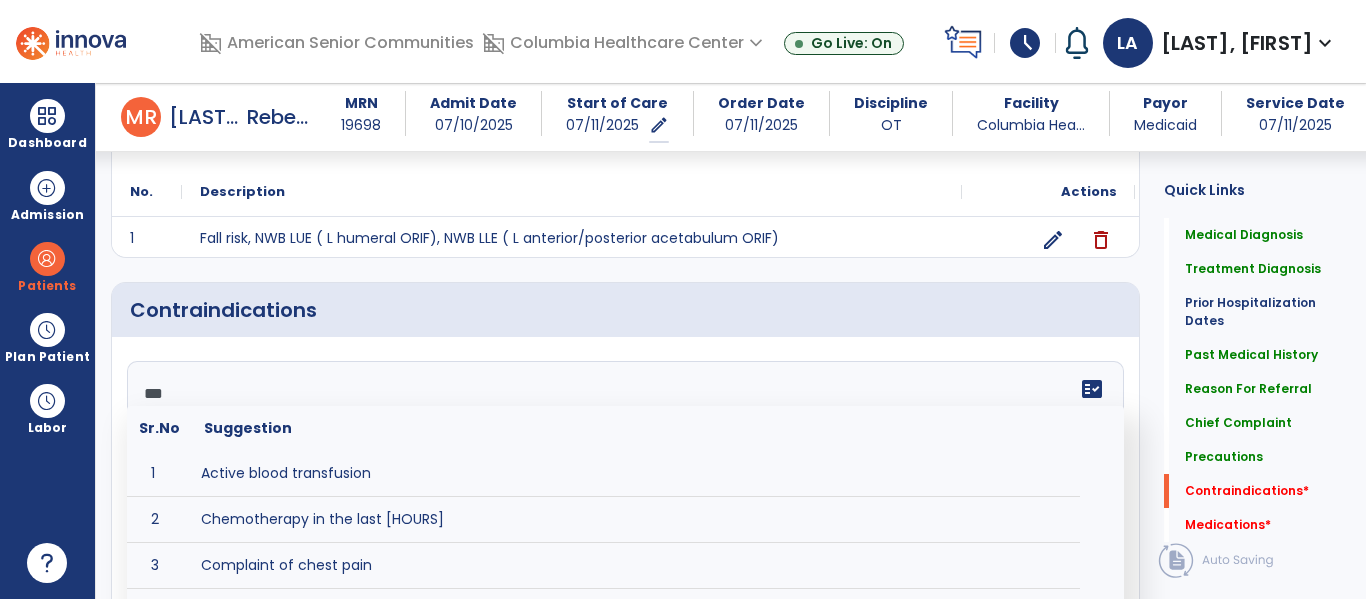 type on "****" 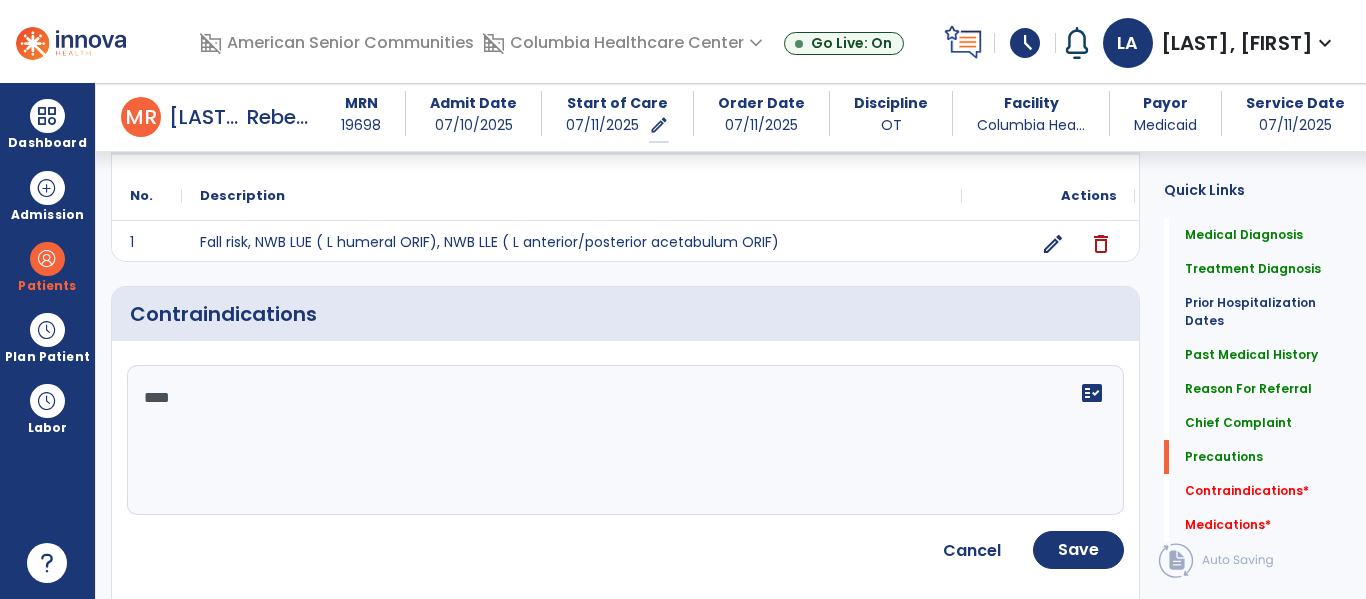 scroll, scrollTop: 1566, scrollLeft: 0, axis: vertical 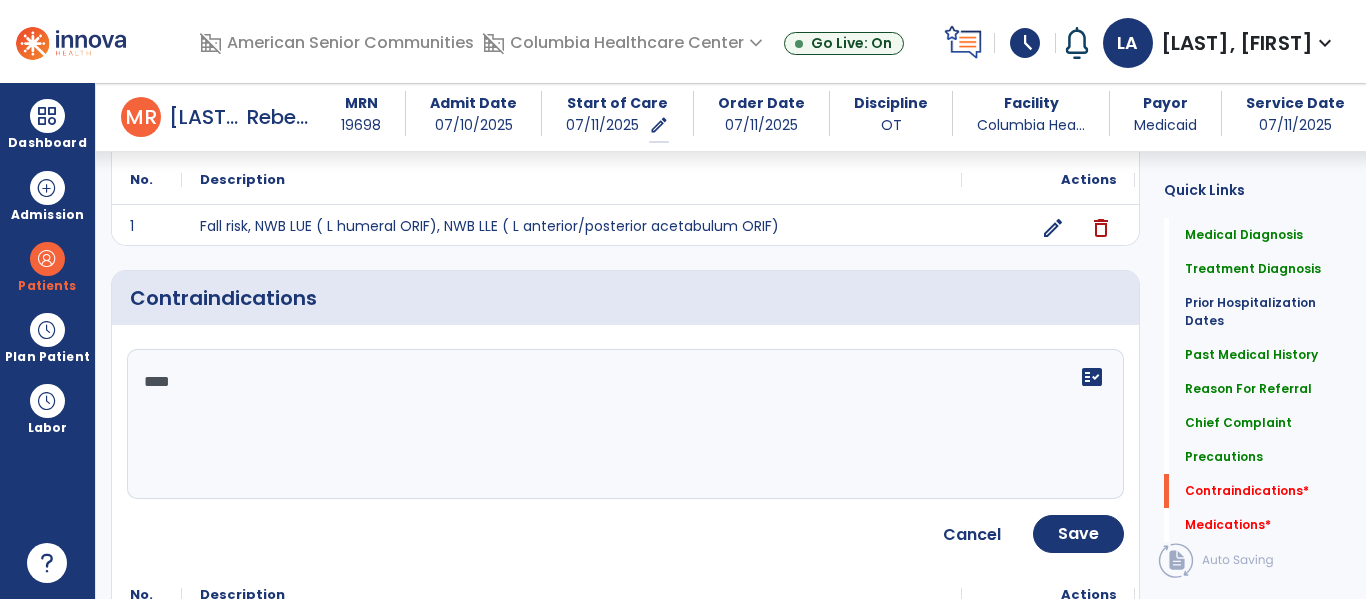 drag, startPoint x: 216, startPoint y: 377, endPoint x: 144, endPoint y: 388, distance: 72.835434 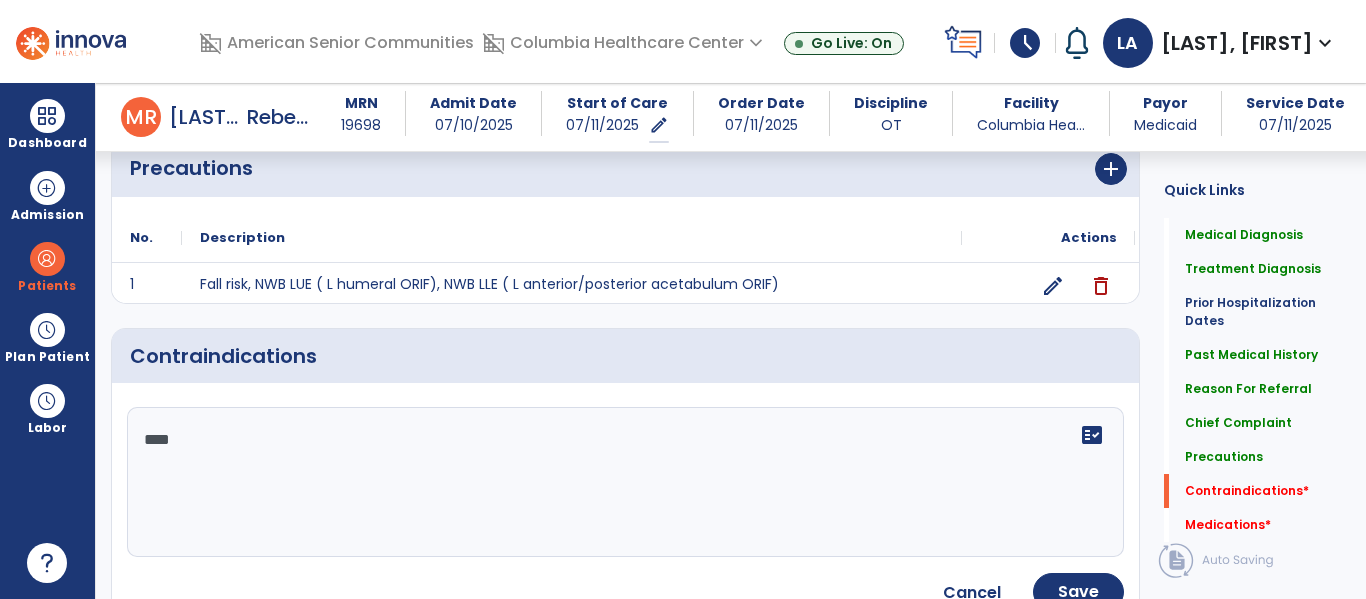 scroll, scrollTop: 1482, scrollLeft: 0, axis: vertical 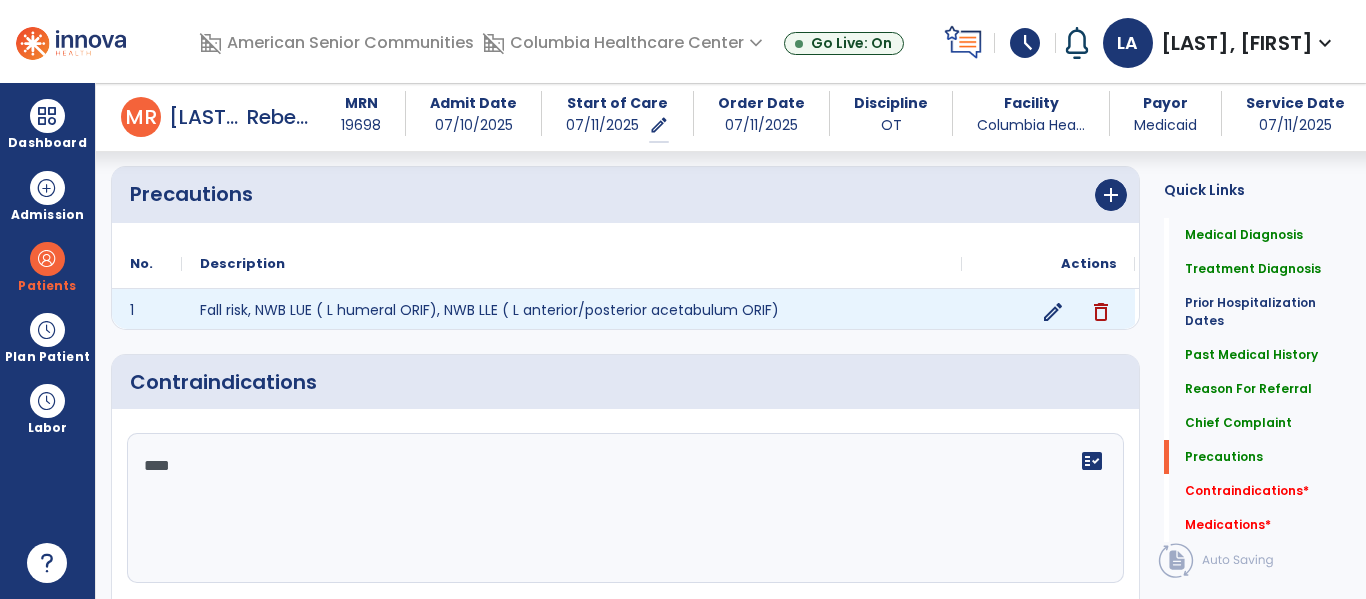 type on "****" 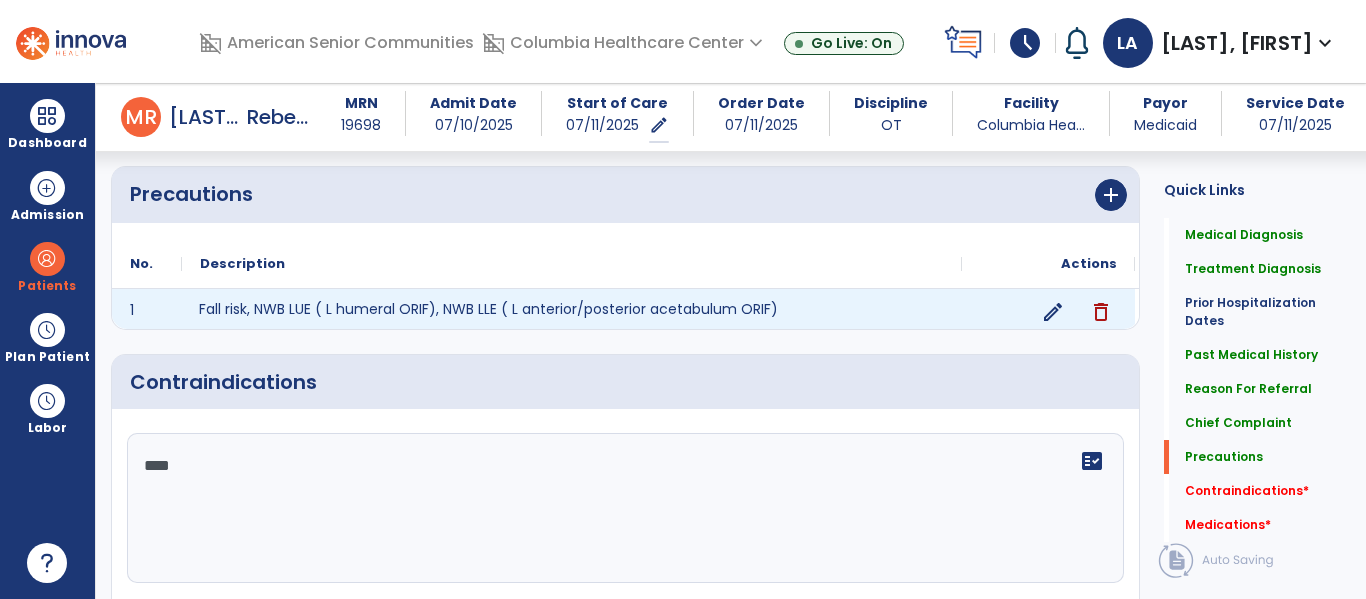 click on "Fall risk, NWB LUE ( L humeral ORIF), NWB LLE ( L anterior/posterior acetabulum ORIF)" 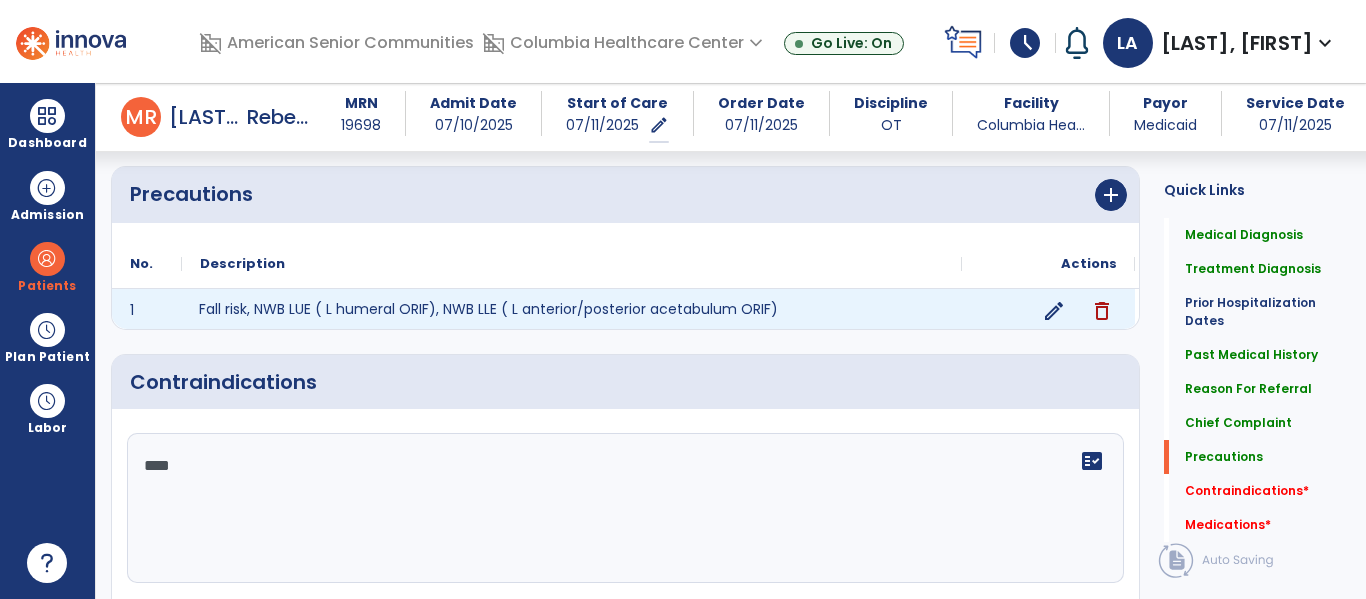 click on "edit" 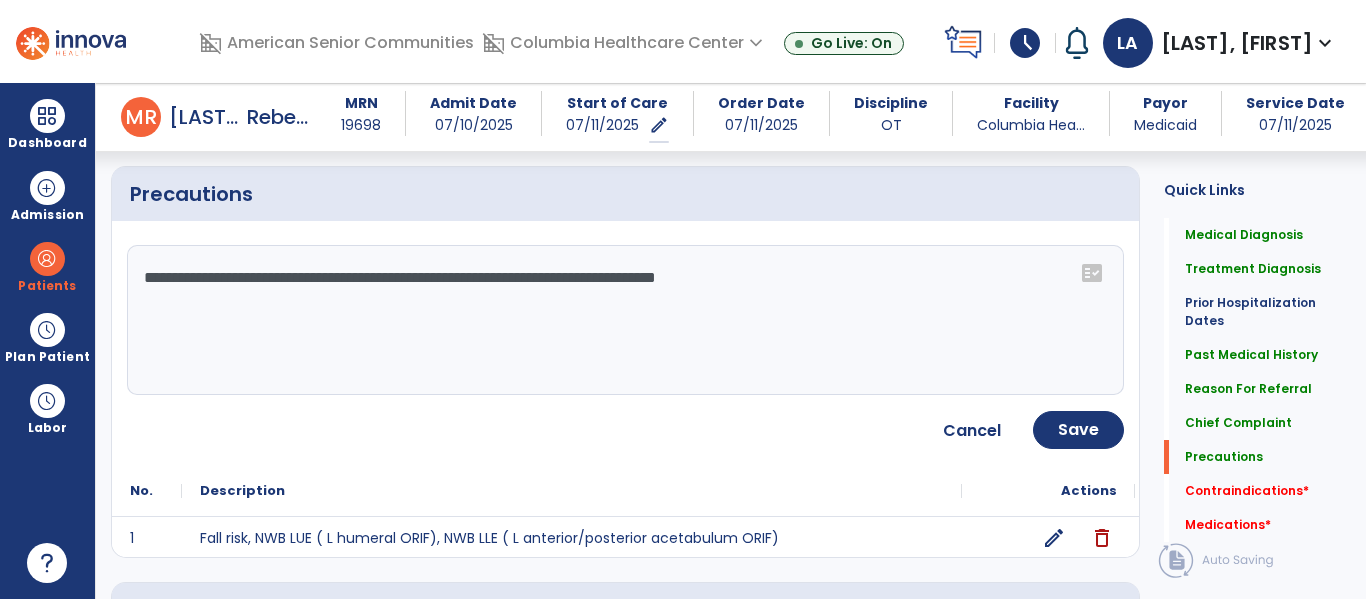 click on "**********" 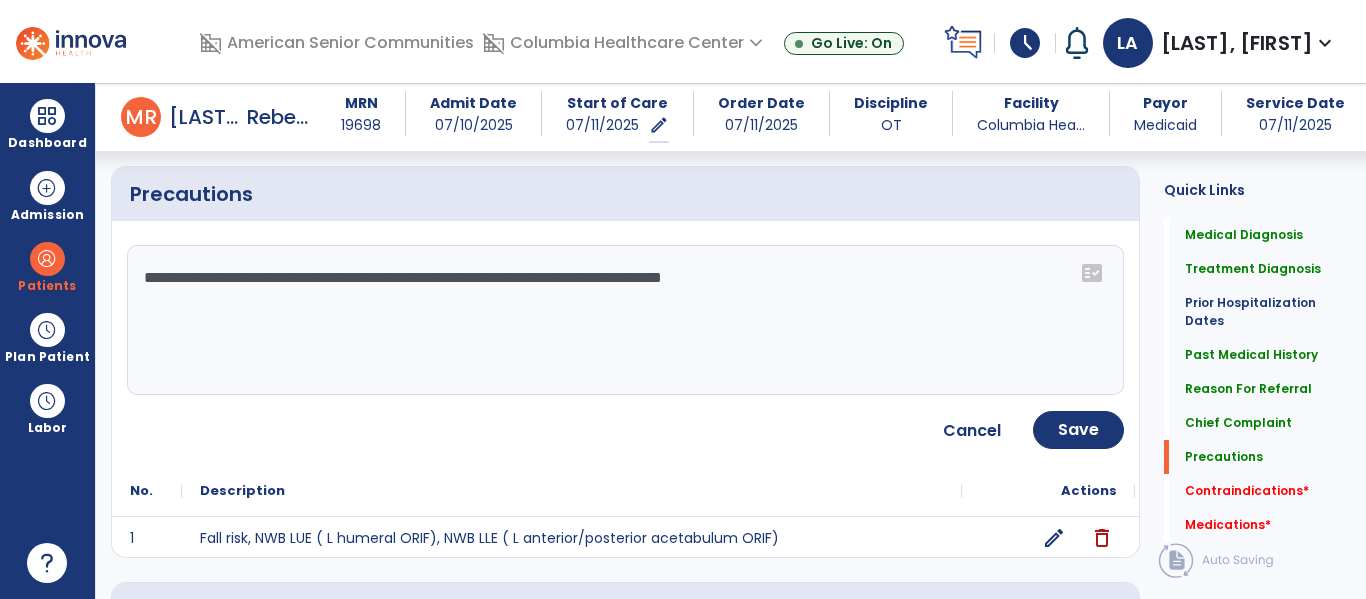 click on "**********" 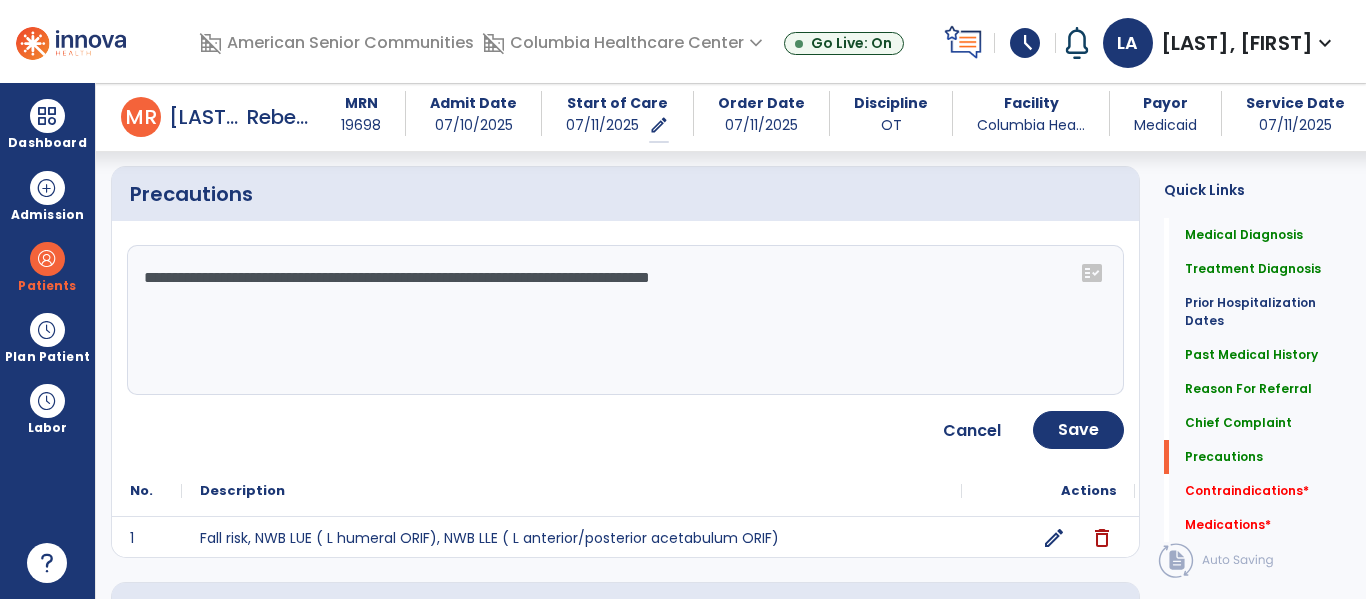 click on "**********" 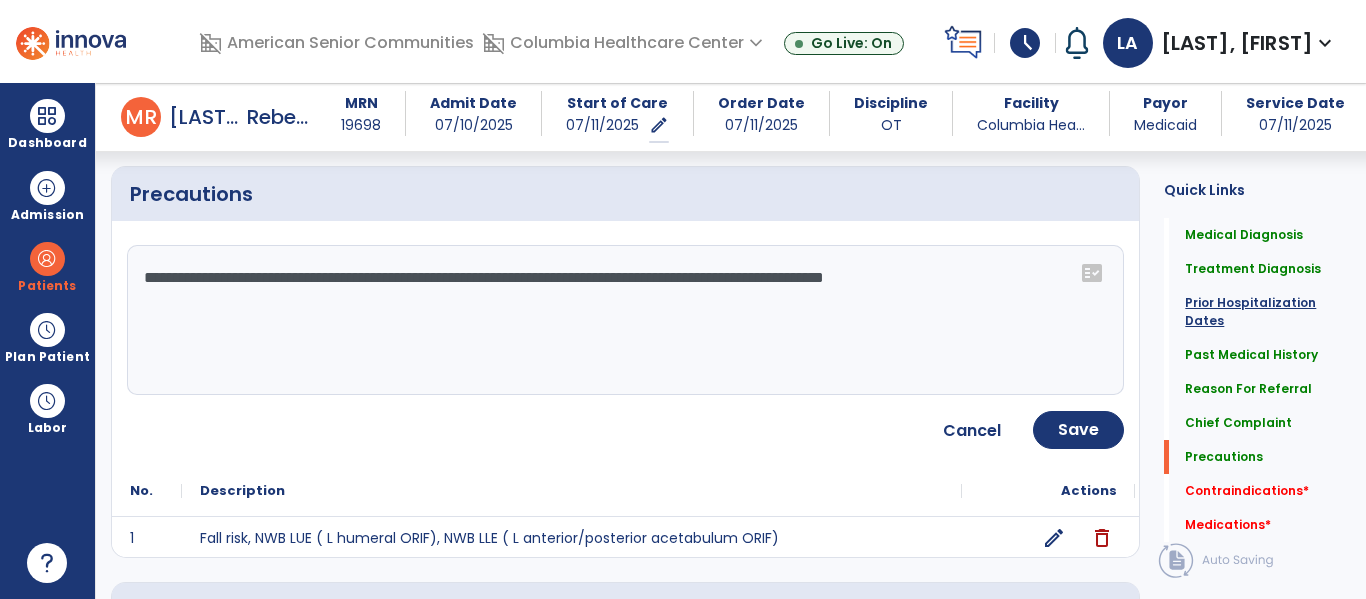 type on "**********" 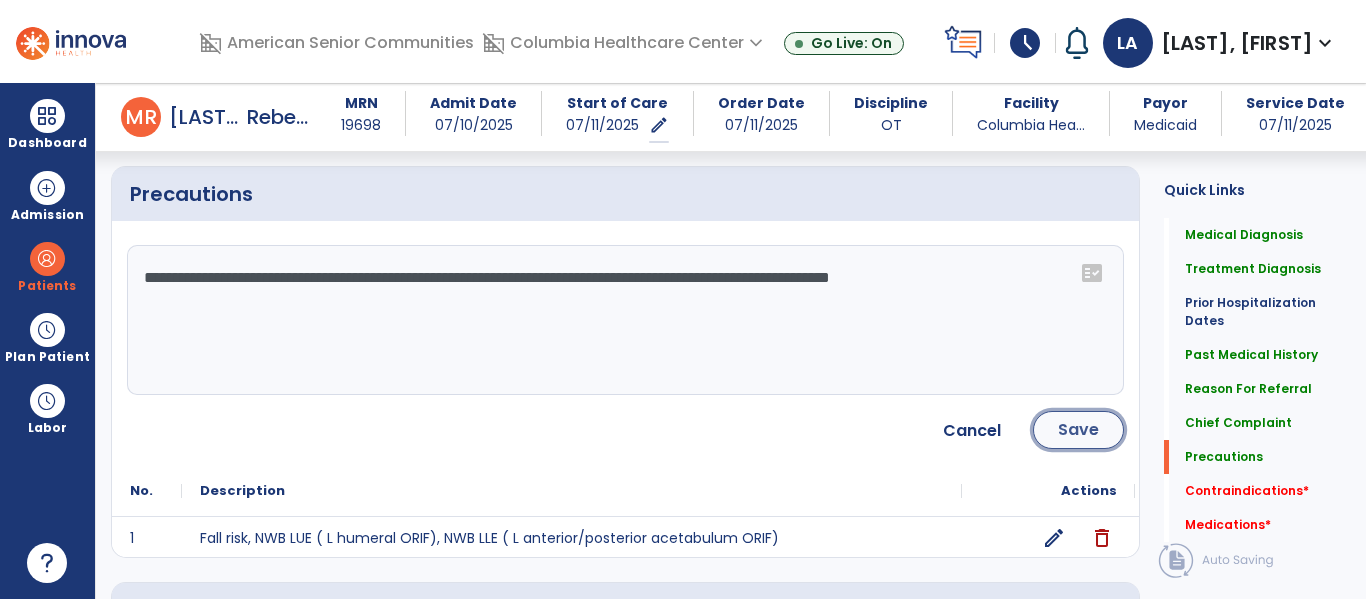 click on "Save" 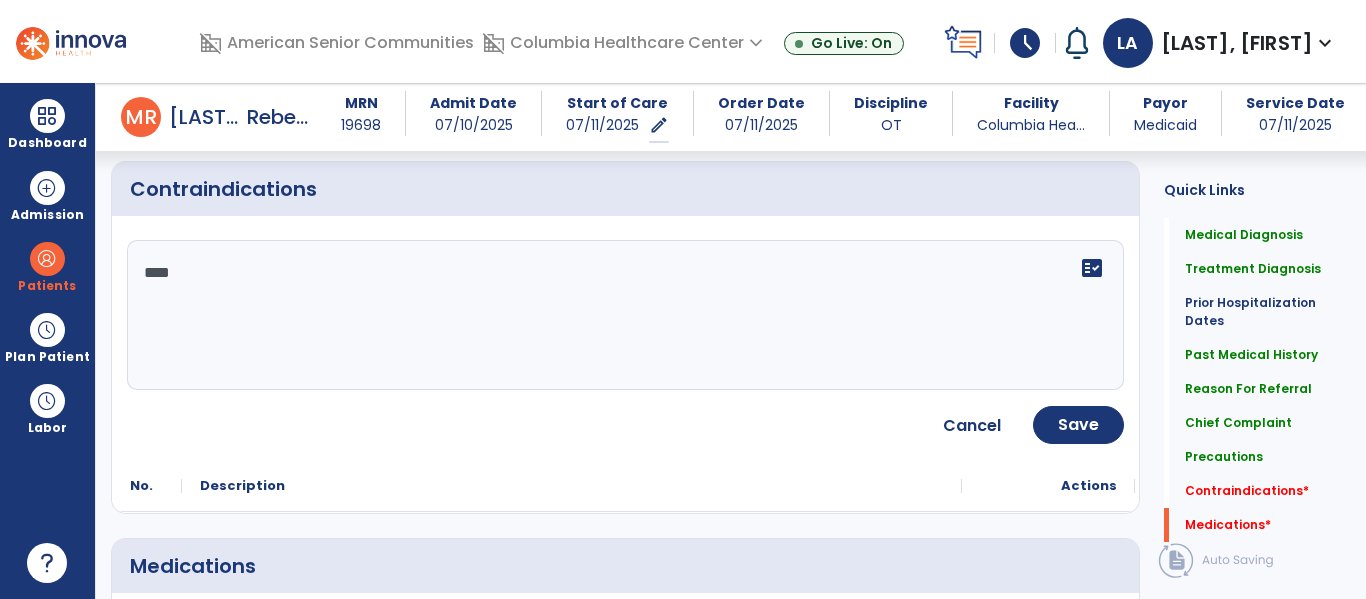 scroll, scrollTop: 1702, scrollLeft: 0, axis: vertical 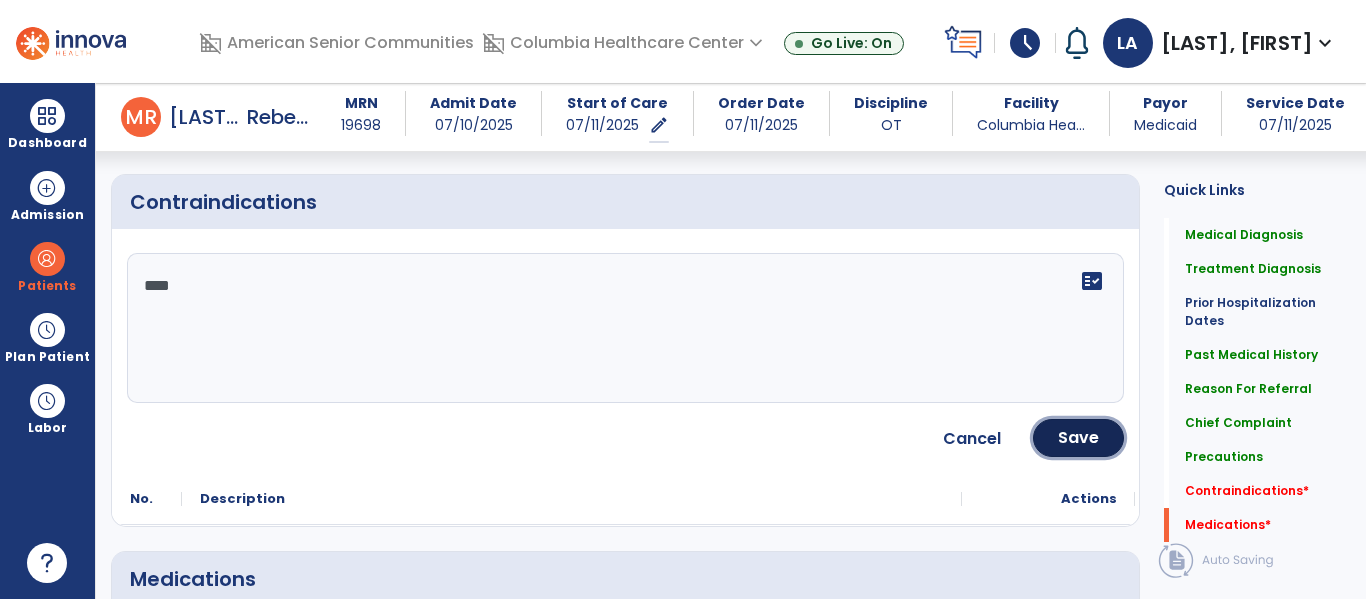 click on "Save" 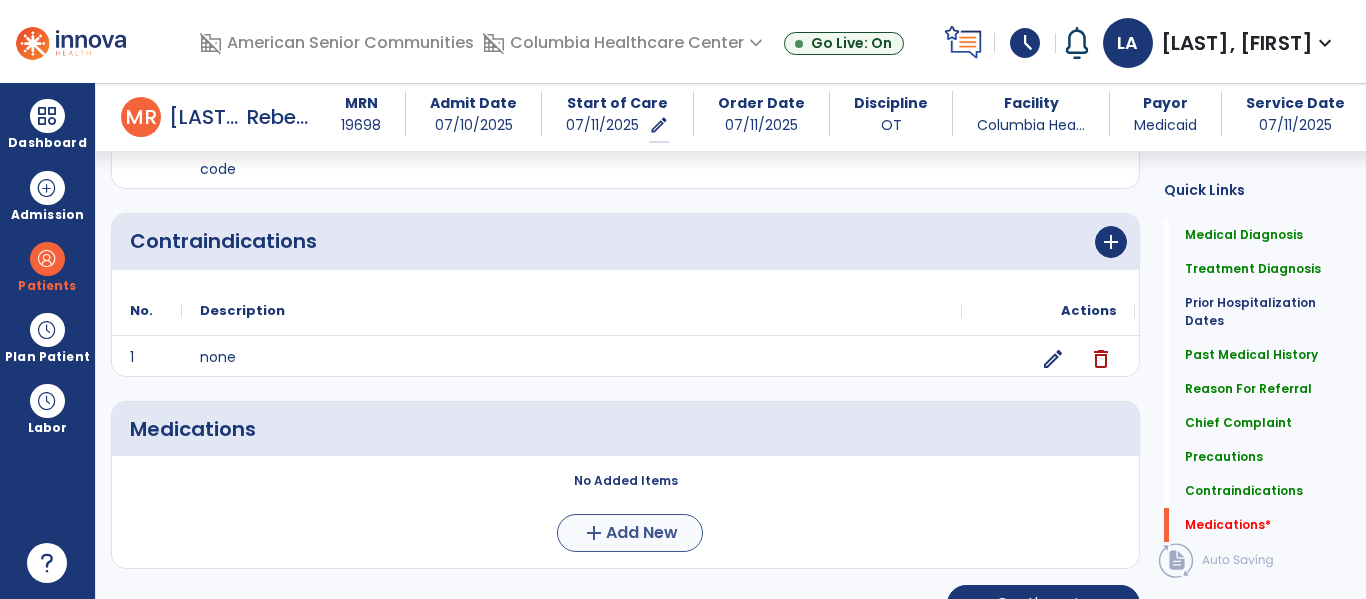 scroll, scrollTop: 1694, scrollLeft: 0, axis: vertical 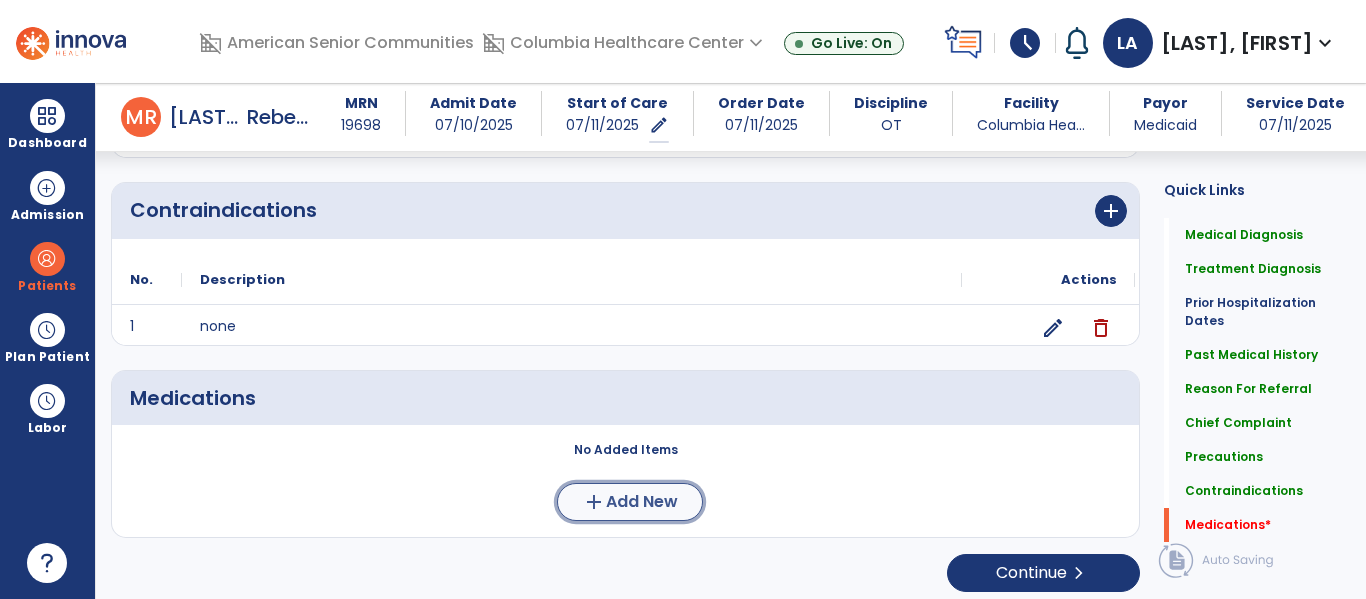 click on "Add New" 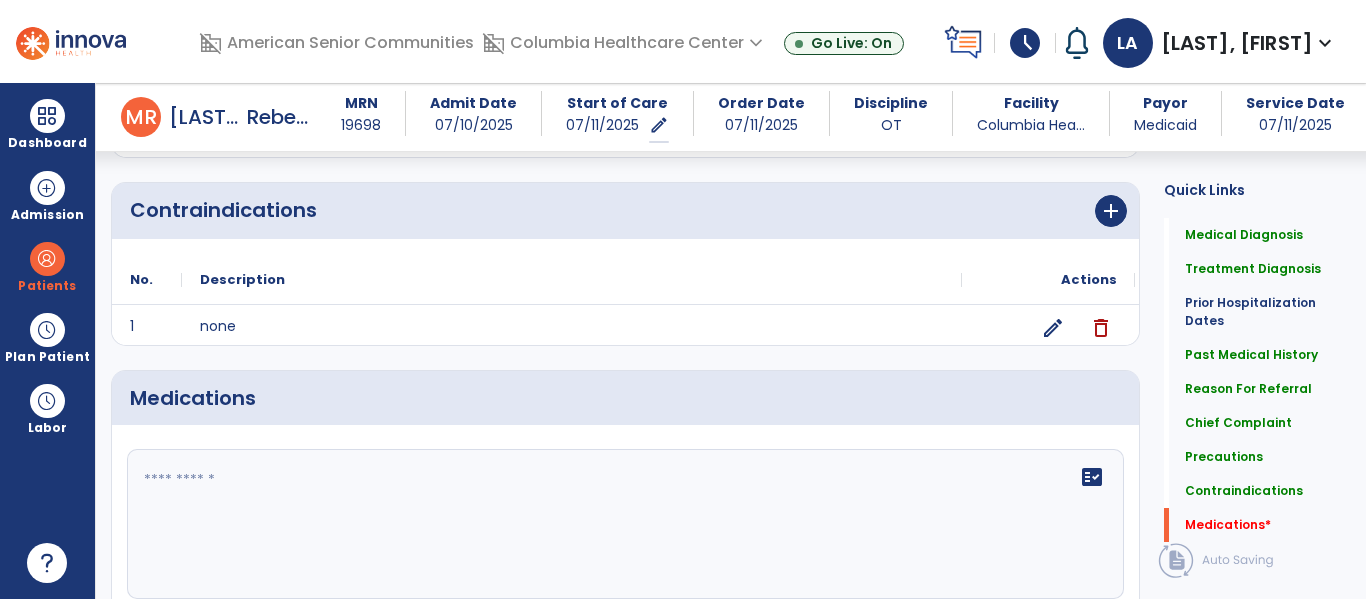 click 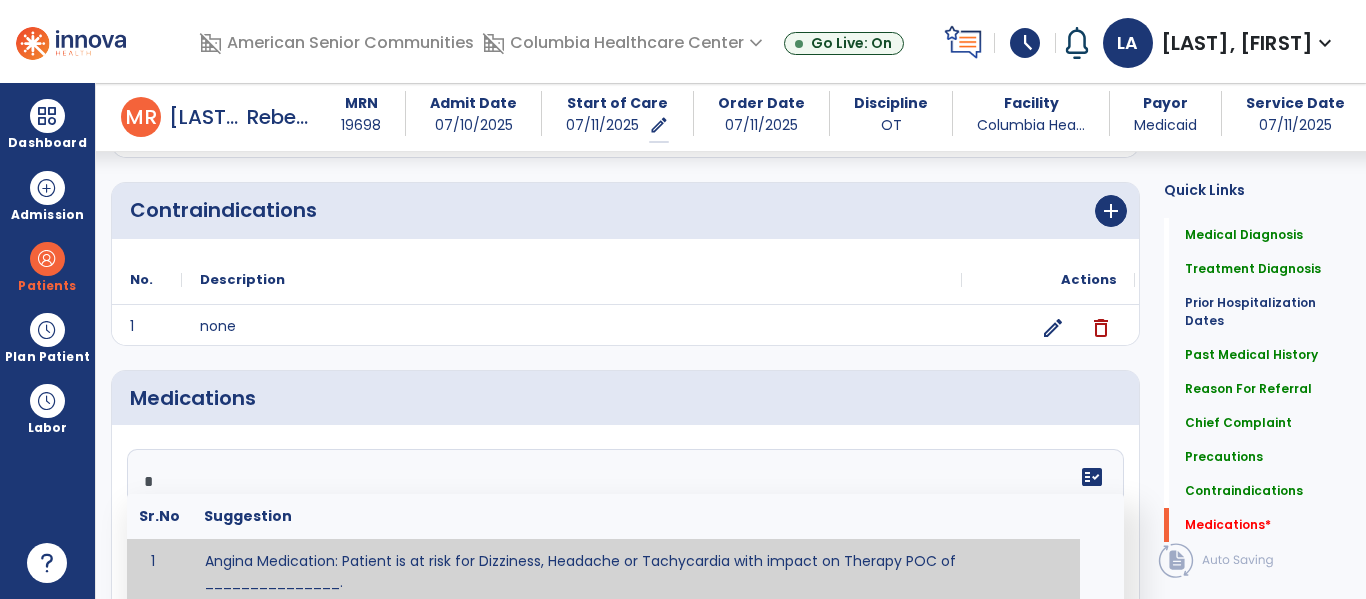 scroll, scrollTop: 1701, scrollLeft: 0, axis: vertical 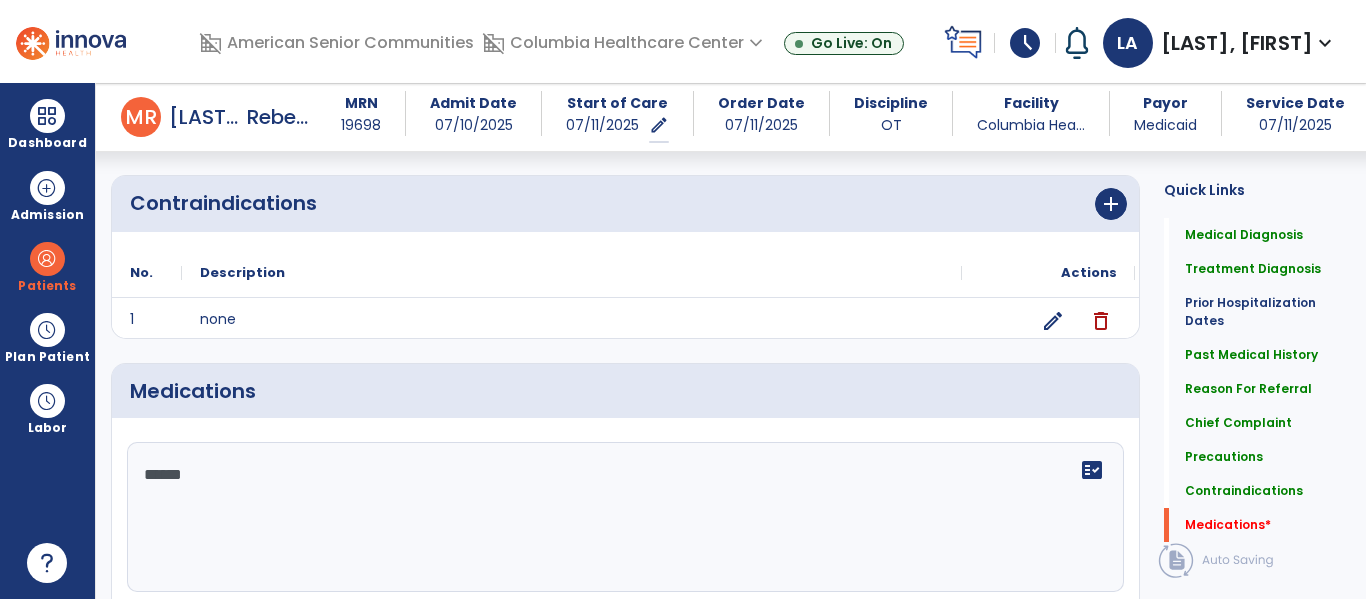 type on "*******" 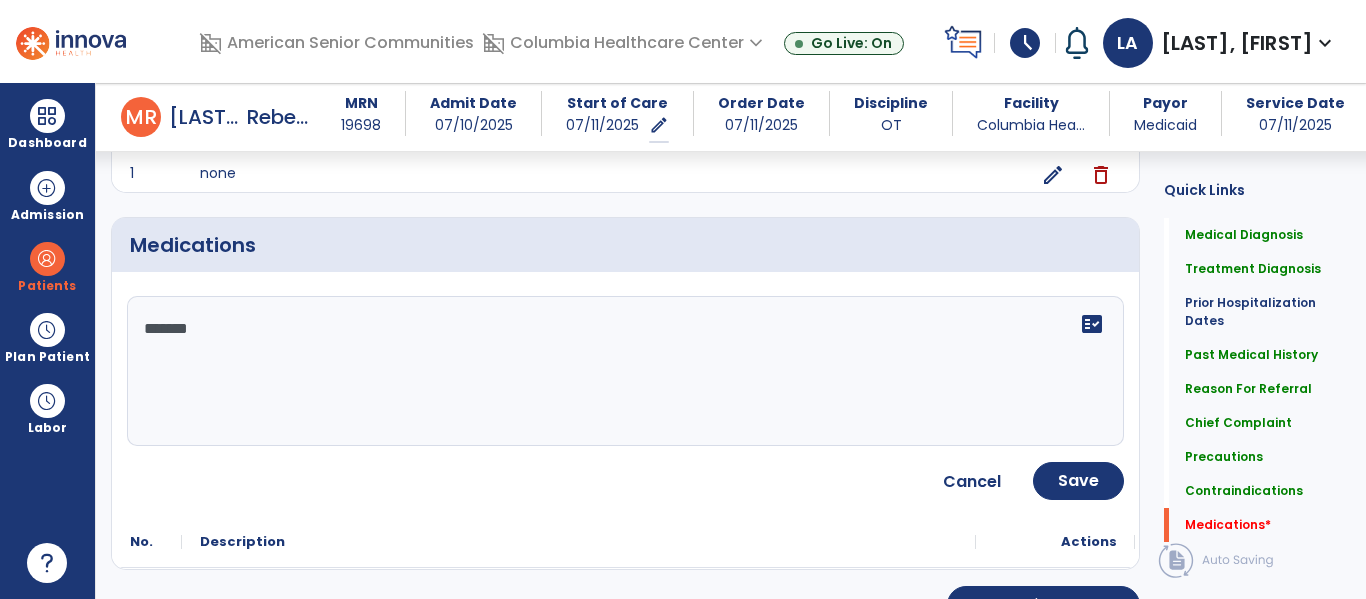 scroll, scrollTop: 1848, scrollLeft: 0, axis: vertical 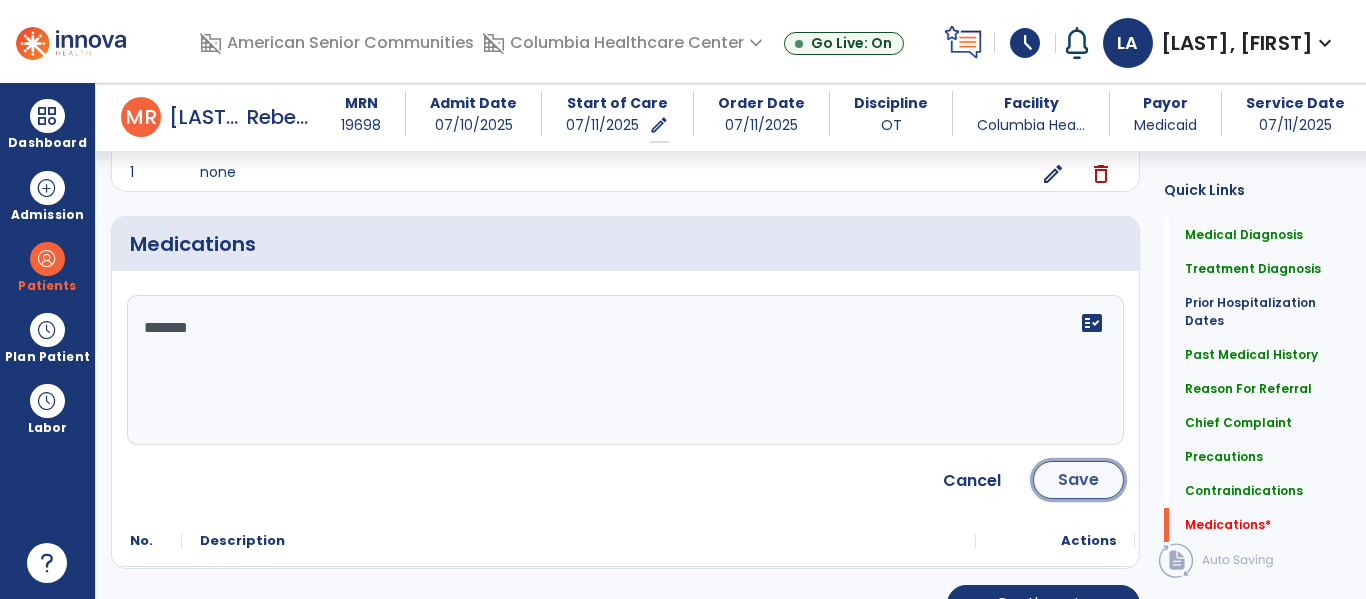 click on "Save" 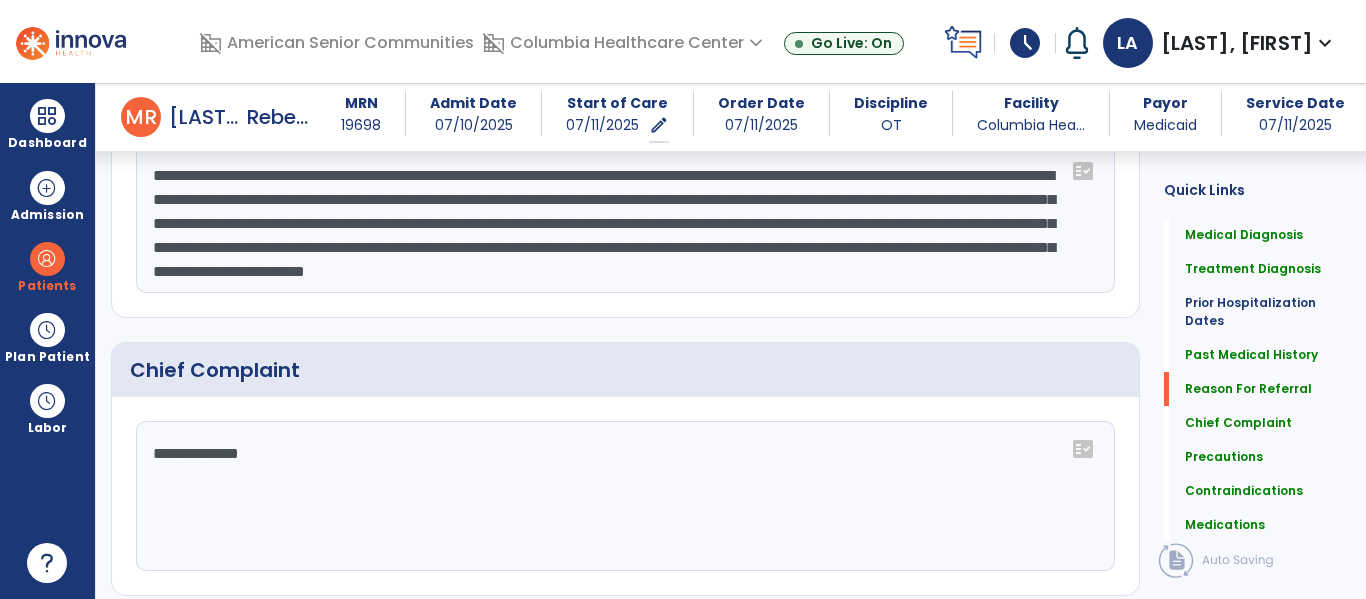 scroll, scrollTop: 804, scrollLeft: 0, axis: vertical 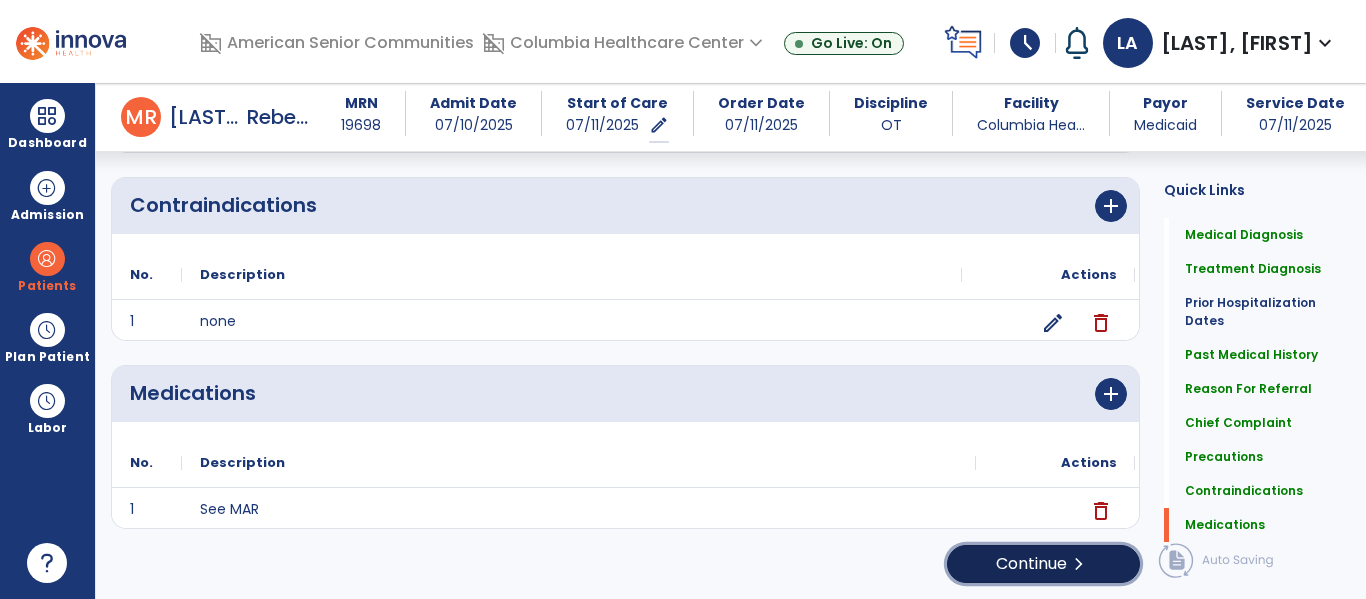 click on "Continue  chevron_right" 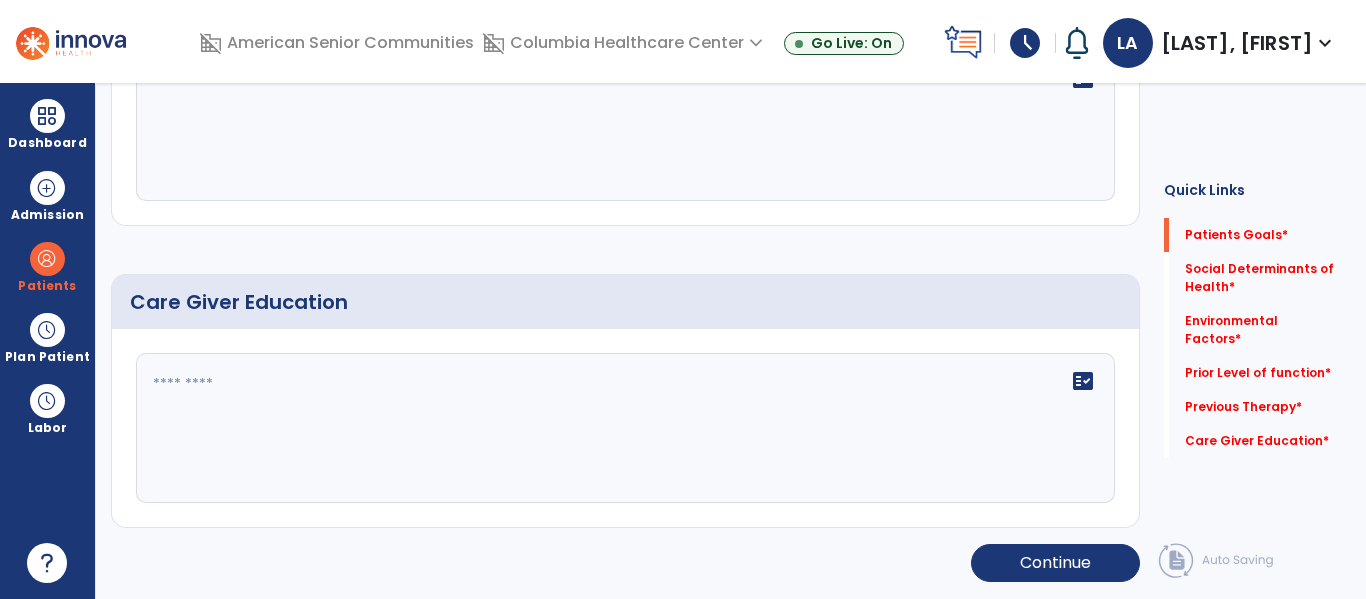 scroll, scrollTop: 15, scrollLeft: 0, axis: vertical 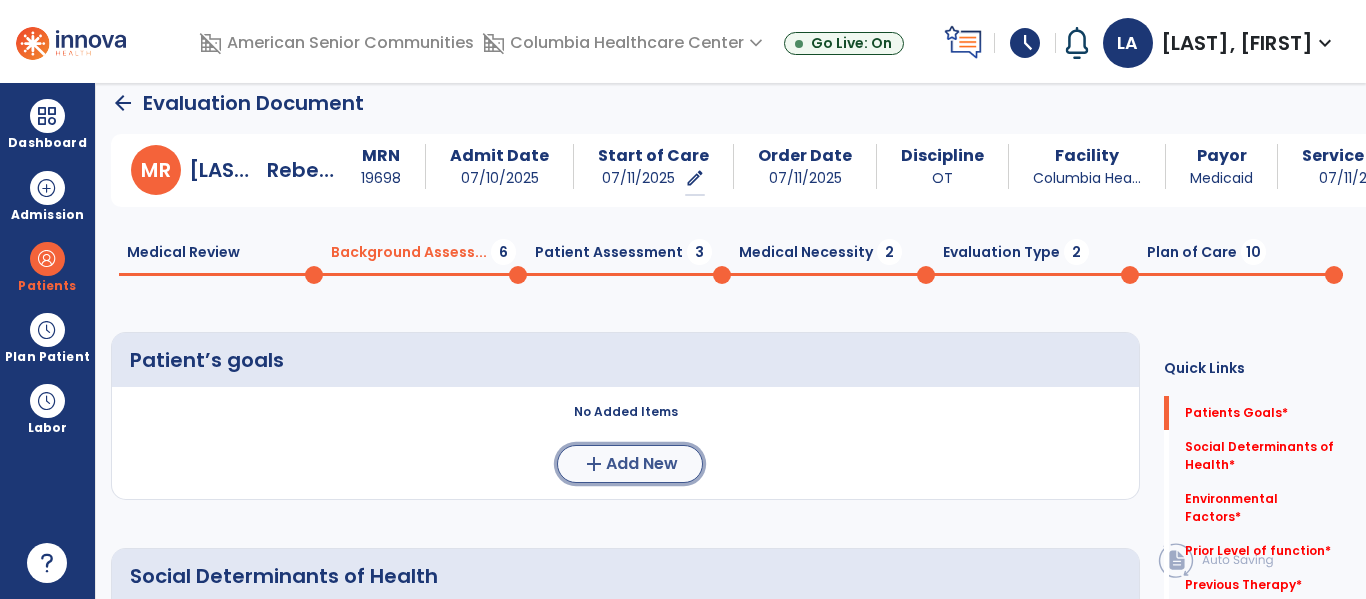 click on "add  Add New" 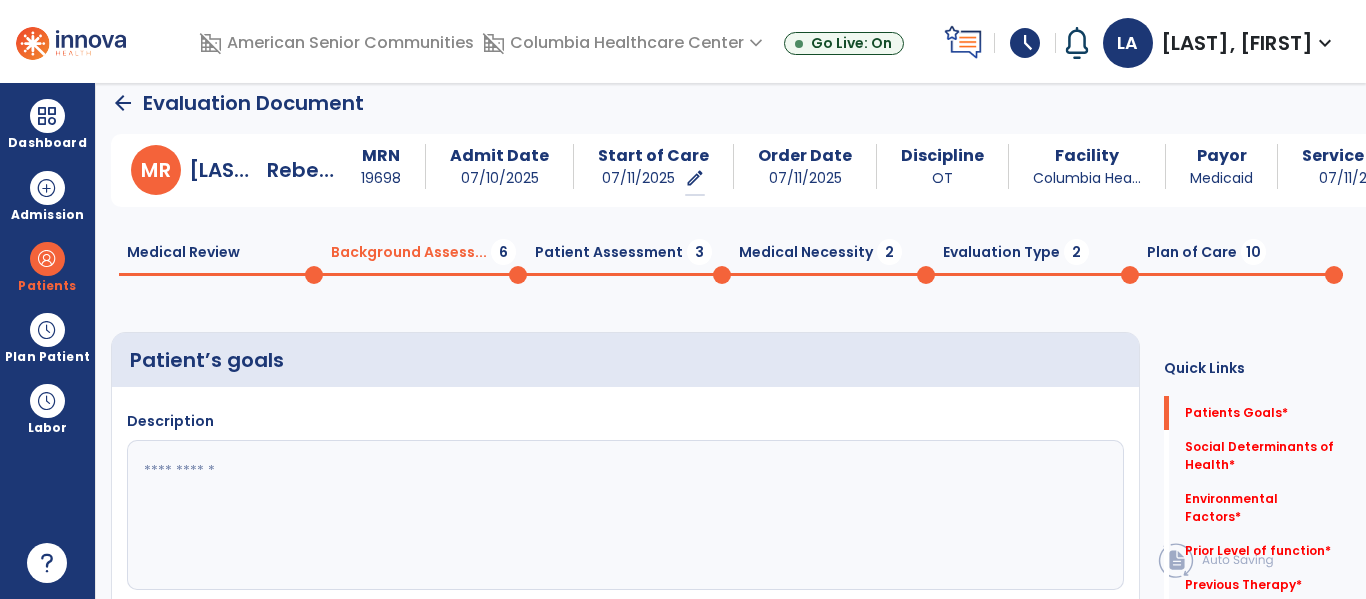 click 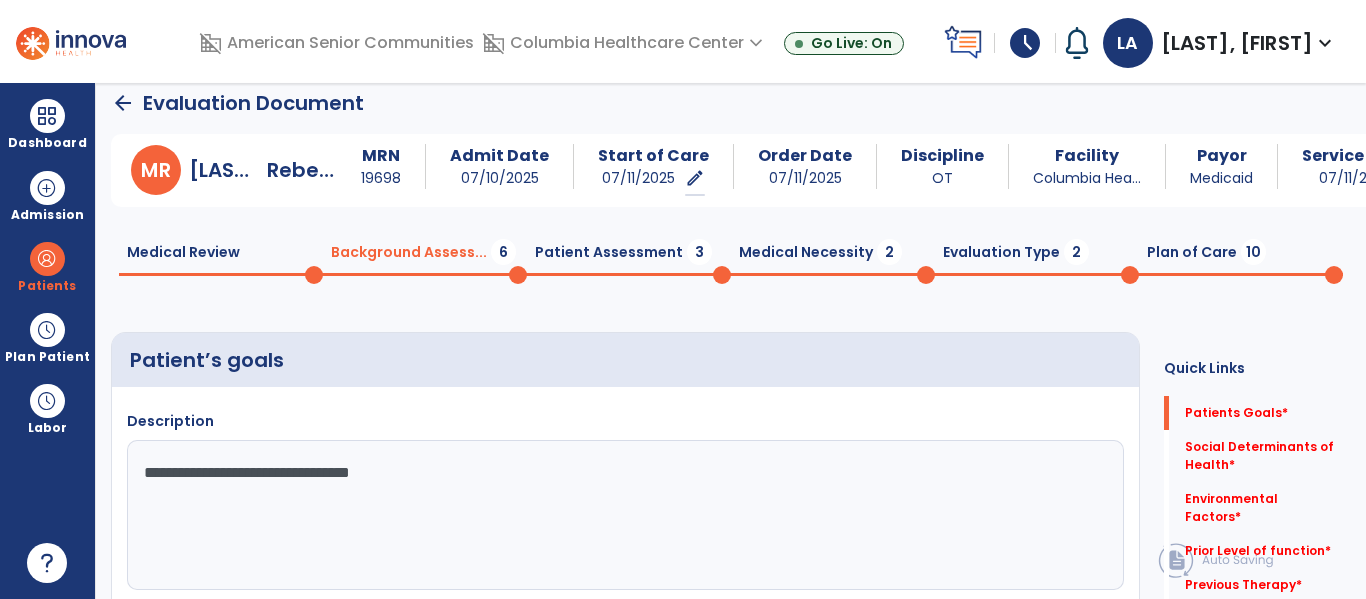type on "**********" 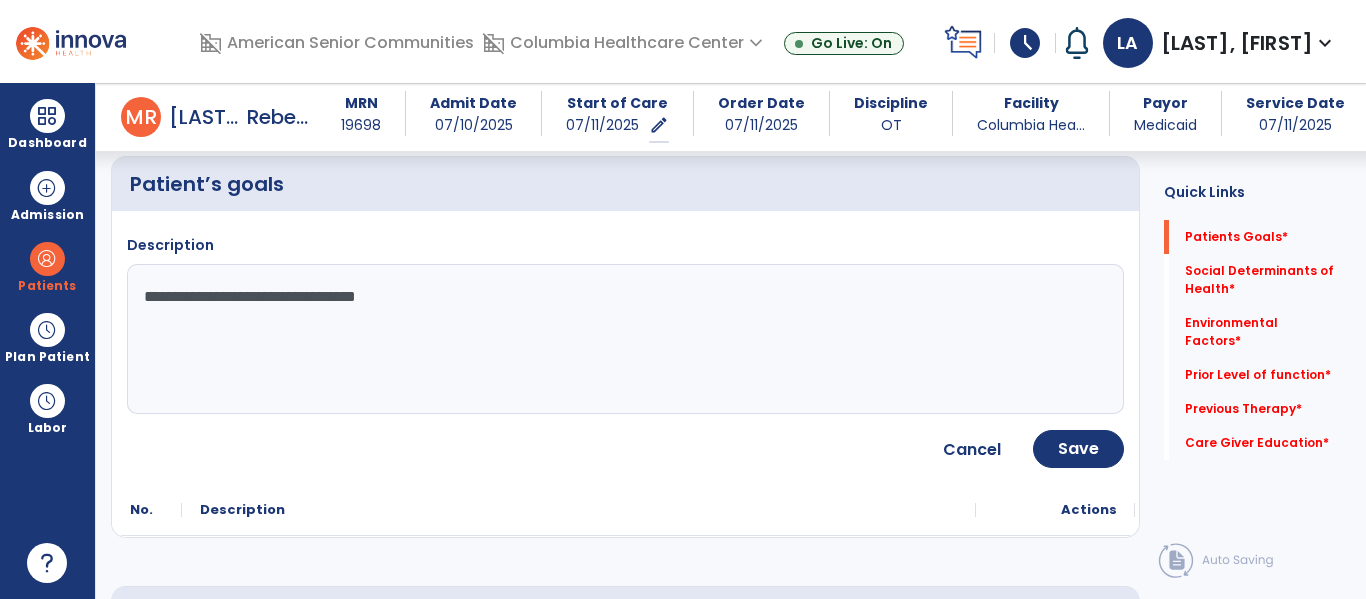 scroll, scrollTop: 173, scrollLeft: 0, axis: vertical 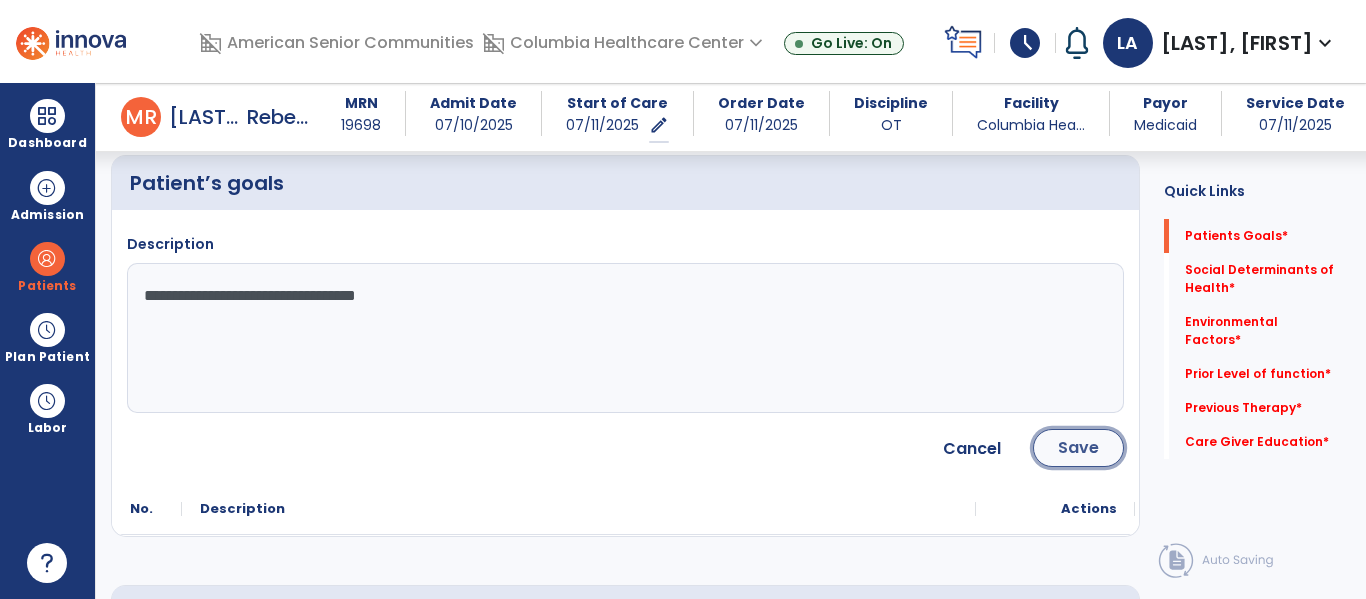 click on "Save" 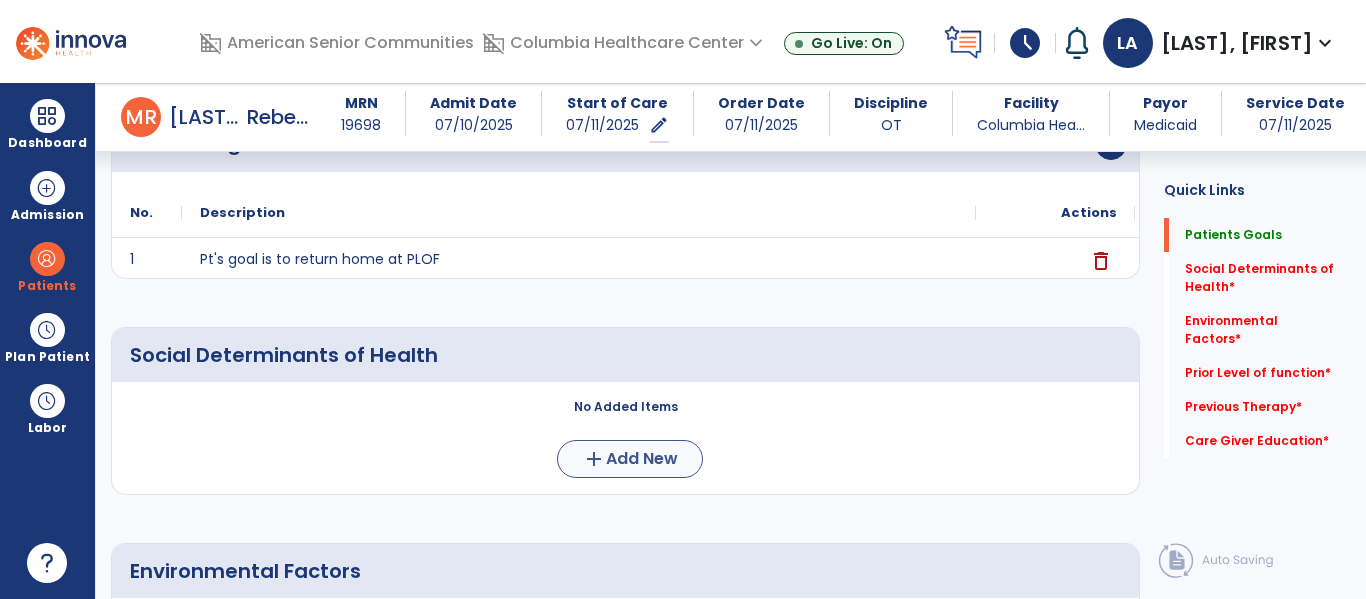 scroll, scrollTop: 277, scrollLeft: 0, axis: vertical 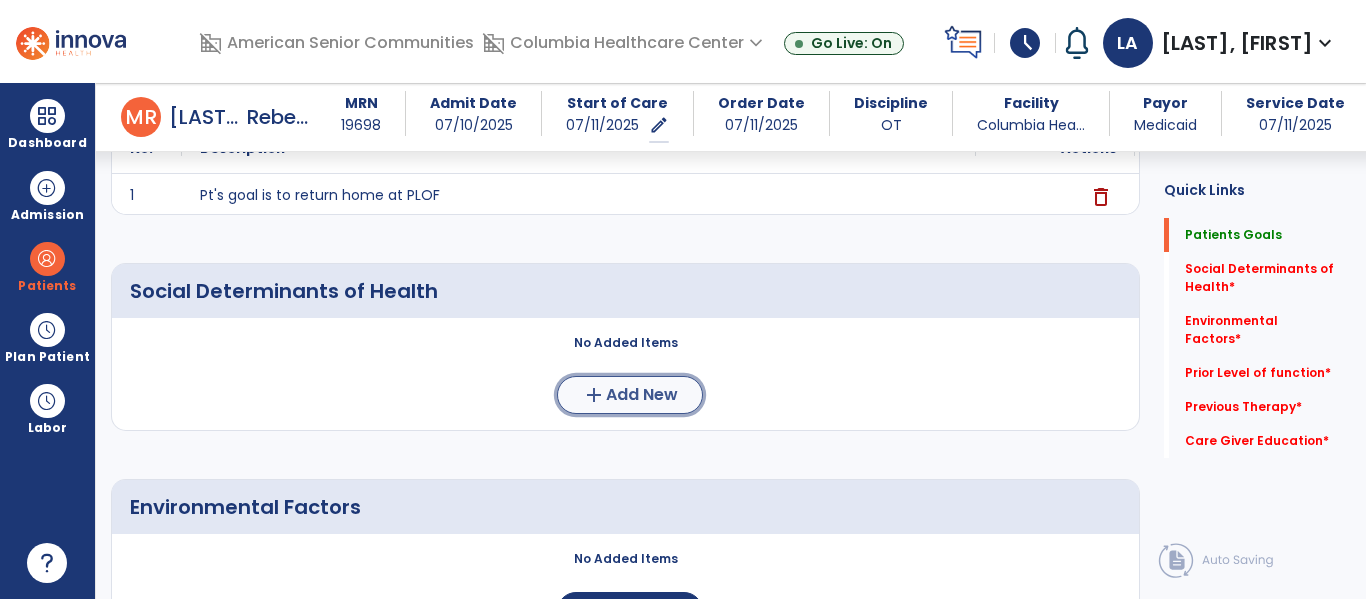 click on "add  Add New" 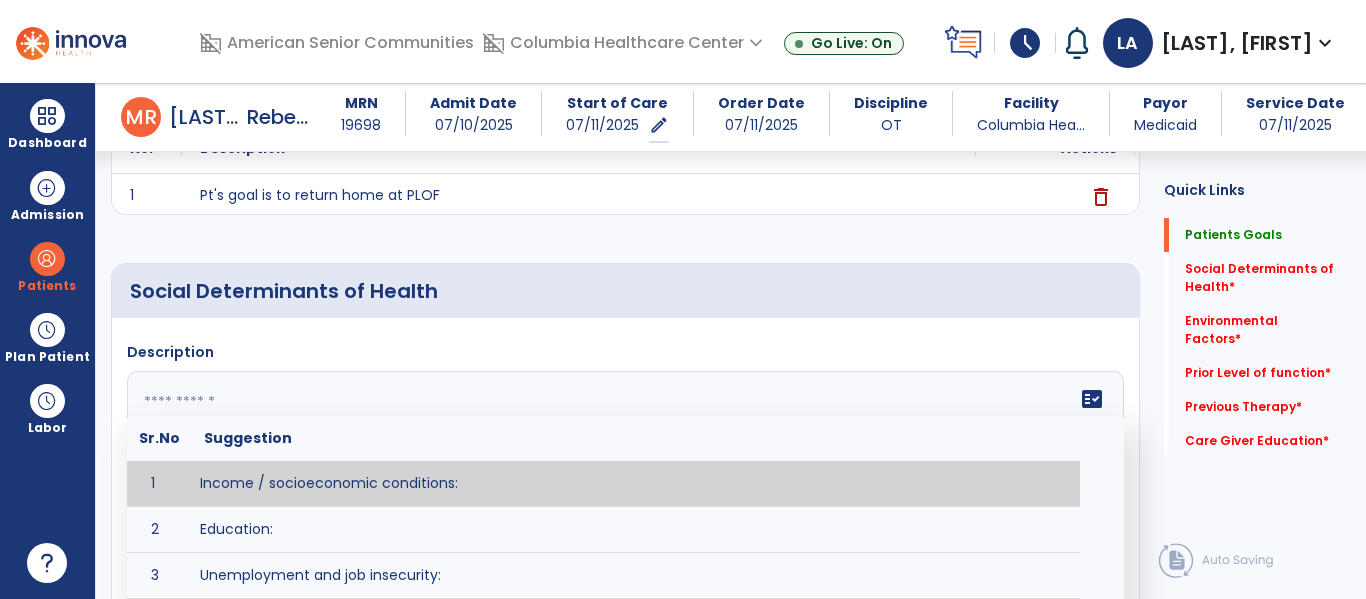 click 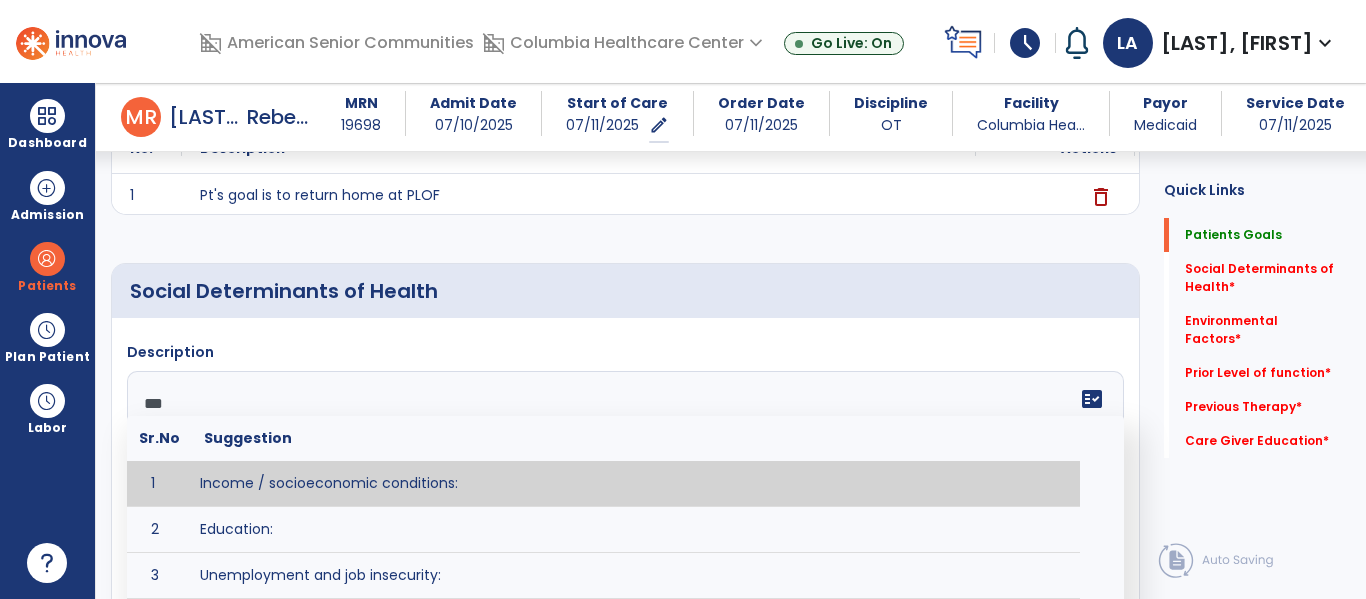 type on "****" 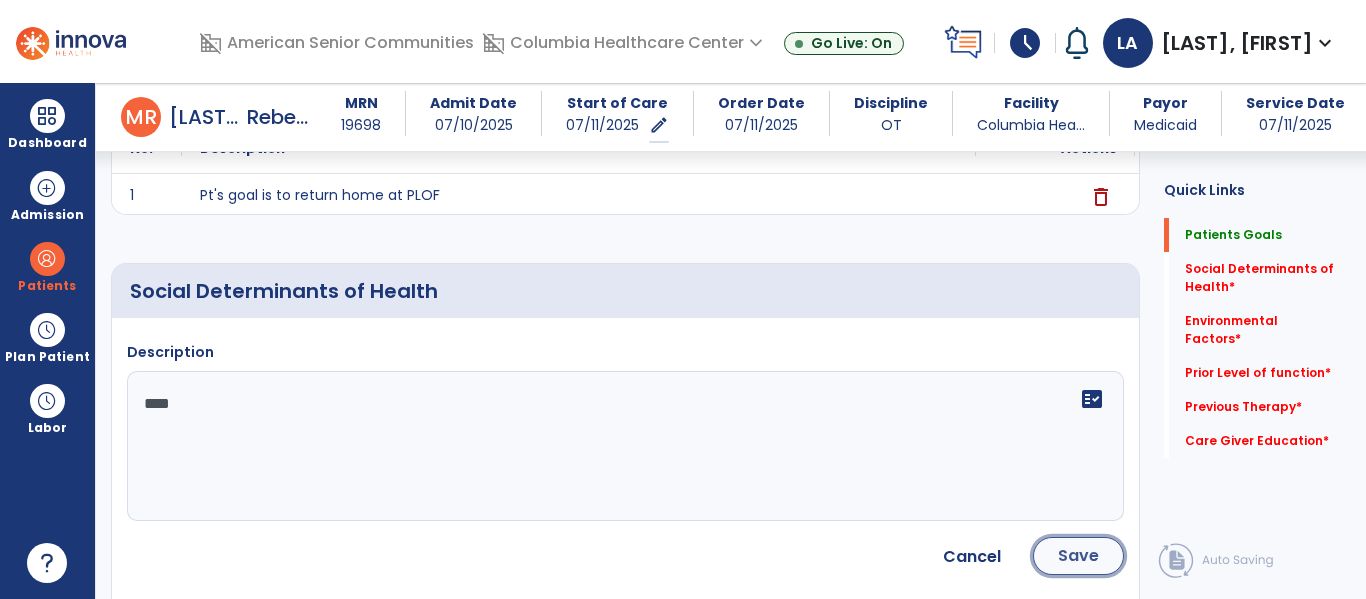 click on "Save" 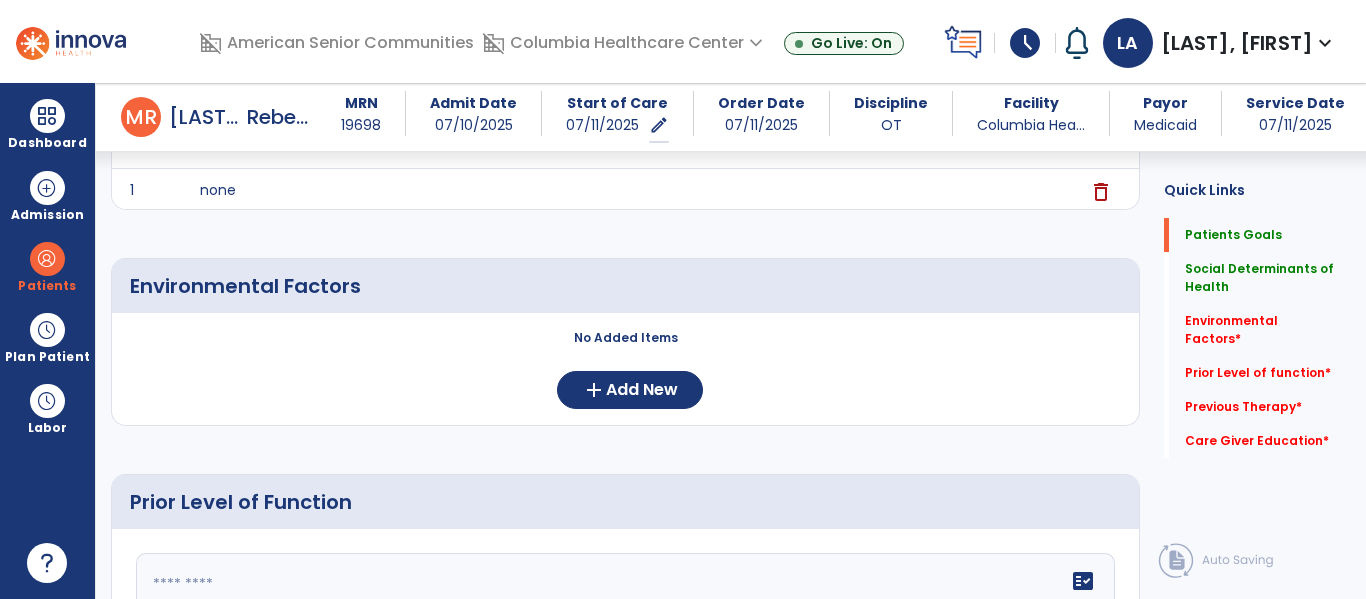 scroll, scrollTop: 506, scrollLeft: 0, axis: vertical 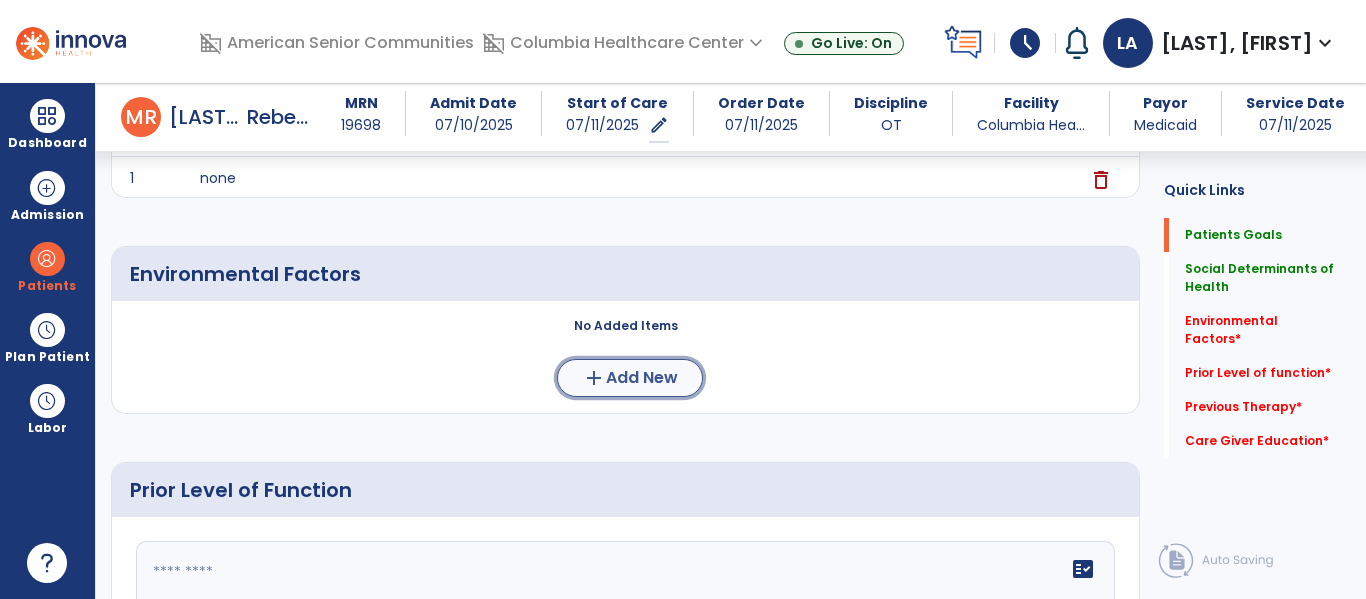 click on "Add New" 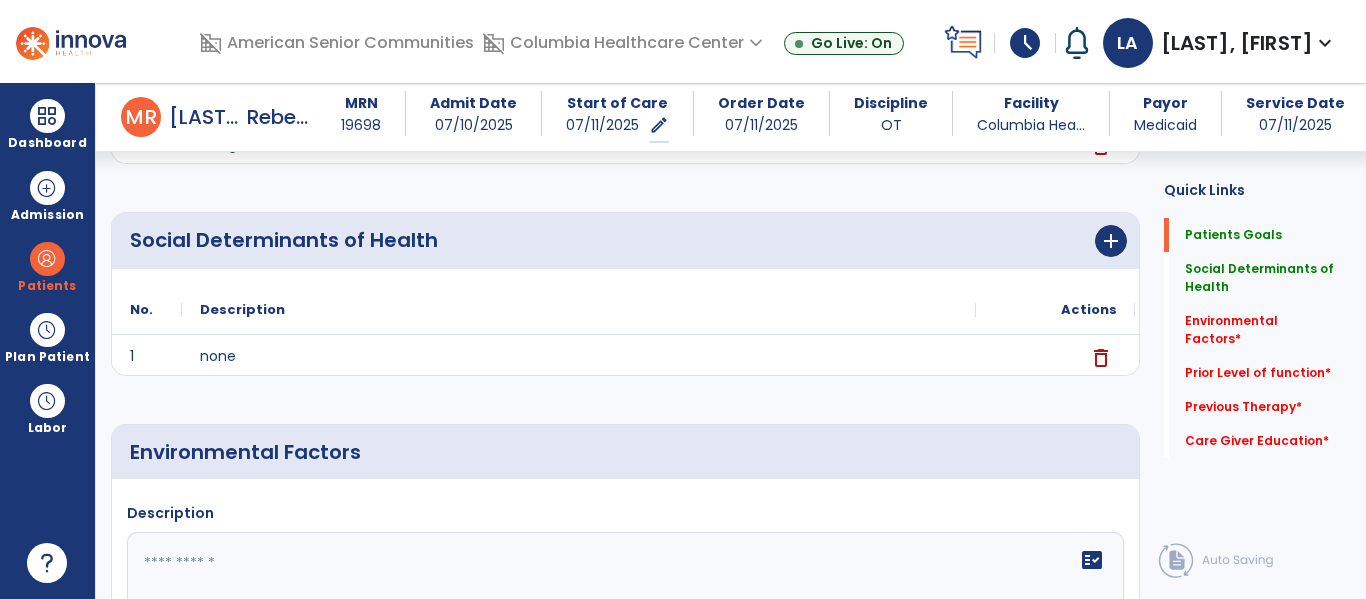 scroll, scrollTop: 320, scrollLeft: 0, axis: vertical 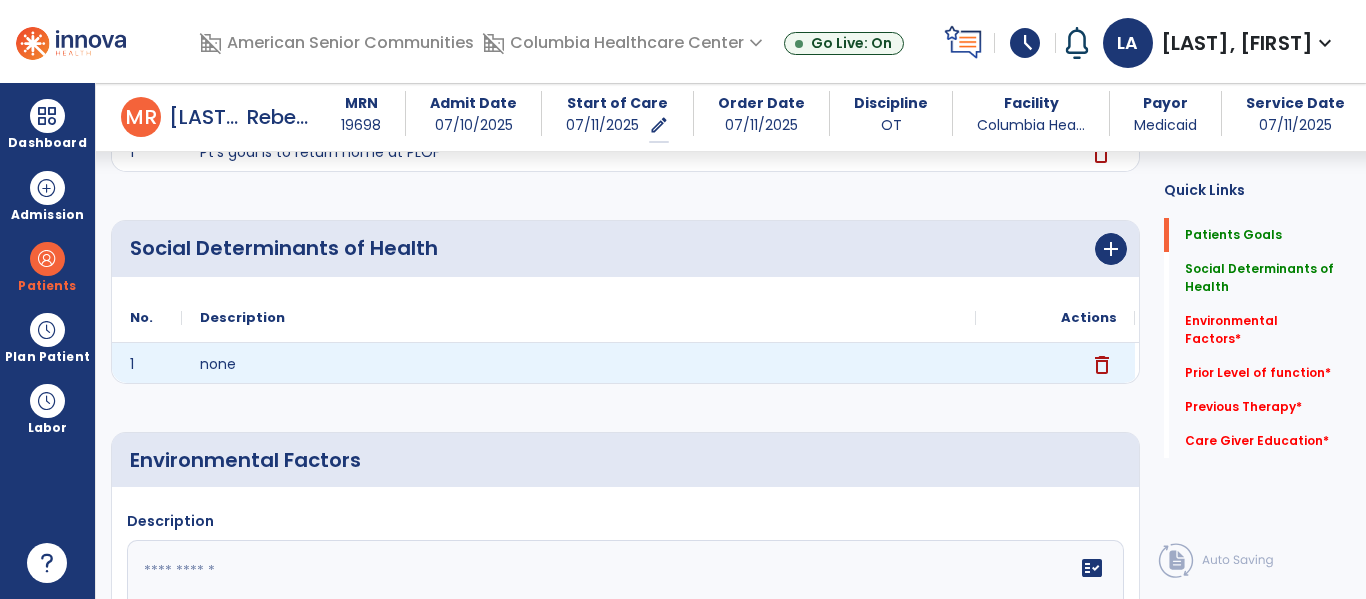 click on "delete" 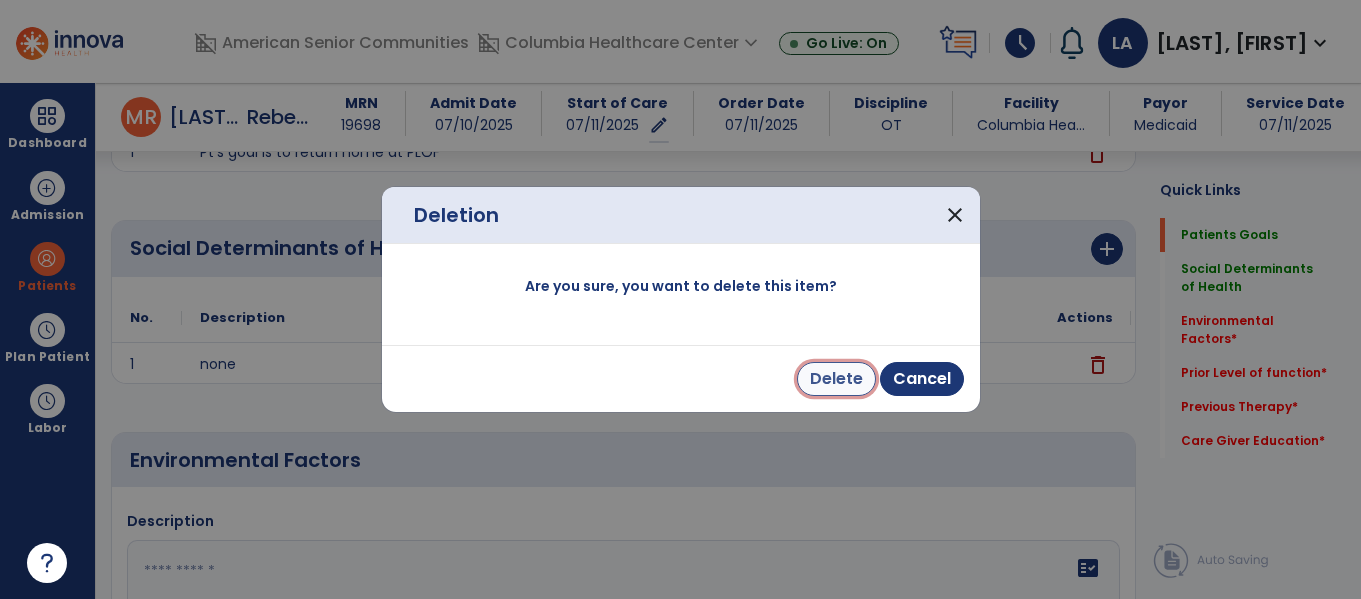 click on "Delete" at bounding box center (836, 379) 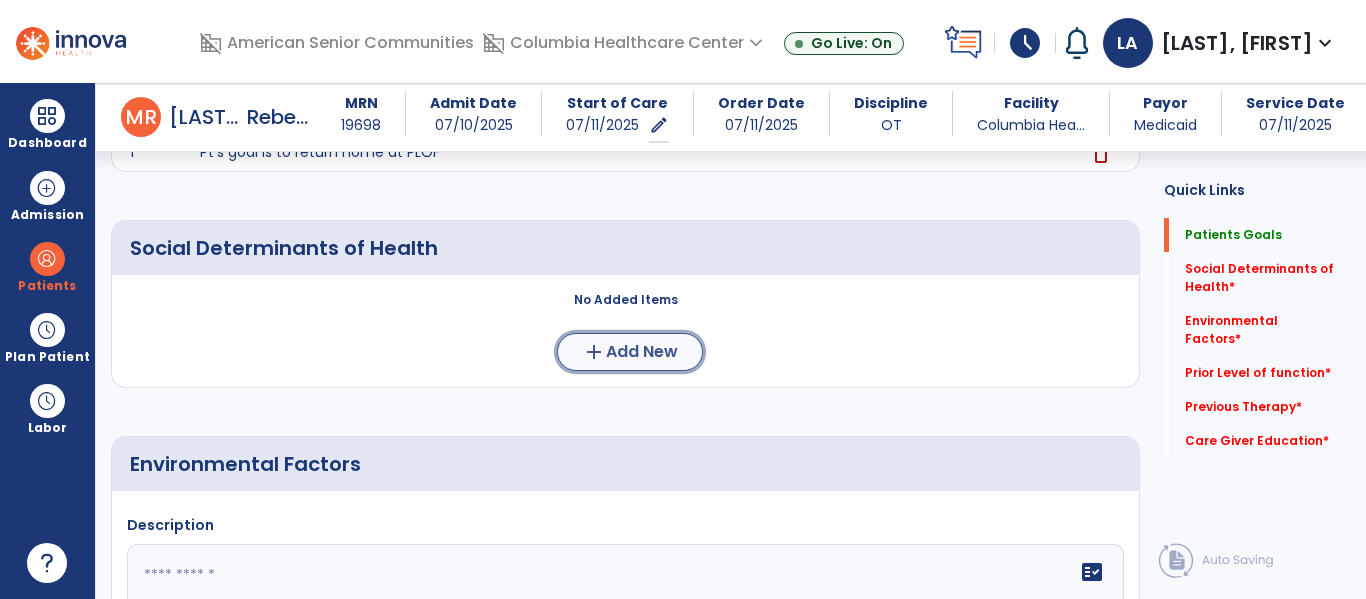 click on "Add New" 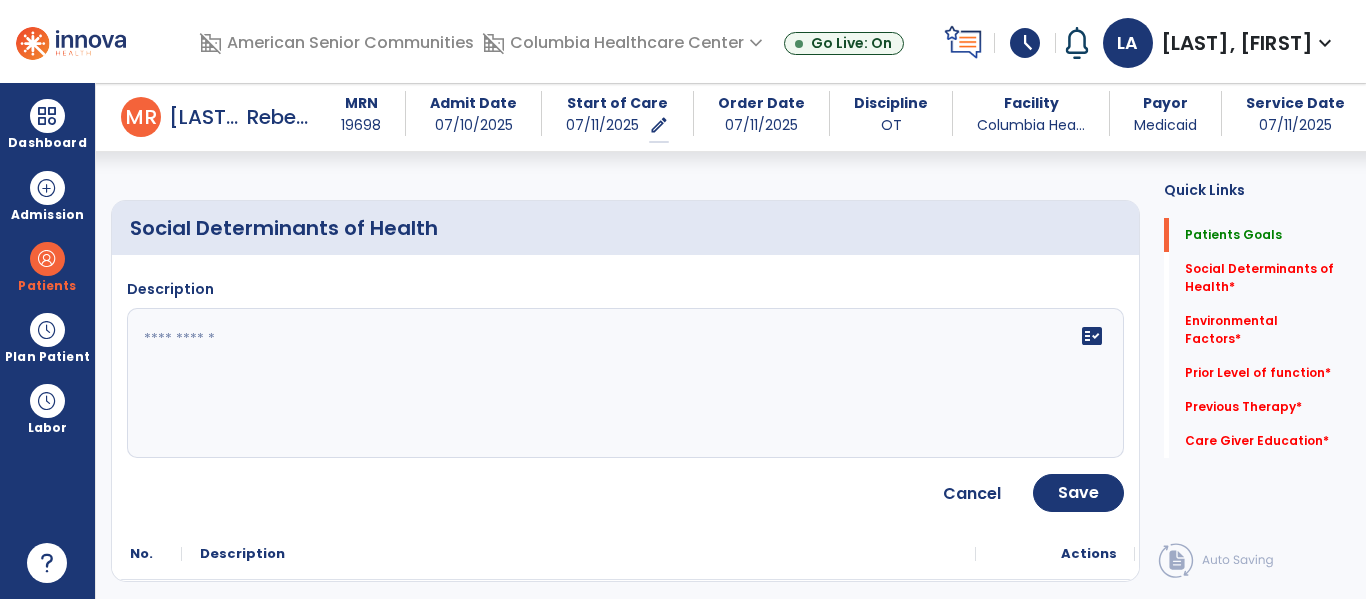 scroll, scrollTop: 351, scrollLeft: 0, axis: vertical 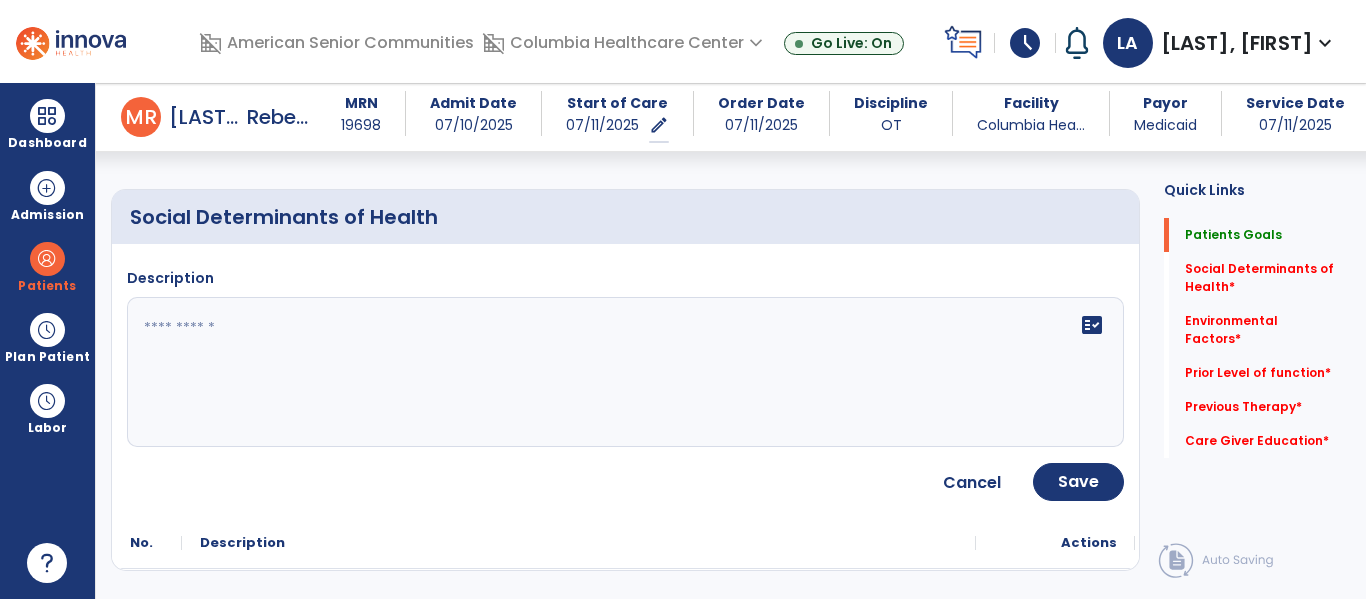 click on "fact_check" 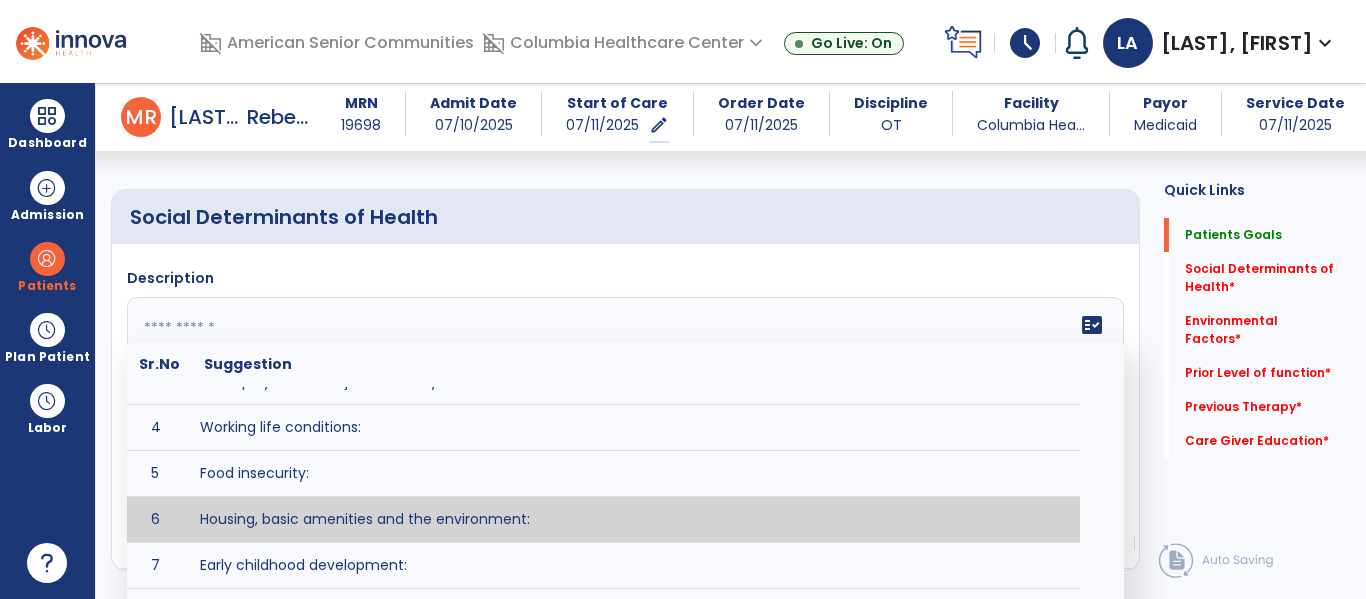 scroll, scrollTop: 124, scrollLeft: 0, axis: vertical 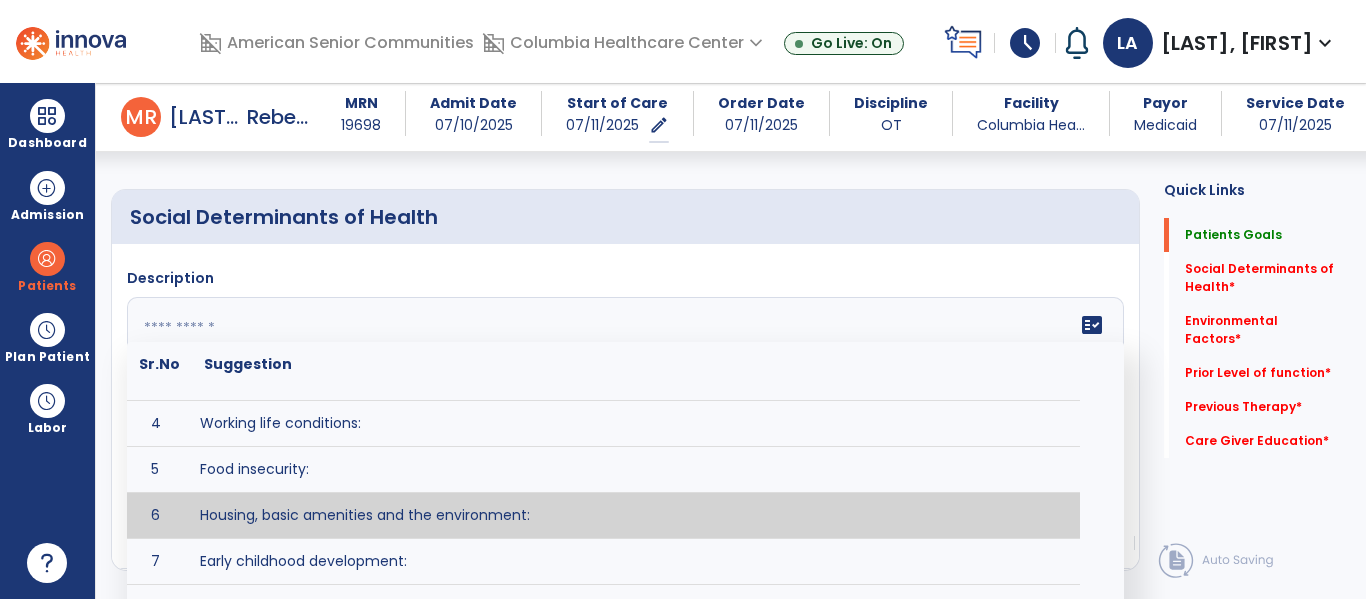 type on "**********" 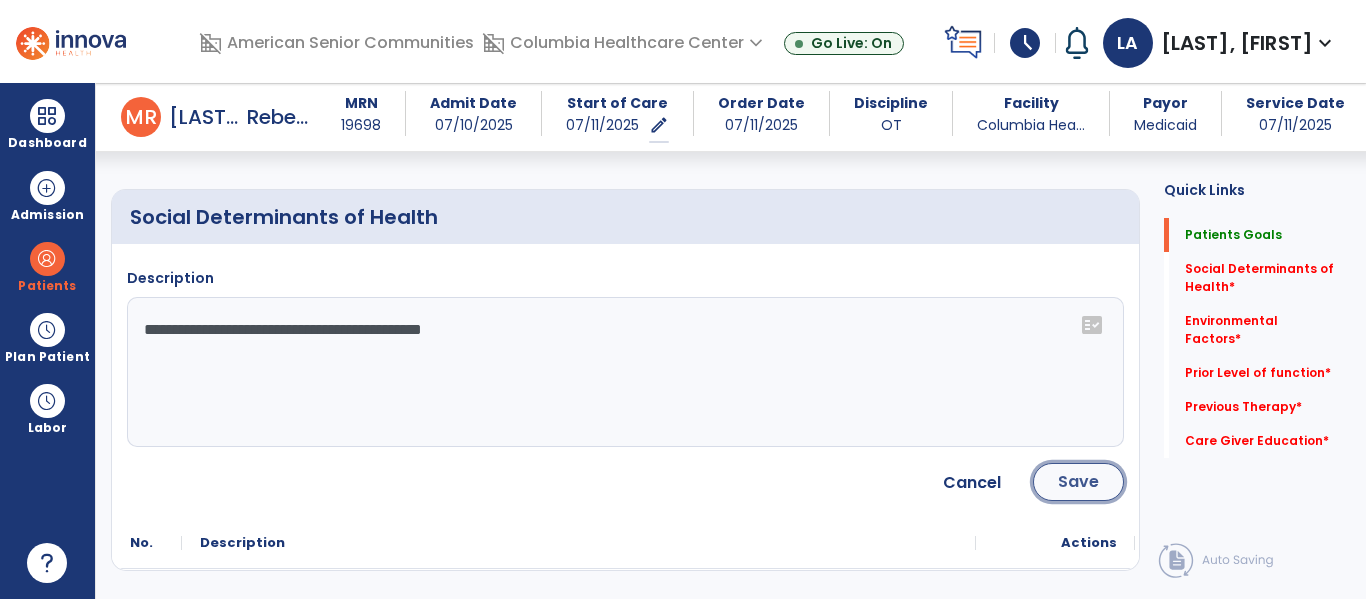 click on "Save" 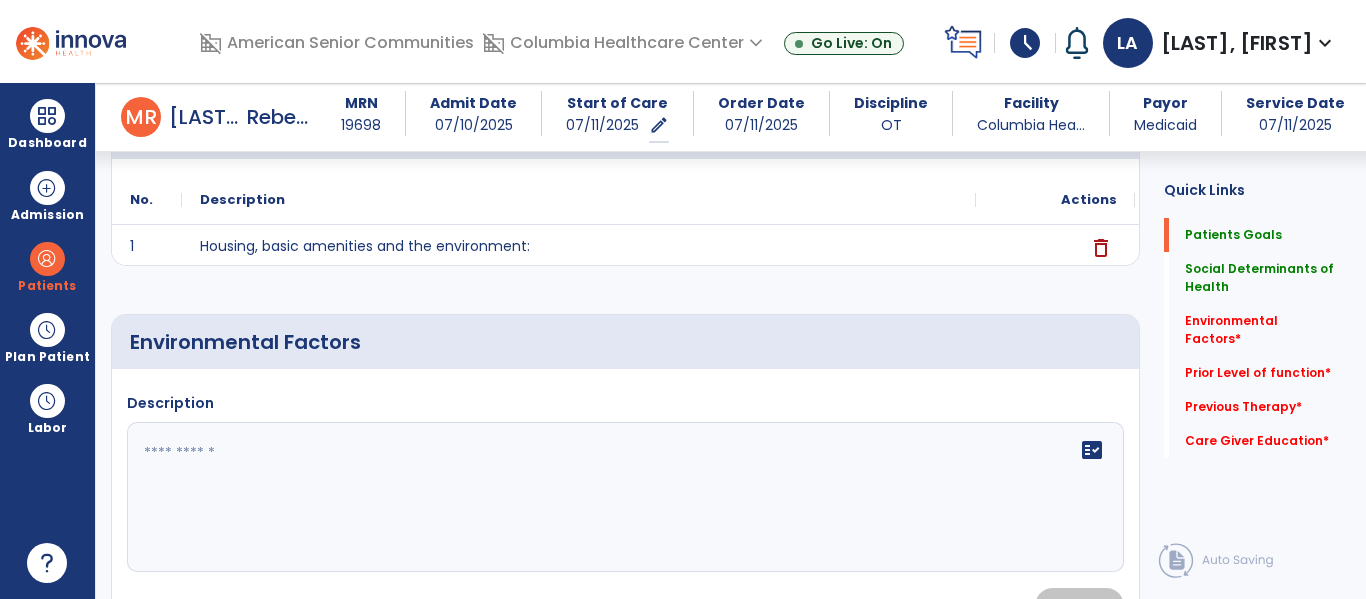 scroll, scrollTop: 442, scrollLeft: 0, axis: vertical 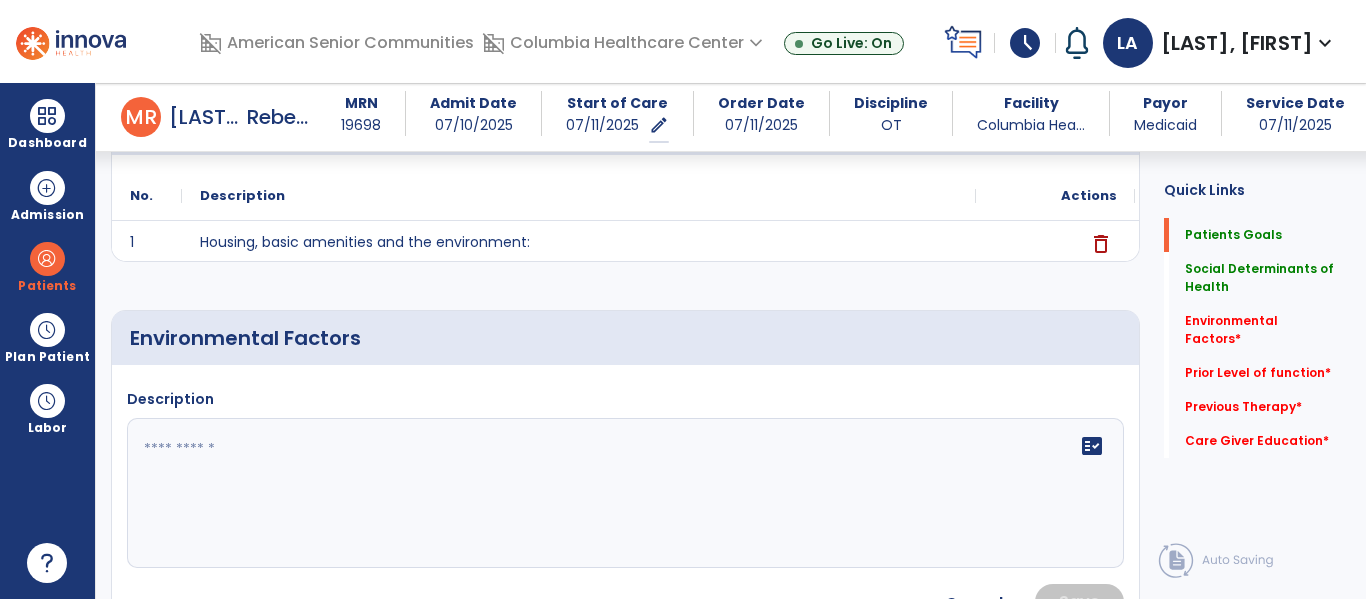 click on "fact_check" 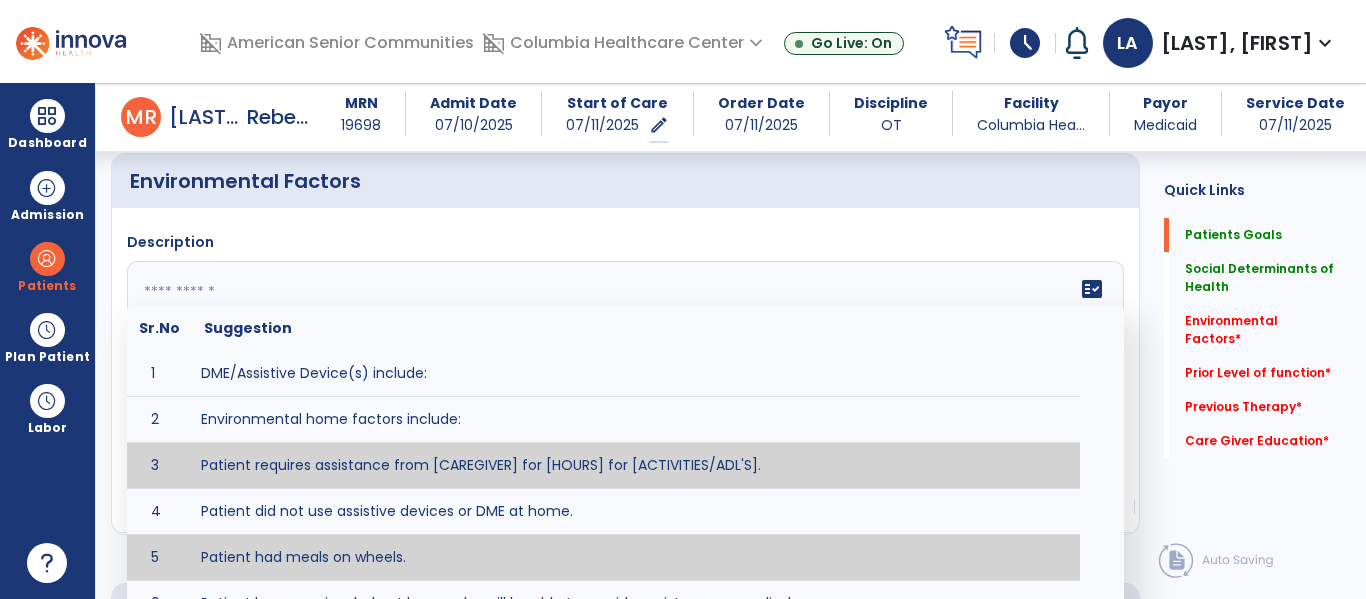 scroll, scrollTop: 608, scrollLeft: 0, axis: vertical 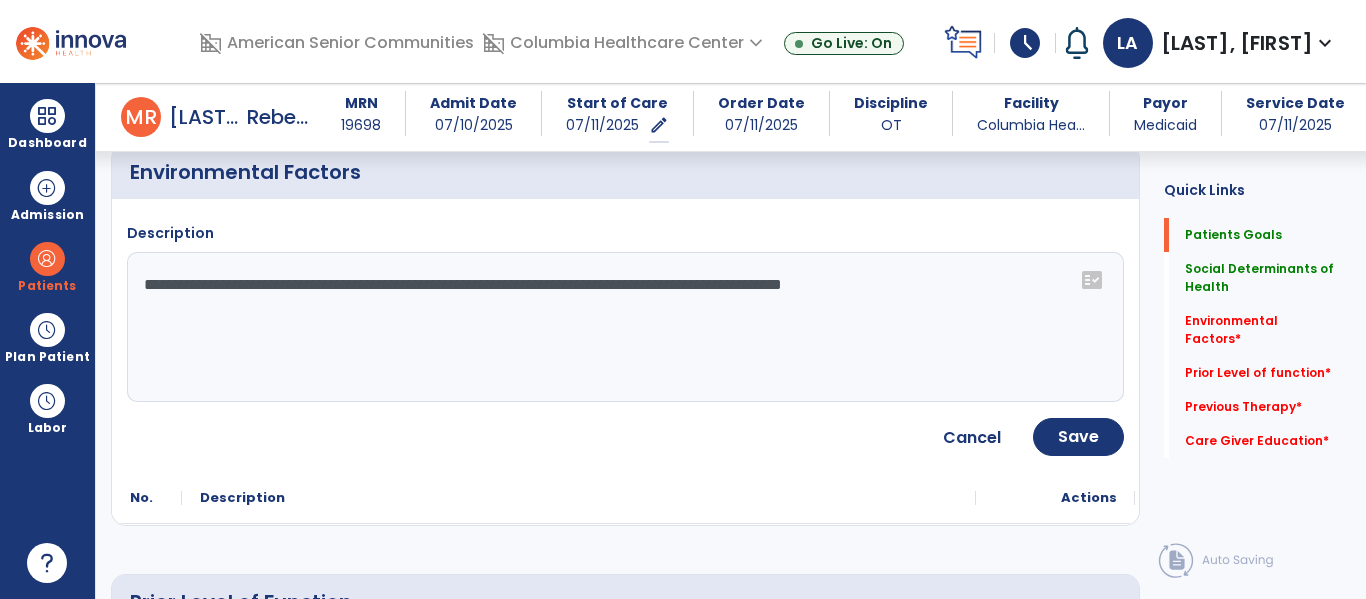 drag, startPoint x: 363, startPoint y: 284, endPoint x: 607, endPoint y: 311, distance: 245.4893 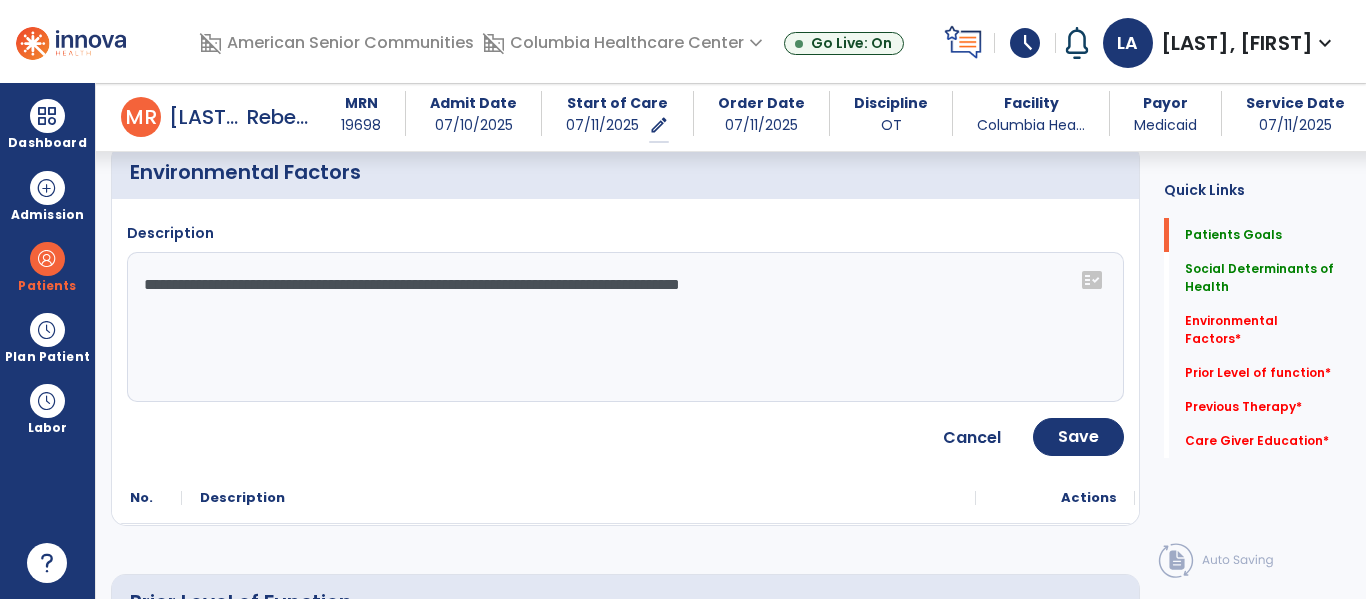 type on "**********" 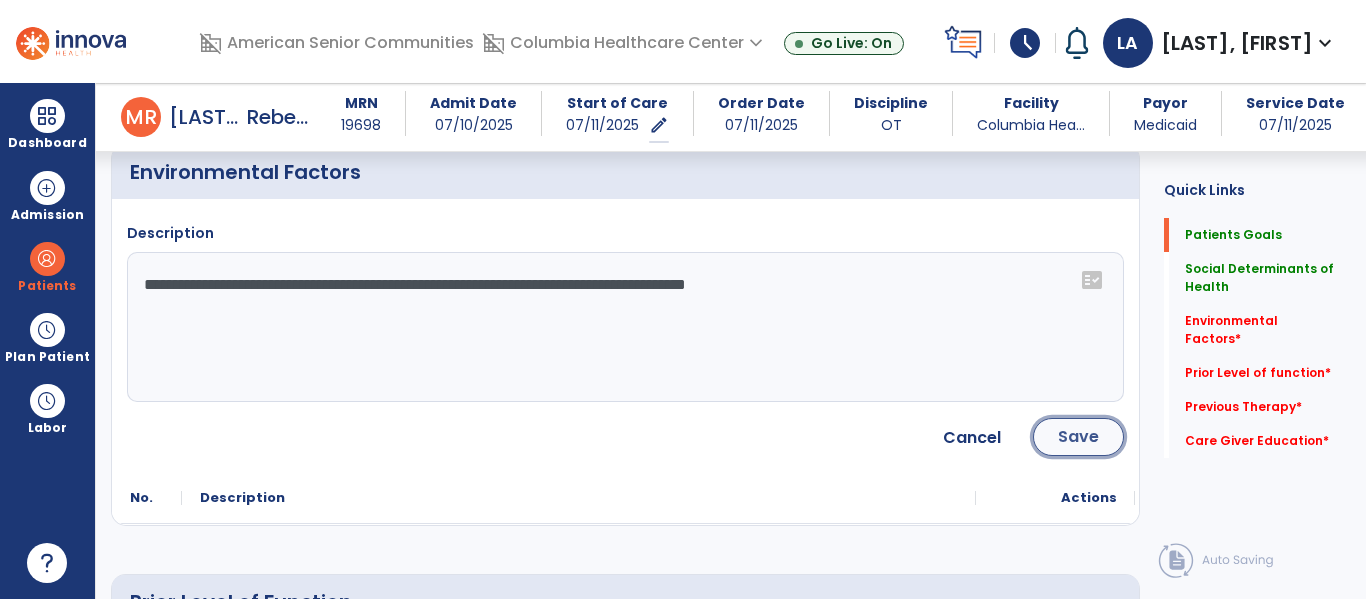 click on "Save" 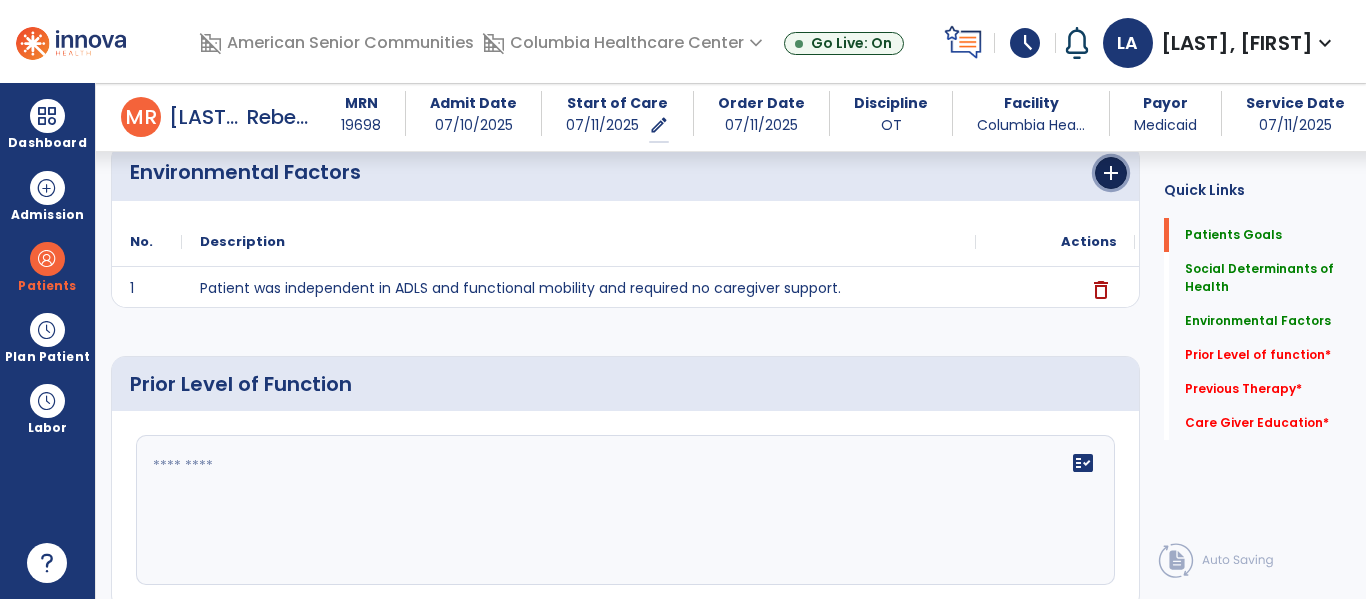 click on "add" 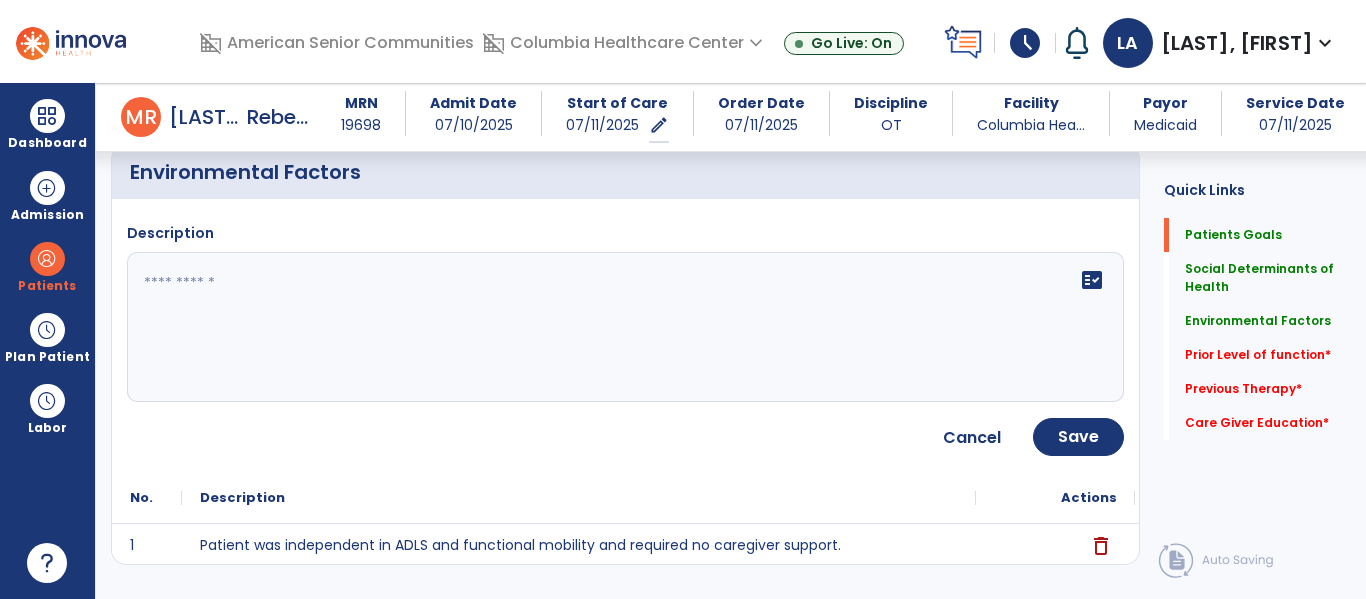 click on "fact_check" 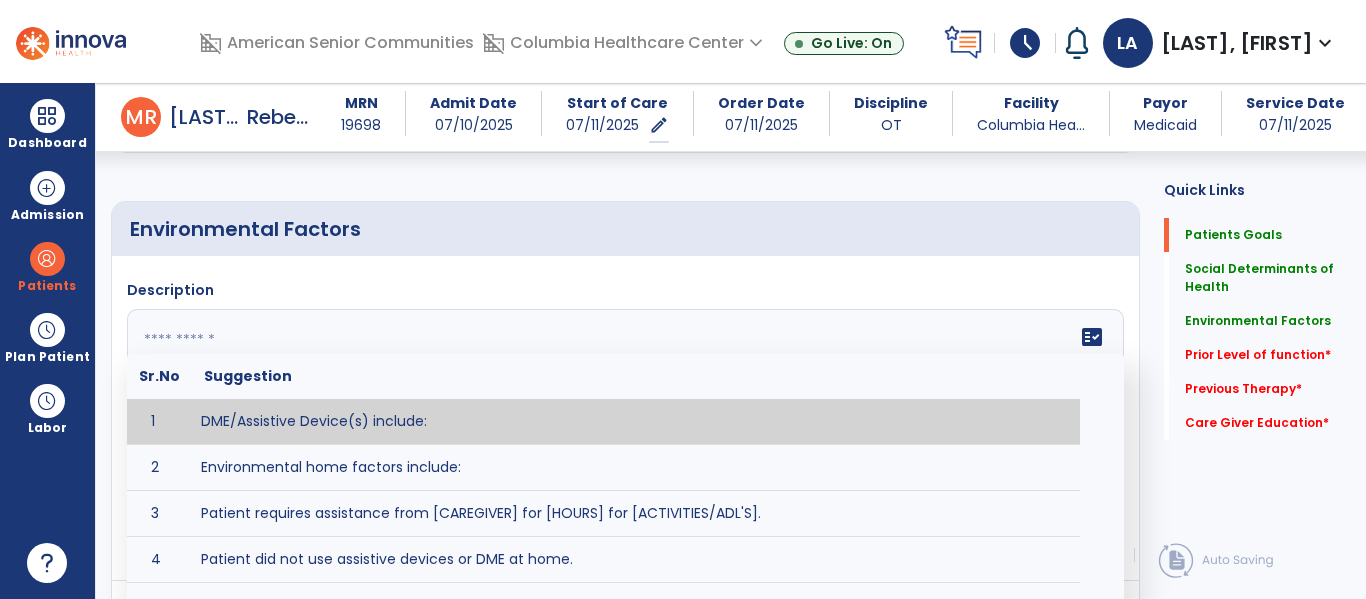 scroll, scrollTop: 555, scrollLeft: 0, axis: vertical 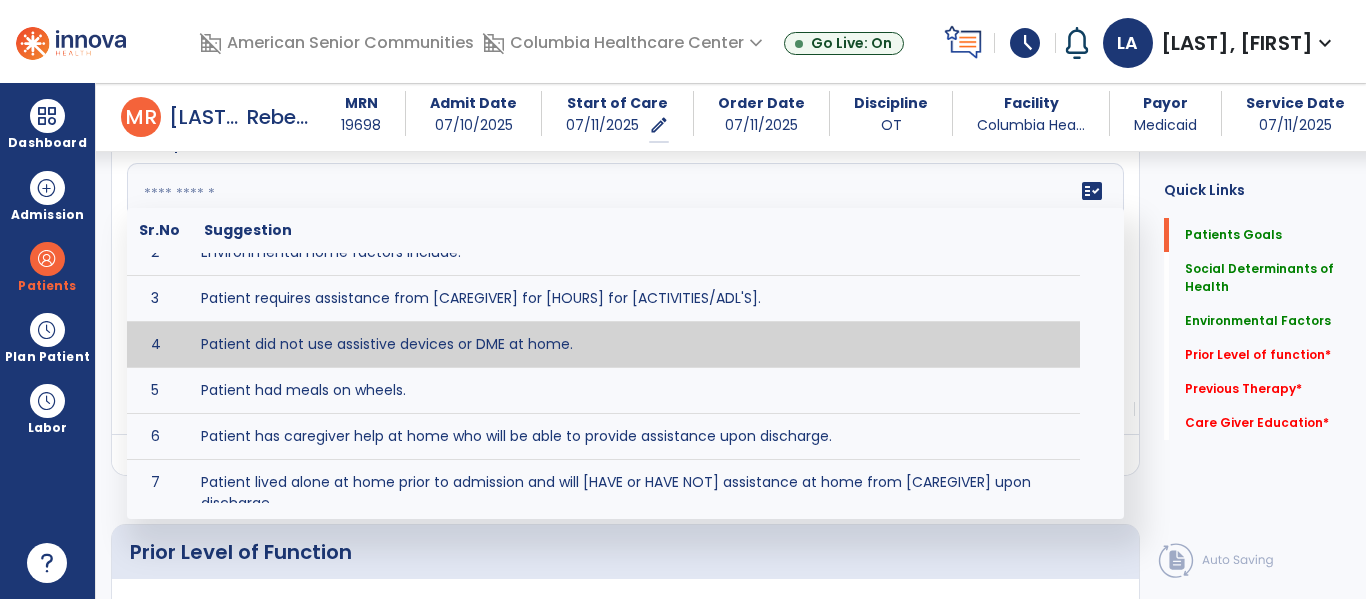 type on "**********" 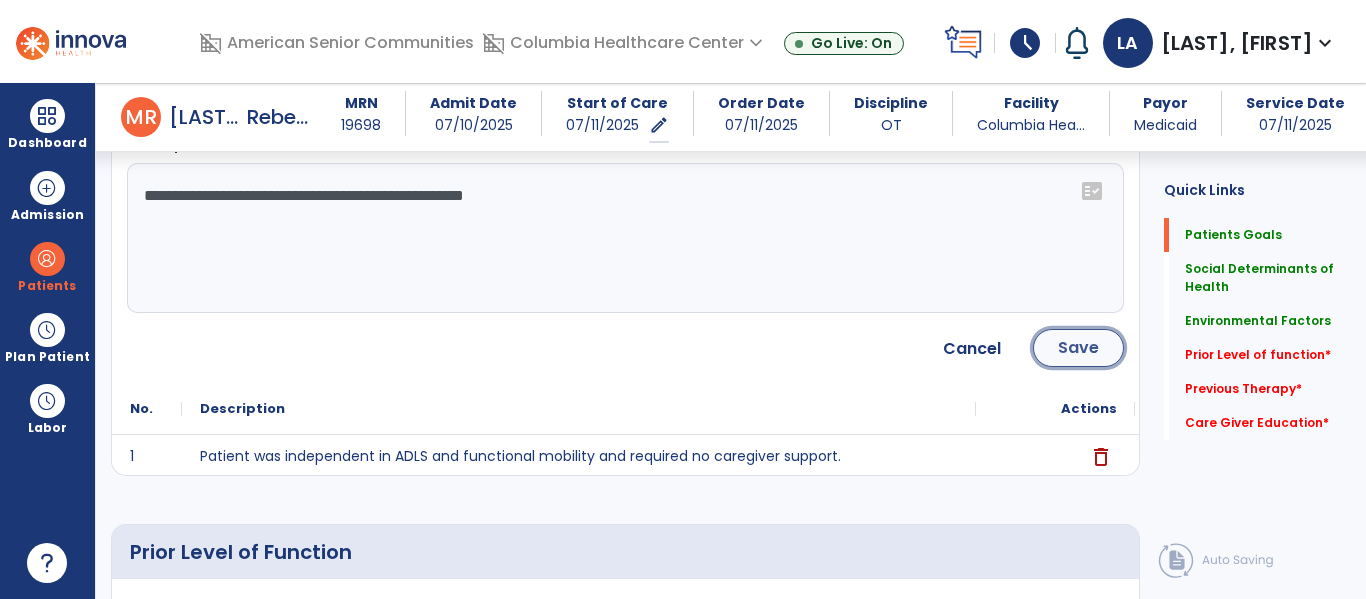 click on "Save" 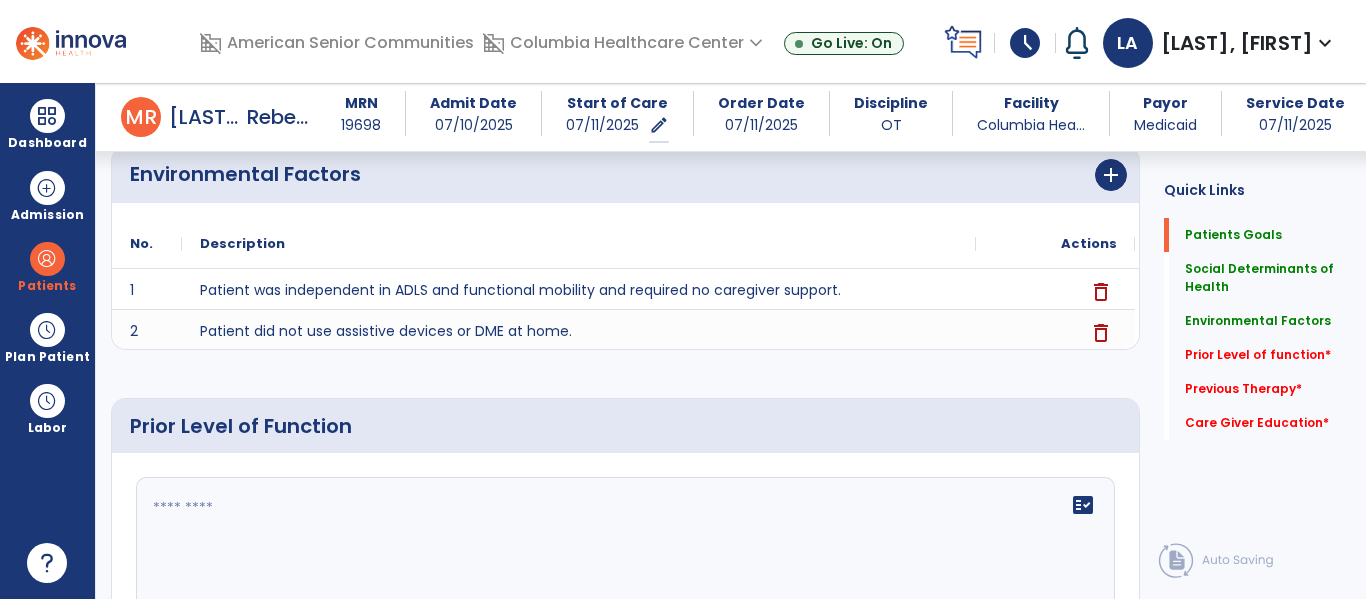 scroll, scrollTop: 592, scrollLeft: 0, axis: vertical 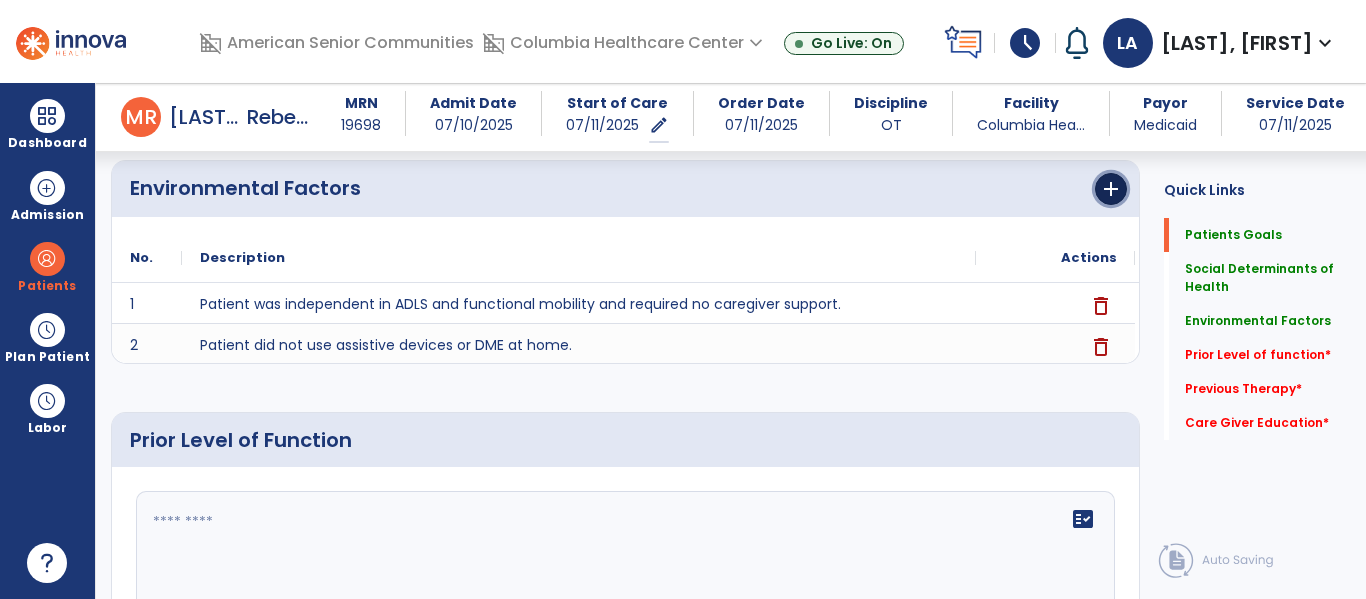 click on "add" 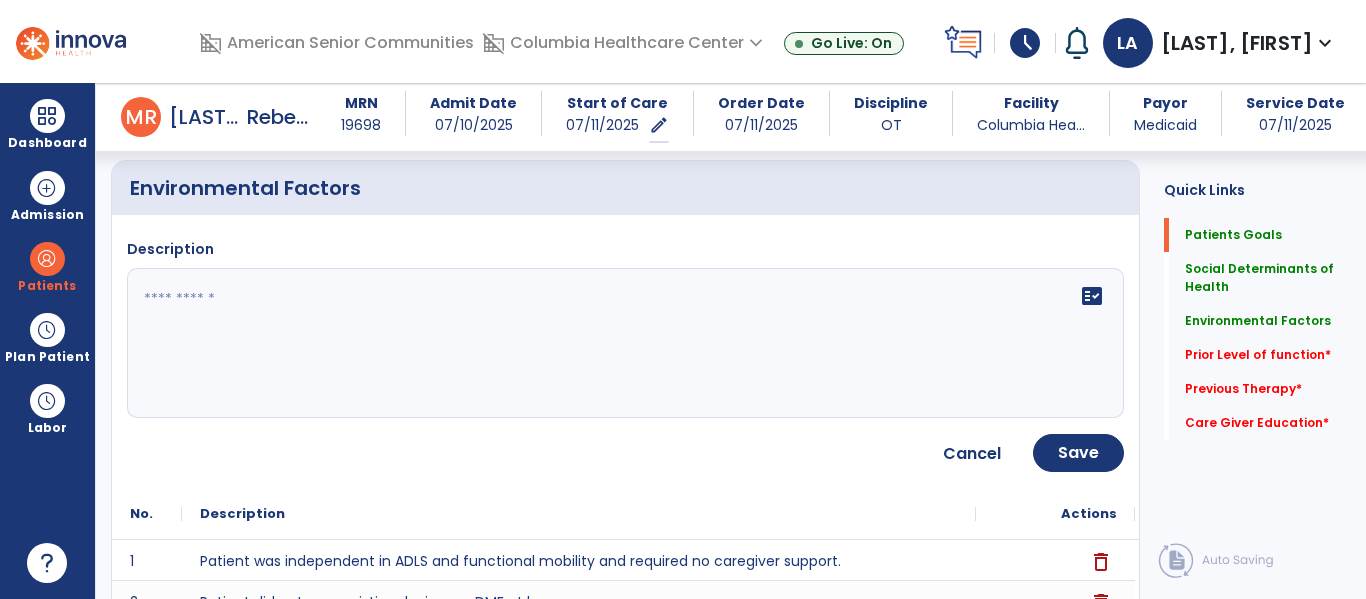 click on "fact_check" 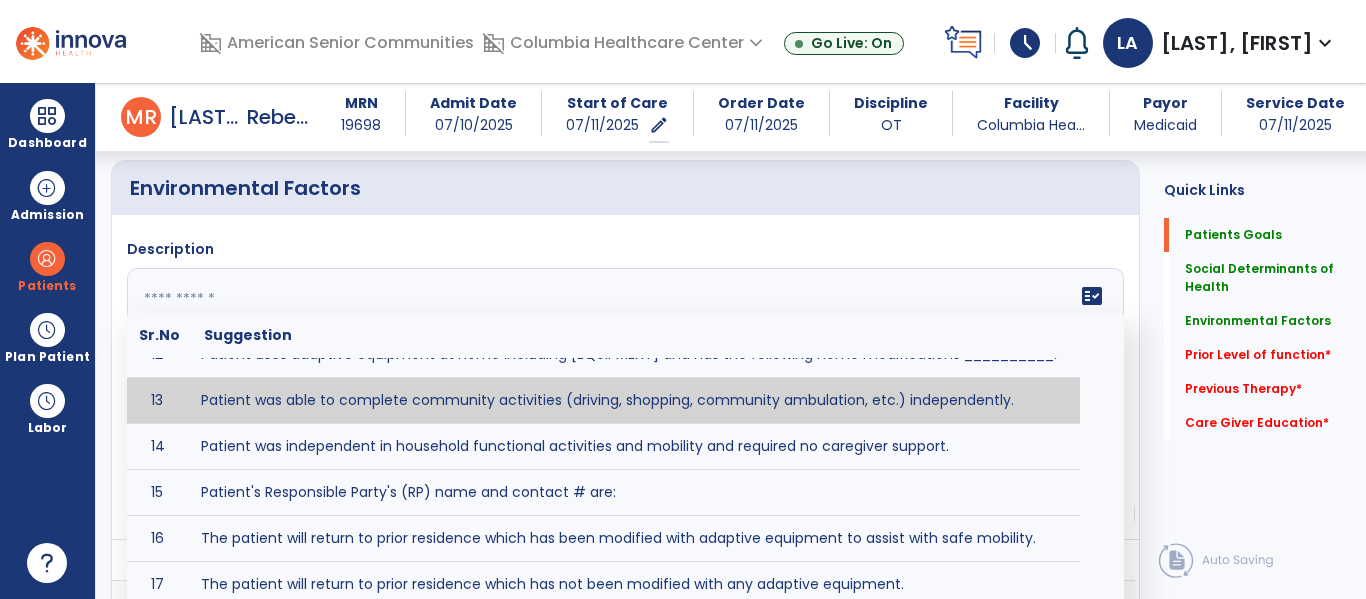 scroll, scrollTop: 574, scrollLeft: 0, axis: vertical 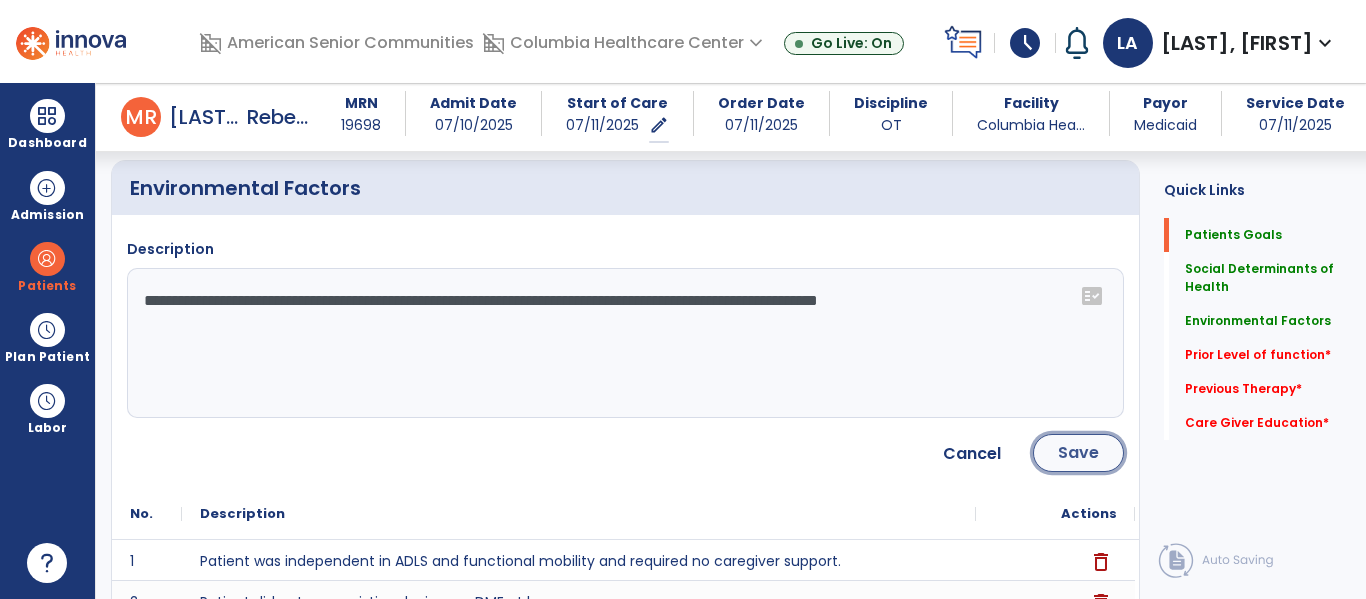 click on "Save" 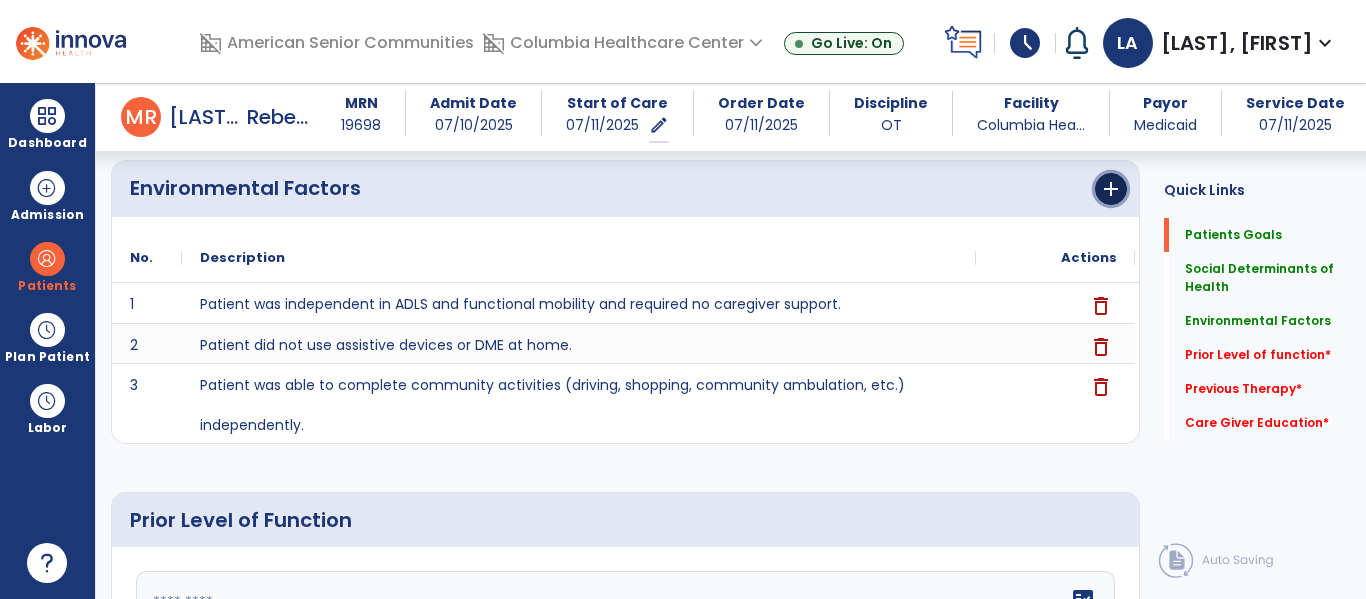 click on "add" 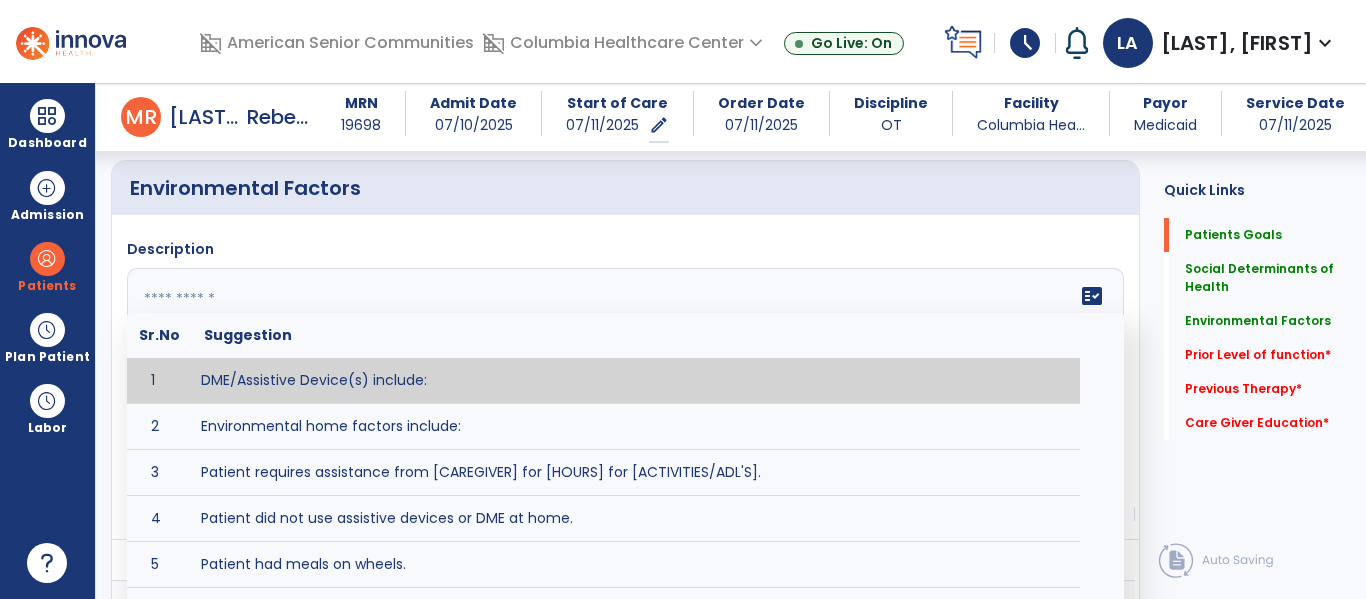 click on "fact_check  Sr.No Suggestion 1 DME/Assistive Device(s) include:  2 Environmental home factors include:  3 Patient requires assistance from [CAREGIVER] for [HOURS] for [ACTIVITIES/ADL'S]. 4 Patient did not use assistive devices or DME at home. 5 Patient had meals on wheels. 6 Patient has caregiver help at home who will be able to provide assistance upon discharge. 7 Patient lived alone at home prior to admission and will [HAVE or HAVE NOT] assistance at home from [CAREGIVER] upon discharge. 8 Patient lives alone. 9 Patient lives with caregiver who provides support/aid for ____________. 10 Patient lives with spouse/significant other. 11 Patient needs to clime [NUMBER] stairs [WITH/WITHOUT] railing in order to reach [ROOM]. 12 Patient uses adaptive equipment at home including [EQUIPMENT] and has the following home modifications __________. 13 Patient was able to complete community activities (driving, shopping, community ambulation, etc.) independently. 14 15 16 17" 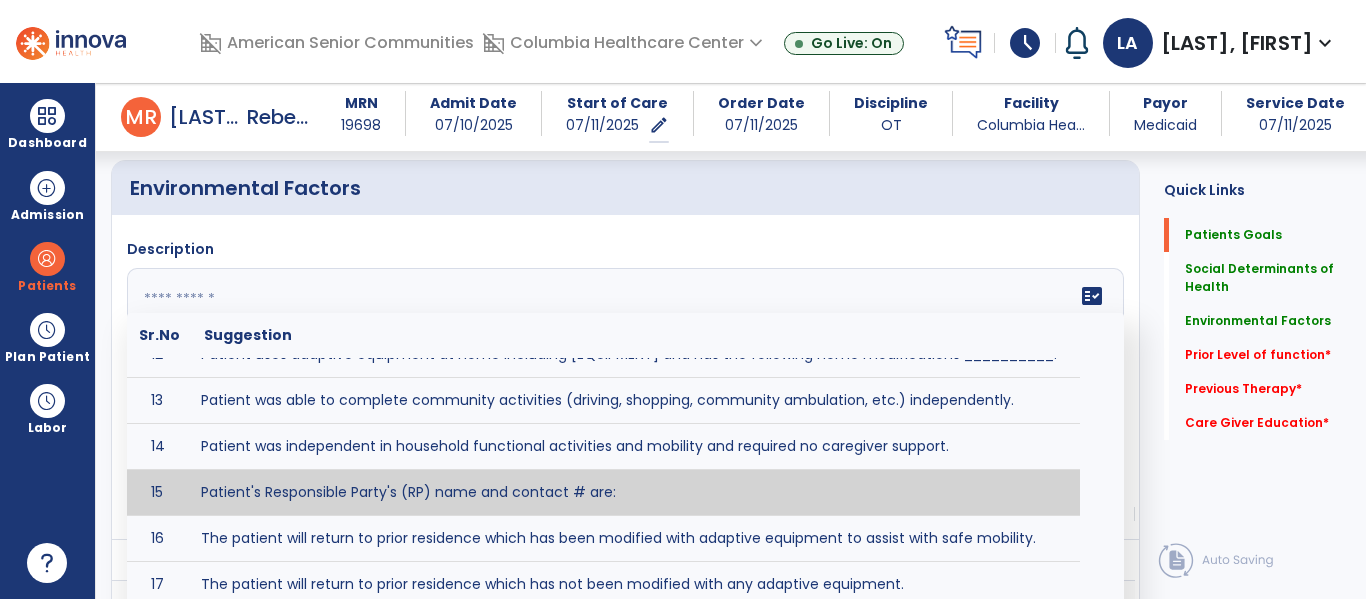 scroll, scrollTop: 574, scrollLeft: 0, axis: vertical 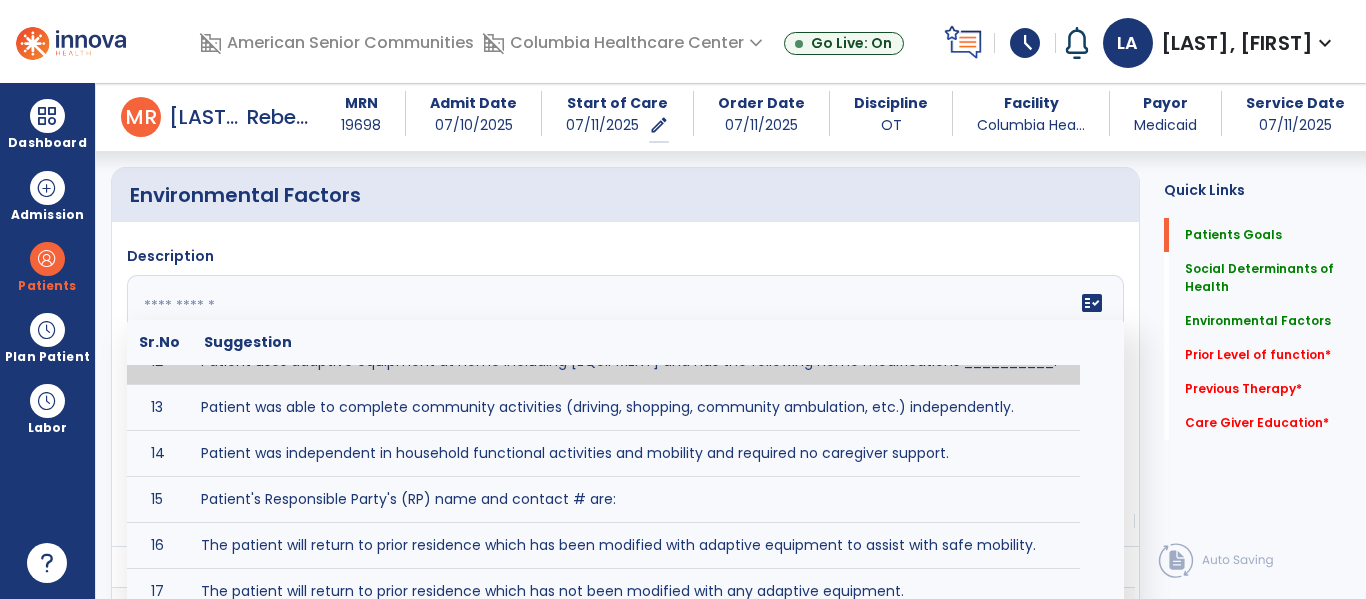 click on "Description   fact_check  Sr.No Suggestion 1 DME/Assistive Device(s) include:  2 Environmental home factors include:  3 Patient requires assistance from [CAREGIVER] for [HOURS] for [ACTIVITIES/ADL'S]. 4 Patient did not use assistive devices or DME at home. 5 Patient had meals on wheels. 6 Patient has caregiver help at home who will be able to provide assistance upon discharge. 7 Patient lived alone at home prior to admission and will [HAVE or HAVE NOT] assistance at home from [CAREGIVER] upon discharge. 8 Patient lives alone. 9 Patient lives with caregiver who provides support/aid for ____________. 10 Patient lives with spouse/significant other. 11 Patient needs to clime [NUMBER] stairs [WITH/WITHOUT] railing in order to reach [ROOM]. 12 Patient uses adaptive equipment at home including [EQUIPMENT] and has the following home modifications __________. 13 Patient was able to complete community activities (driving, shopping, community ambulation, etc.) independently. 14 15 16 17" 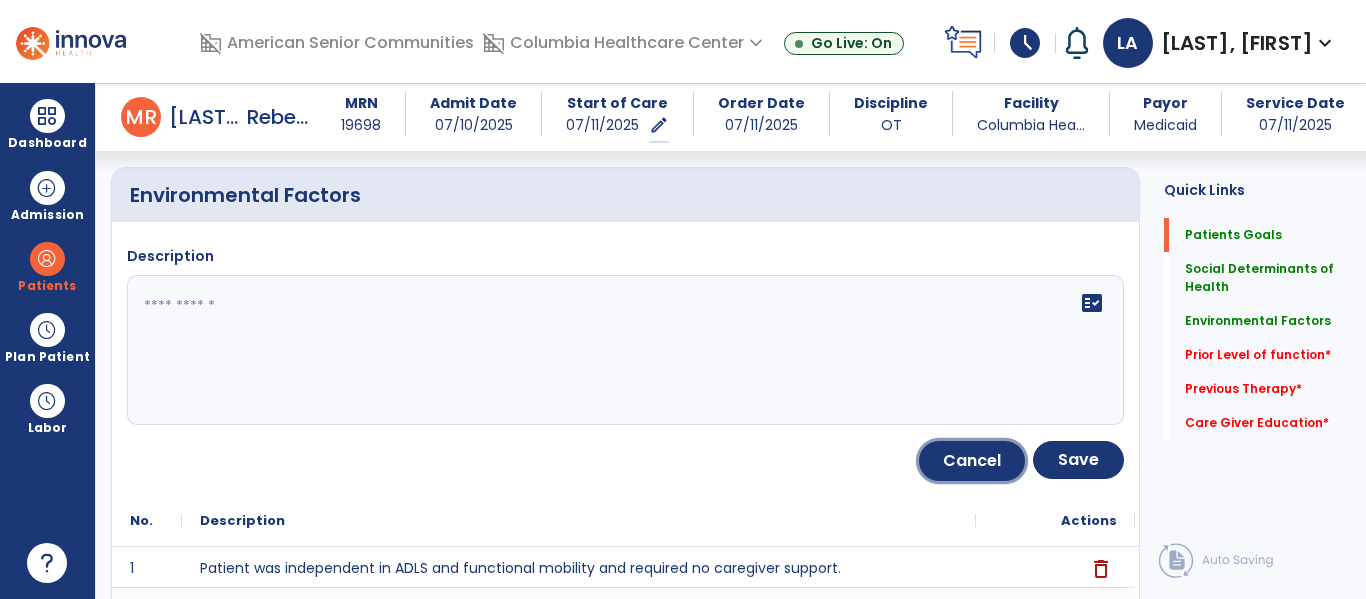 click on "Cancel" 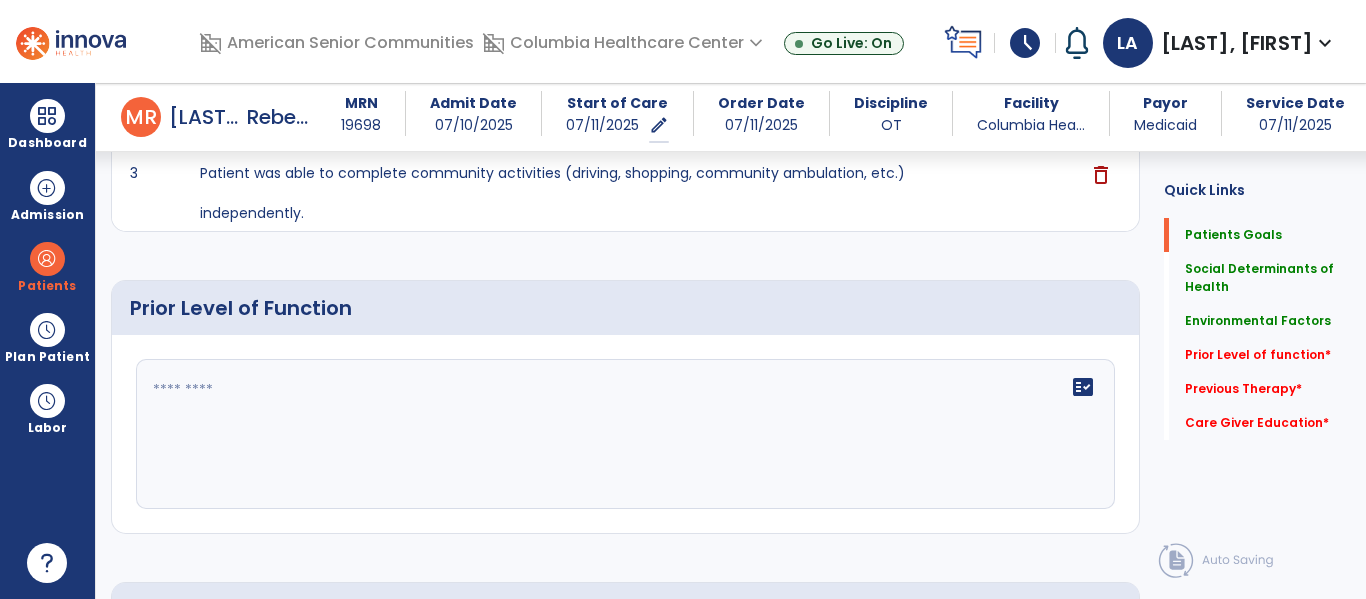scroll, scrollTop: 806, scrollLeft: 0, axis: vertical 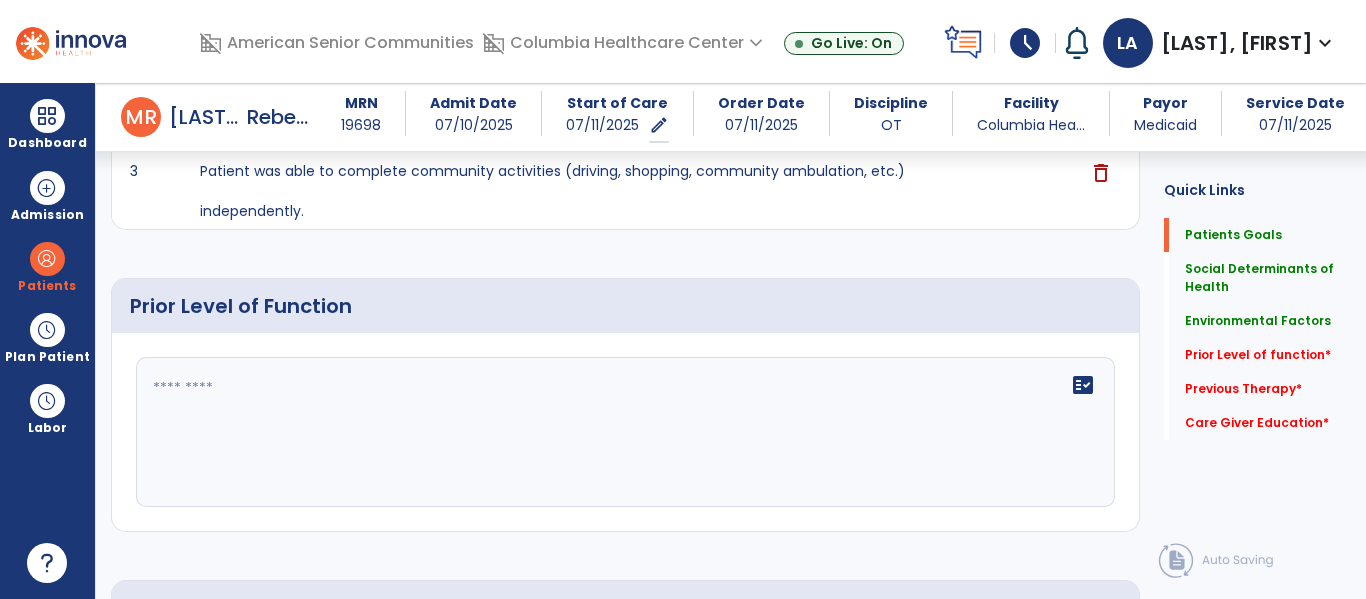 click on "fact_check" 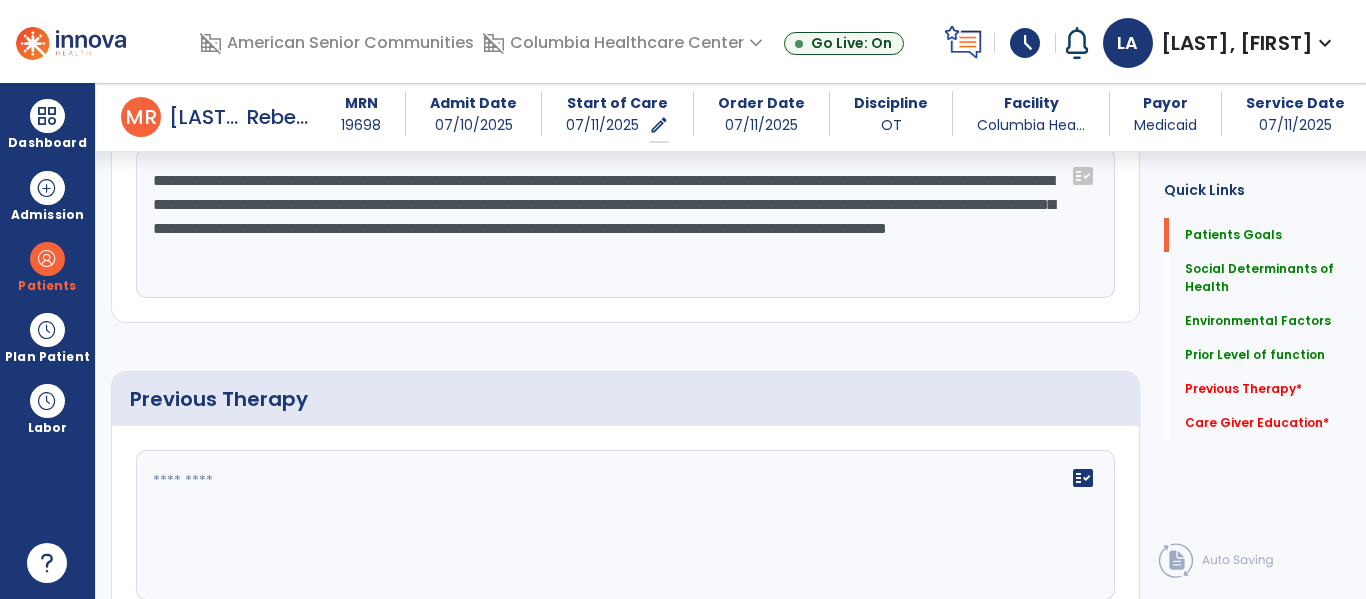 scroll, scrollTop: 1082, scrollLeft: 0, axis: vertical 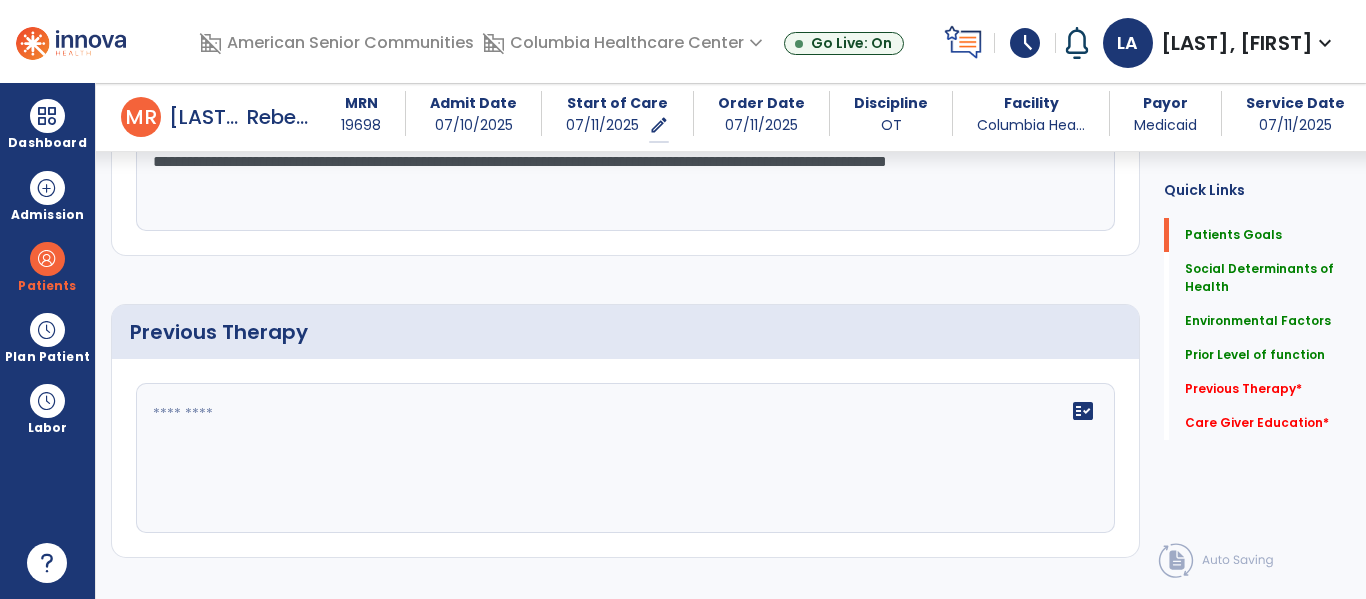 type on "**********" 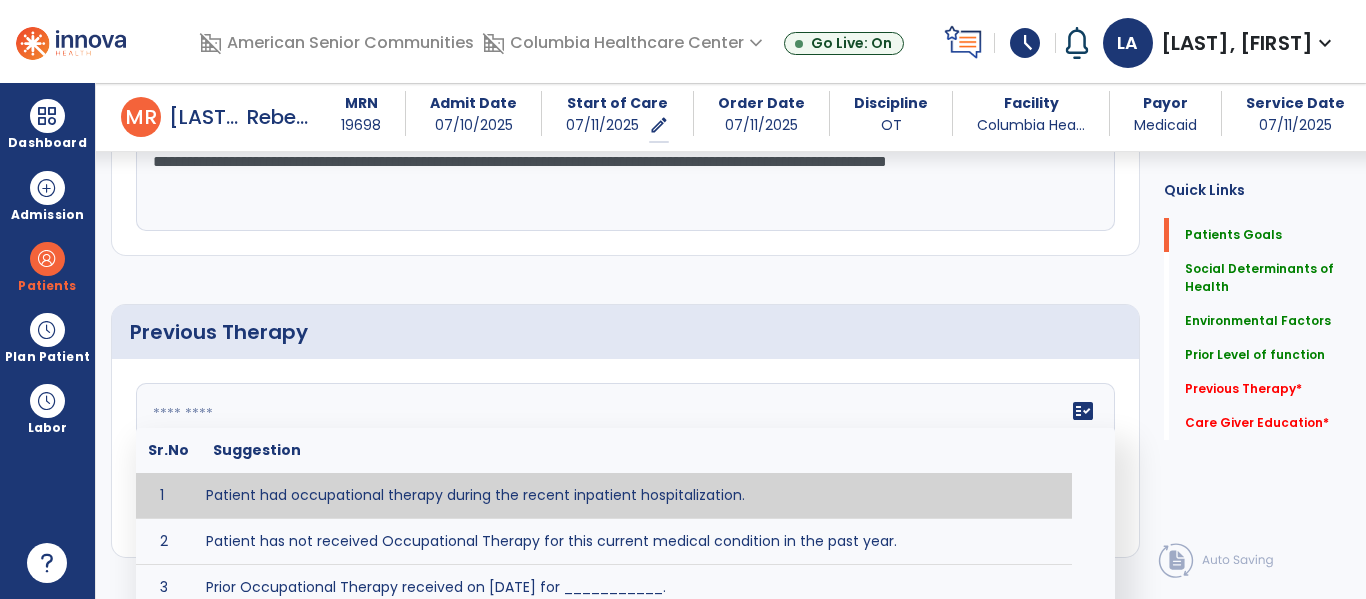 type on "**********" 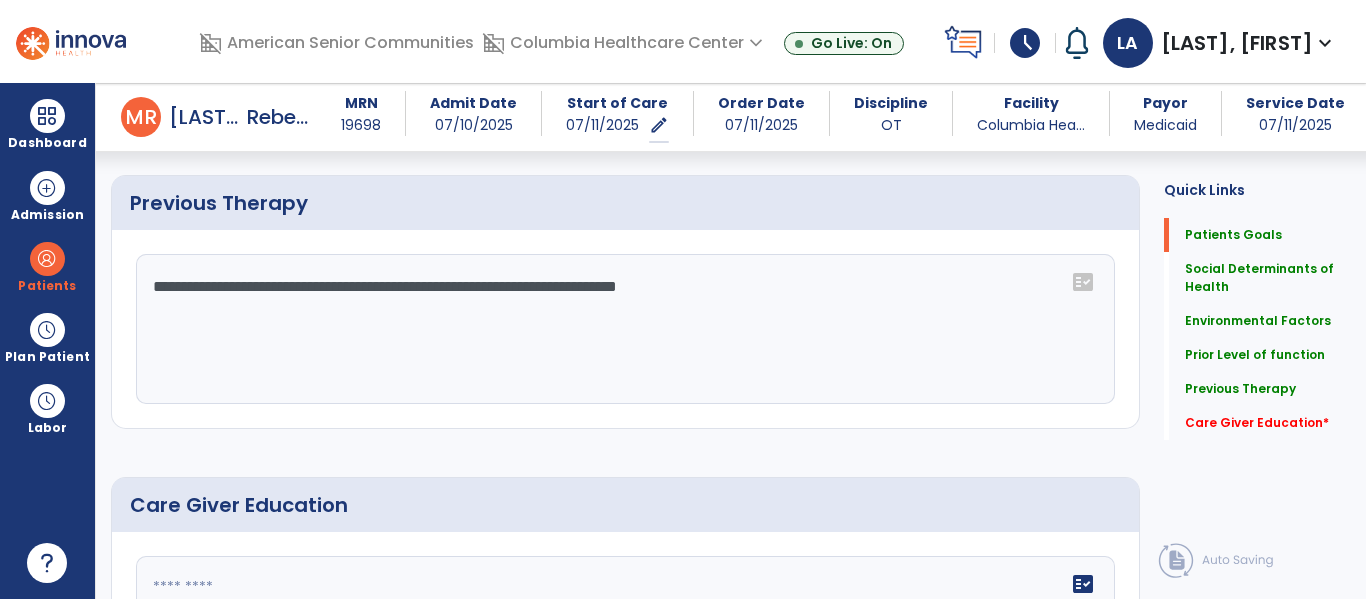 scroll, scrollTop: 1413, scrollLeft: 0, axis: vertical 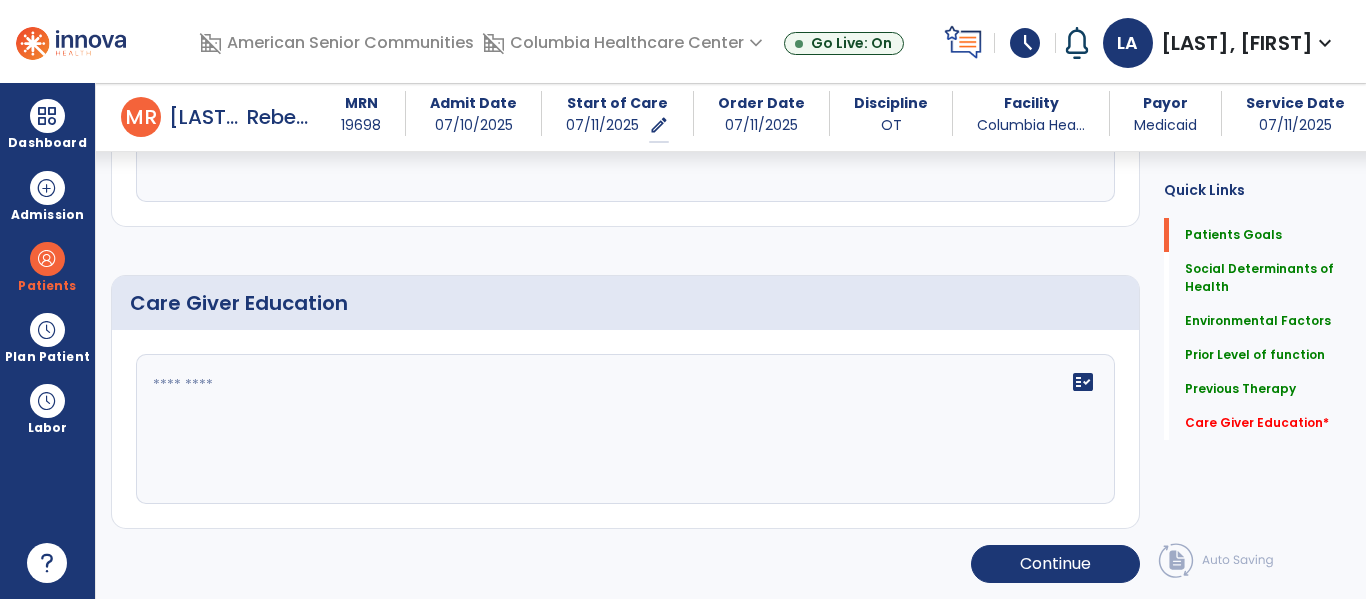 click on "fact_check" 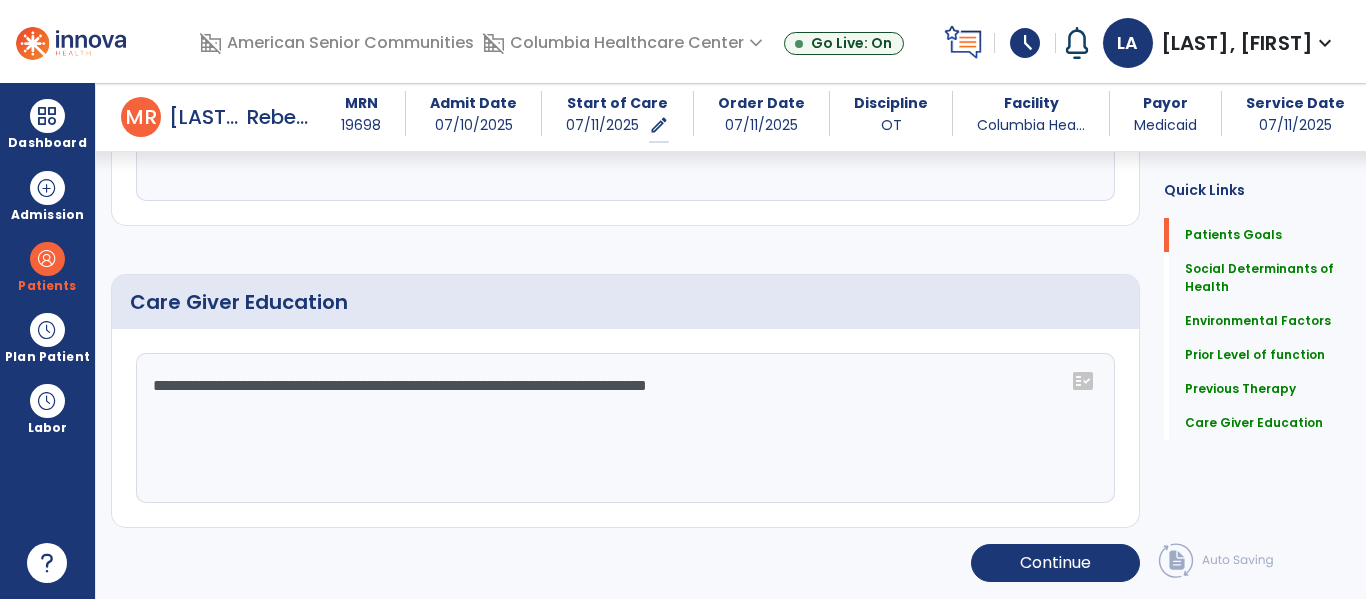 scroll, scrollTop: 1413, scrollLeft: 0, axis: vertical 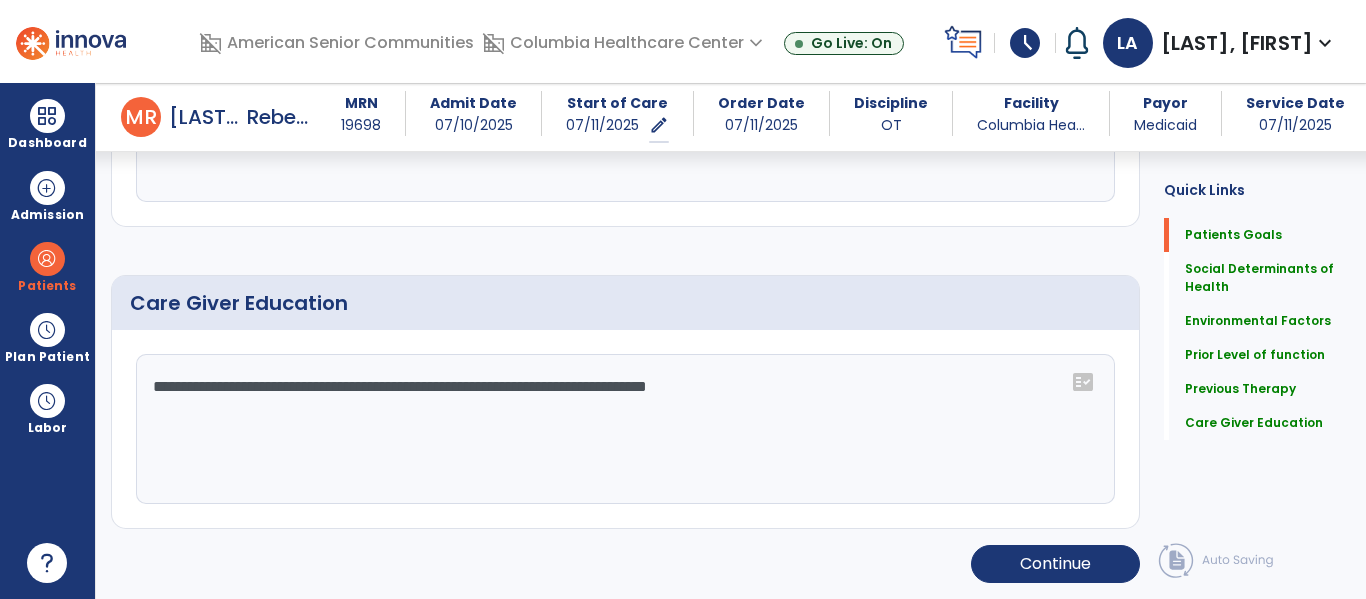 click on "**********" 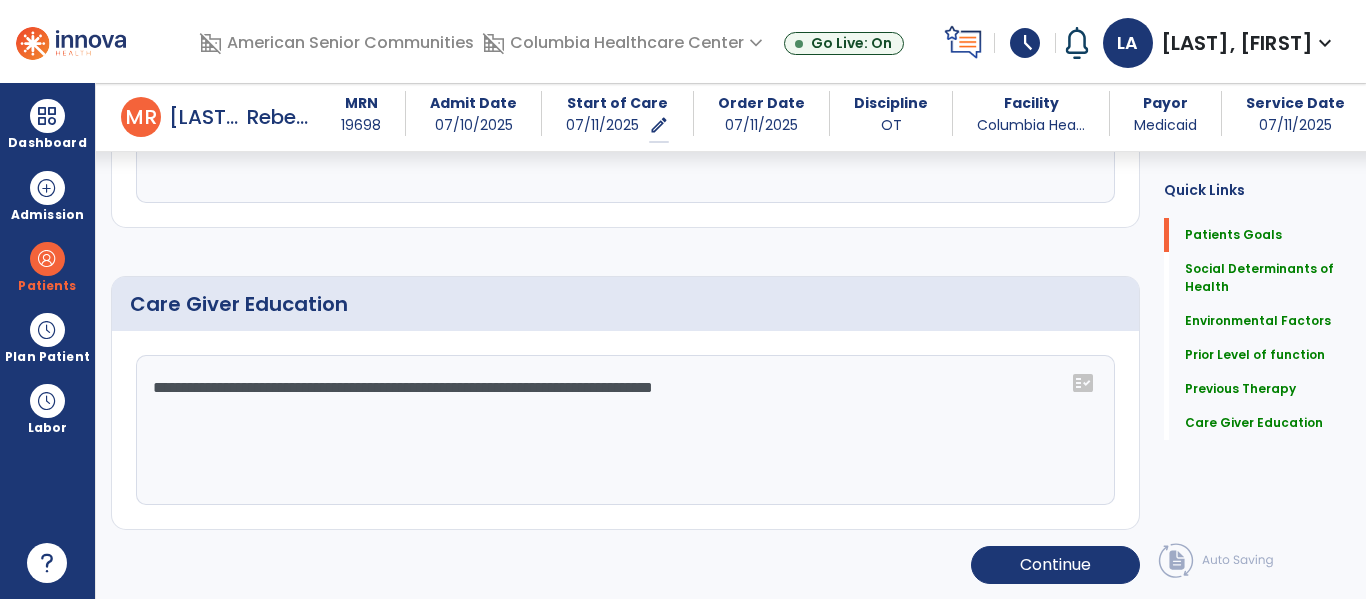 scroll, scrollTop: 1413, scrollLeft: 0, axis: vertical 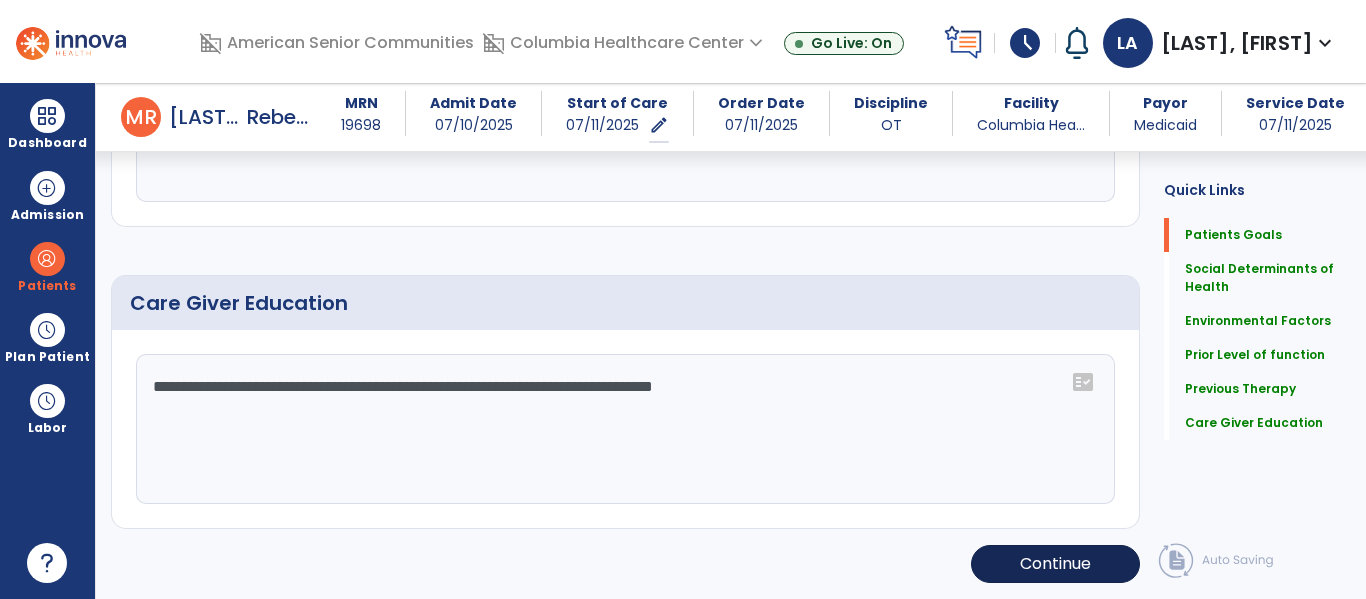 type on "**********" 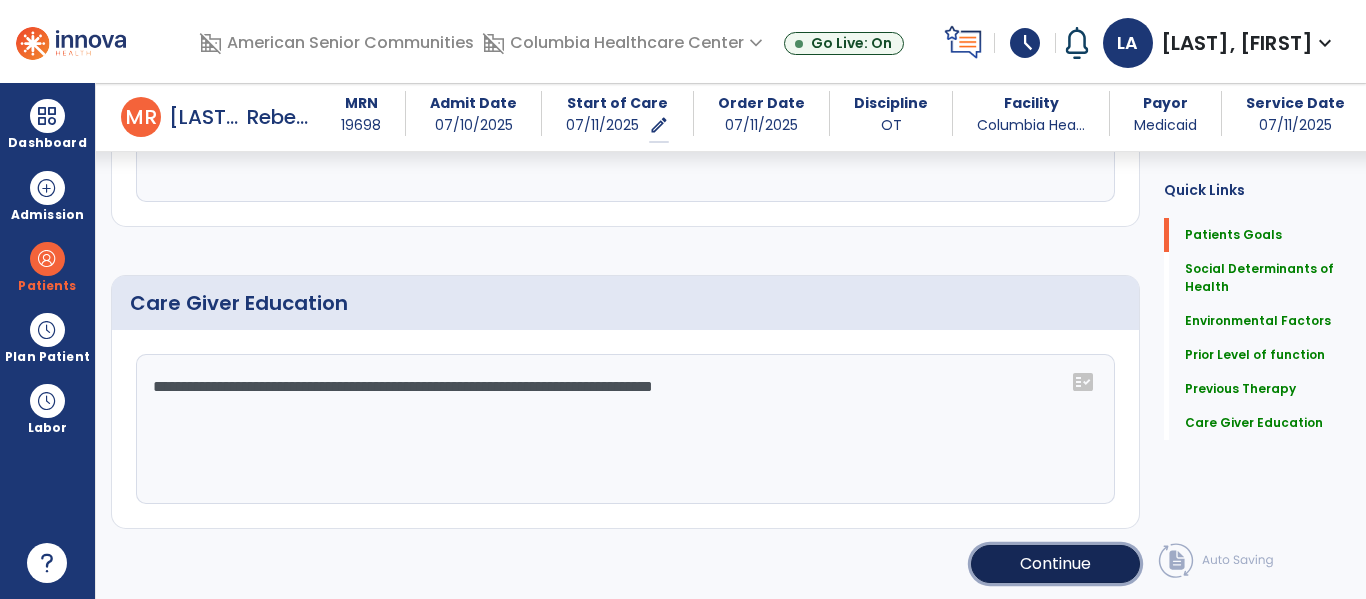 click on "Continue" 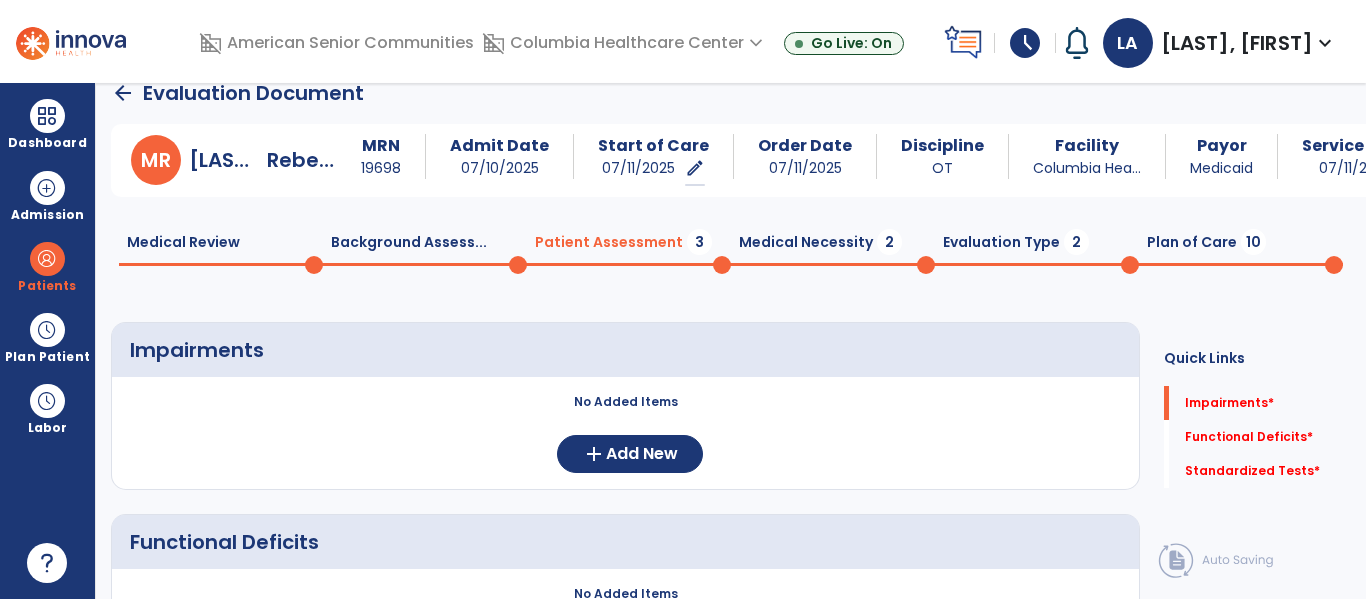 scroll, scrollTop: 0, scrollLeft: 0, axis: both 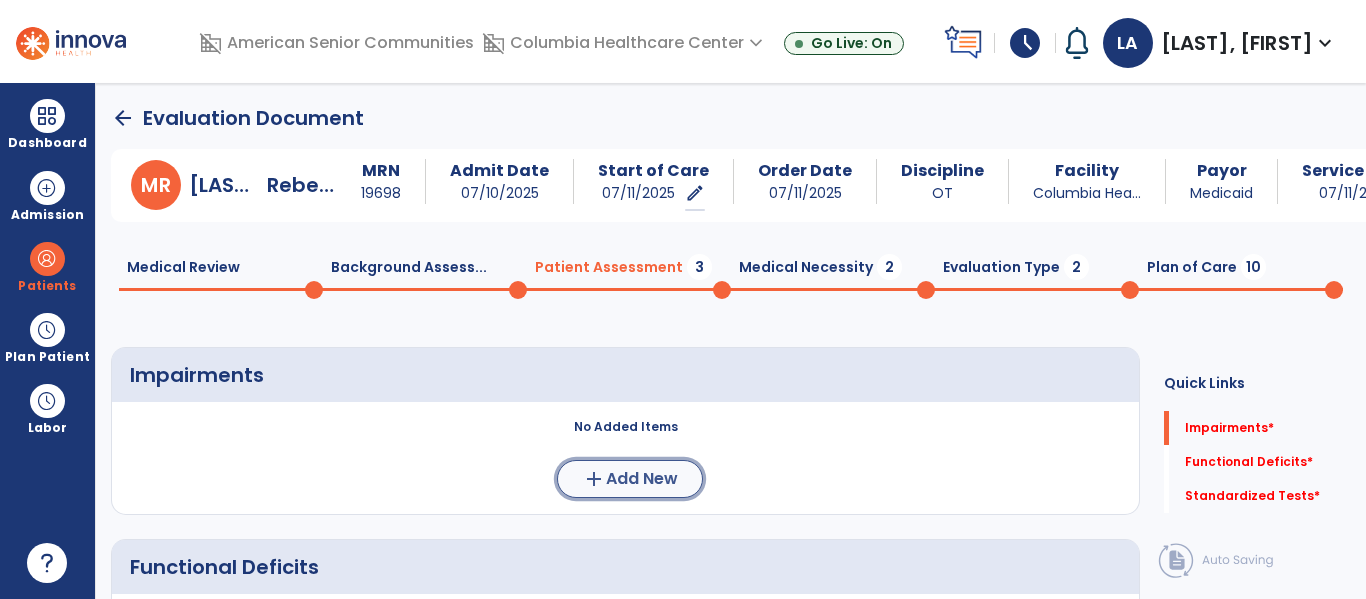 click on "Add New" 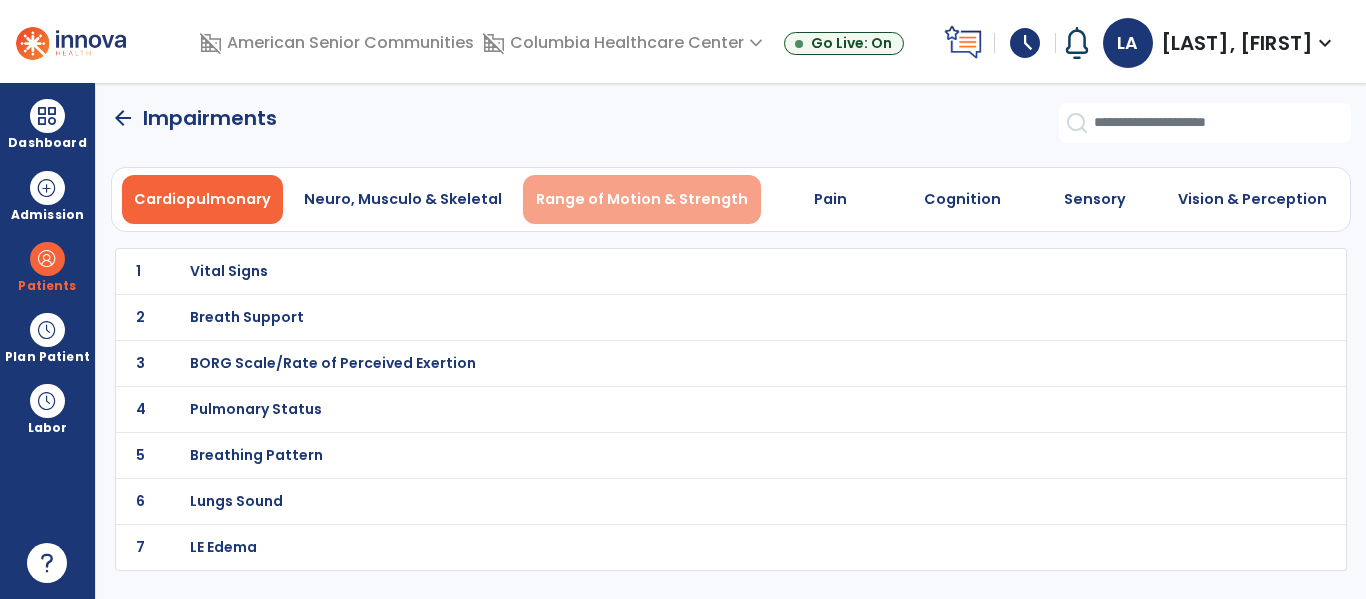 click on "Range of Motion & Strength" at bounding box center [642, 199] 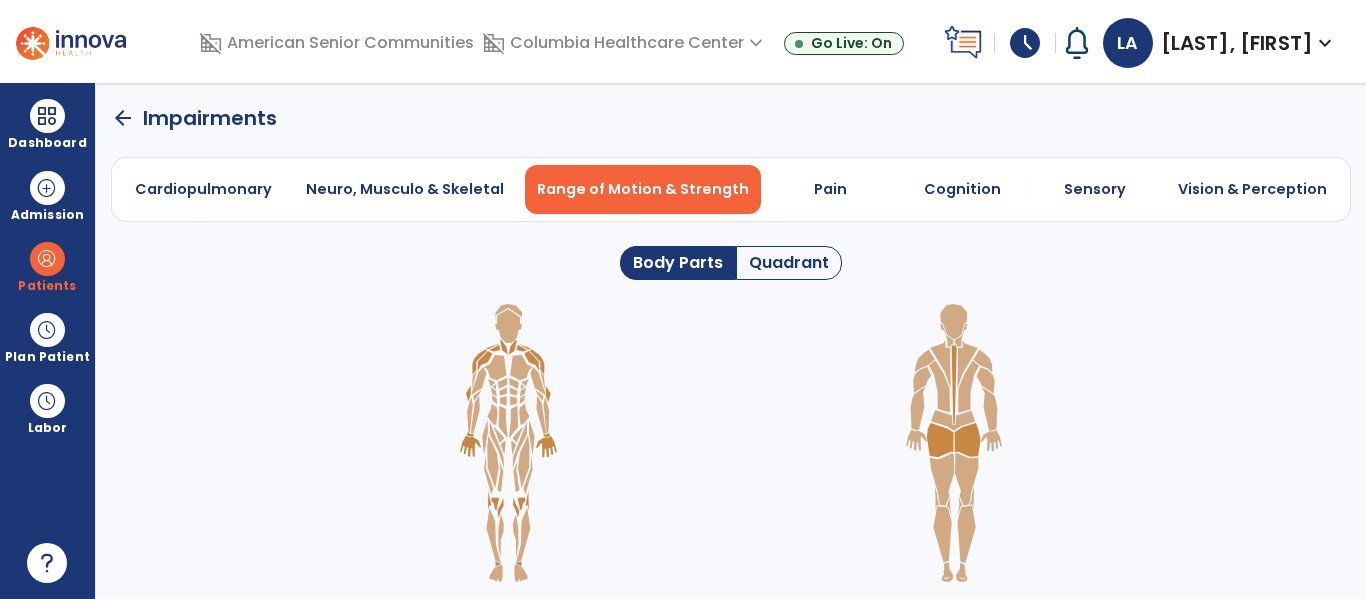 click on "Quadrant" 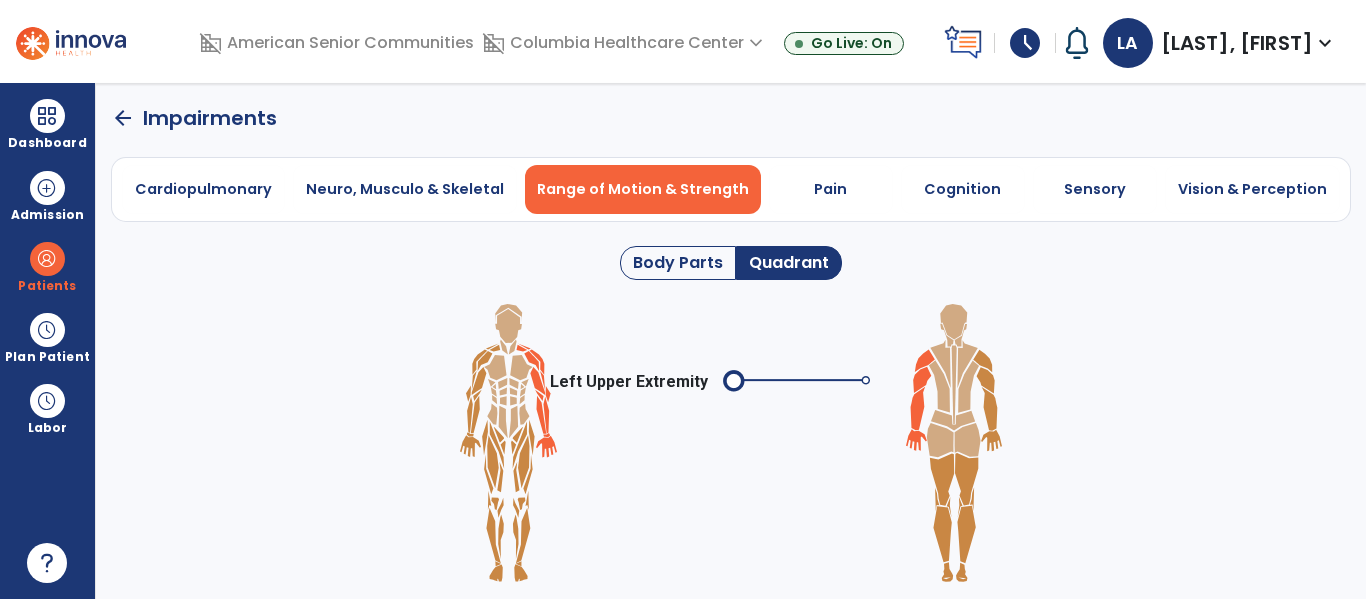 click 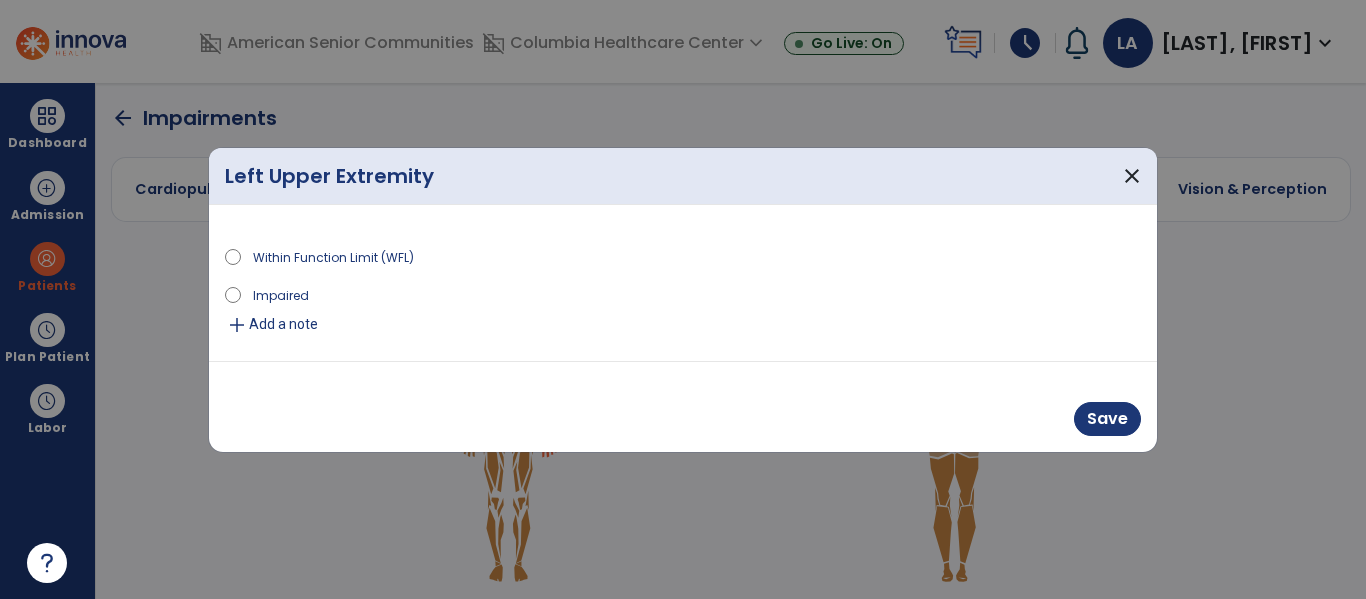 click on "Impaired" at bounding box center (281, 294) 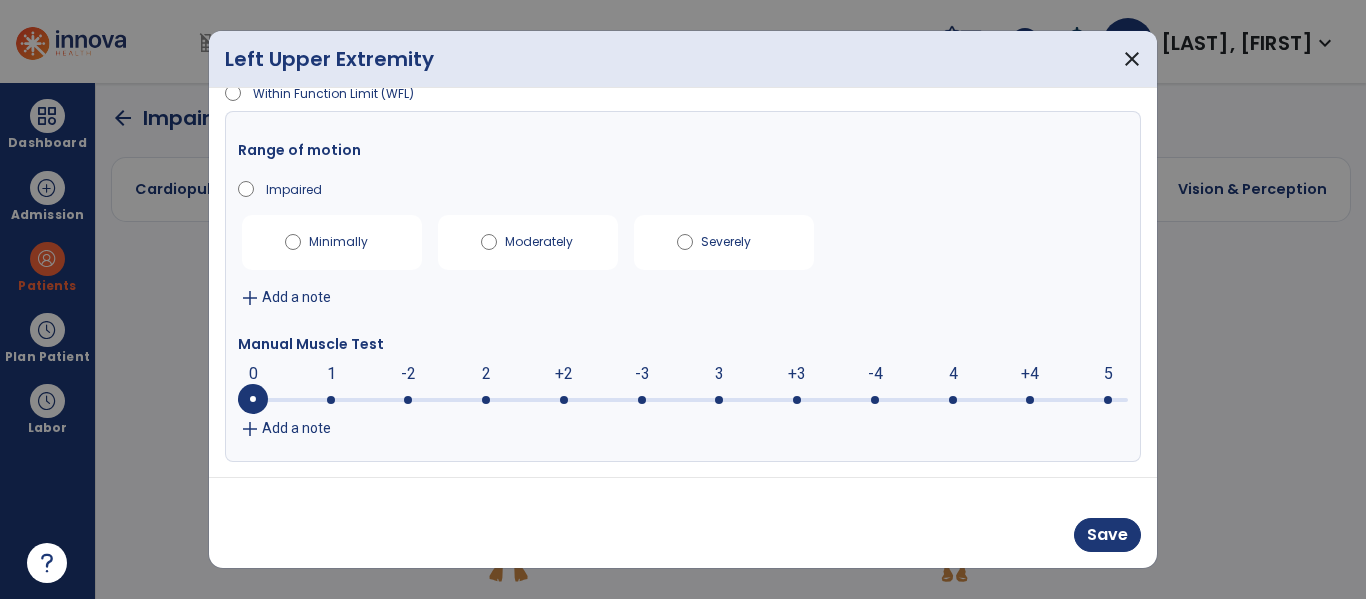 scroll, scrollTop: 48, scrollLeft: 0, axis: vertical 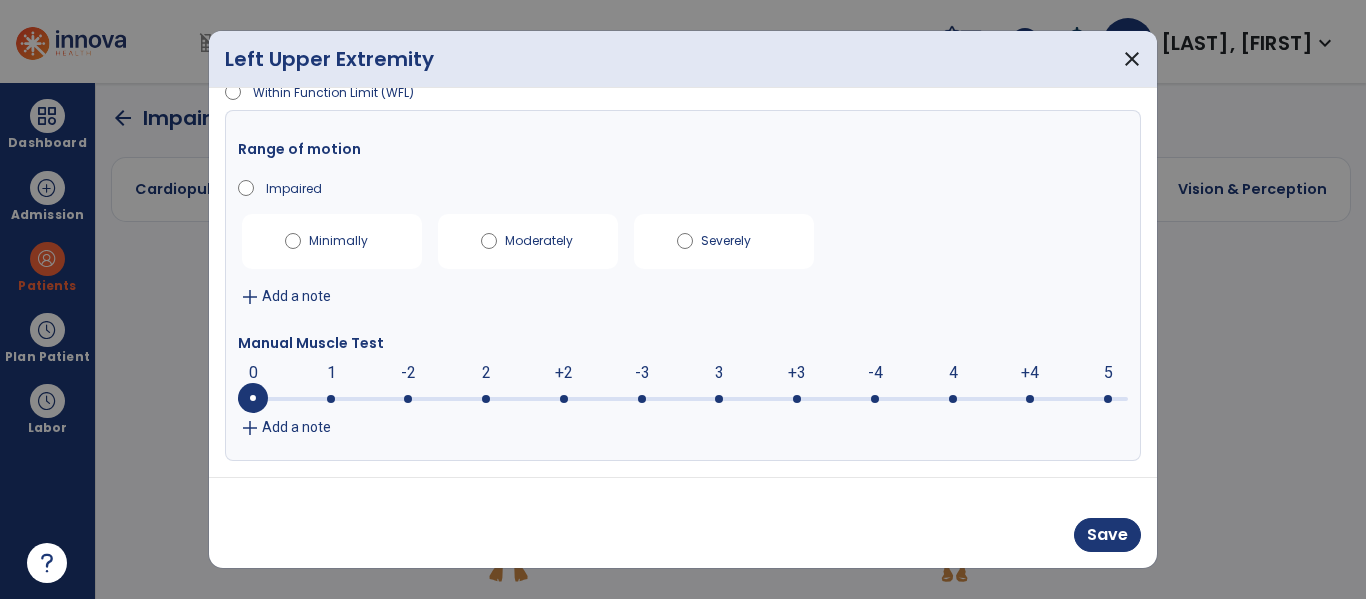 click on "Moderately" at bounding box center (528, 241) 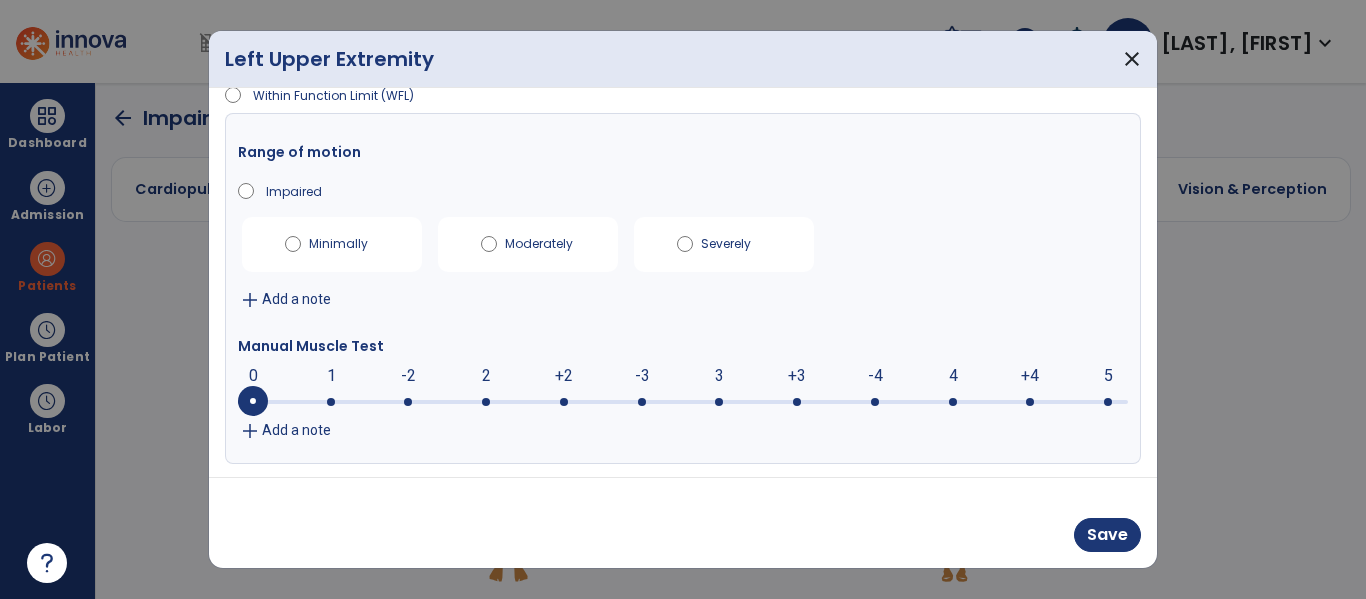scroll, scrollTop: 48, scrollLeft: 0, axis: vertical 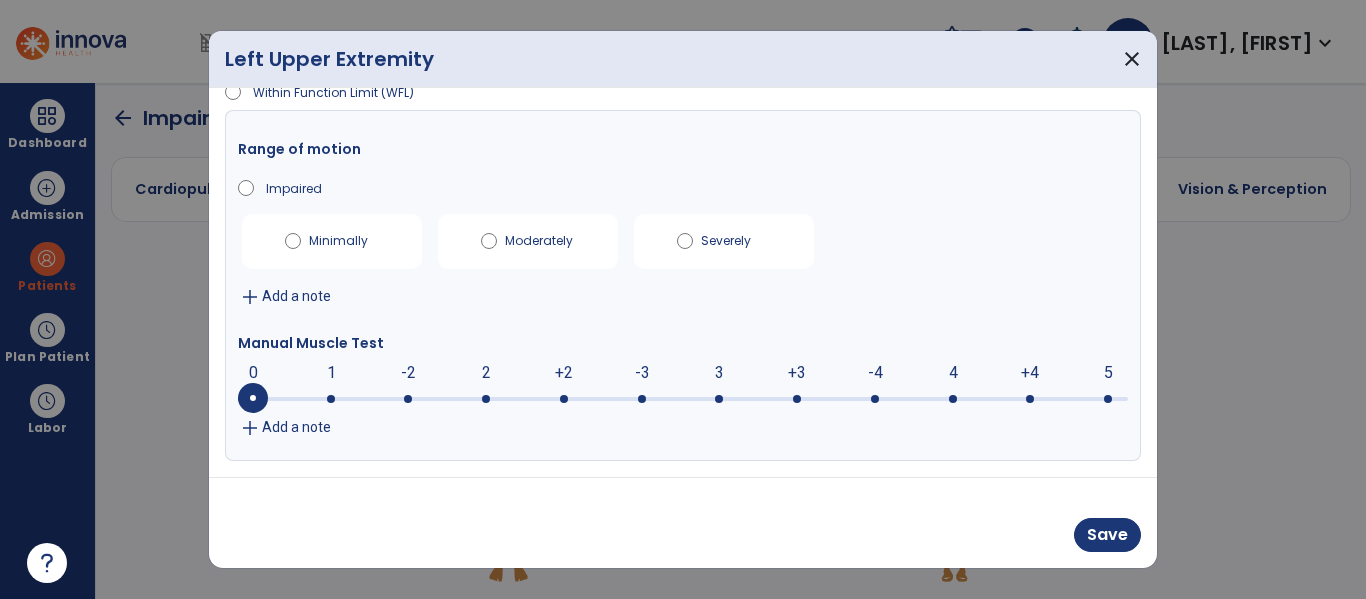 click on "add Add a note" at bounding box center [683, 428] 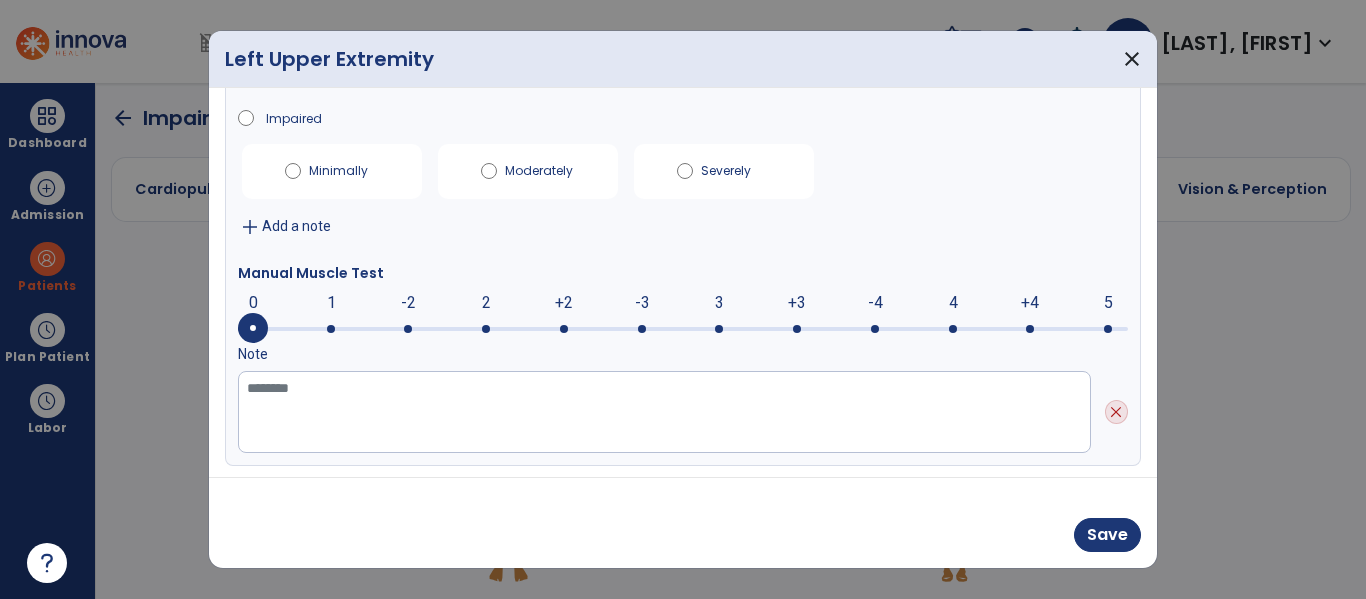 scroll, scrollTop: 123, scrollLeft: 0, axis: vertical 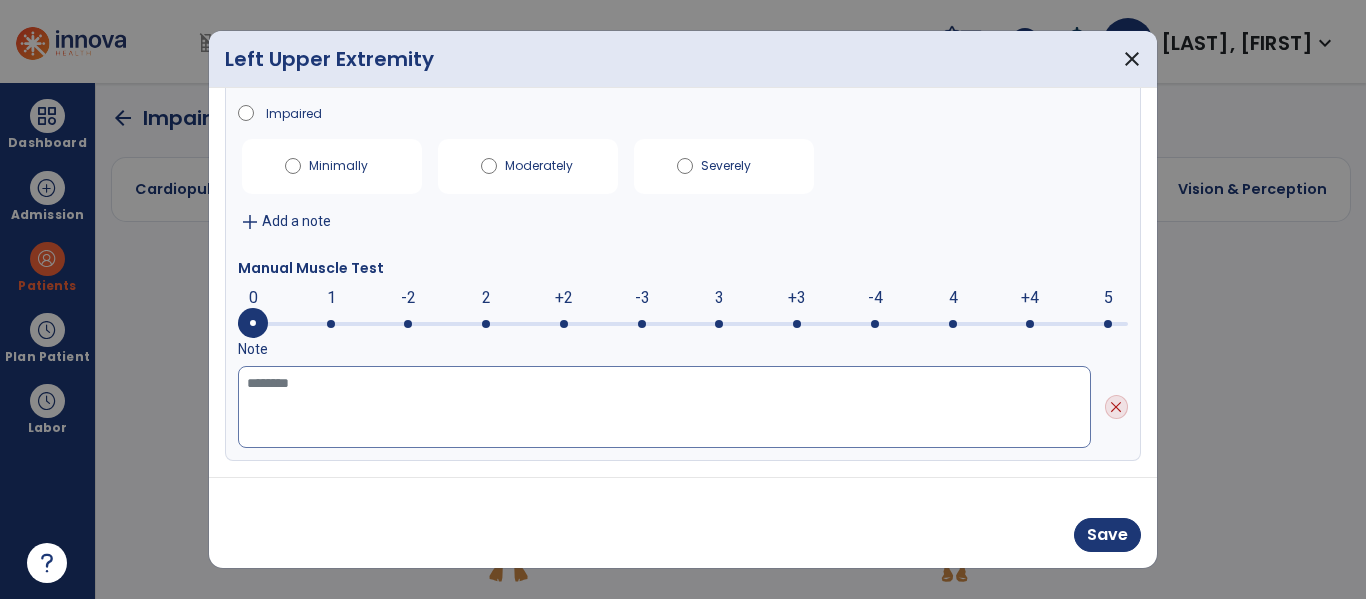 click at bounding box center [664, 407] 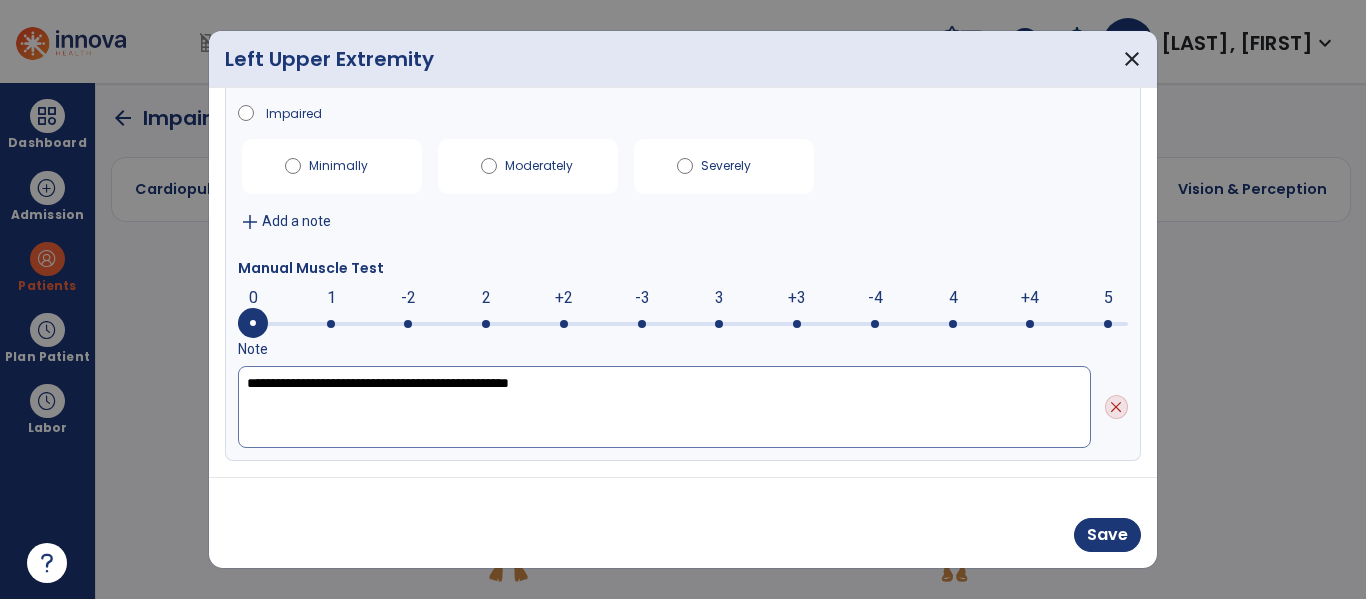 type on "**********" 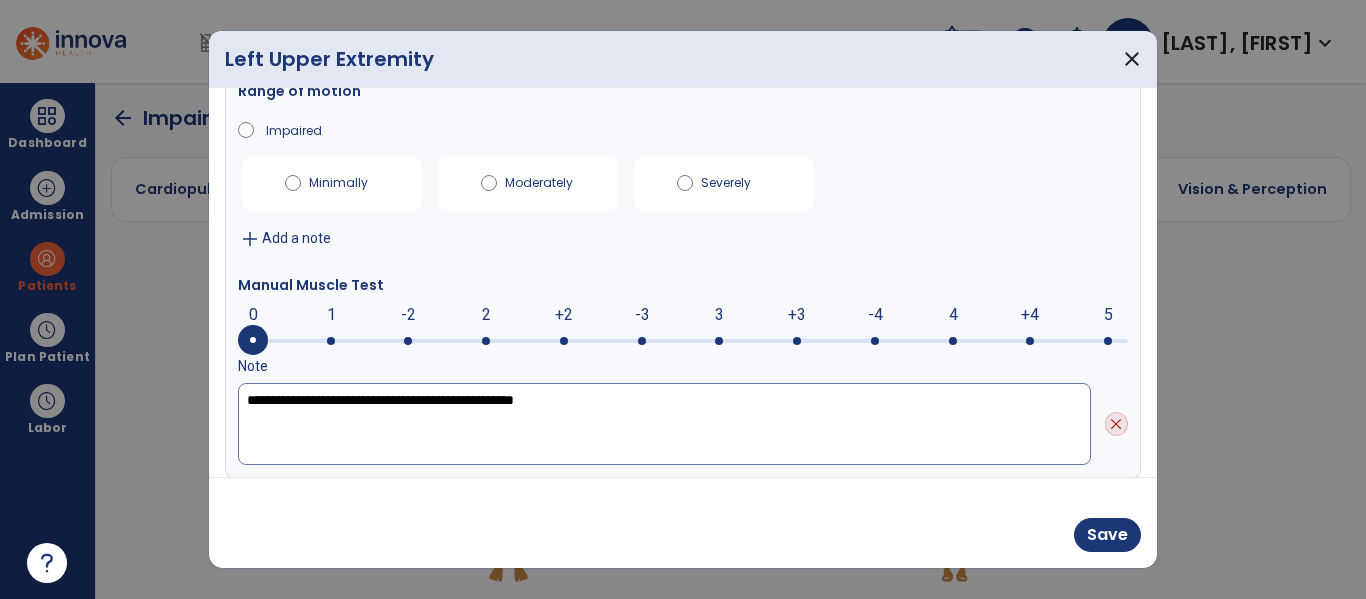 scroll, scrollTop: 123, scrollLeft: 0, axis: vertical 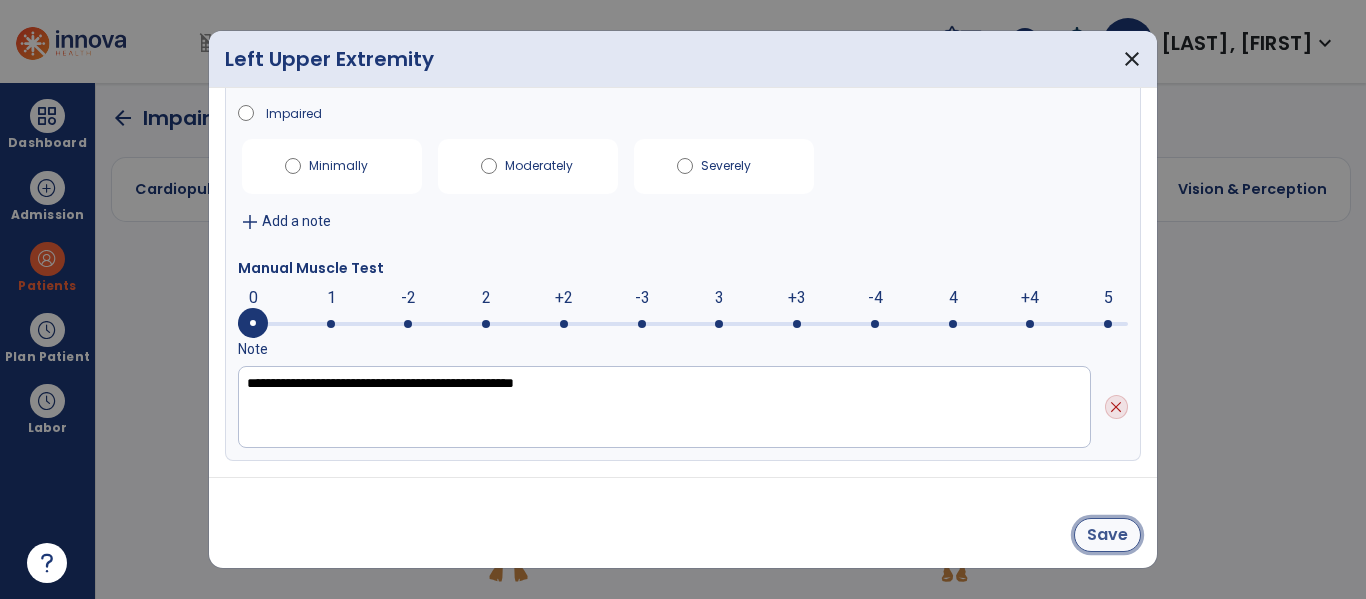 click on "Save" at bounding box center [1107, 535] 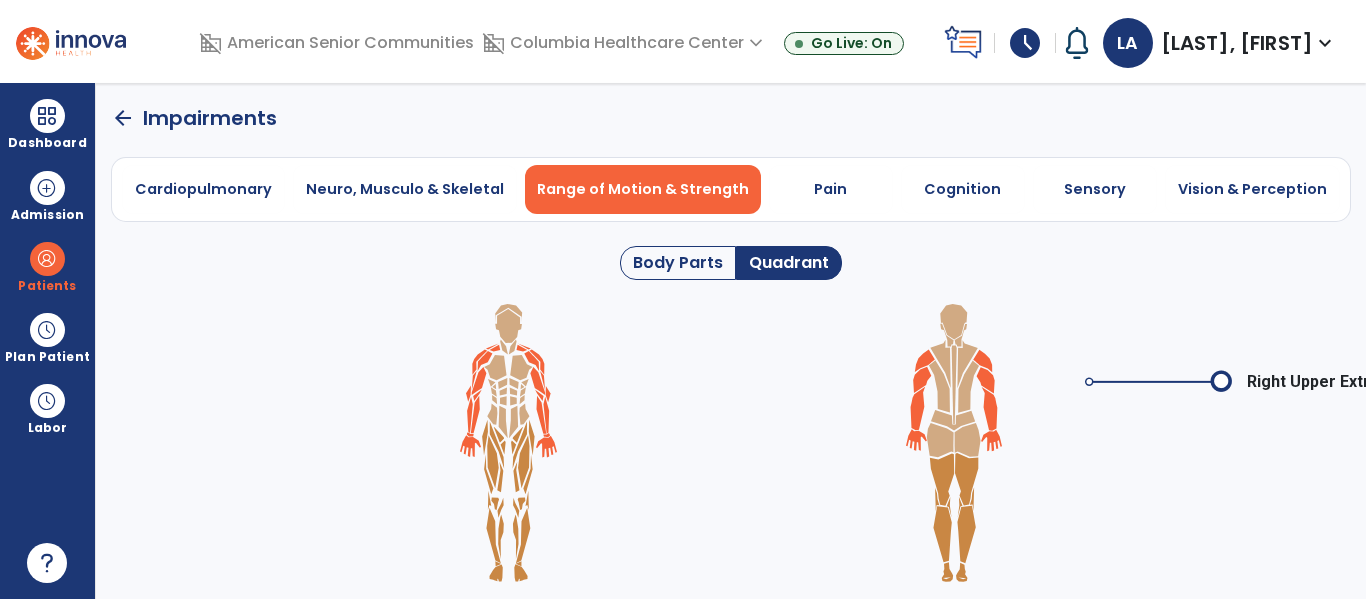 click 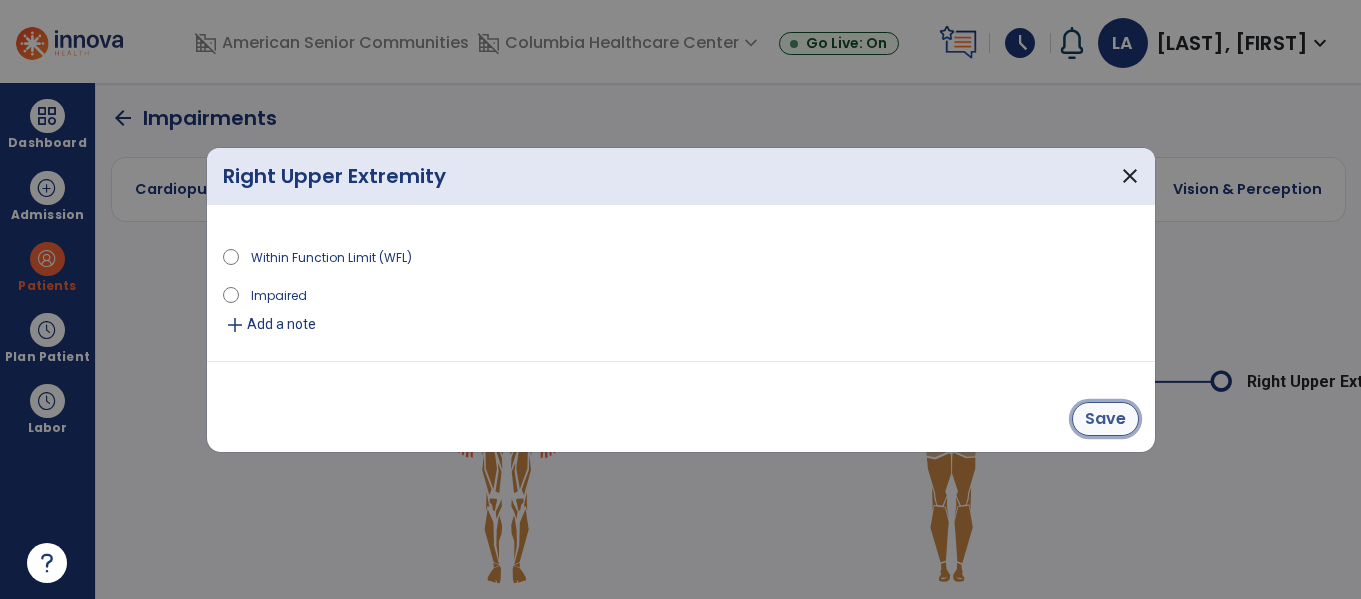 click on "Save" at bounding box center (1105, 419) 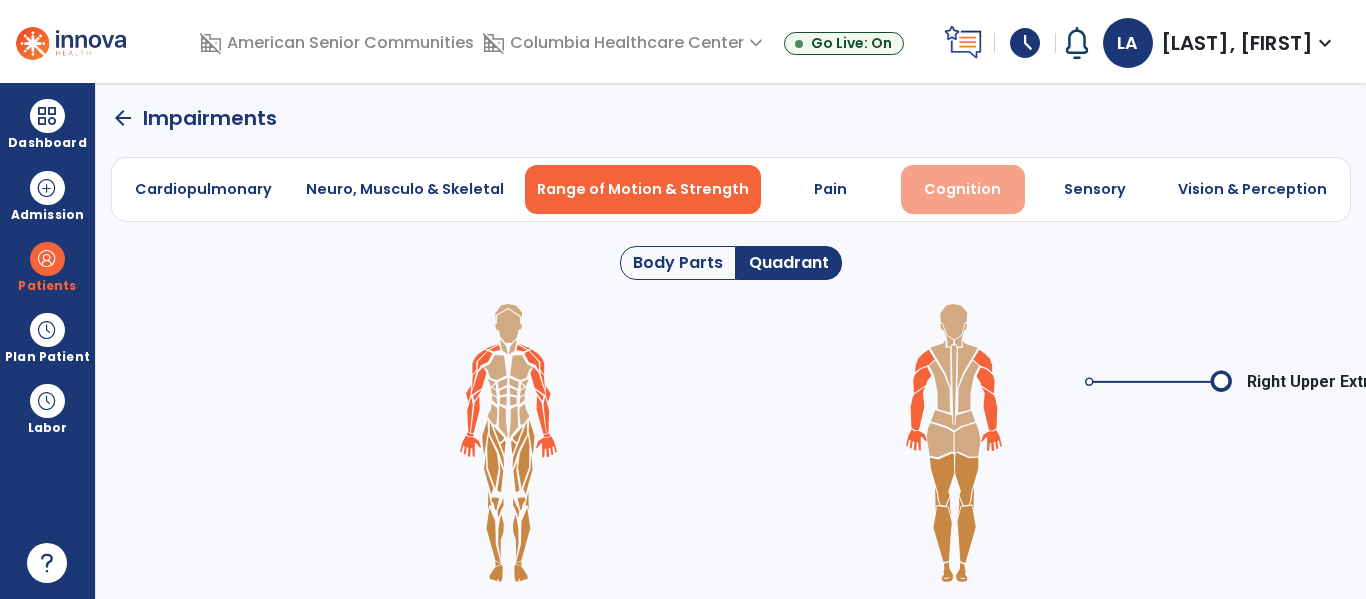 click on "Cognition" at bounding box center (962, 189) 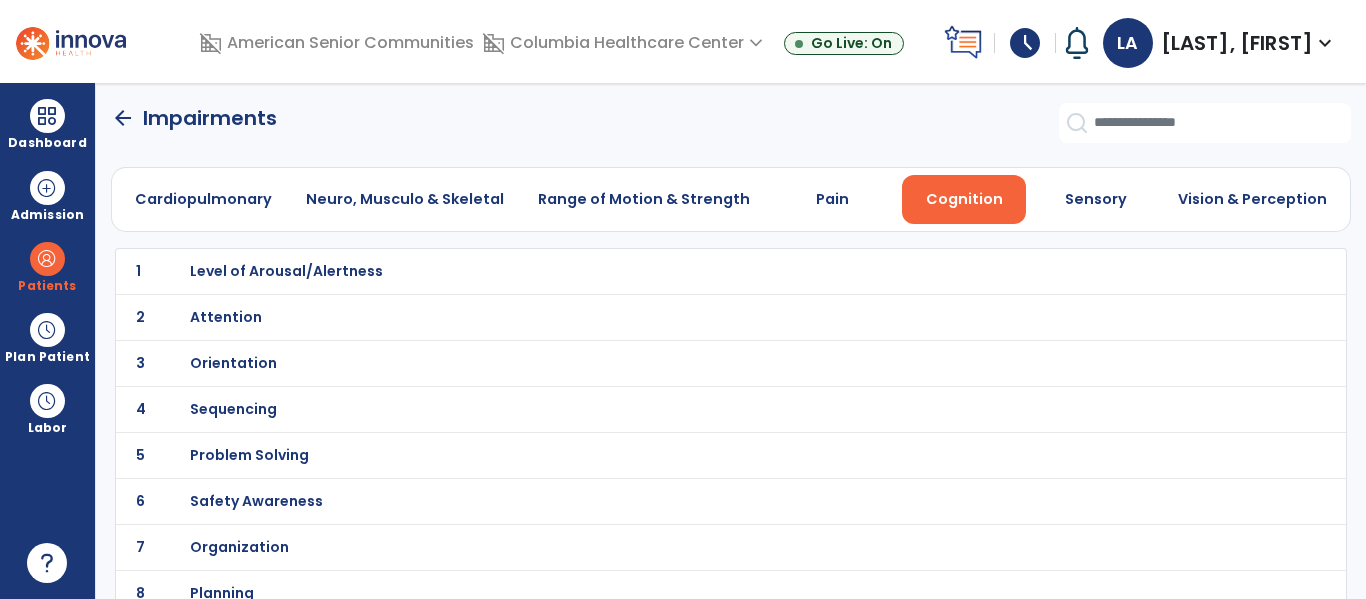 click on "Level of Arousal/Alertness" at bounding box center [286, 271] 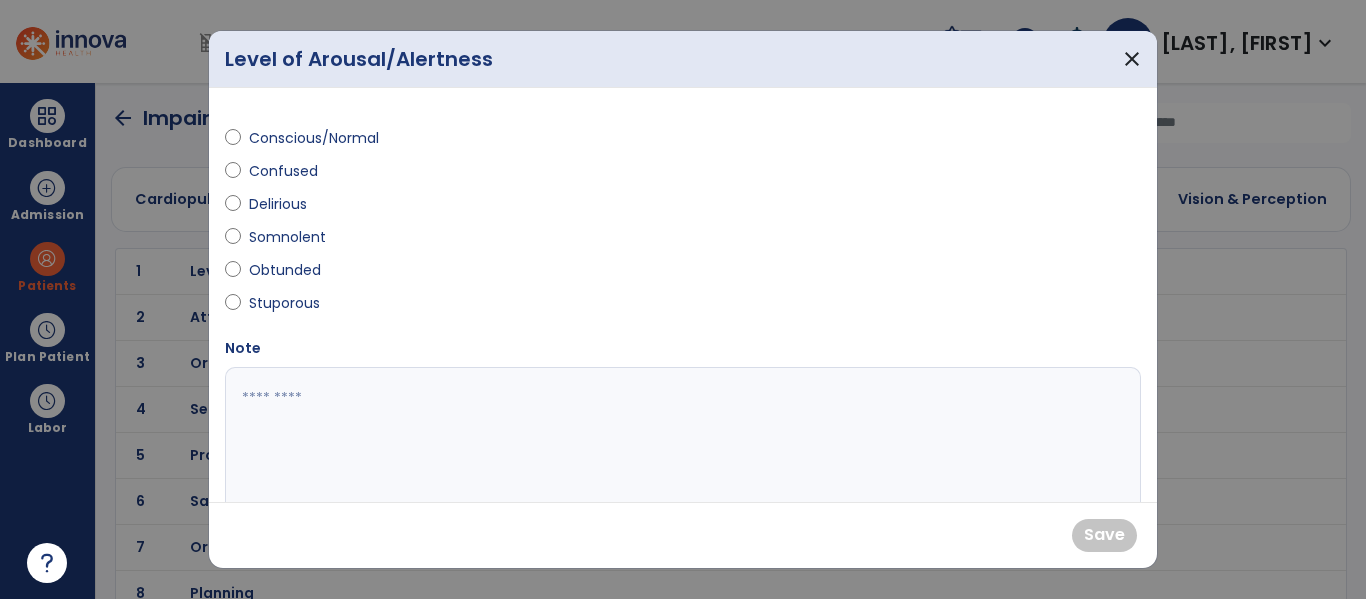 click on "Conscious/Normal" at bounding box center [314, 138] 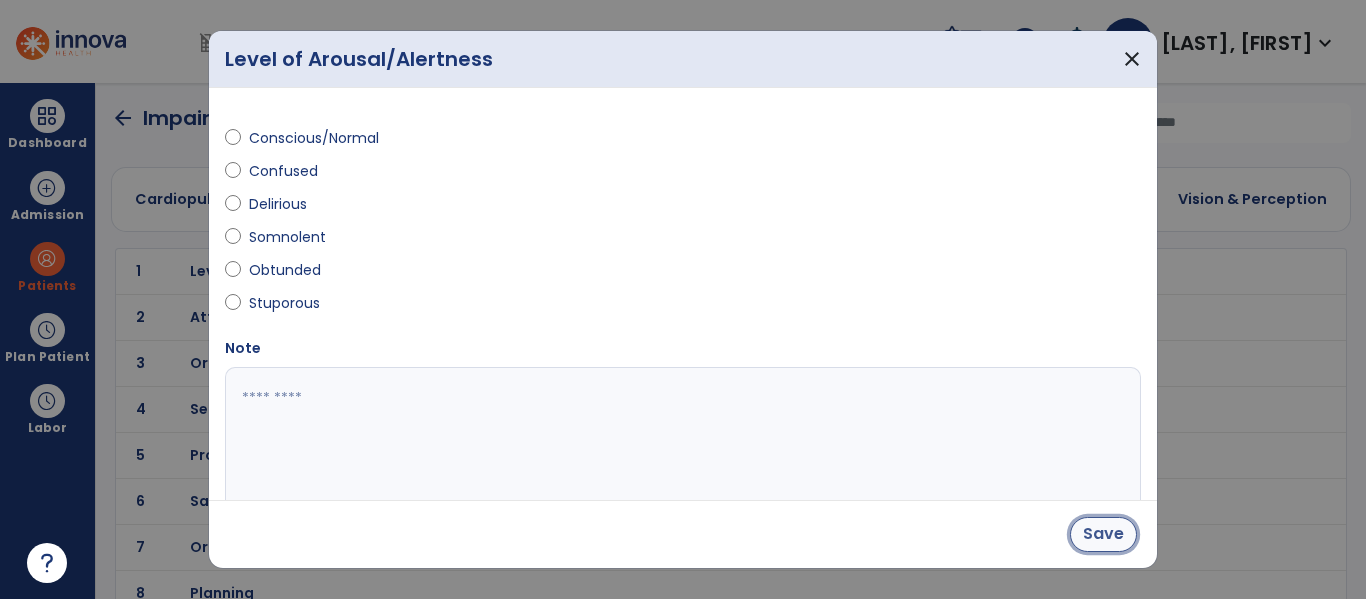 click on "Save" at bounding box center [1103, 534] 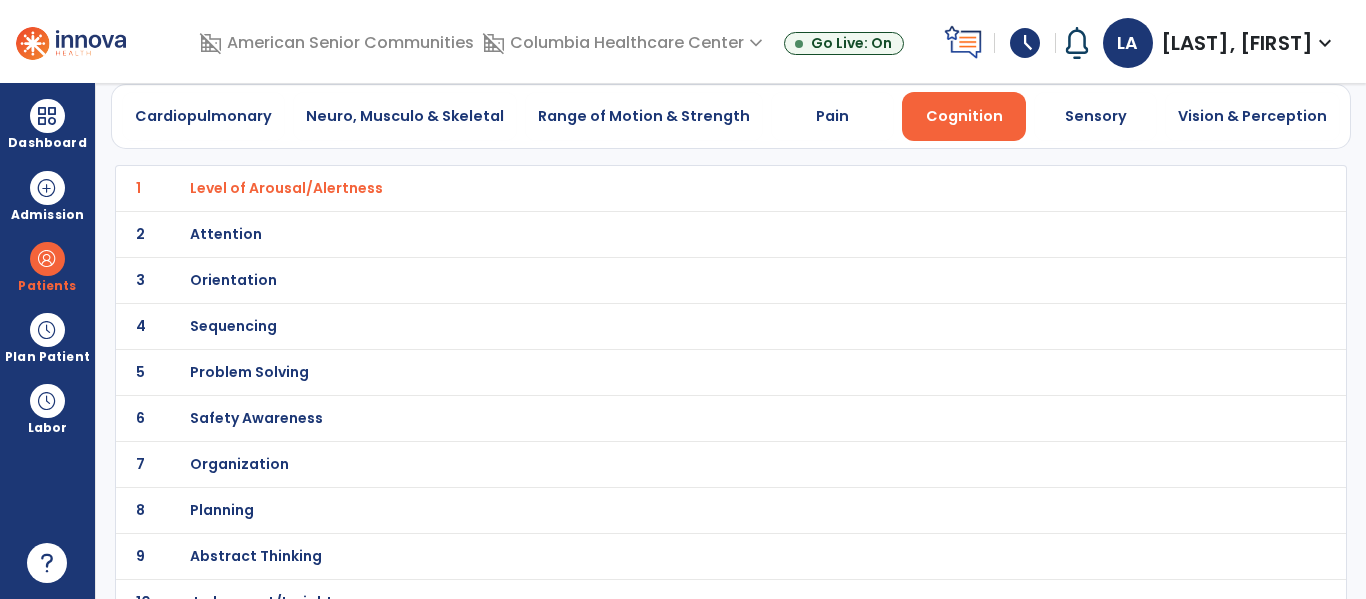 scroll, scrollTop: 86, scrollLeft: 0, axis: vertical 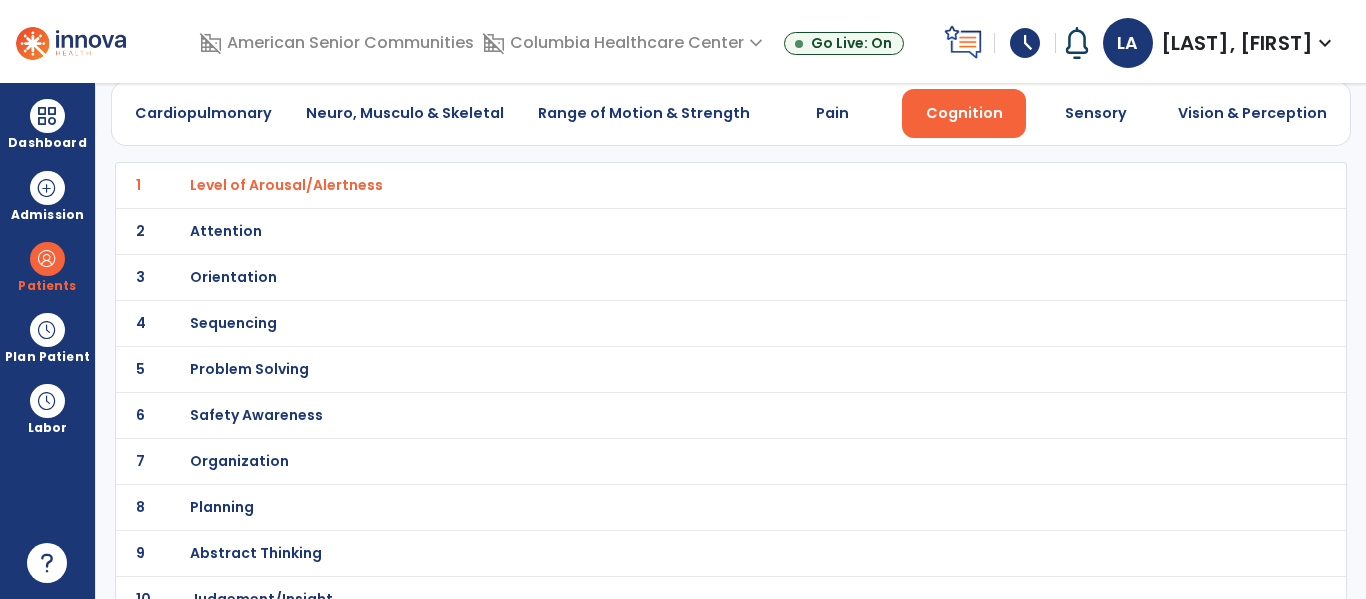 click on "Orientation" at bounding box center (286, 185) 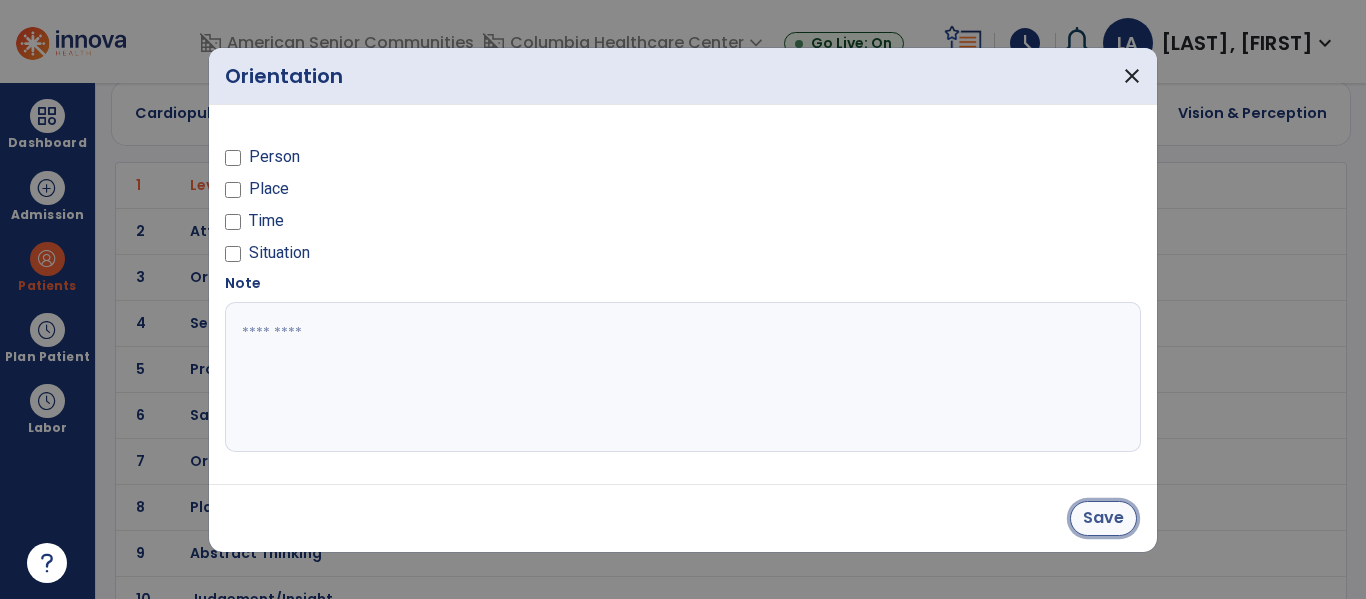 click on "Save" at bounding box center (1103, 518) 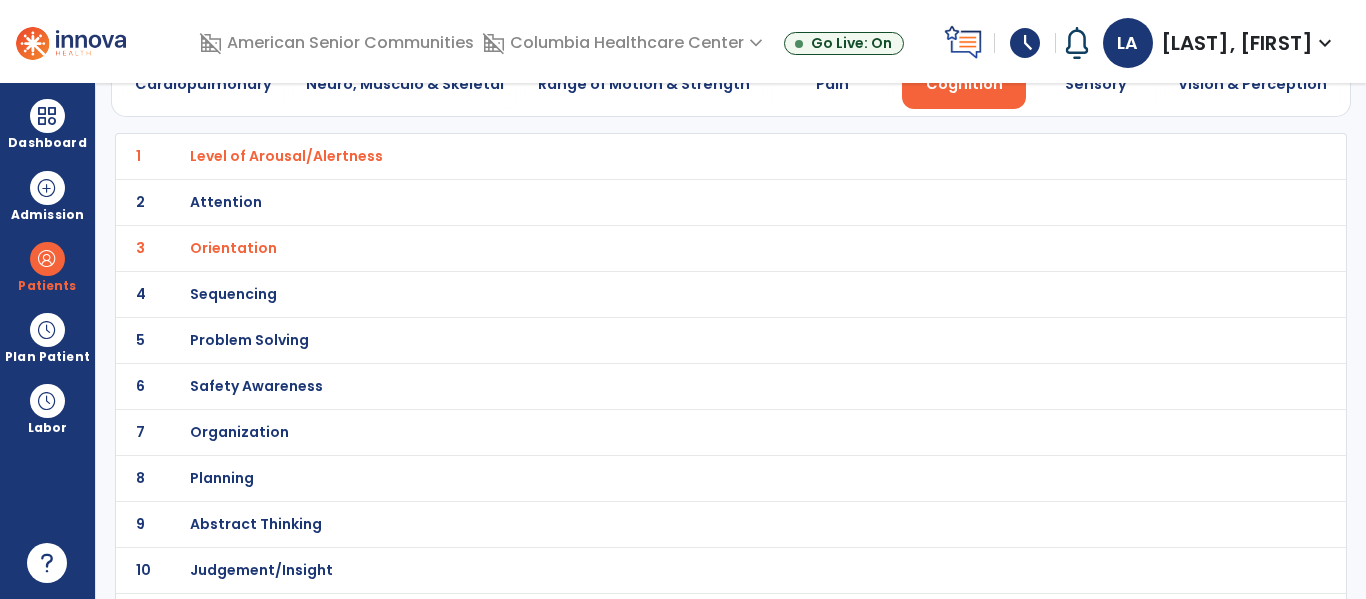 scroll, scrollTop: 117, scrollLeft: 0, axis: vertical 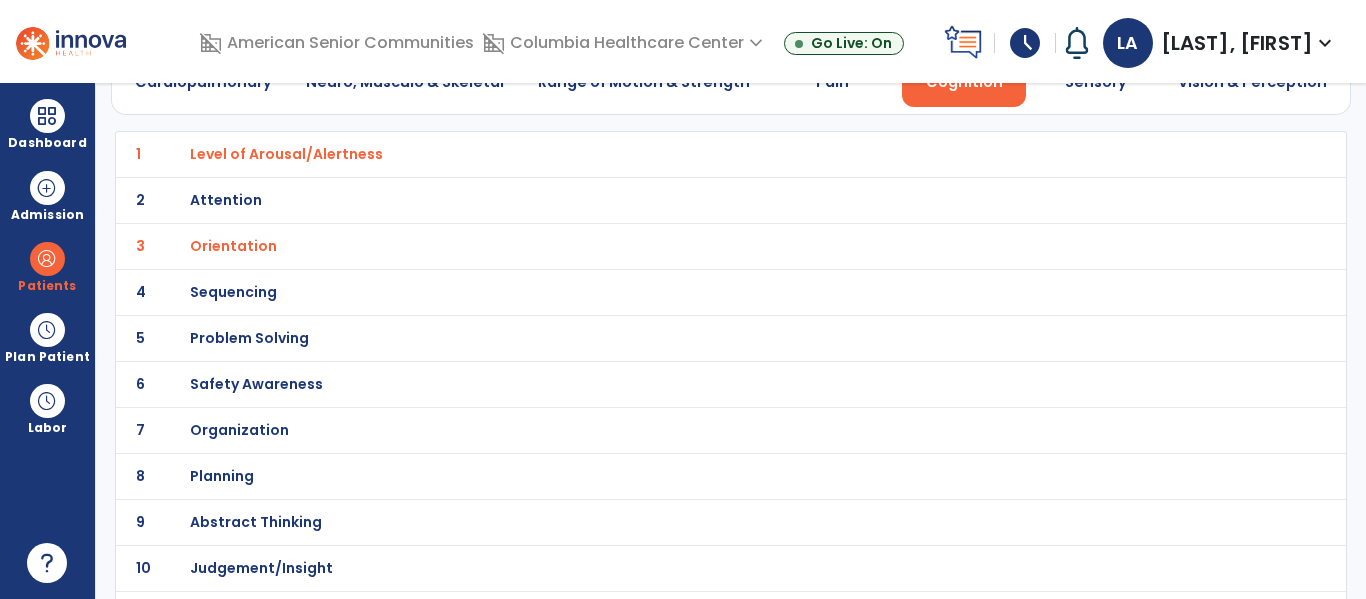 click on "Sequencing" at bounding box center (286, 154) 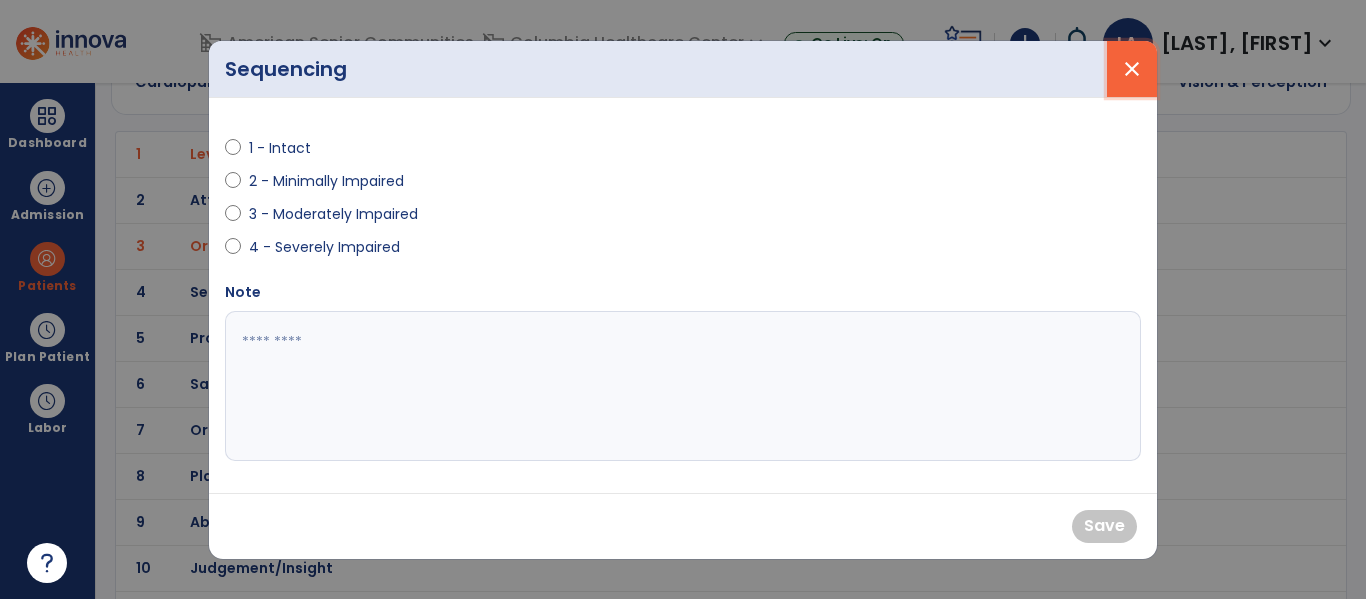 click on "close" at bounding box center (1132, 69) 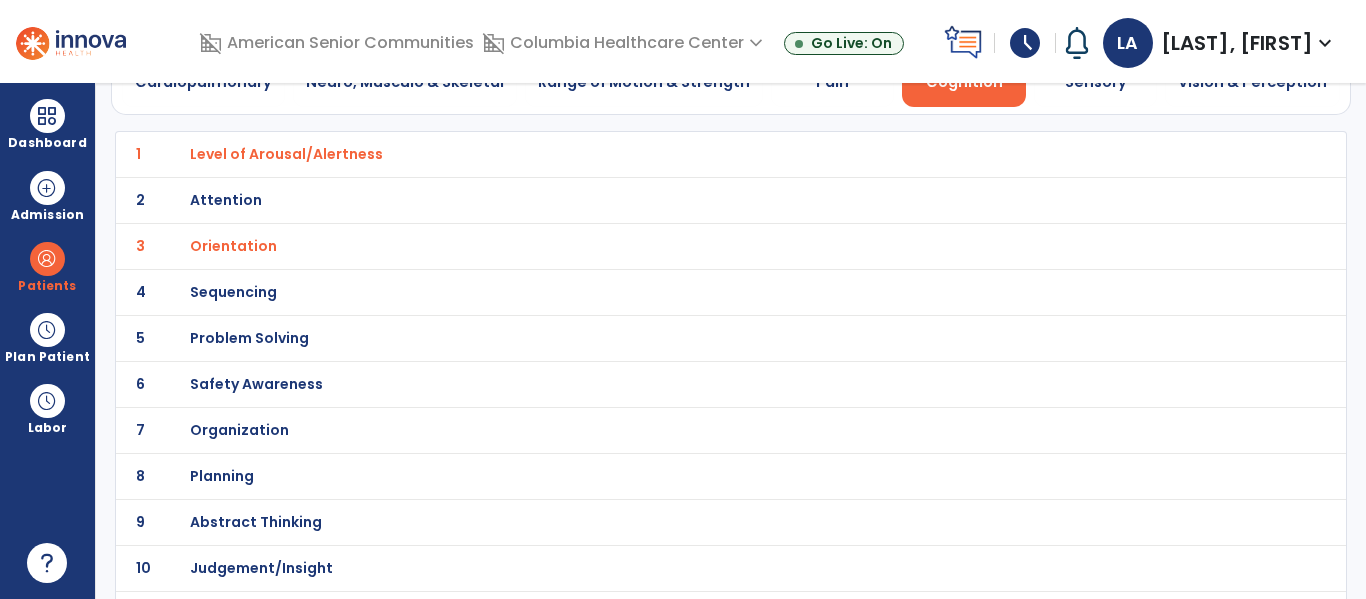 click on "Problem Solving" at bounding box center (286, 154) 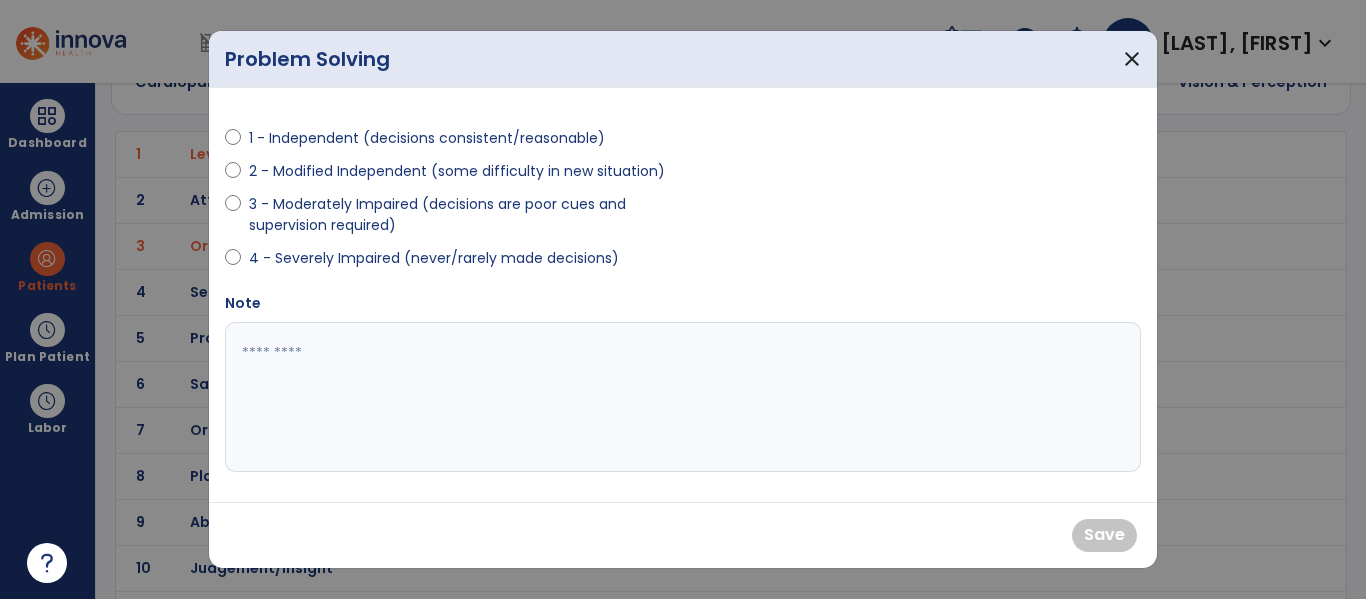 click on "2 - Modified Independent (some difficulty in new situation)" at bounding box center (457, 171) 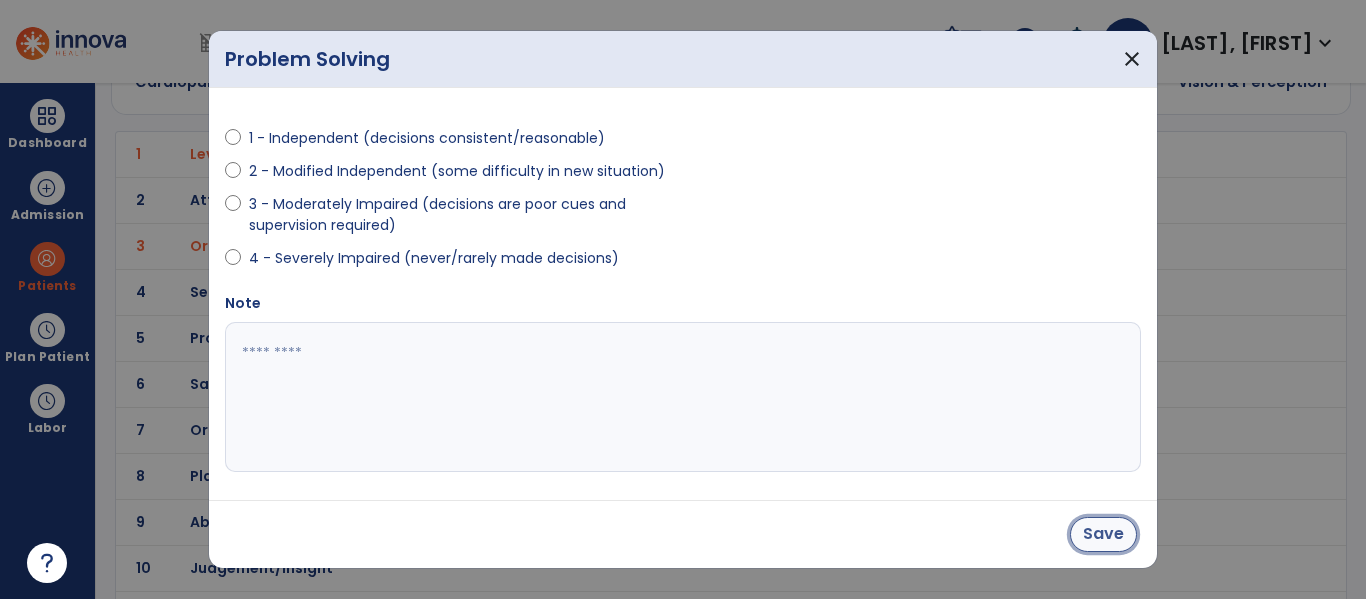 click on "Save" at bounding box center [1103, 534] 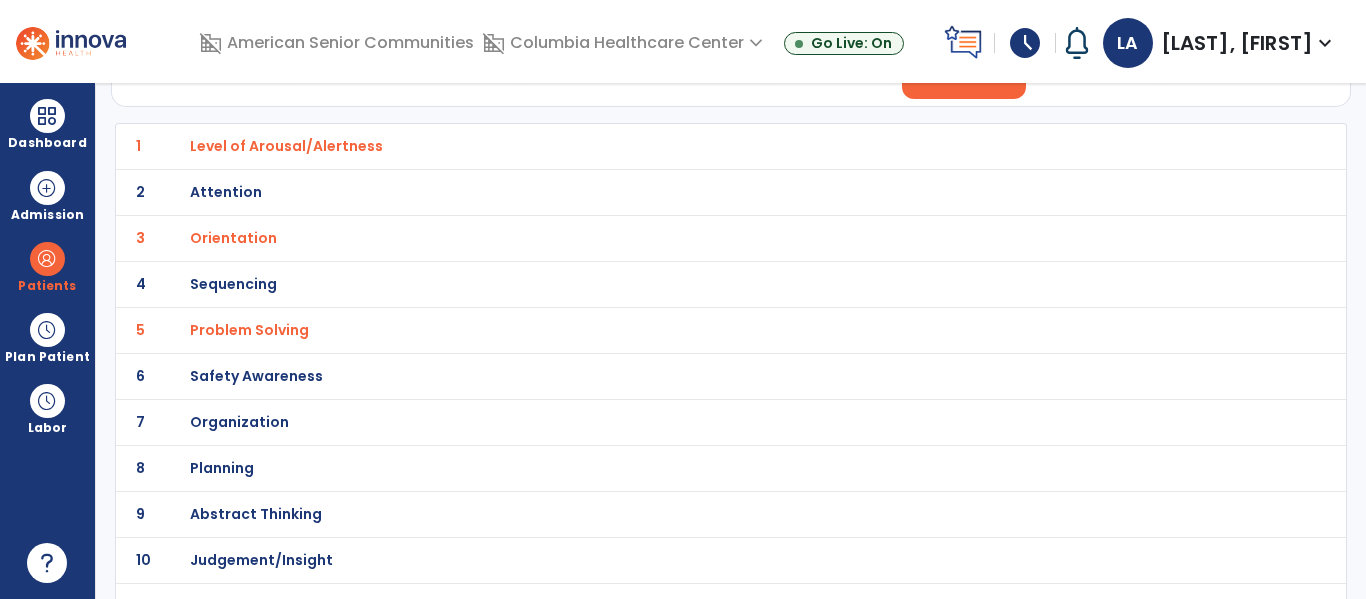 scroll, scrollTop: 127, scrollLeft: 0, axis: vertical 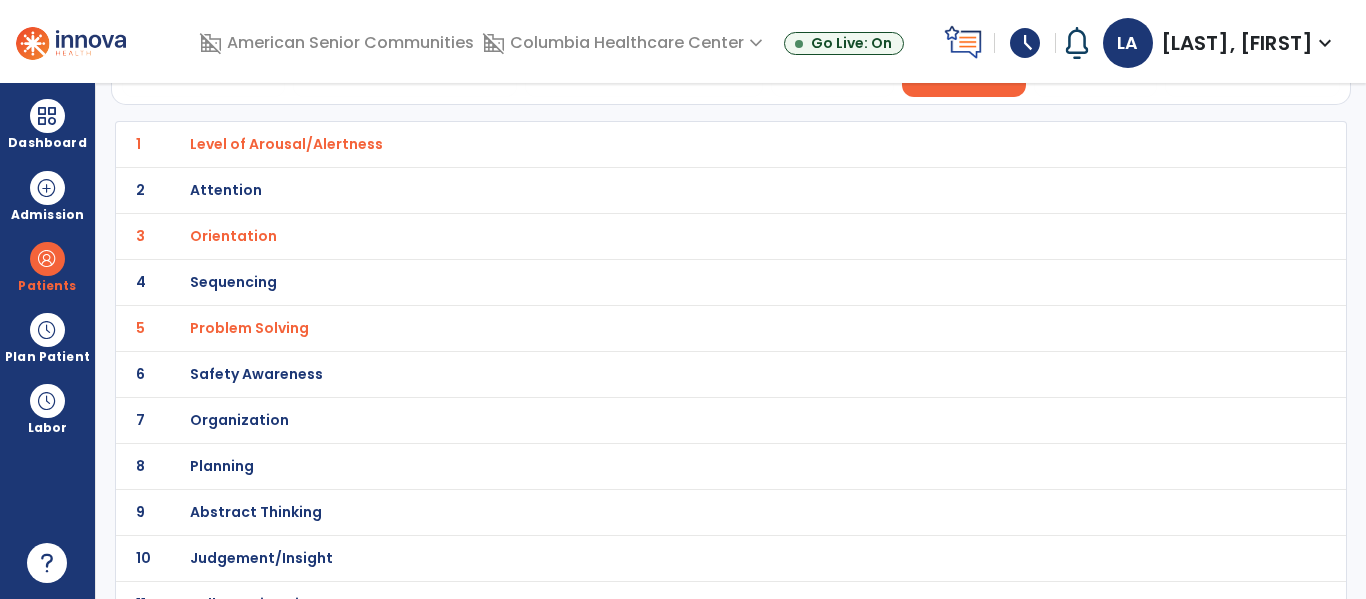 click on "Safety Awareness" at bounding box center (286, 144) 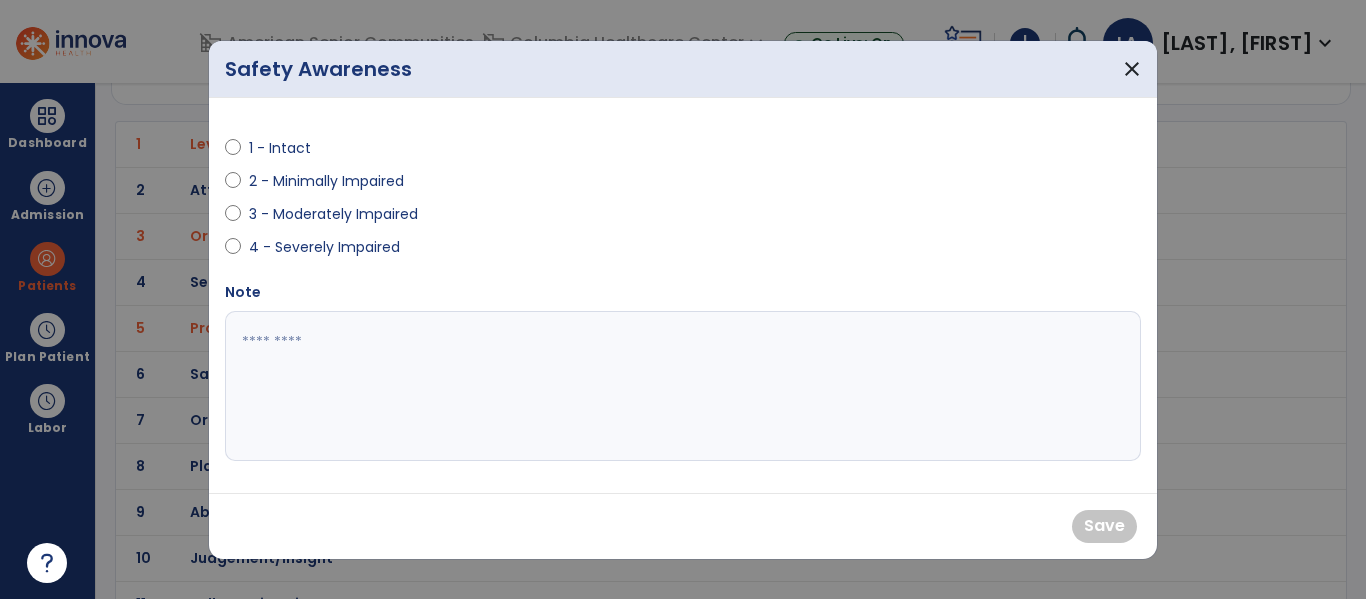click on "3 - Moderately Impaired" at bounding box center (333, 214) 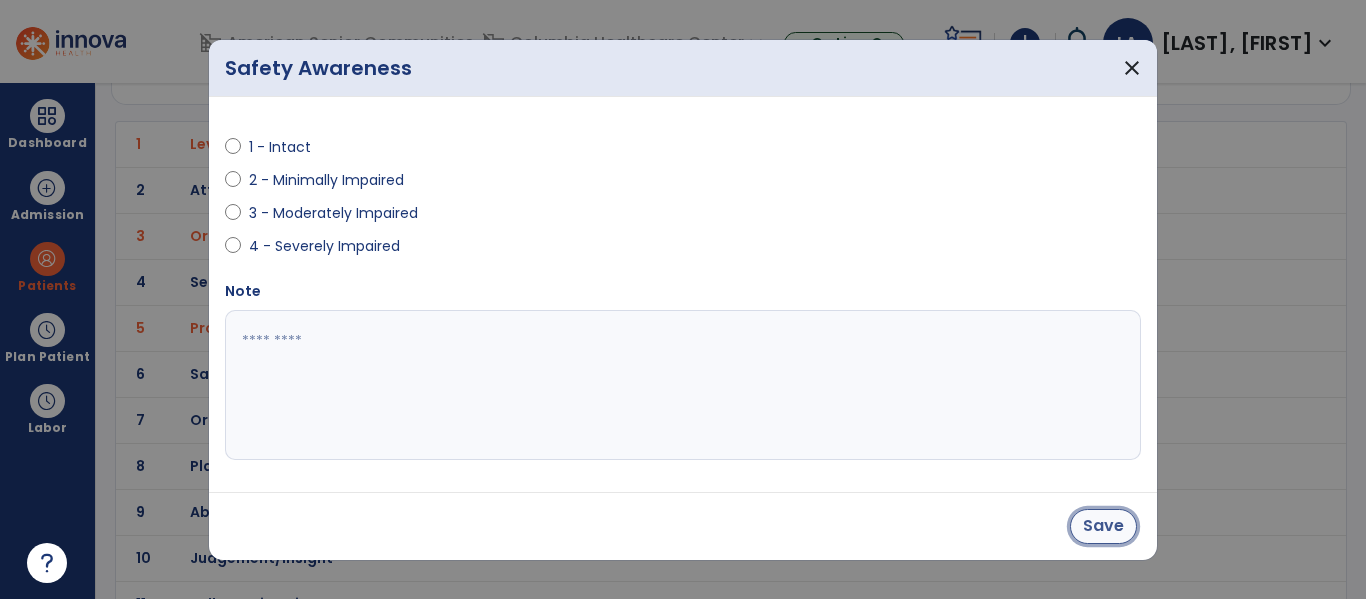 click on "Save" at bounding box center [1103, 526] 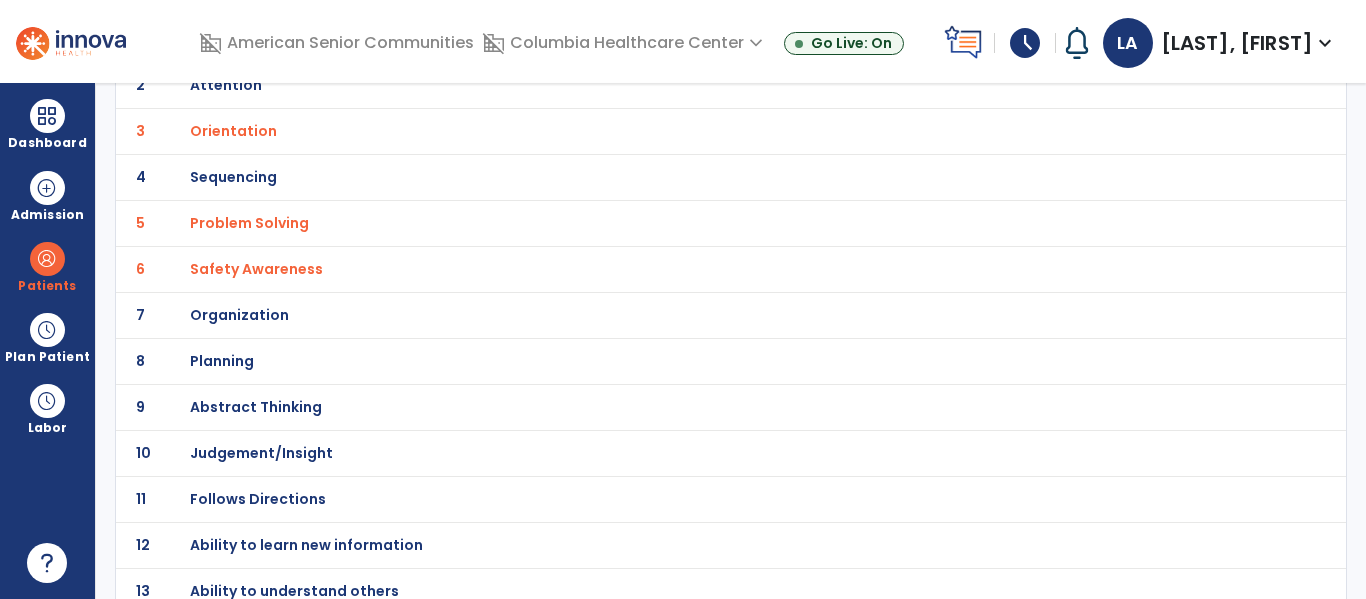 scroll, scrollTop: 240, scrollLeft: 0, axis: vertical 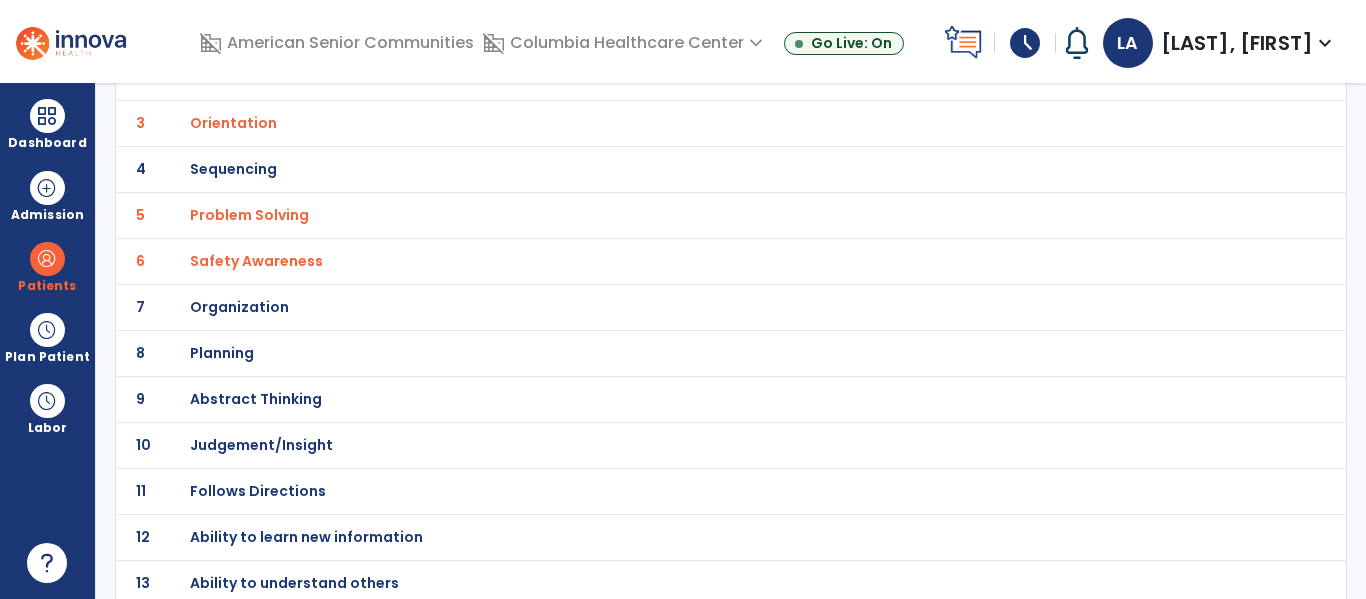 click on "Judgement/Insight" at bounding box center [286, 31] 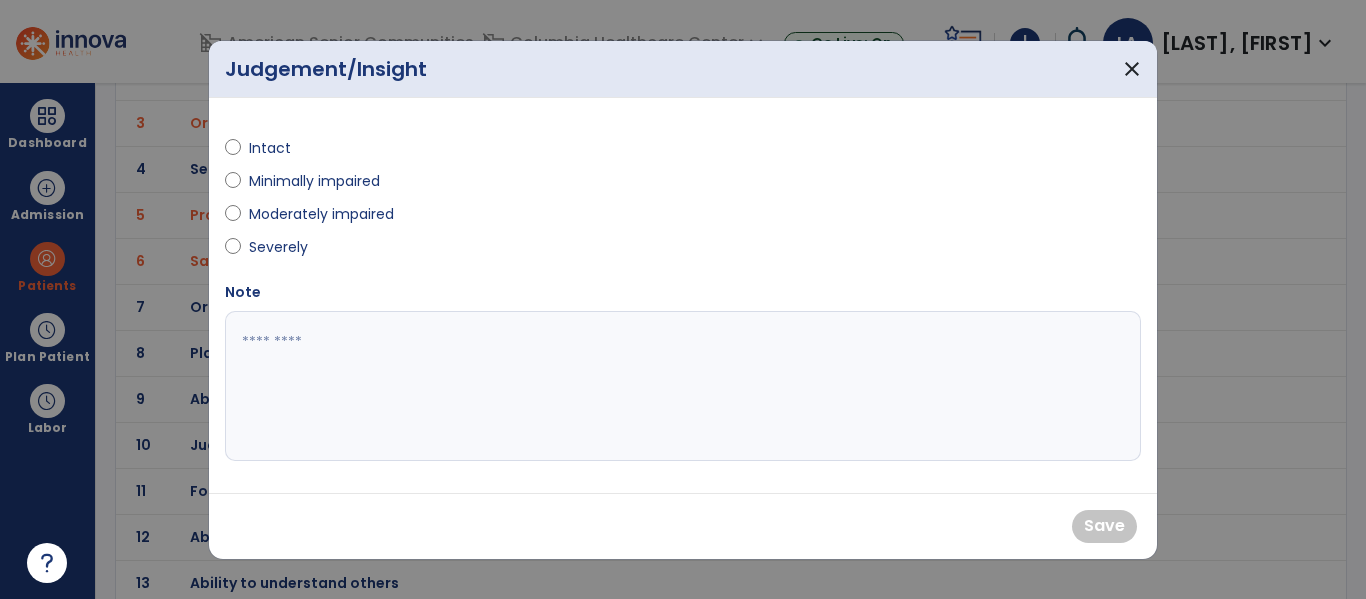 click on "Minimally impaired" at bounding box center [314, 181] 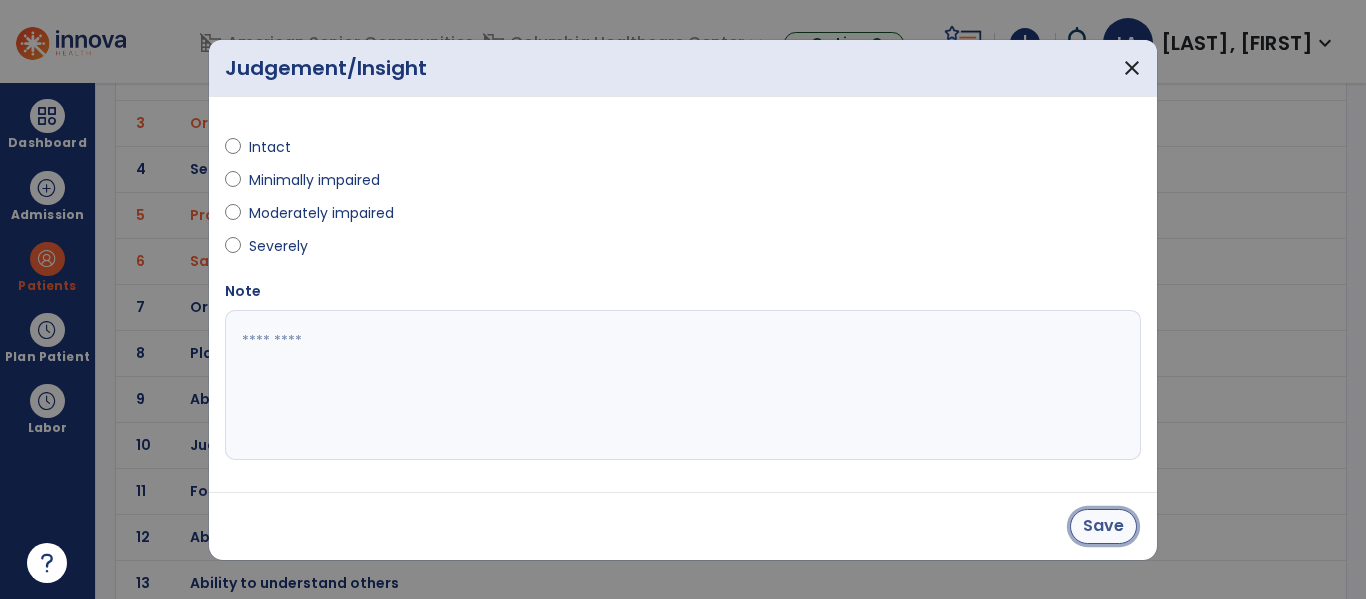 click on "Save" at bounding box center [1103, 526] 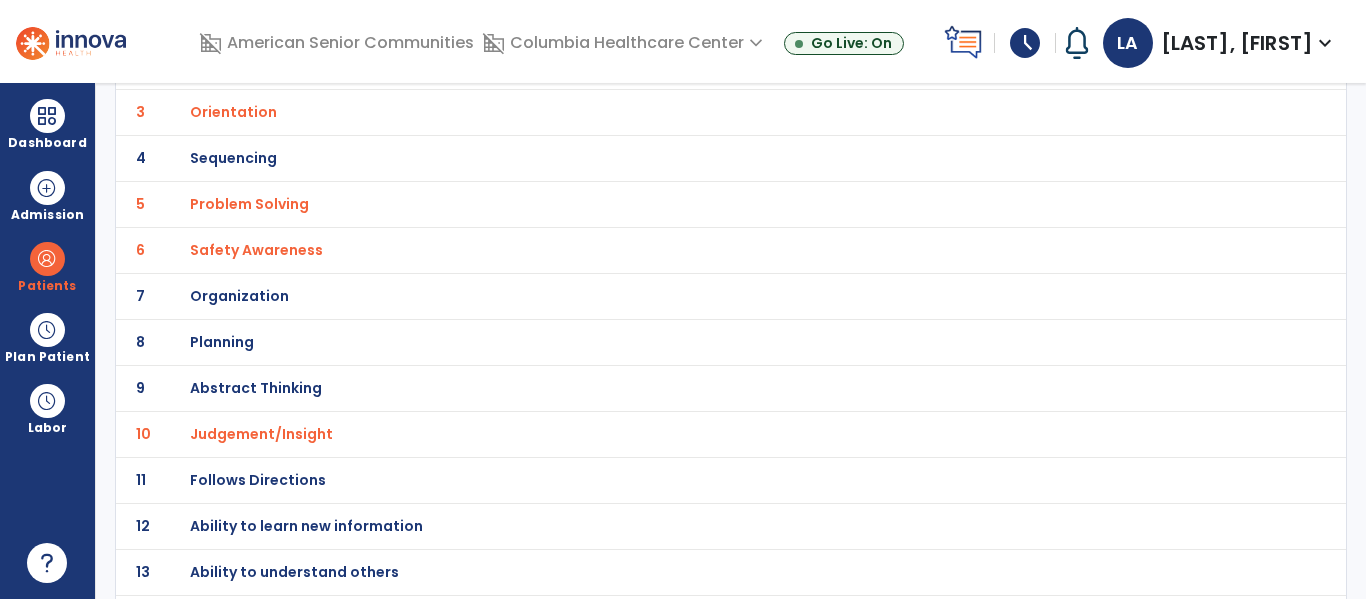 scroll, scrollTop: 340, scrollLeft: 0, axis: vertical 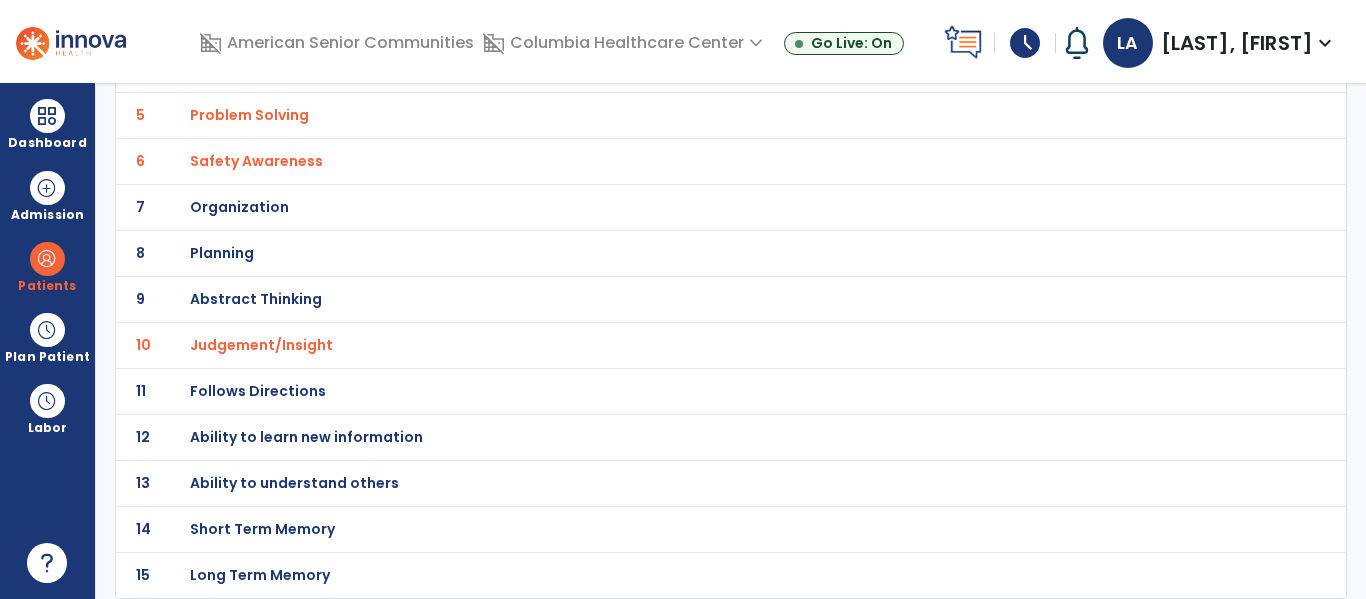 click on "Follows Directions" at bounding box center (286, -69) 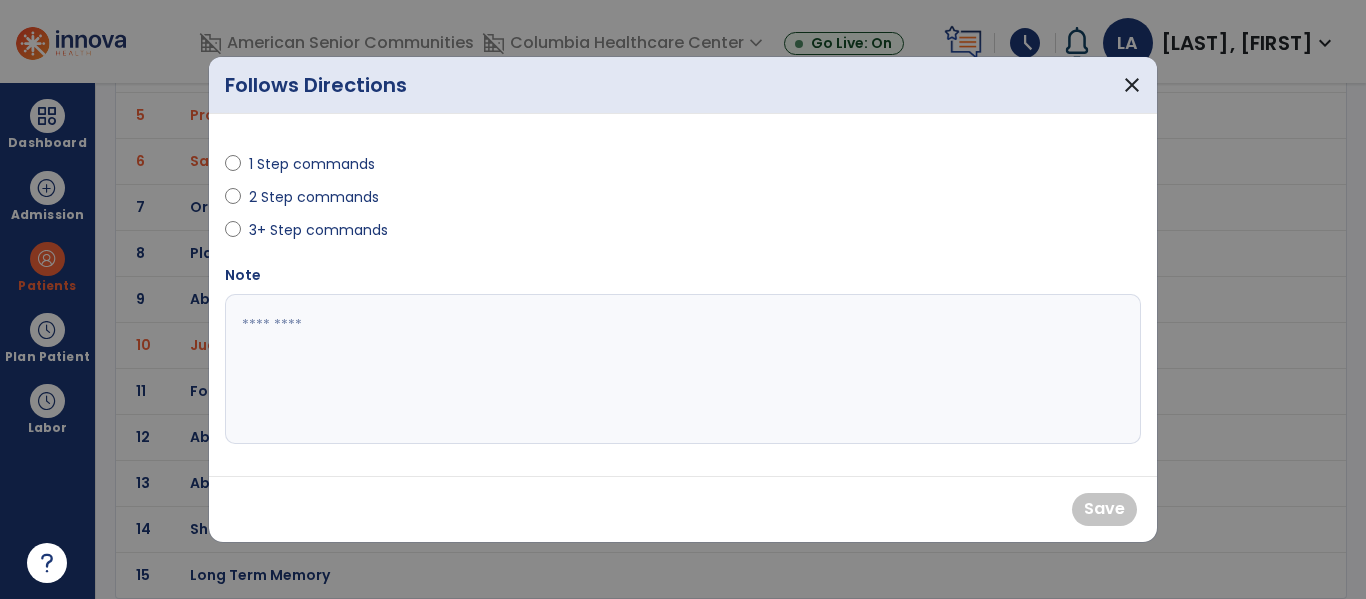 click on "2 Step commands" at bounding box center [314, 197] 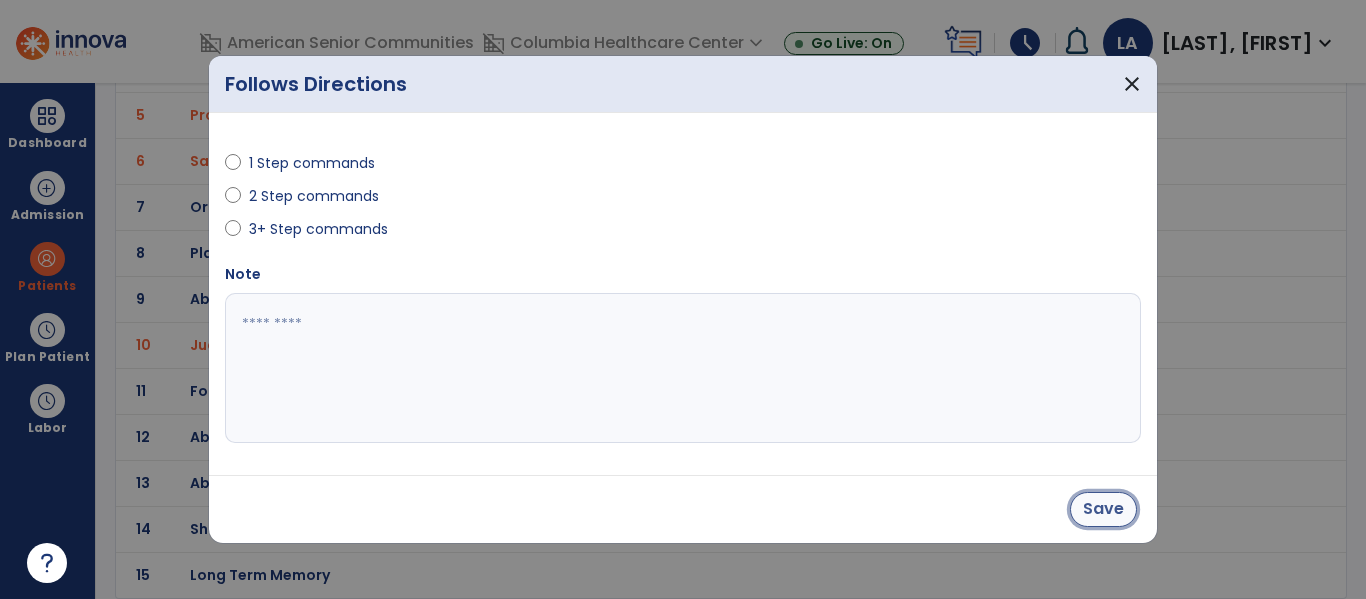 click on "Save" at bounding box center (1103, 509) 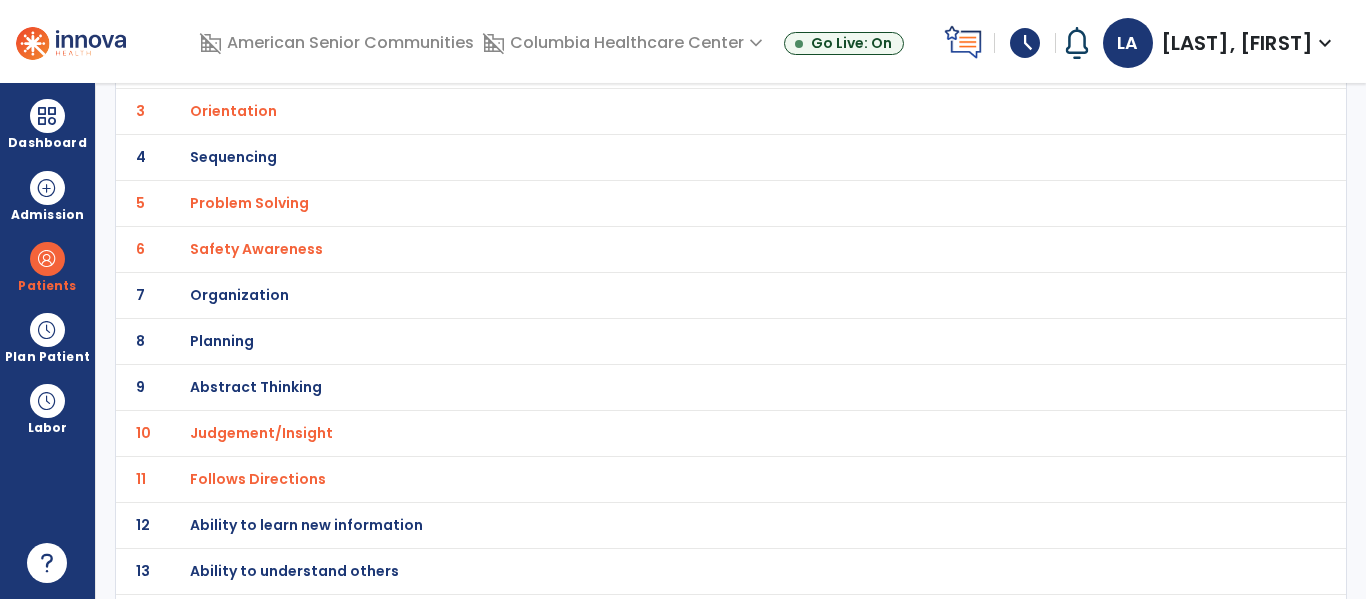 scroll, scrollTop: 0, scrollLeft: 0, axis: both 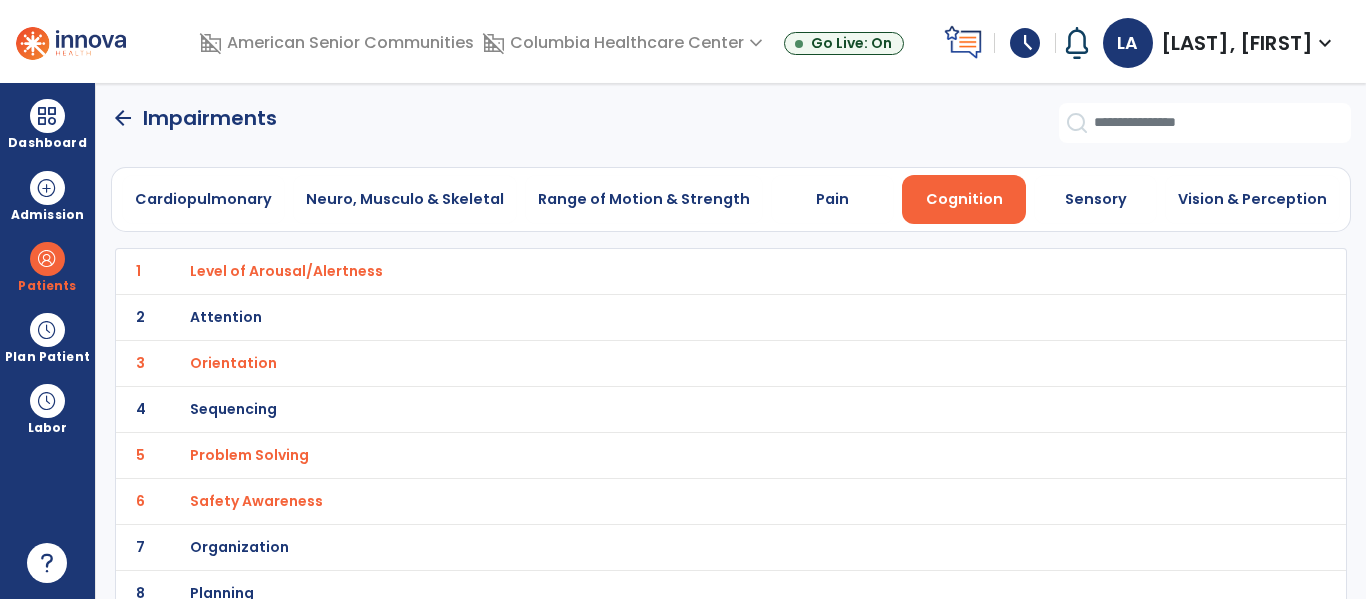 click on "arrow_back" 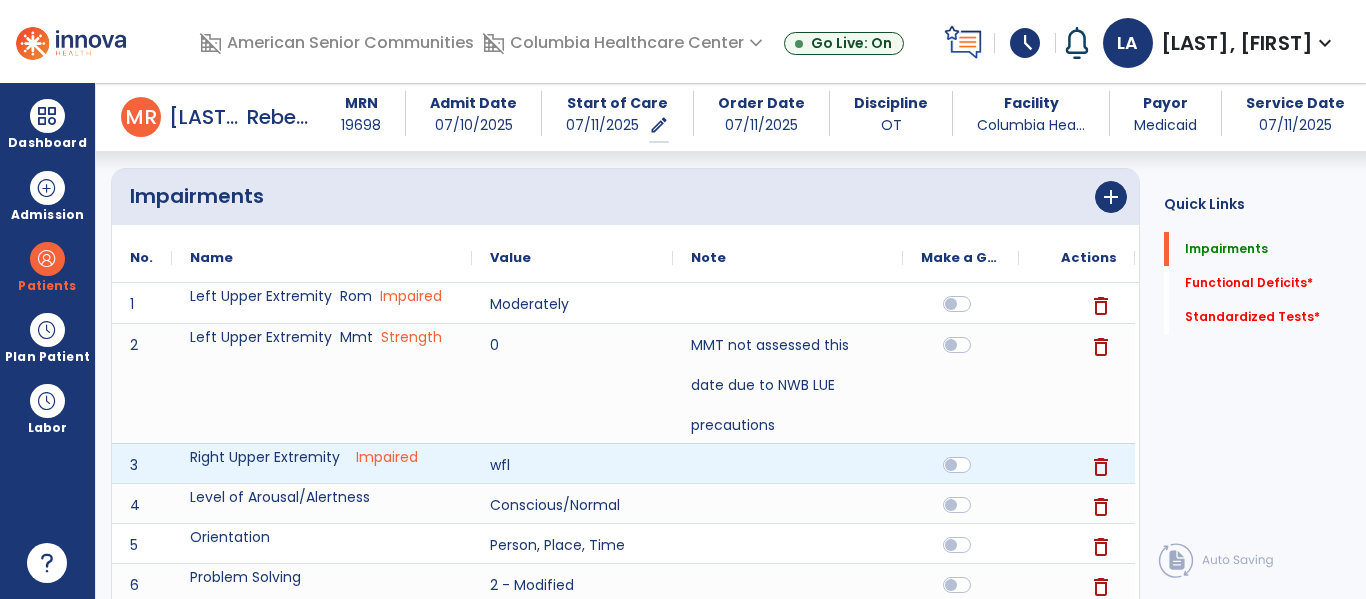 scroll, scrollTop: 193, scrollLeft: 0, axis: vertical 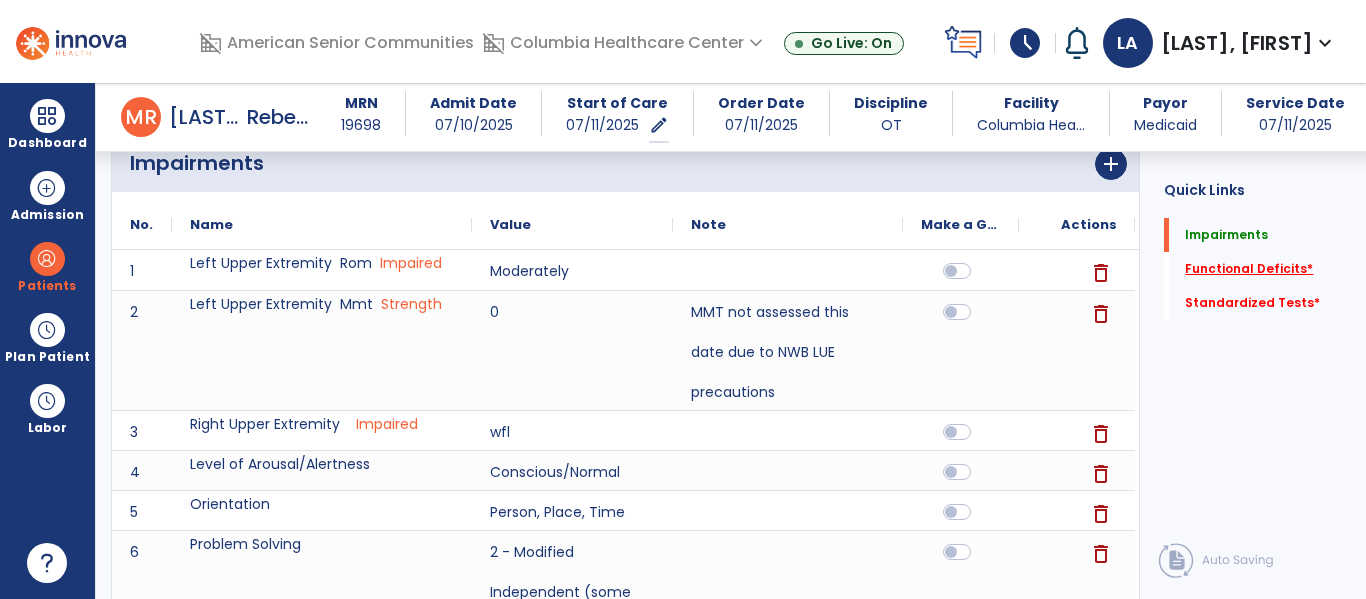 click on "Functional Deficits   *" 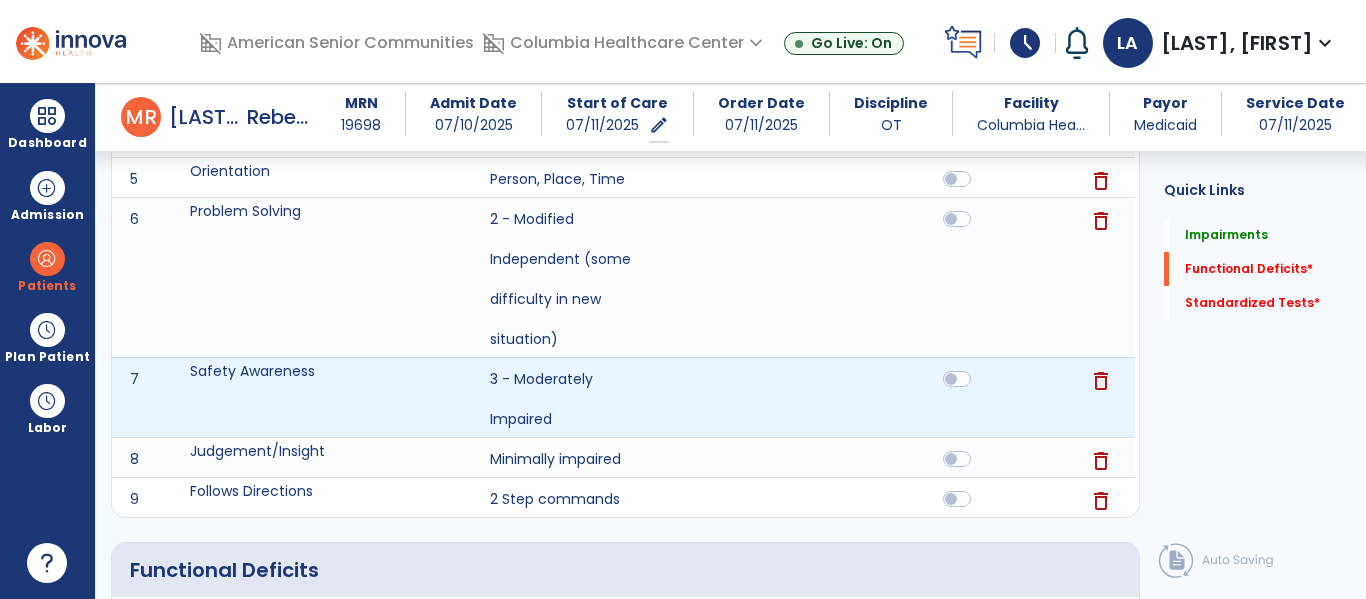 scroll, scrollTop: 812, scrollLeft: 0, axis: vertical 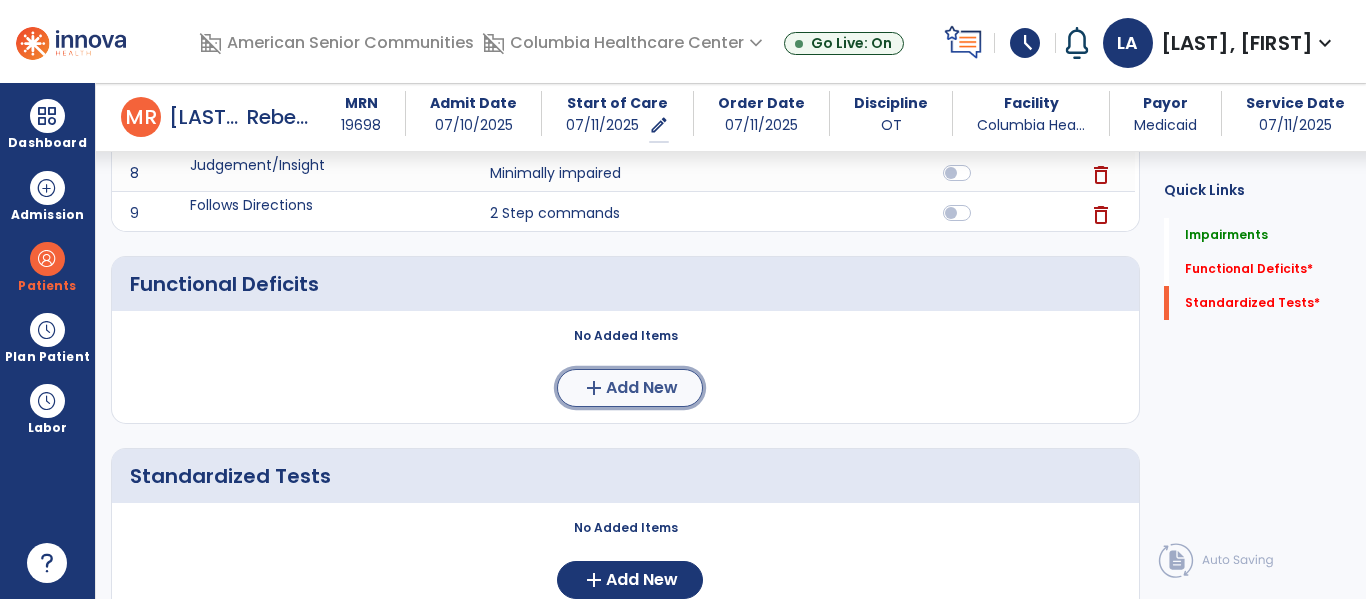 click on "Add New" 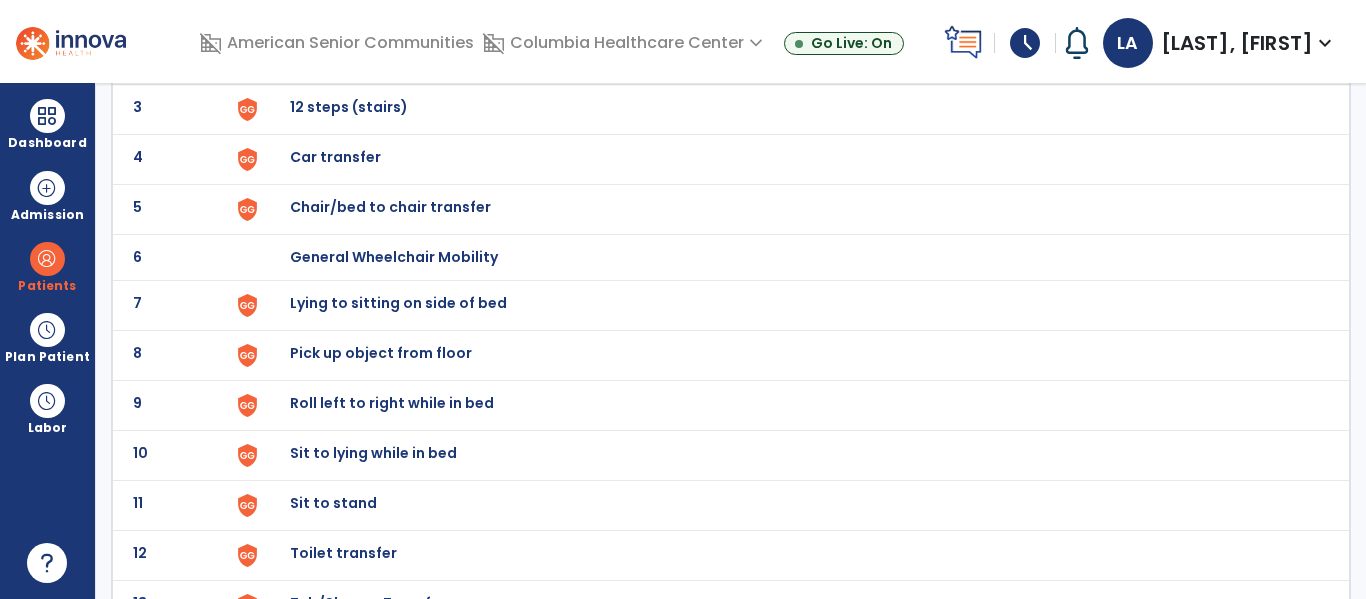 scroll, scrollTop: 335, scrollLeft: 0, axis: vertical 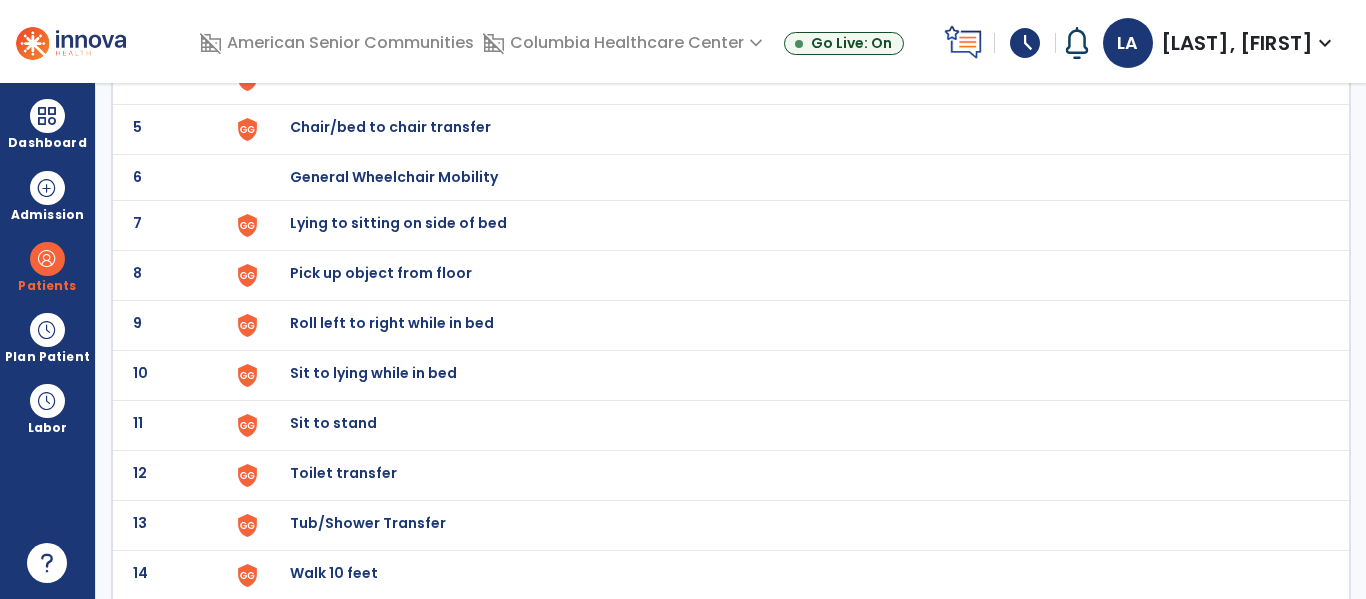 click on "Lying to sitting on side of bed" at bounding box center (336, -73) 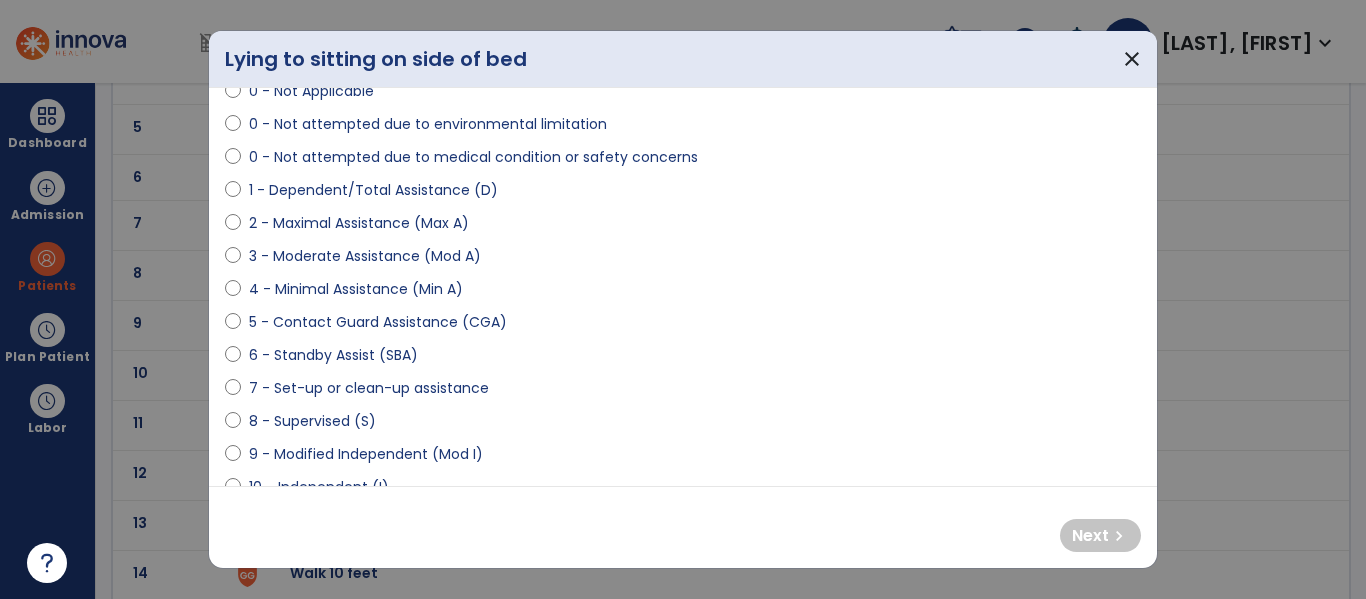 scroll, scrollTop: 0, scrollLeft: 0, axis: both 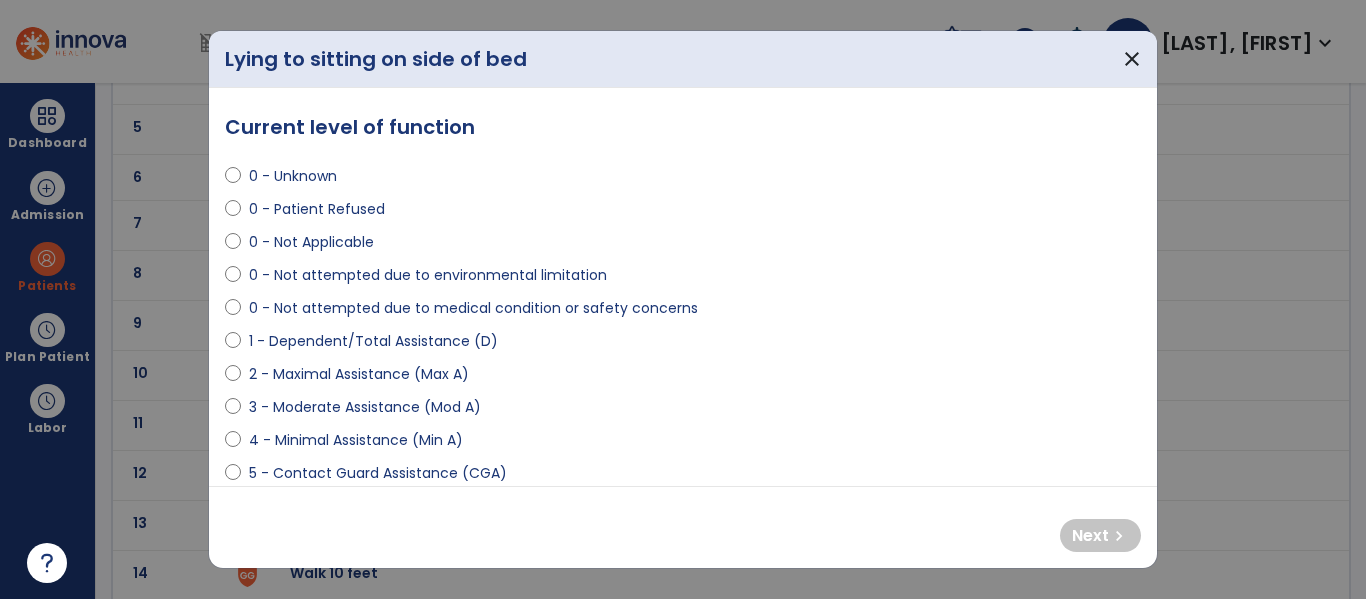 click on "3 - Moderate Assistance (Mod A)" at bounding box center (365, 407) 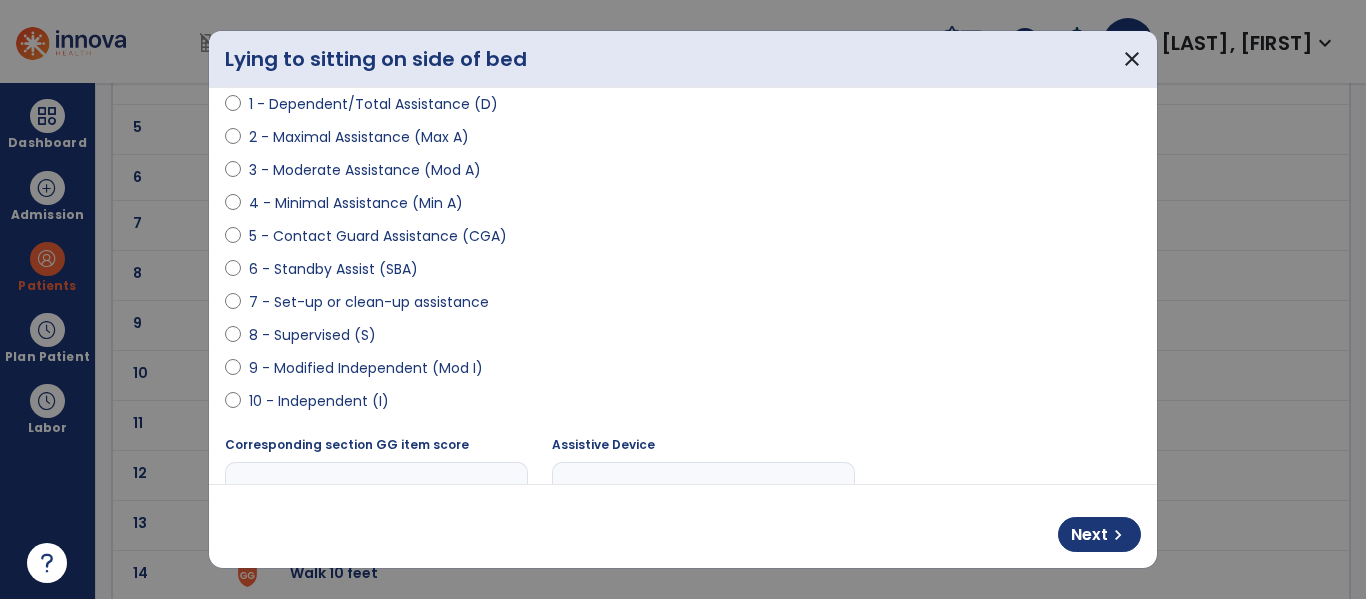 scroll, scrollTop: 233, scrollLeft: 0, axis: vertical 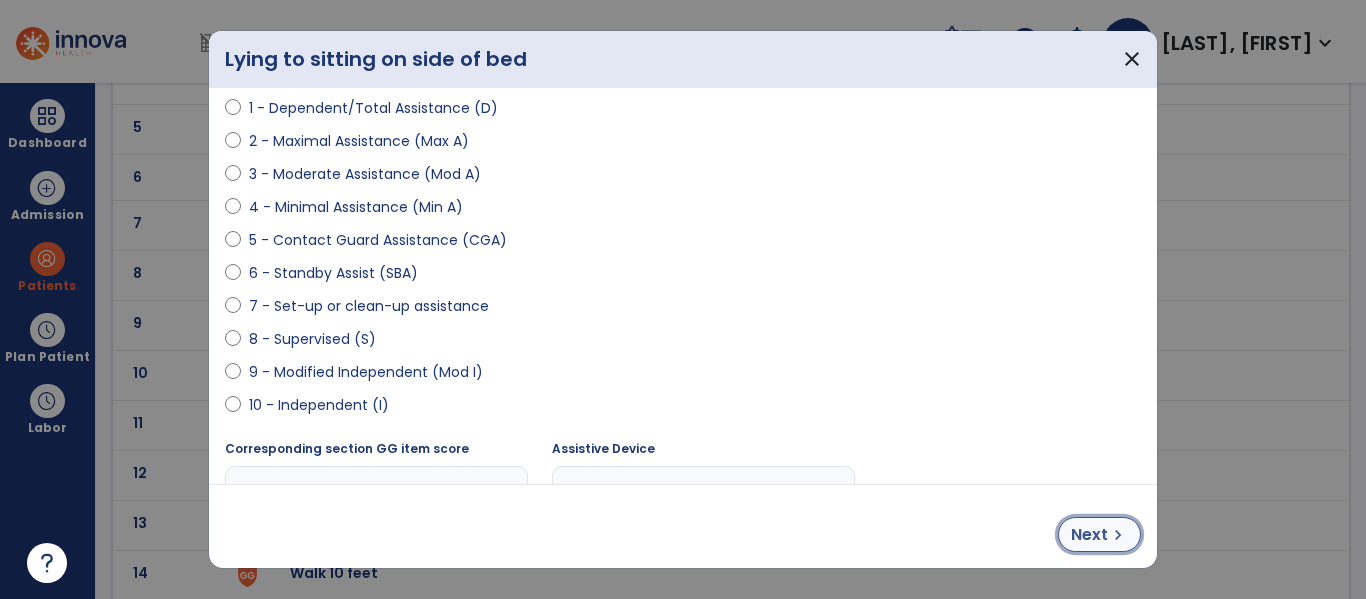 click on "Next" at bounding box center (1089, 535) 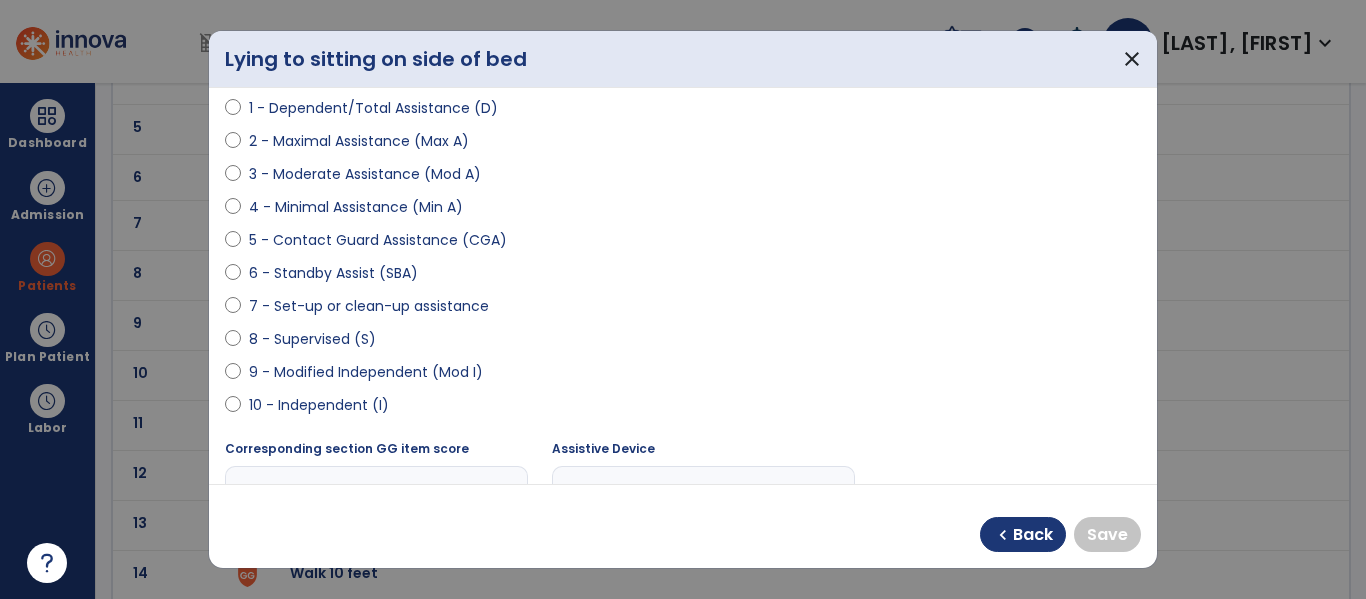 click on "10 - Independent (I)" at bounding box center (319, 405) 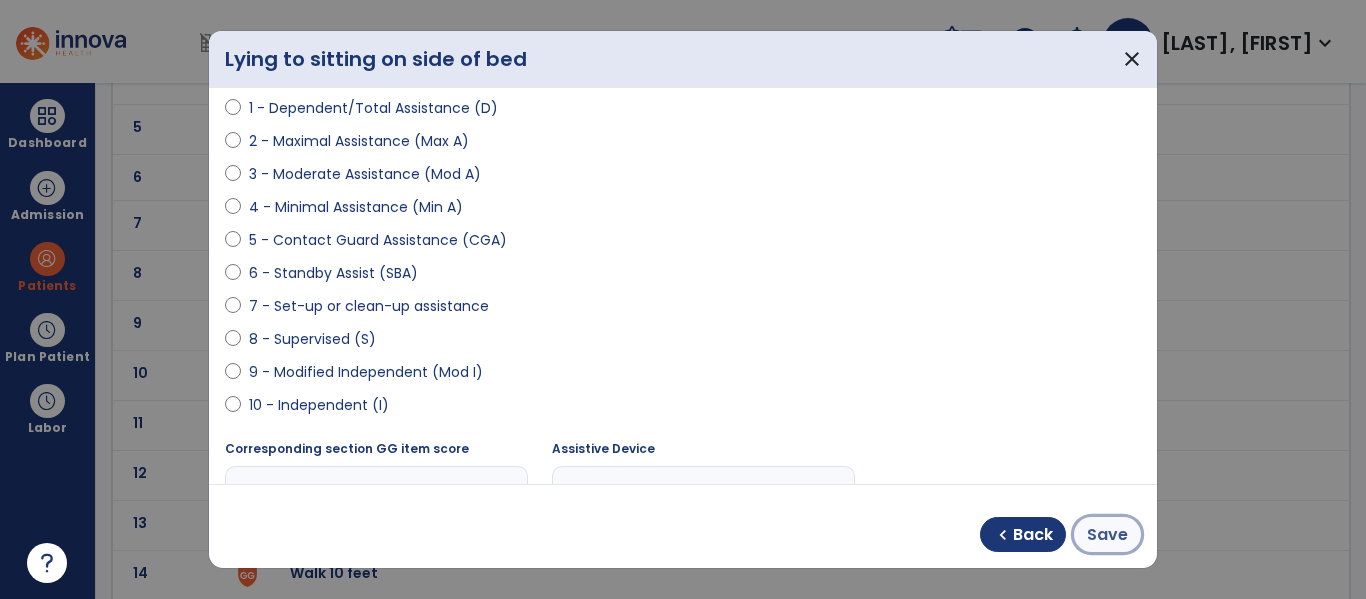 click on "Save" at bounding box center [1107, 535] 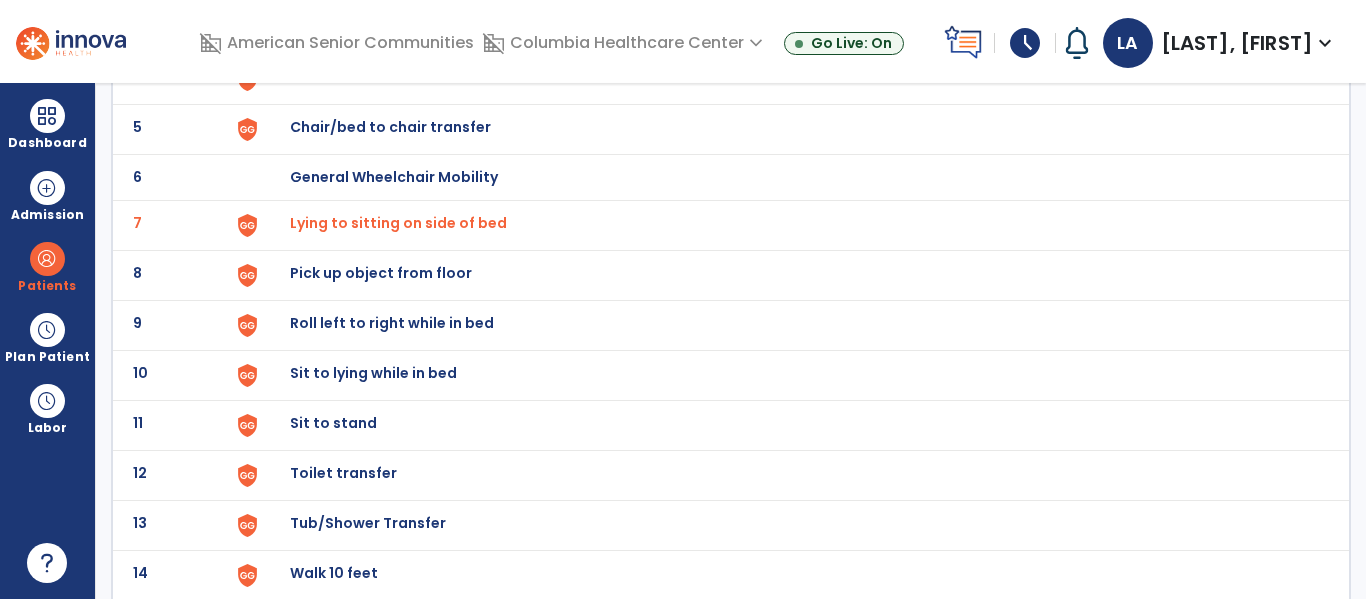 click on "Sit to lying while in bed" at bounding box center (336, -73) 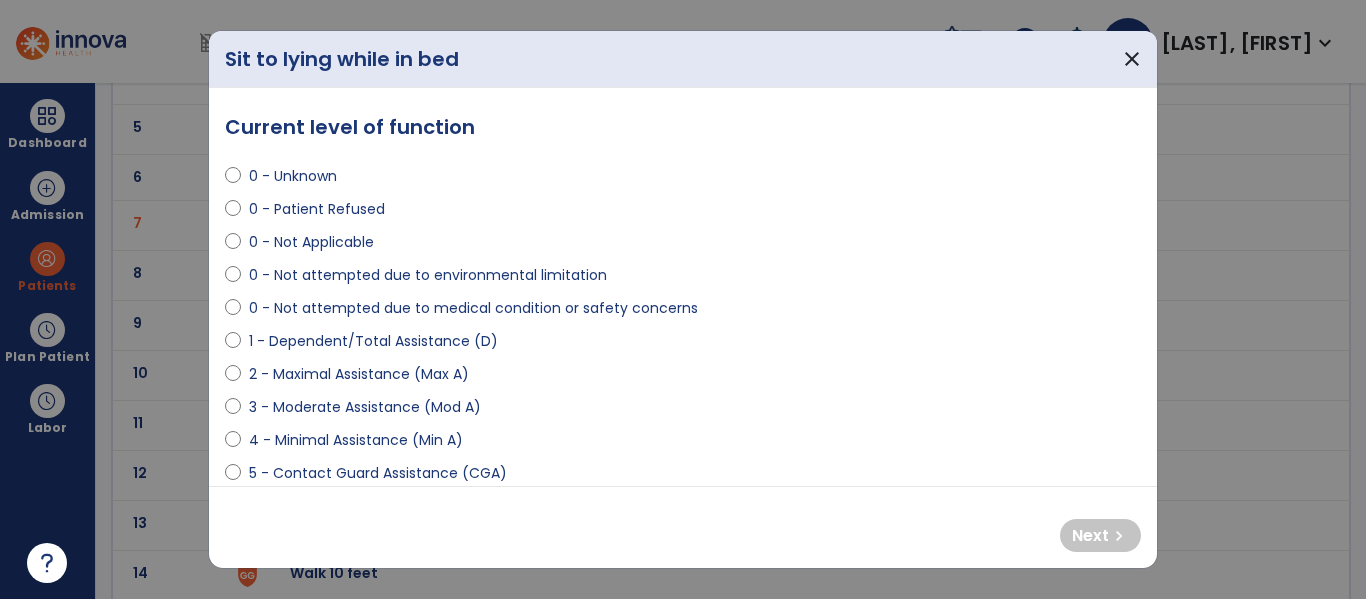 click on "3 - Moderate Assistance (Mod A)" at bounding box center [365, 407] 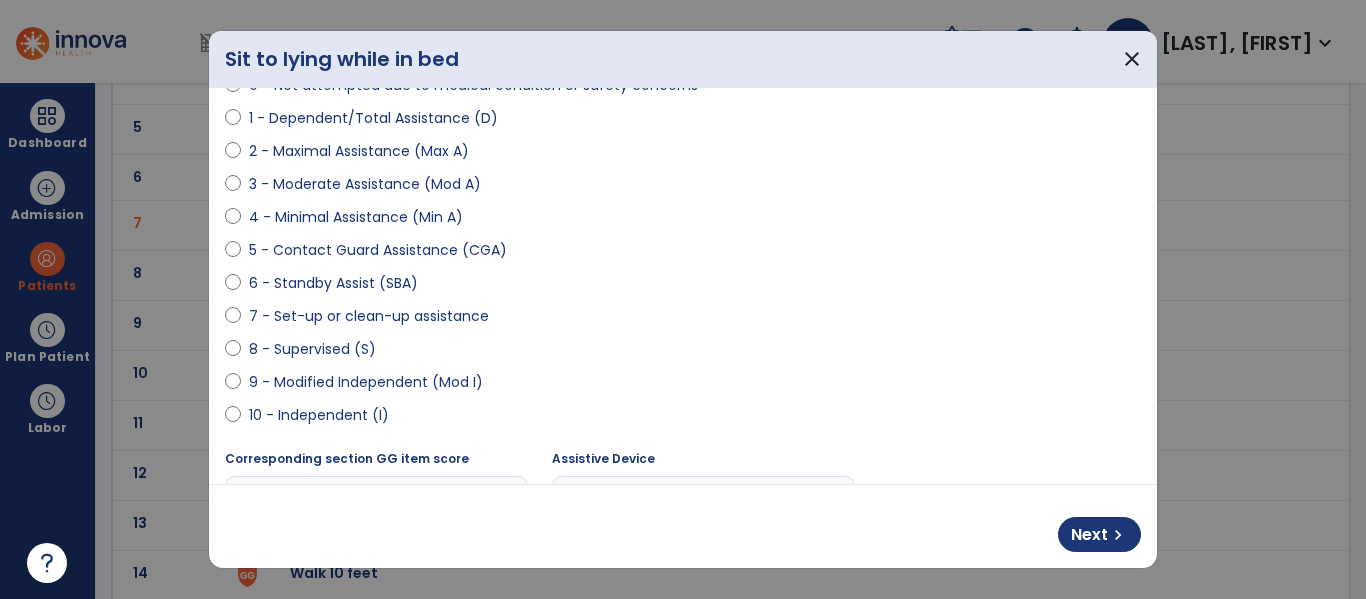 scroll, scrollTop: 225, scrollLeft: 0, axis: vertical 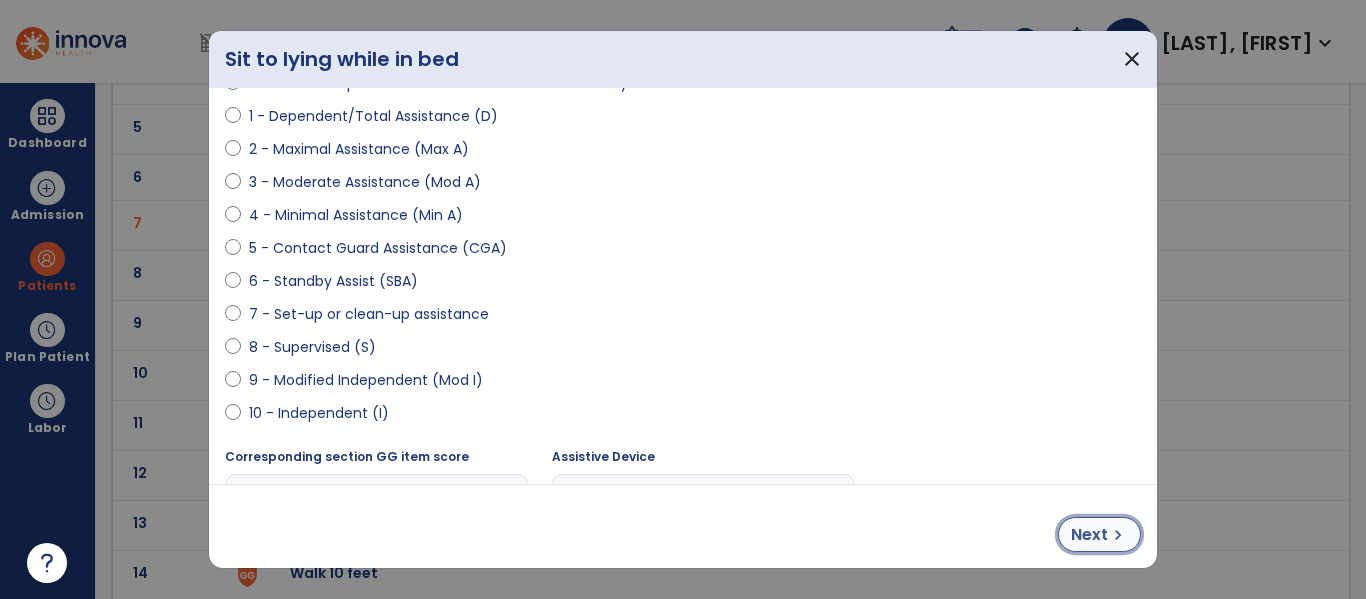 click on "chevron_right" at bounding box center [1118, 535] 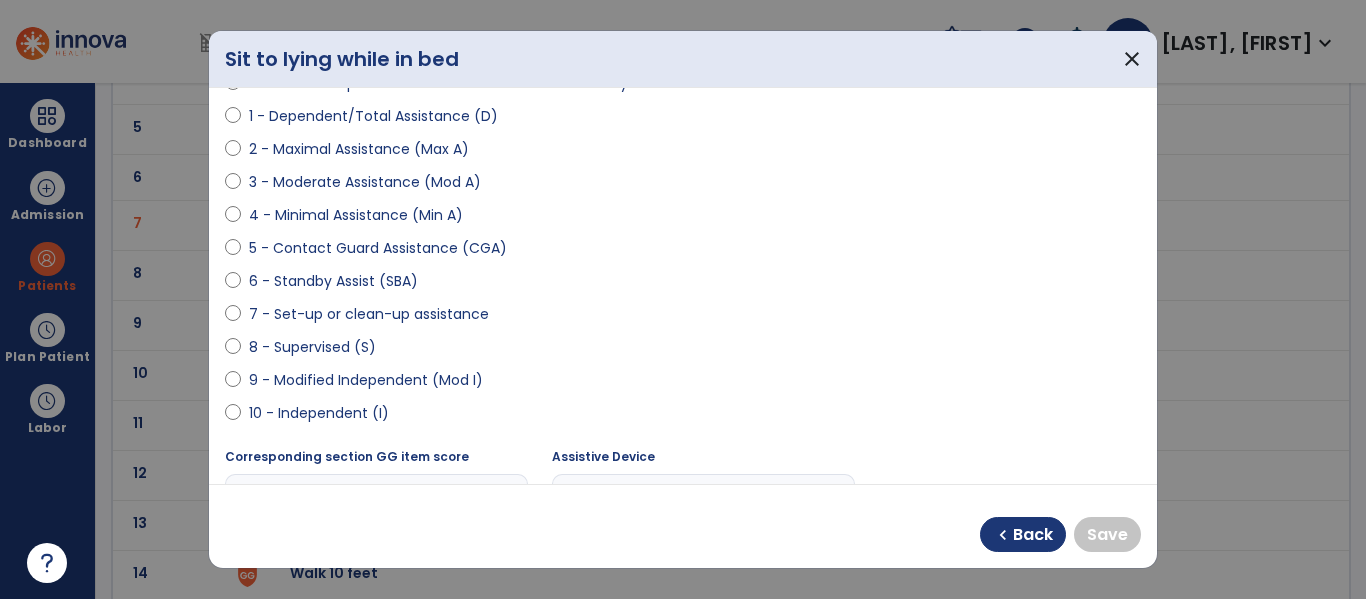 click on "10 - Independent (I)" at bounding box center (319, 413) 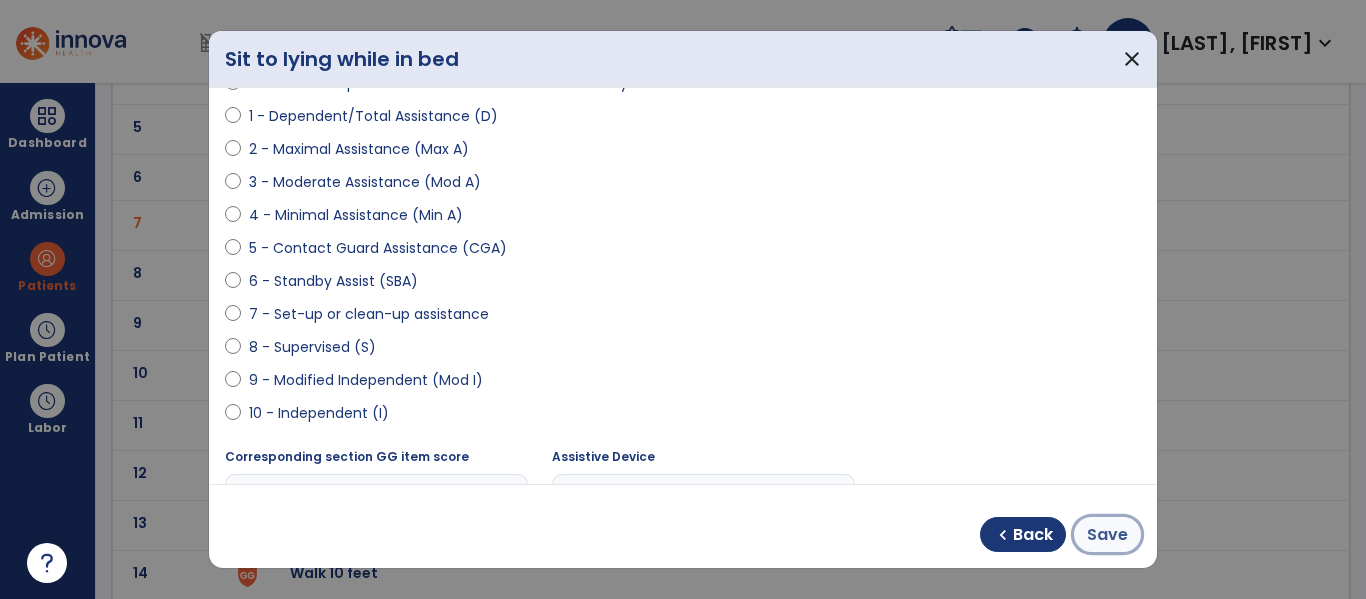 click on "Save" at bounding box center [1107, 535] 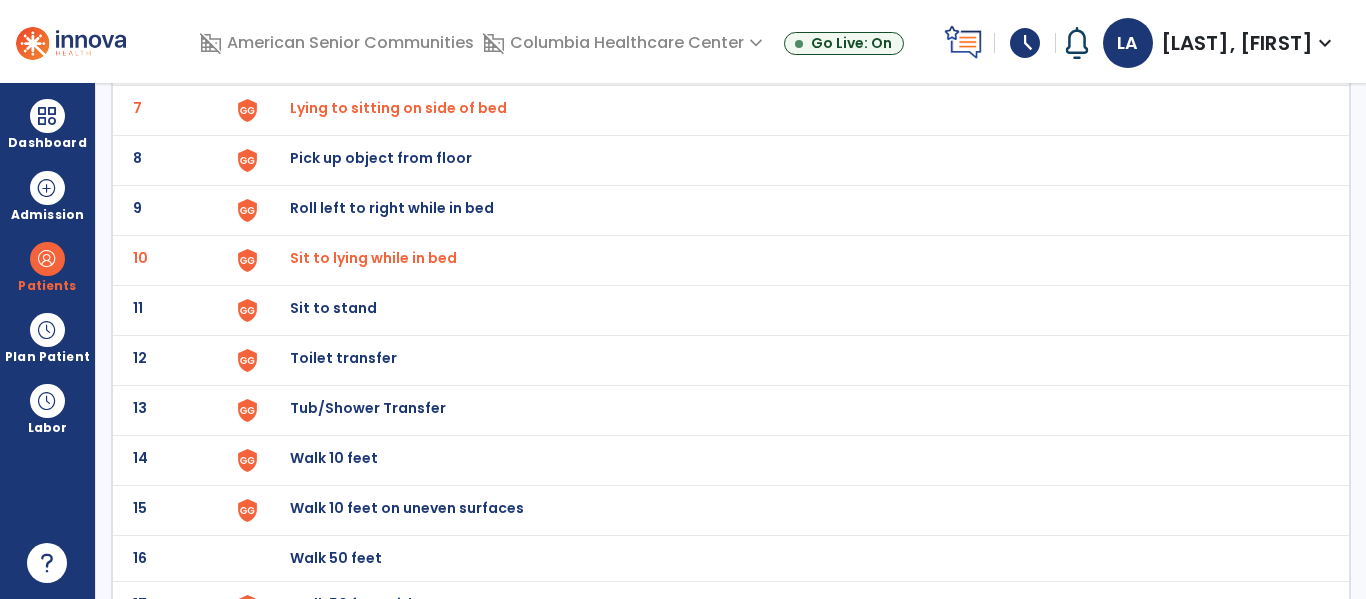 scroll, scrollTop: 508, scrollLeft: 0, axis: vertical 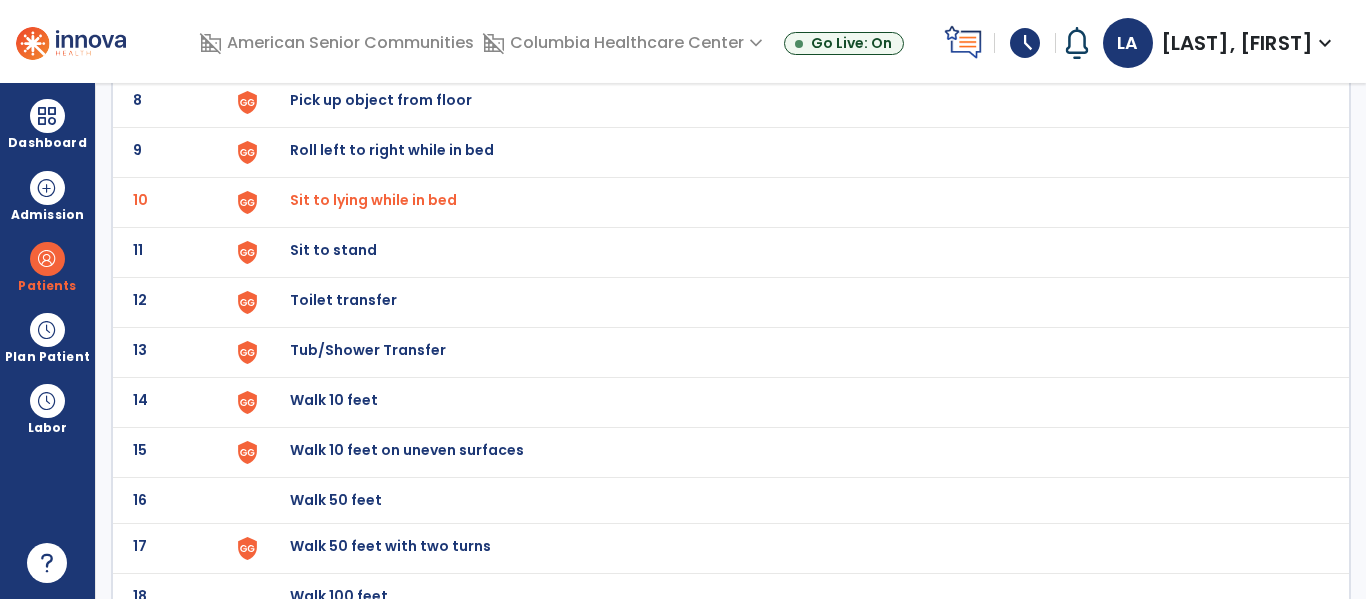 click on "Toilet transfer" at bounding box center [336, -246] 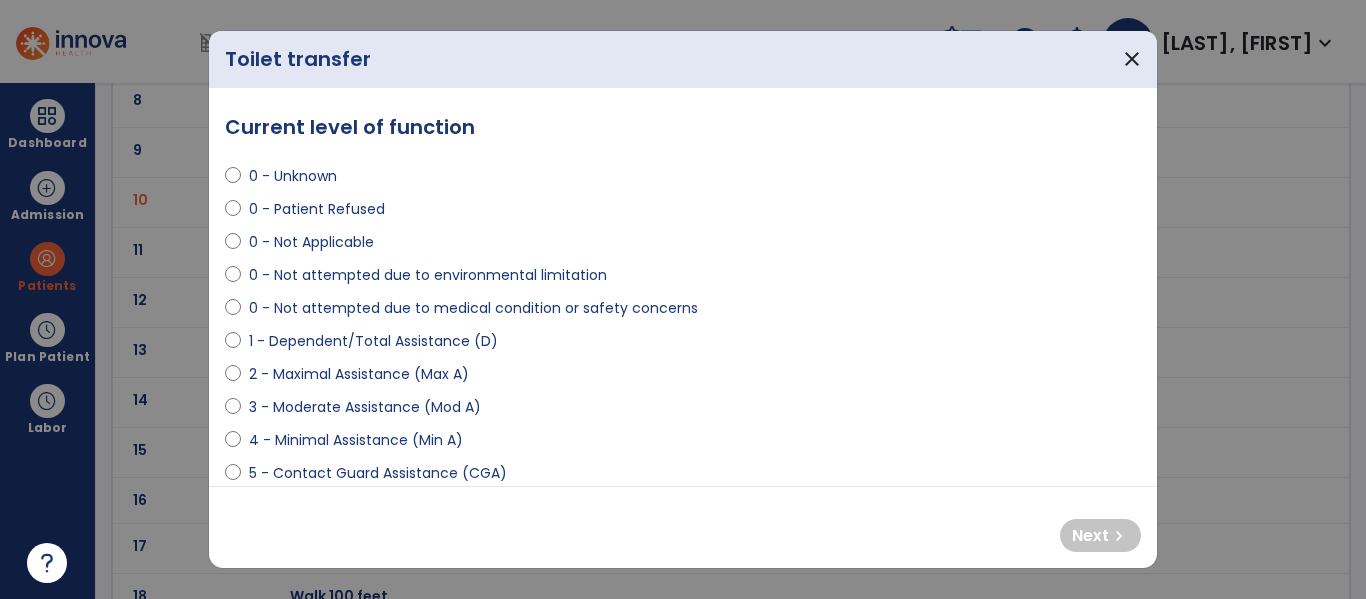 click on "3 - Moderate Assistance (Mod A)" at bounding box center (365, 407) 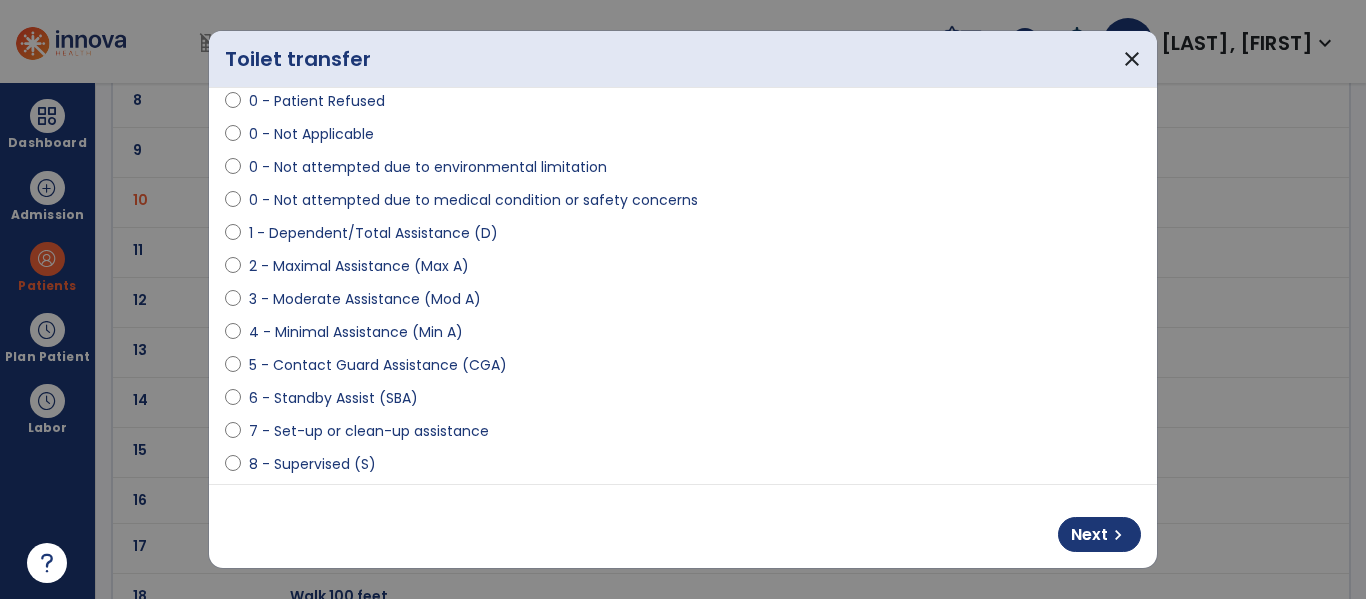 scroll, scrollTop: 115, scrollLeft: 0, axis: vertical 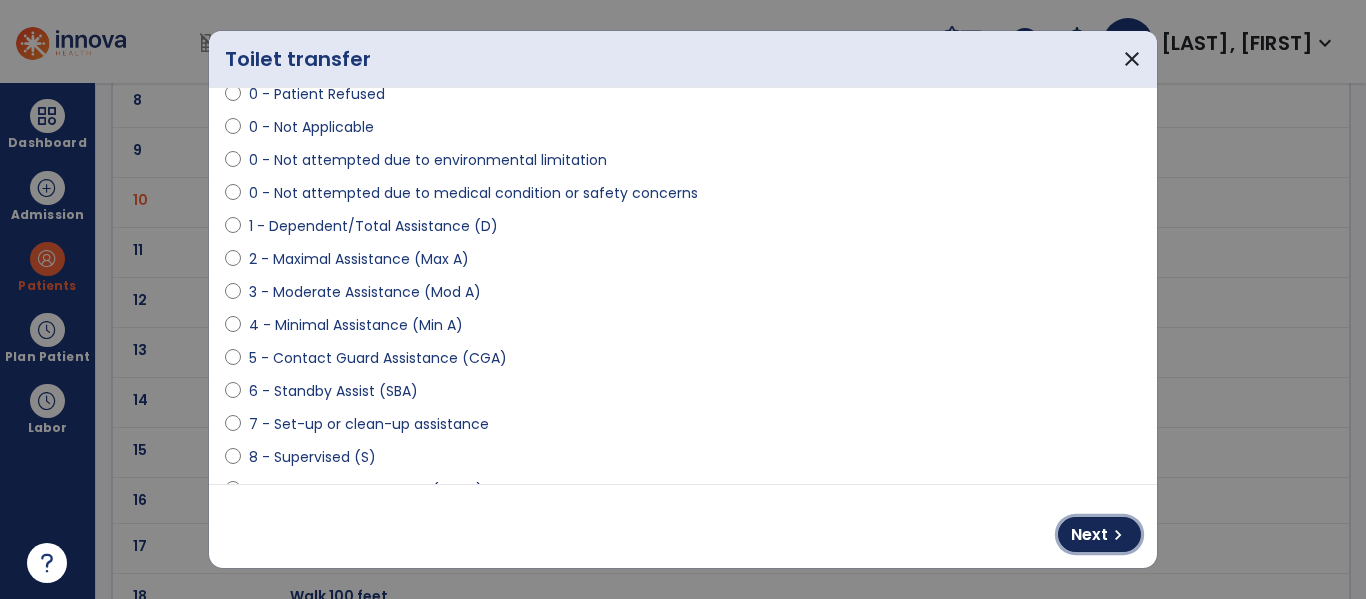 click on "chevron_right" at bounding box center (1118, 535) 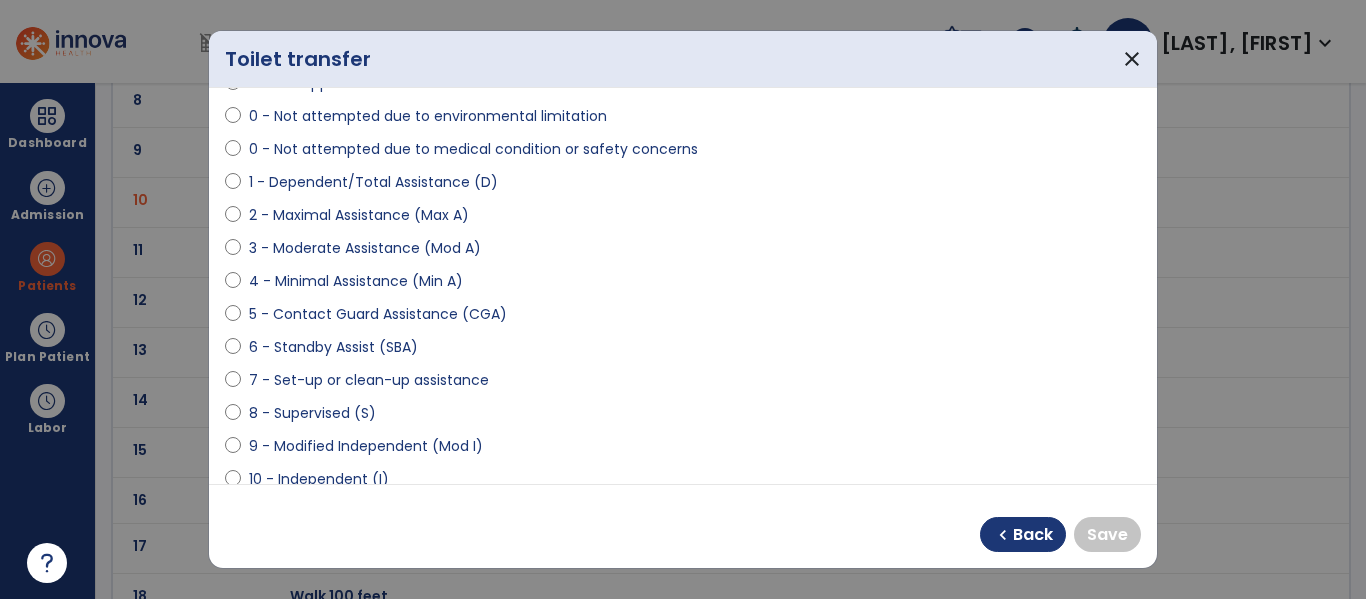 scroll, scrollTop: 190, scrollLeft: 0, axis: vertical 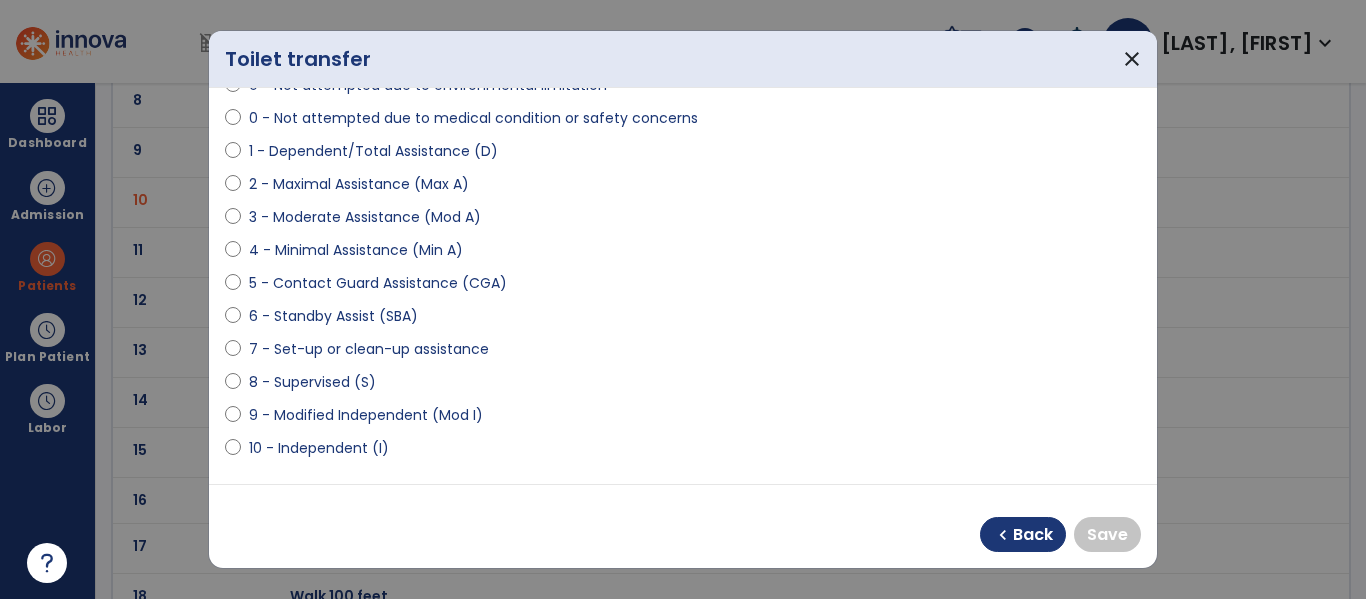 click on "10 - Independent (I)" at bounding box center (319, 448) 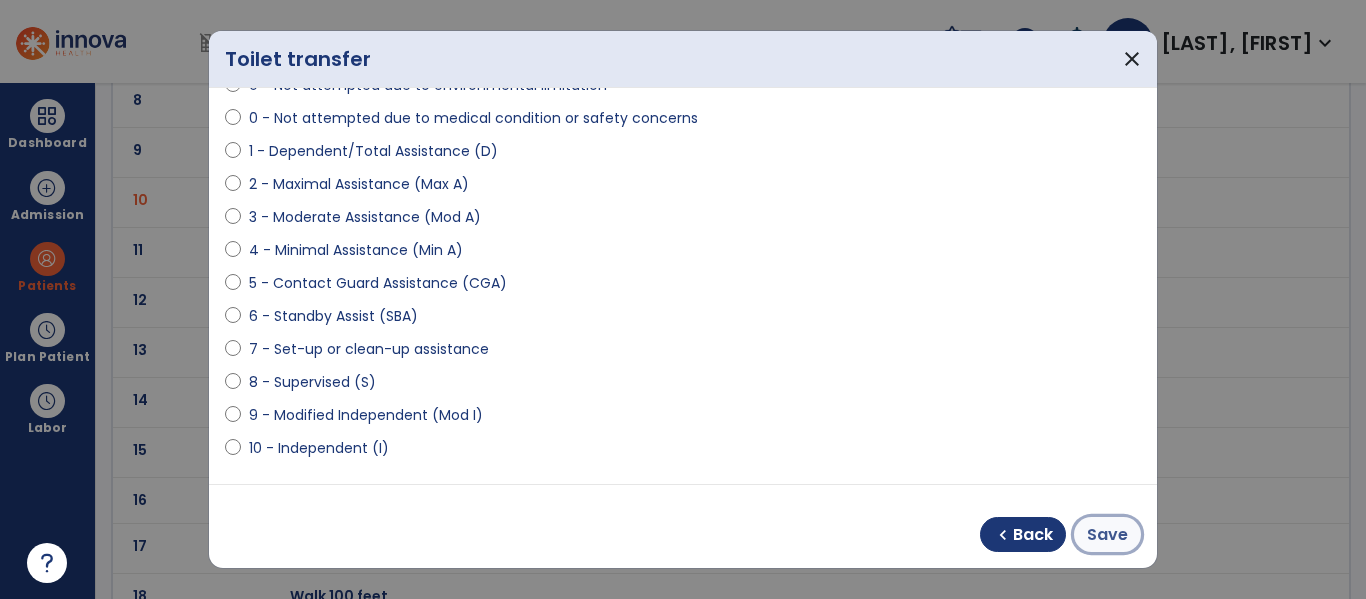 click on "Save" at bounding box center [1107, 535] 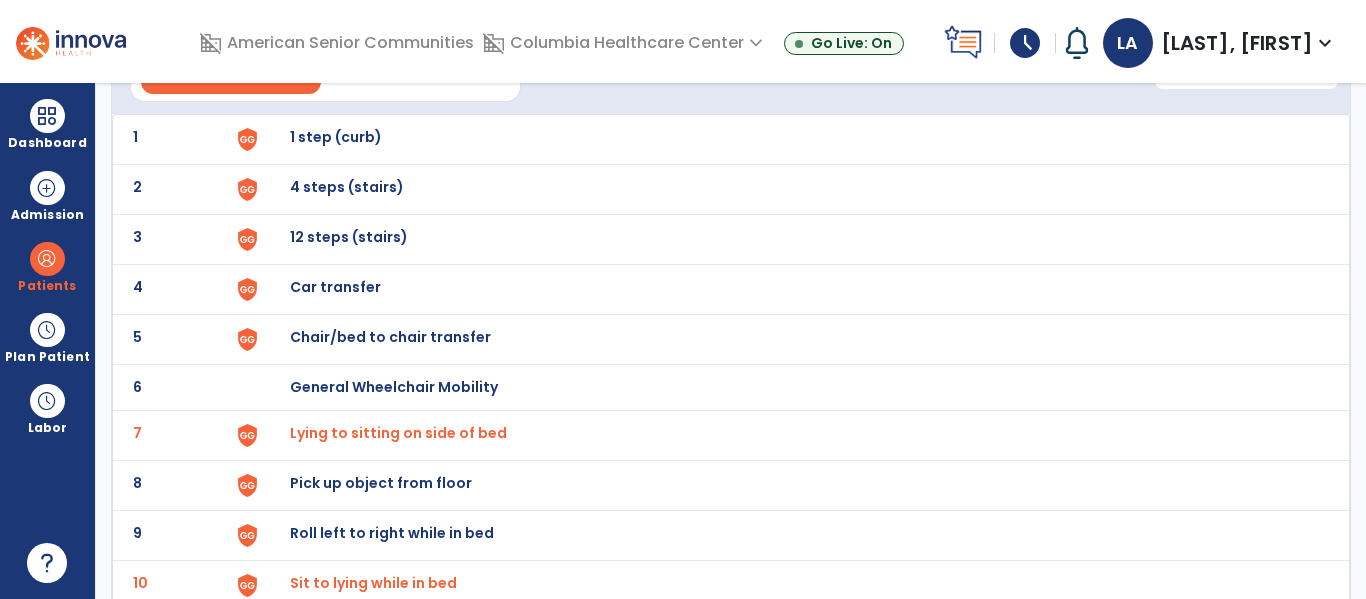 scroll, scrollTop: 0, scrollLeft: 0, axis: both 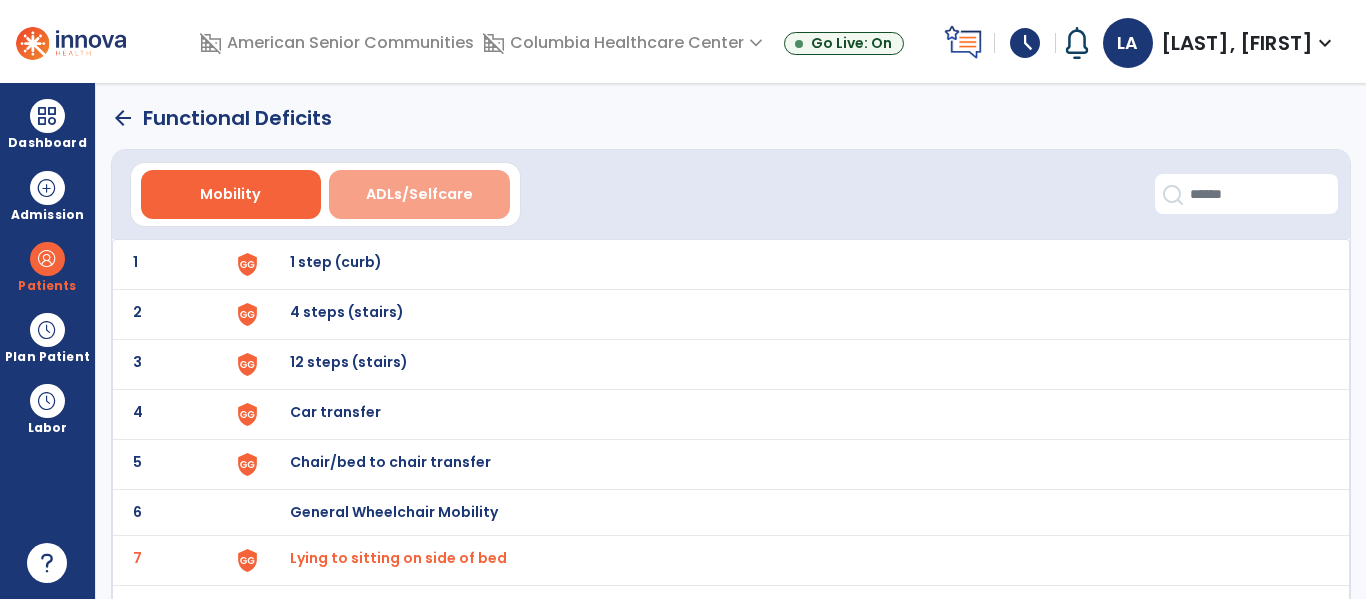 click on "ADLs/Selfcare" at bounding box center [419, 194] 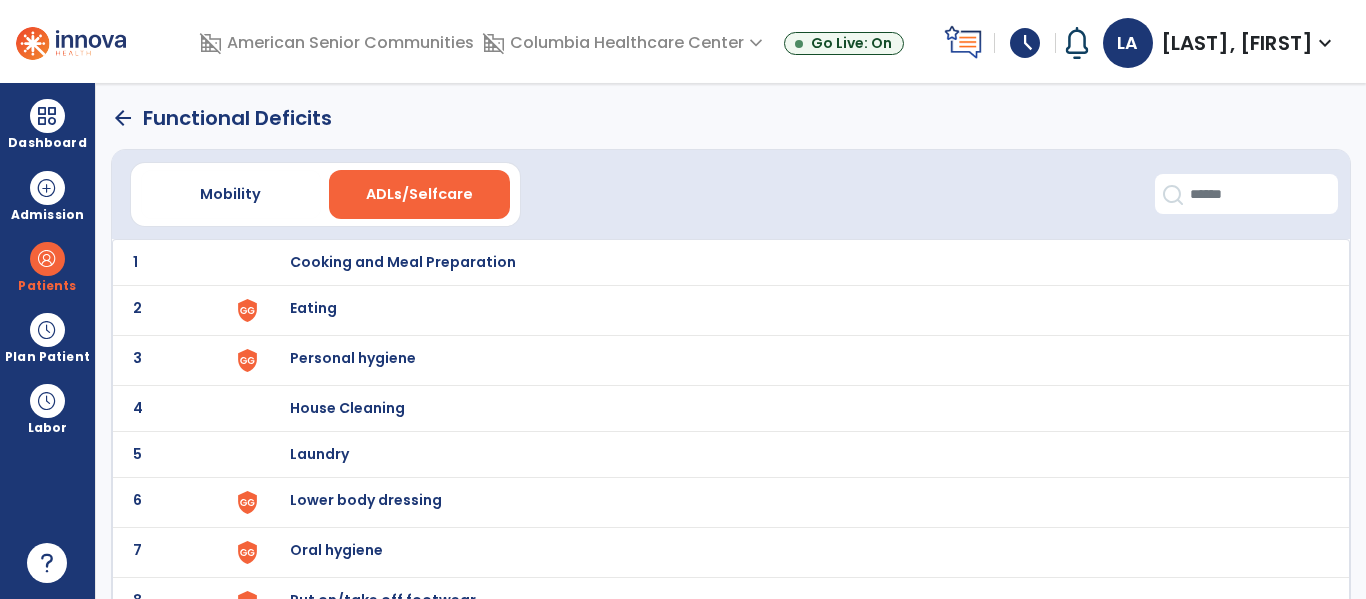 click on "Eating" at bounding box center [403, 262] 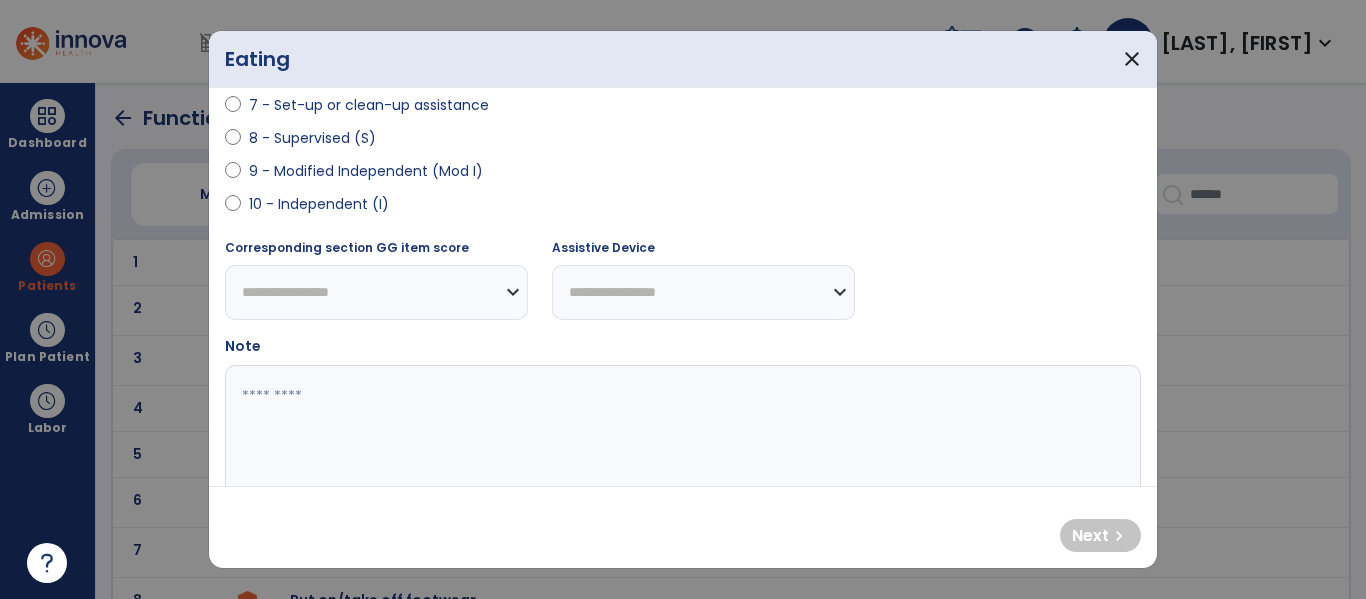 scroll, scrollTop: 379, scrollLeft: 0, axis: vertical 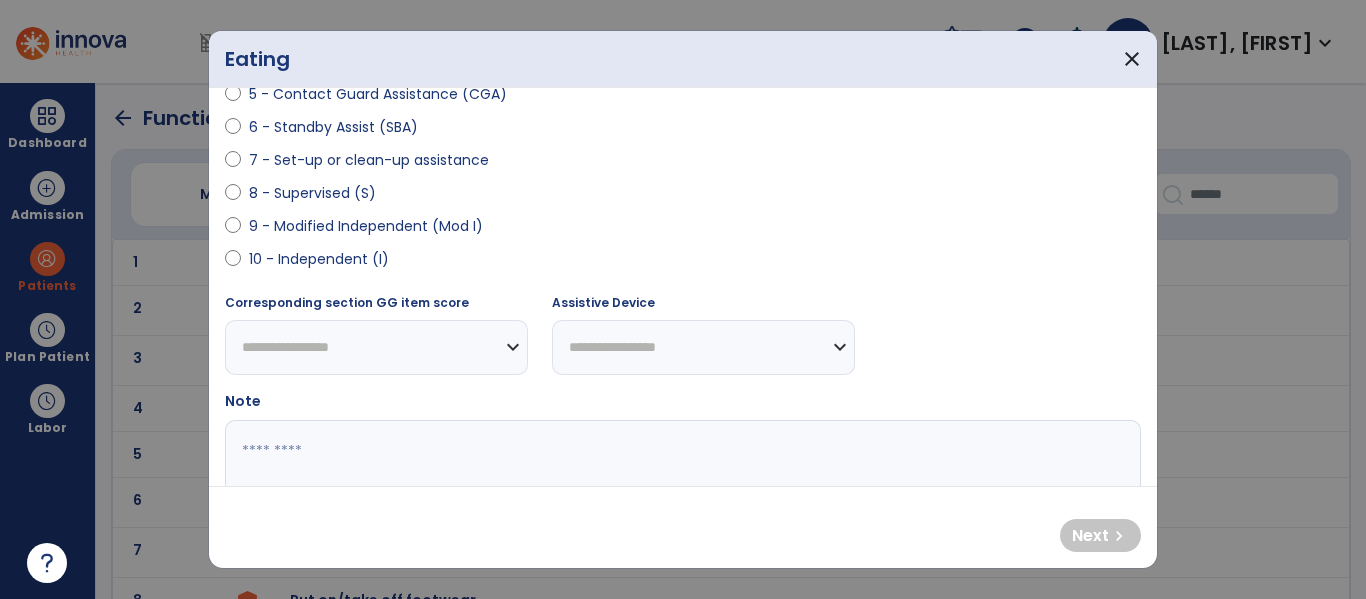click on "10 - Independent (I)" at bounding box center [319, 259] 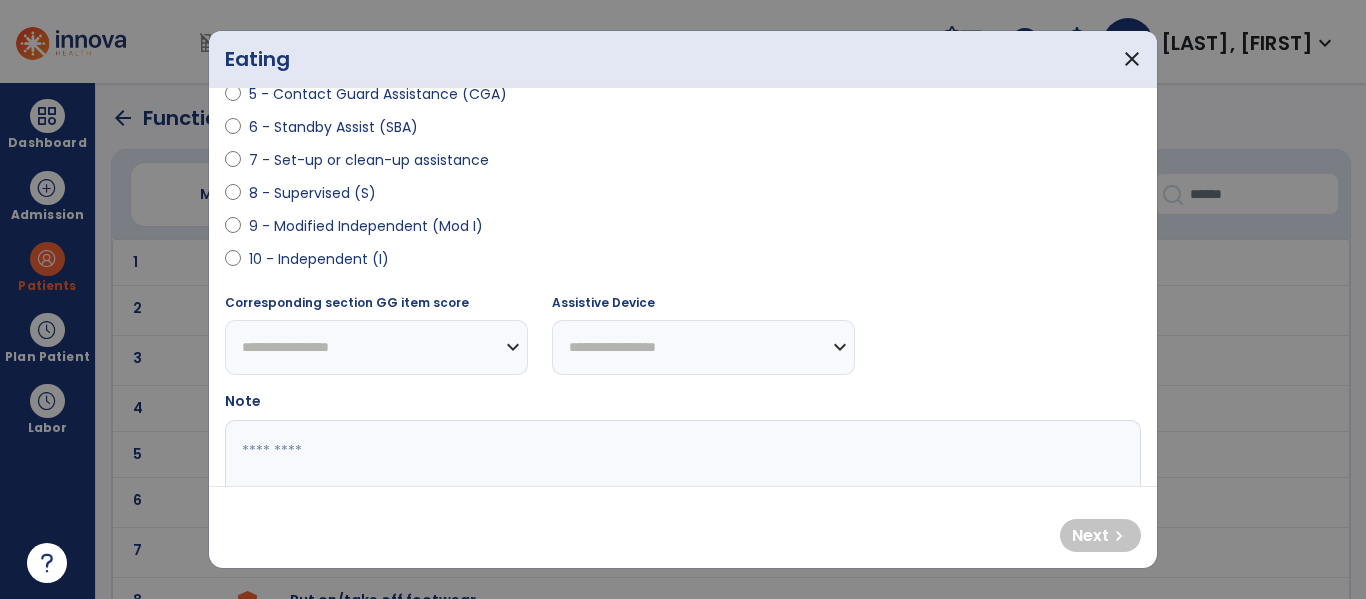 select on "**********" 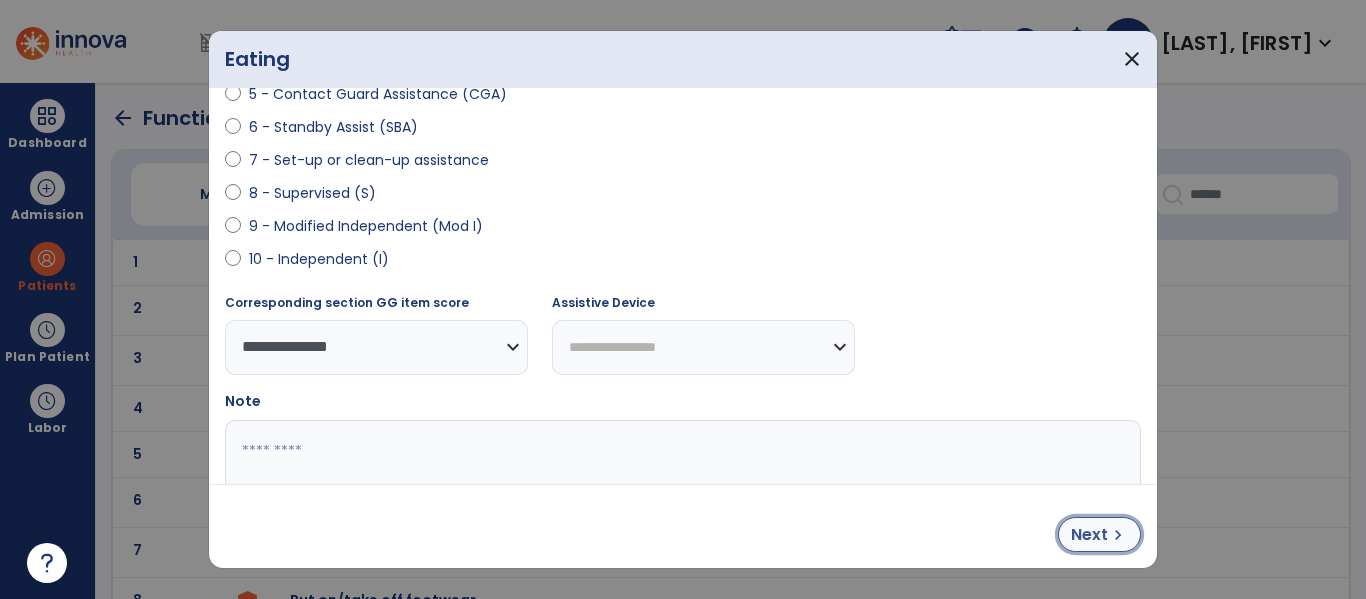 click on "Next" at bounding box center (1089, 535) 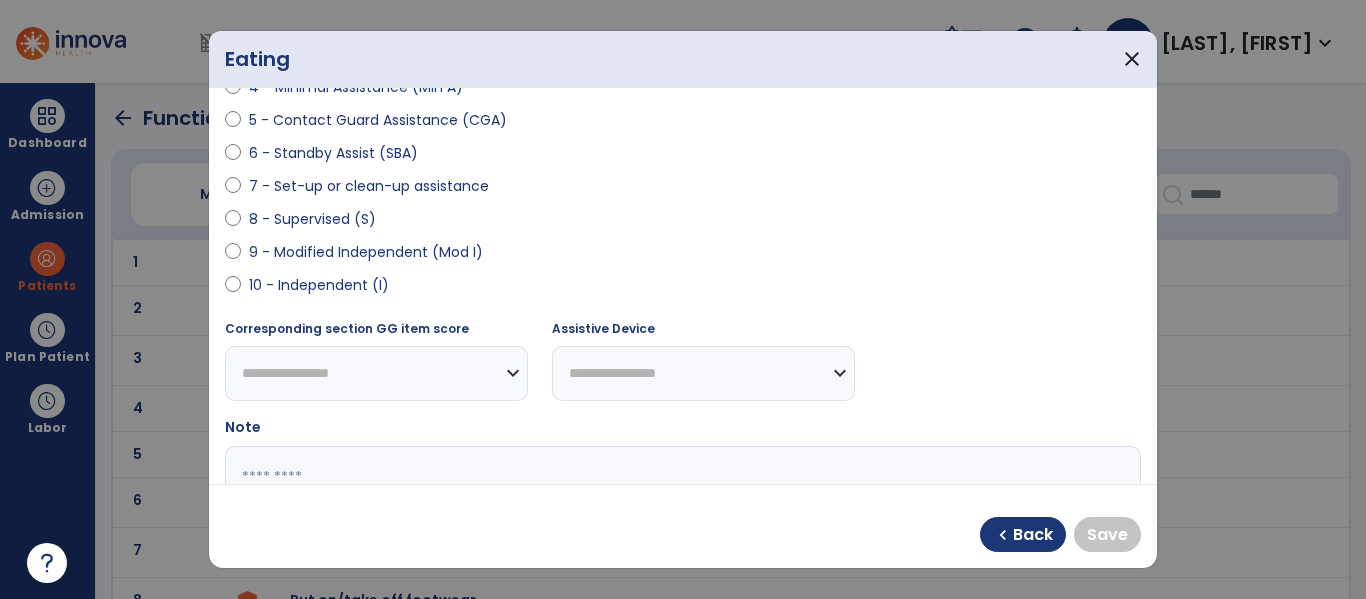 scroll, scrollTop: 348, scrollLeft: 0, axis: vertical 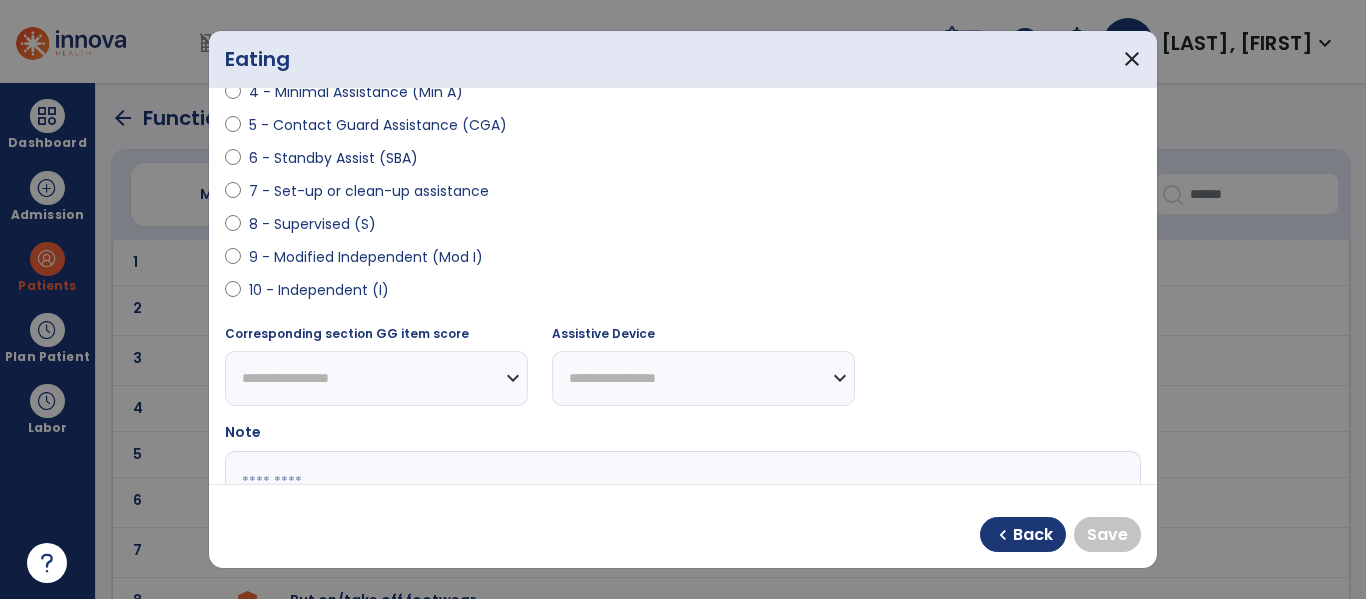 click on "10 - Independent (I)" at bounding box center (319, 290) 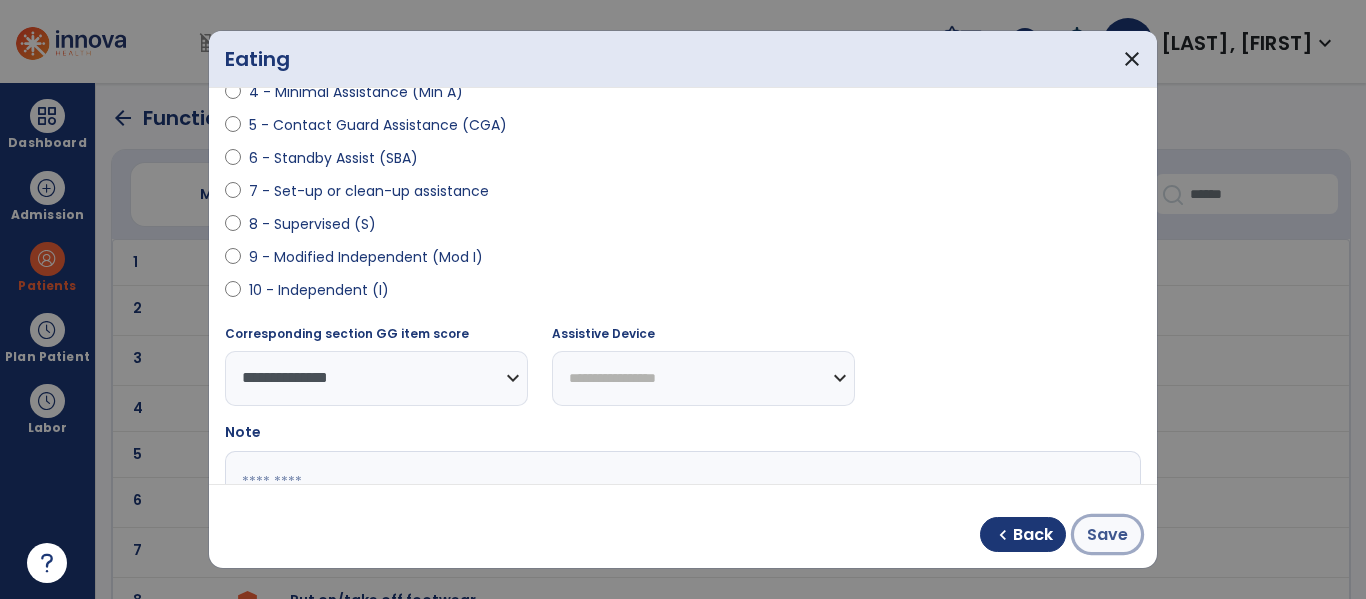 click on "Save" at bounding box center [1107, 534] 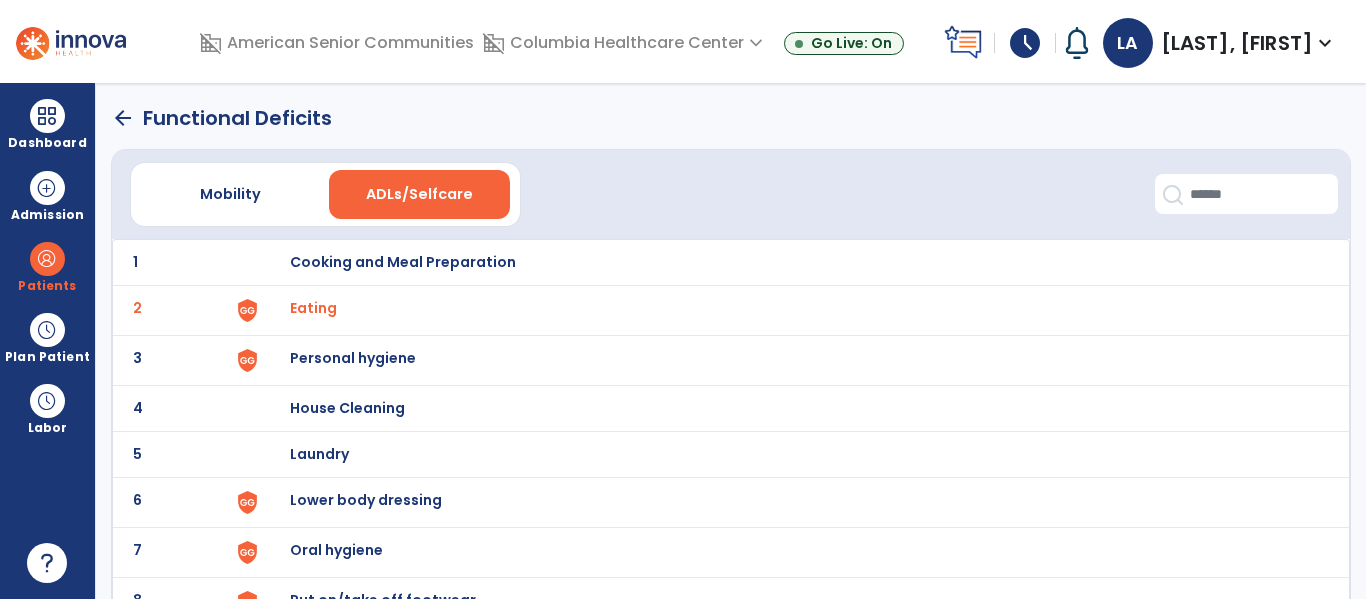 click on "Personal hygiene" at bounding box center (403, 262) 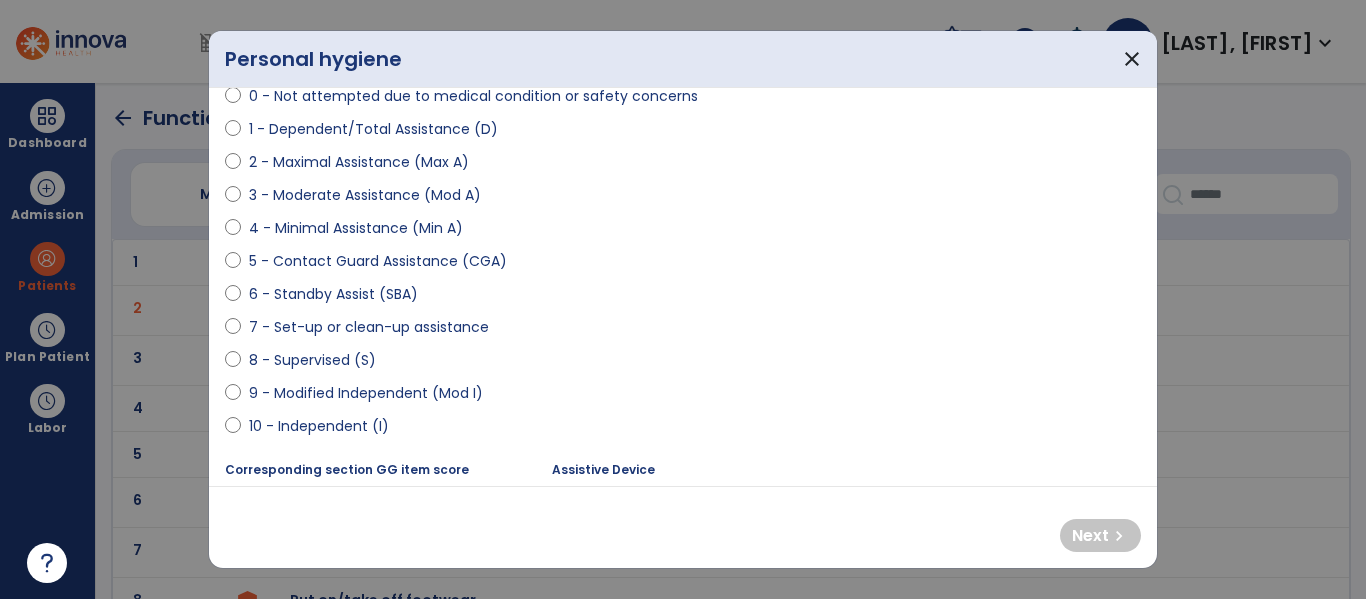 scroll, scrollTop: 238, scrollLeft: 0, axis: vertical 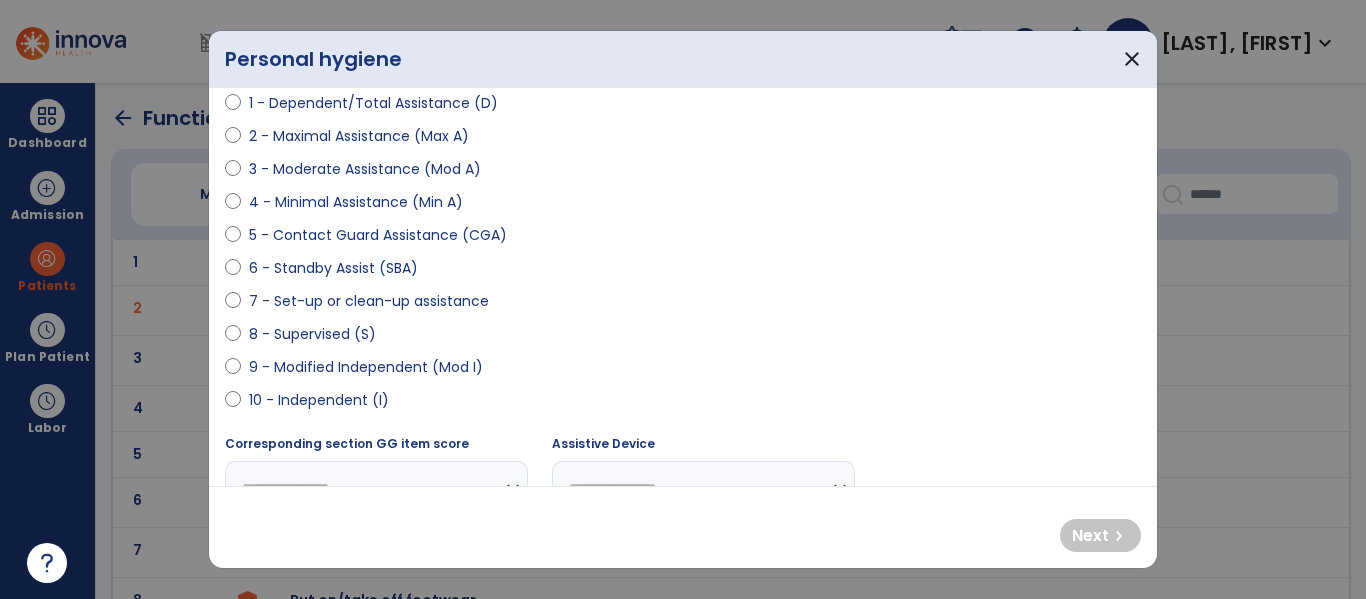 click on "6 - Standby Assist (SBA)" at bounding box center (333, 268) 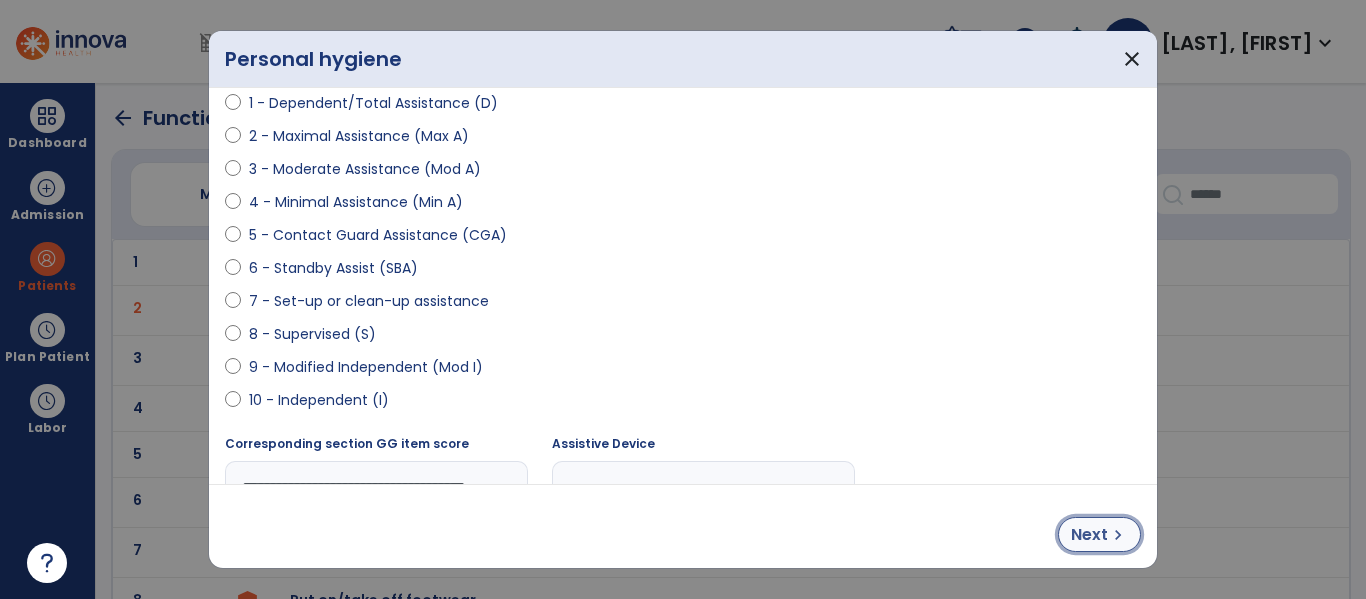 click on "Next" at bounding box center [1089, 535] 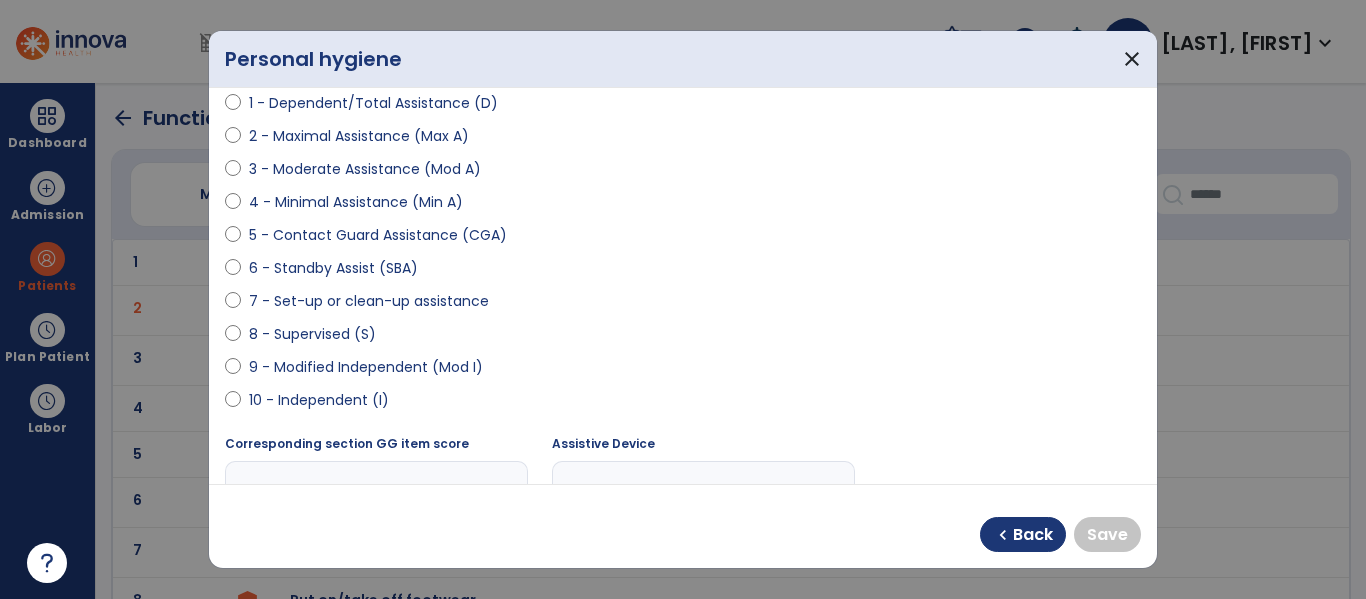 click on "10 - Independent (I)" at bounding box center [319, 400] 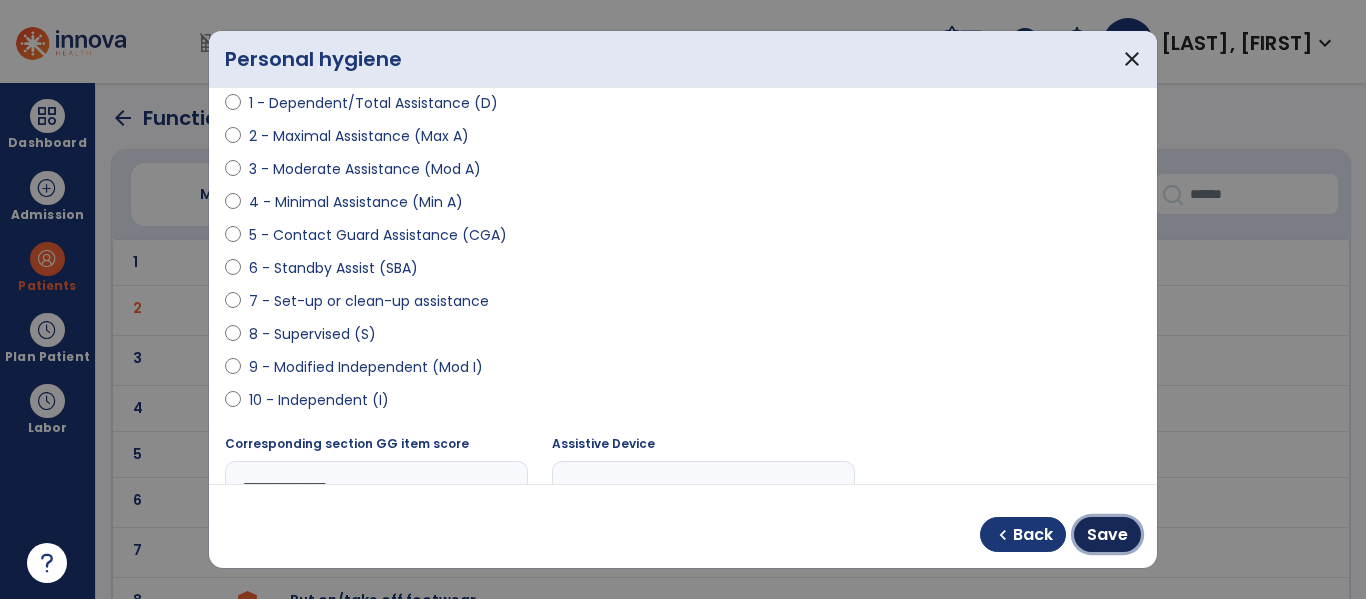 click on "Save" at bounding box center (1107, 535) 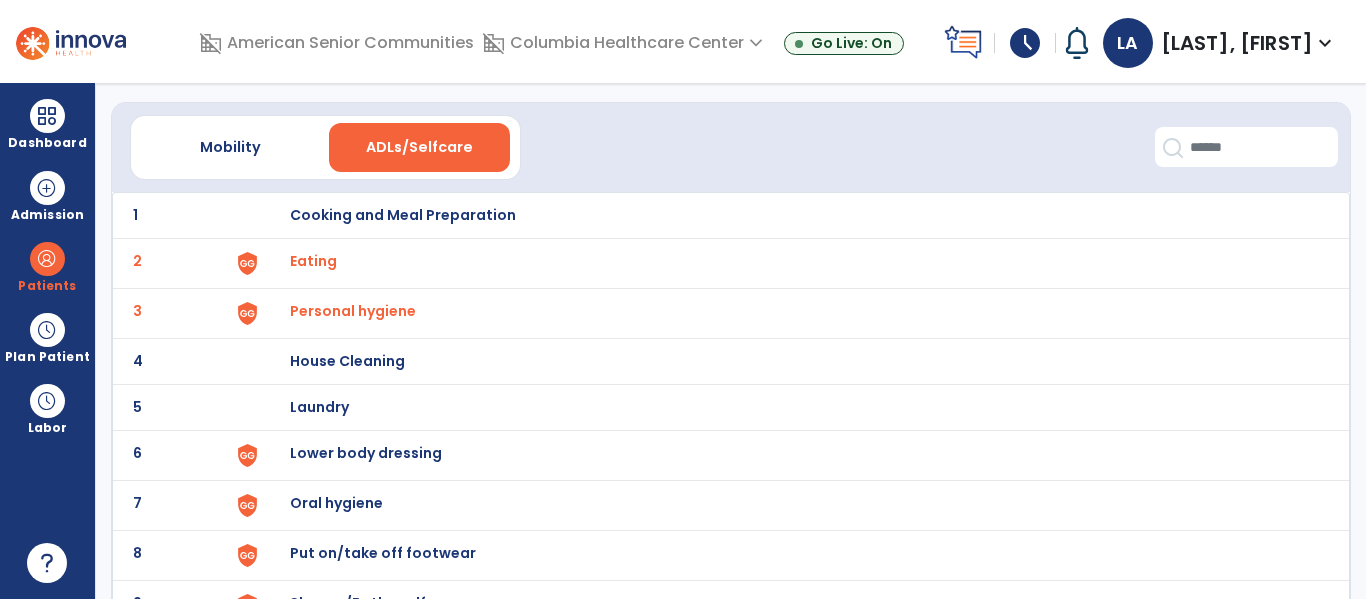 scroll, scrollTop: 146, scrollLeft: 0, axis: vertical 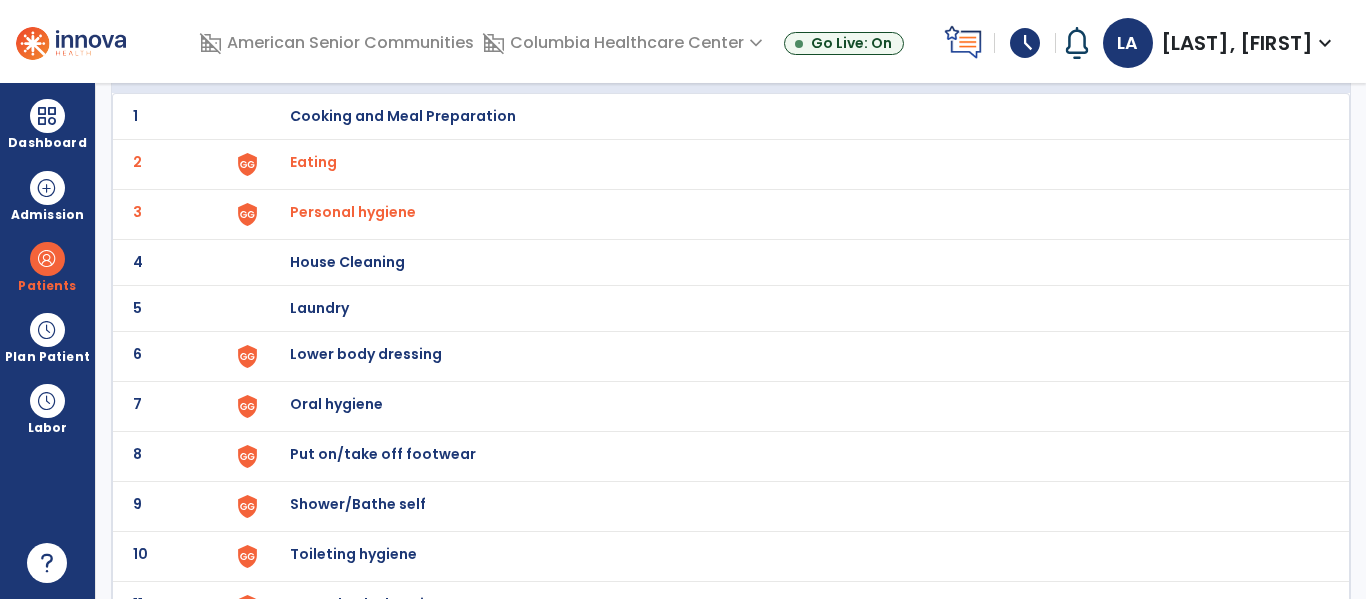 click on "Lower body dressing" at bounding box center [403, 116] 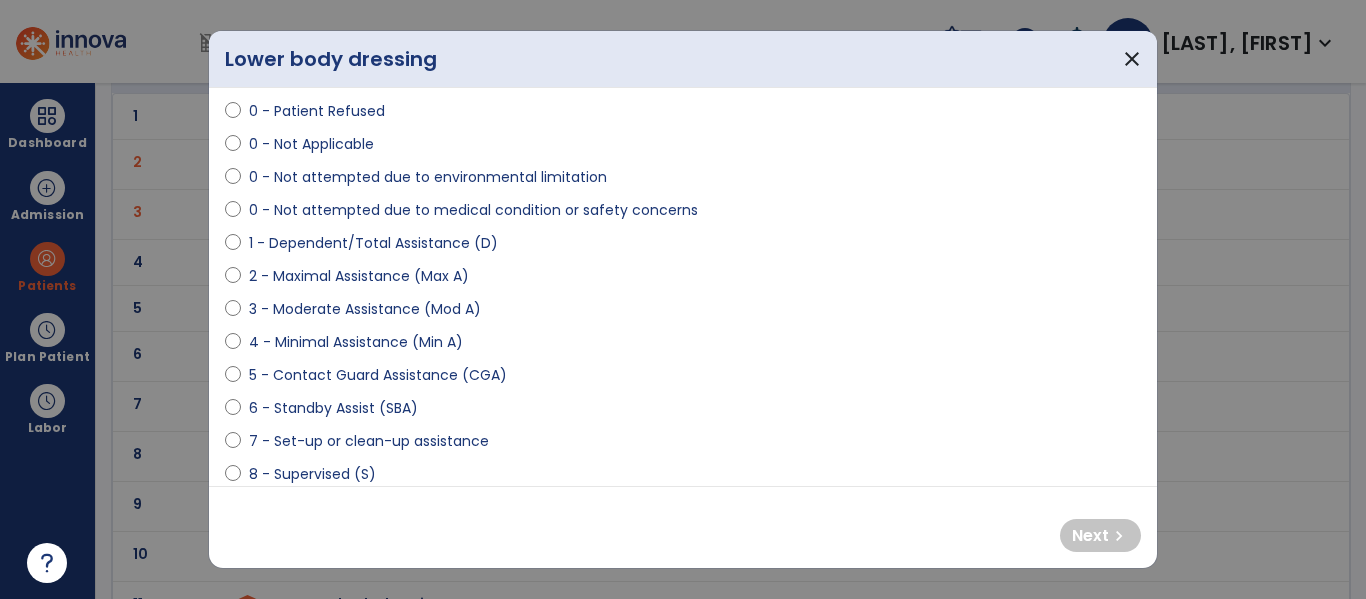 scroll, scrollTop: 105, scrollLeft: 0, axis: vertical 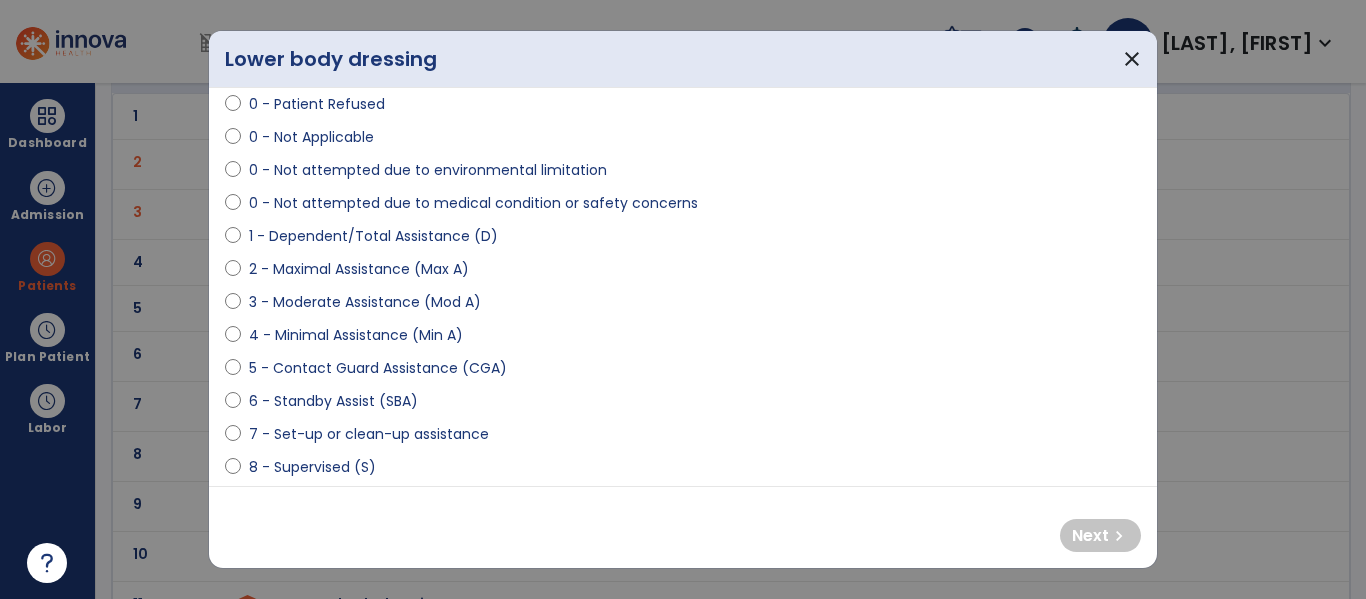 click on "3 - Moderate Assistance (Mod A)" at bounding box center [365, 302] 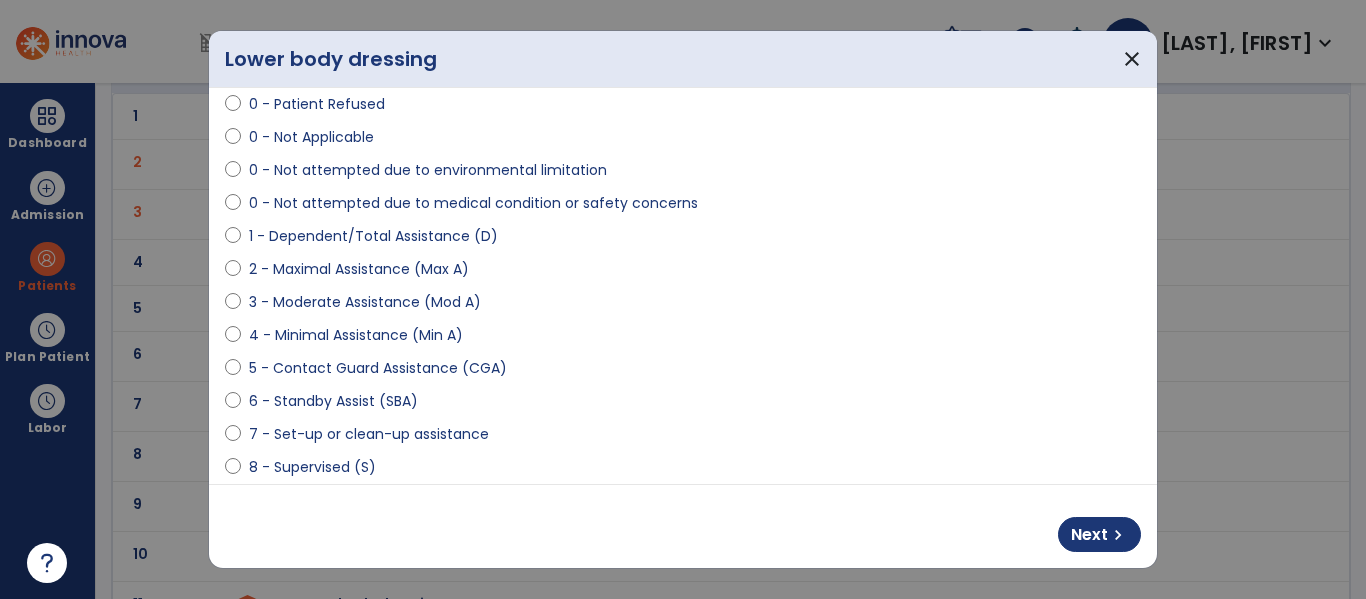 click on "2 - Maximal Assistance (Max A)" at bounding box center [359, 269] 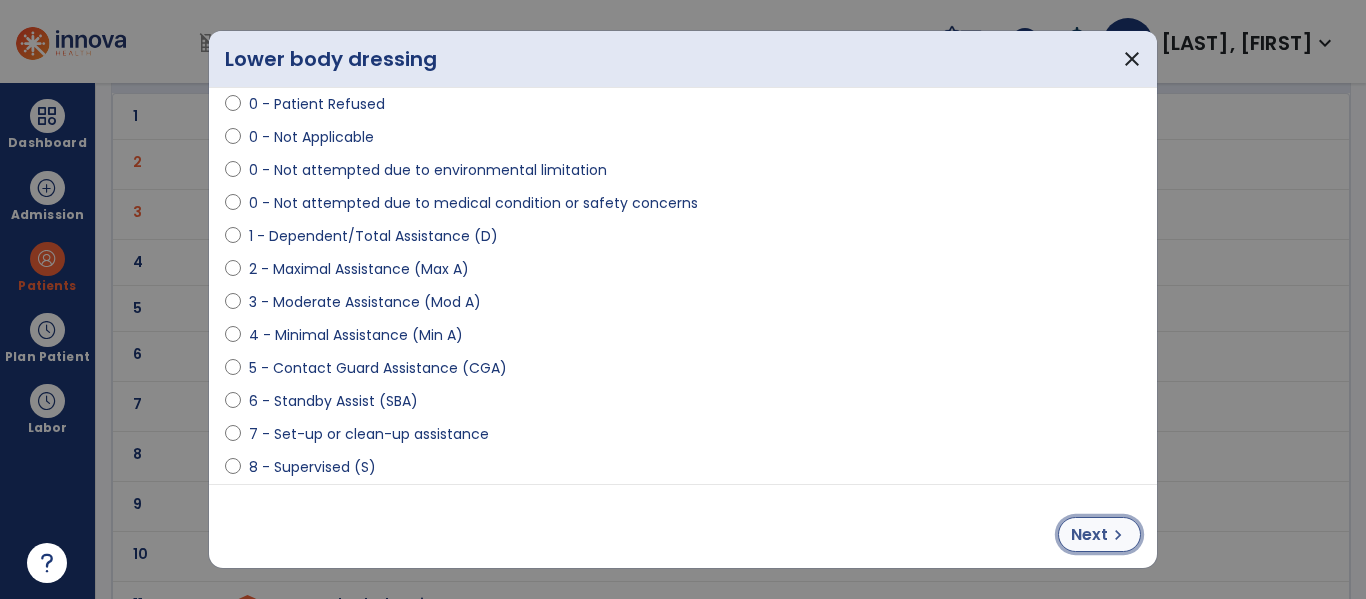 click on "Next  chevron_right" at bounding box center [1099, 534] 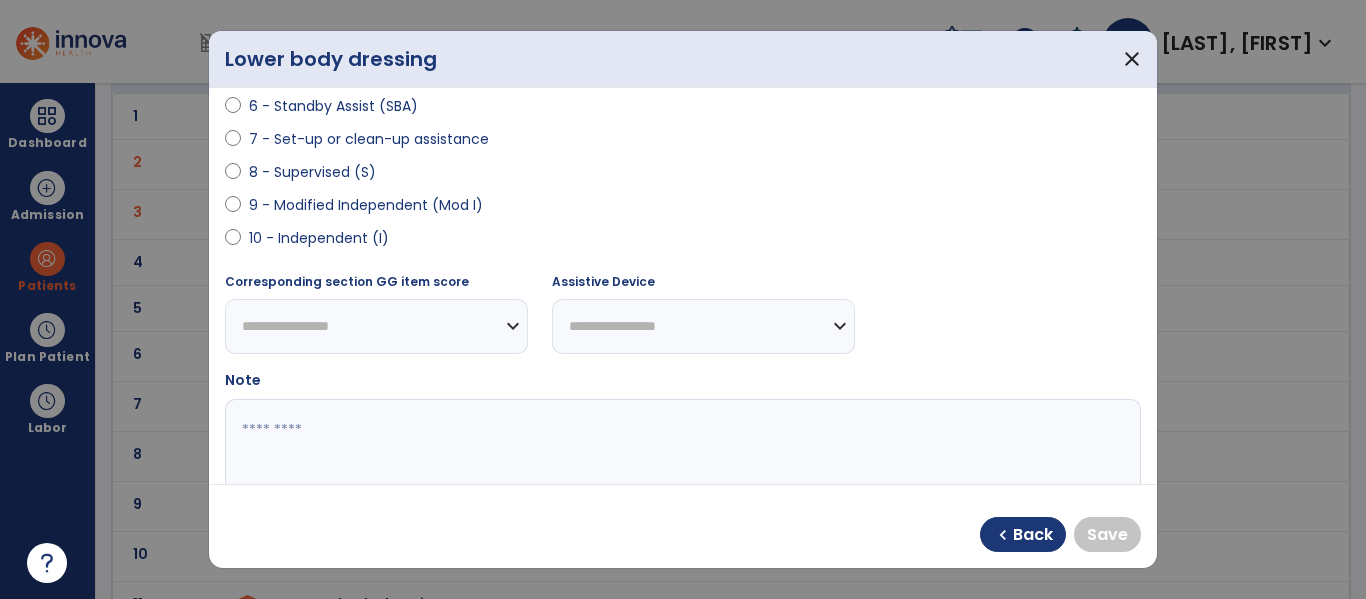 scroll, scrollTop: 395, scrollLeft: 0, axis: vertical 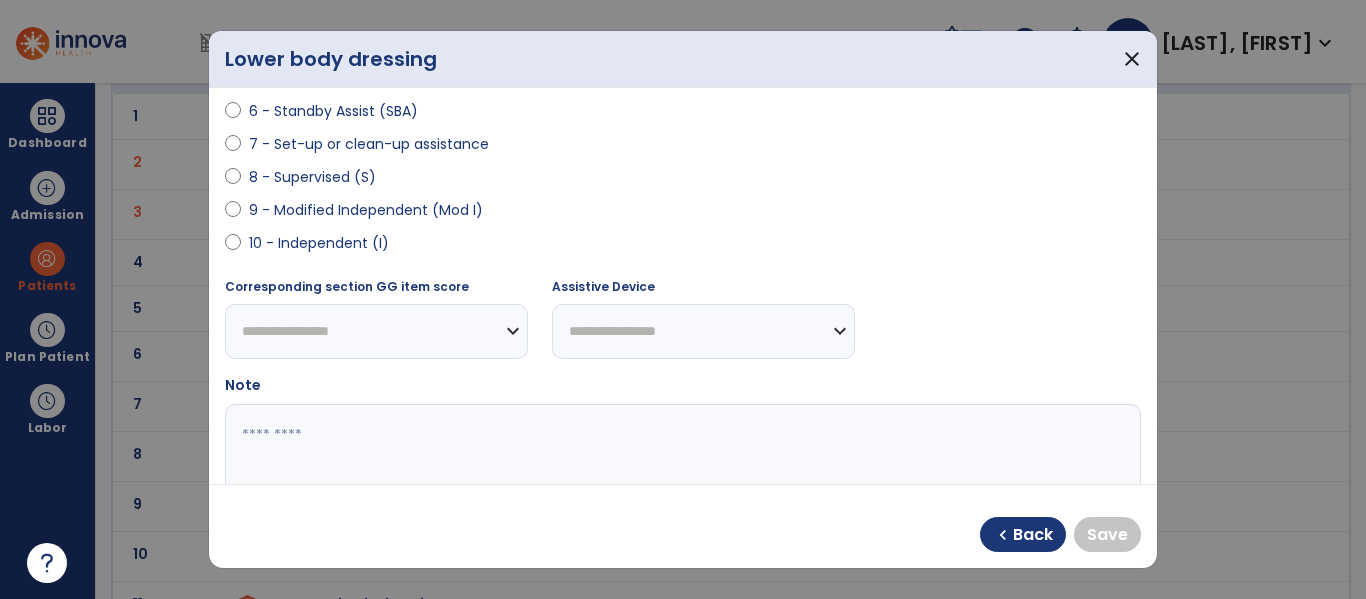 click on "10 - Independent (I)" at bounding box center [319, 243] 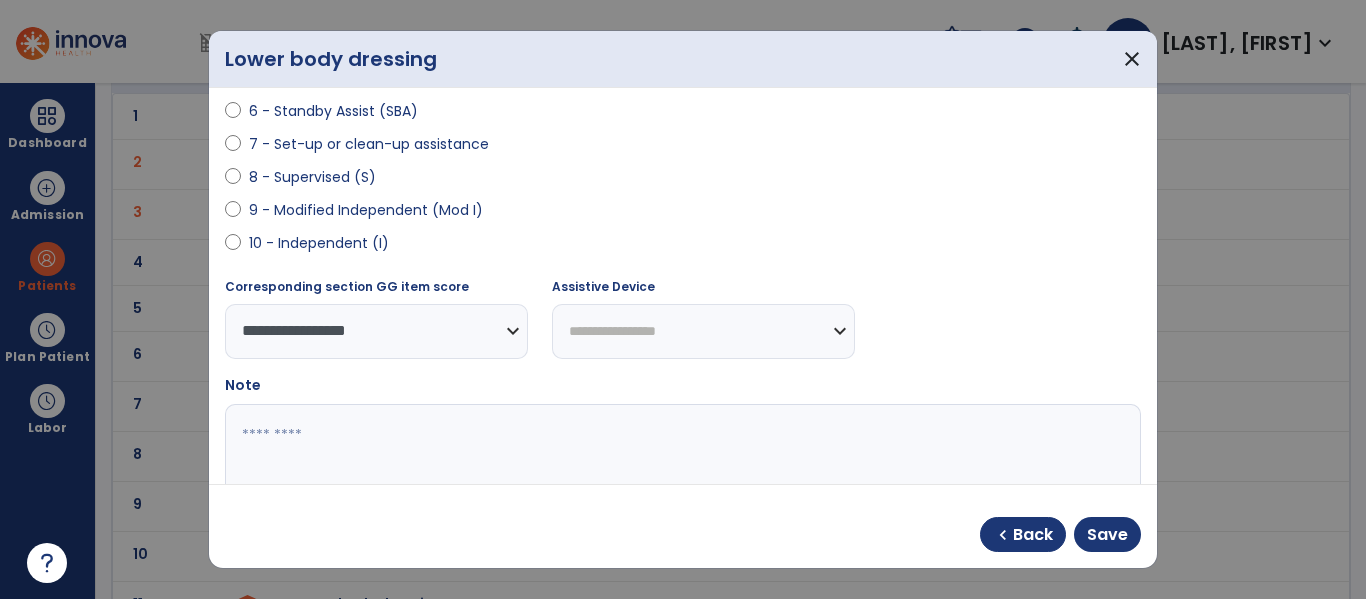 select on "**********" 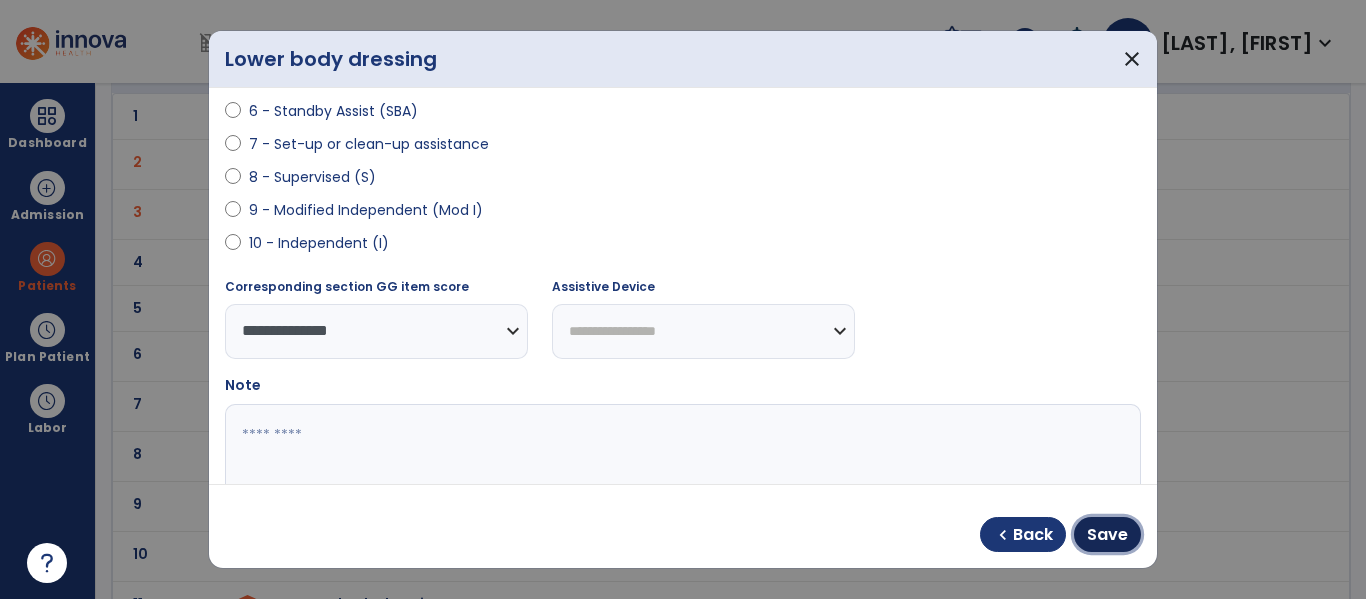 click on "Save" at bounding box center (1107, 535) 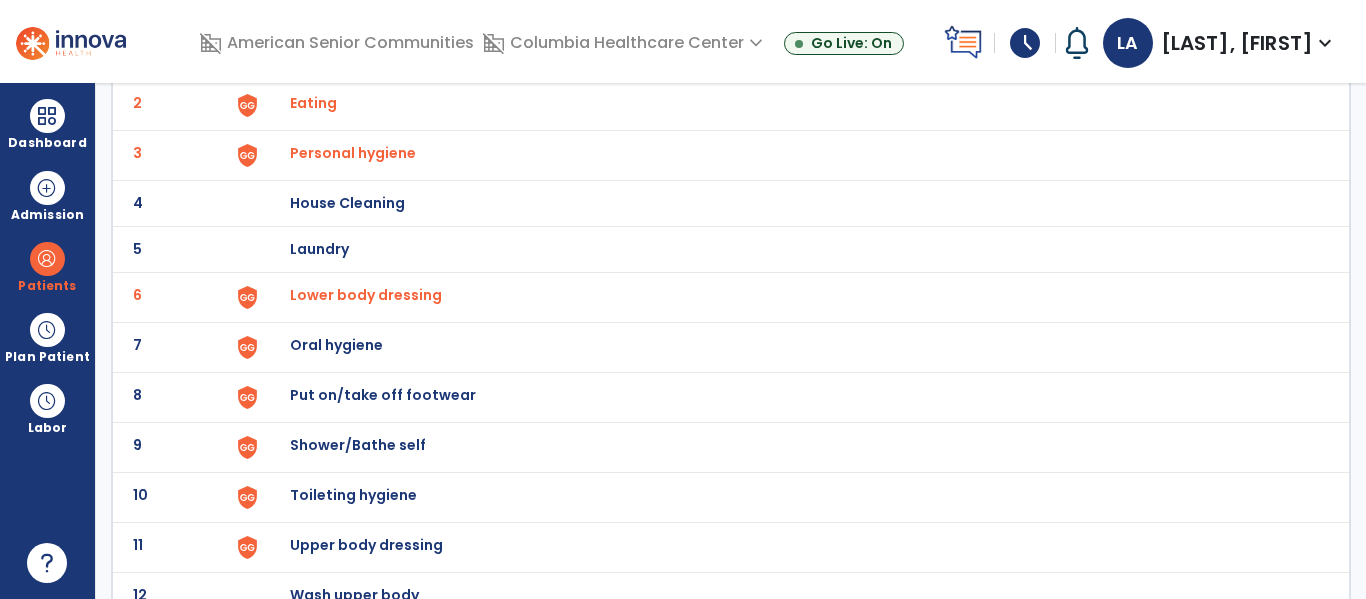 scroll, scrollTop: 215, scrollLeft: 0, axis: vertical 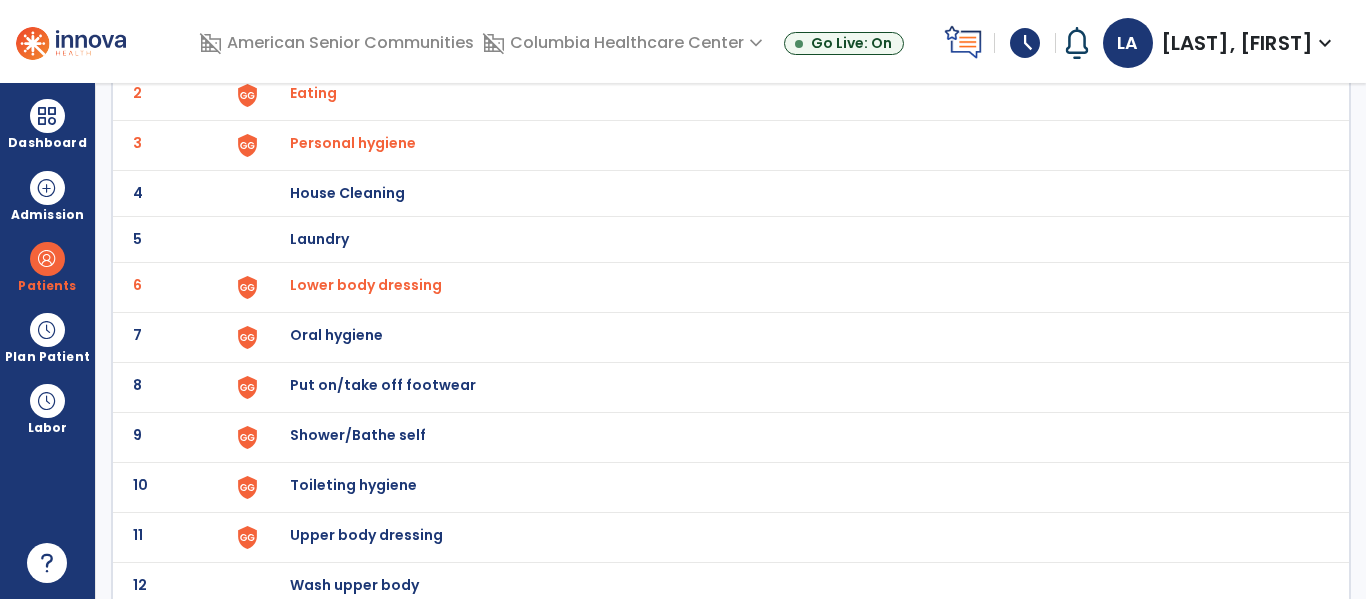 click on "Oral hygiene" at bounding box center (403, 47) 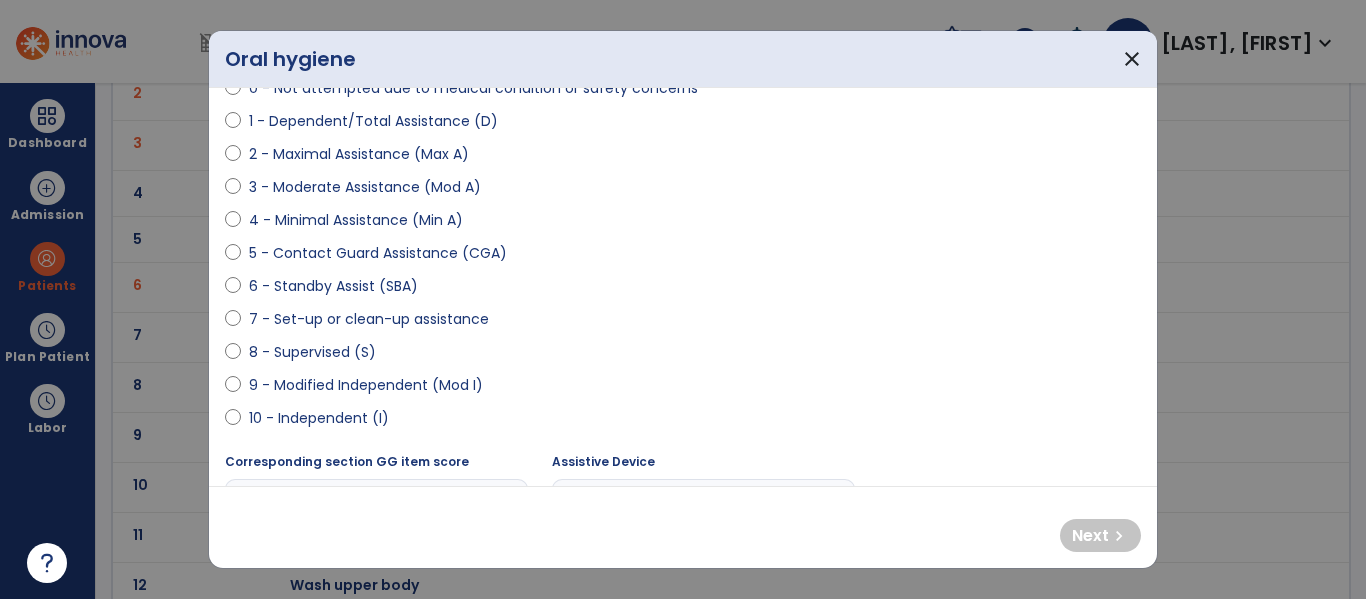 scroll, scrollTop: 268, scrollLeft: 0, axis: vertical 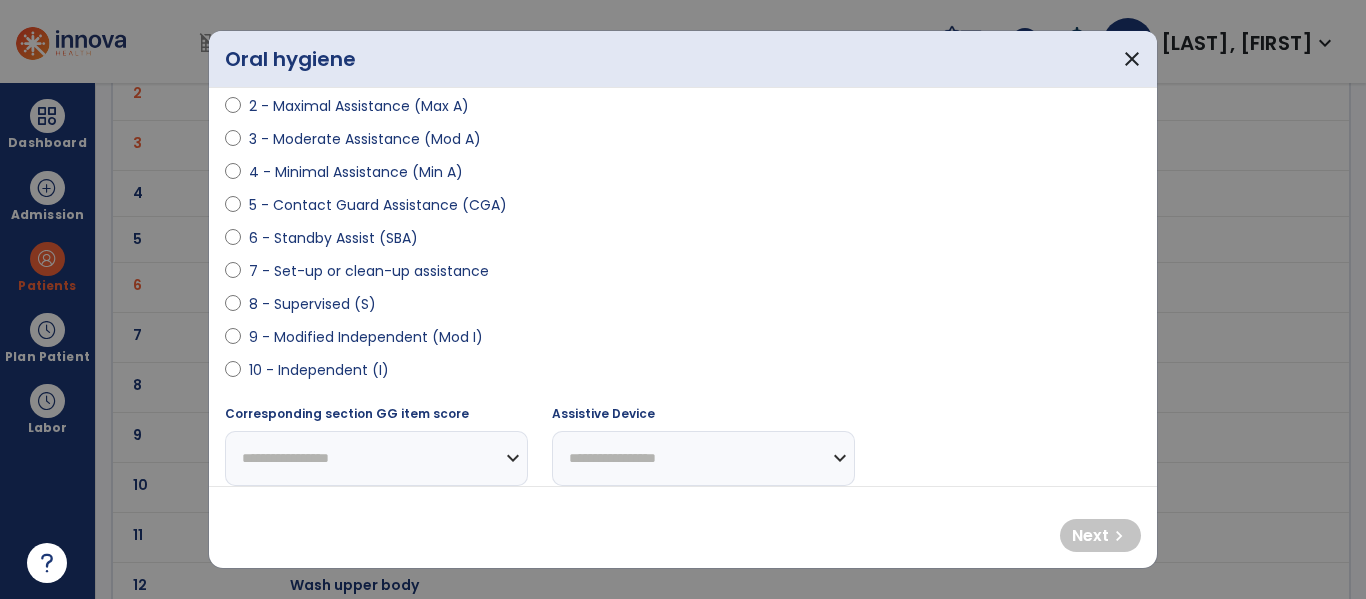 click on "7 - Set-up or clean-up assistance" at bounding box center [369, 271] 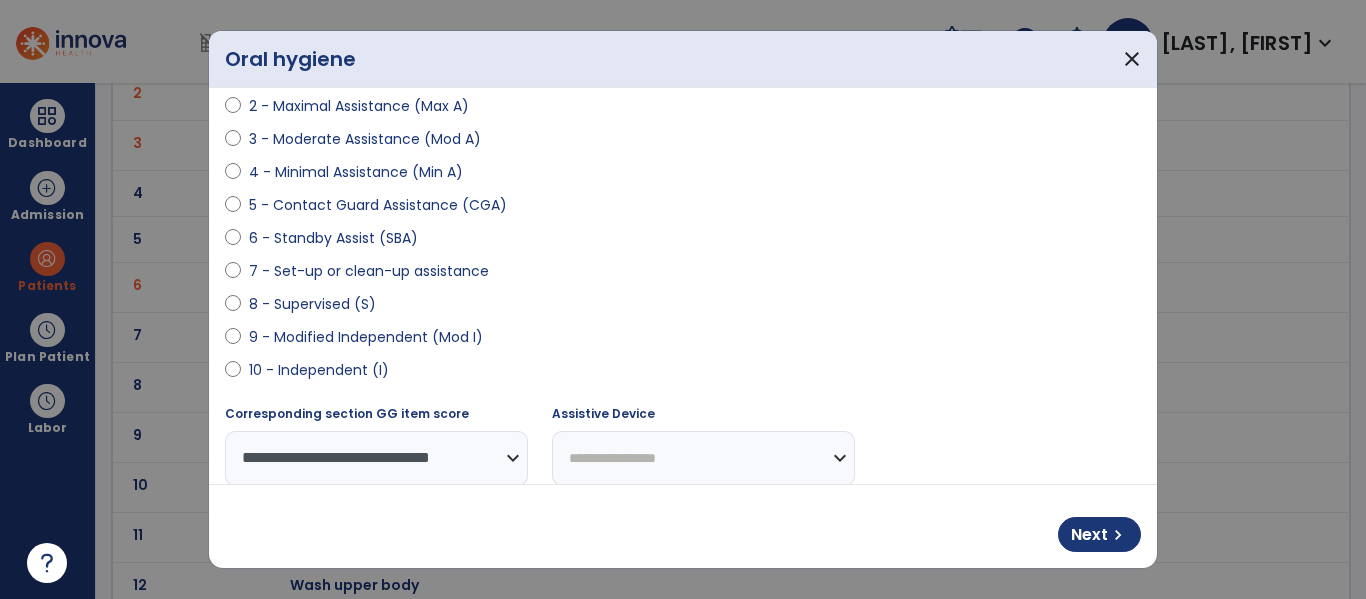 click on "9 - Modified Independent (Mod I)" at bounding box center [366, 337] 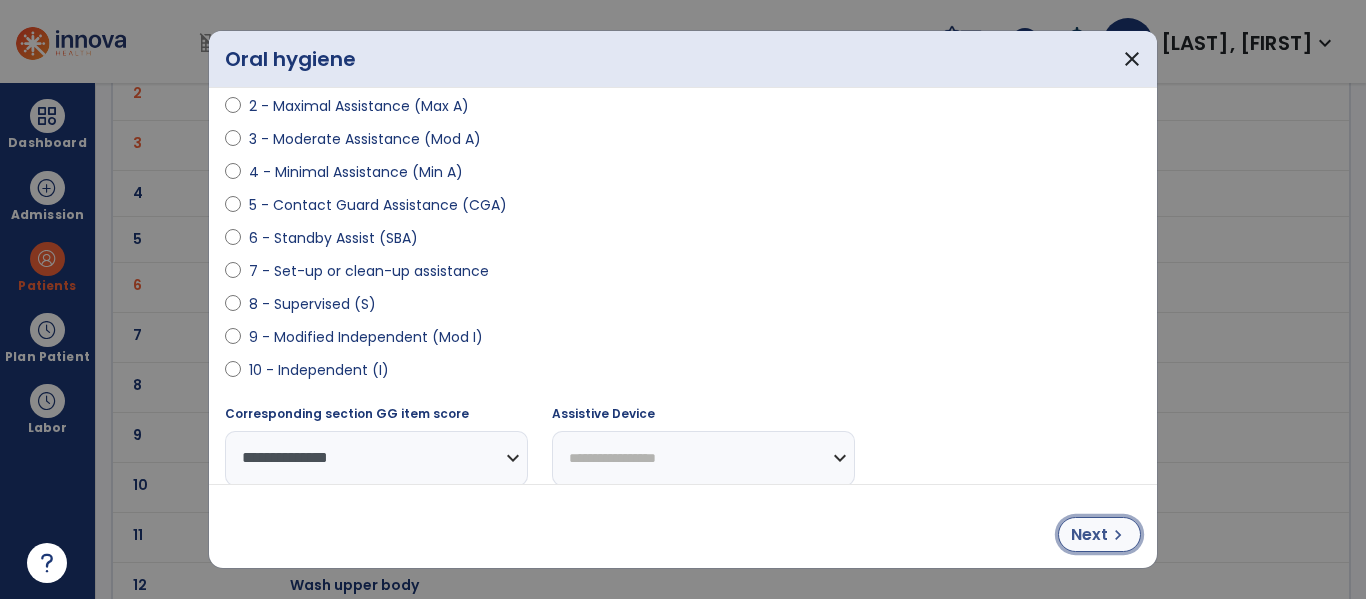 click on "Next" at bounding box center [1089, 535] 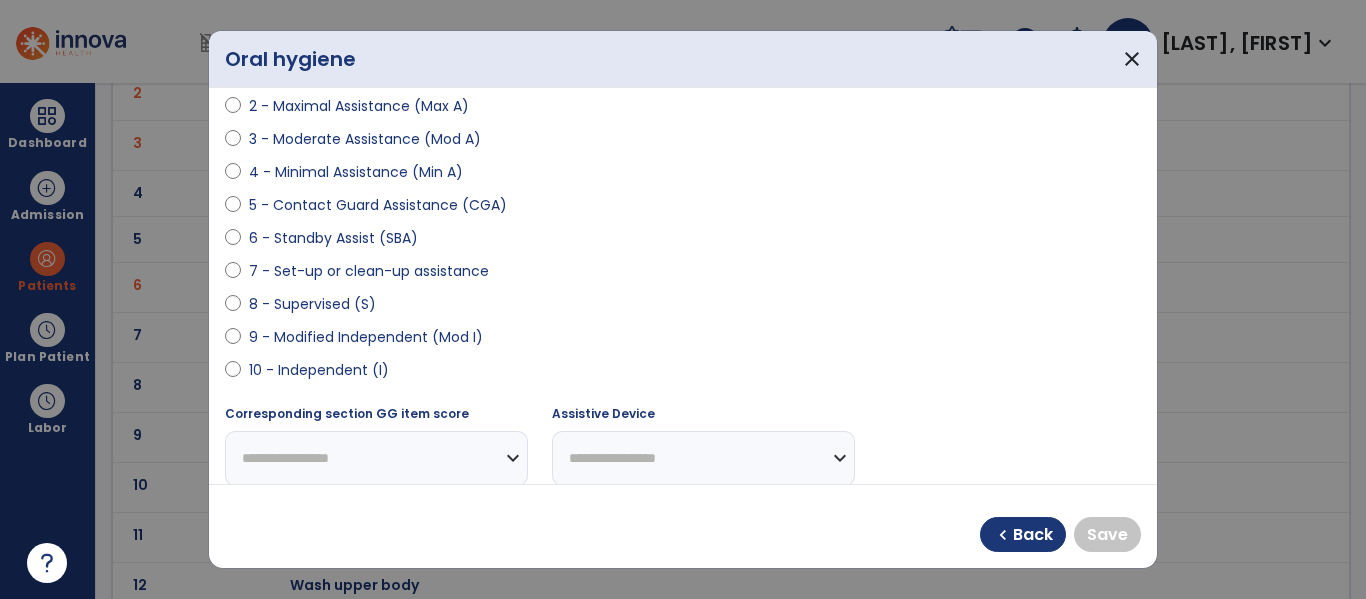 click on "10 - Independent (I)" at bounding box center (319, 370) 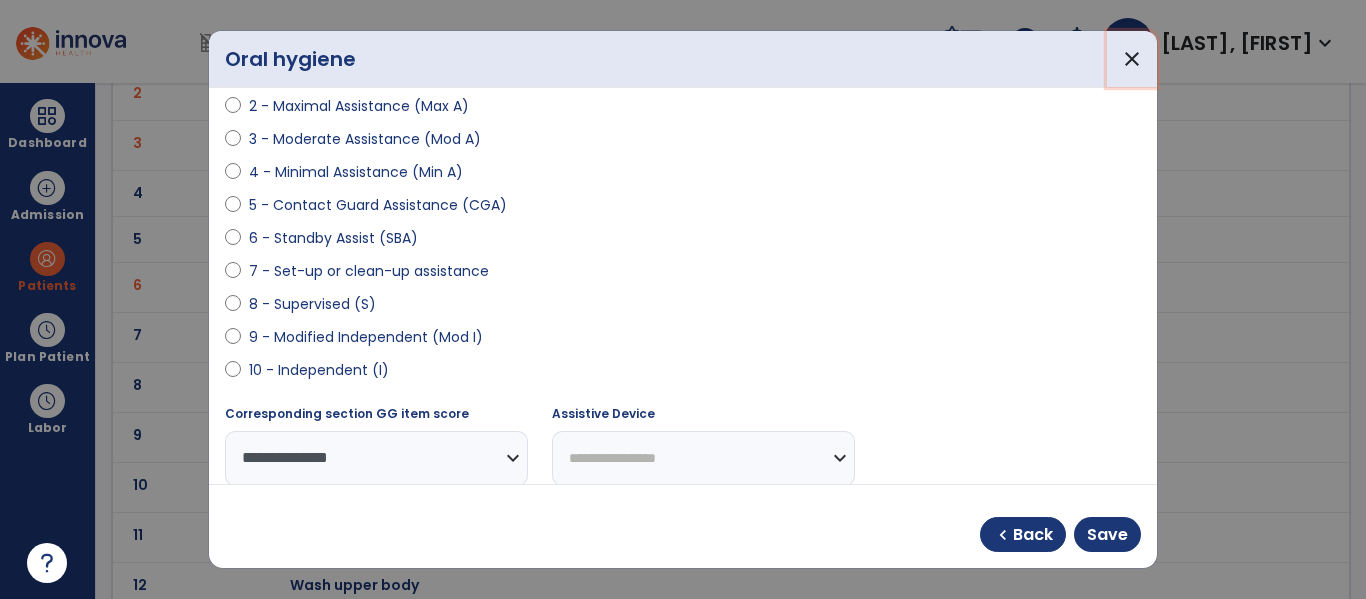 click on "close" at bounding box center [1132, 59] 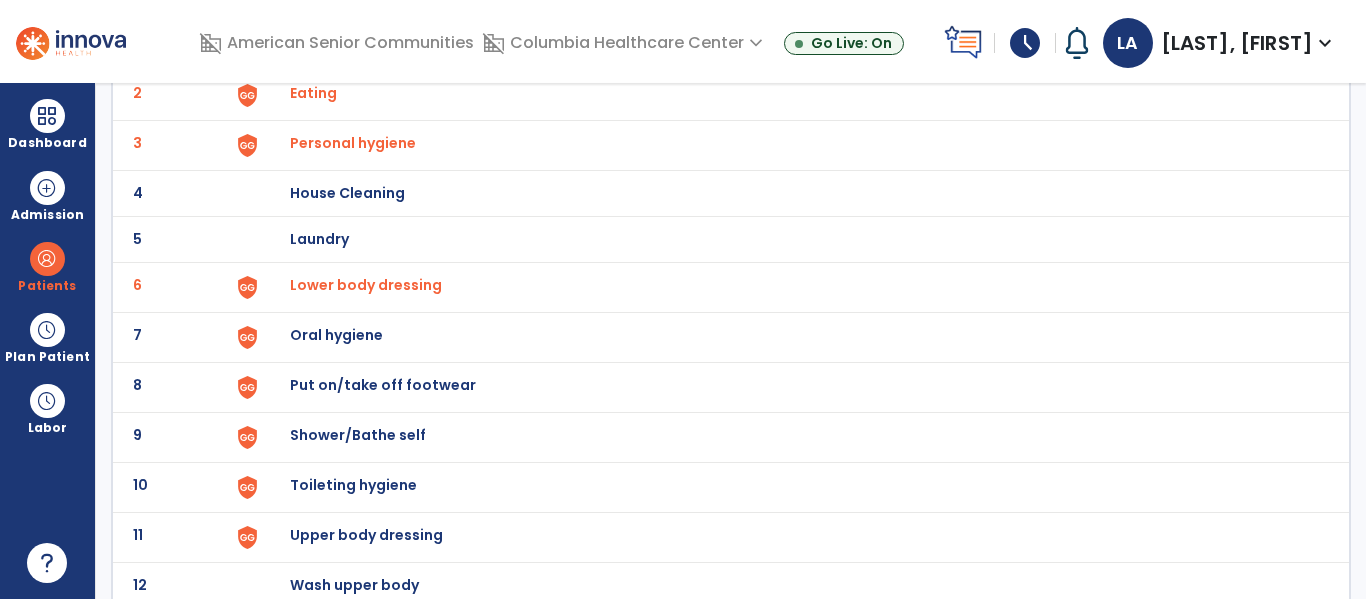 click on "Oral hygiene" at bounding box center [403, 47] 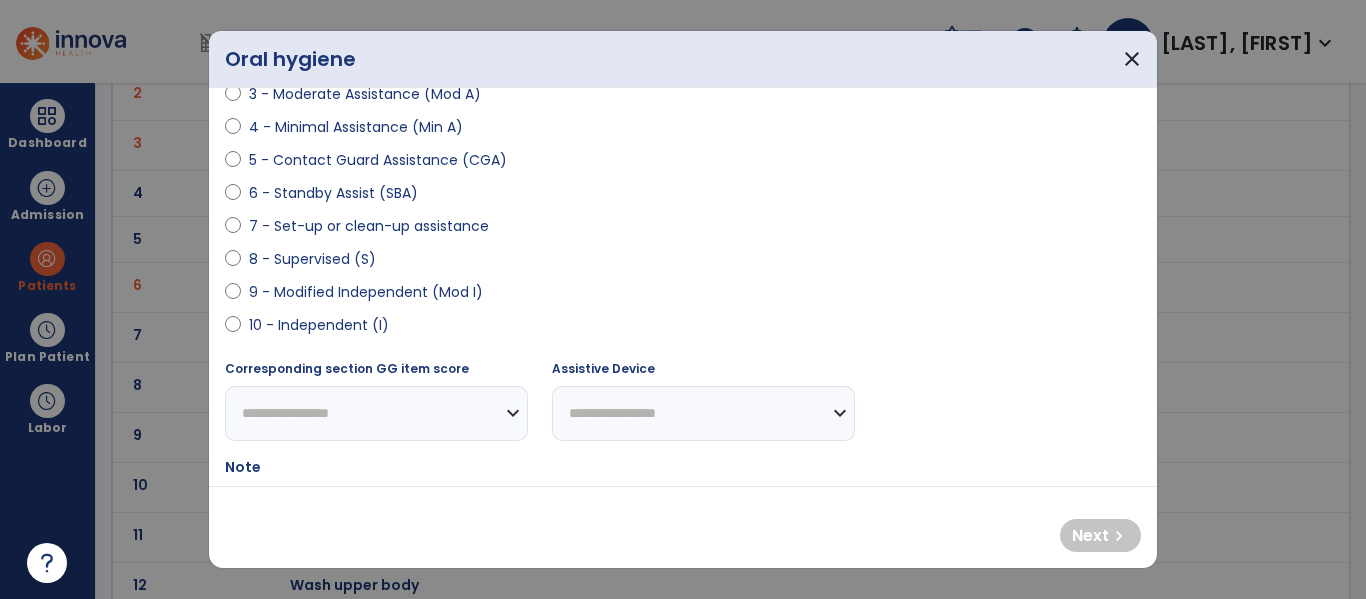 scroll, scrollTop: 317, scrollLeft: 0, axis: vertical 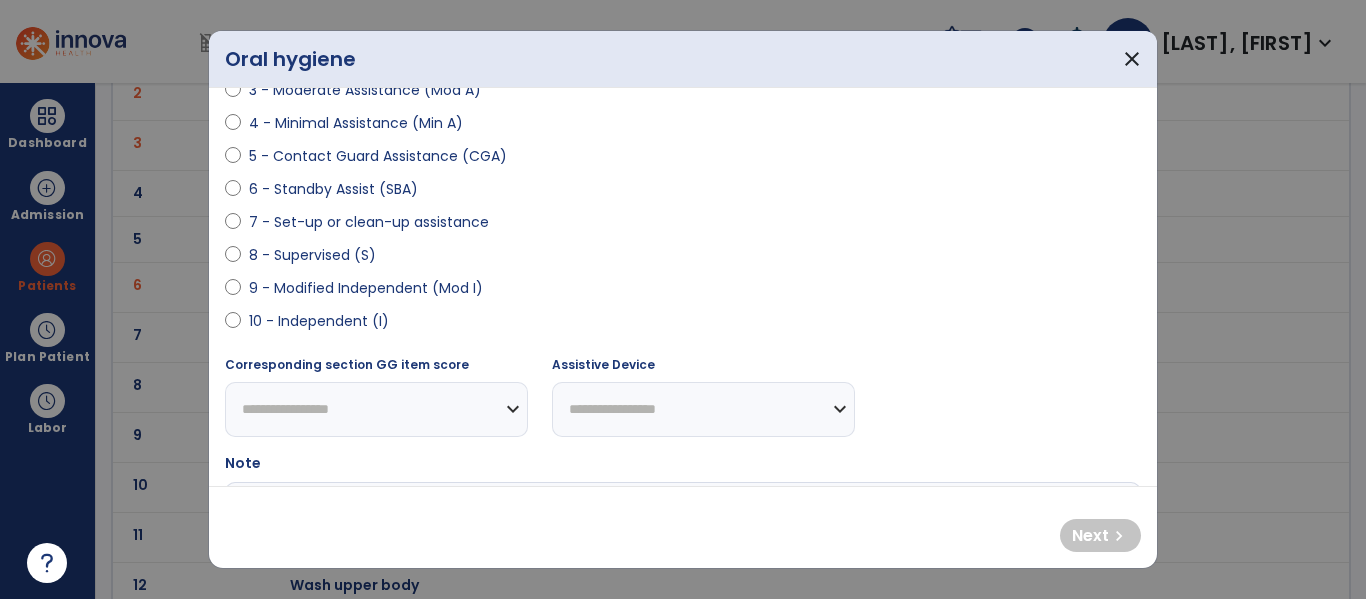 click on "10 - Independent (I)" at bounding box center [319, 321] 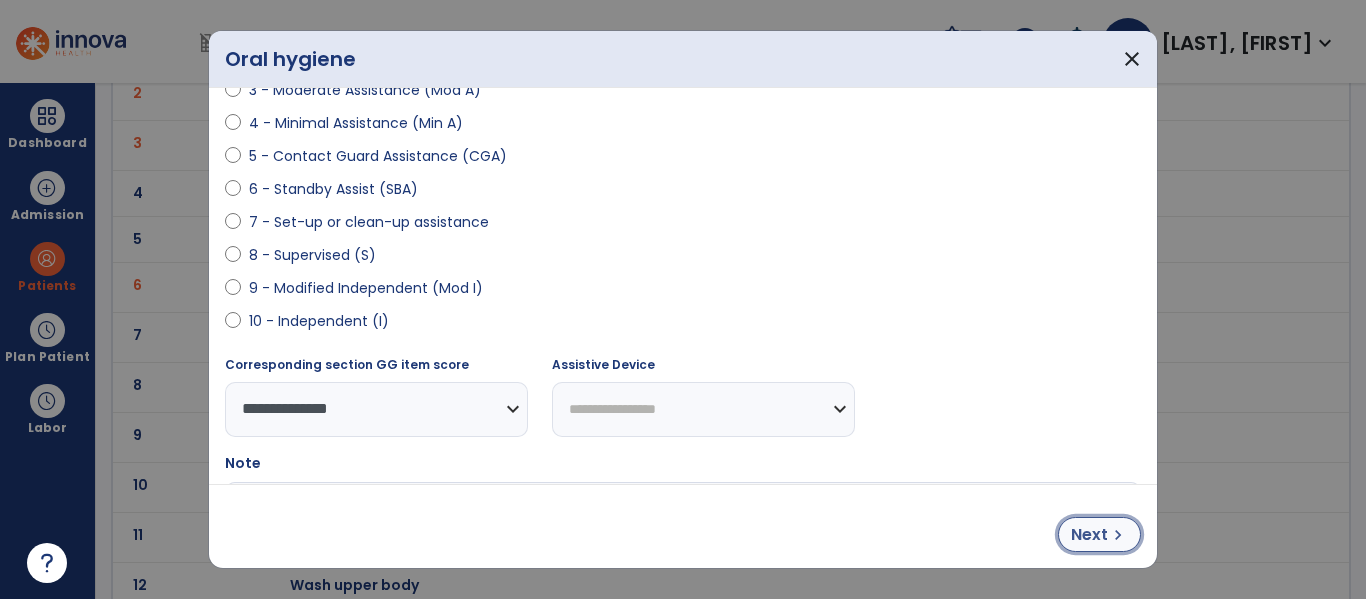 click on "Next" at bounding box center [1089, 535] 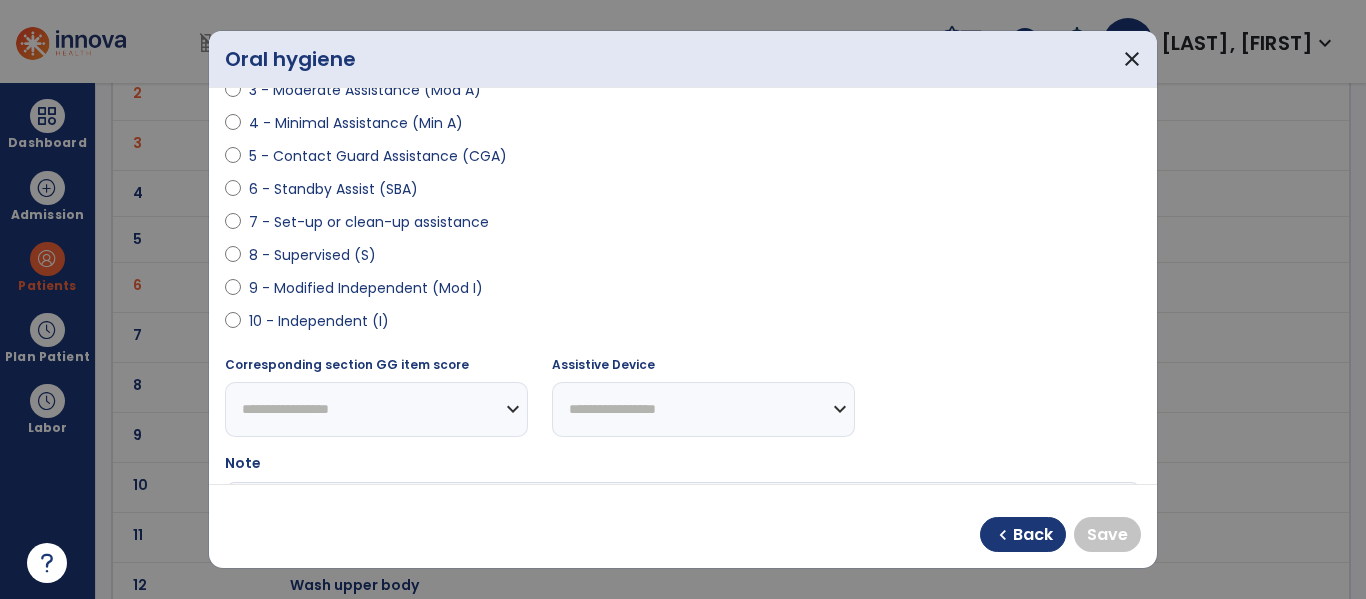 click on "10 - Independent (I)" at bounding box center (319, 321) 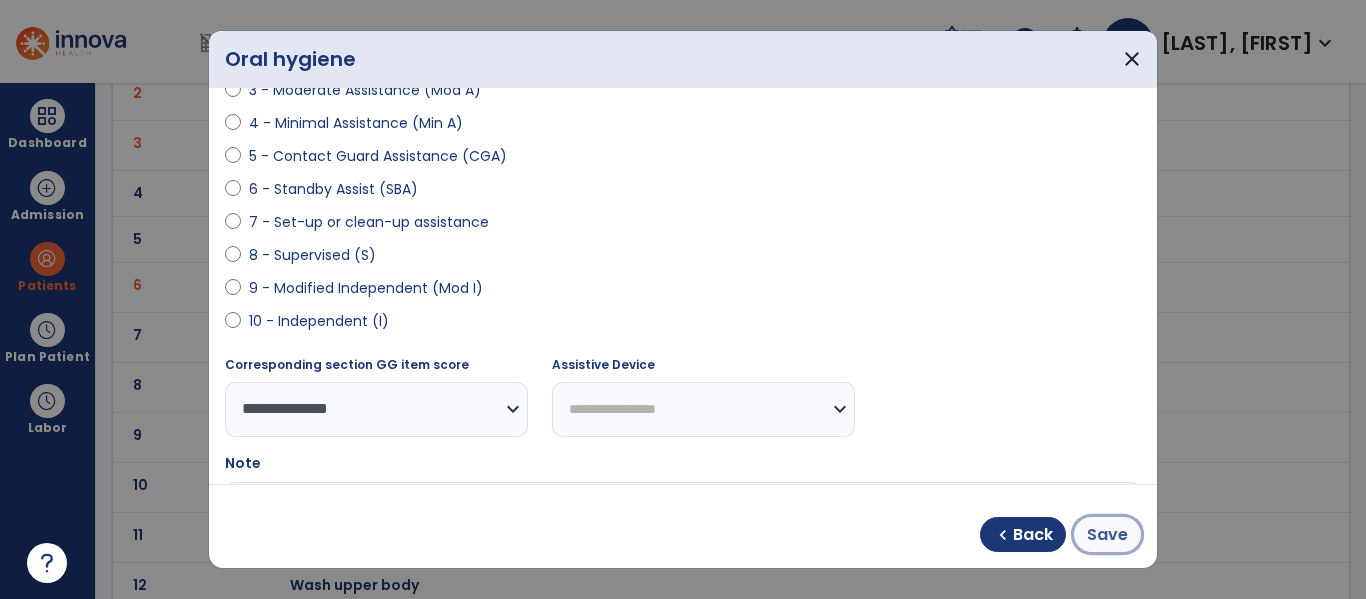 click on "Save" at bounding box center [1107, 535] 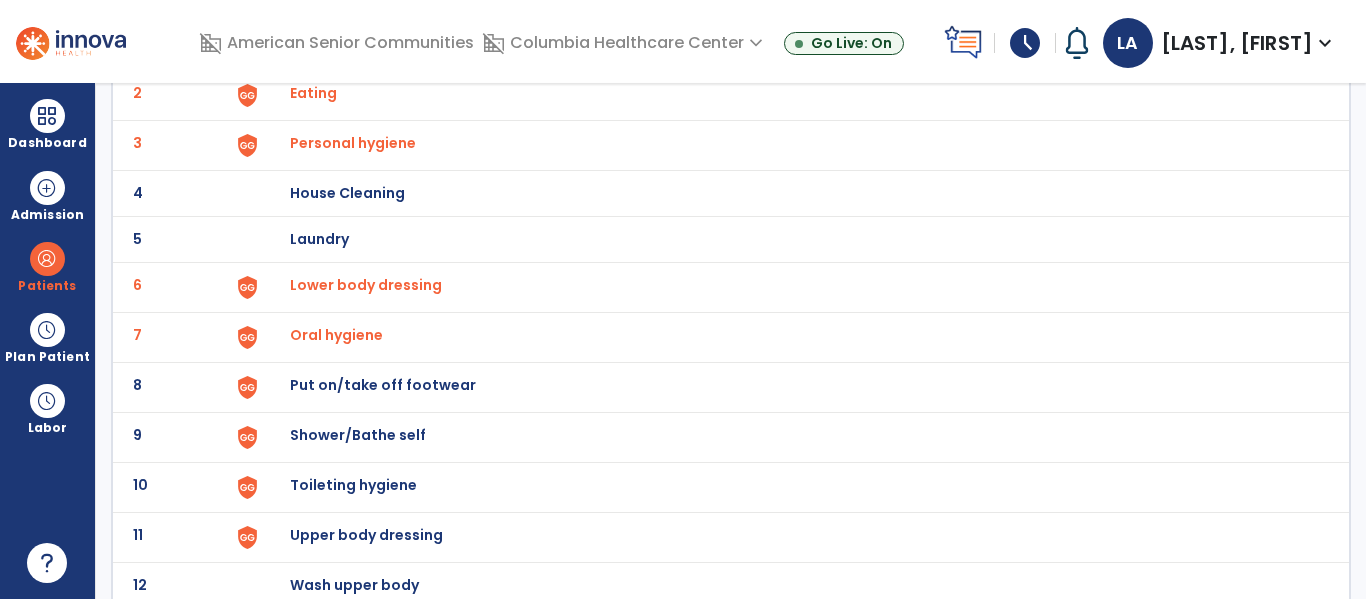 click on "Put on/take off footwear" at bounding box center (403, 47) 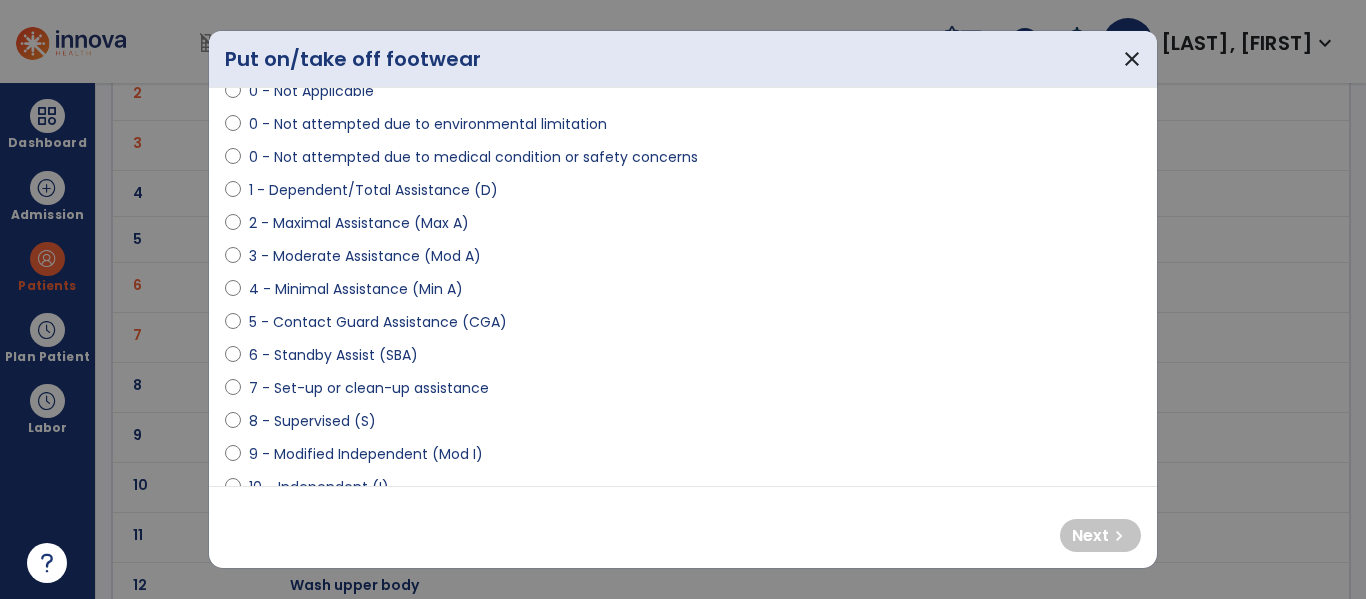 scroll, scrollTop: 158, scrollLeft: 0, axis: vertical 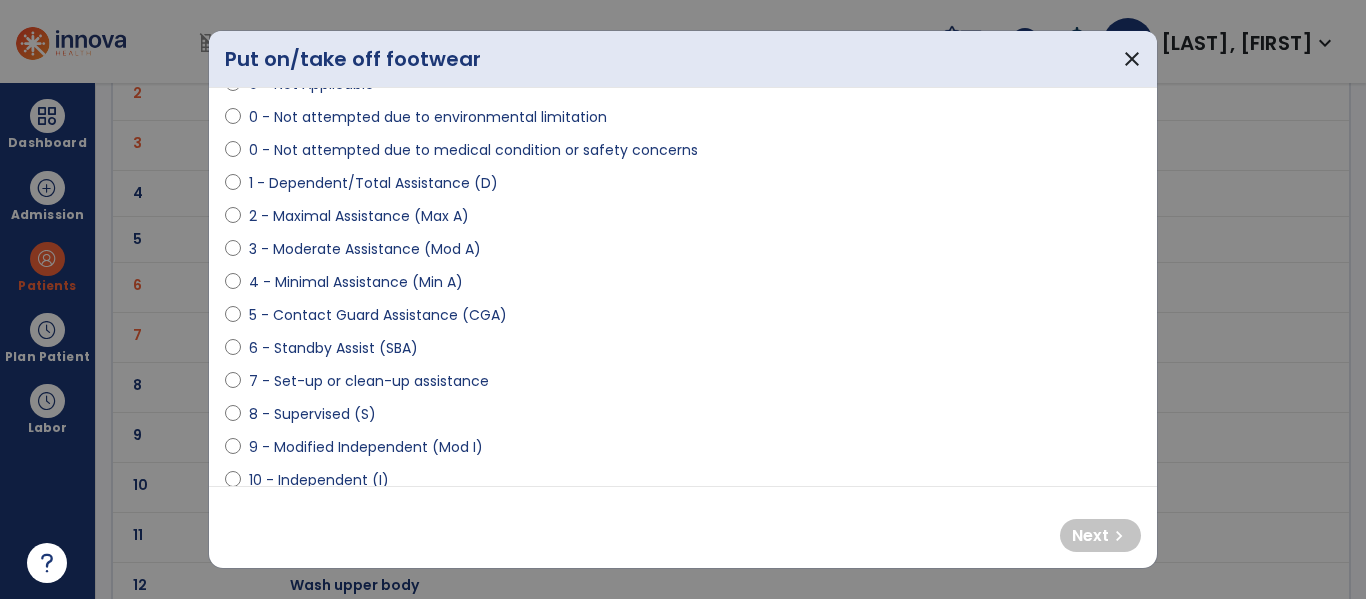 click on "4 - Minimal Assistance (Min A)" at bounding box center (356, 282) 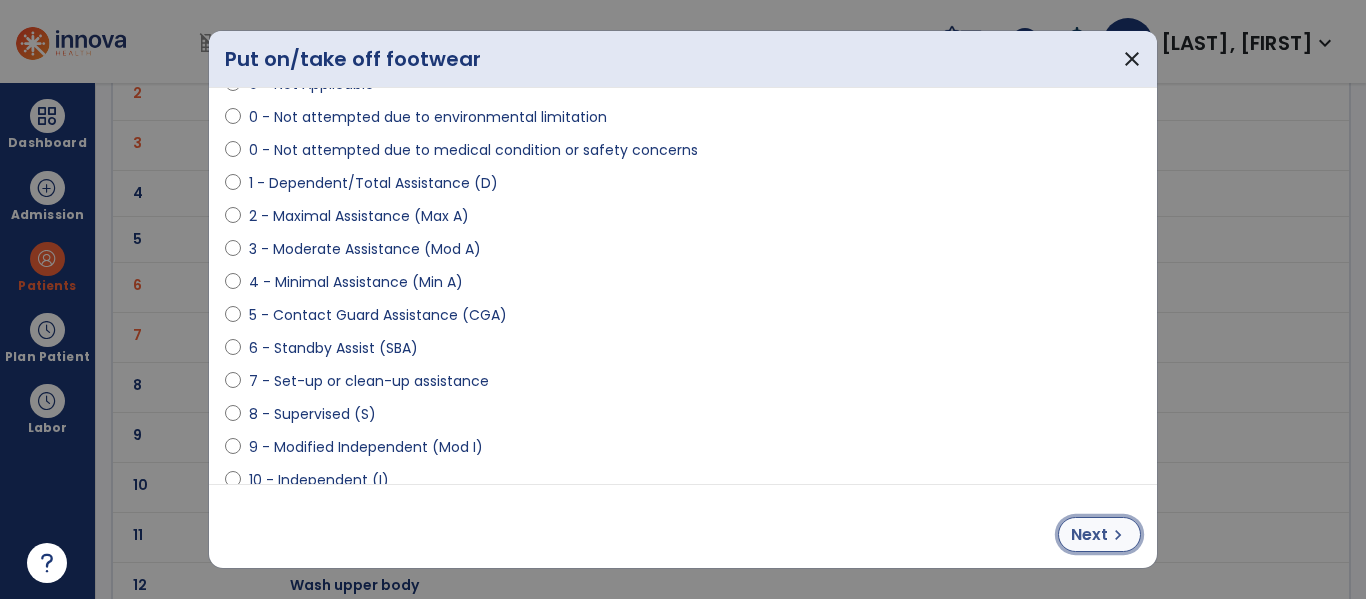 click on "Next" at bounding box center (1089, 535) 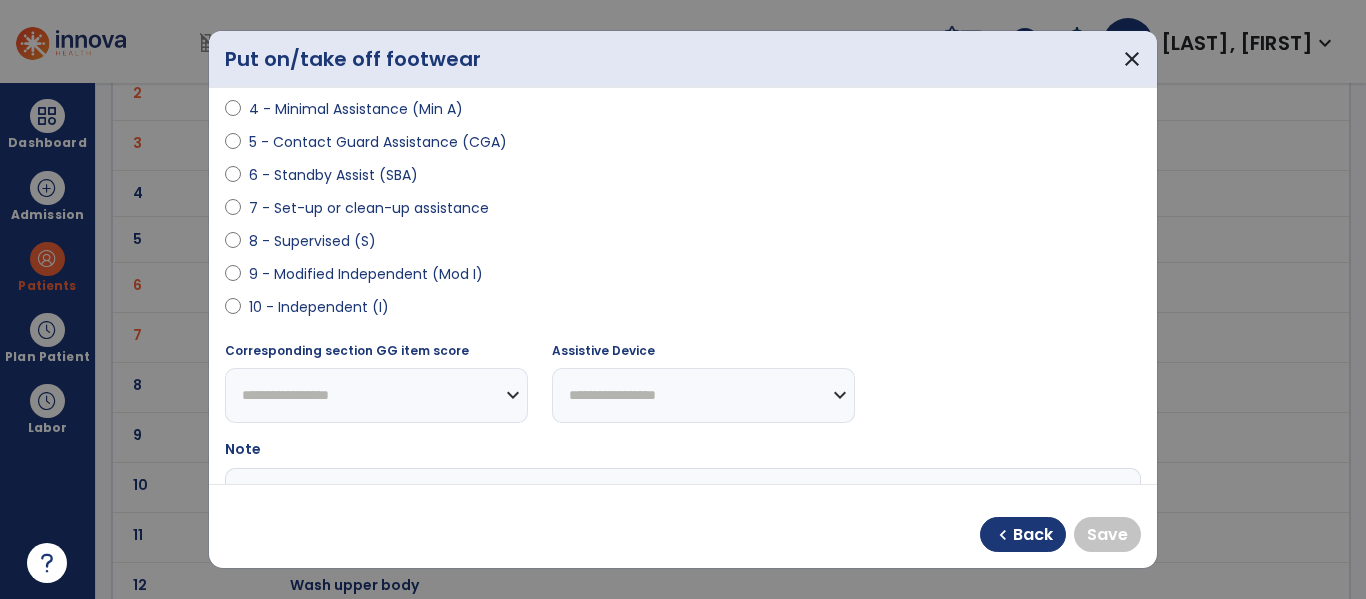 scroll, scrollTop: 321, scrollLeft: 0, axis: vertical 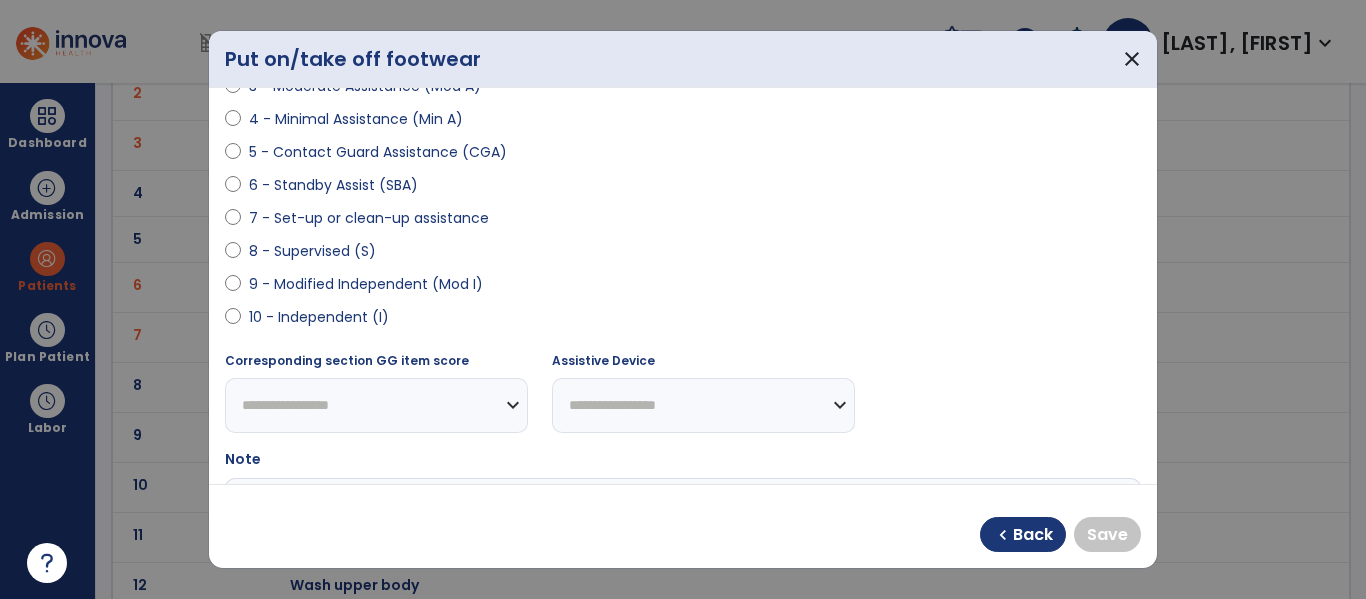 click on "10 - Independent (I)" at bounding box center (319, 317) 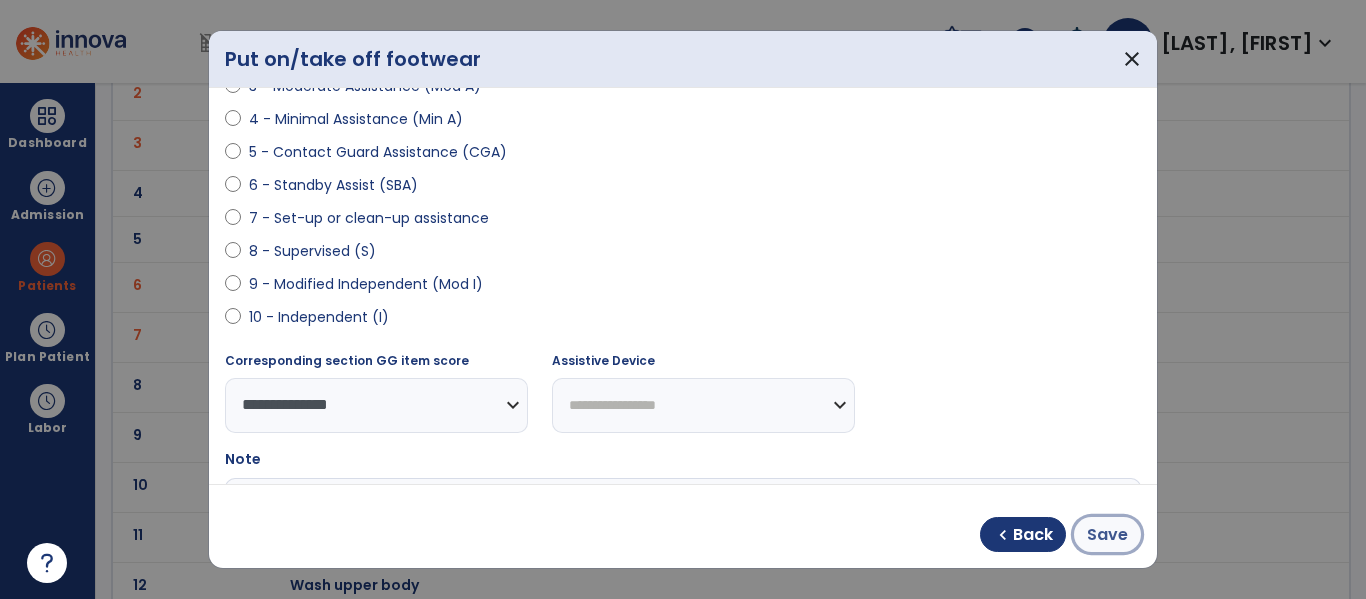 click on "Save" at bounding box center [1107, 535] 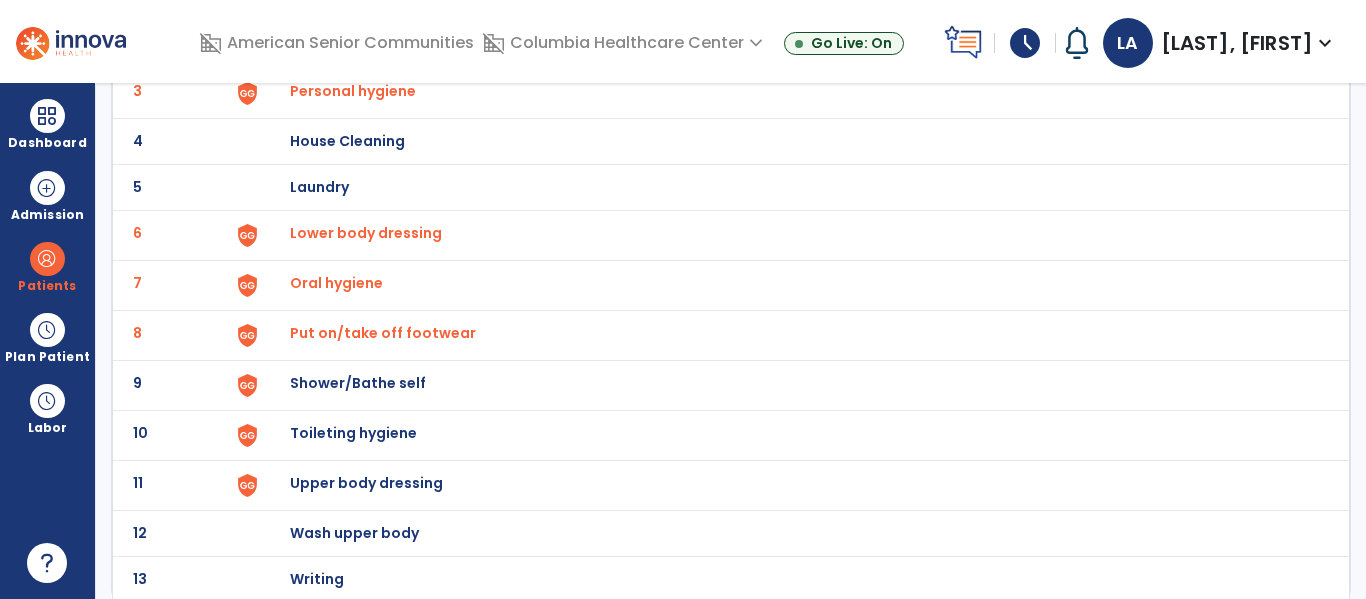 scroll, scrollTop: 272, scrollLeft: 0, axis: vertical 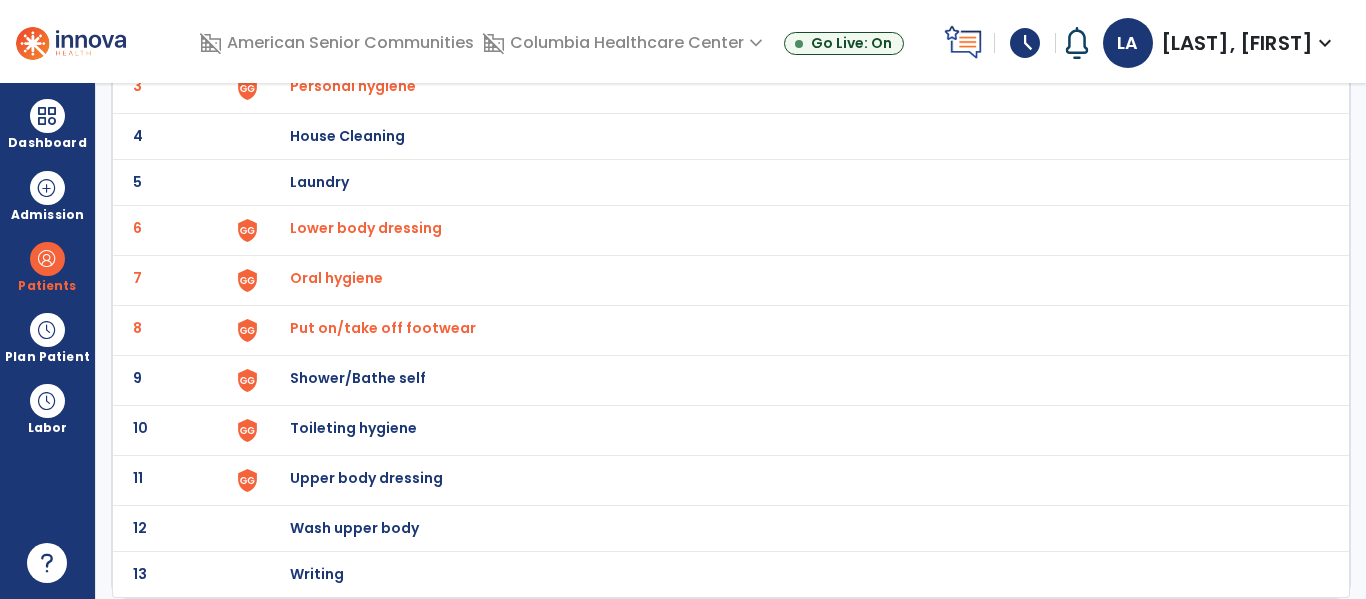 click on "Shower/Bathe self" at bounding box center (403, -10) 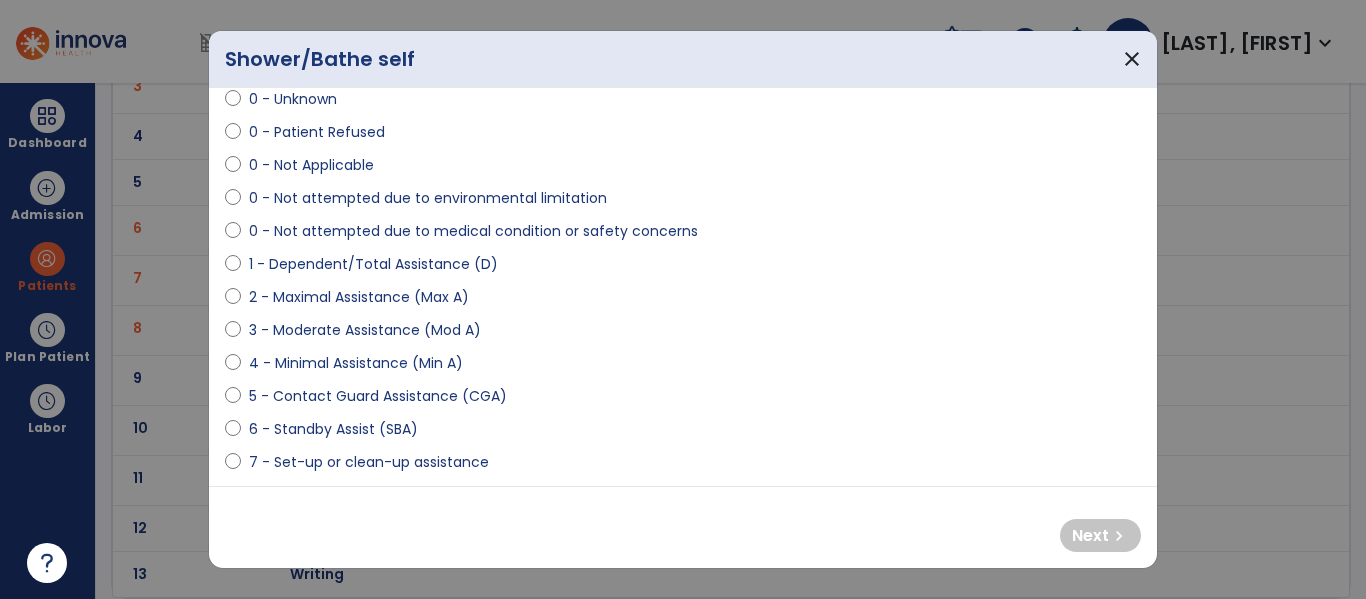 scroll, scrollTop: 96, scrollLeft: 0, axis: vertical 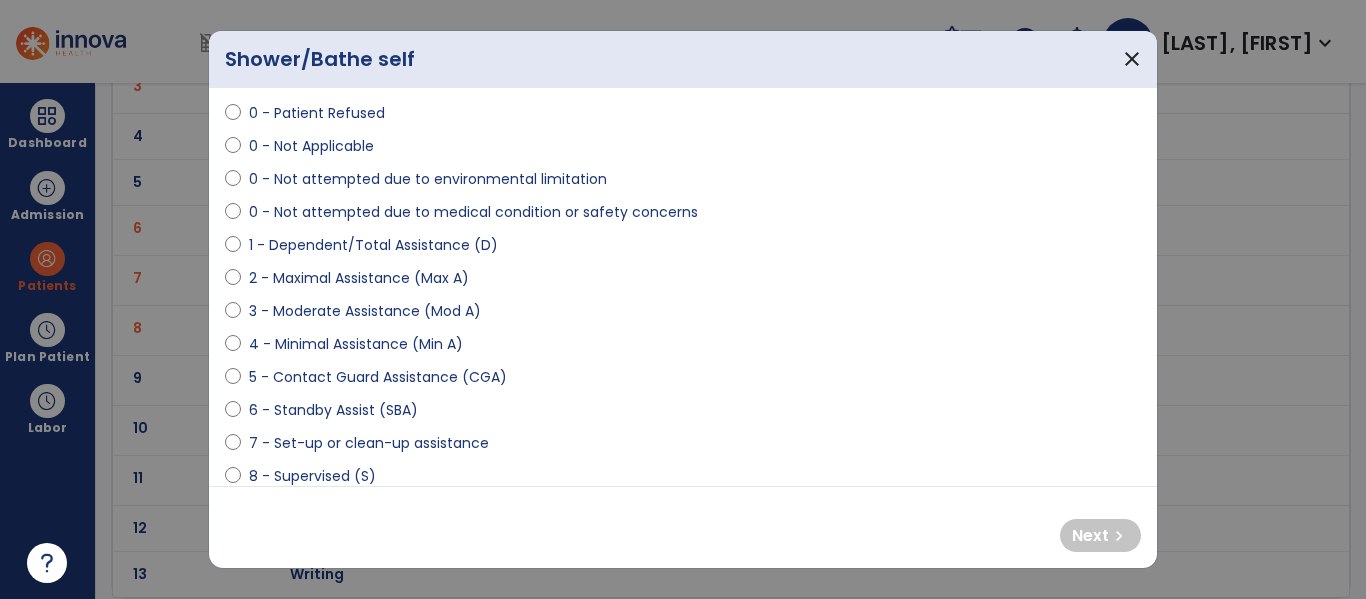 click on "2 - Maximal Assistance (Max A)" at bounding box center [359, 278] 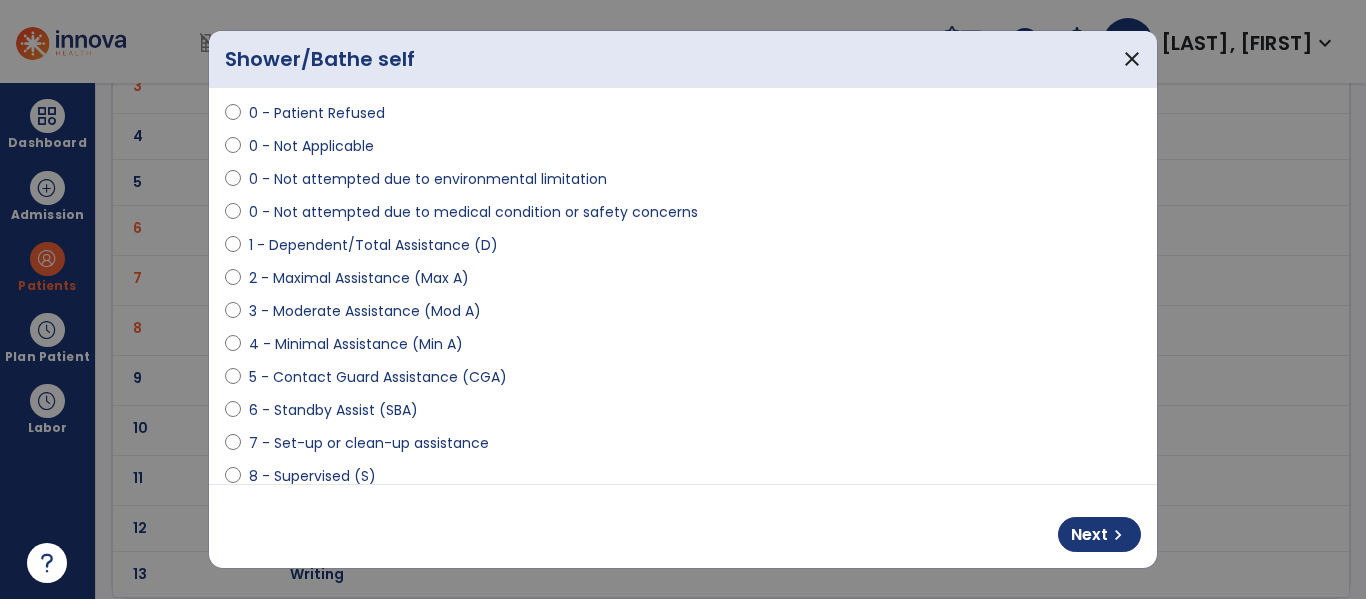 click on "3 - Moderate Assistance (Mod A)" at bounding box center [365, 311] 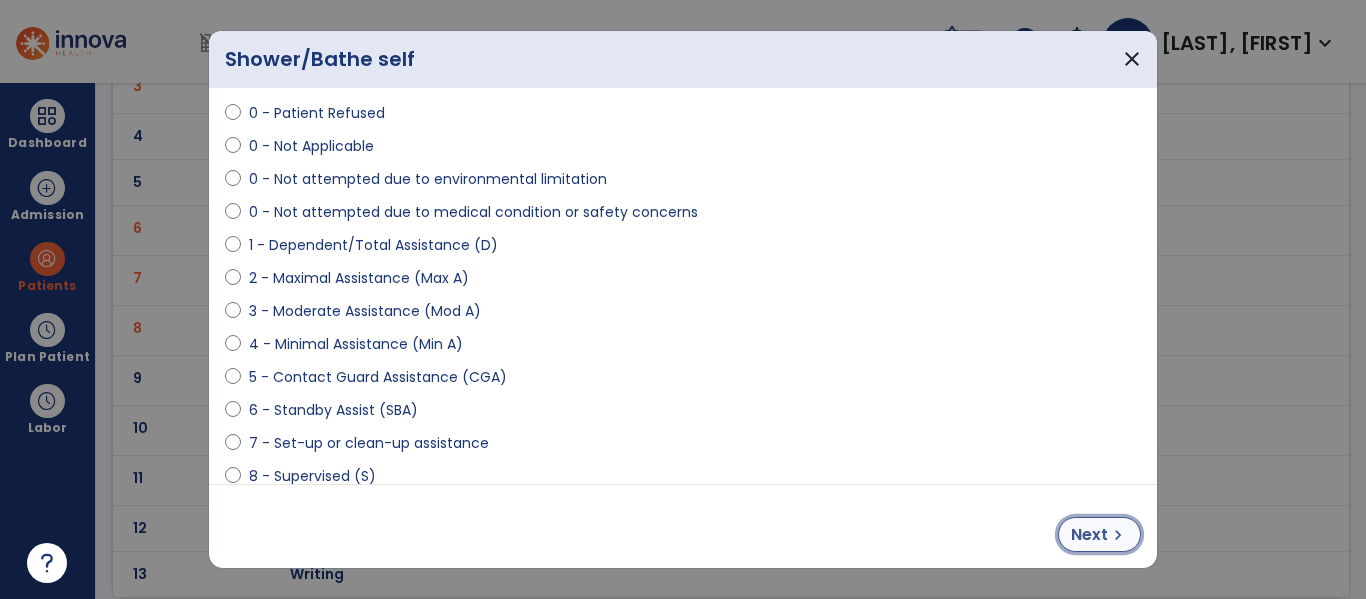 click on "Next" at bounding box center (1089, 535) 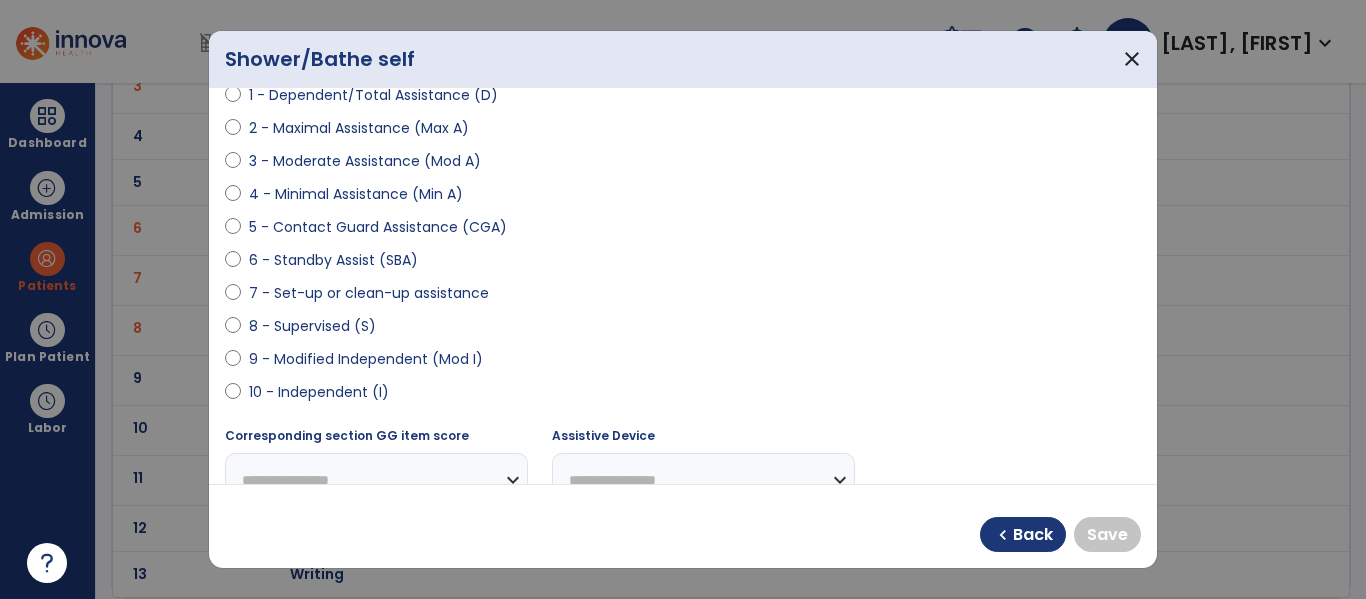 scroll, scrollTop: 247, scrollLeft: 0, axis: vertical 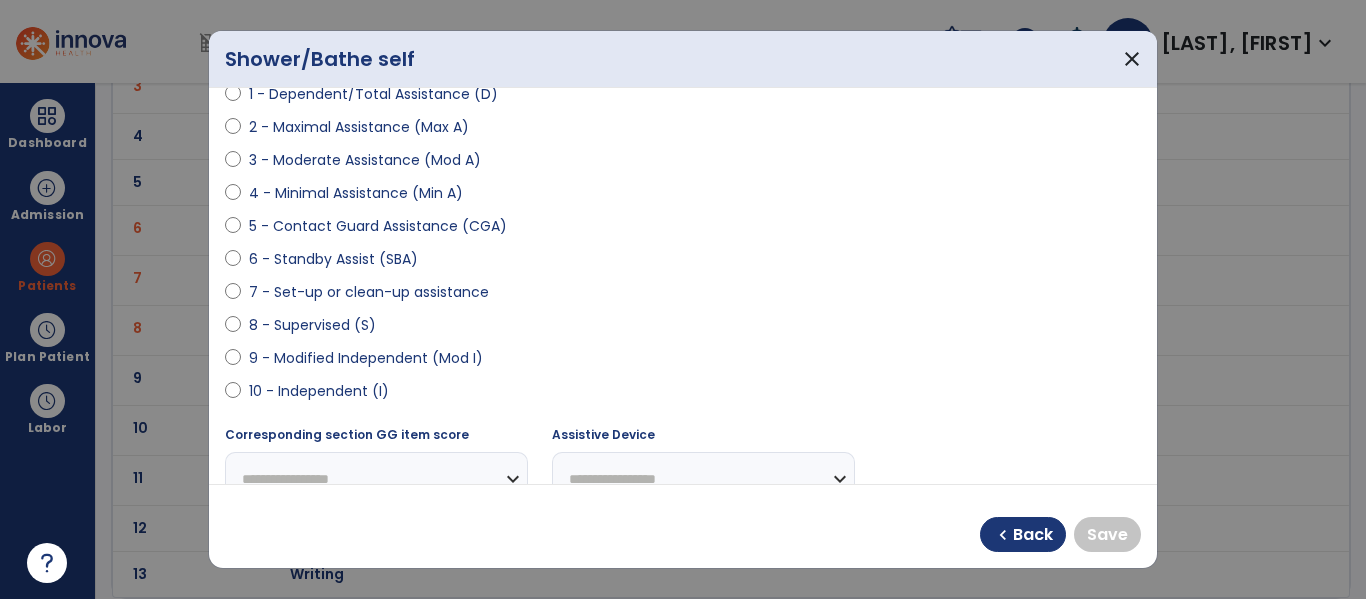 click on "10 - Independent (I)" at bounding box center (319, 391) 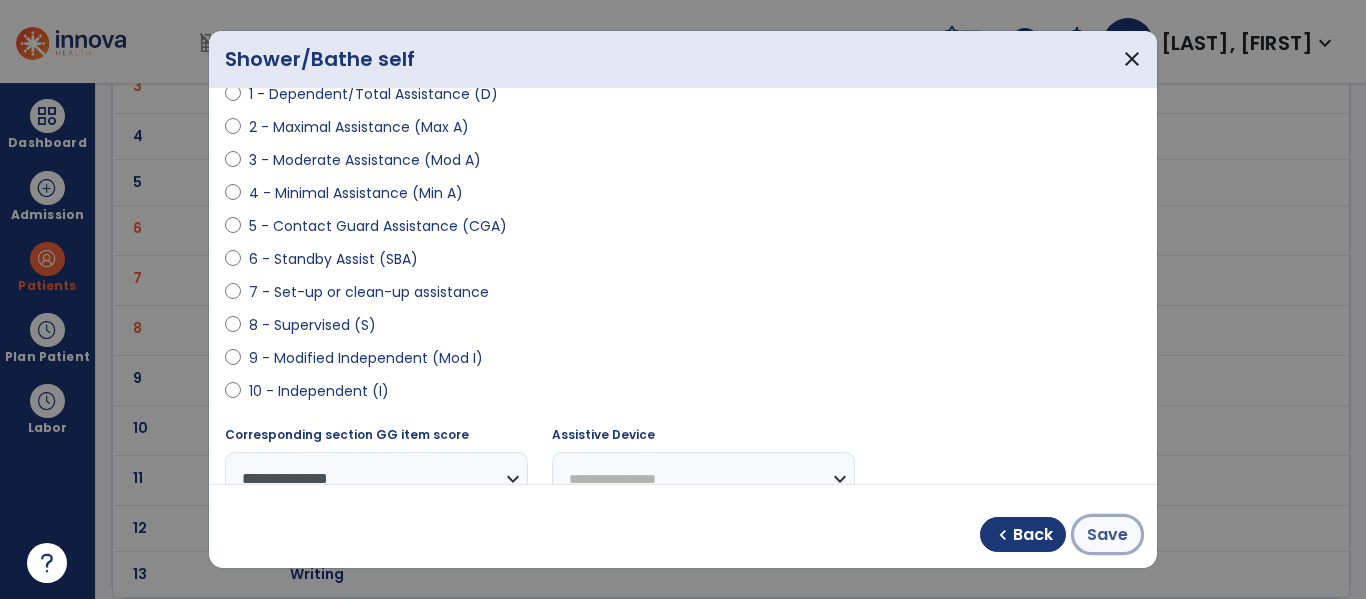 click on "Save" at bounding box center (1107, 535) 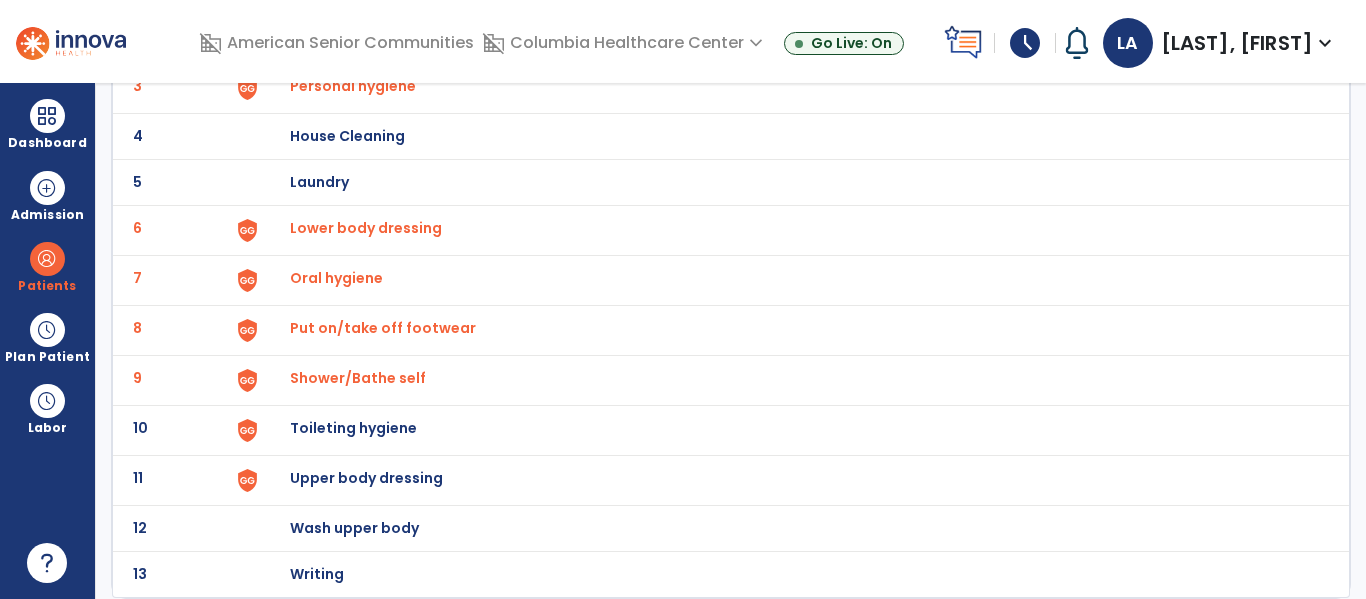 click on "Toileting hygiene" at bounding box center [403, -10] 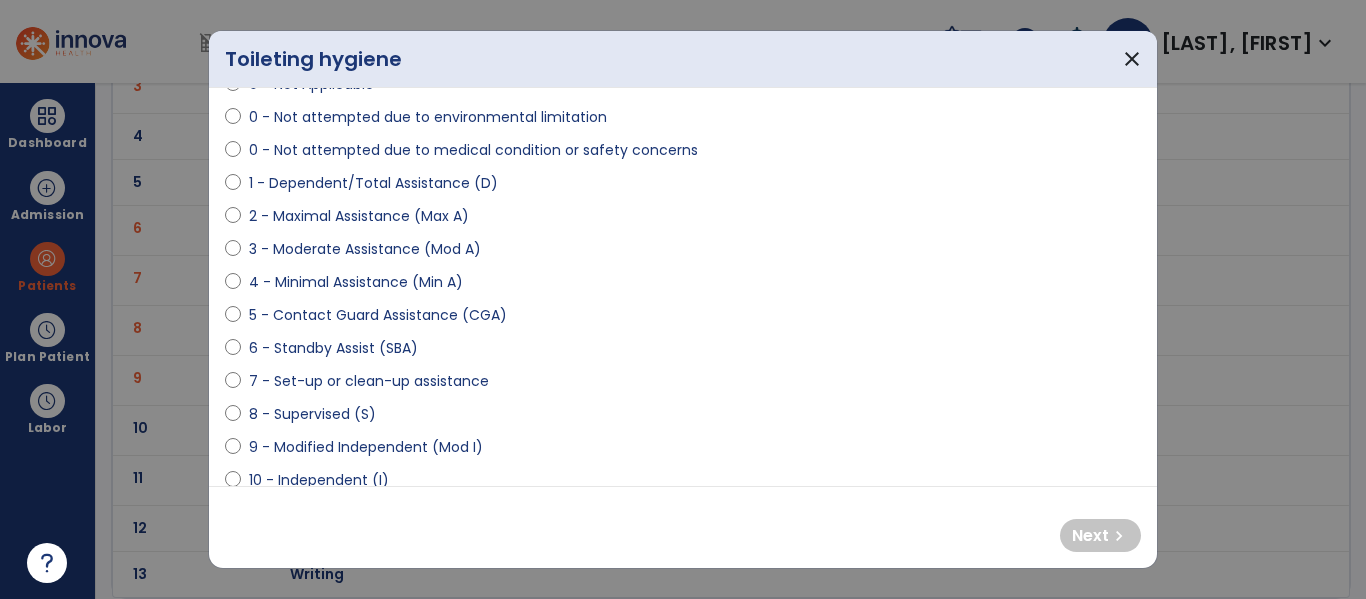 scroll, scrollTop: 183, scrollLeft: 0, axis: vertical 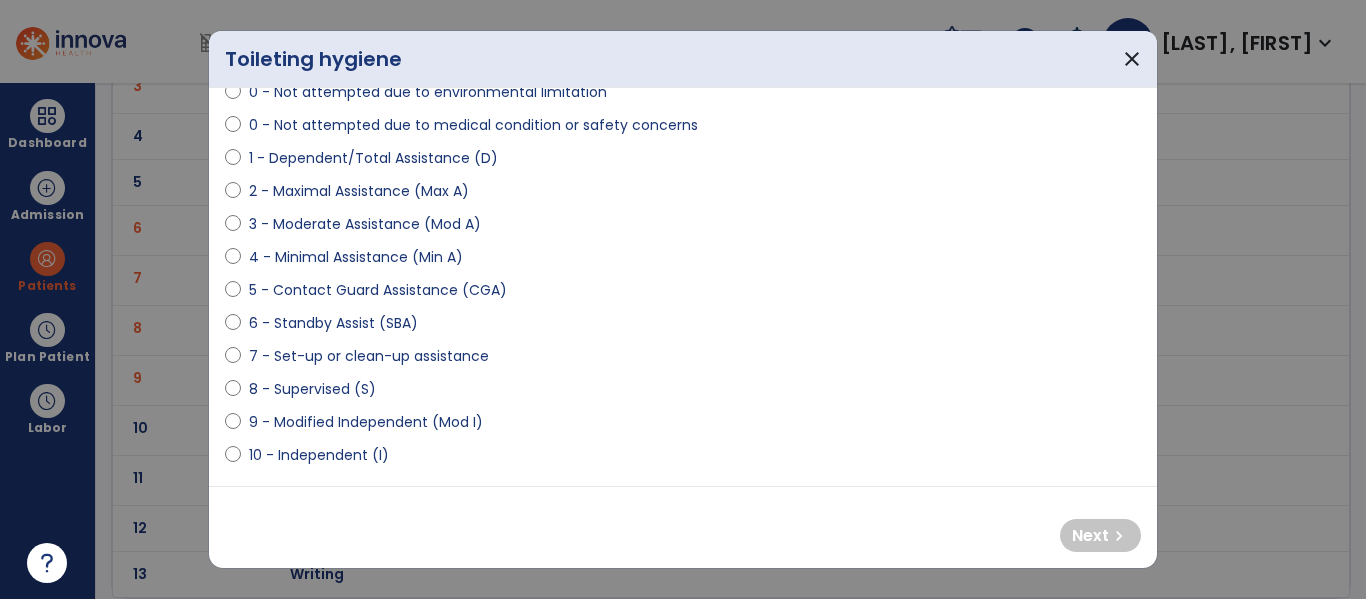 click on "6 - Standby Assist (SBA)" at bounding box center [333, 323] 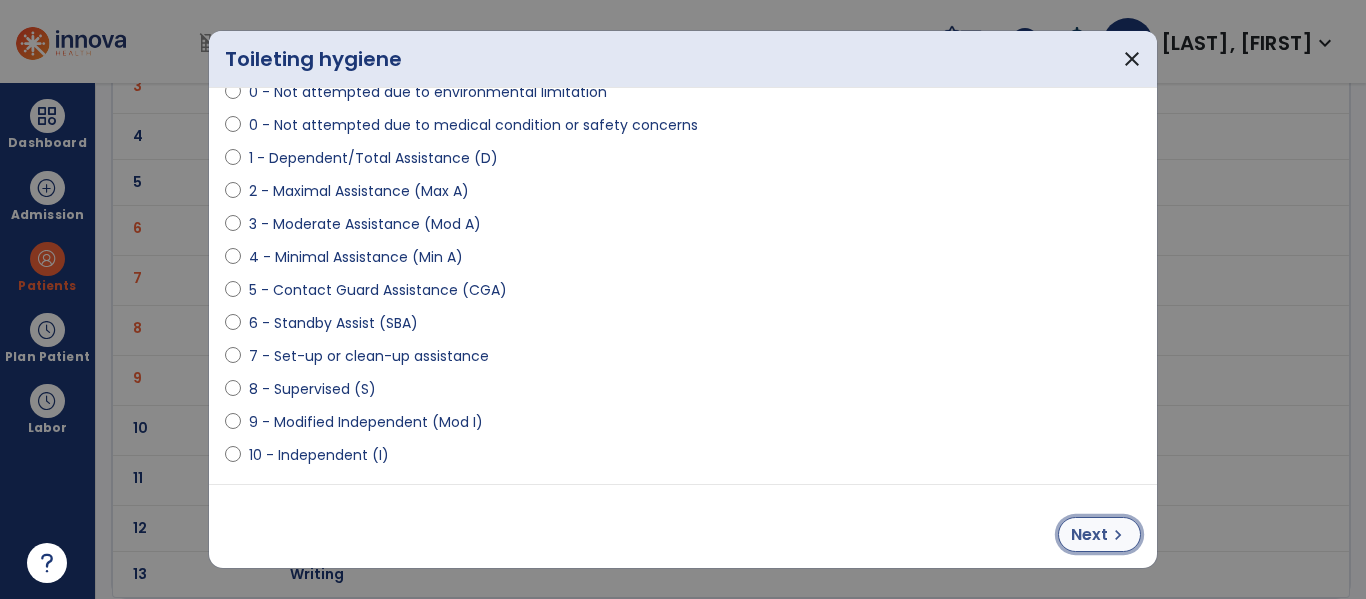 click on "Next" at bounding box center [1089, 535] 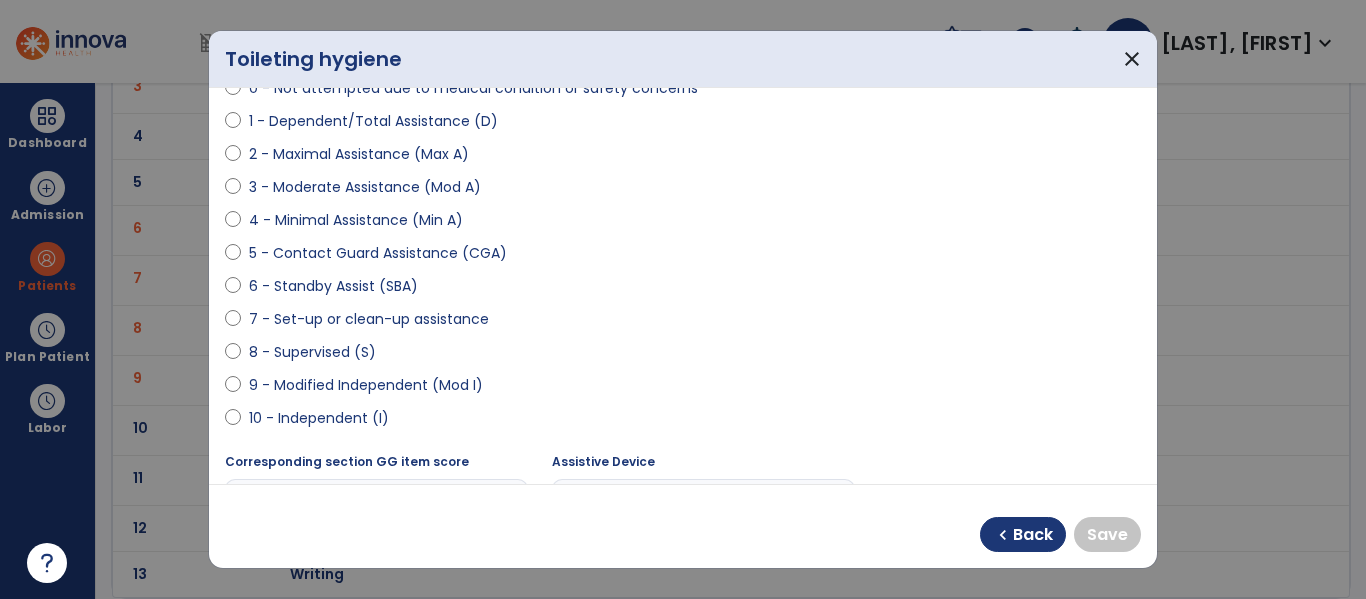 scroll, scrollTop: 234, scrollLeft: 0, axis: vertical 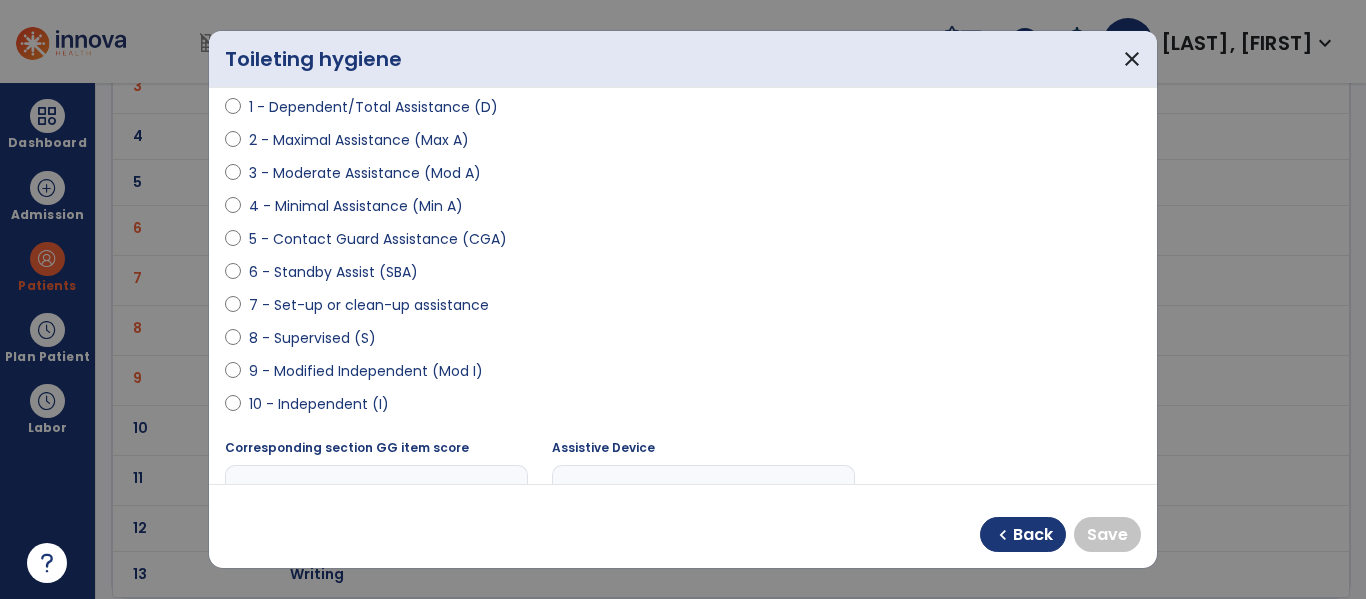 click on "10 - Independent (I)" at bounding box center [319, 404] 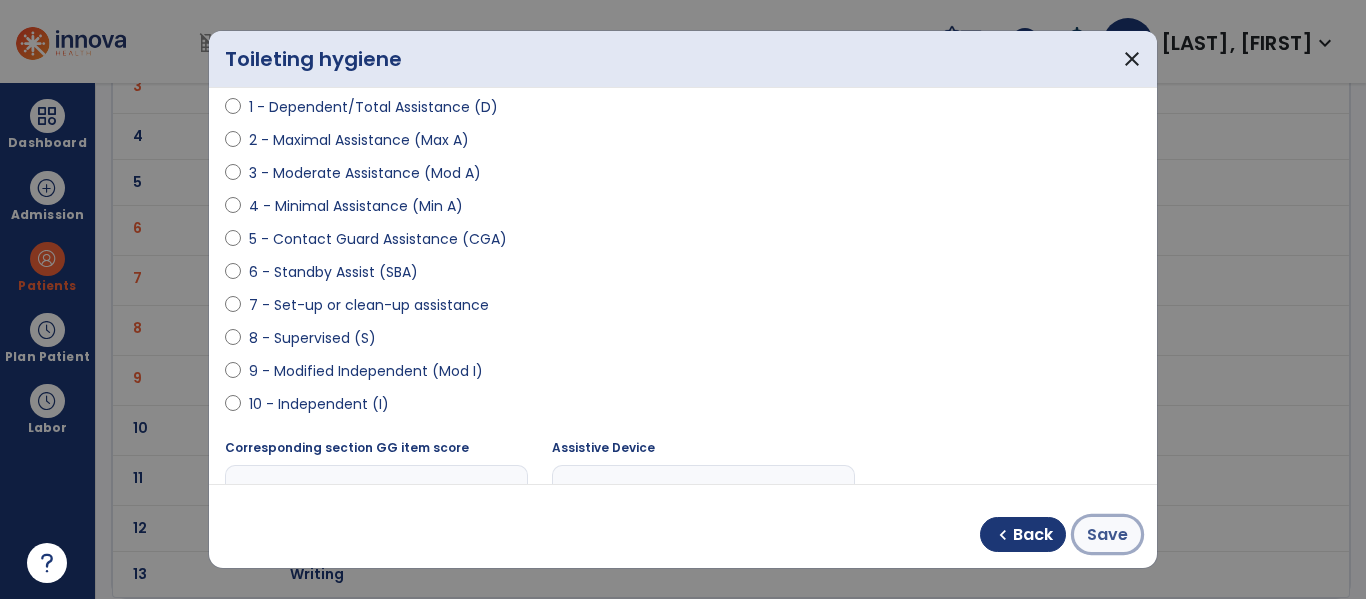 click on "Save" at bounding box center [1107, 534] 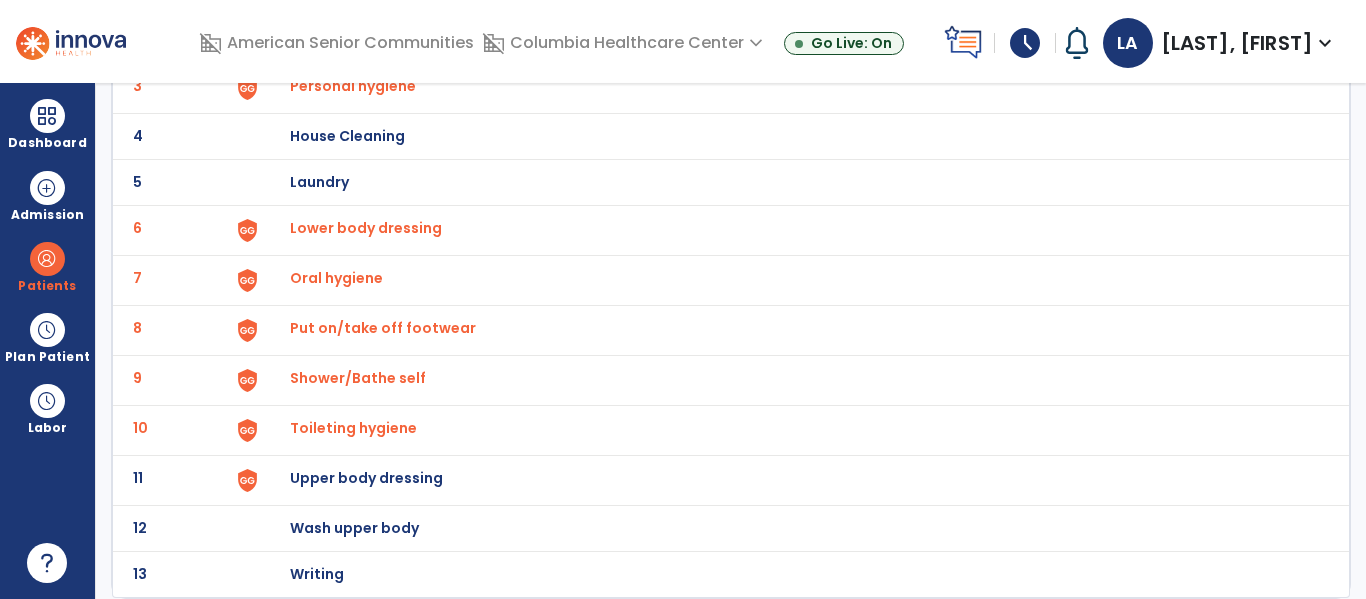 click on "Upper body dressing" at bounding box center (403, -10) 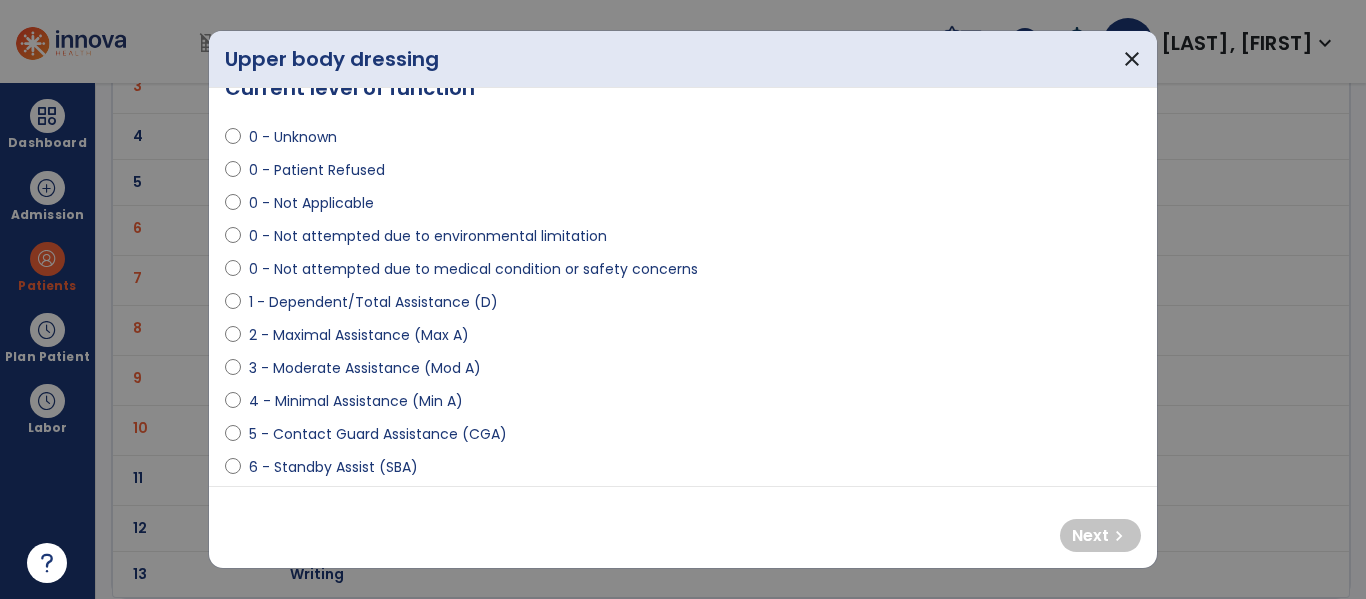 scroll, scrollTop: 63, scrollLeft: 0, axis: vertical 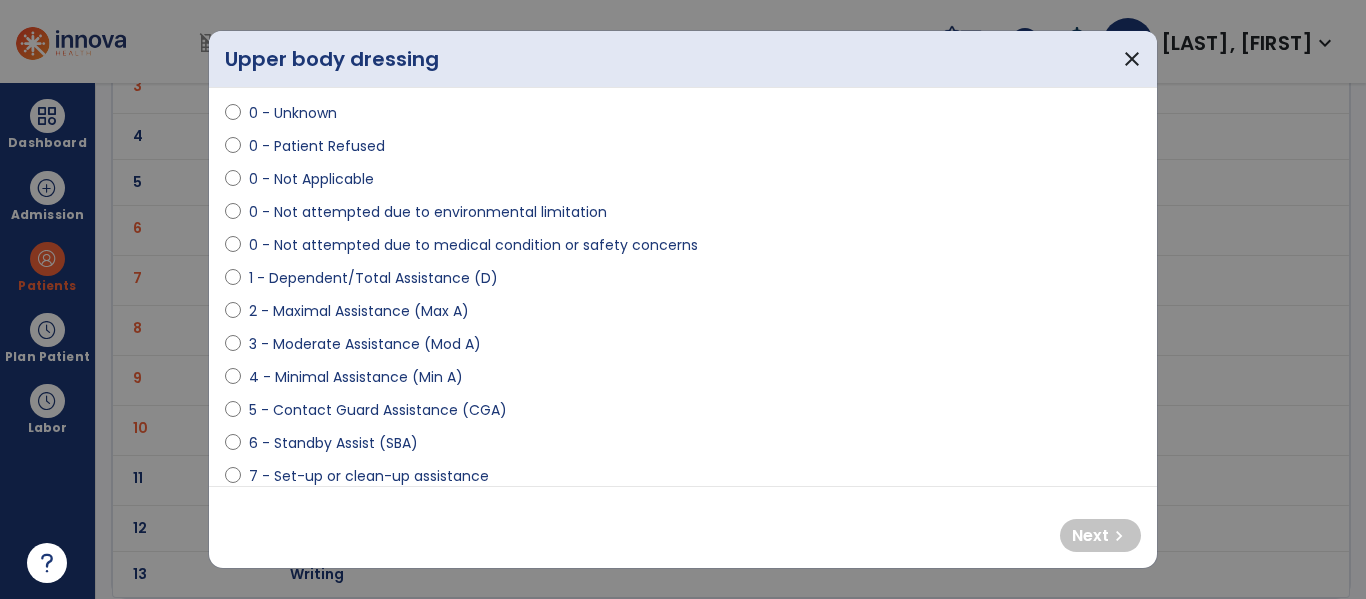 click on "4 - Minimal Assistance (Min A)" at bounding box center [356, 377] 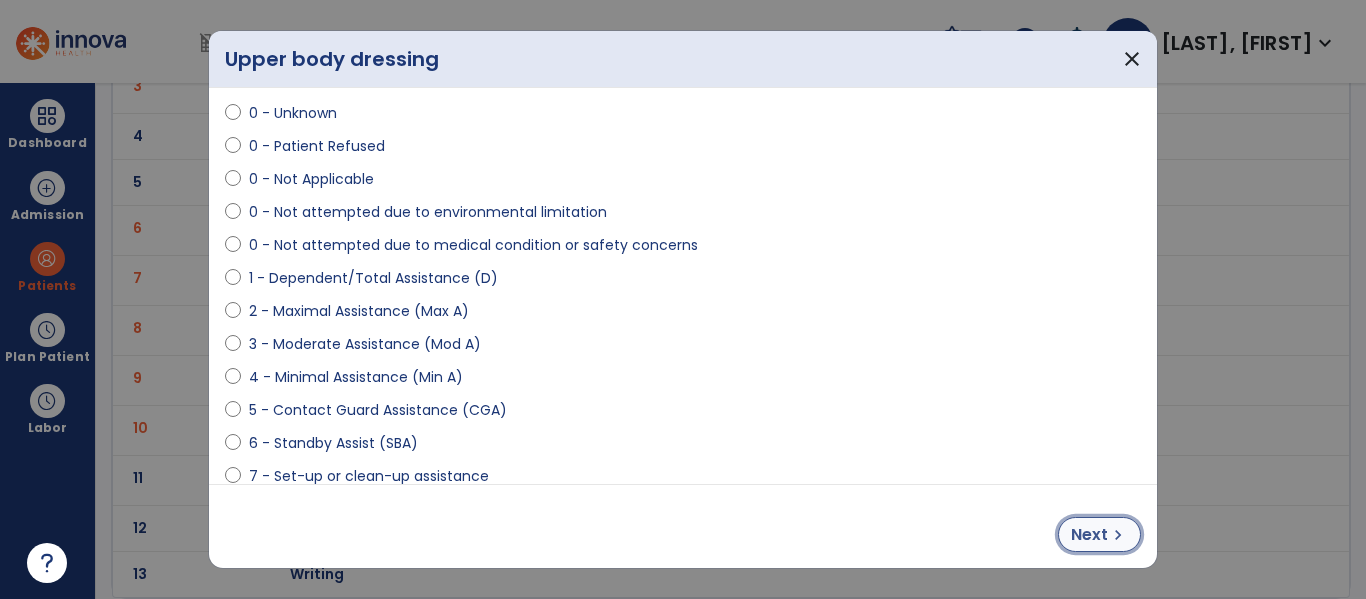 click on "Next" at bounding box center (1089, 535) 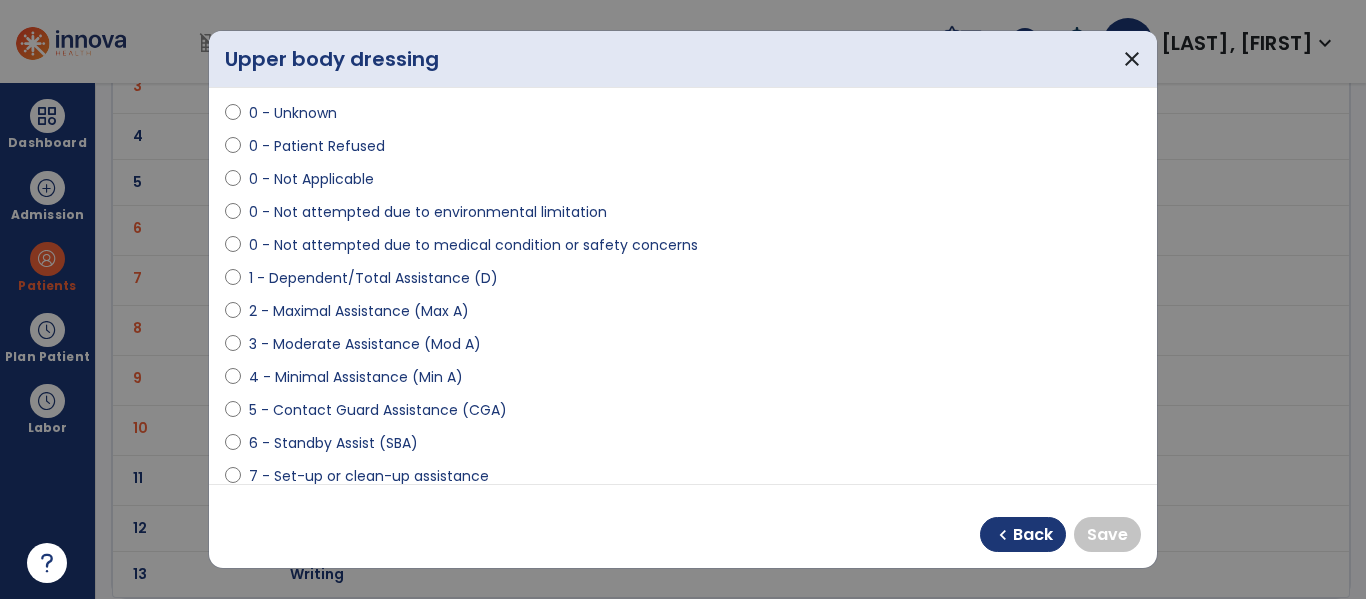 scroll, scrollTop: 275, scrollLeft: 0, axis: vertical 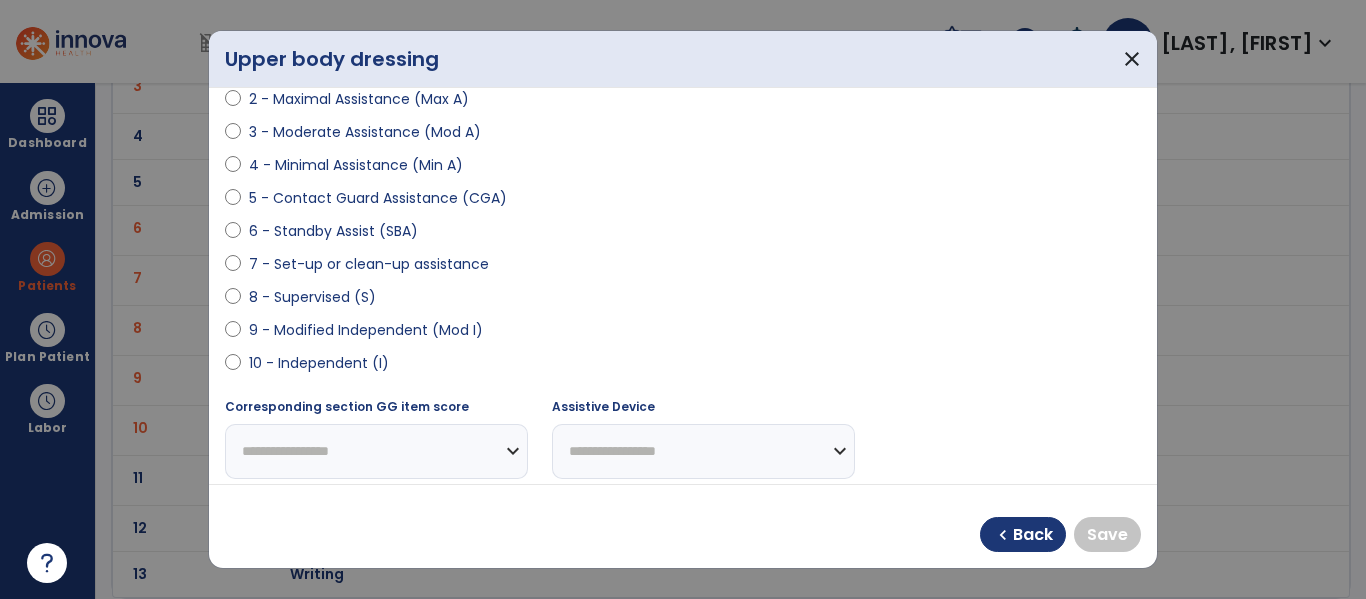 click on "10 - Independent (I)" at bounding box center [319, 363] 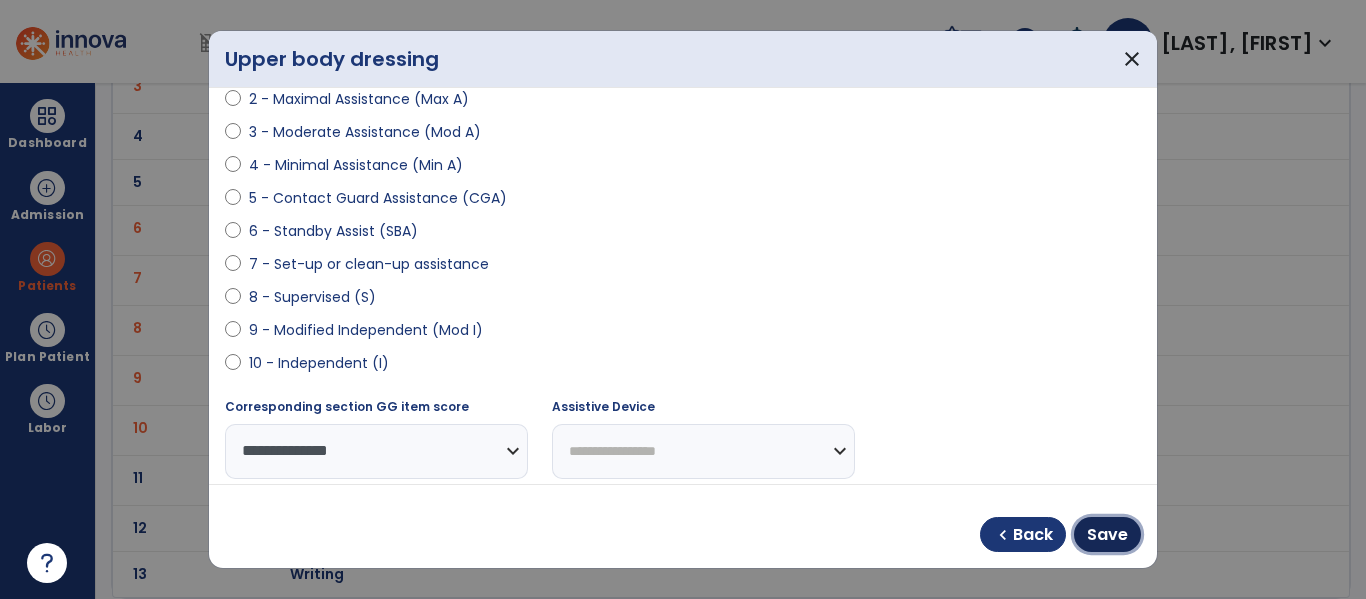 drag, startPoint x: 1092, startPoint y: 528, endPoint x: 1031, endPoint y: 515, distance: 62.369865 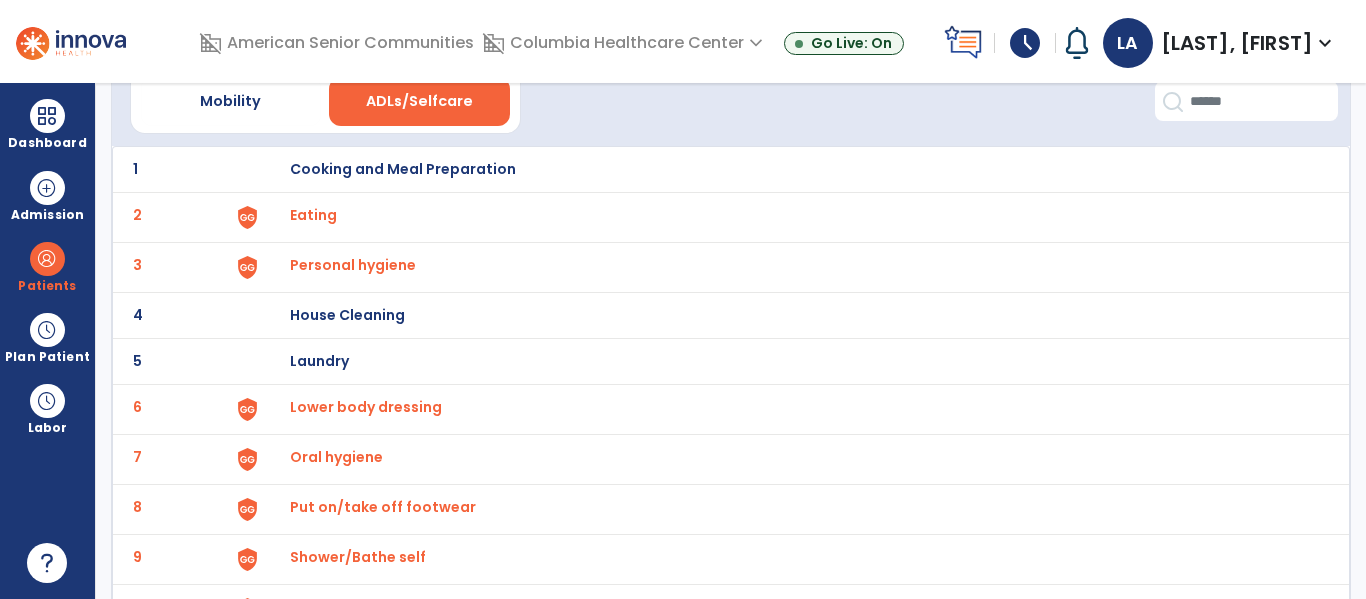 scroll, scrollTop: 0, scrollLeft: 0, axis: both 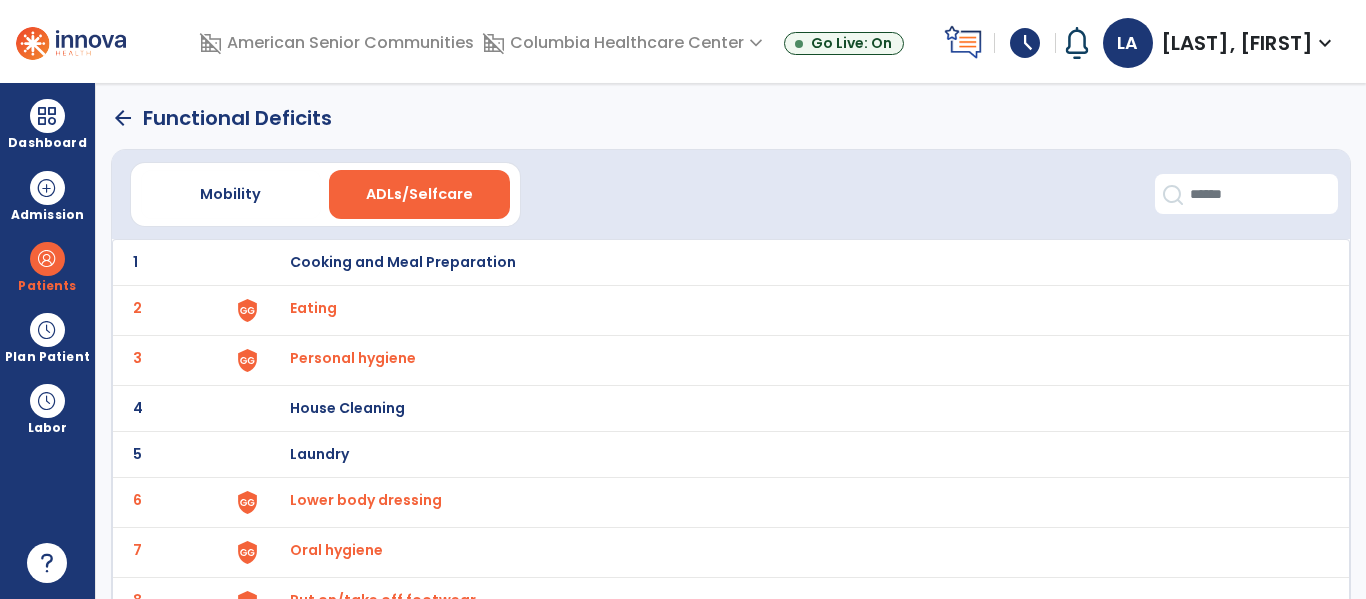 click on "arrow_back" 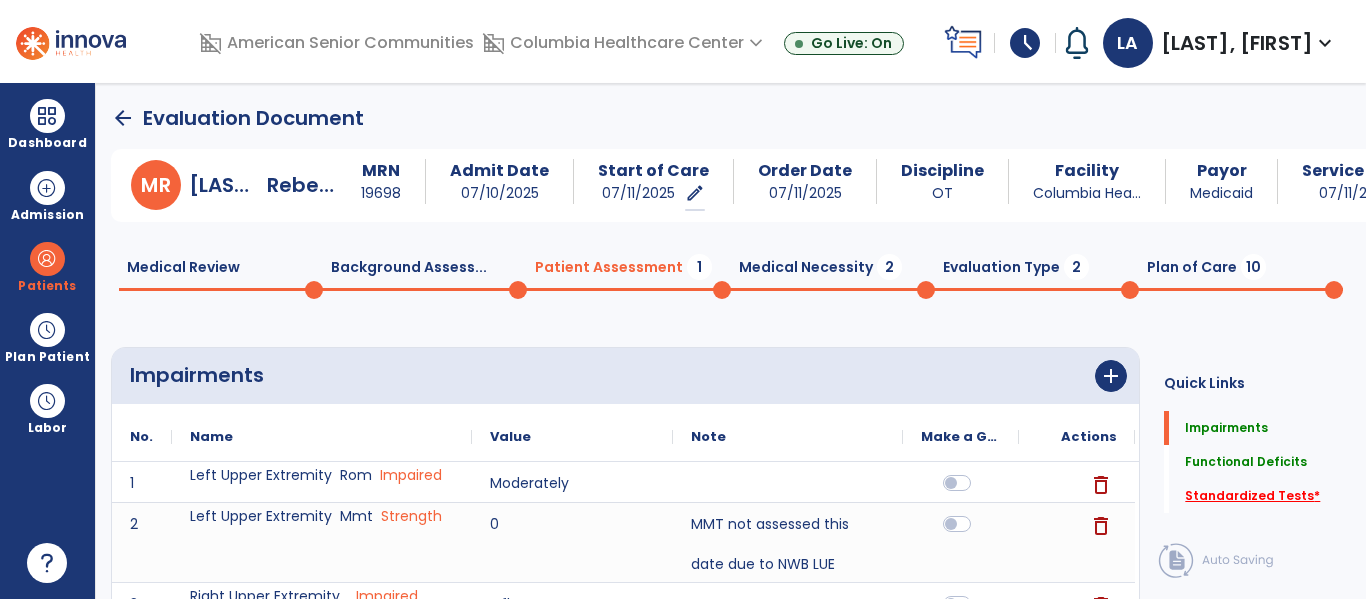 scroll, scrollTop: 20, scrollLeft: 0, axis: vertical 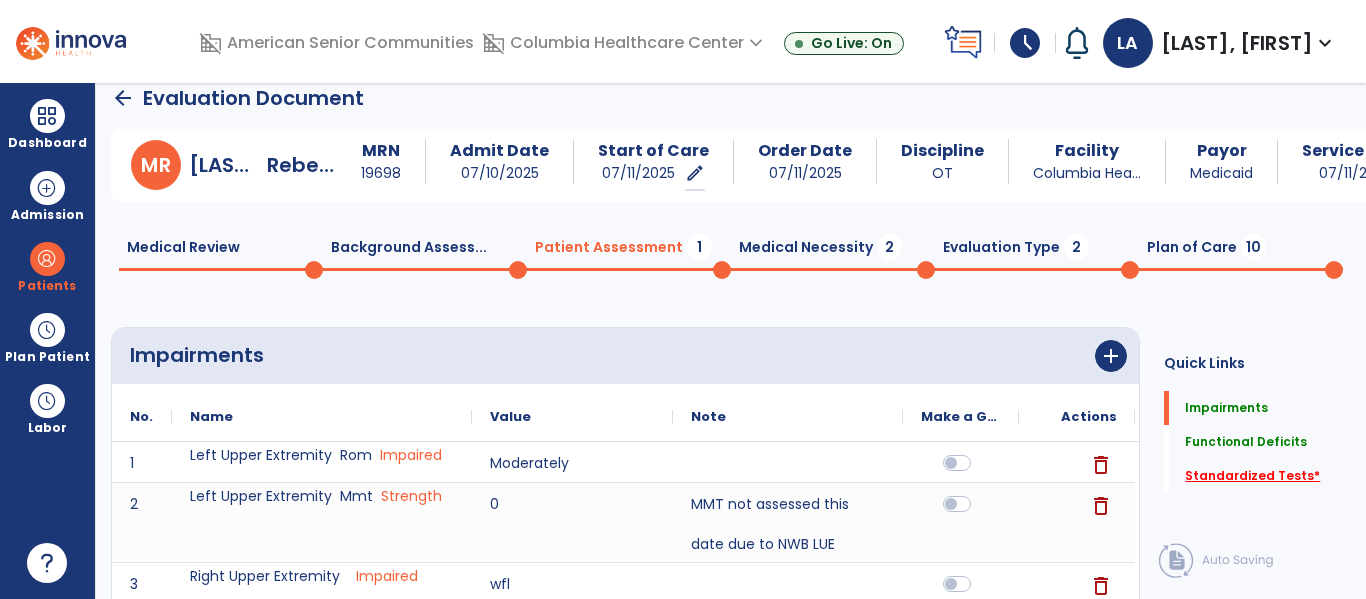 click on "Standardized Tests   *" 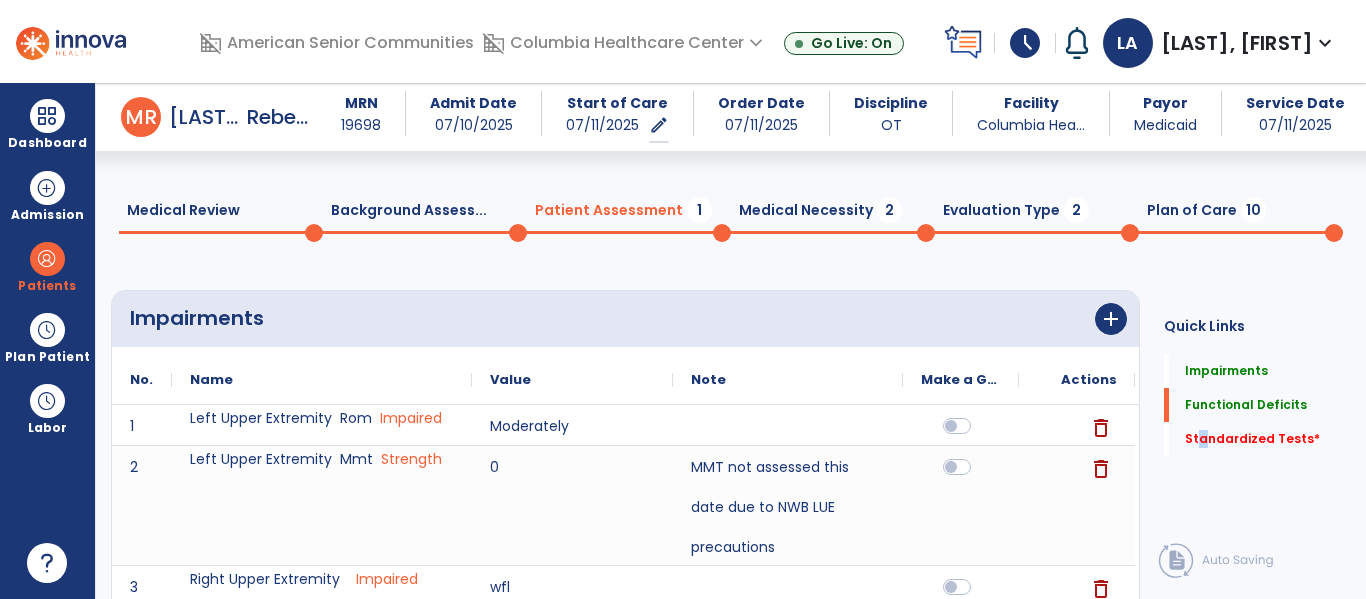 scroll, scrollTop: 1567, scrollLeft: 0, axis: vertical 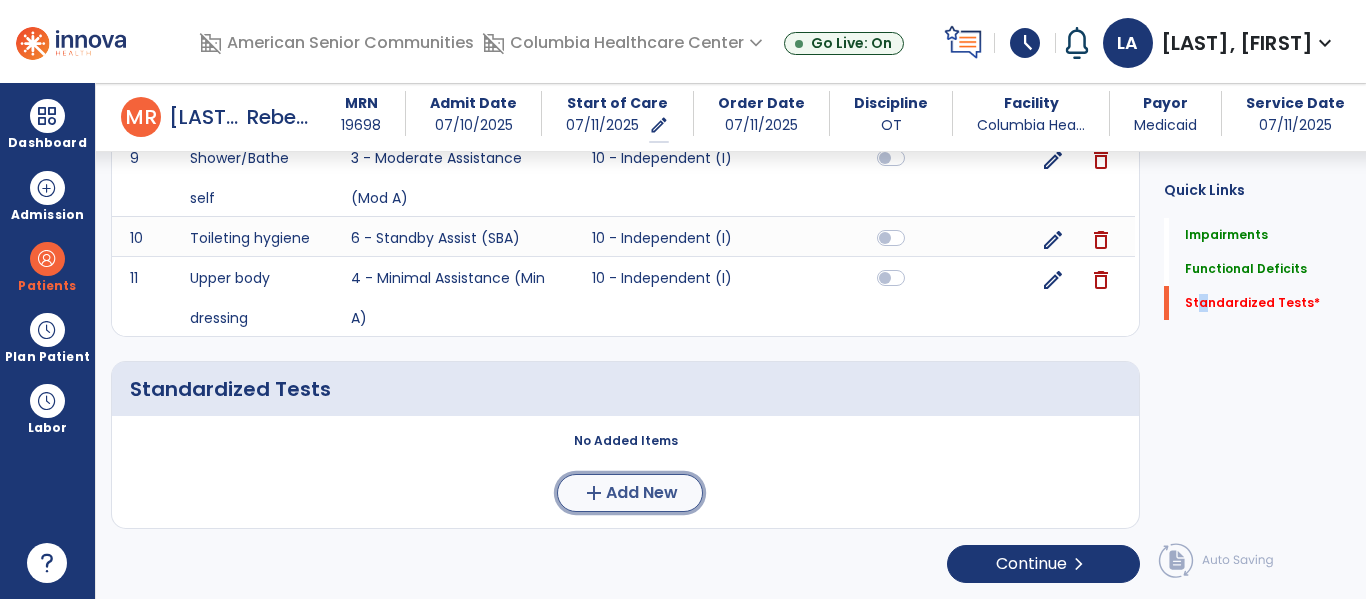 click on "Add New" 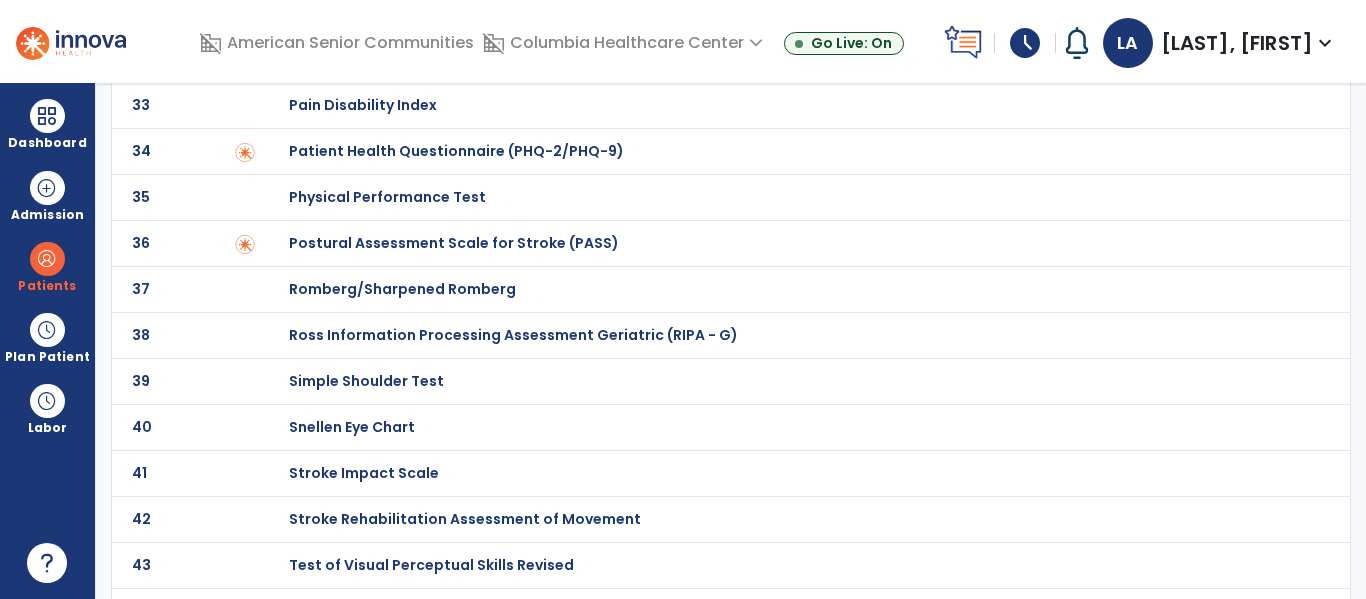 scroll, scrollTop: 0, scrollLeft: 0, axis: both 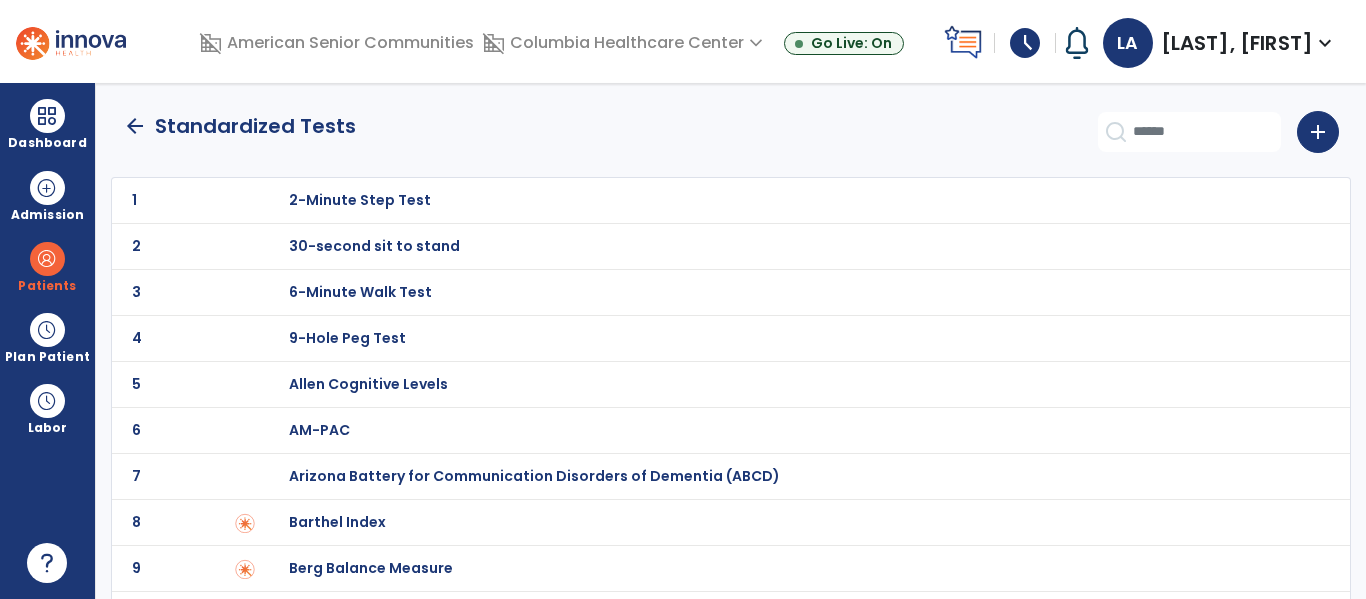 click on "Barthel Index" at bounding box center (360, 200) 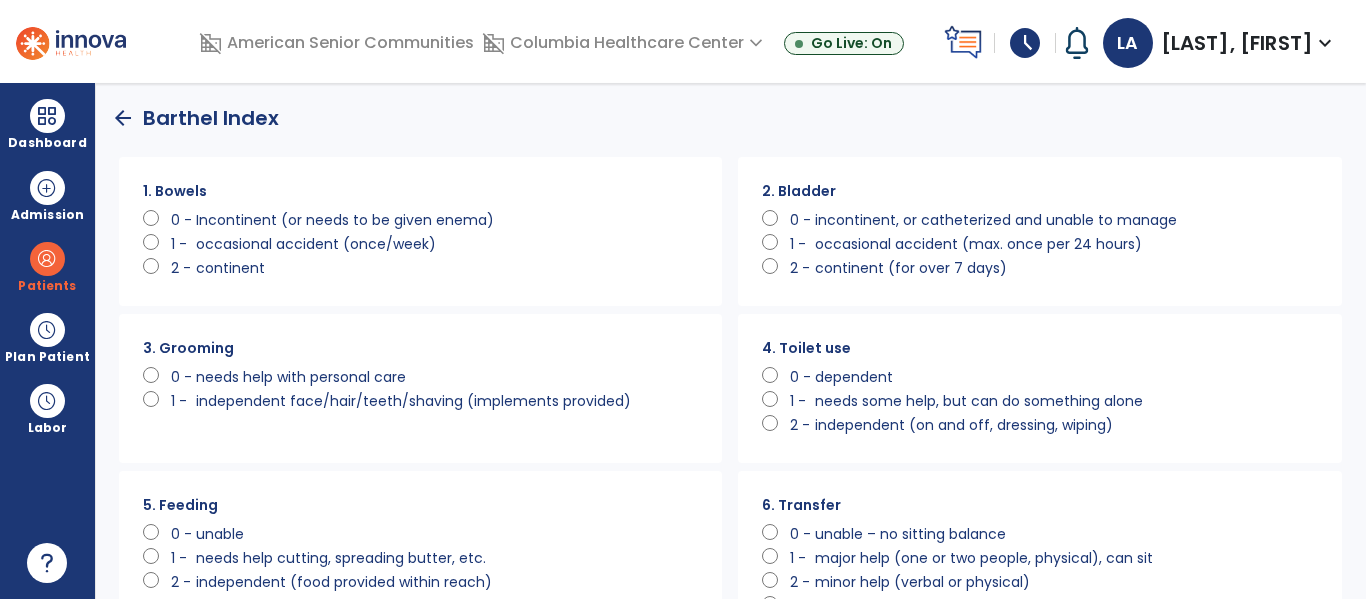 scroll, scrollTop: 0, scrollLeft: 0, axis: both 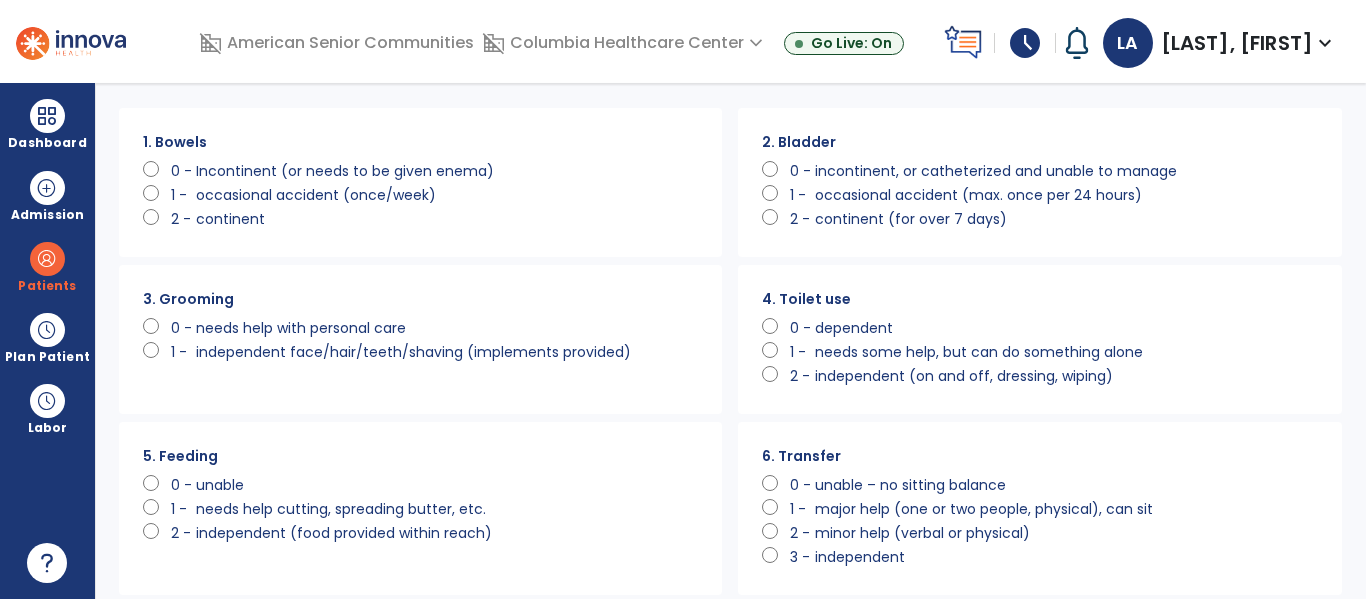 click on "independent face/hair/teeth/shaving (implements provided)" 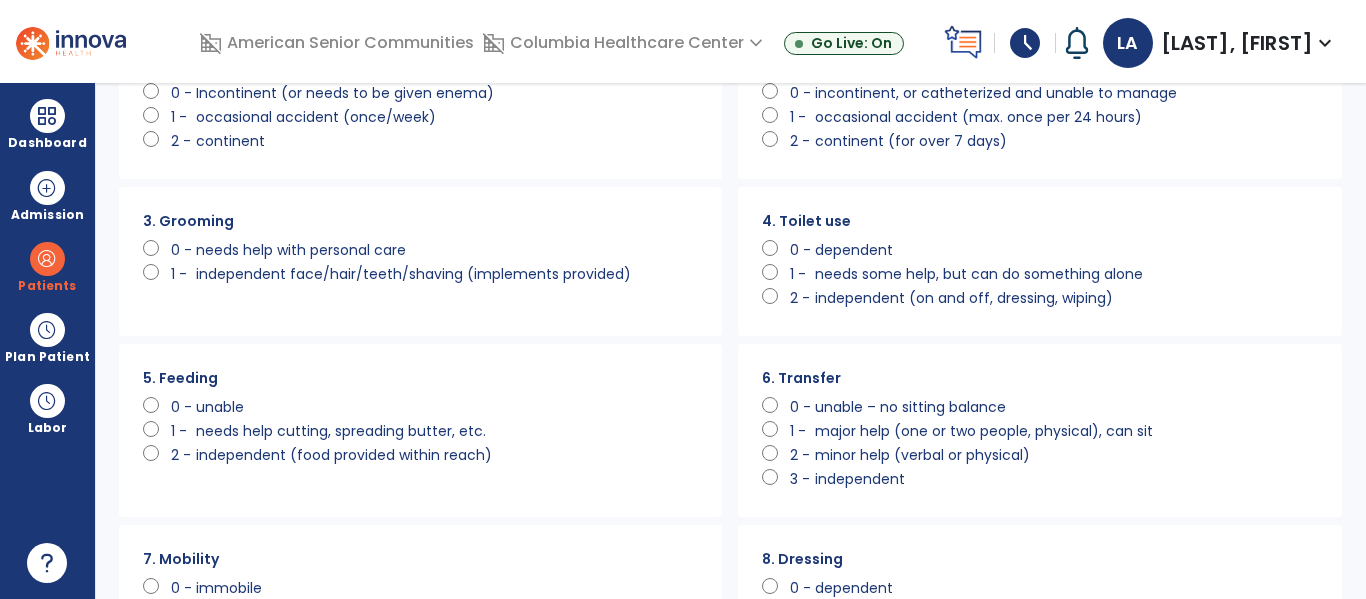 scroll, scrollTop: 151, scrollLeft: 0, axis: vertical 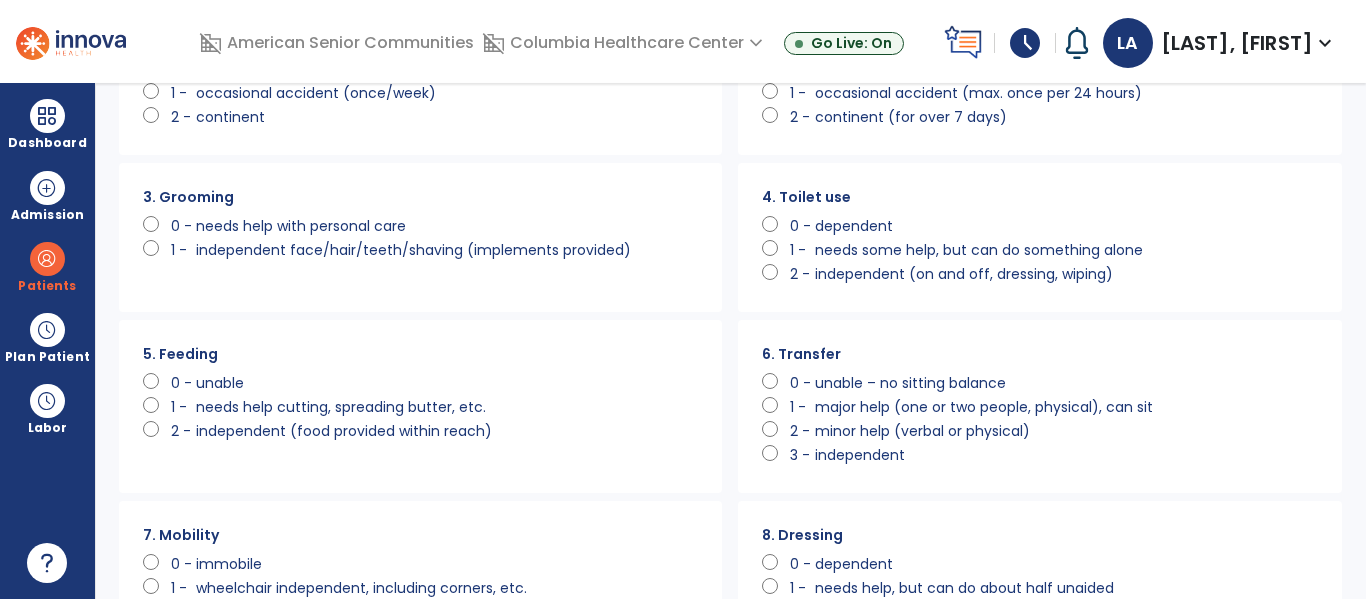 click on "2 -" 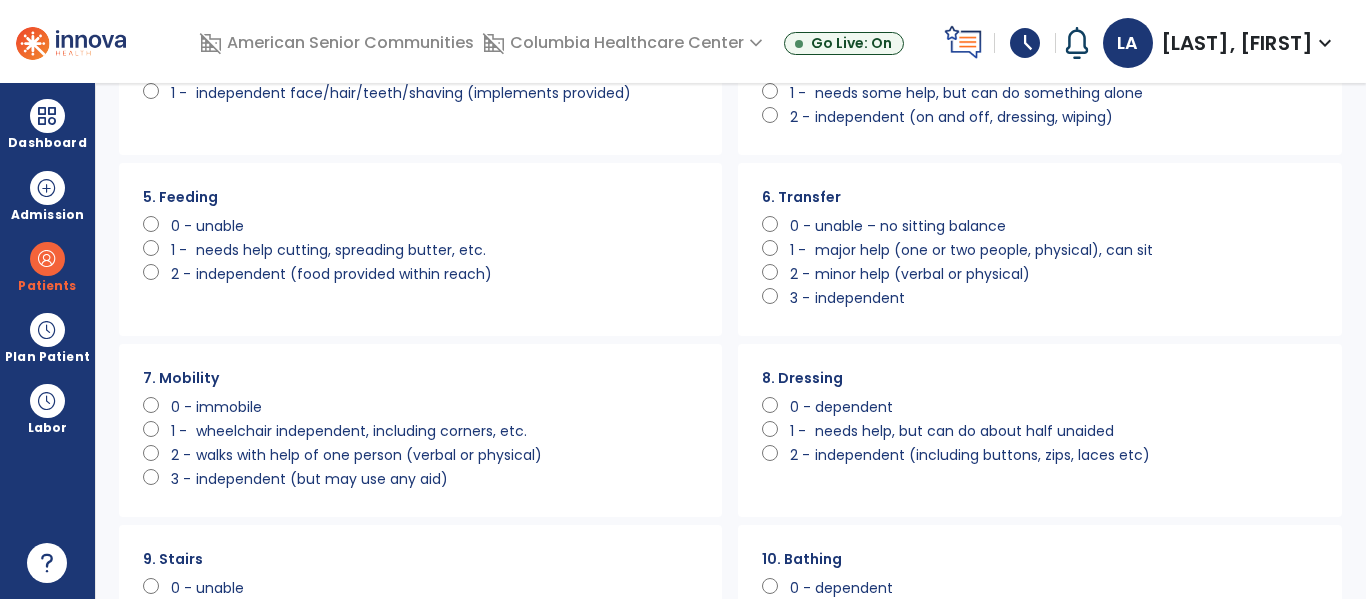 scroll, scrollTop: 338, scrollLeft: 0, axis: vertical 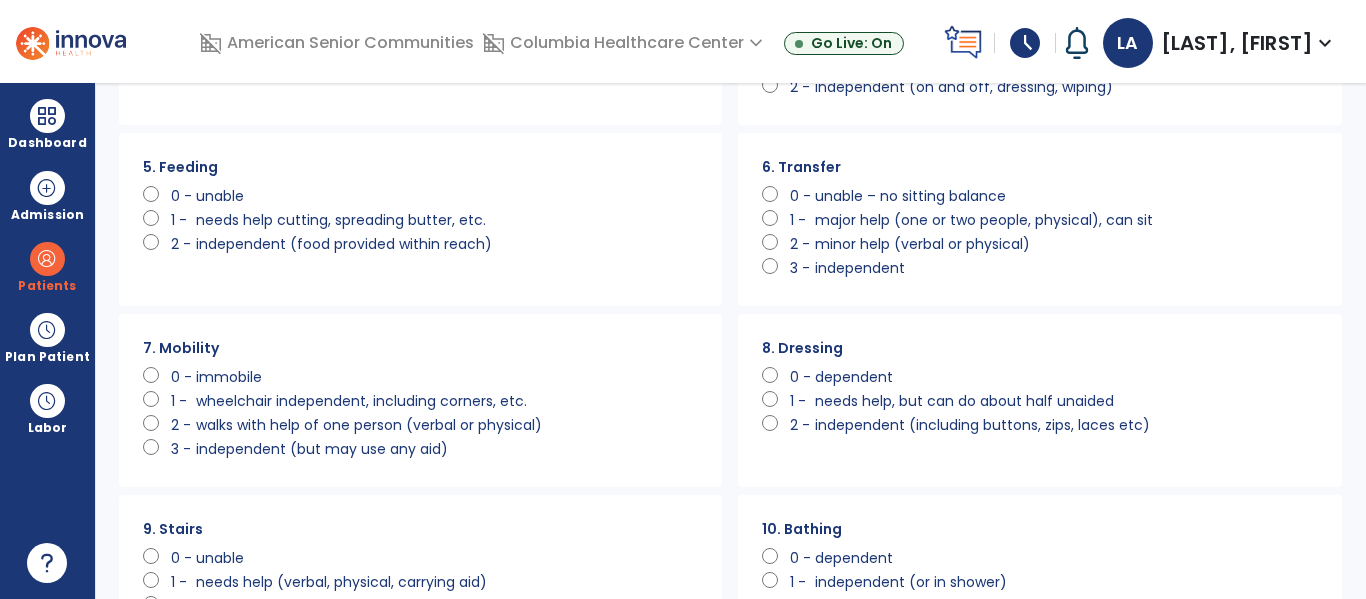 click on "immobile" 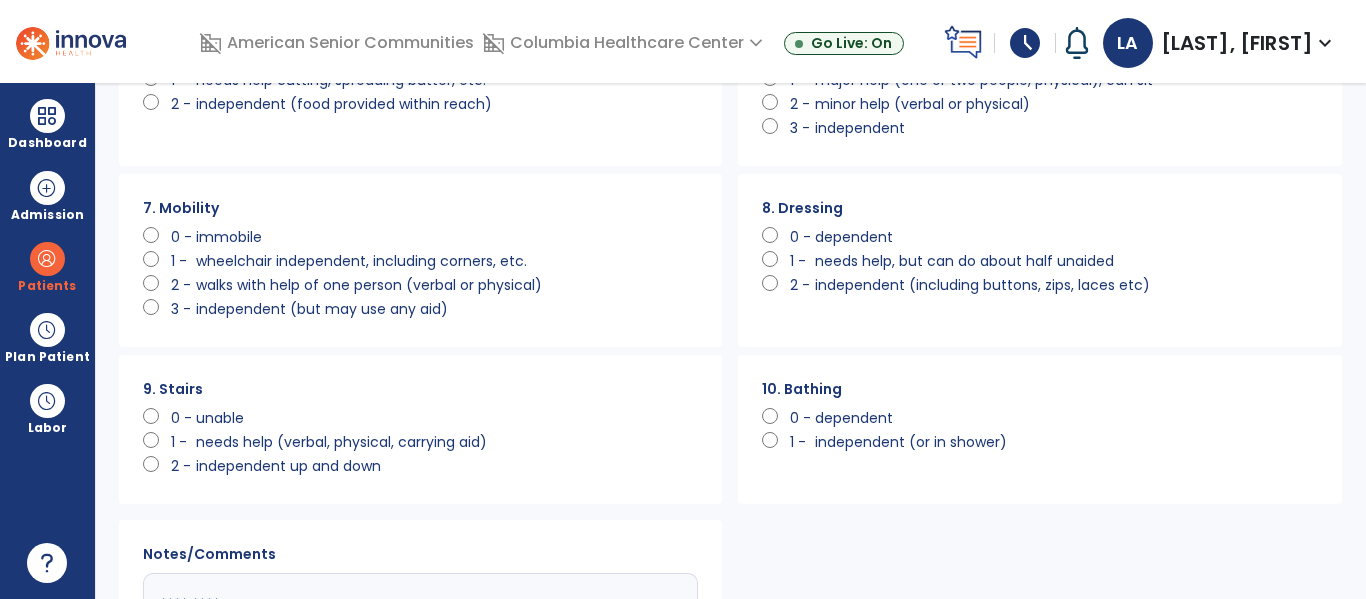 scroll, scrollTop: 480, scrollLeft: 0, axis: vertical 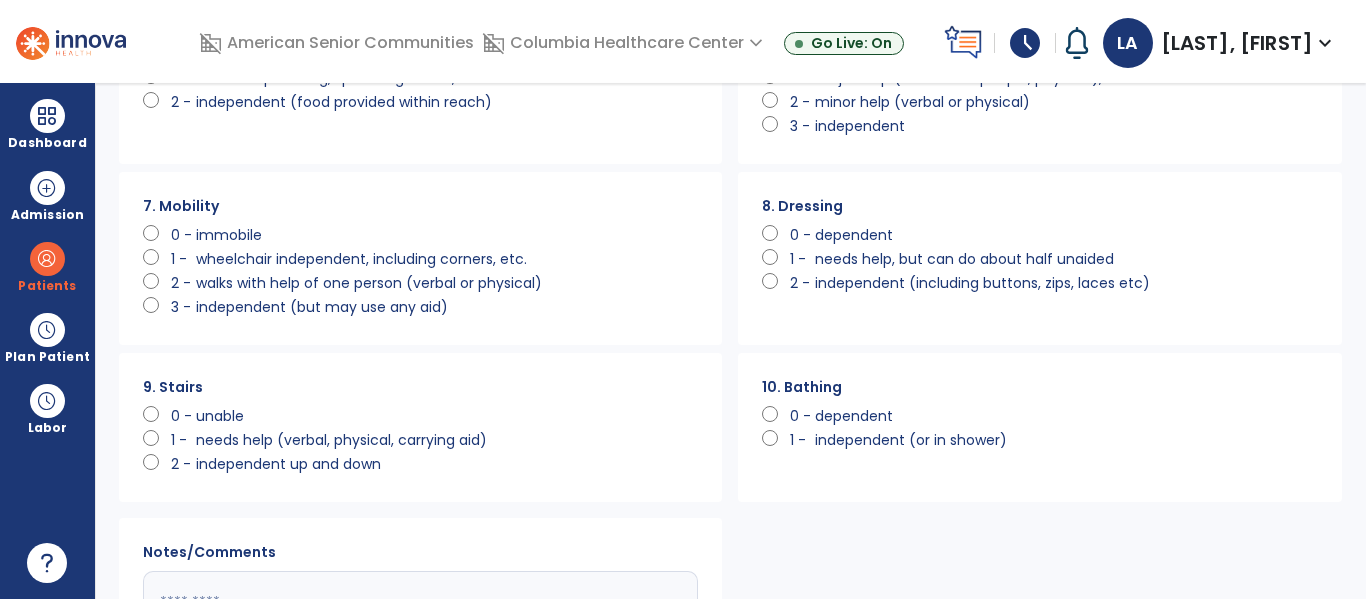 click on "unable" 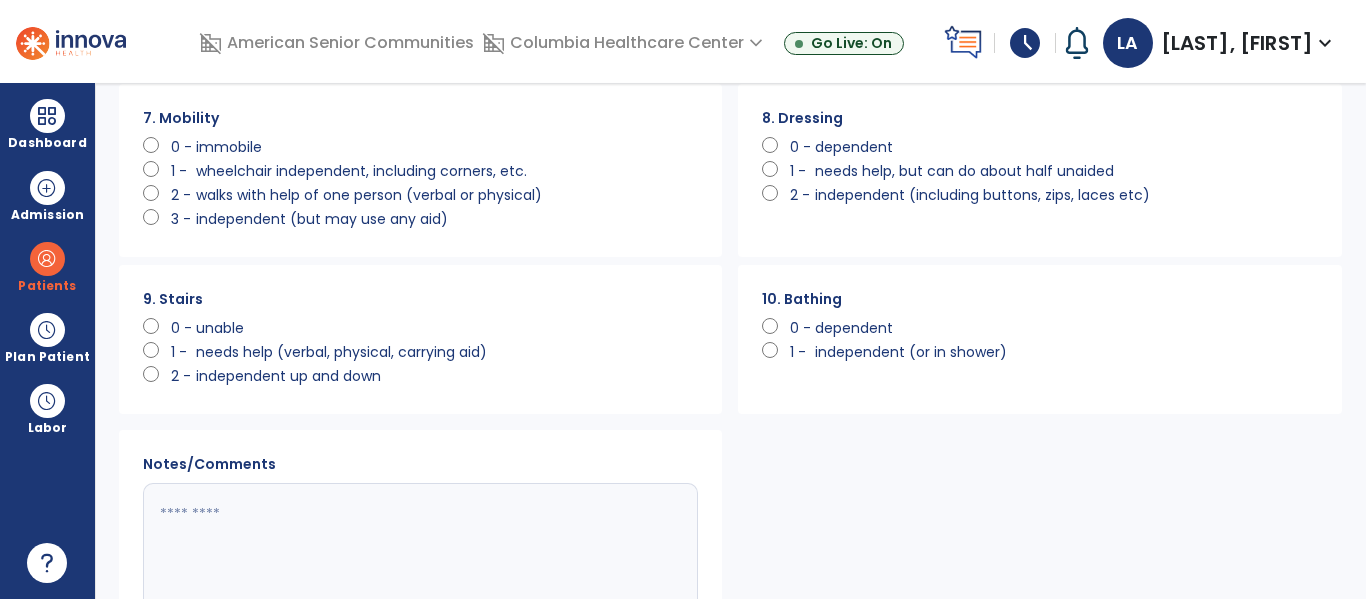 scroll, scrollTop: 691, scrollLeft: 0, axis: vertical 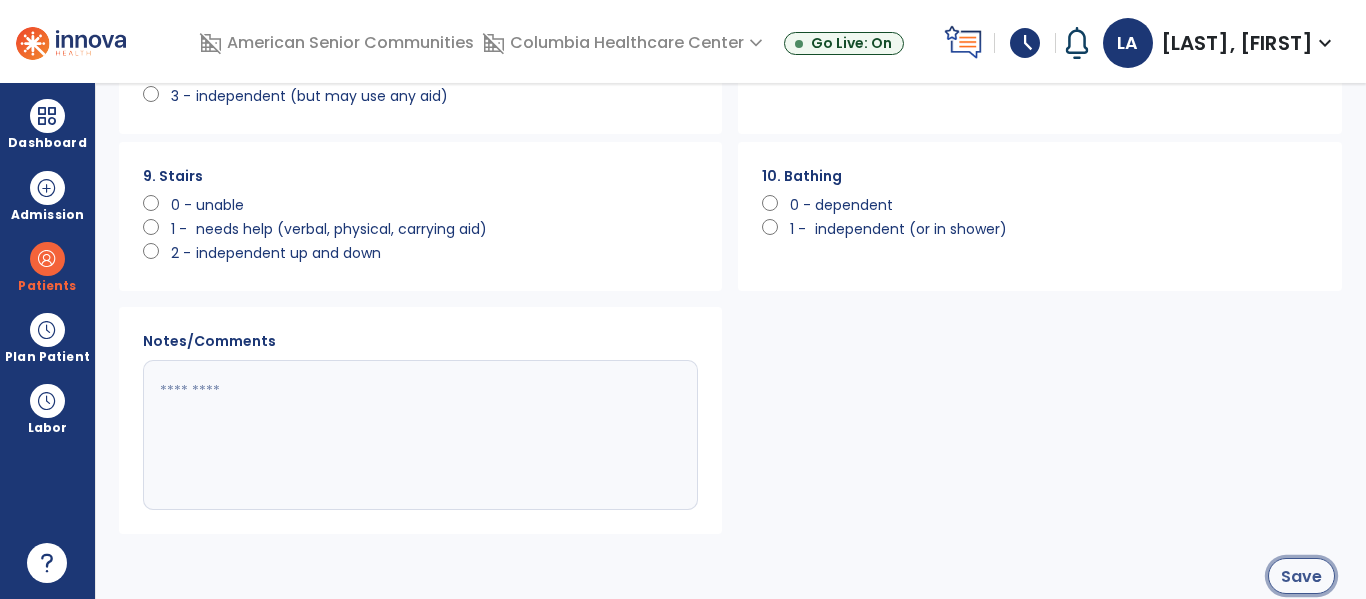 click on "Save" 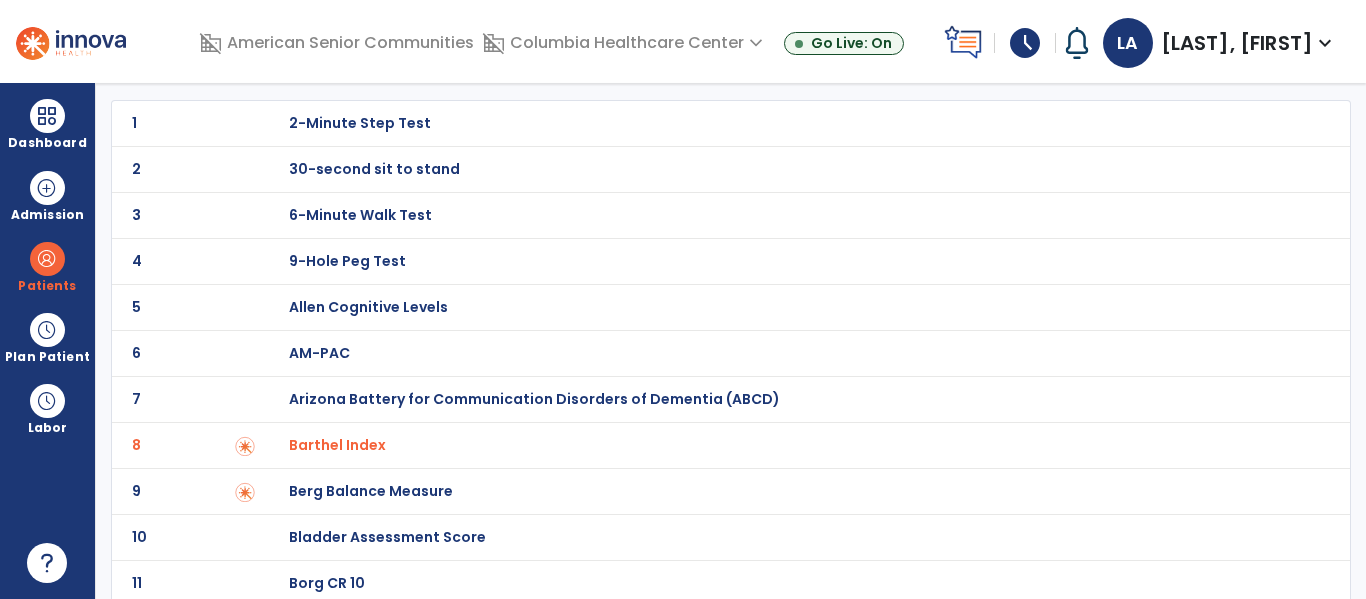 scroll, scrollTop: 0, scrollLeft: 0, axis: both 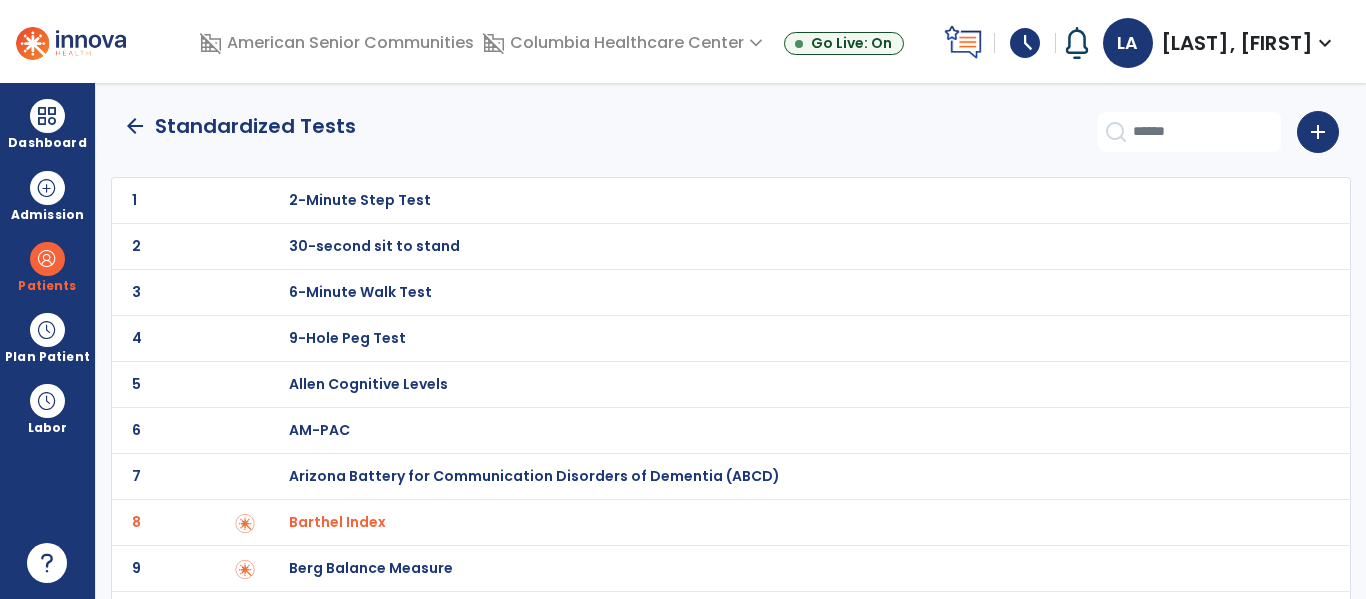 click on "arrow_back" 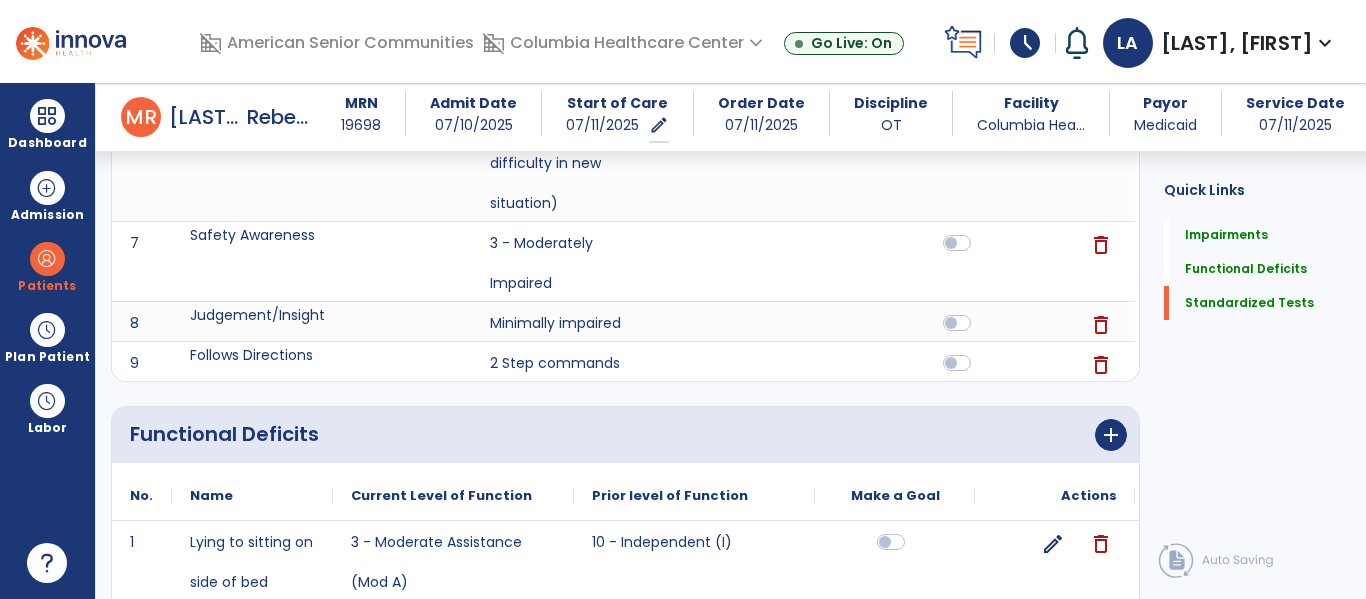 scroll, scrollTop: 1595, scrollLeft: 0, axis: vertical 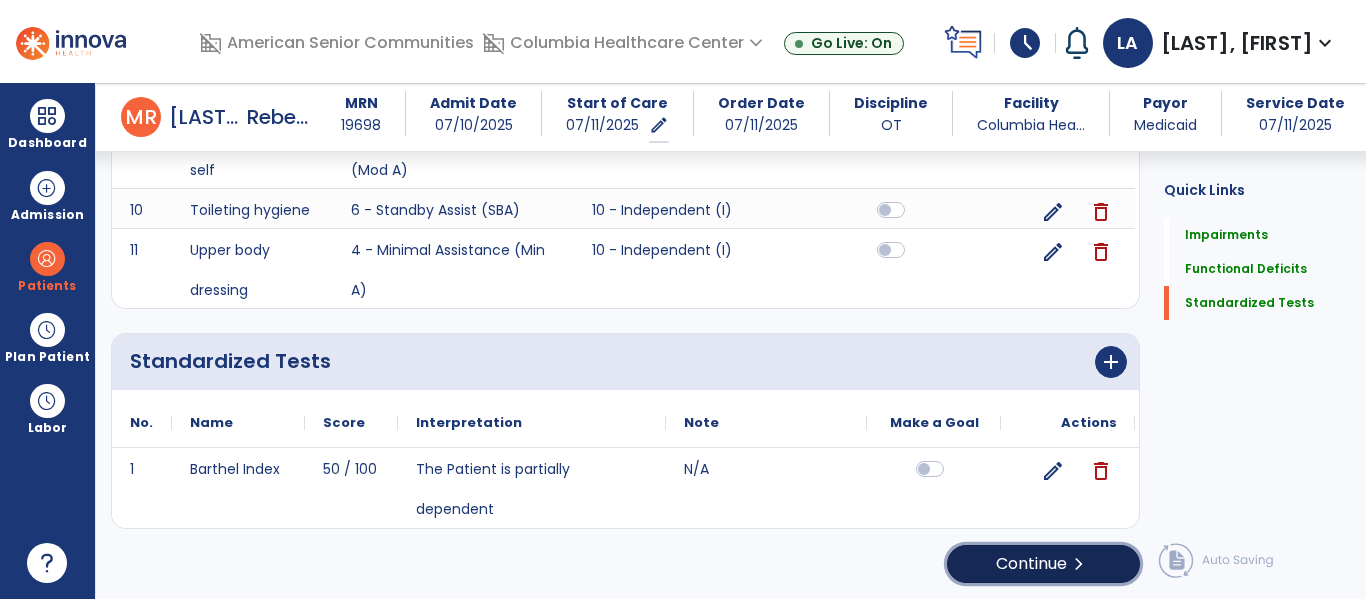 click on "Continue  chevron_right" 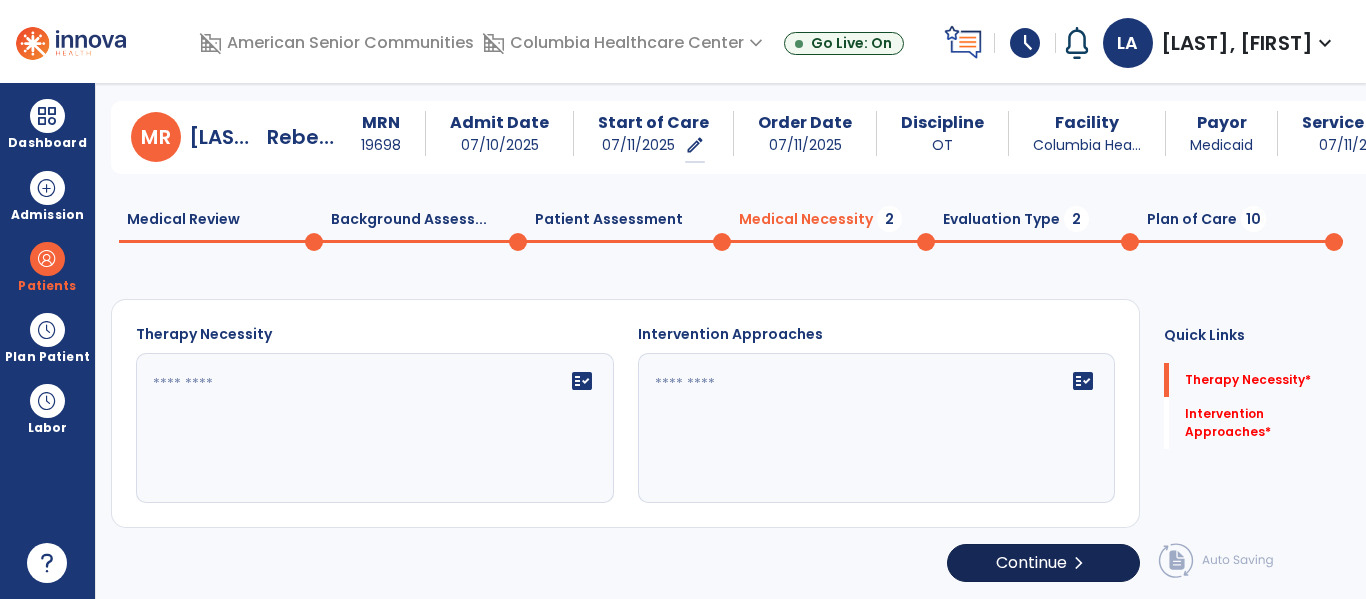 scroll, scrollTop: 29, scrollLeft: 0, axis: vertical 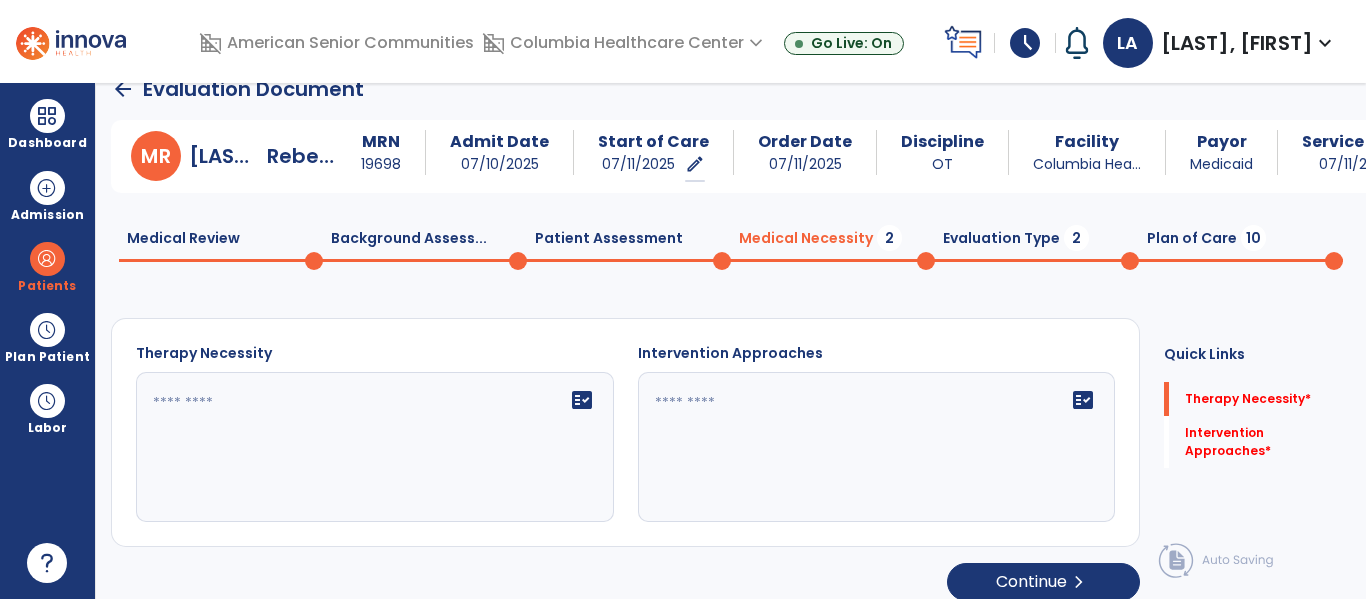 click 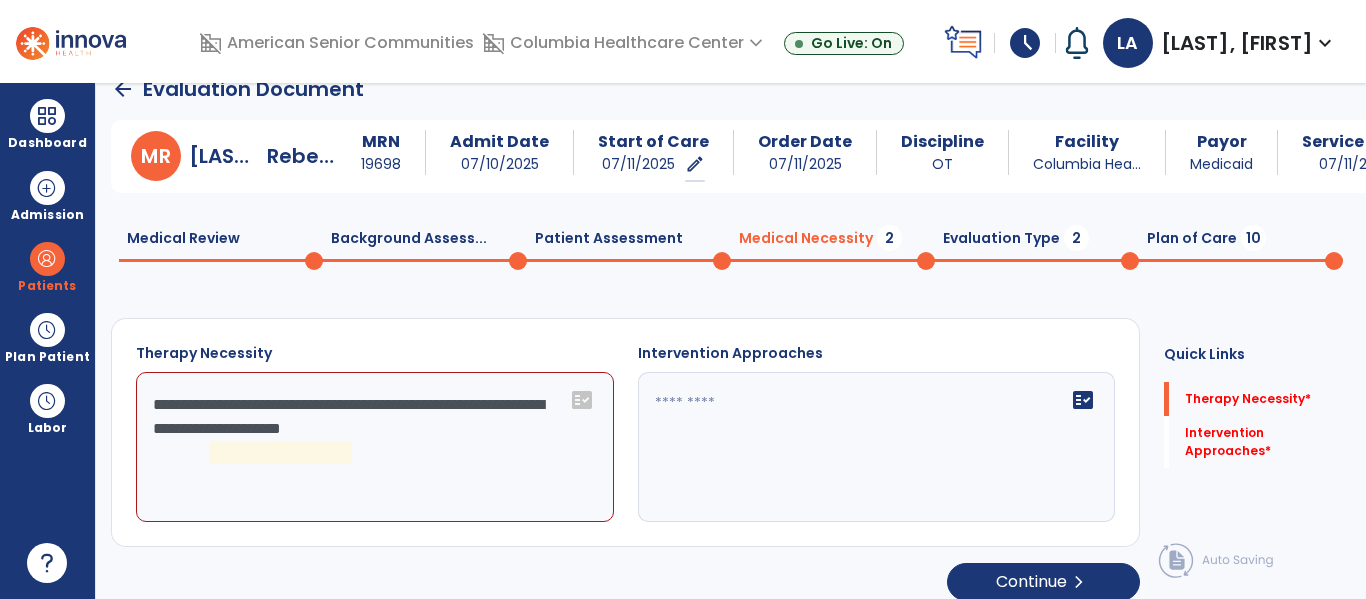 click on "**********" 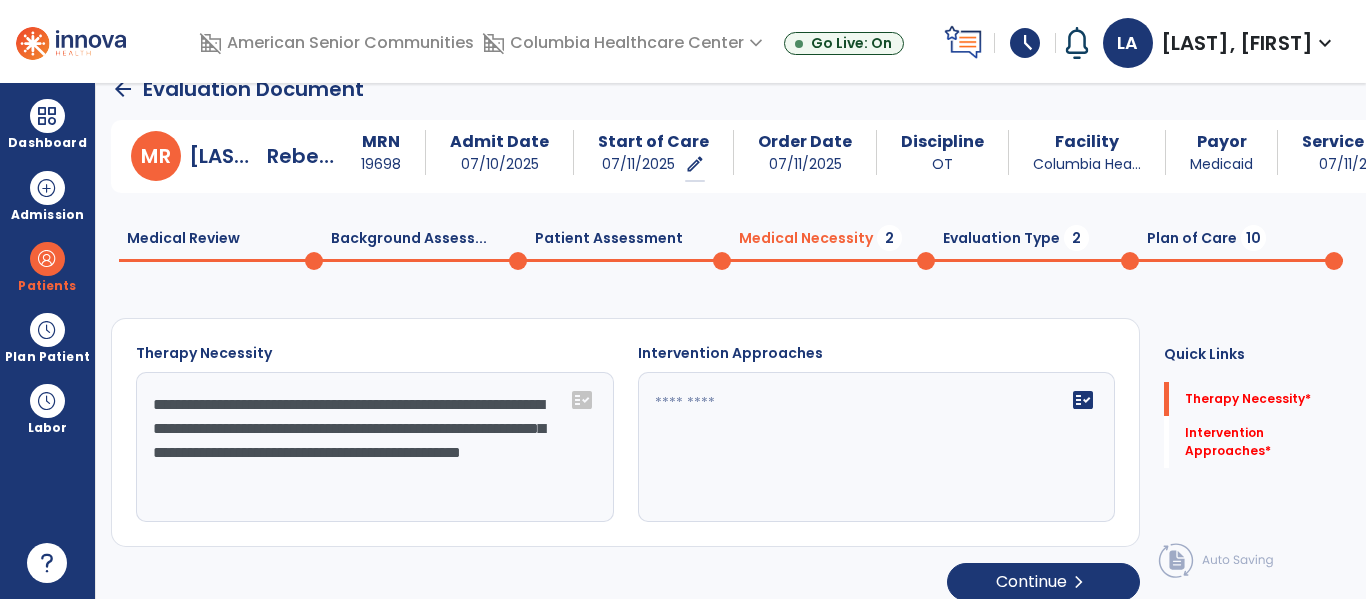 type on "**********" 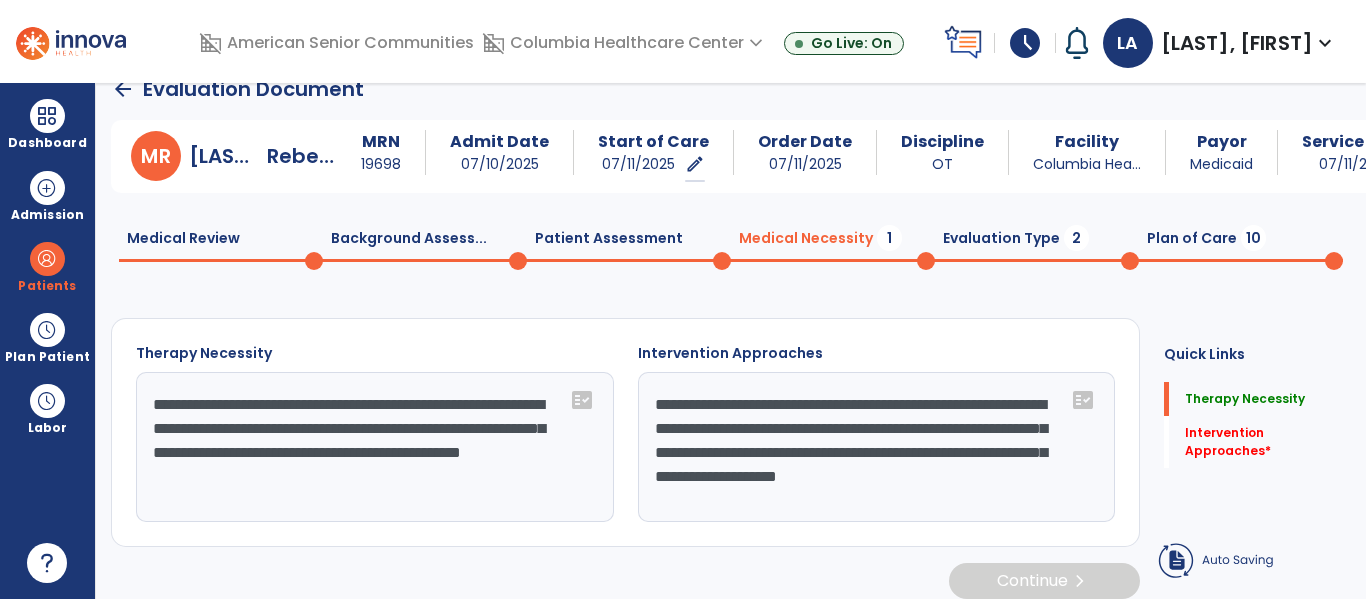 type on "**********" 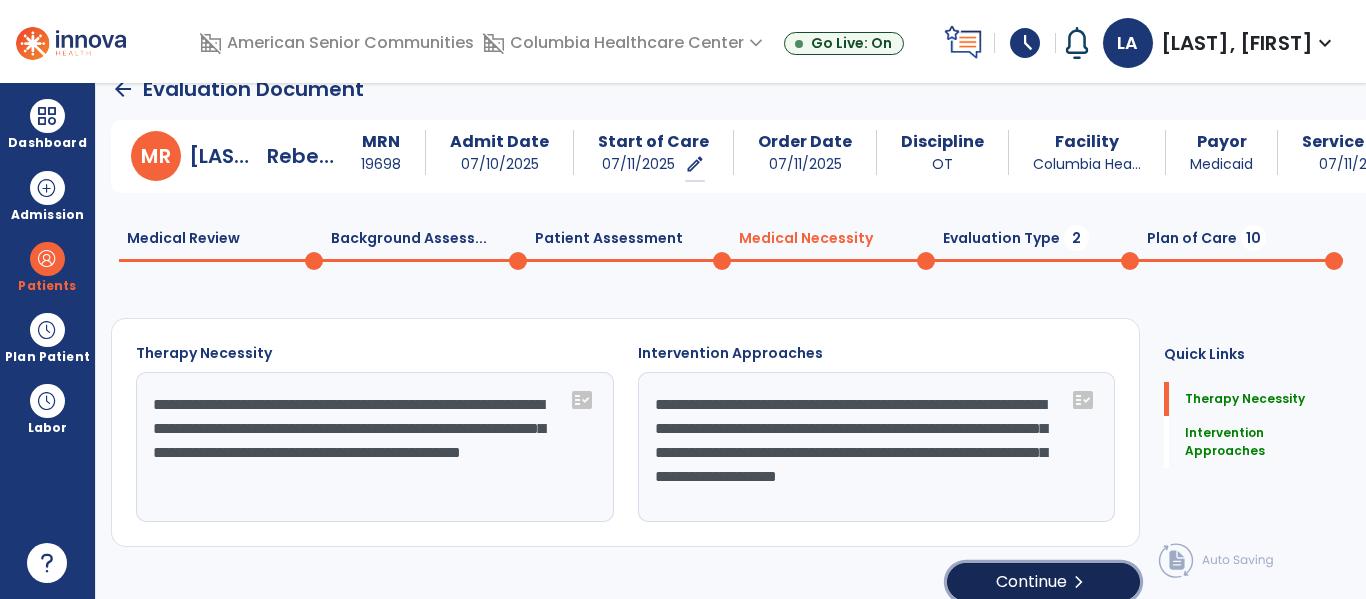 click on "Continue  chevron_right" 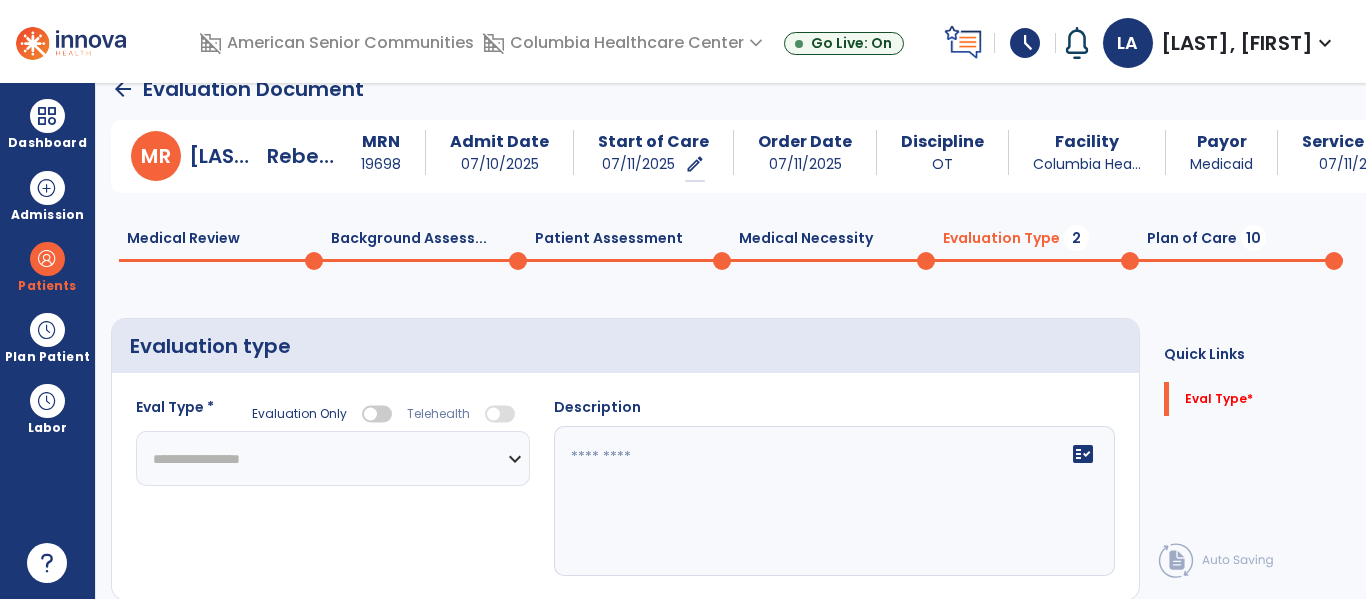 click on "**********" 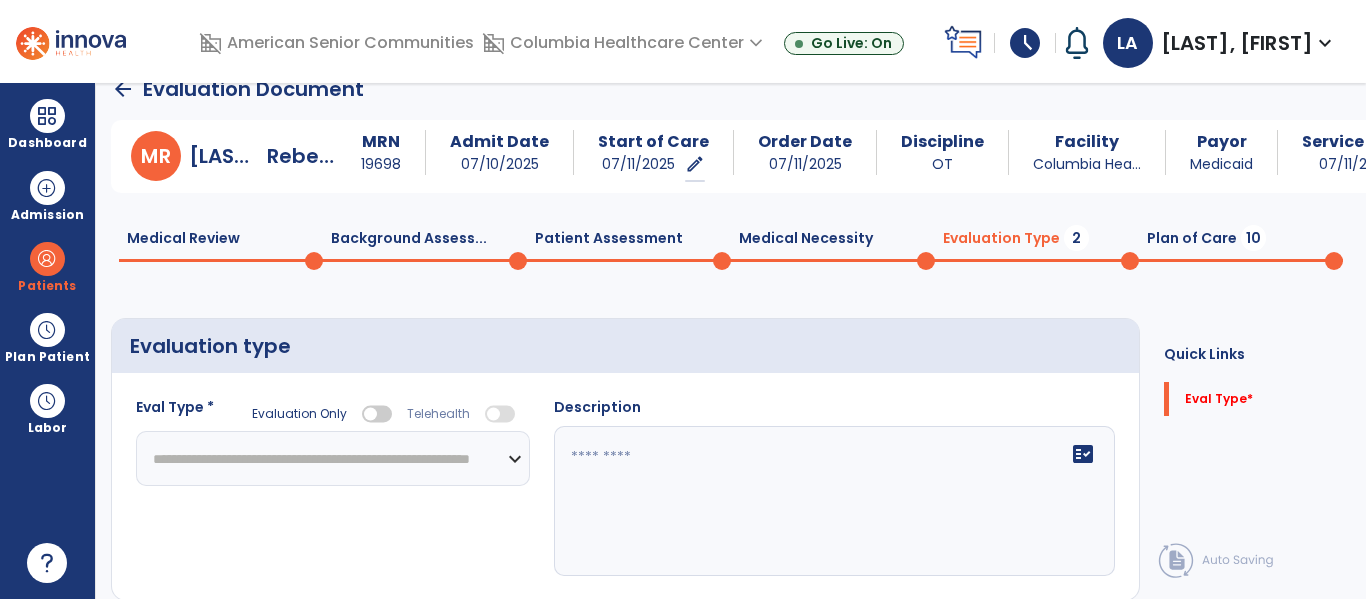 click on "**********" 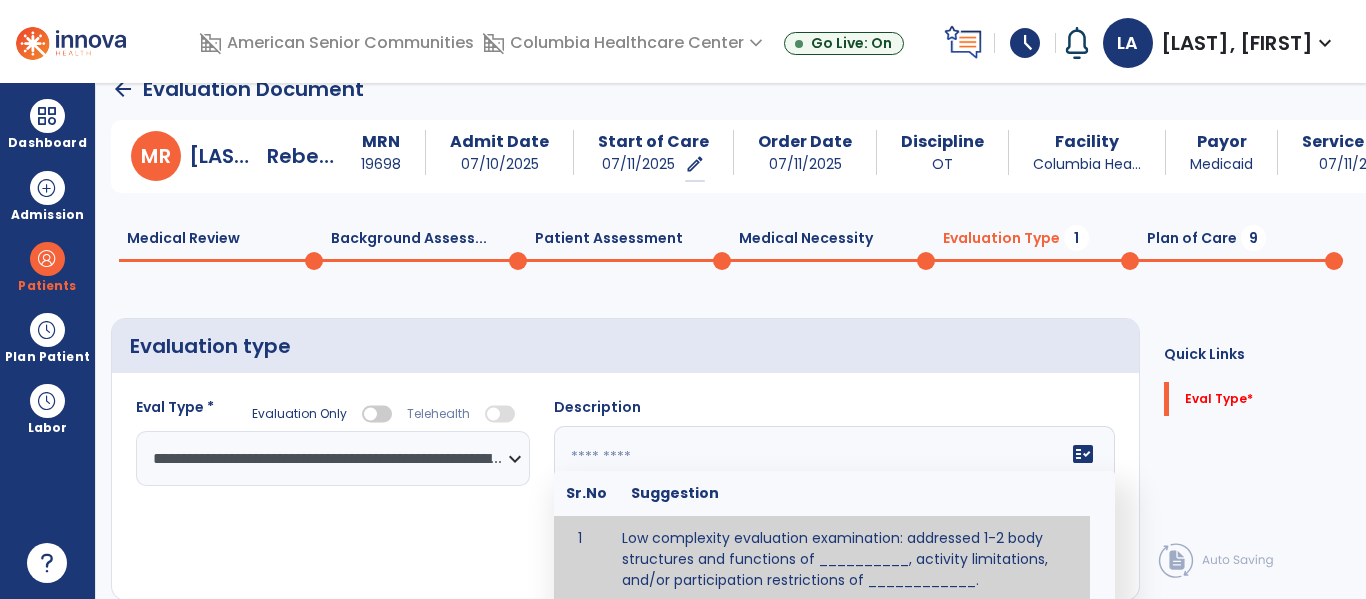 click on "fact_check  Sr.No Suggestion 1 Low complexity evaluation examination: addressed 1-2 body structures and functions of __________, activity limitations, and/or participation restrictions of ____________. 2 Moderate Complexity evaluation examination: addressed 3 or more body structures and functions of ________, activity limitations, and/or participation restrictions of _______. 3 High Complexity evaluation examination: addressed 4 or more body structures and functions of _______, activity limitations, and/or participation restrictions of _________" 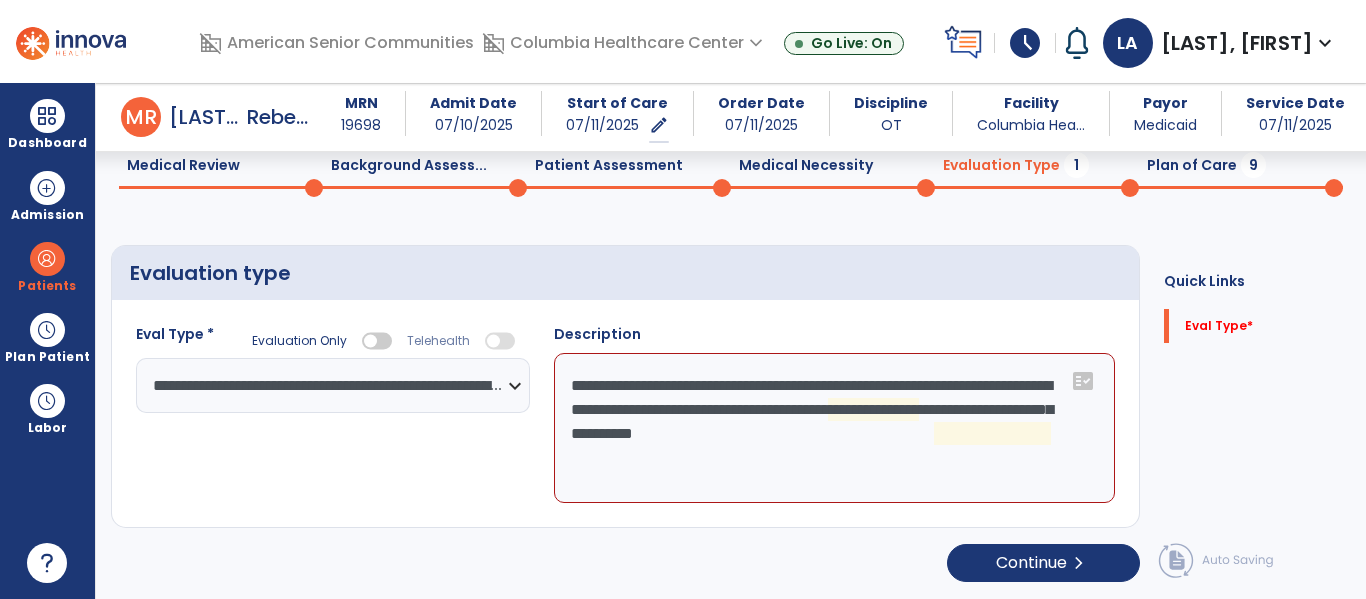 scroll, scrollTop: 83, scrollLeft: 0, axis: vertical 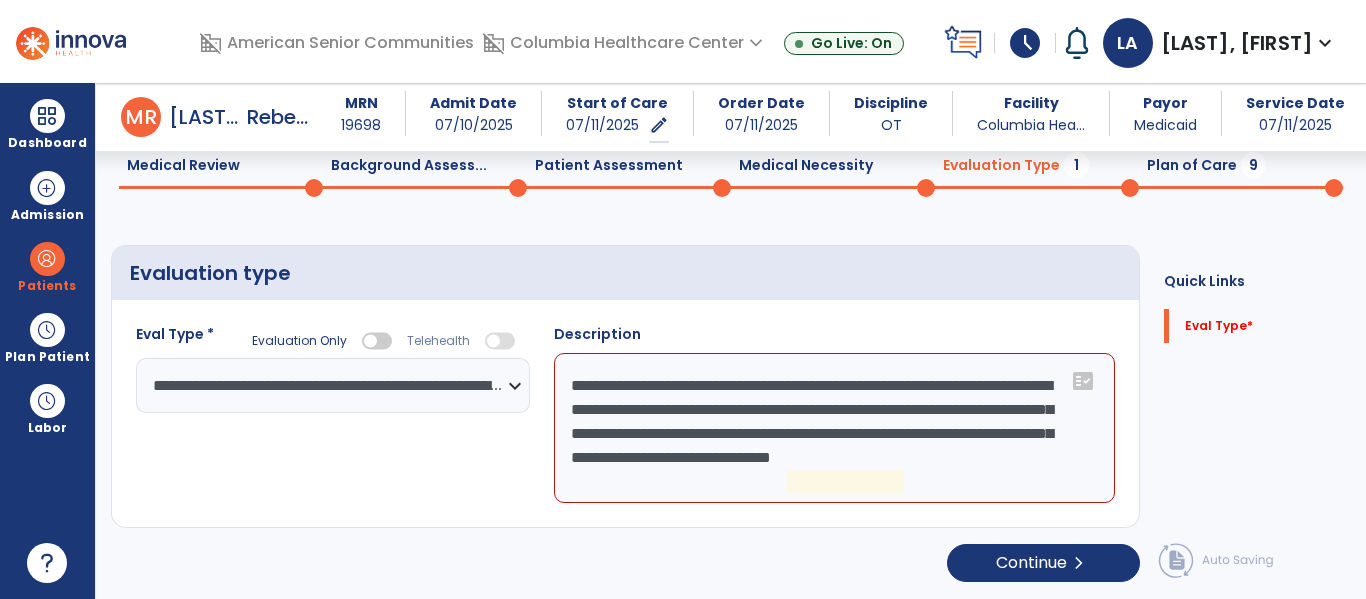 click on "**********" 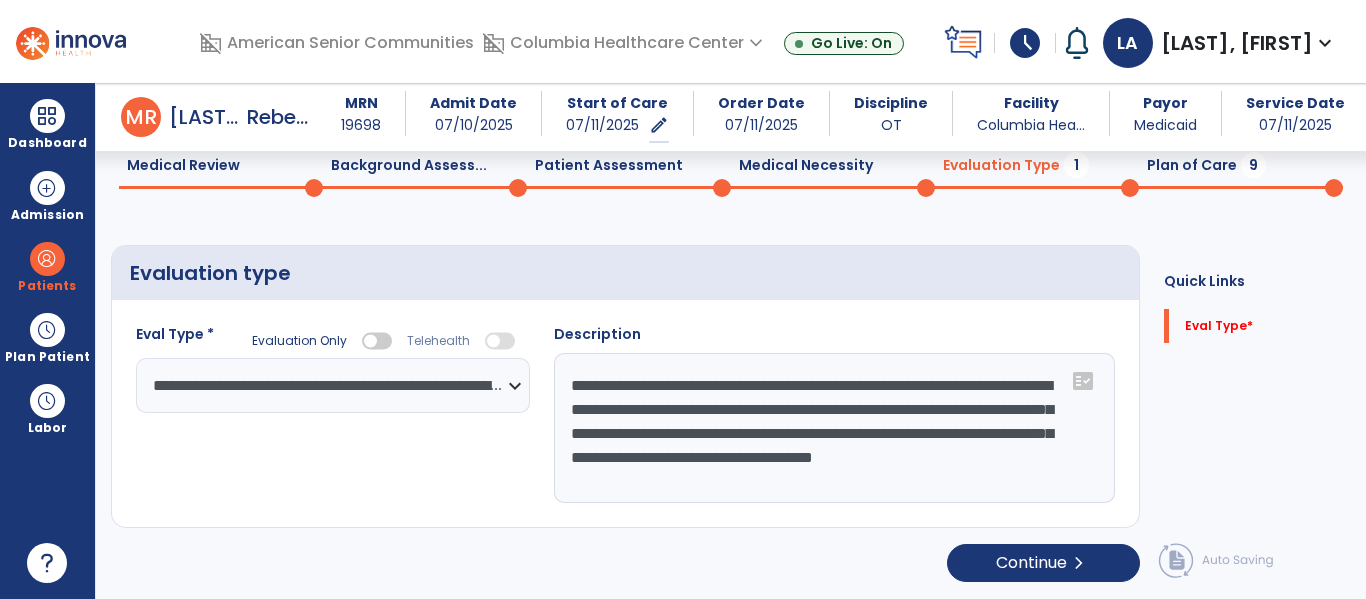 scroll, scrollTop: 16, scrollLeft: 0, axis: vertical 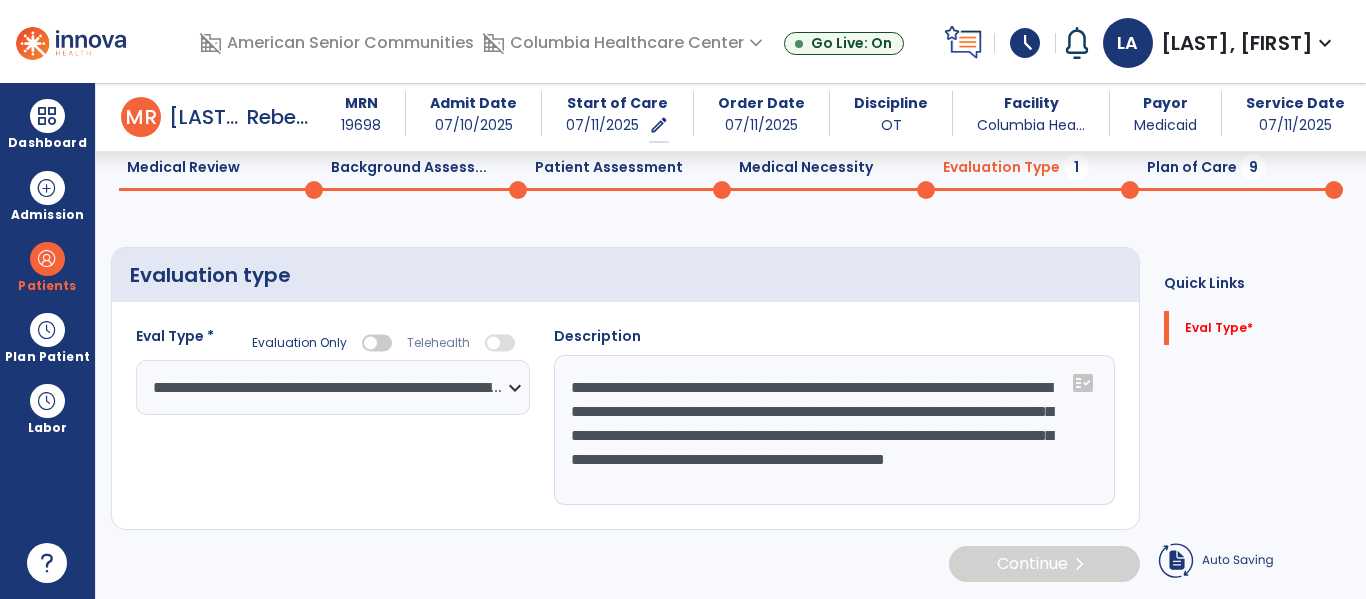 type on "**********" 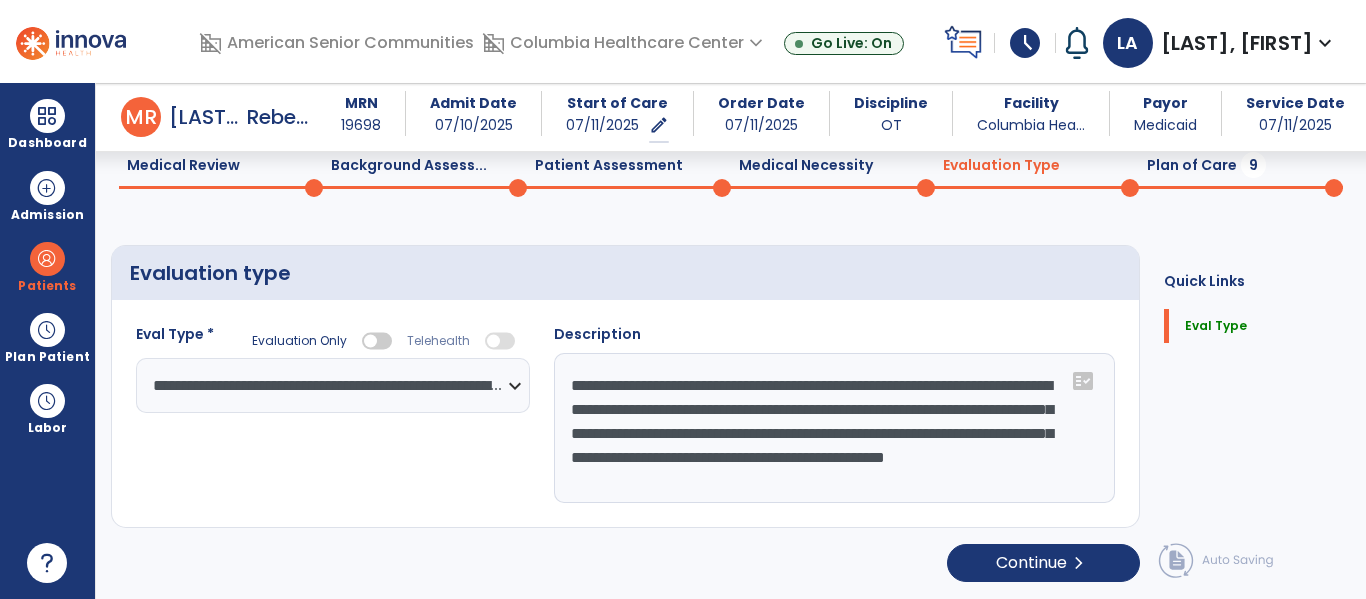 click on "Medical Necessity  0" 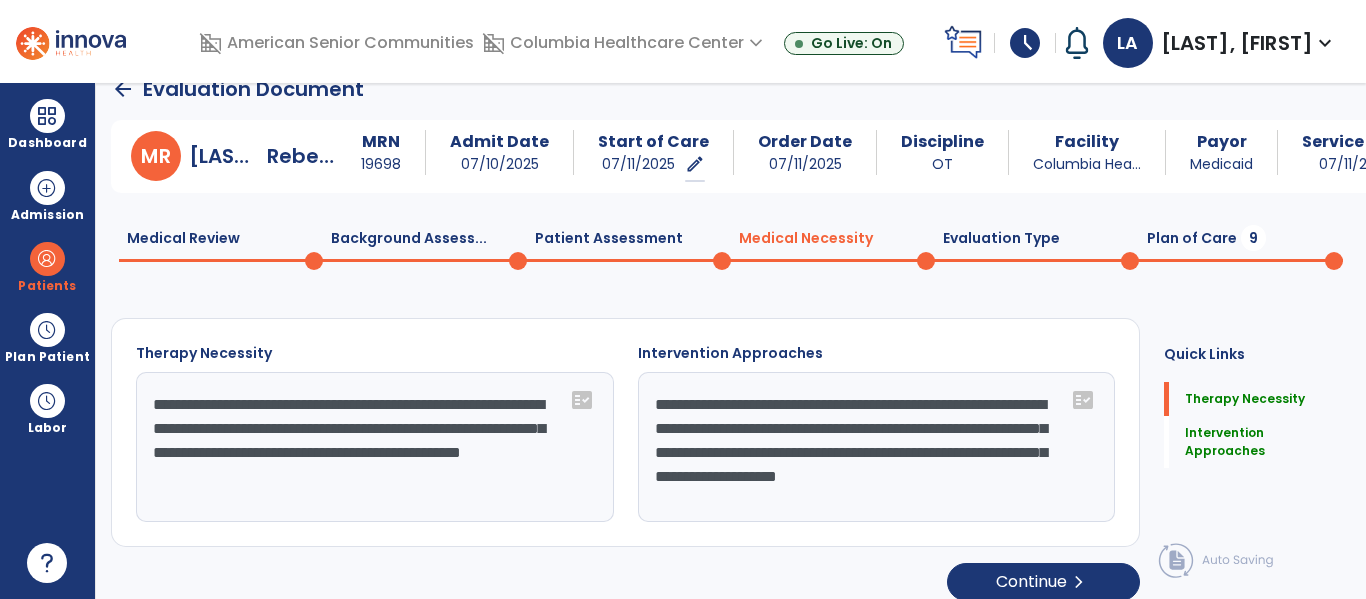 click on "**********" 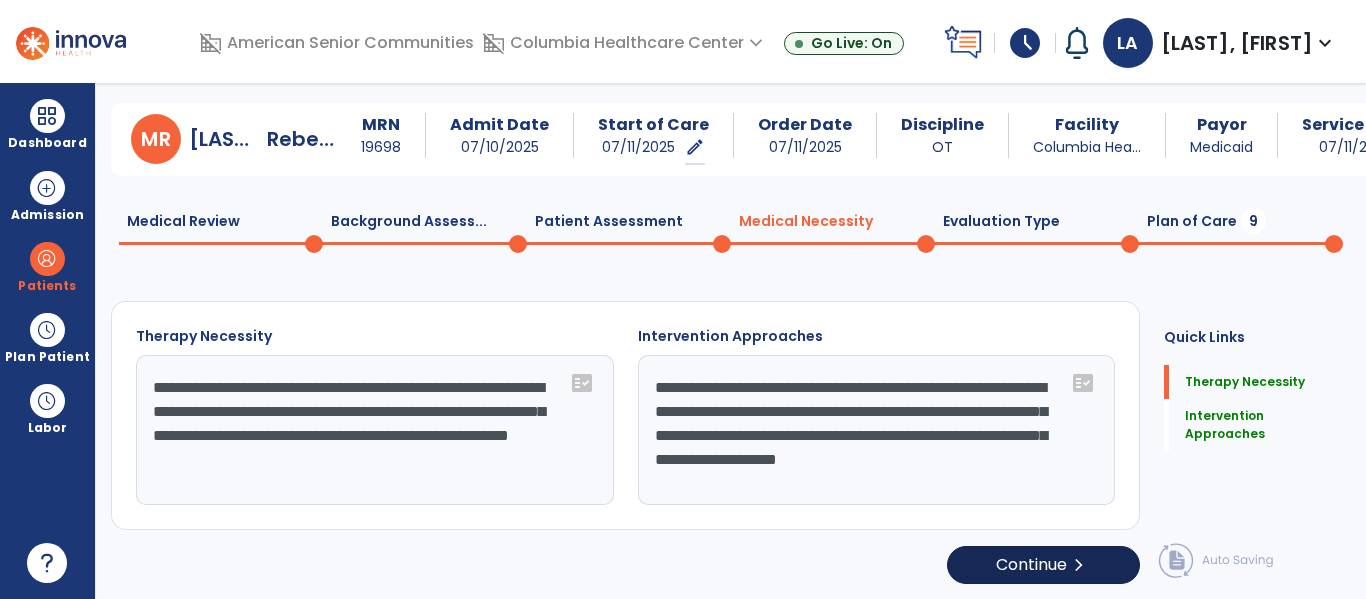 scroll, scrollTop: 47, scrollLeft: 0, axis: vertical 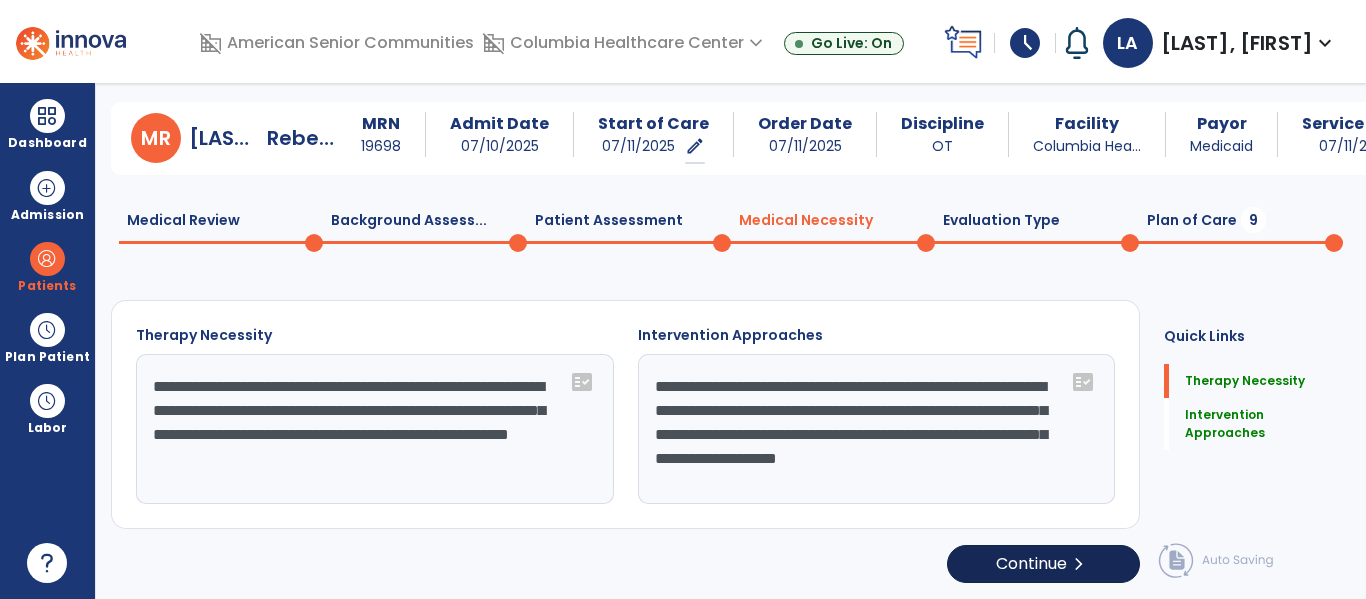 type on "**********" 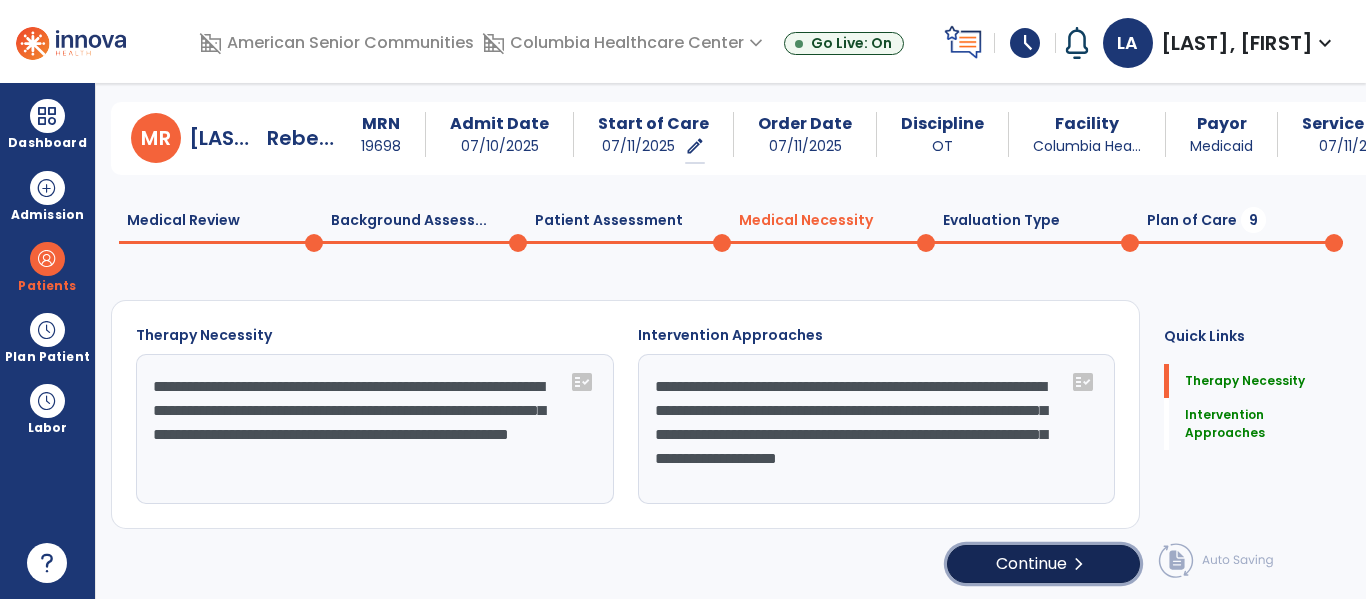 click on "Continue  chevron_right" 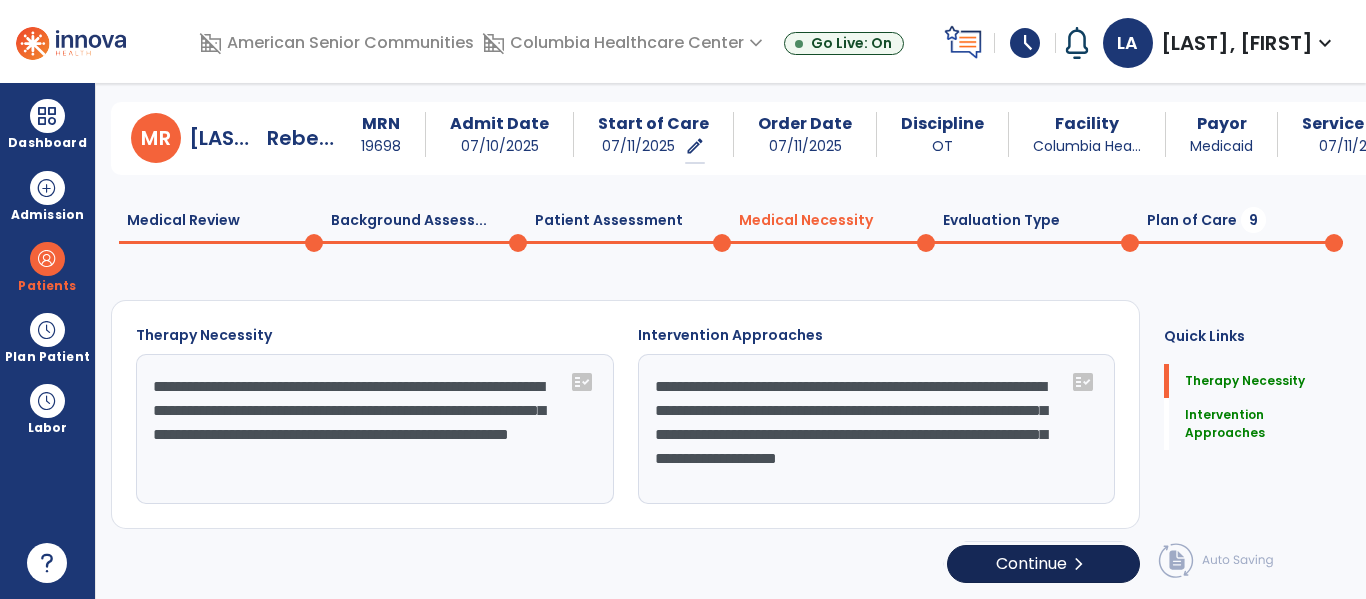 select on "**********" 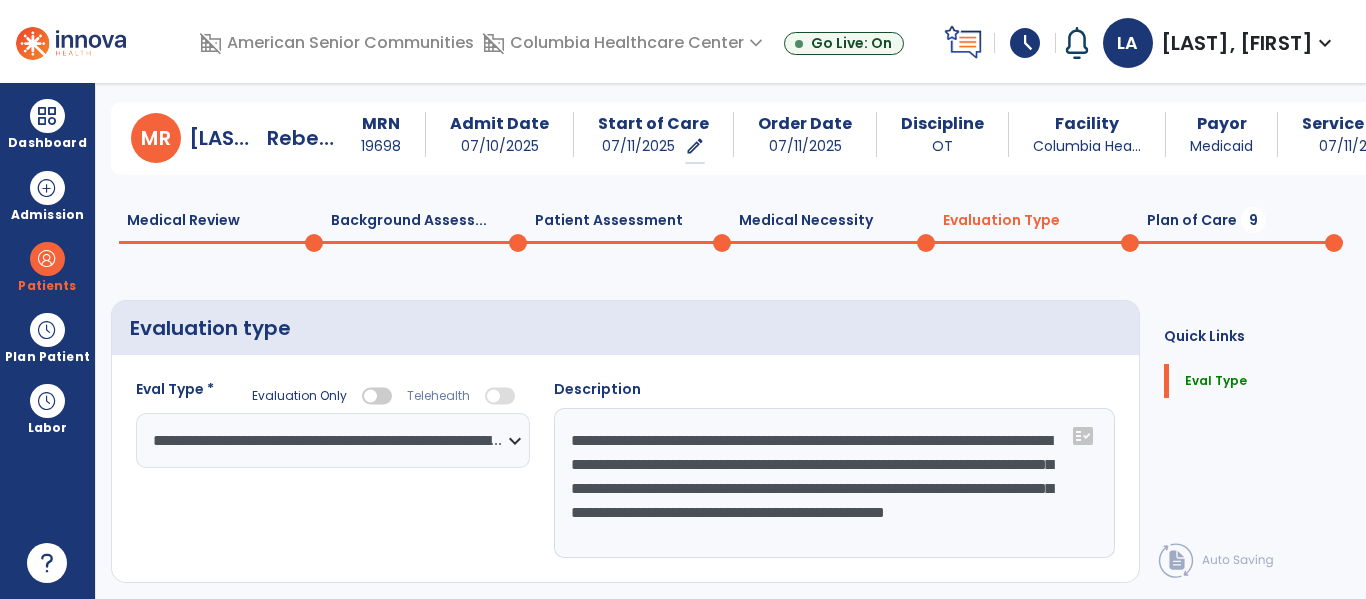 scroll, scrollTop: 24, scrollLeft: 0, axis: vertical 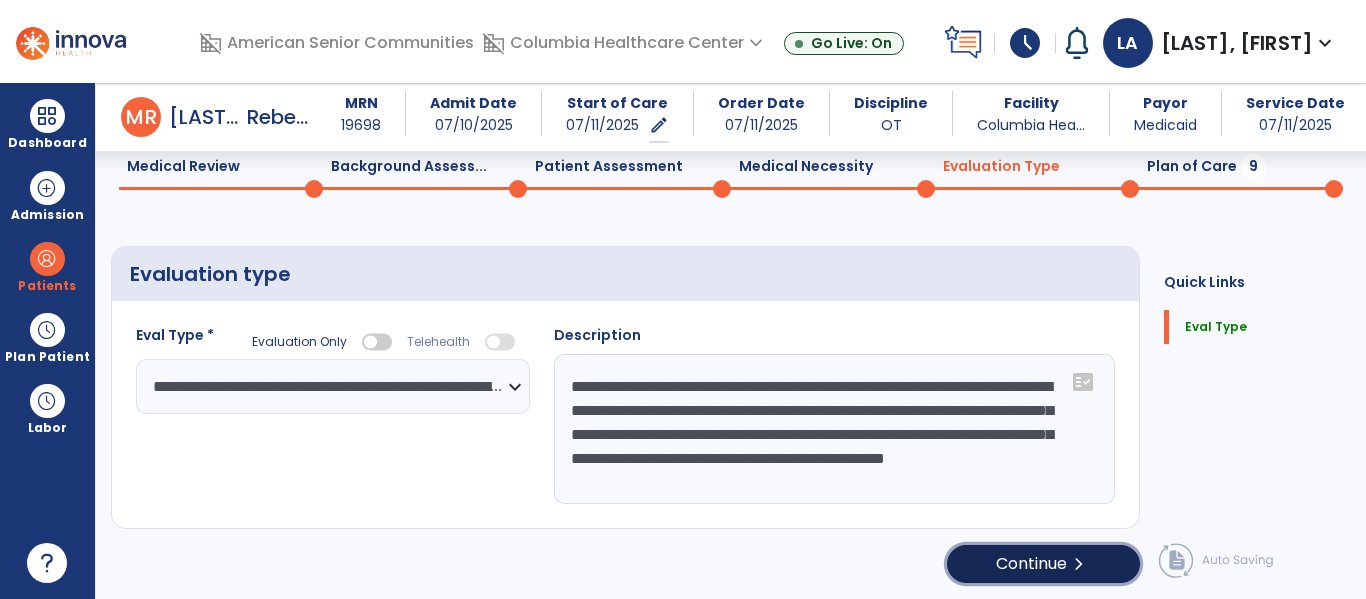 click on "Continue  chevron_right" 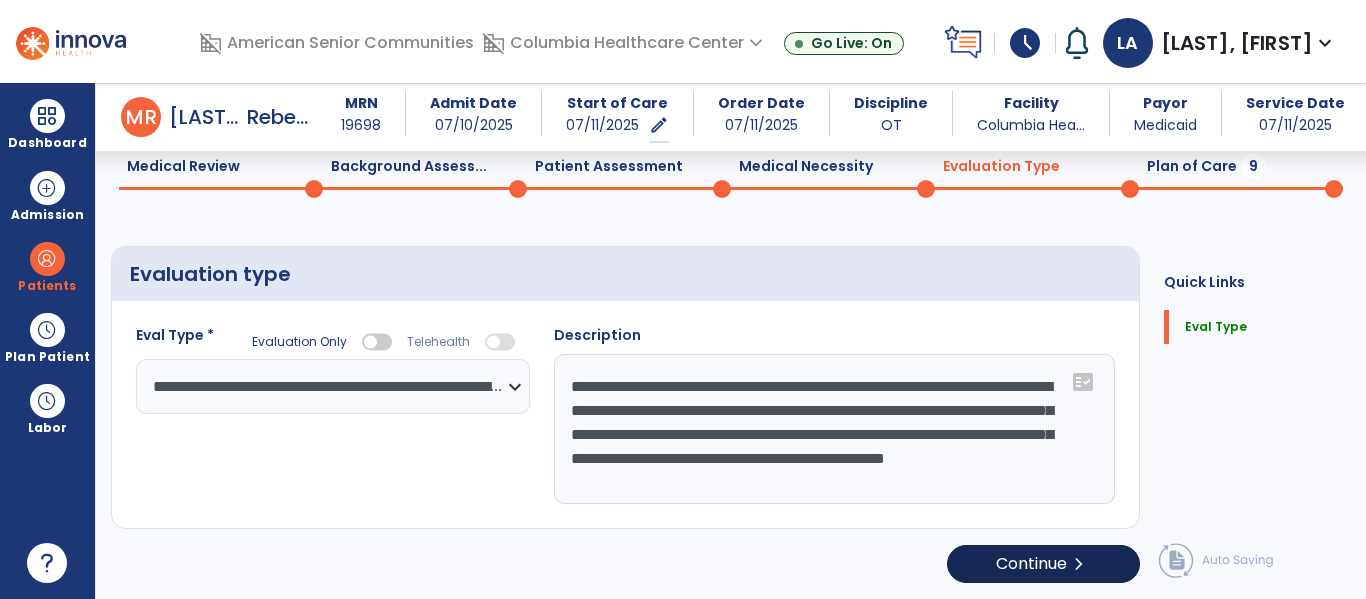 select on "*****" 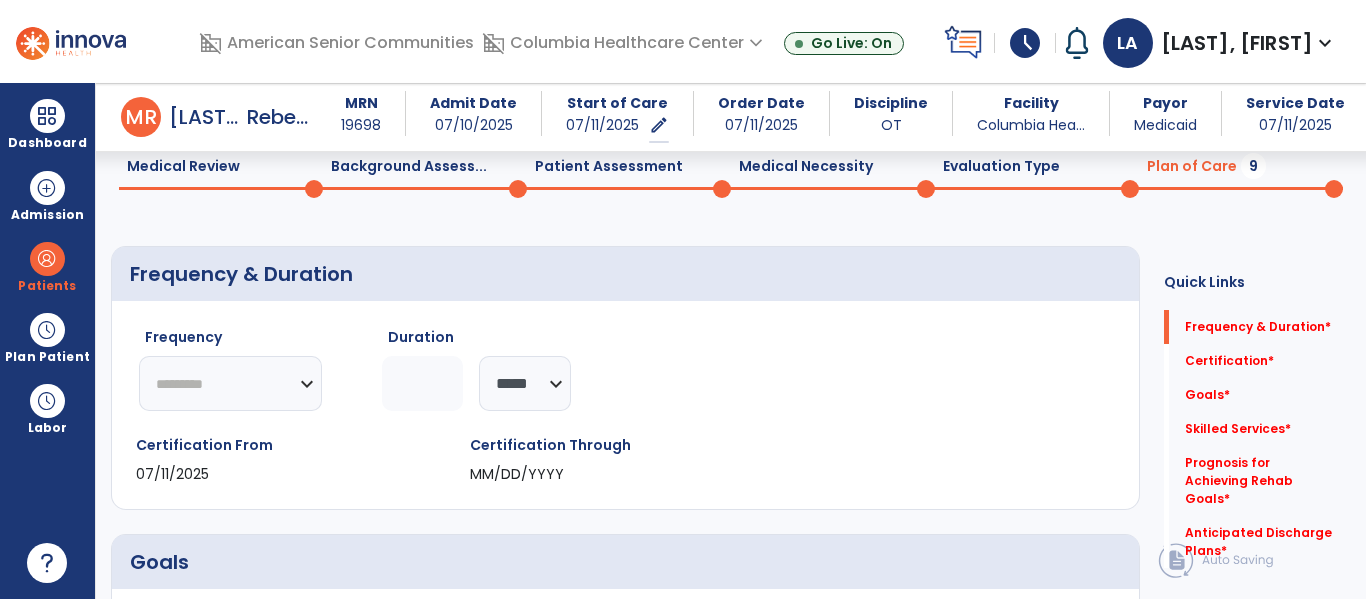 click on "********* ** ** ** ** ** ** **" 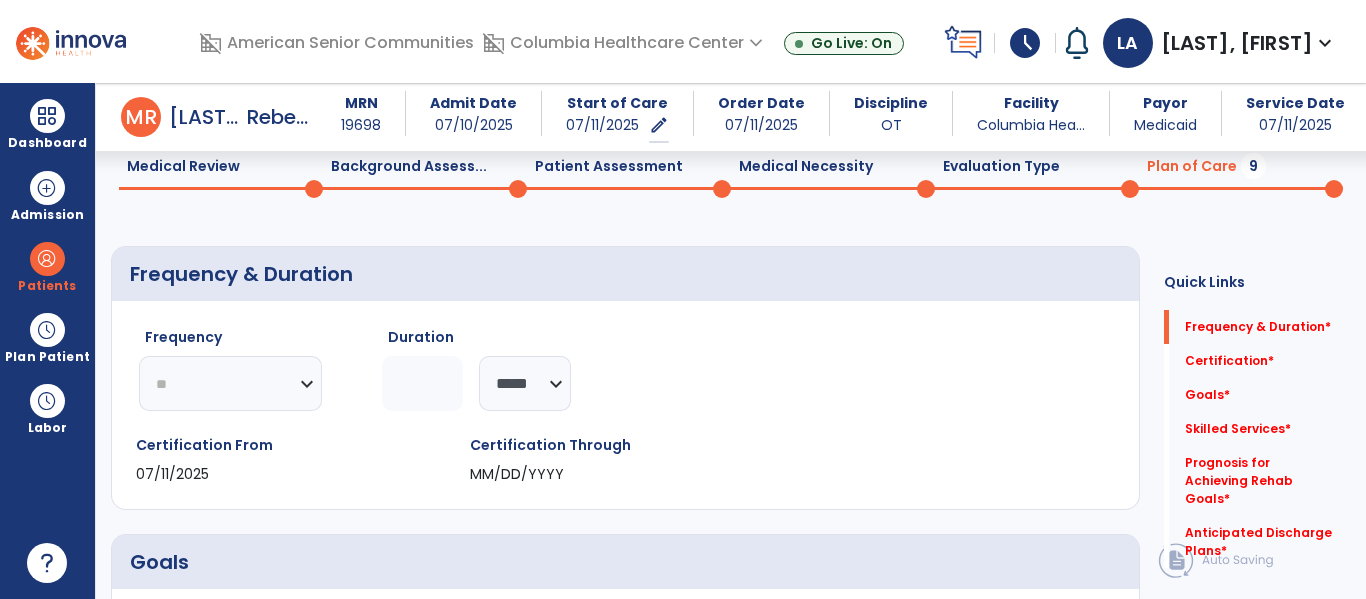 click on "********* ** ** ** ** ** ** **" 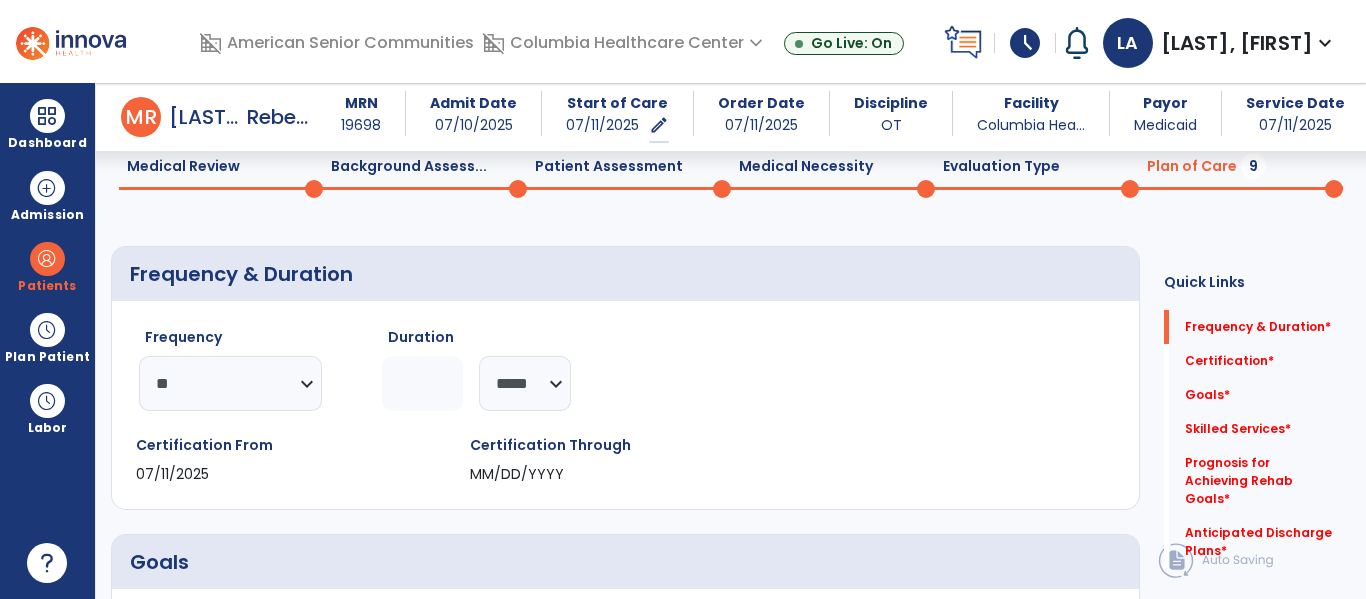 click 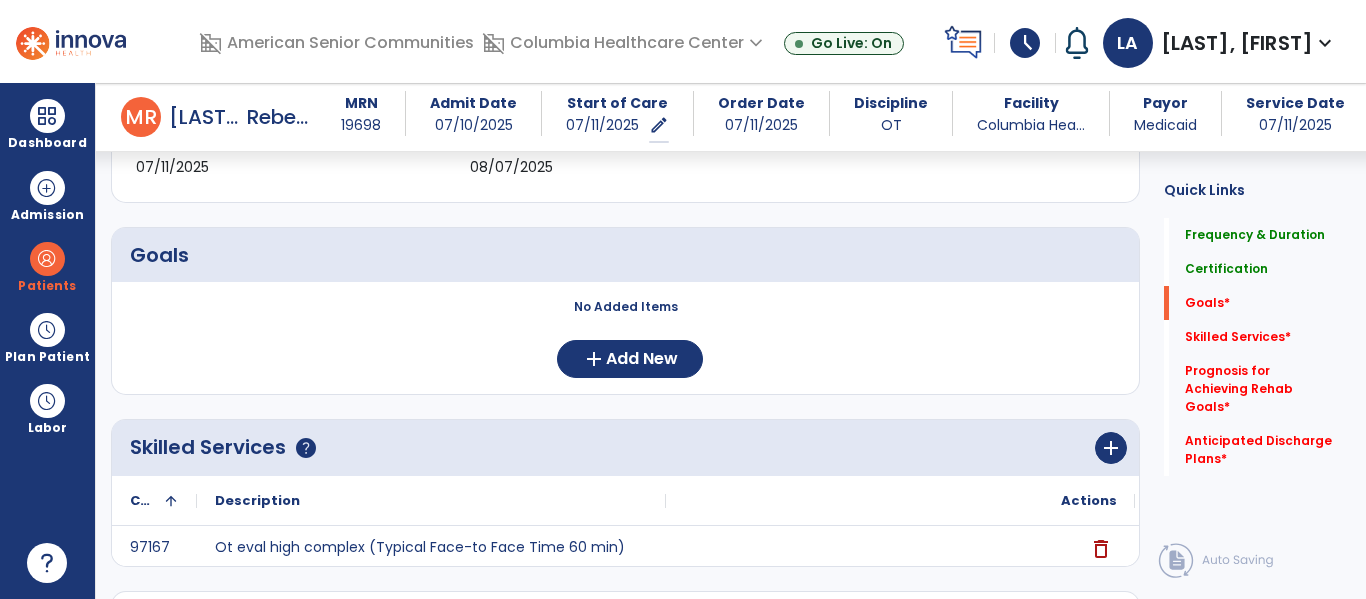 scroll, scrollTop: 437, scrollLeft: 0, axis: vertical 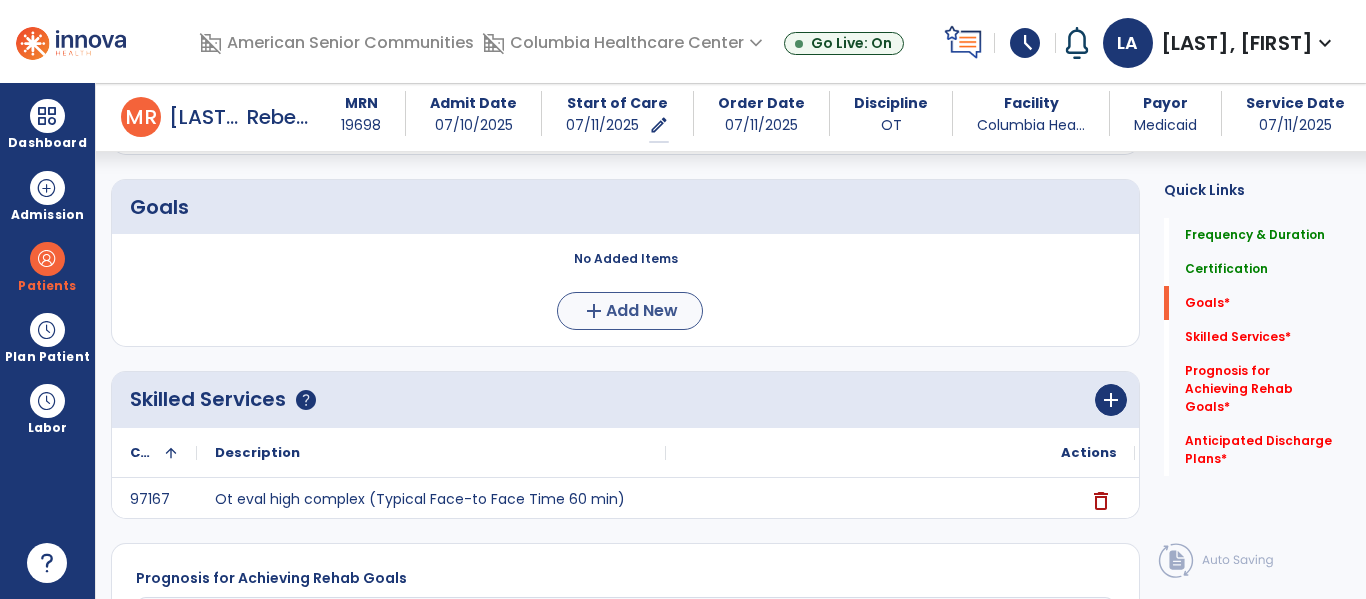 type on "*" 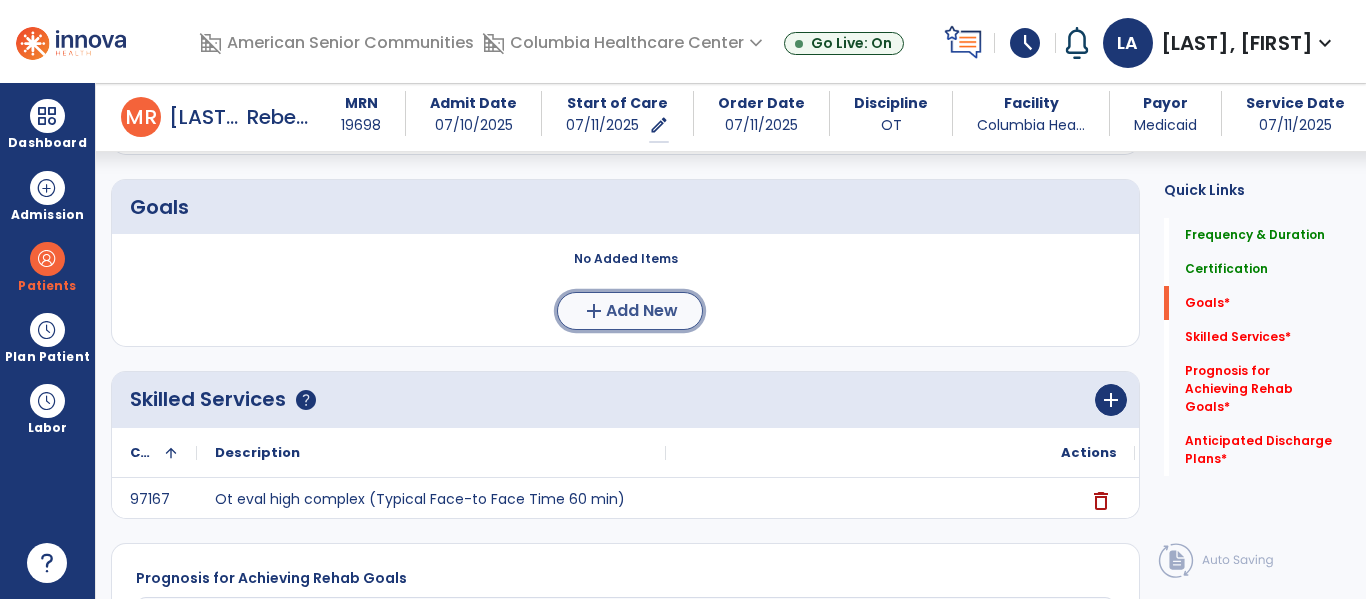click on "Add New" at bounding box center [642, 311] 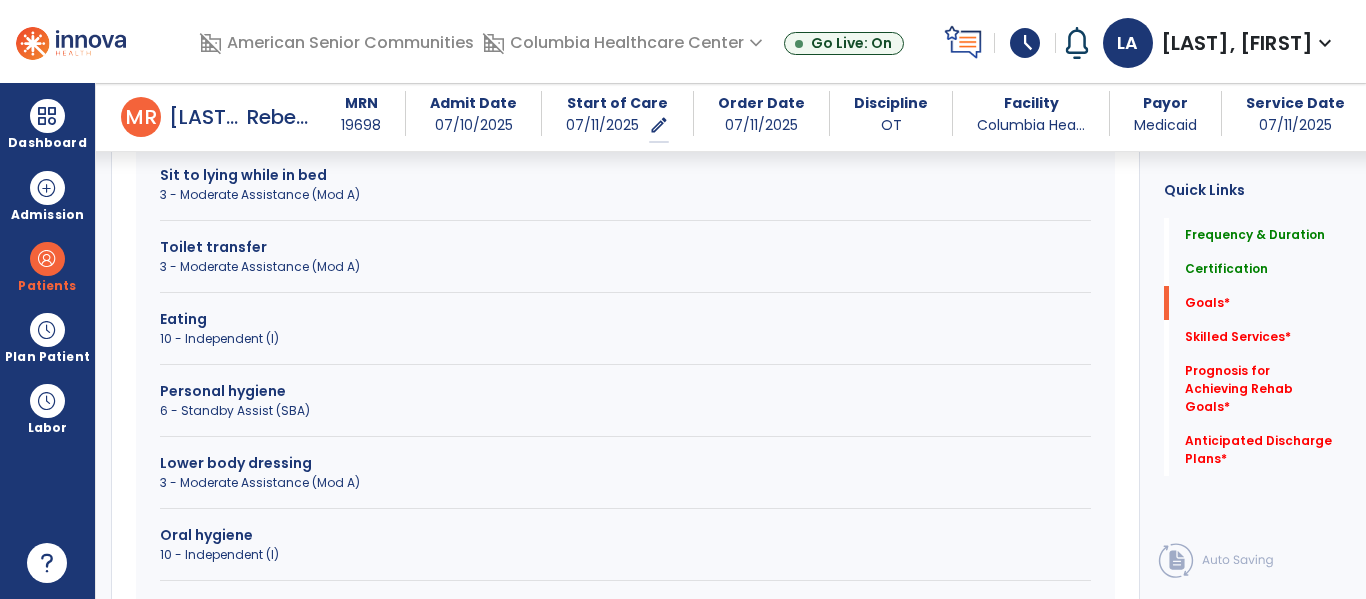 scroll, scrollTop: 772, scrollLeft: 0, axis: vertical 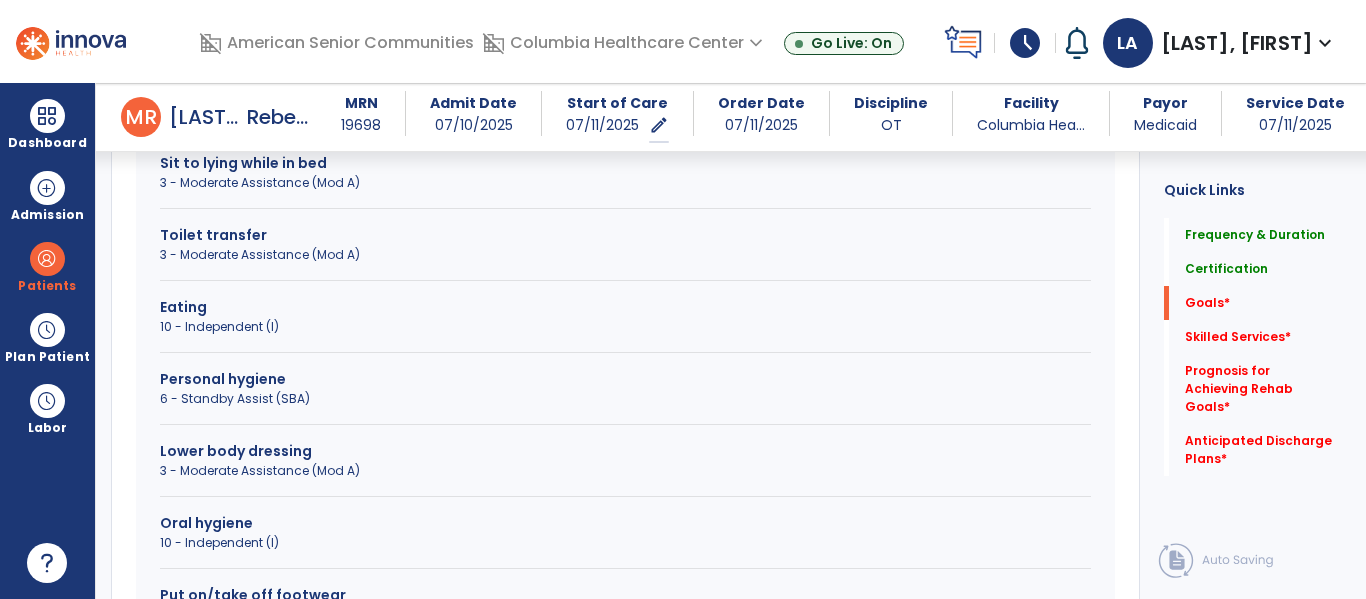 click on "Toilet transfer" at bounding box center (625, 235) 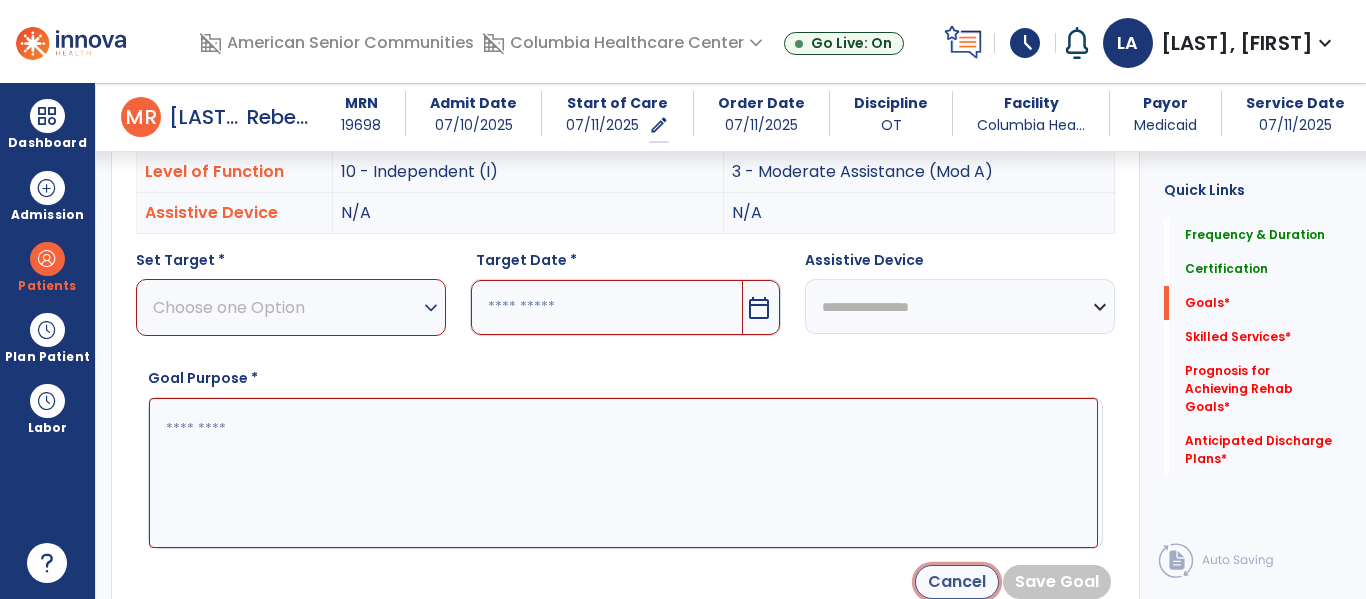 click on "Cancel" at bounding box center [957, 582] 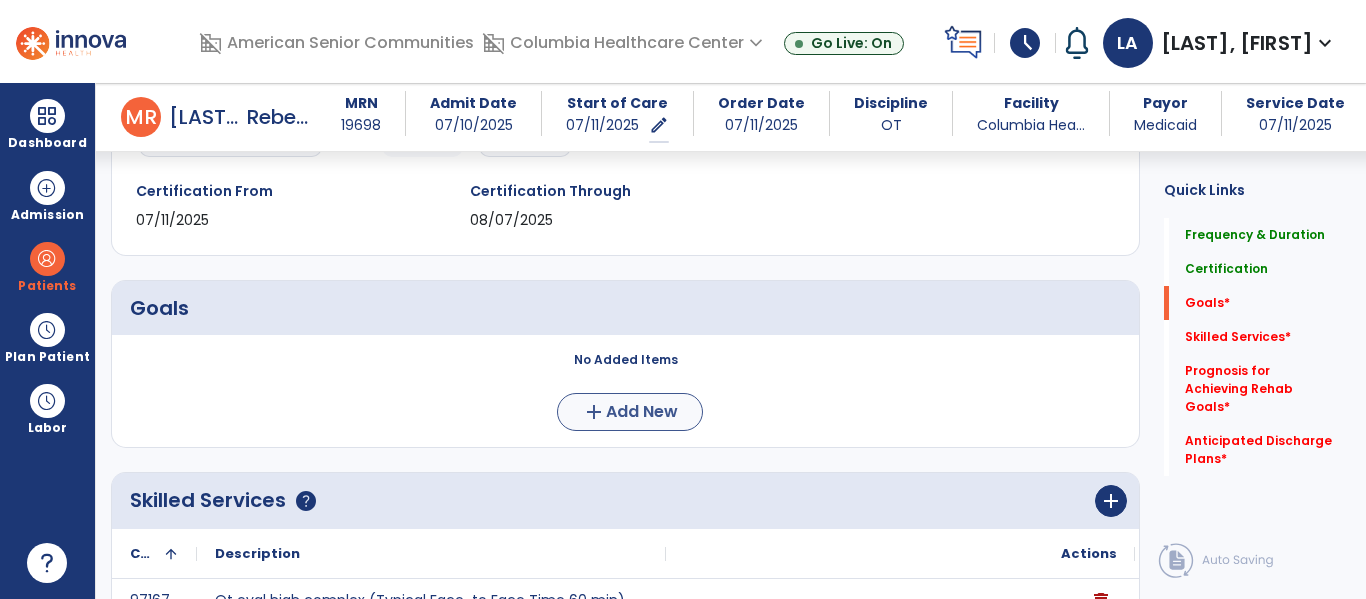 scroll, scrollTop: 324, scrollLeft: 0, axis: vertical 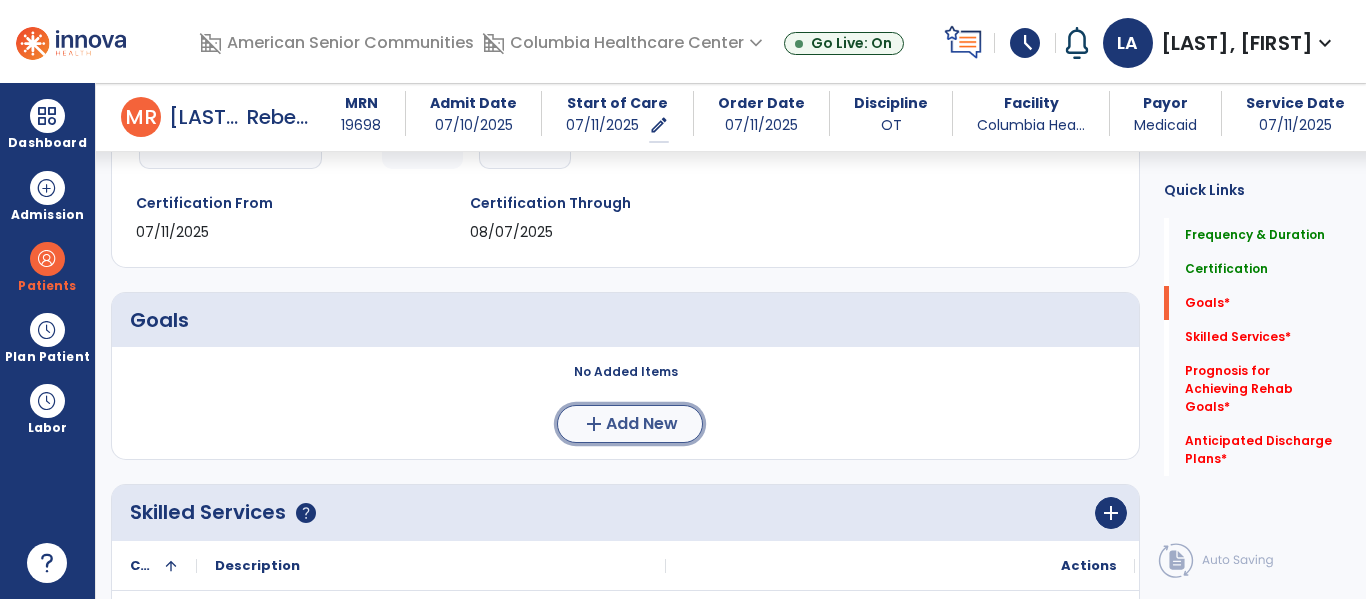 click on "add  Add New" at bounding box center (630, 424) 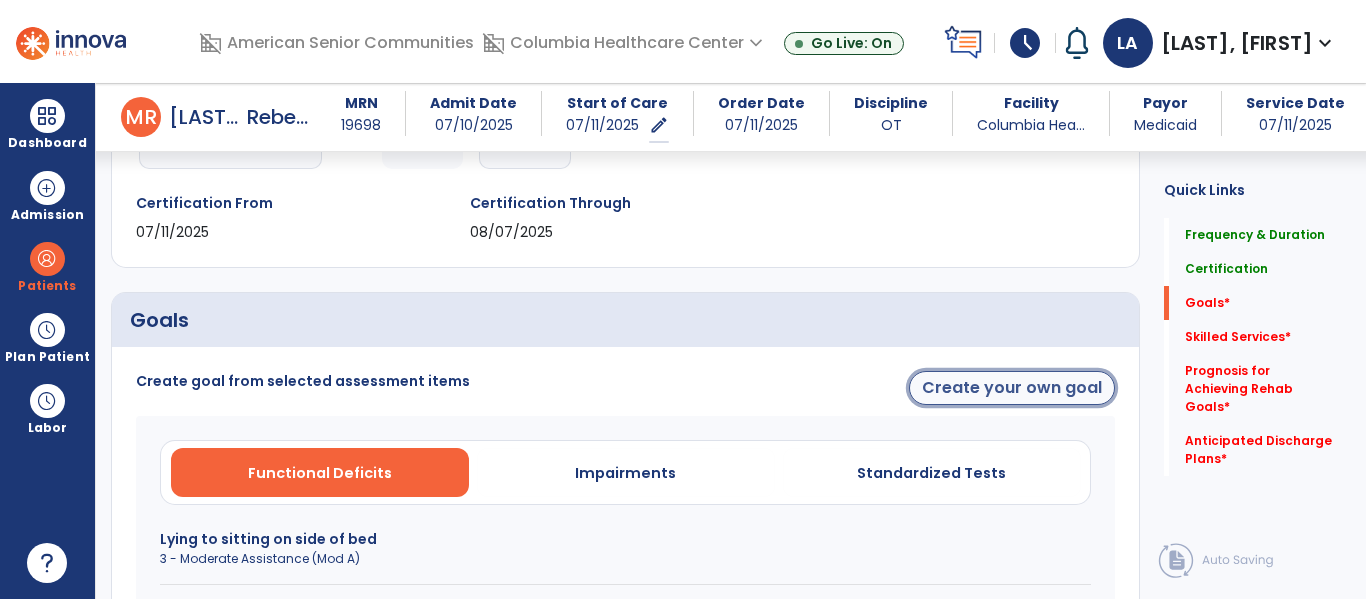 click on "Create your own goal" at bounding box center (1012, 388) 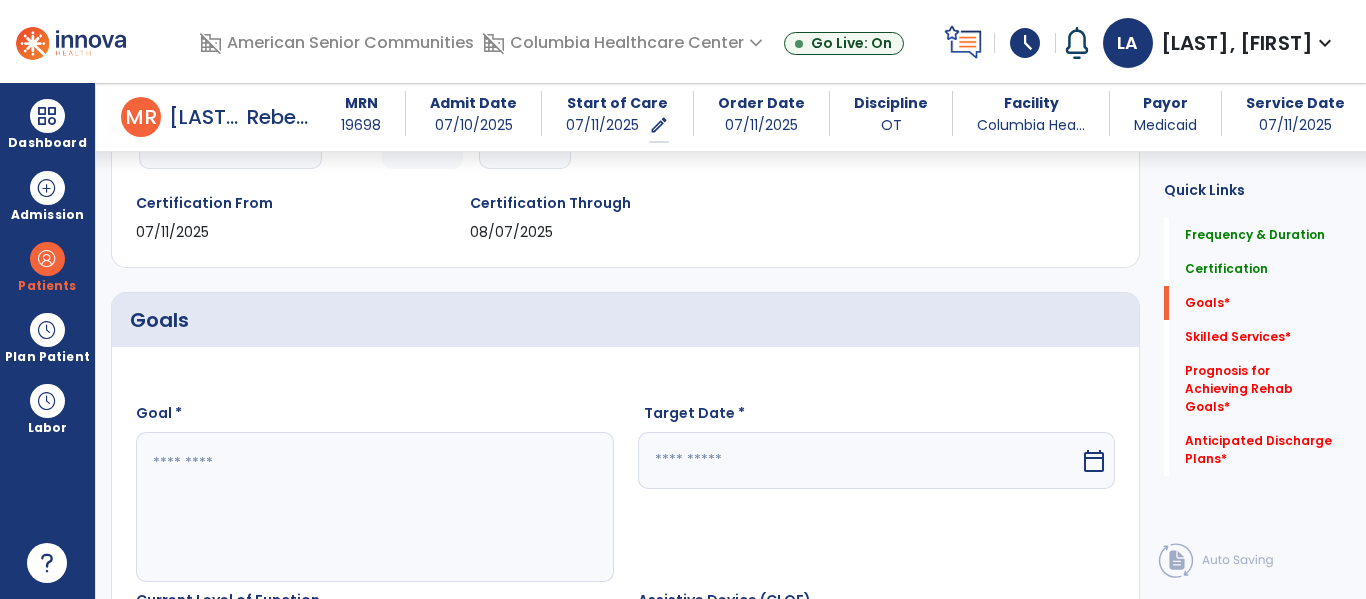click at bounding box center (374, 507) 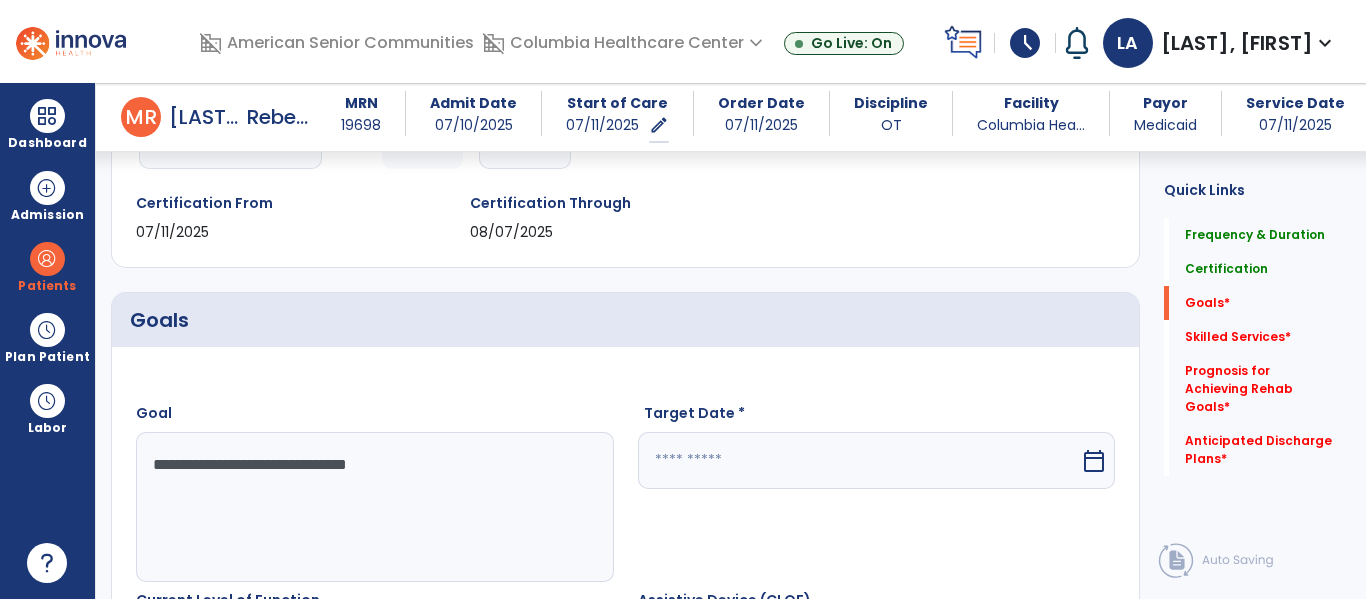 type on "**********" 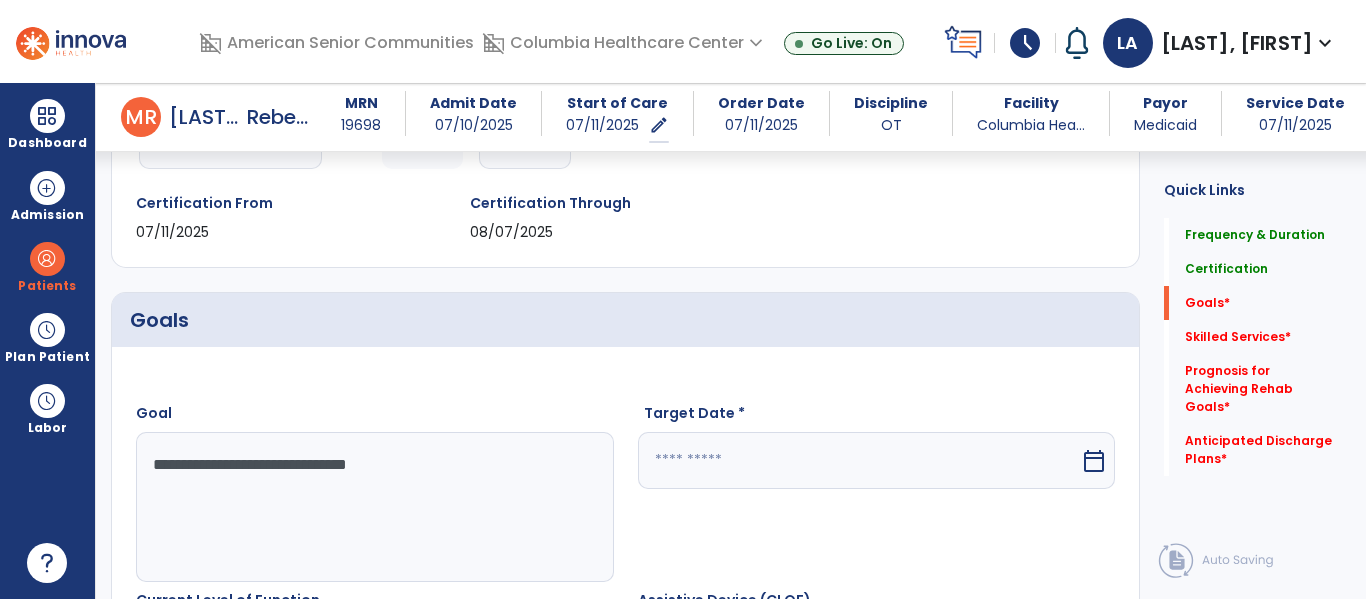 click at bounding box center (859, 460) 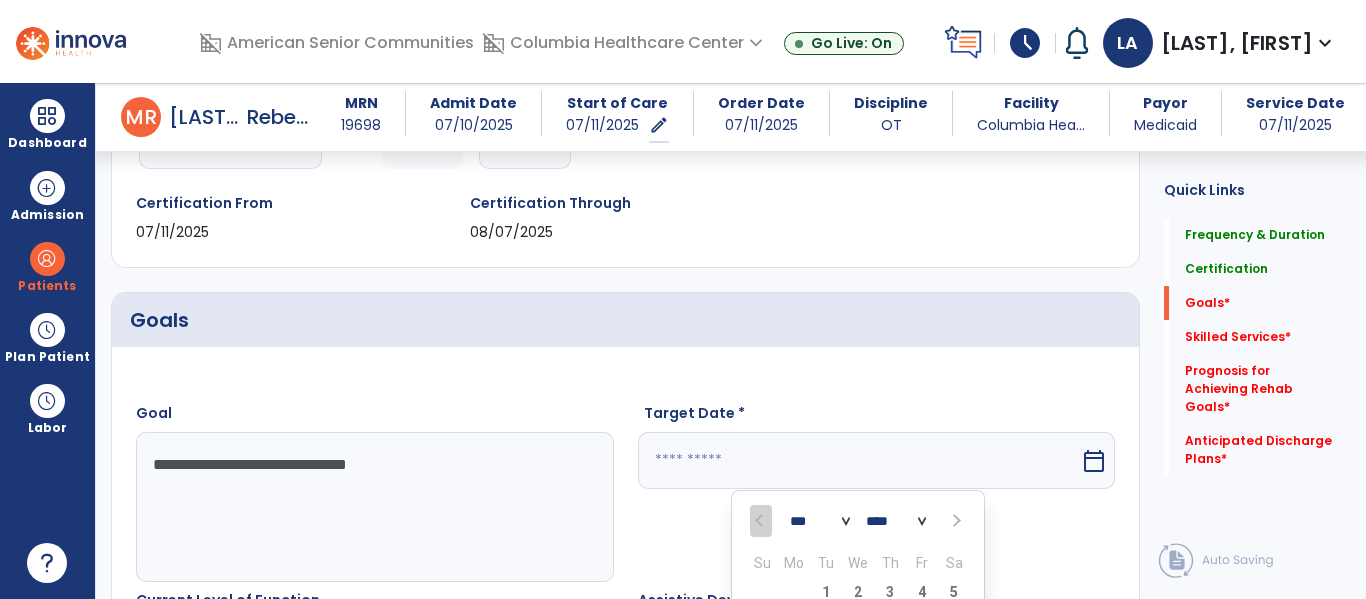 scroll, scrollTop: 611, scrollLeft: 0, axis: vertical 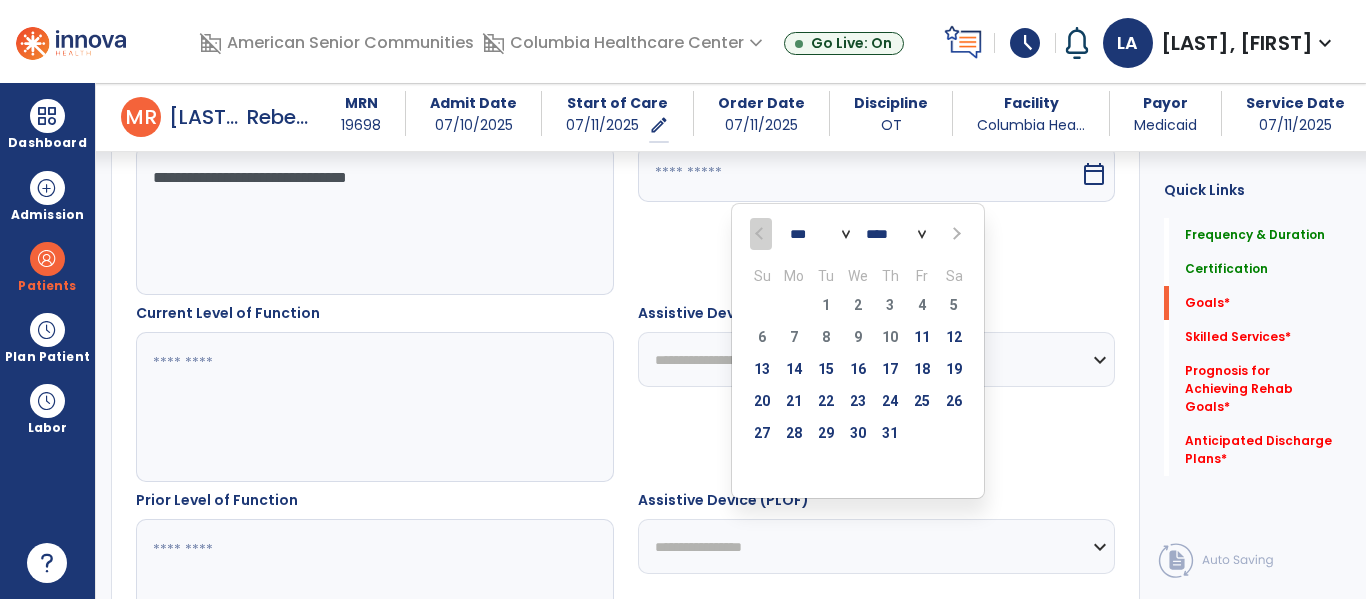 click at bounding box center [954, 234] 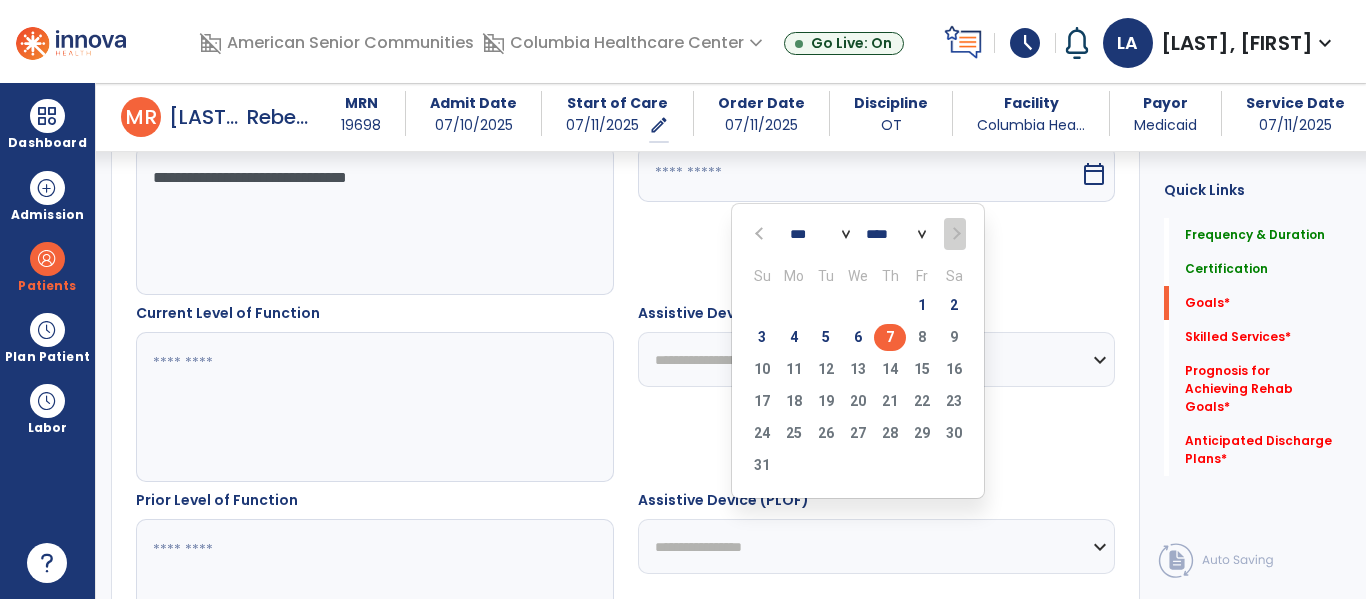click on "7" at bounding box center (890, 337) 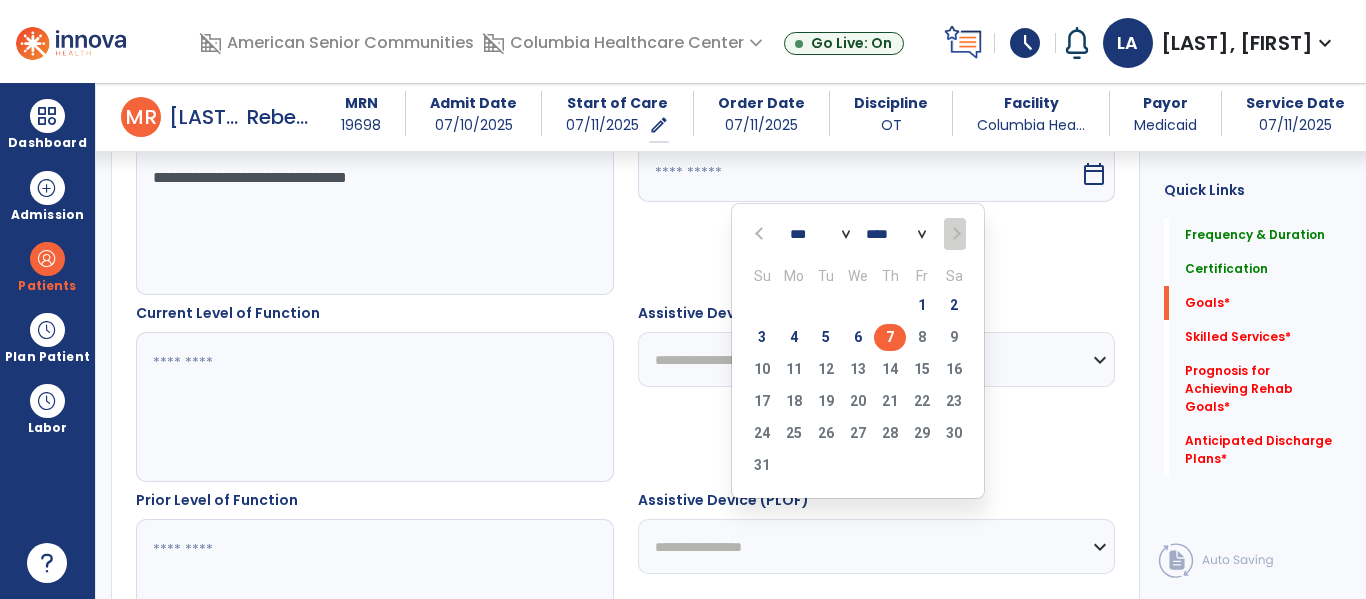 type on "********" 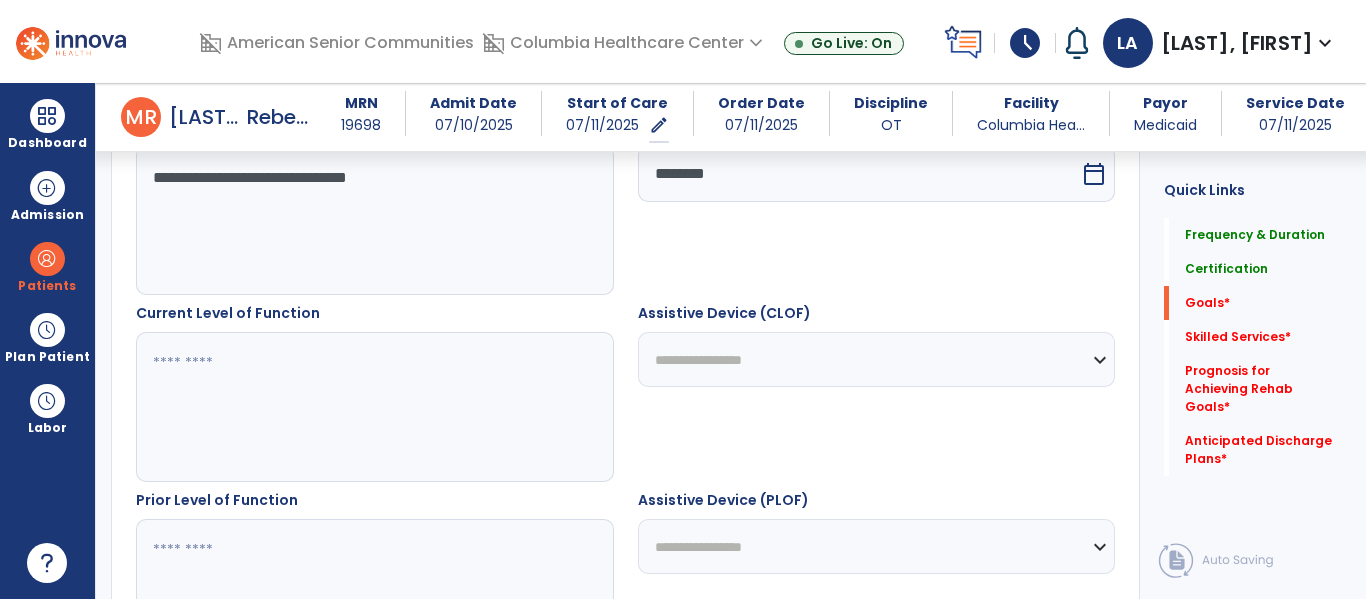 click at bounding box center (374, 407) 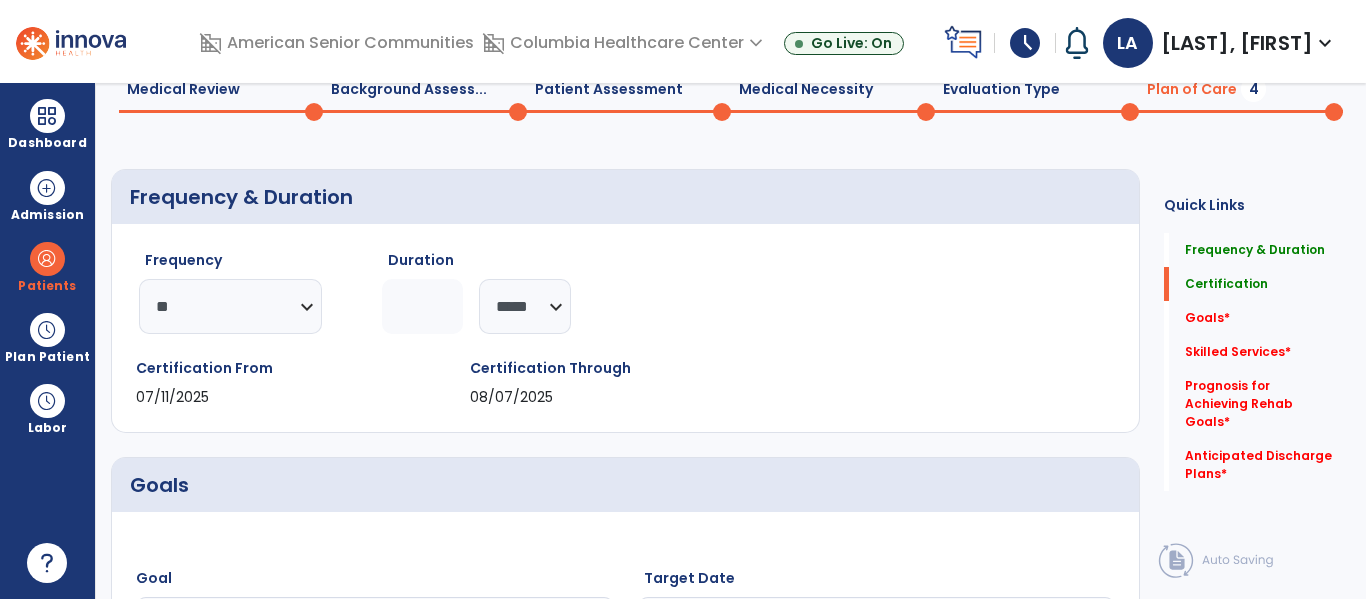 scroll, scrollTop: 0, scrollLeft: 0, axis: both 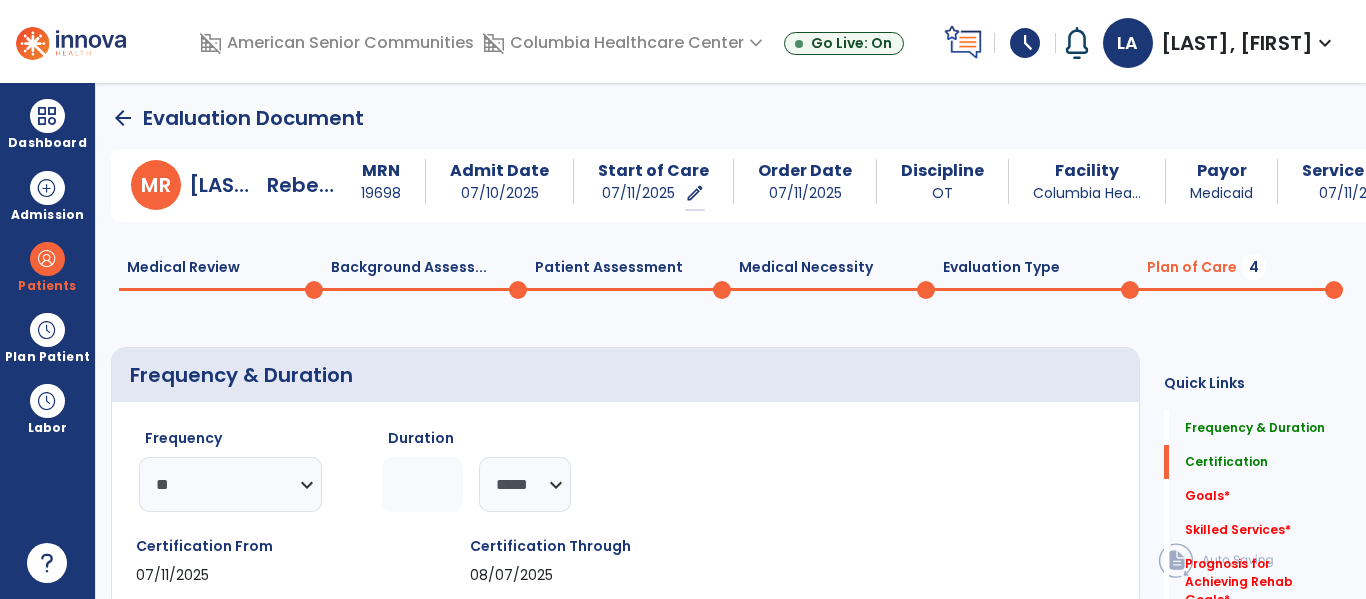 type on "**********" 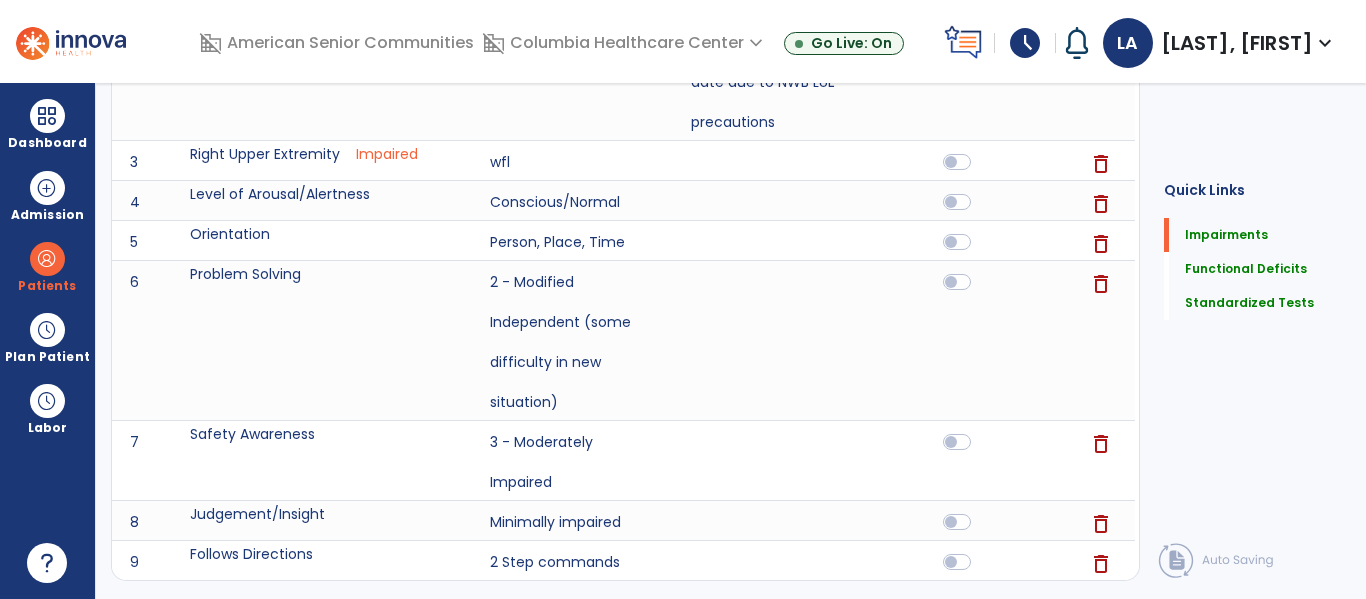 scroll, scrollTop: 0, scrollLeft: 0, axis: both 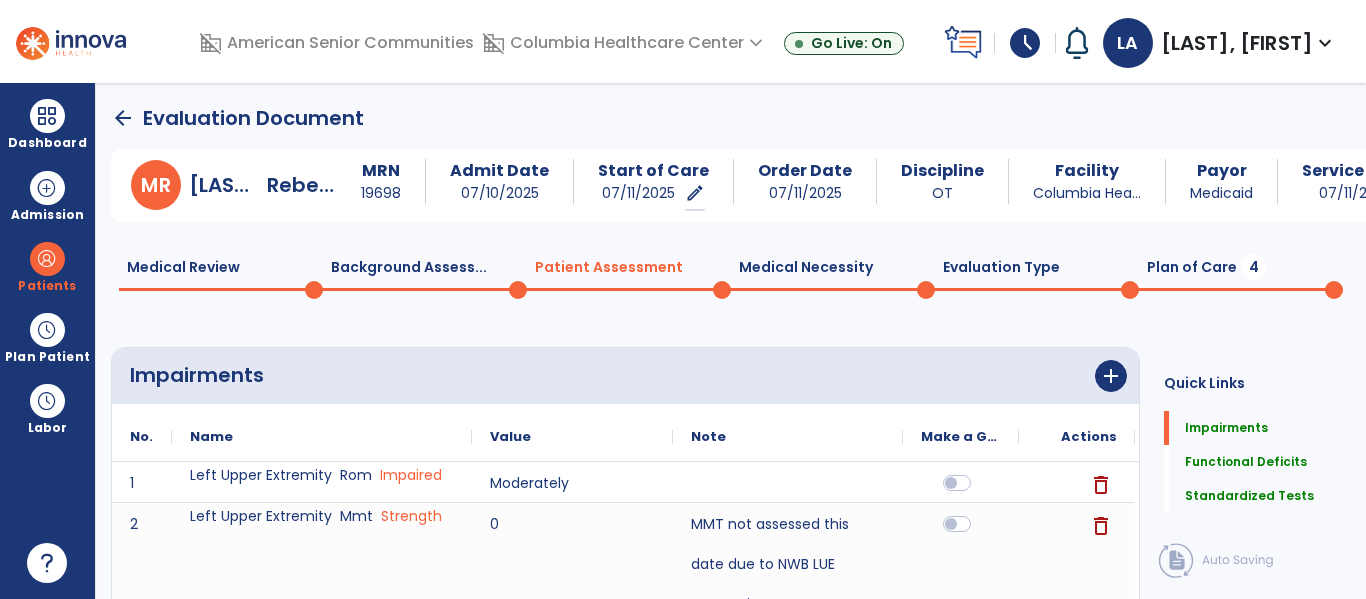 click on "Evaluation Type  0" 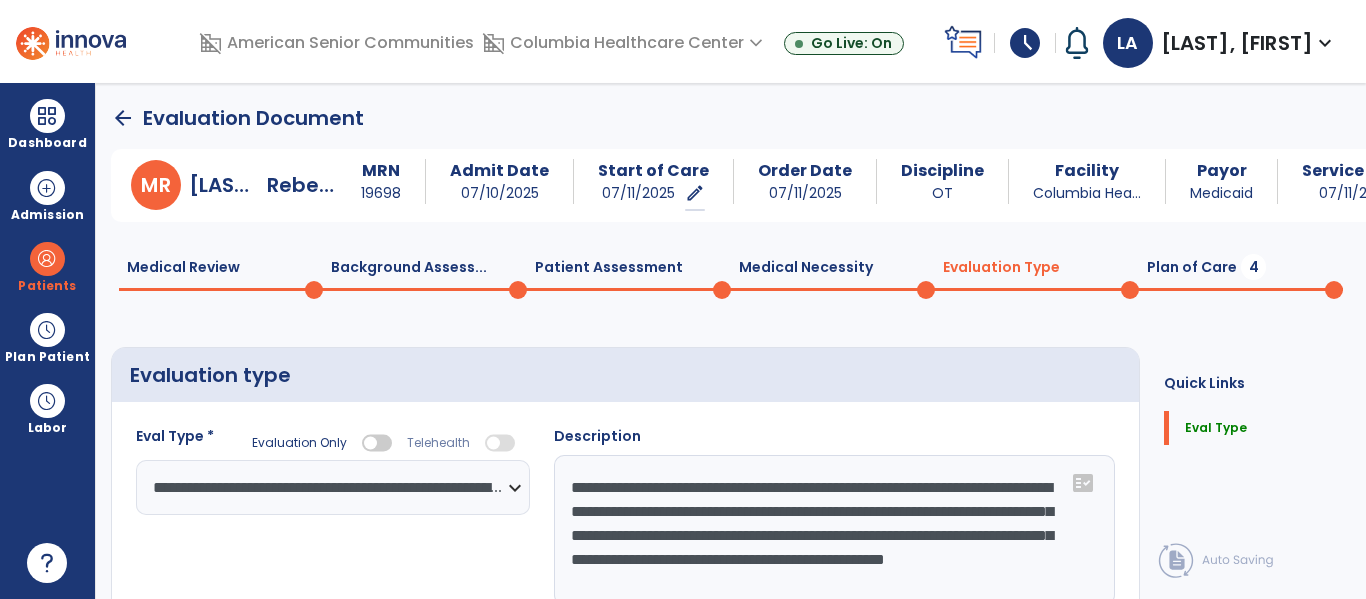 click on "Plan of Care  4" 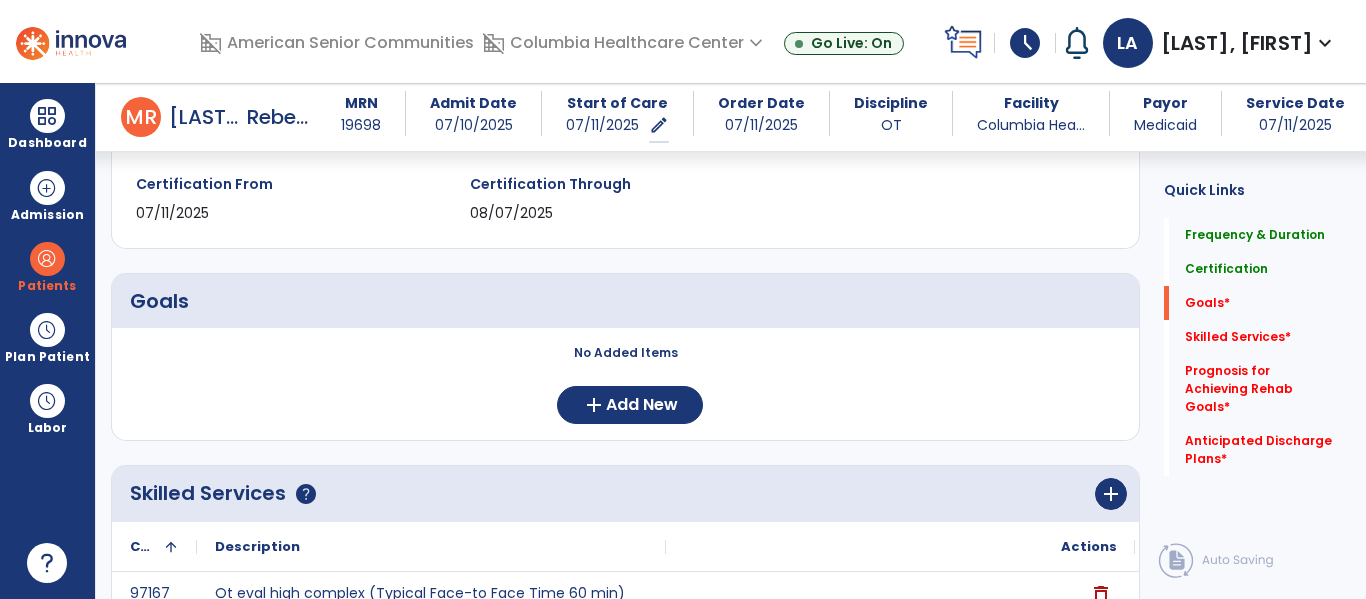 scroll, scrollTop: 315, scrollLeft: 0, axis: vertical 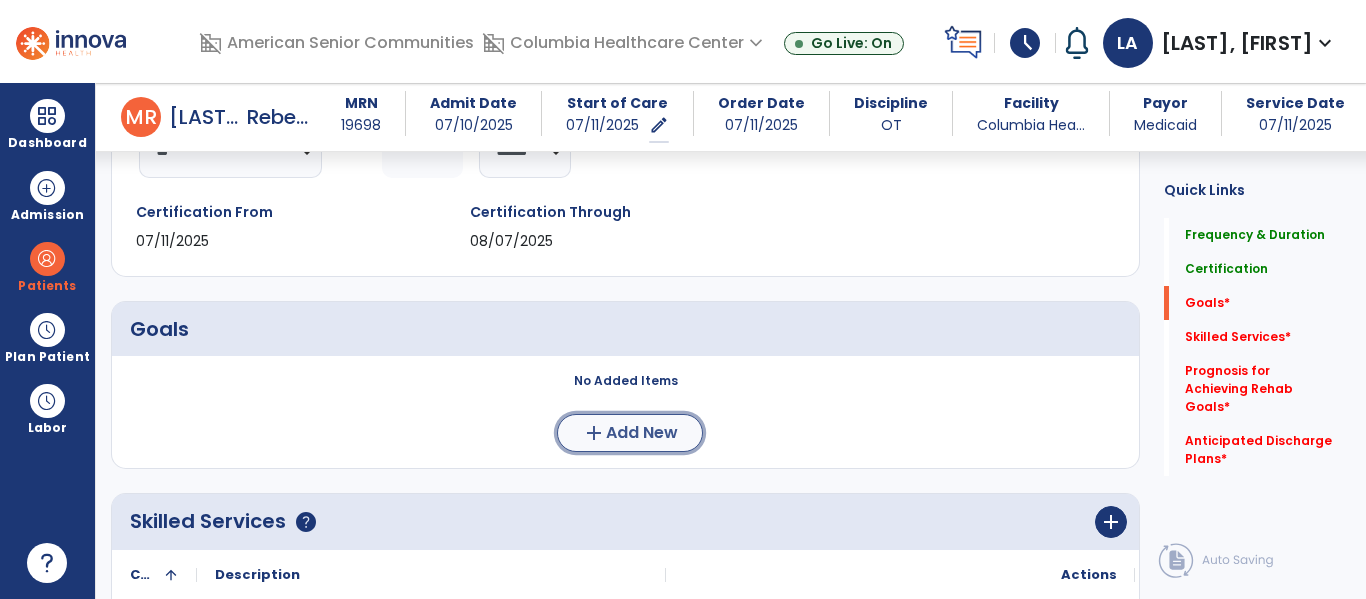 click on "add  Add New" at bounding box center (630, 433) 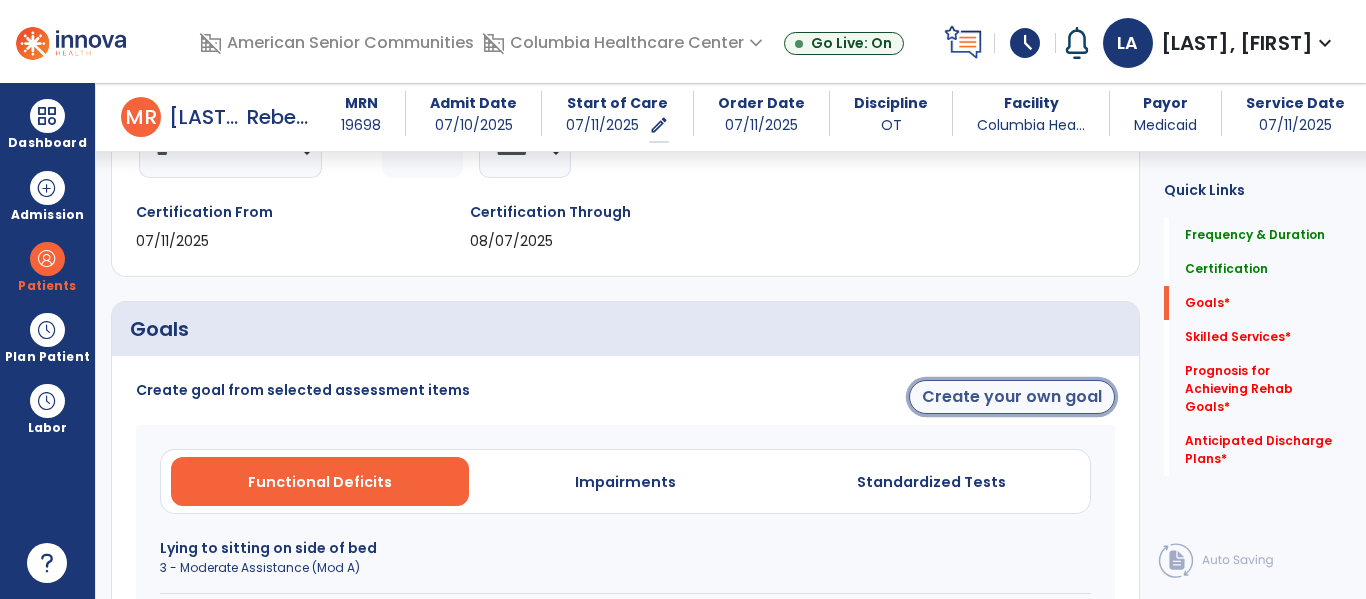 click on "Create your own goal" at bounding box center (1012, 397) 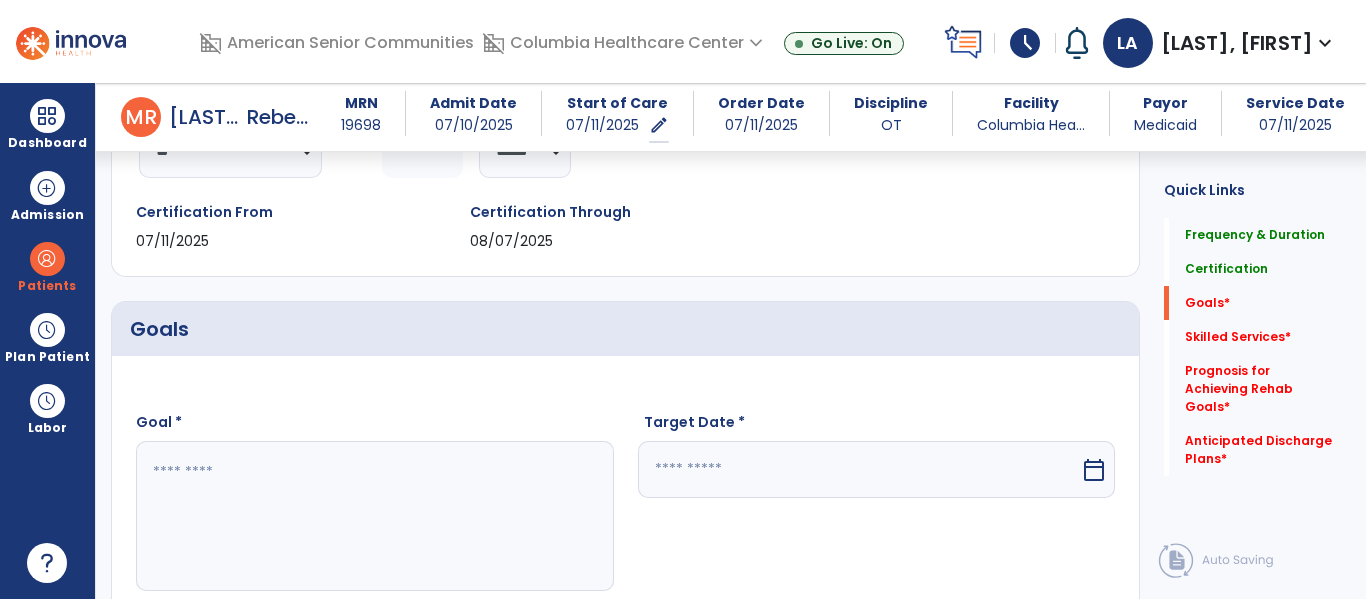click at bounding box center [374, 516] 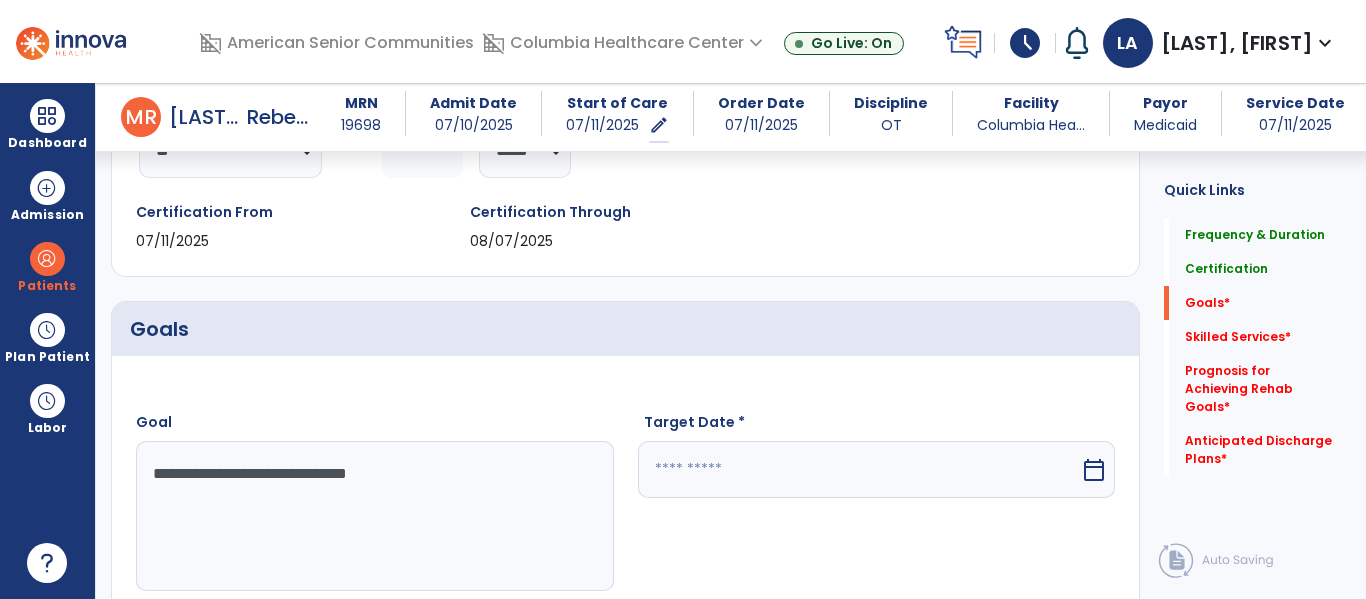 type on "**********" 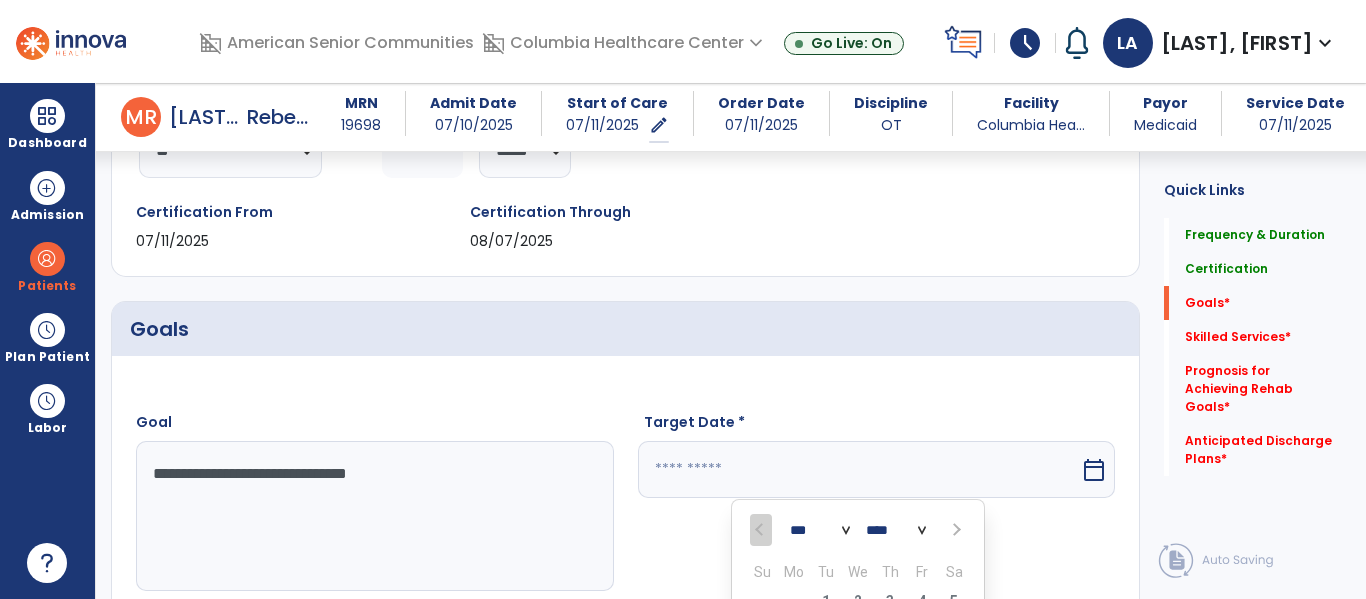 scroll, scrollTop: 611, scrollLeft: 0, axis: vertical 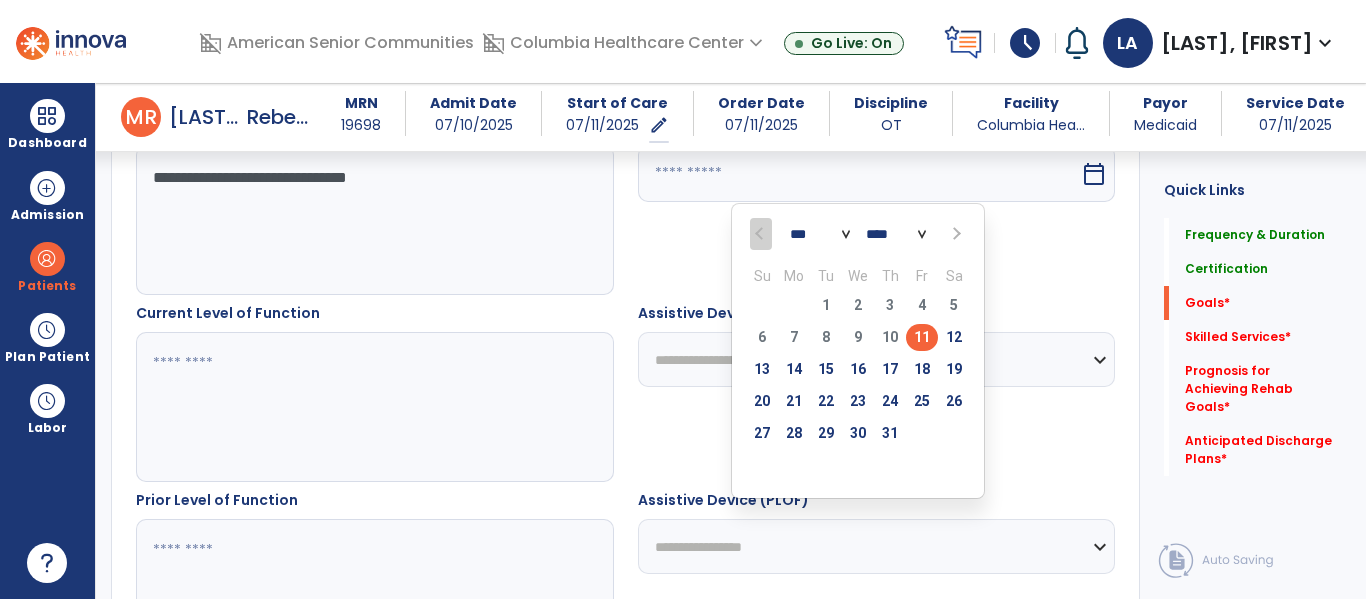 click at bounding box center [954, 234] 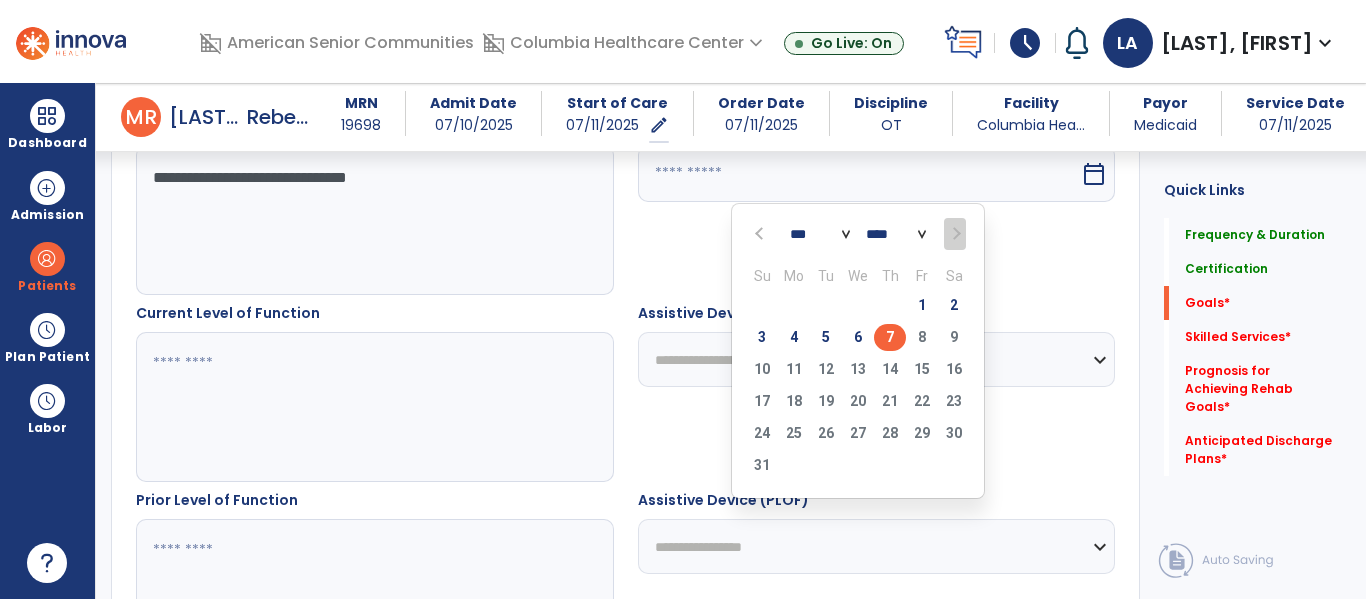 click on "7" at bounding box center (890, 337) 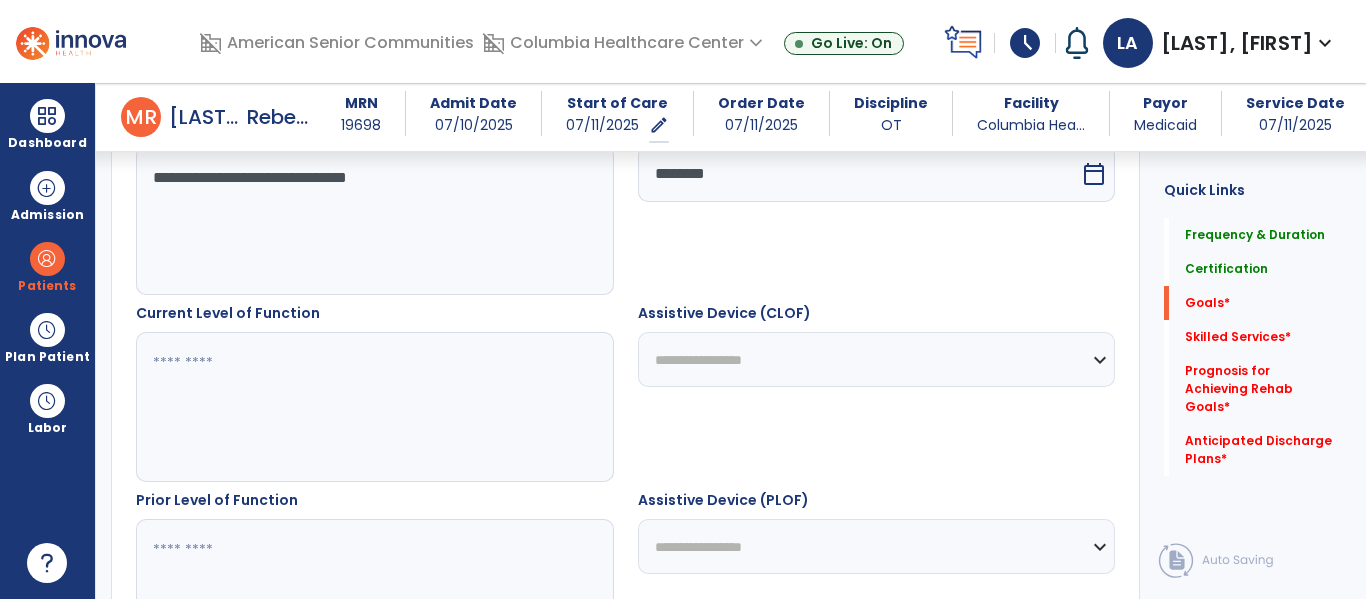 click at bounding box center [374, 407] 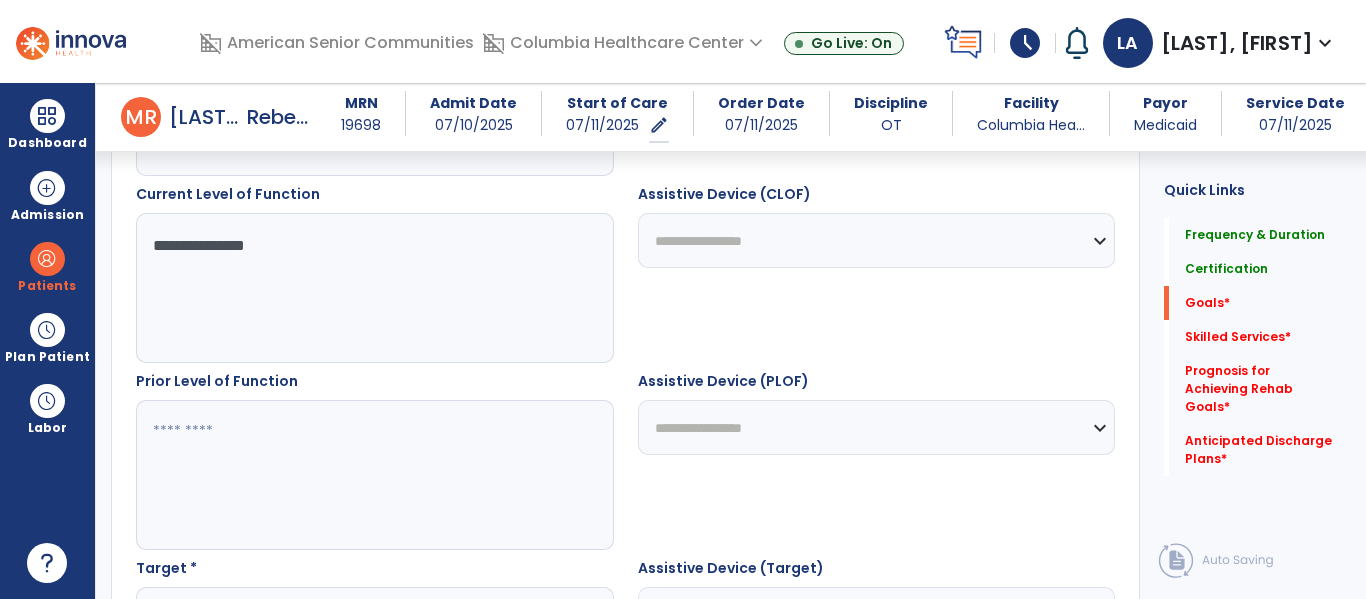 scroll, scrollTop: 759, scrollLeft: 0, axis: vertical 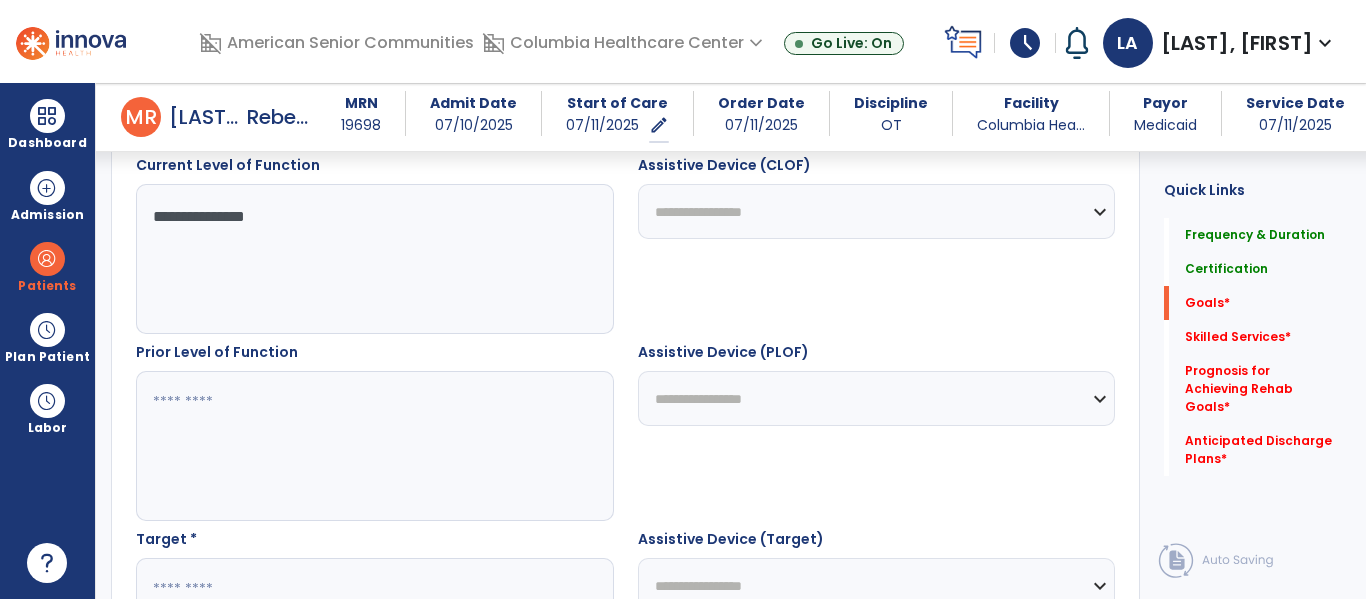 type on "**********" 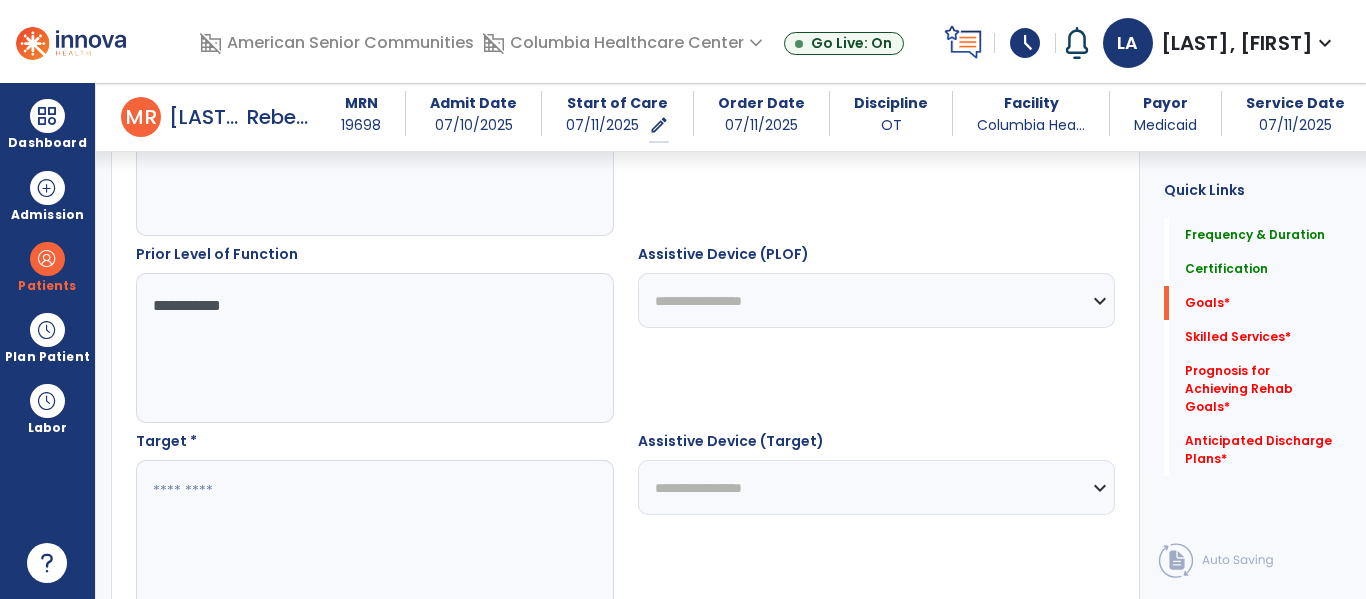 scroll, scrollTop: 893, scrollLeft: 0, axis: vertical 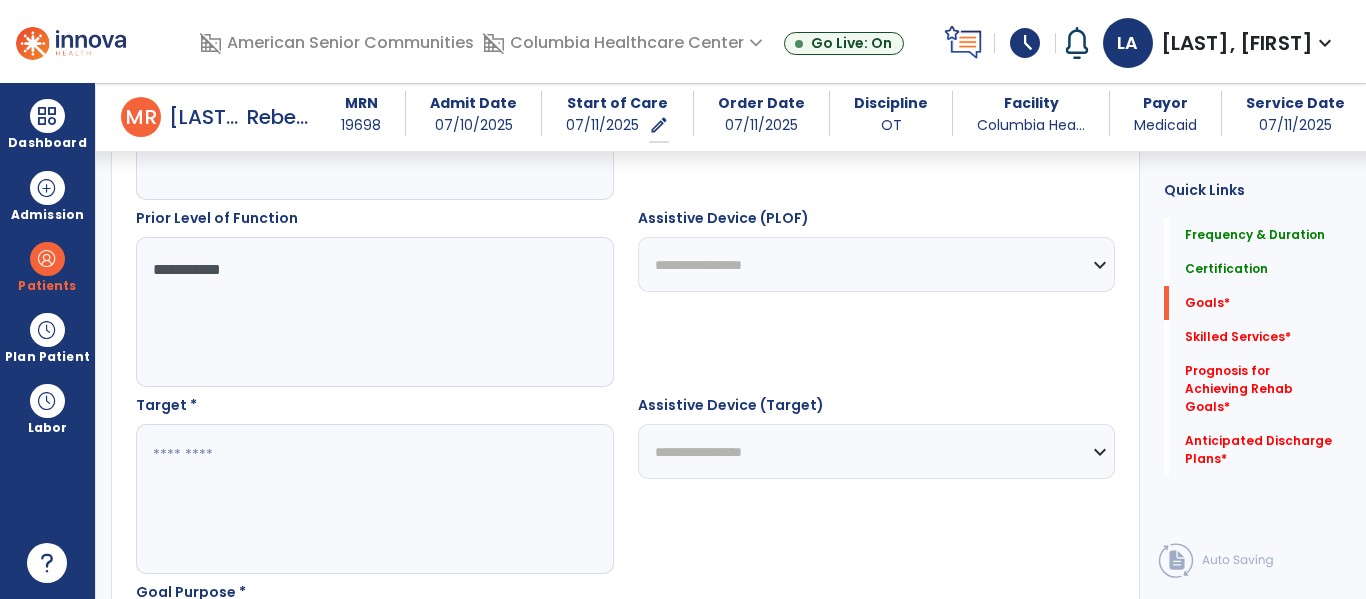 type on "**********" 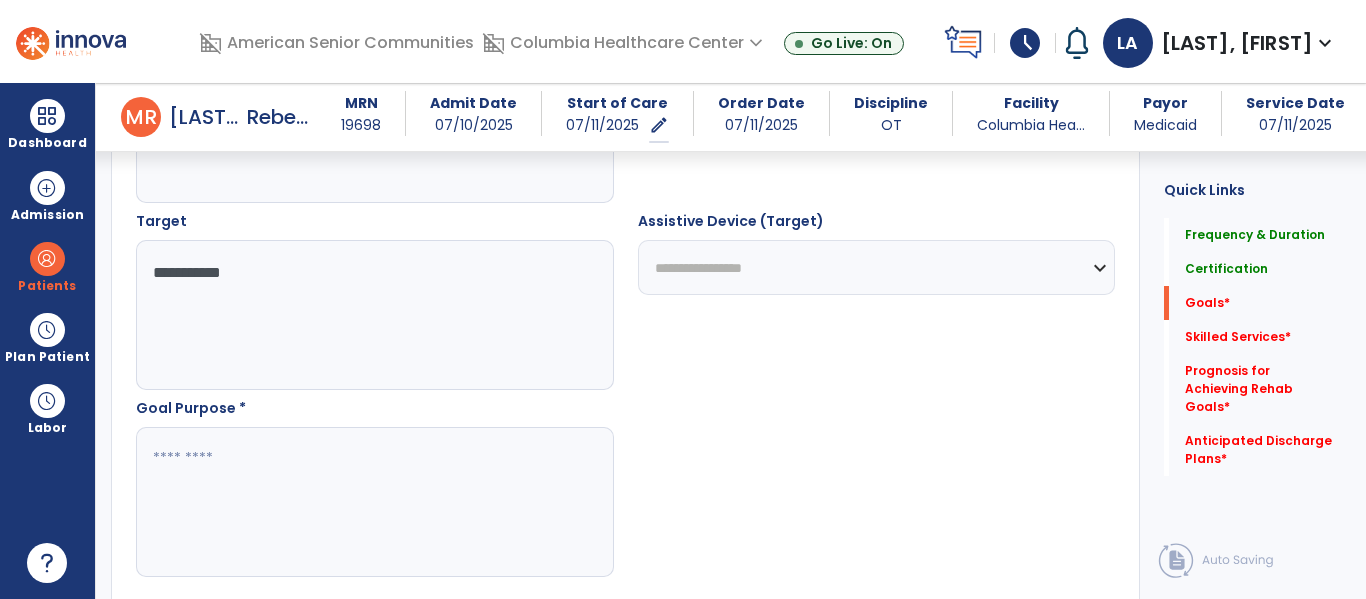 scroll, scrollTop: 1080, scrollLeft: 0, axis: vertical 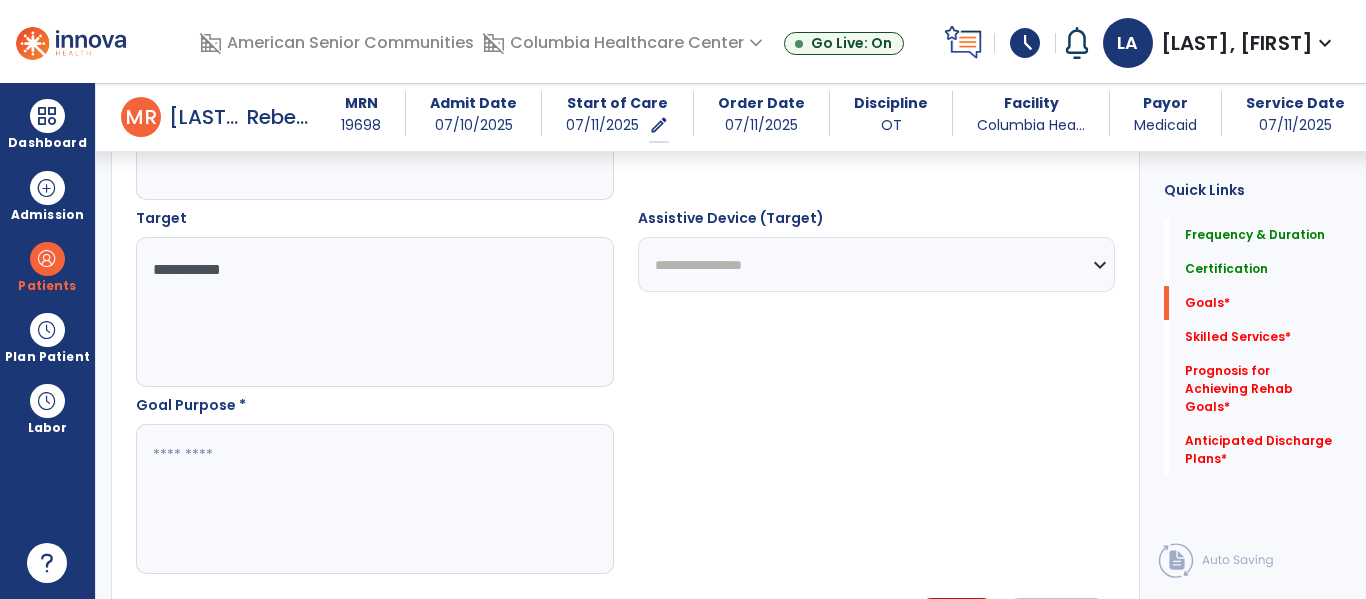 type on "**********" 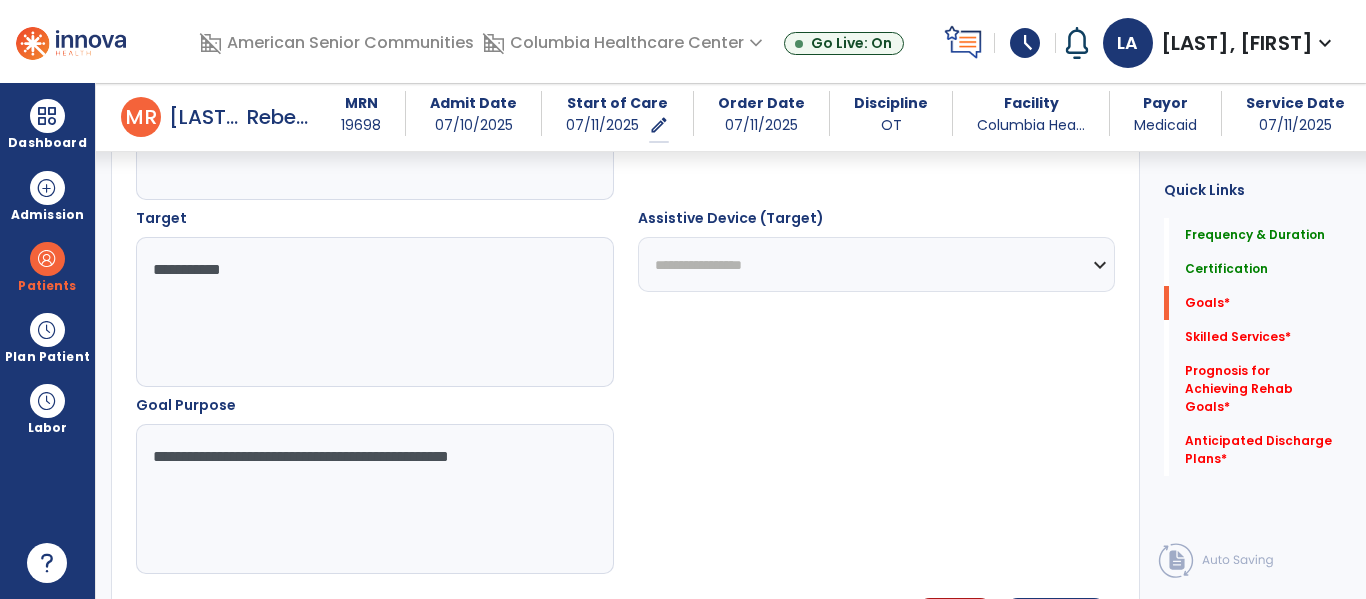 drag, startPoint x: 250, startPoint y: 469, endPoint x: 125, endPoint y: 452, distance: 126.1507 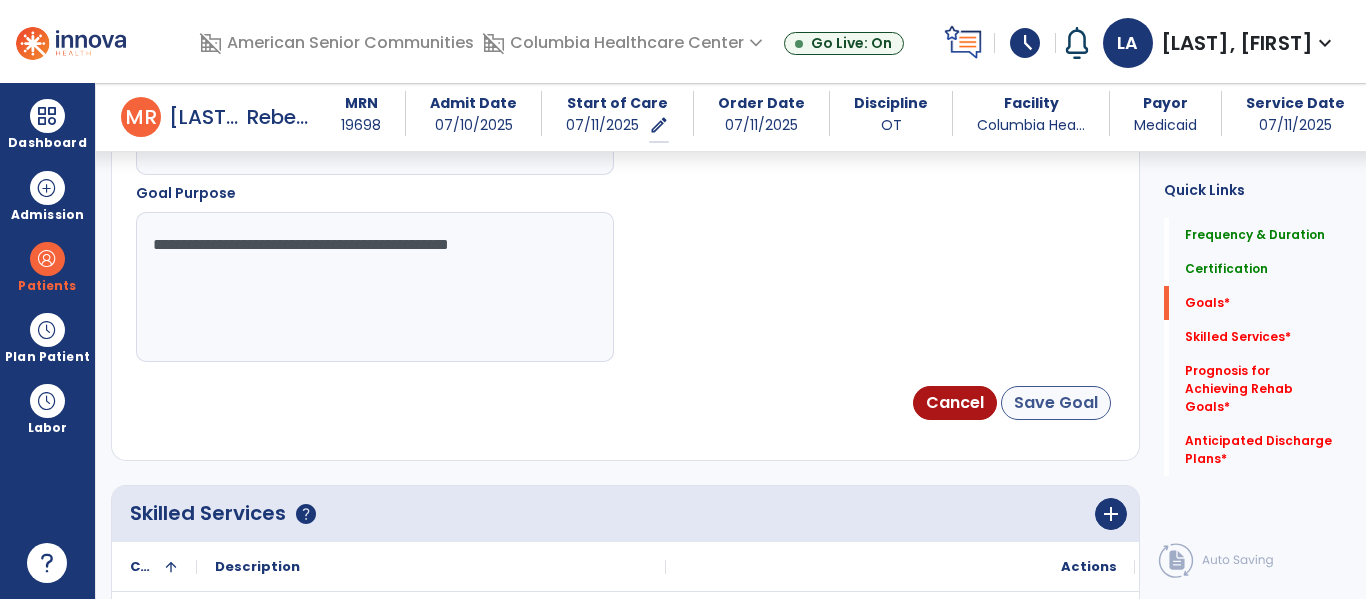 type on "**********" 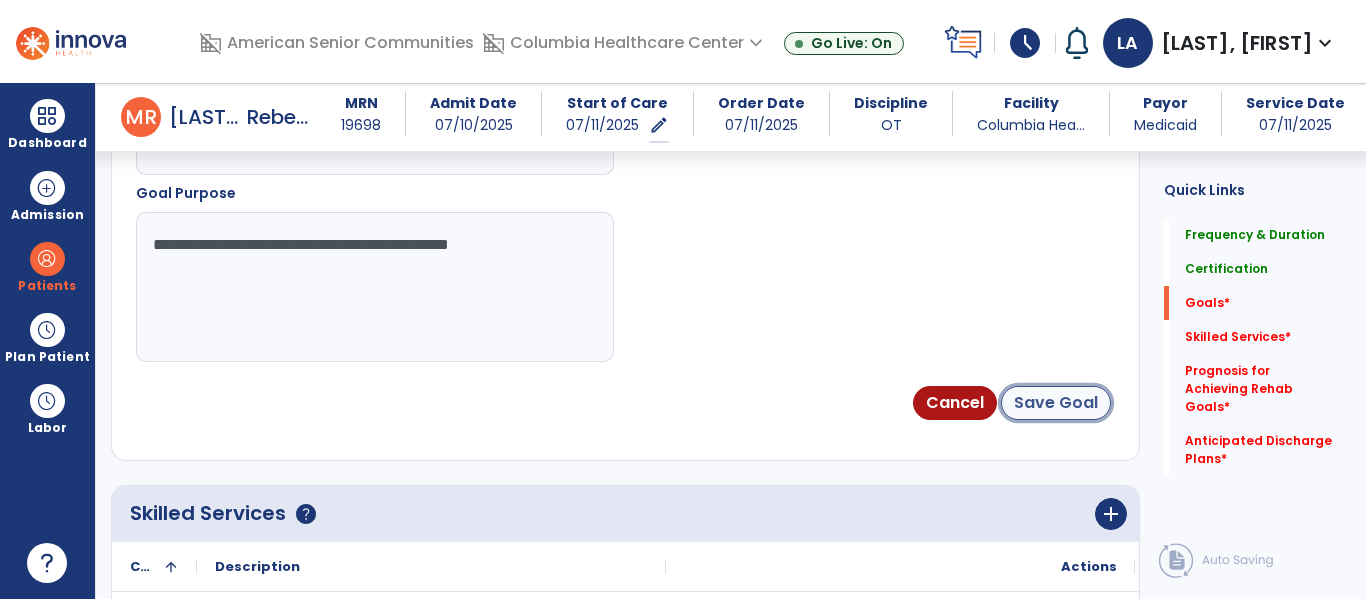 click on "Save Goal" at bounding box center (1056, 403) 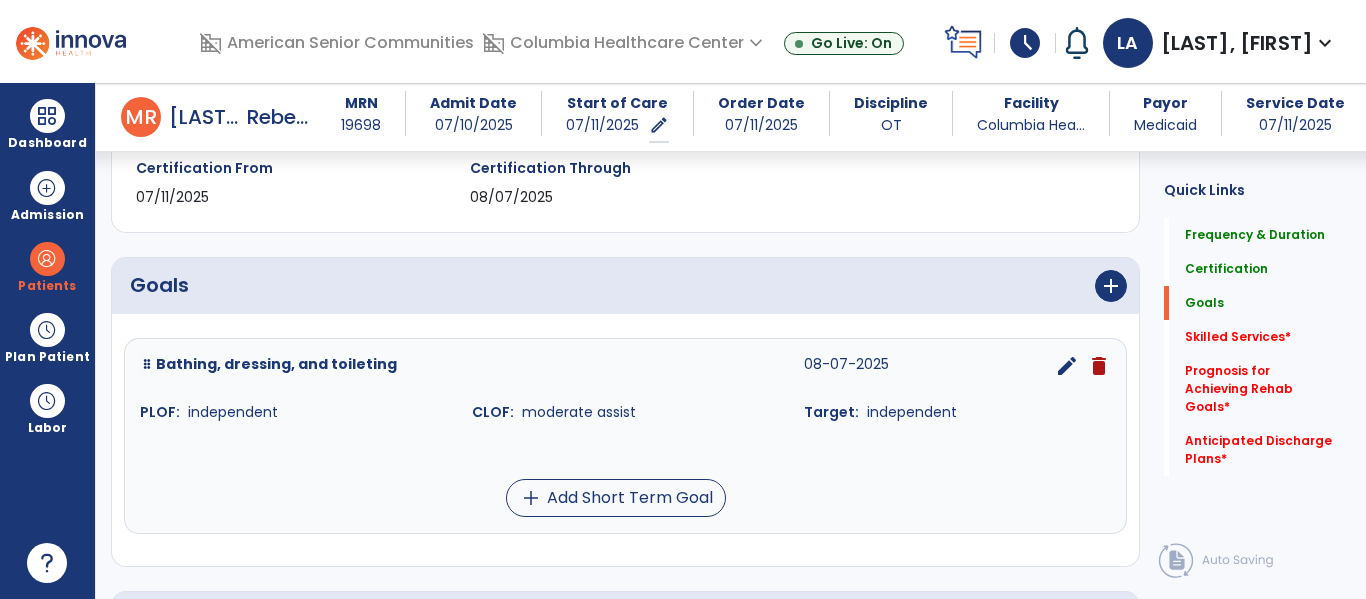 scroll, scrollTop: 375, scrollLeft: 0, axis: vertical 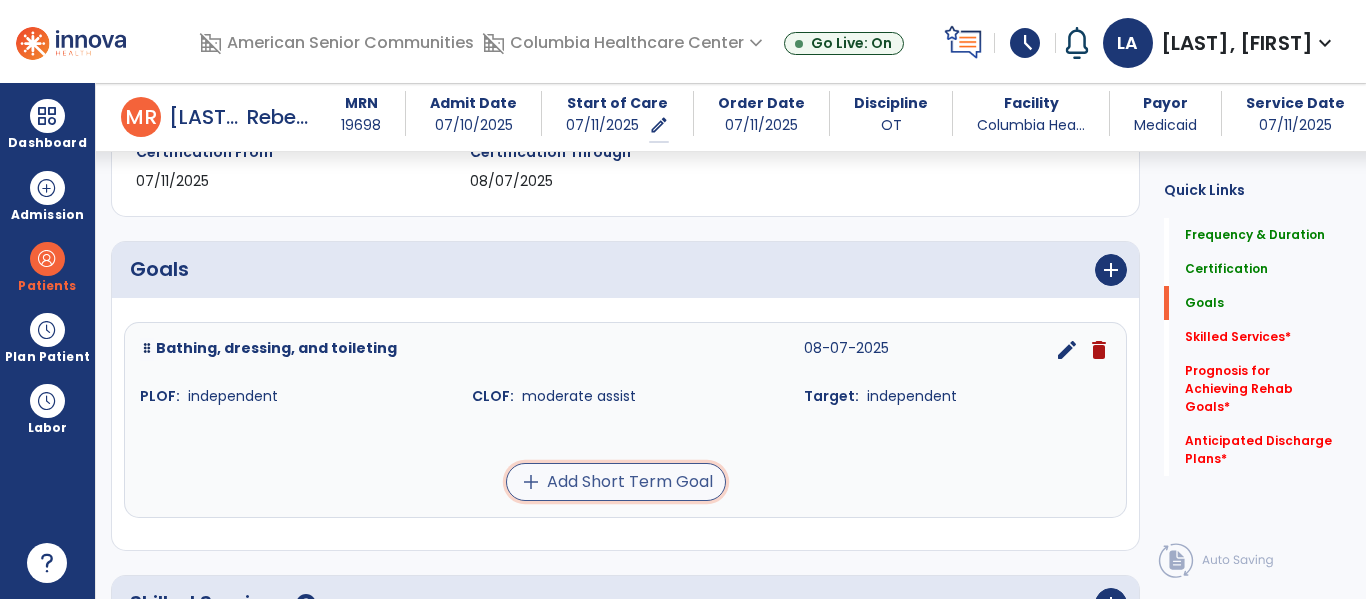click on "add  Add Short Term Goal" at bounding box center (616, 482) 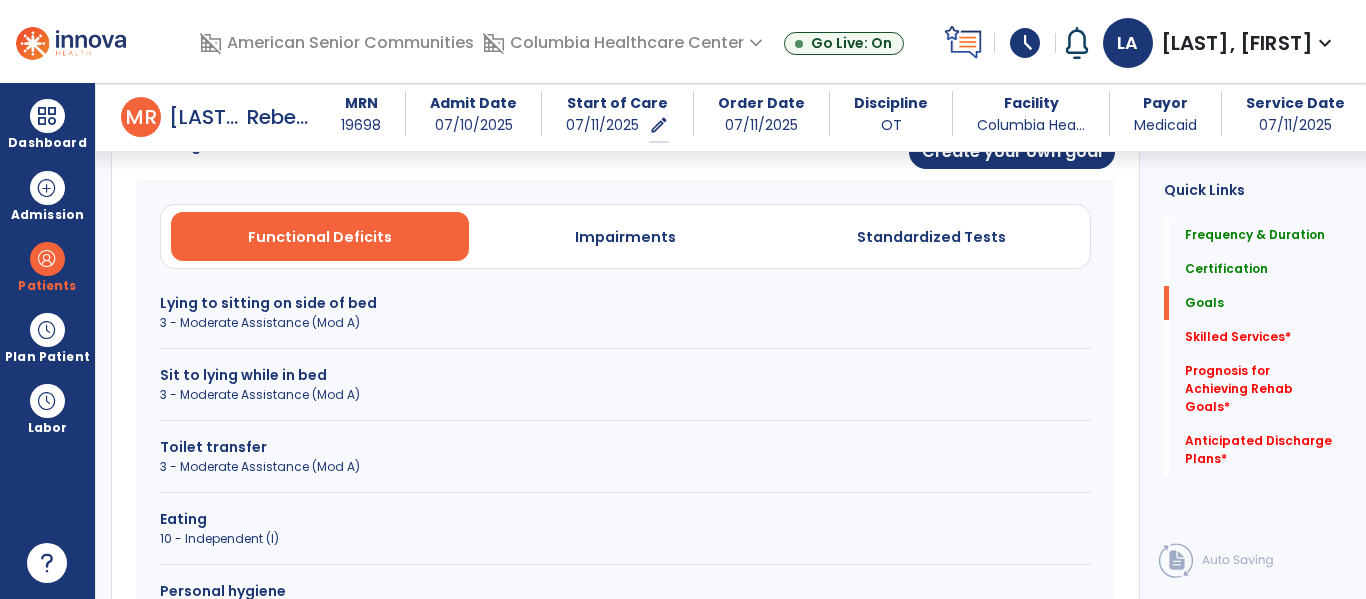 scroll, scrollTop: 561, scrollLeft: 0, axis: vertical 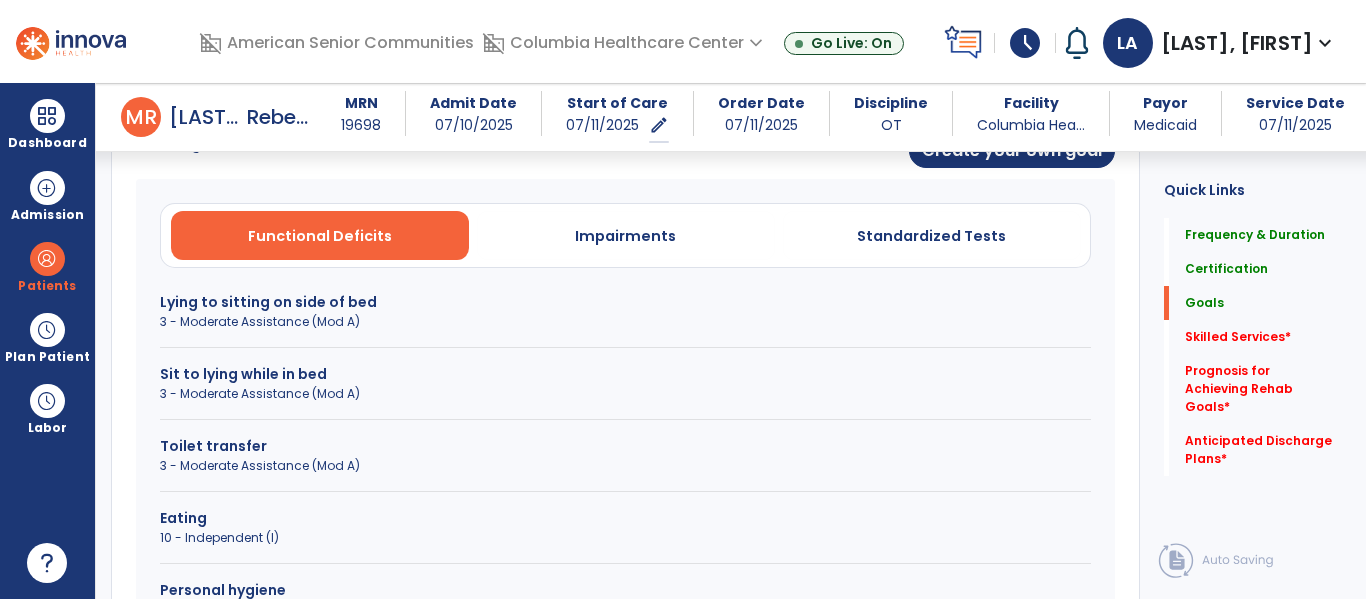 click on "3 - Moderate Assistance (Mod A)" at bounding box center [625, 466] 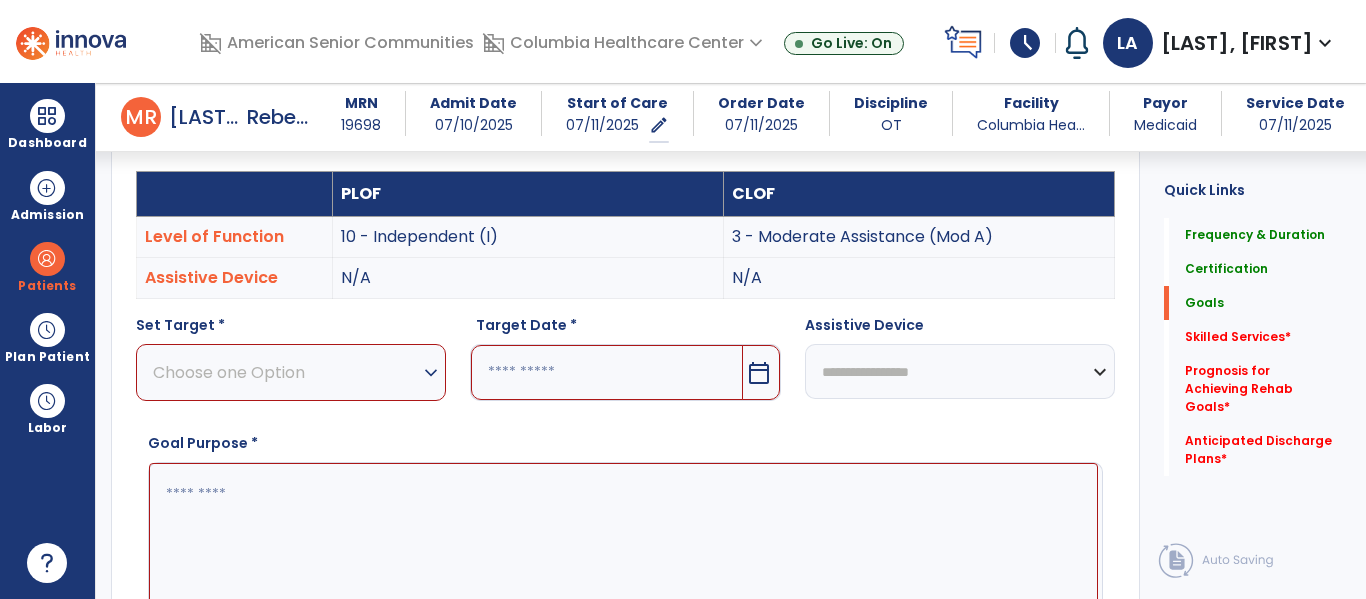 click on "expand_more" at bounding box center [431, 373] 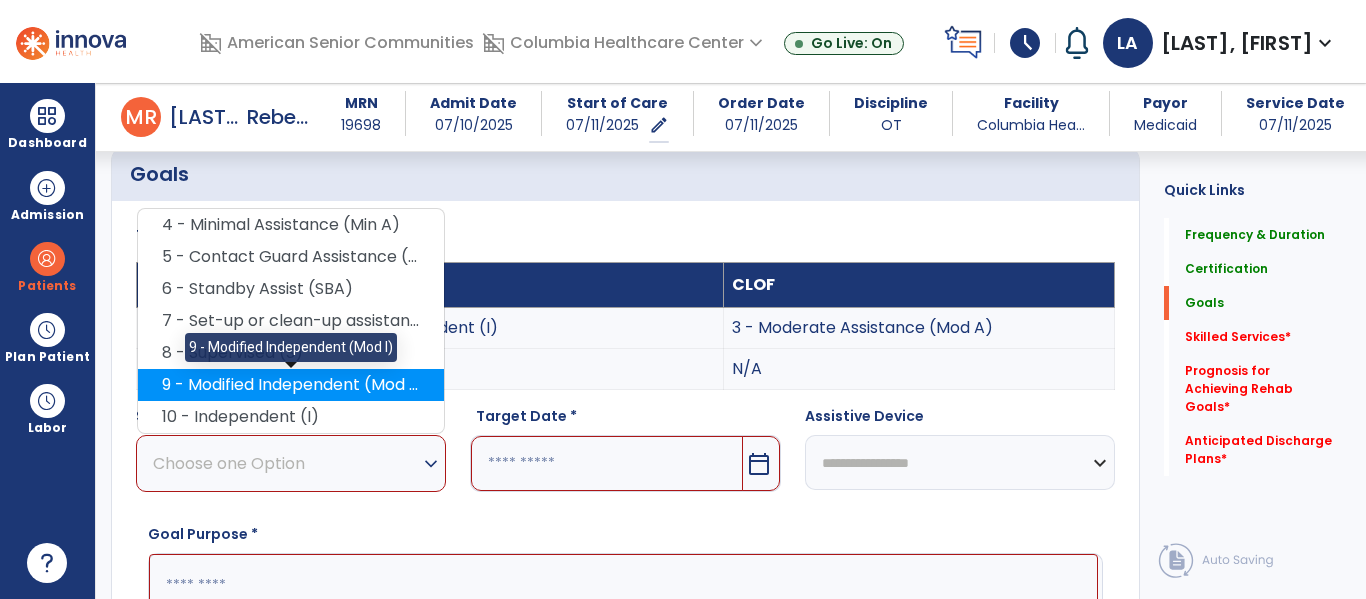 scroll, scrollTop: 442, scrollLeft: 0, axis: vertical 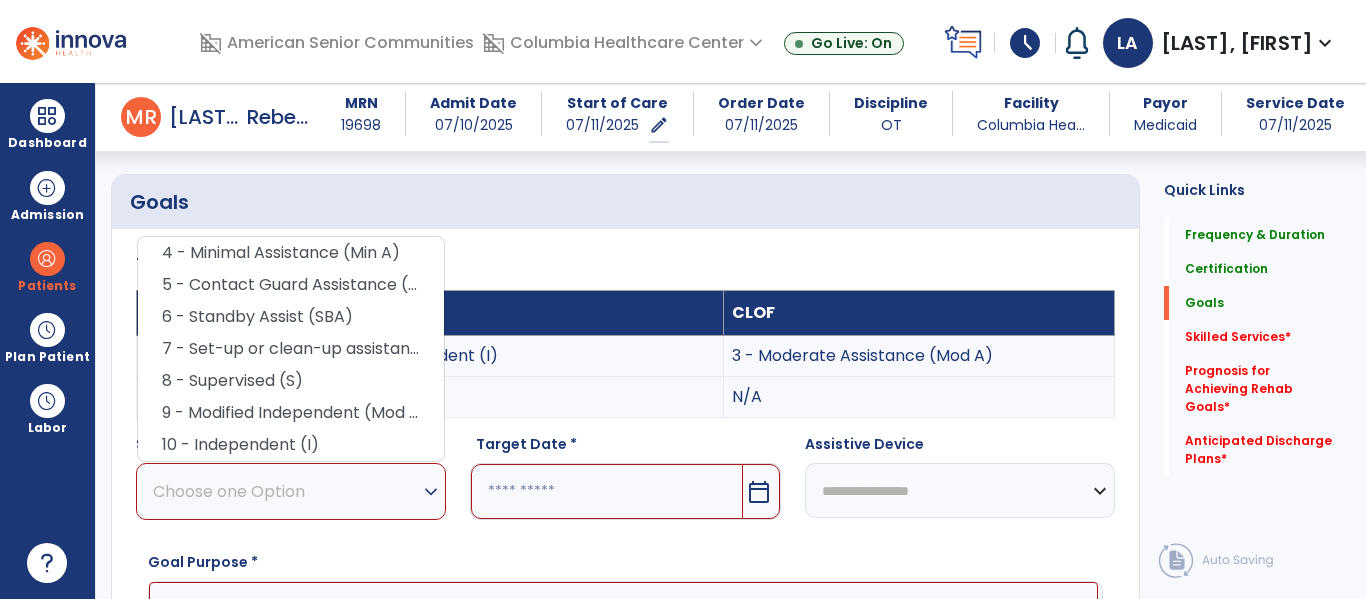 click on "4 - Minimal Assistance (Min A)" at bounding box center (291, 253) 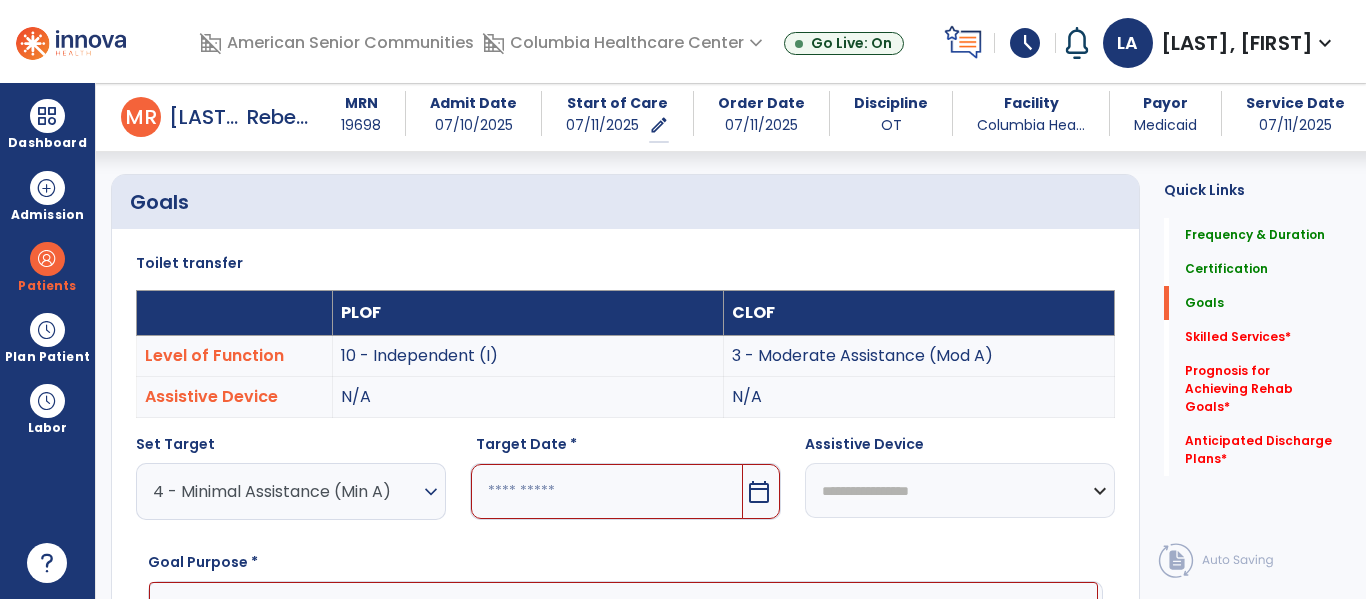 click on "calendar_today" at bounding box center [759, 492] 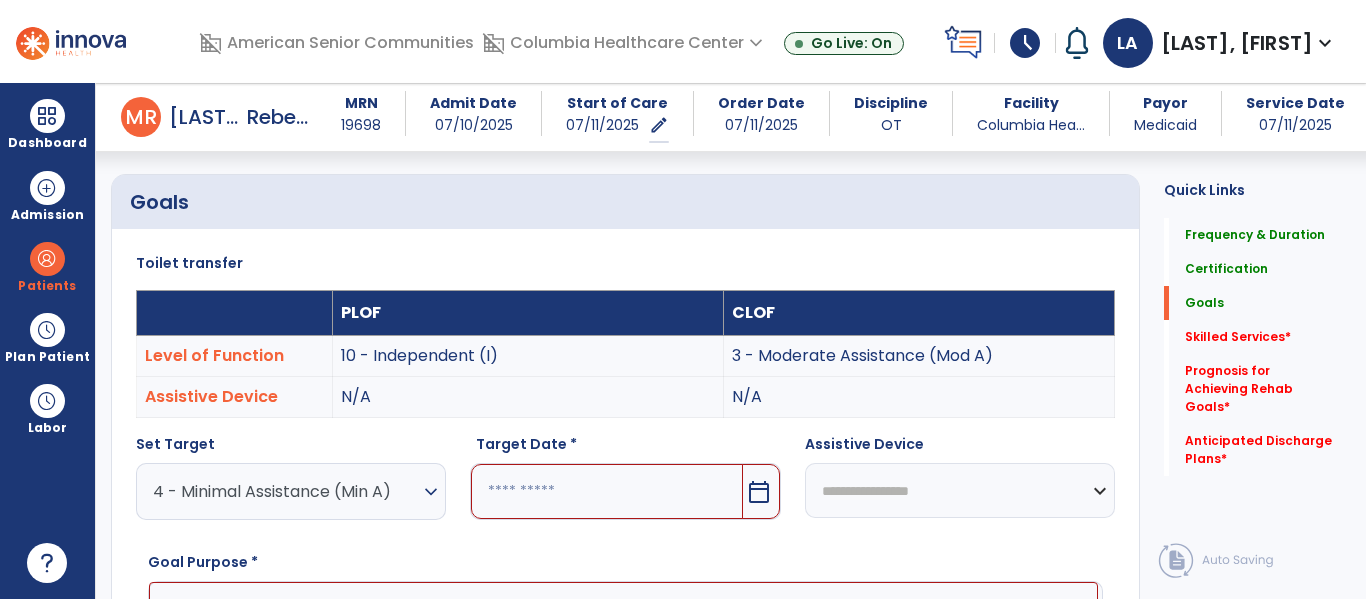 scroll, scrollTop: 760, scrollLeft: 0, axis: vertical 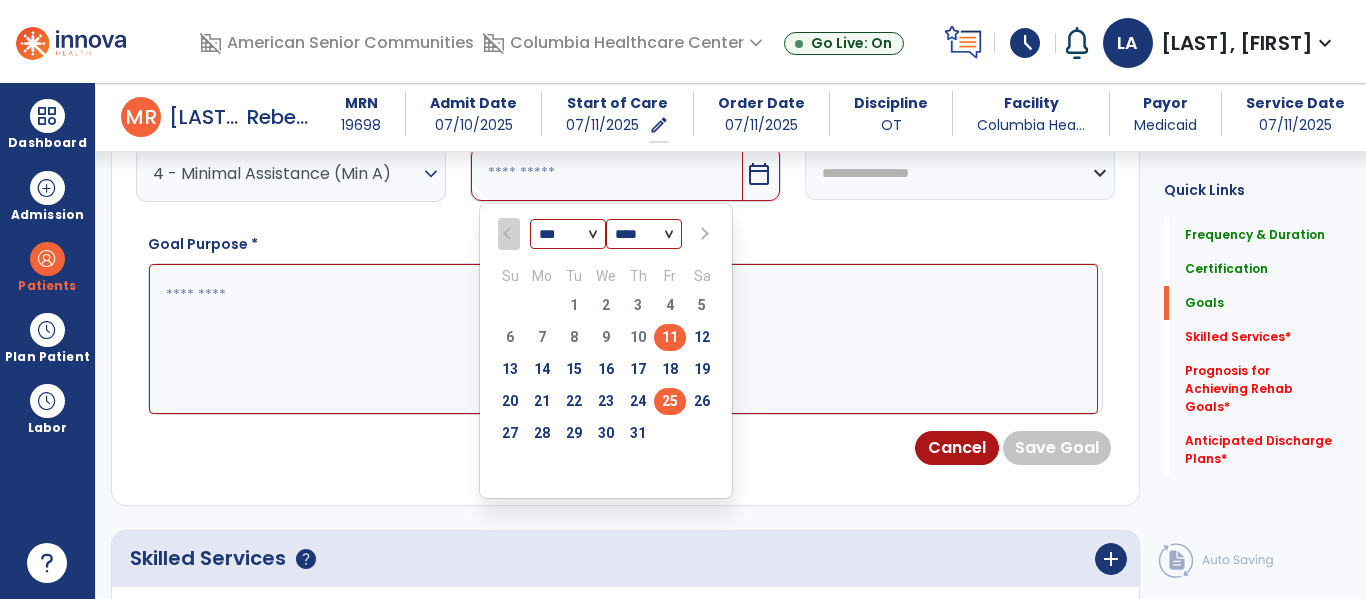 click on "25" at bounding box center [670, 401] 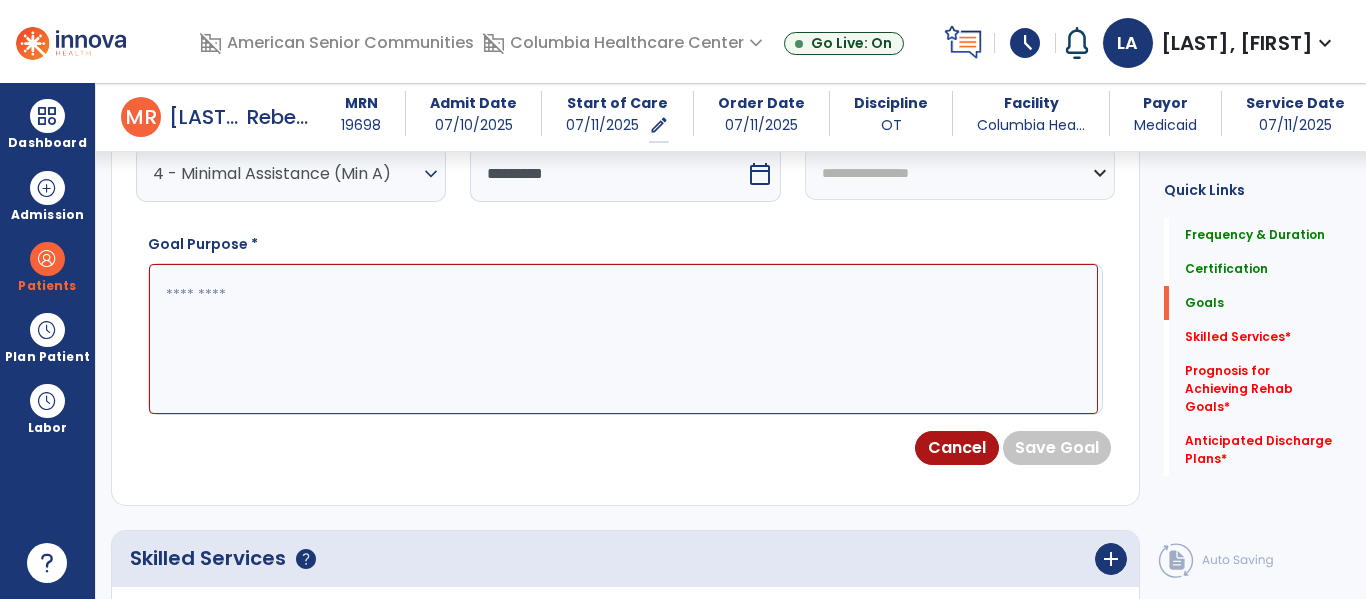 click at bounding box center [623, 339] 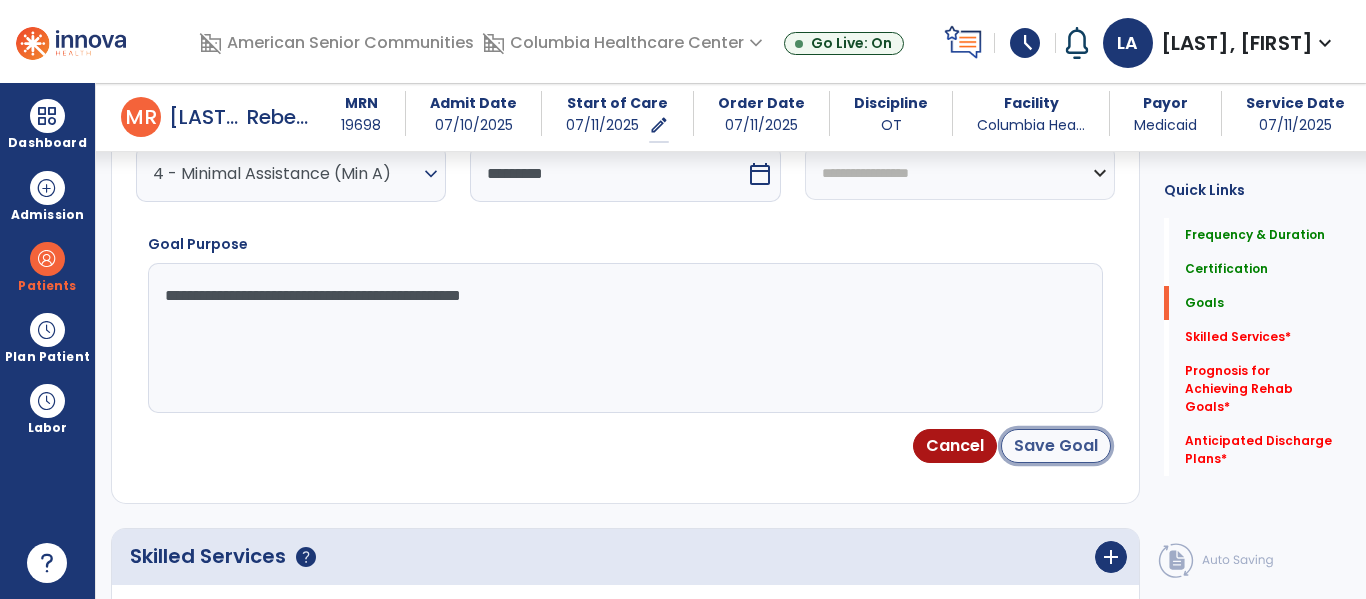 click on "Save Goal" at bounding box center (1056, 446) 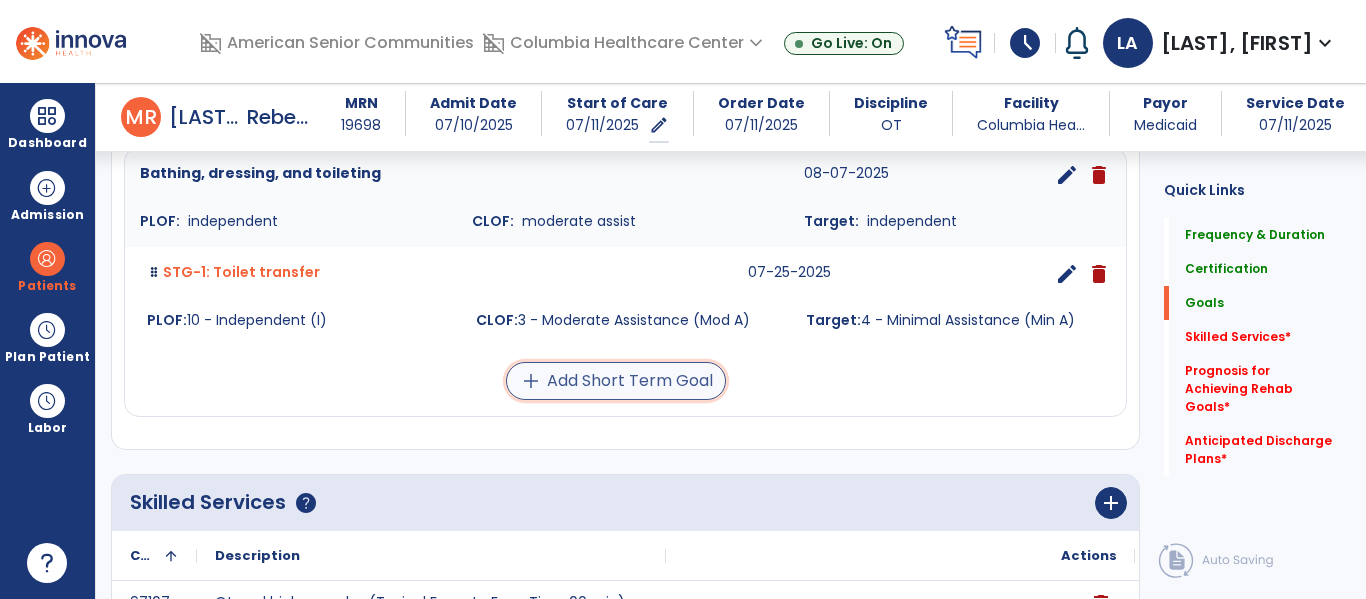 click on "add  Add Short Term Goal" at bounding box center (616, 381) 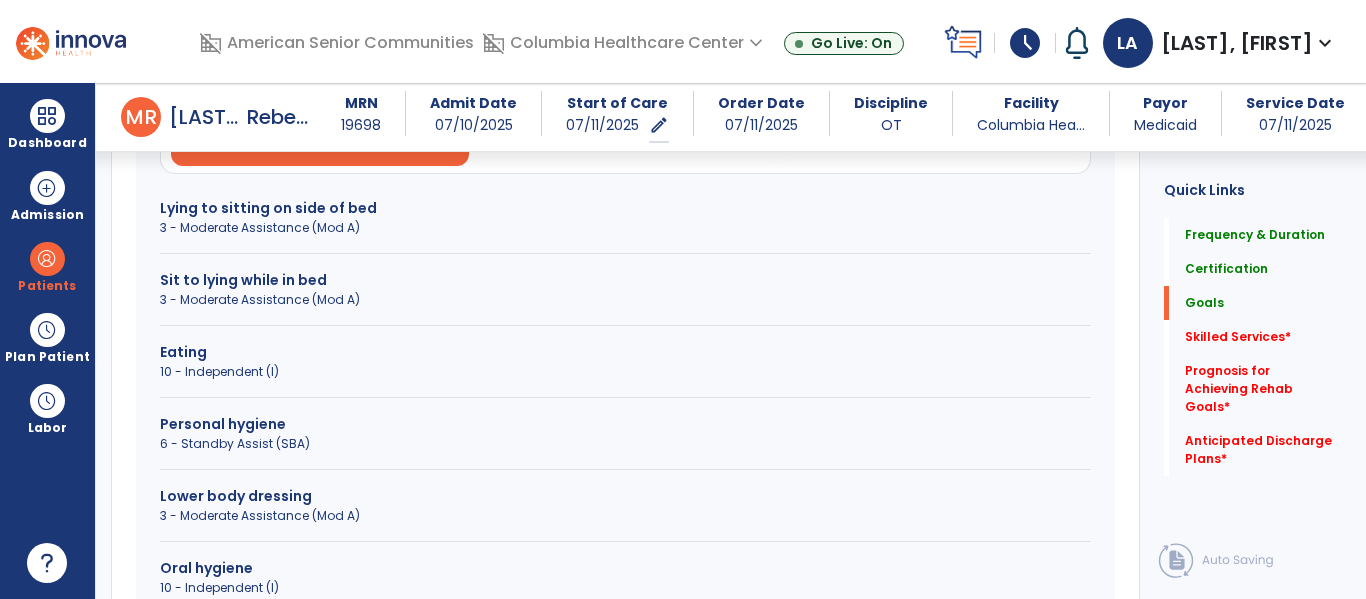 scroll, scrollTop: 681, scrollLeft: 0, axis: vertical 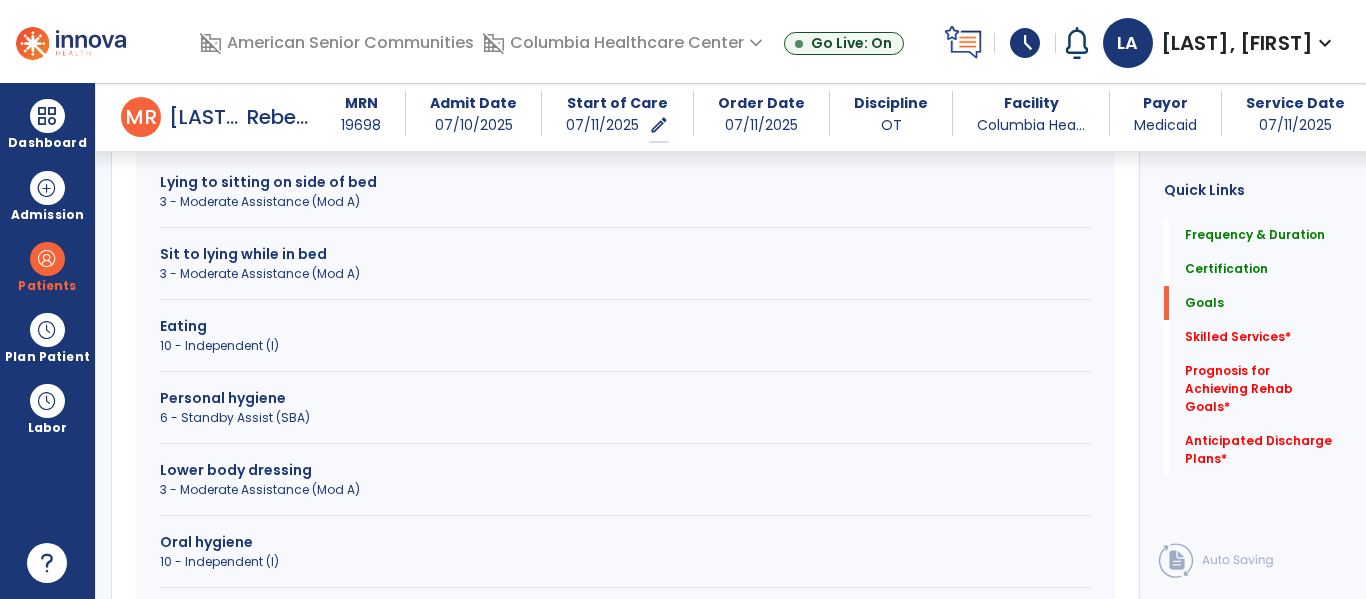 click on "Lower body dressing" at bounding box center [625, 470] 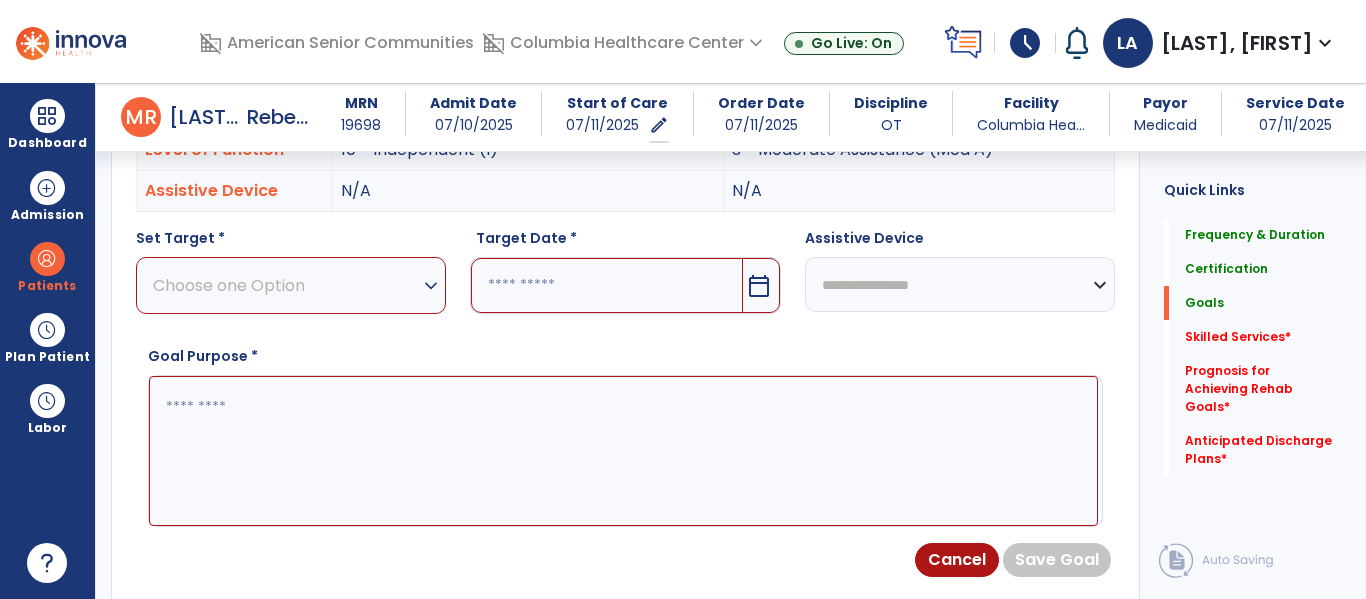 scroll, scrollTop: 601, scrollLeft: 0, axis: vertical 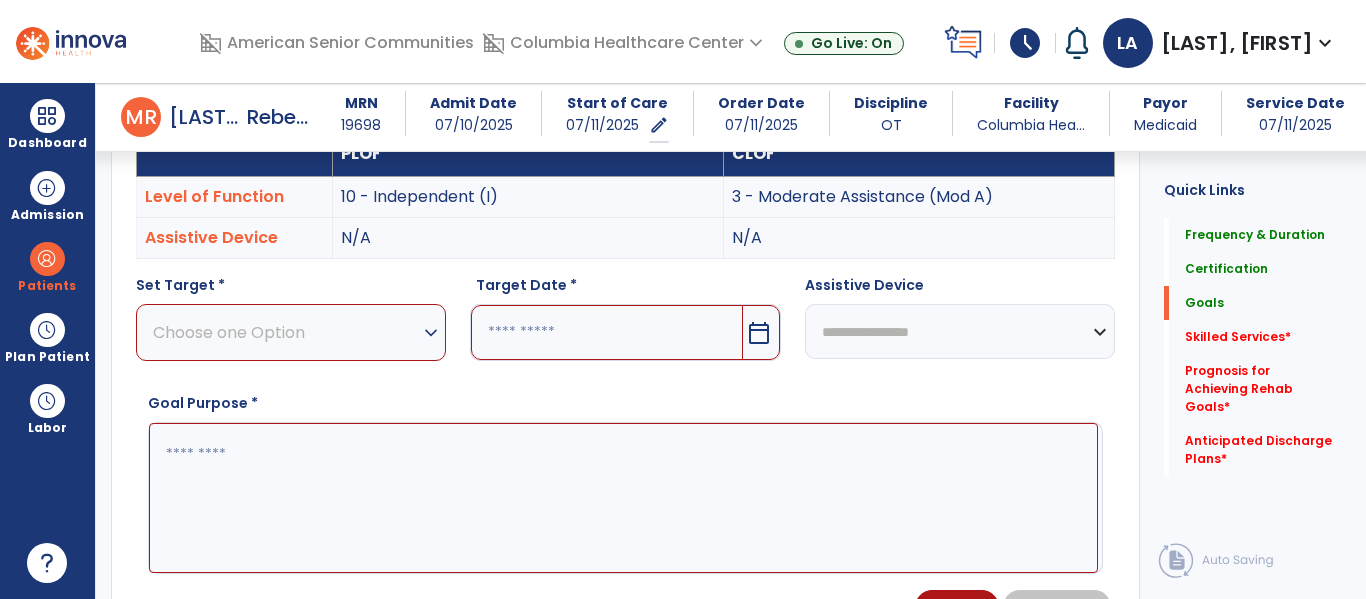 click on "expand_more" at bounding box center (431, 333) 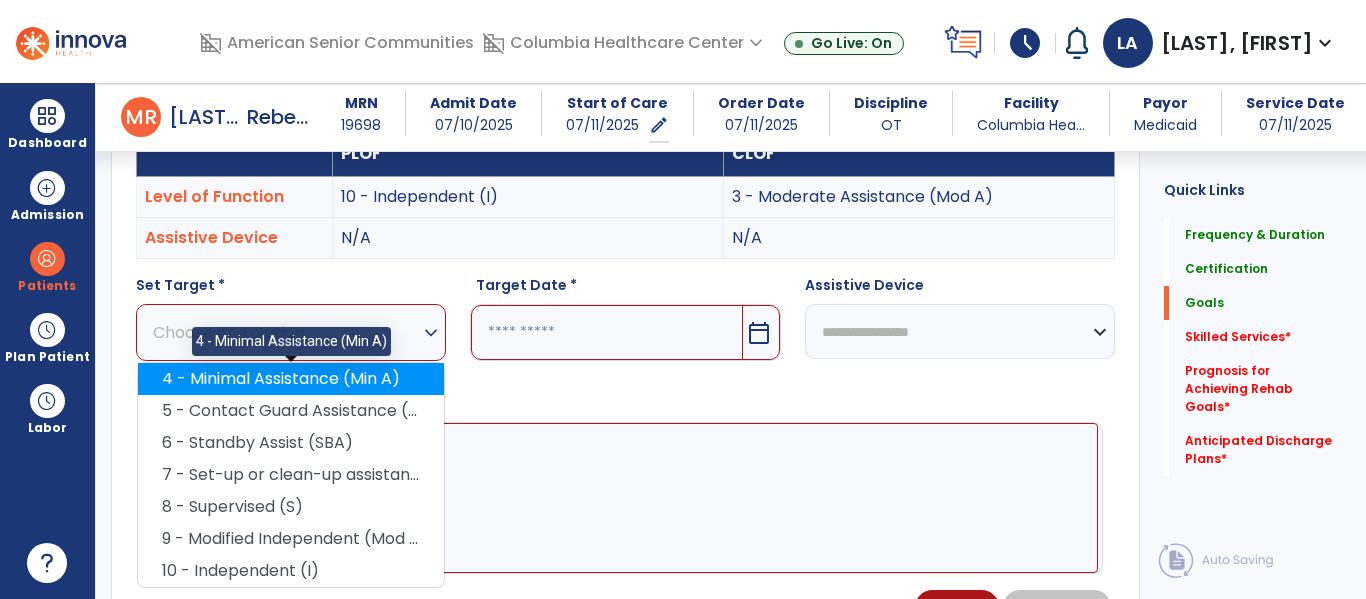 click on "4 - Minimal Assistance (Min A)" at bounding box center [291, 379] 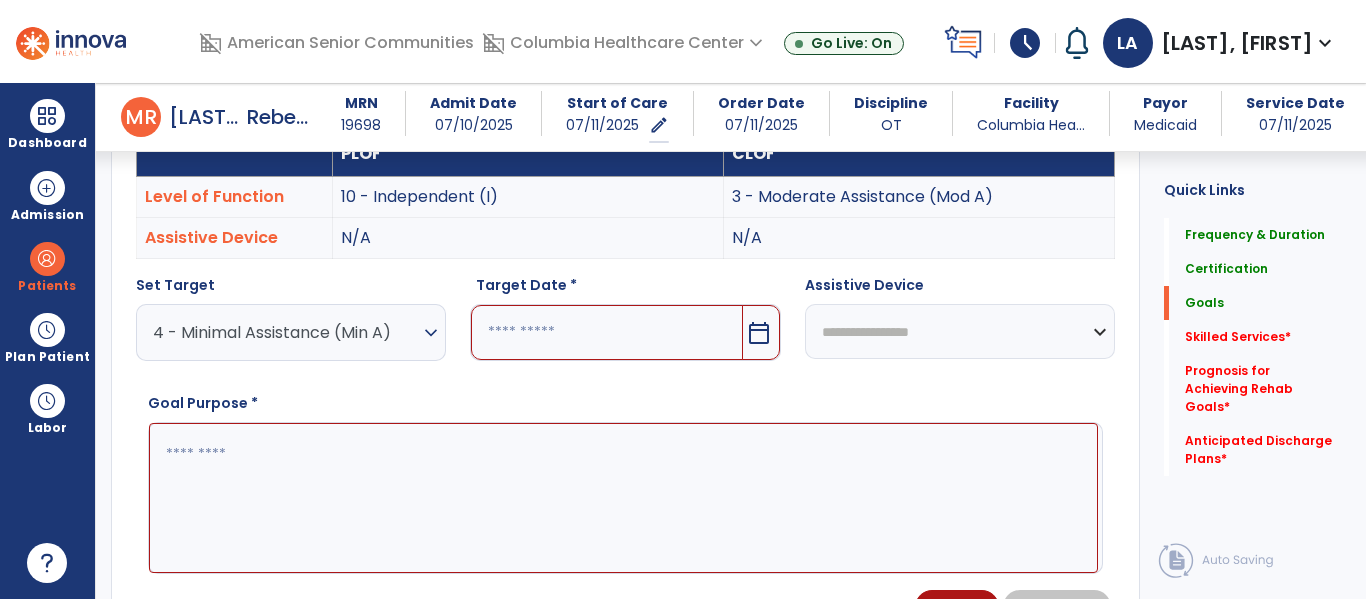 click on "calendar_today" at bounding box center [759, 333] 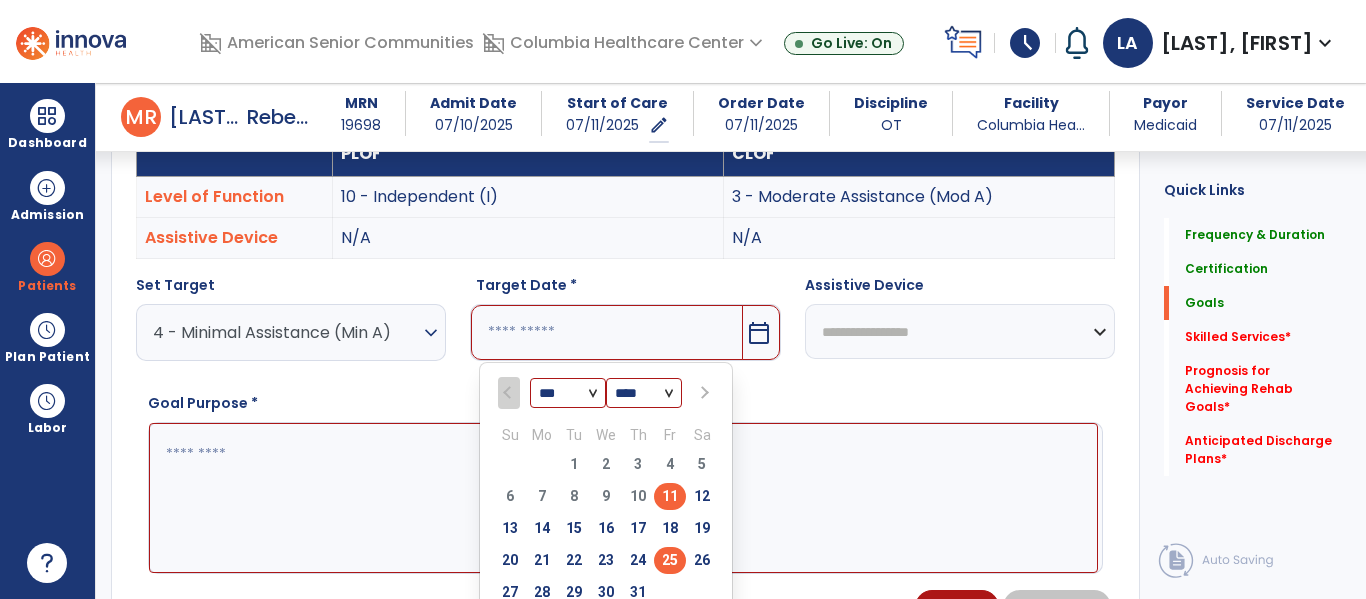 click on "25" at bounding box center (670, 560) 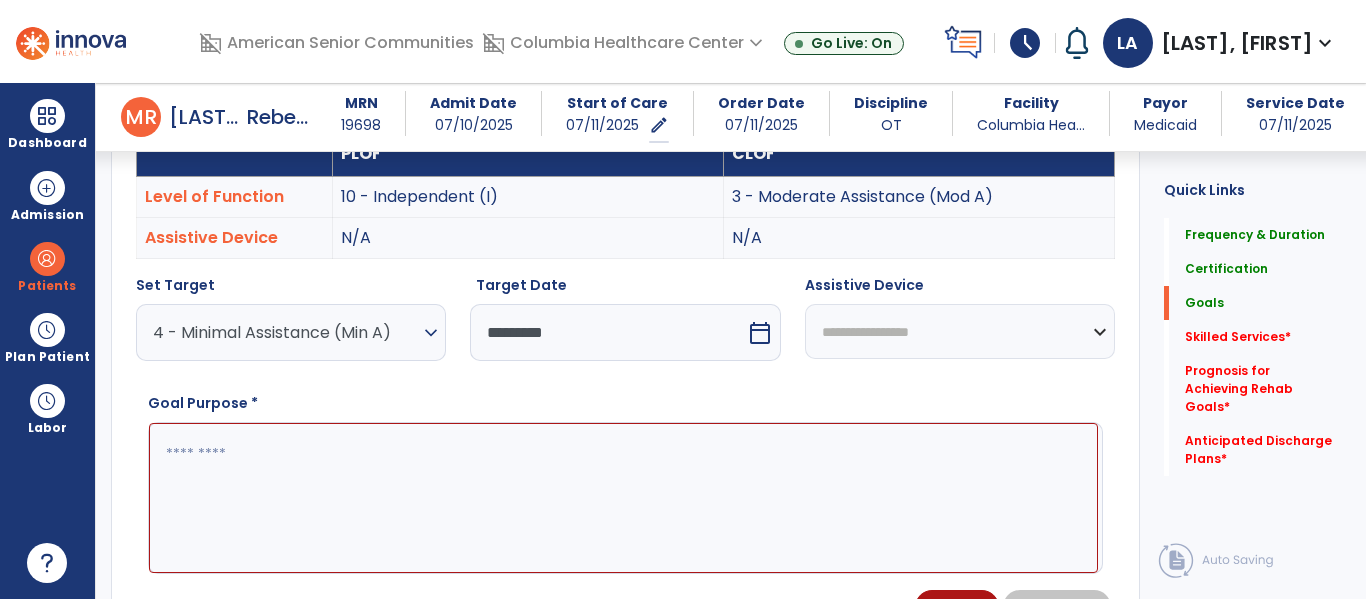 click at bounding box center (623, 498) 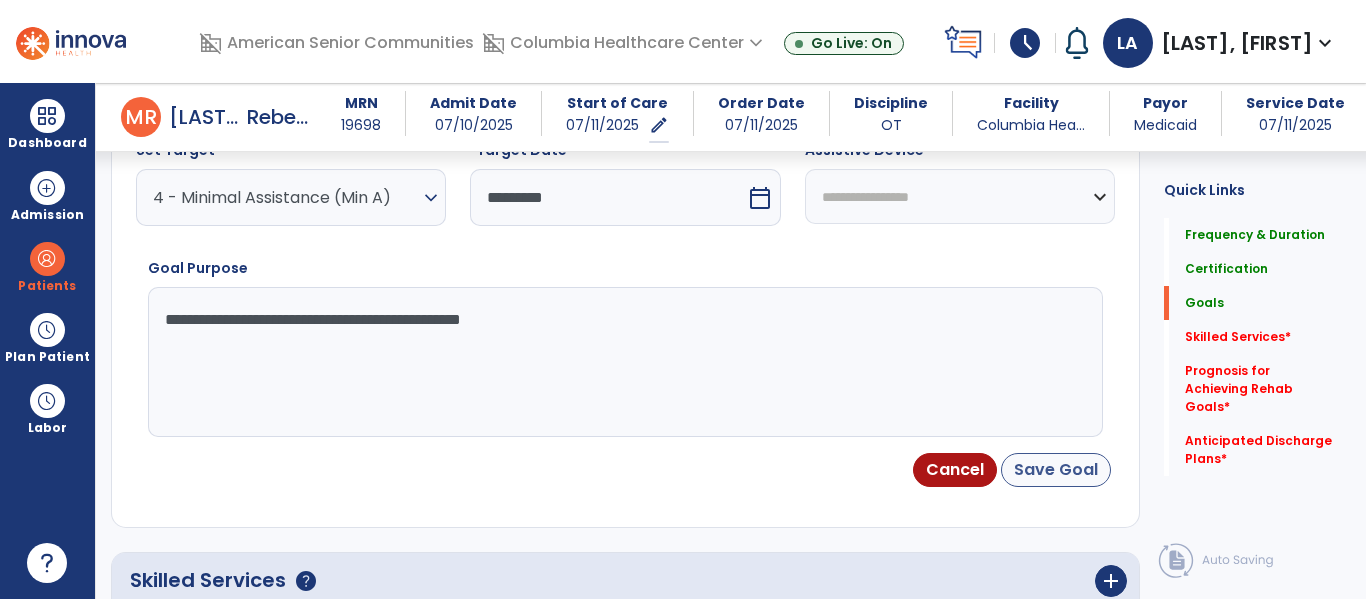 type on "**********" 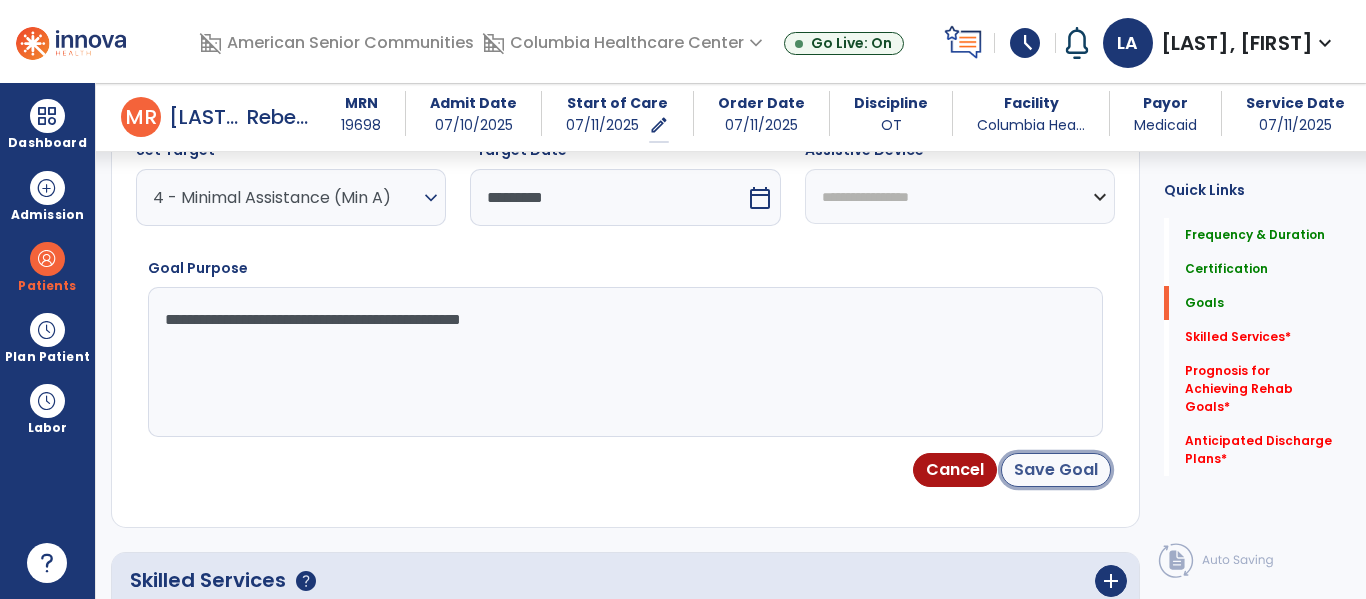 click on "Save Goal" at bounding box center (1056, 470) 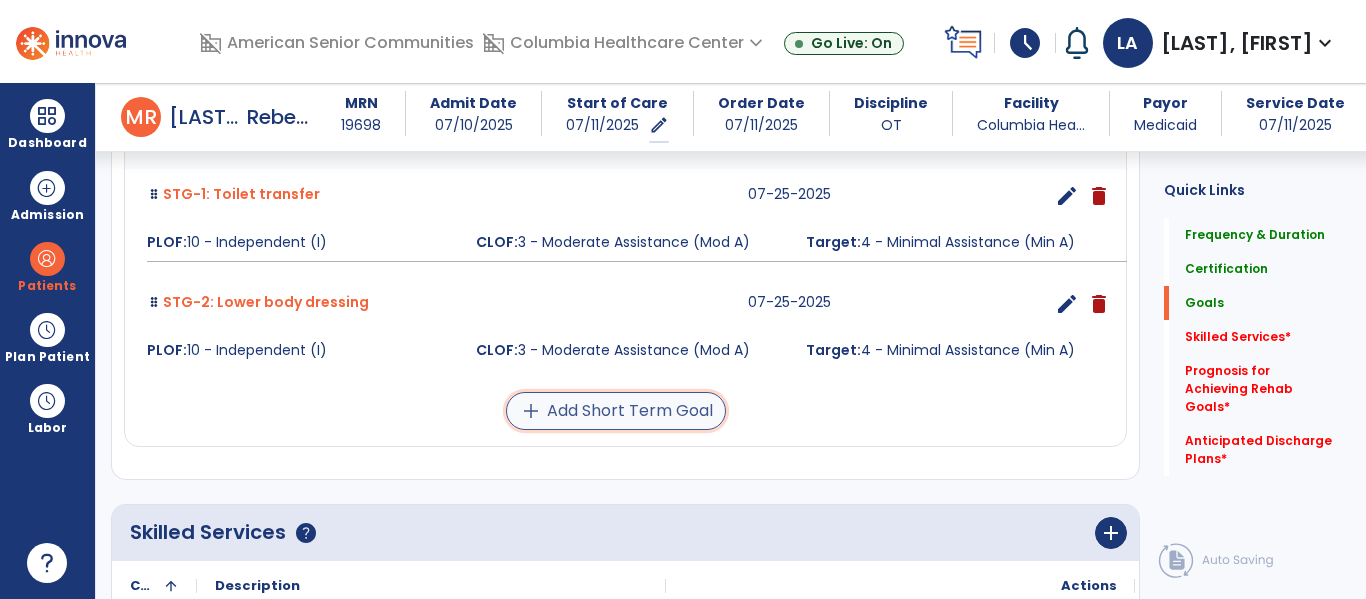click on "add  Add Short Term Goal" at bounding box center (616, 411) 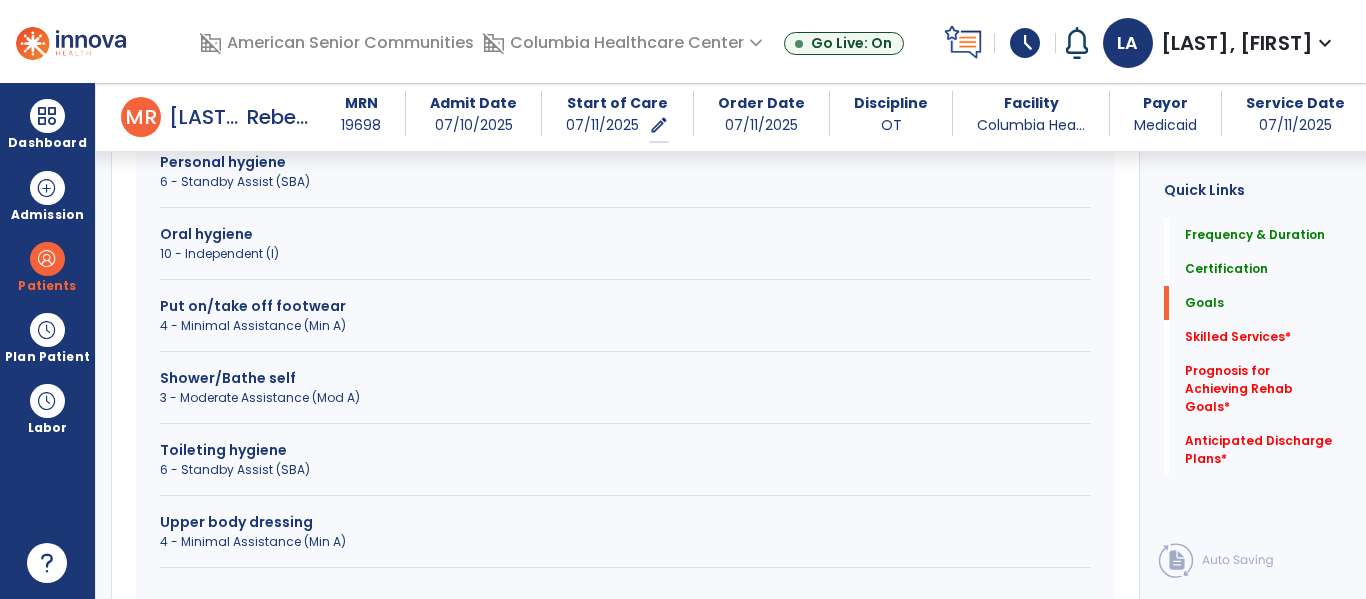 scroll, scrollTop: 895, scrollLeft: 0, axis: vertical 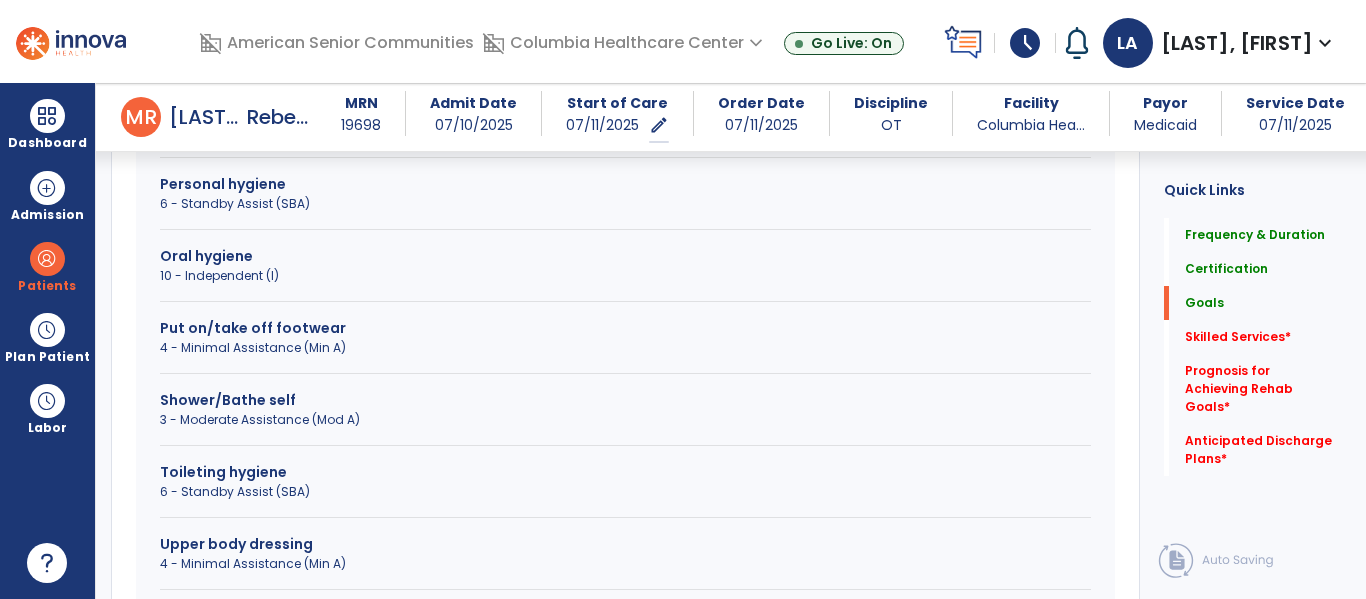 click on "Shower/Bathe self" at bounding box center [625, 400] 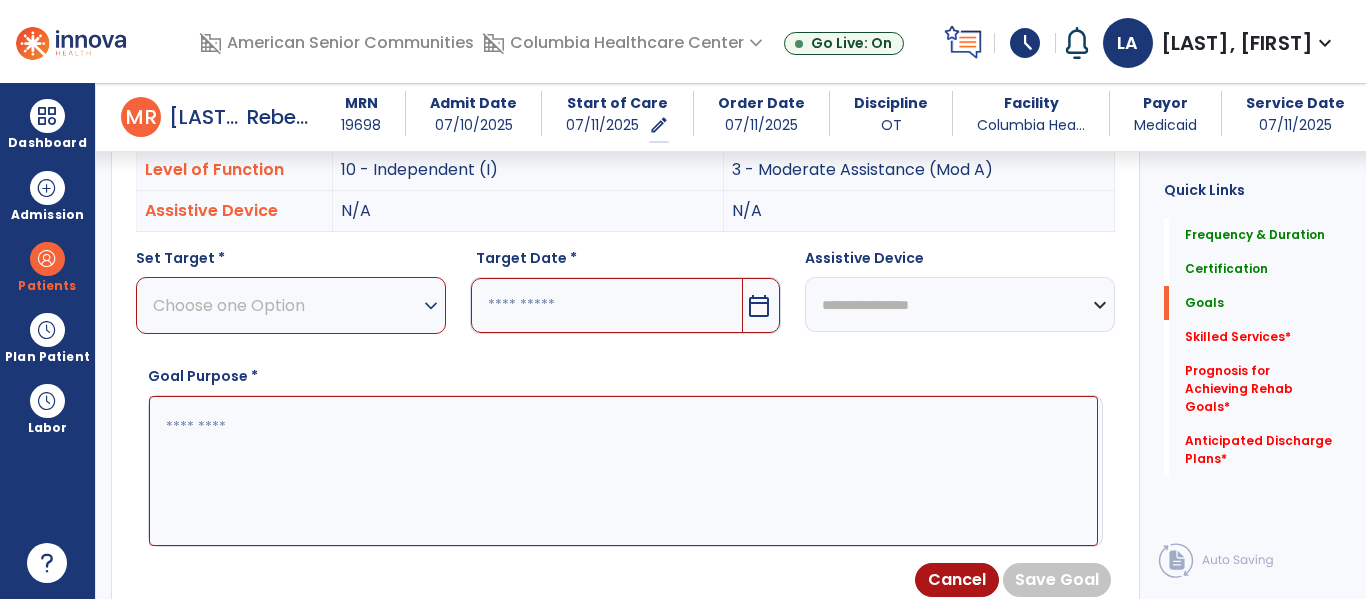 scroll, scrollTop: 581, scrollLeft: 0, axis: vertical 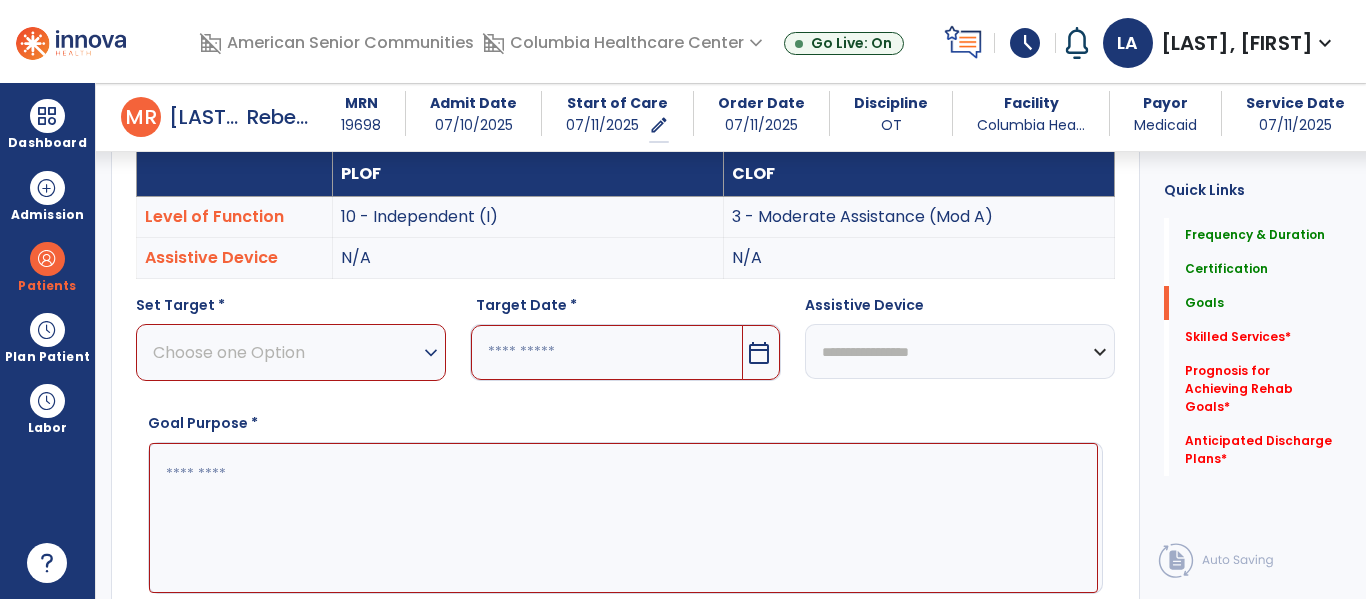 click on "Choose one Option" at bounding box center [286, 352] 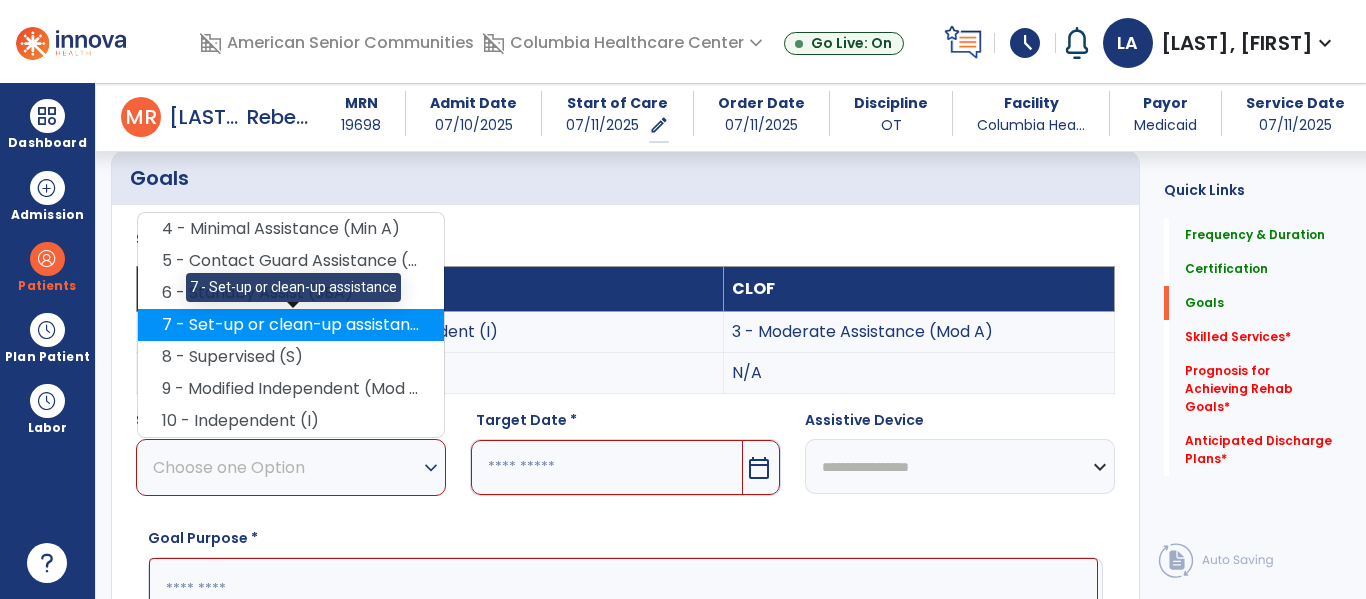 scroll, scrollTop: 355, scrollLeft: 0, axis: vertical 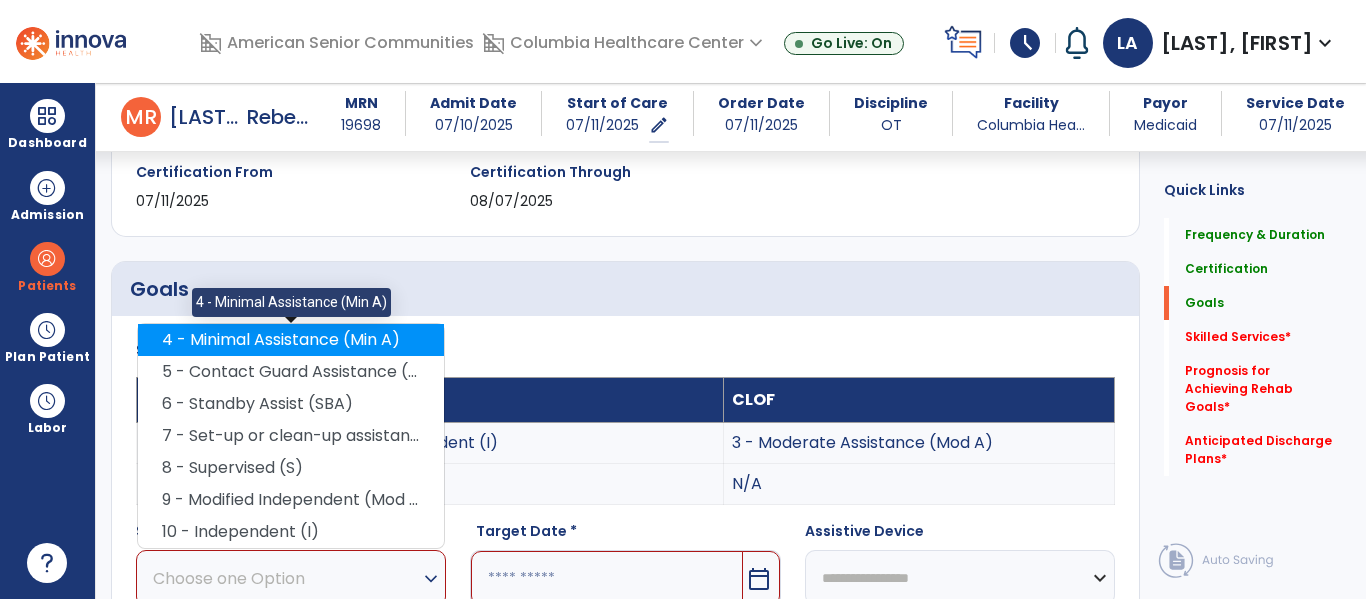 click on "4 - Minimal Assistance (Min A)" at bounding box center (291, 340) 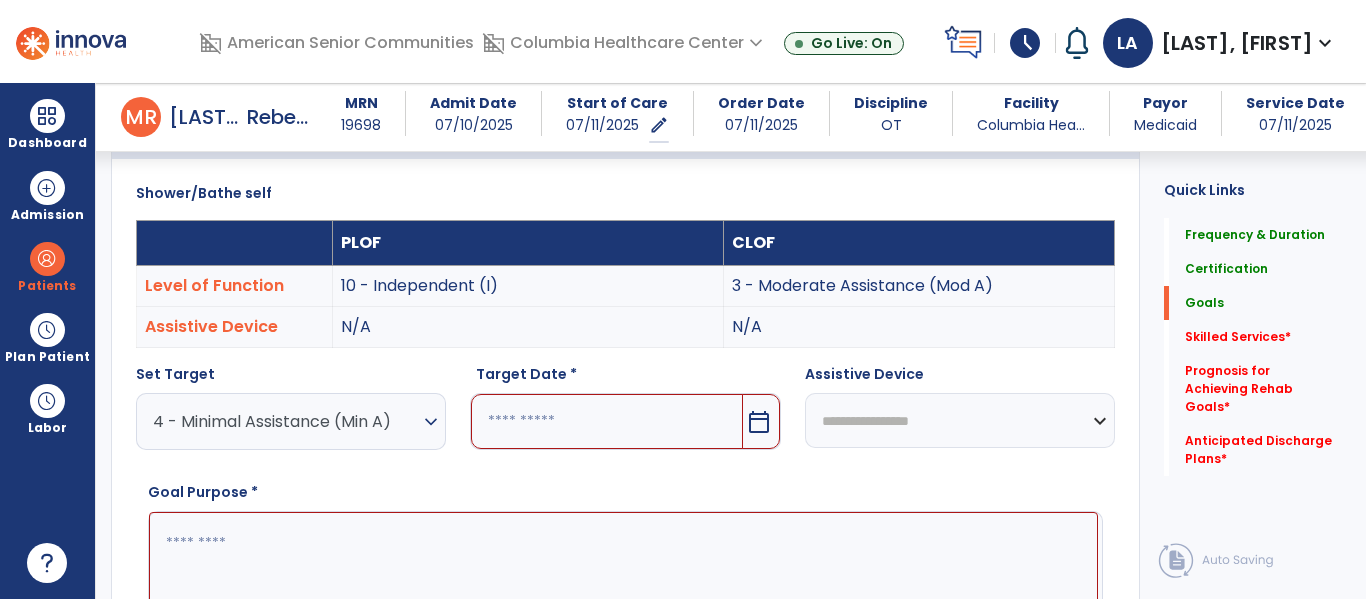 scroll, scrollTop: 526, scrollLeft: 0, axis: vertical 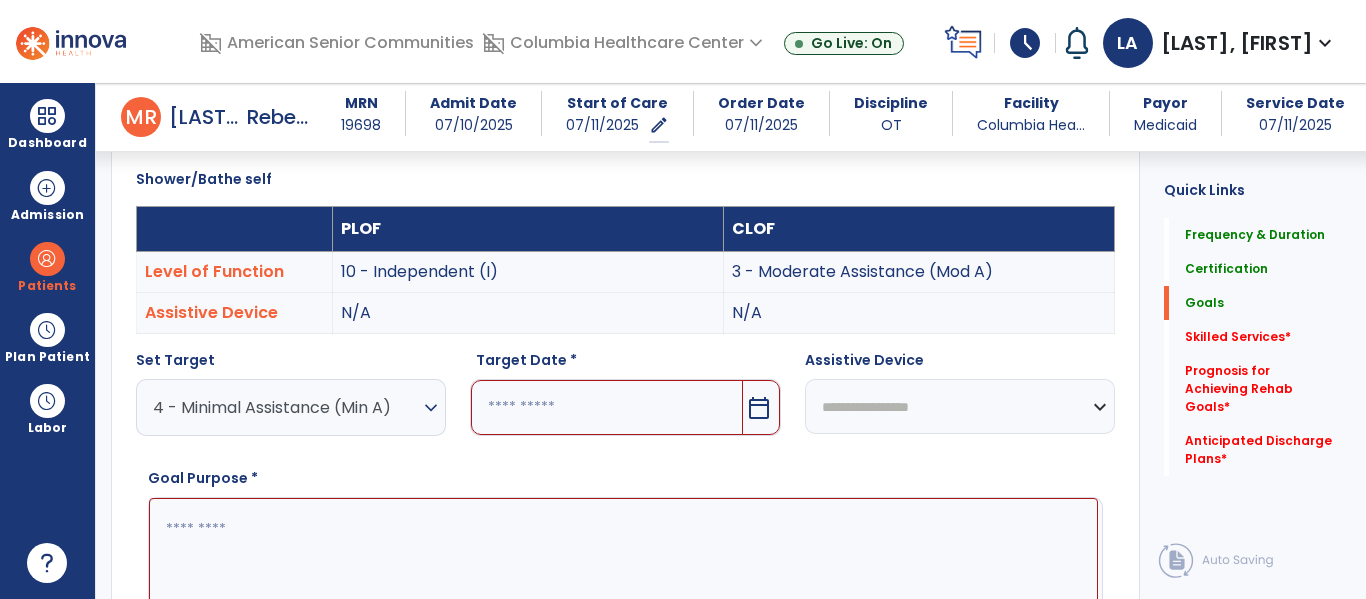 click on "calendar_today" at bounding box center [759, 408] 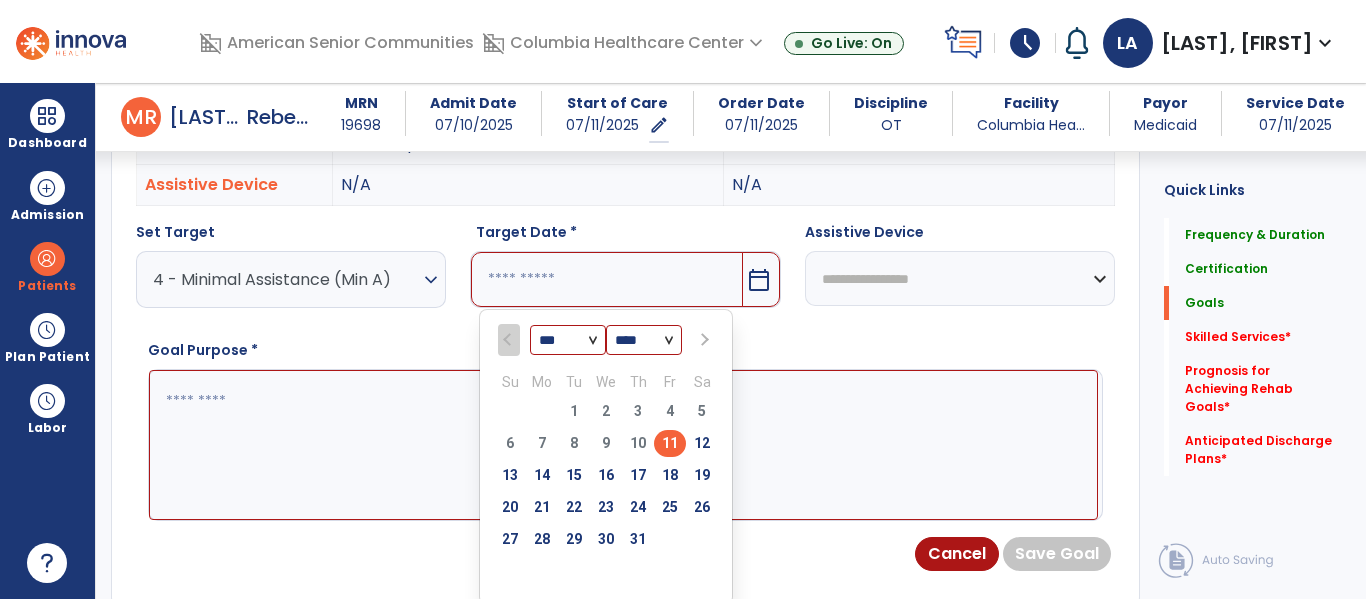scroll, scrollTop: 655, scrollLeft: 0, axis: vertical 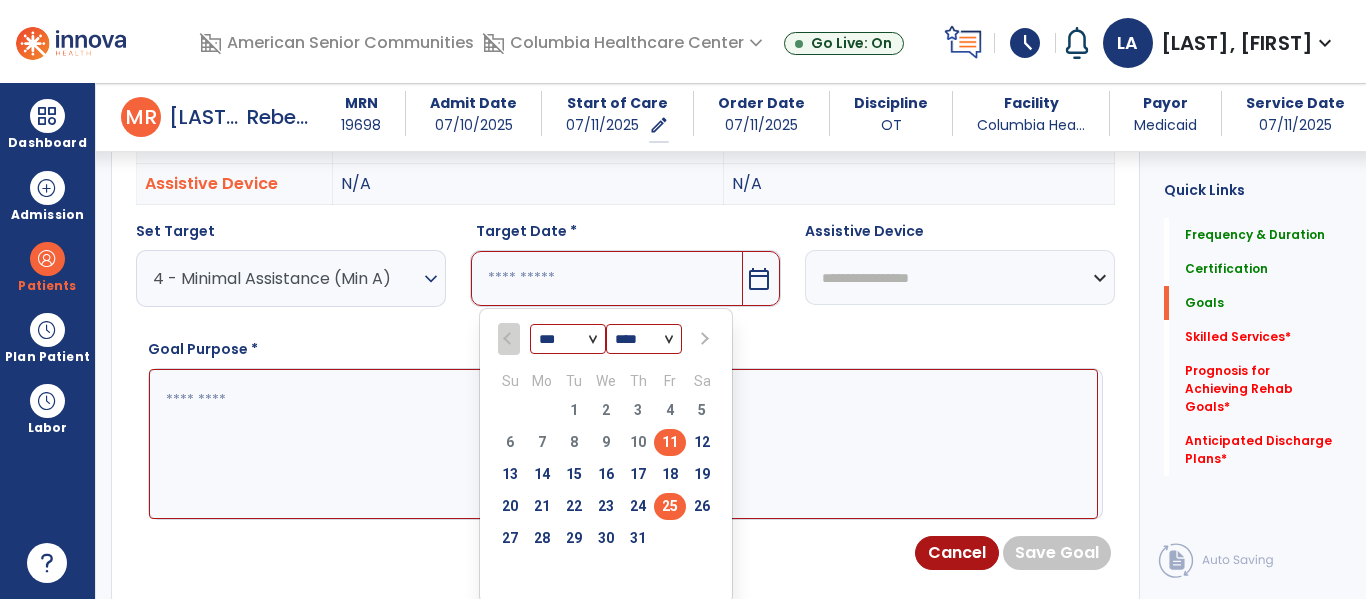 click on "25" at bounding box center [670, 506] 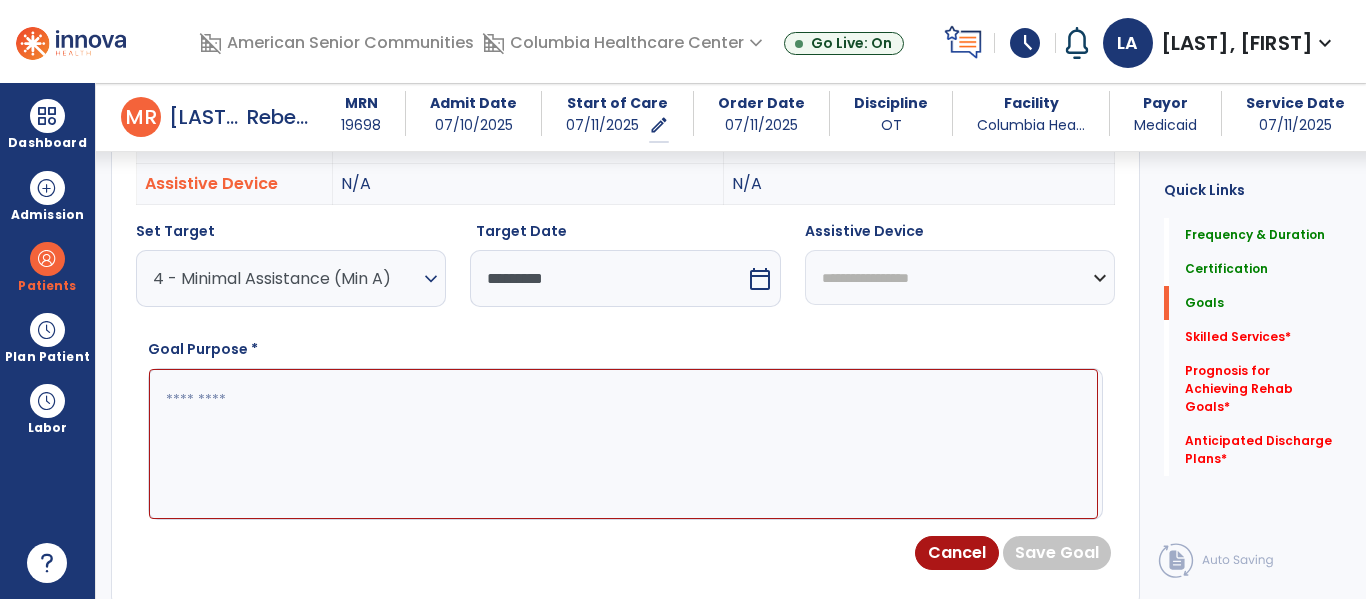 click at bounding box center [623, 444] 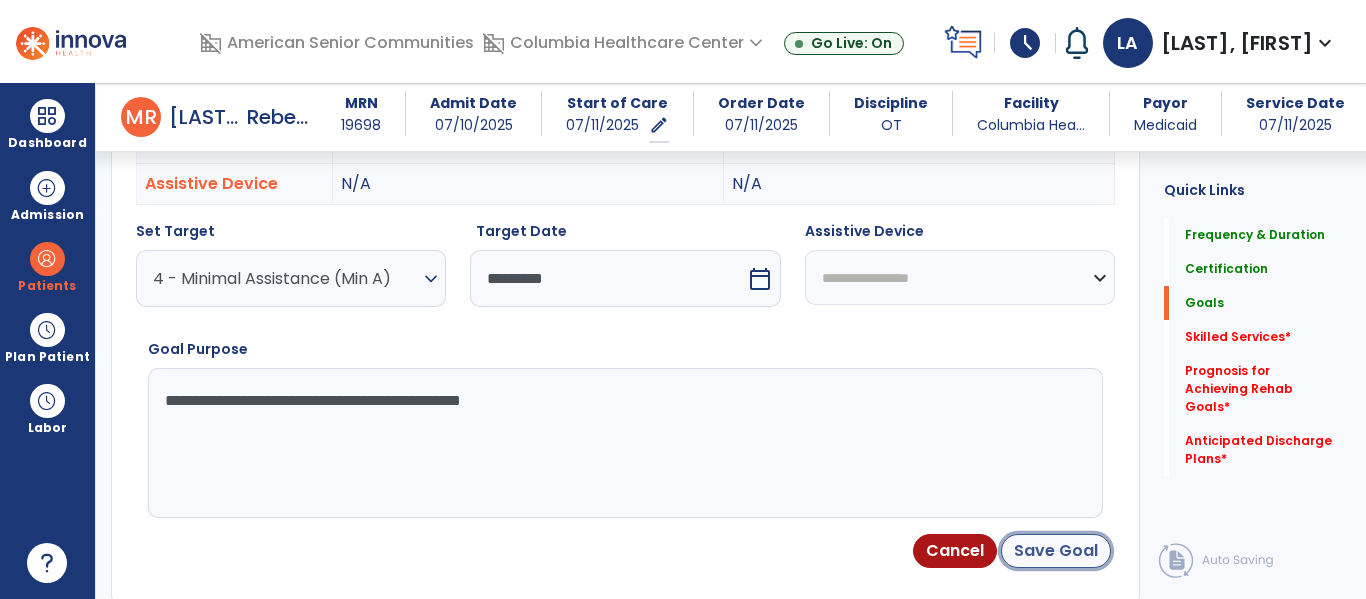 click on "Save Goal" at bounding box center (1056, 551) 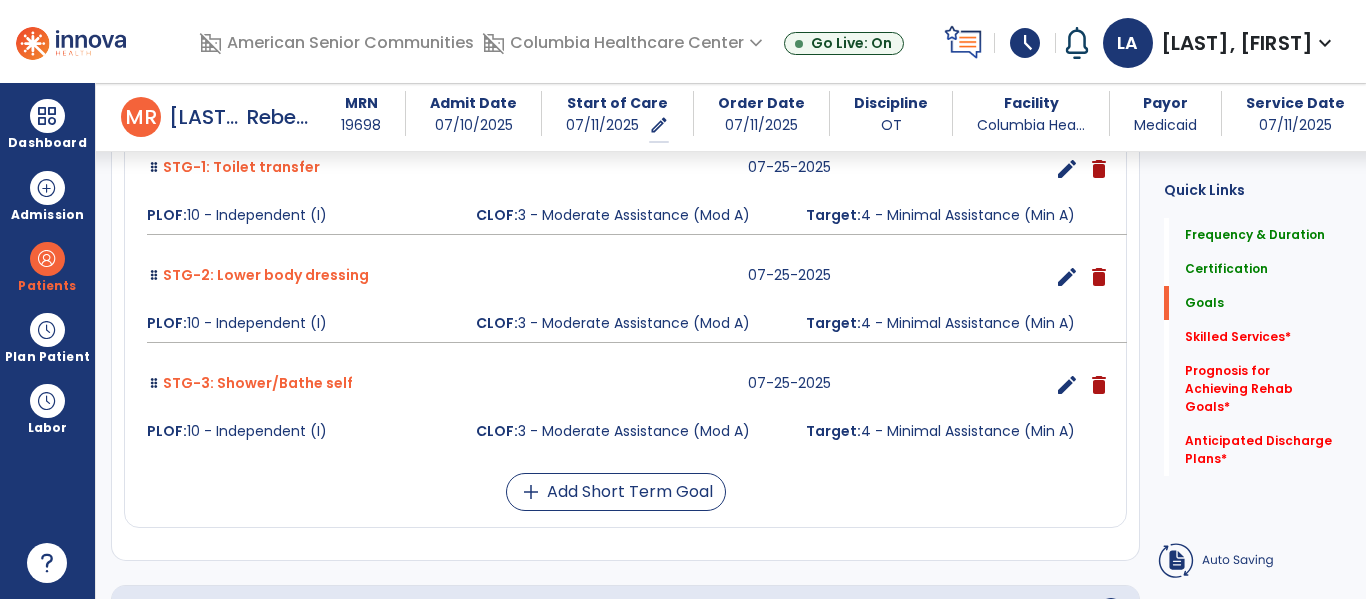 scroll, scrollTop: 657, scrollLeft: 0, axis: vertical 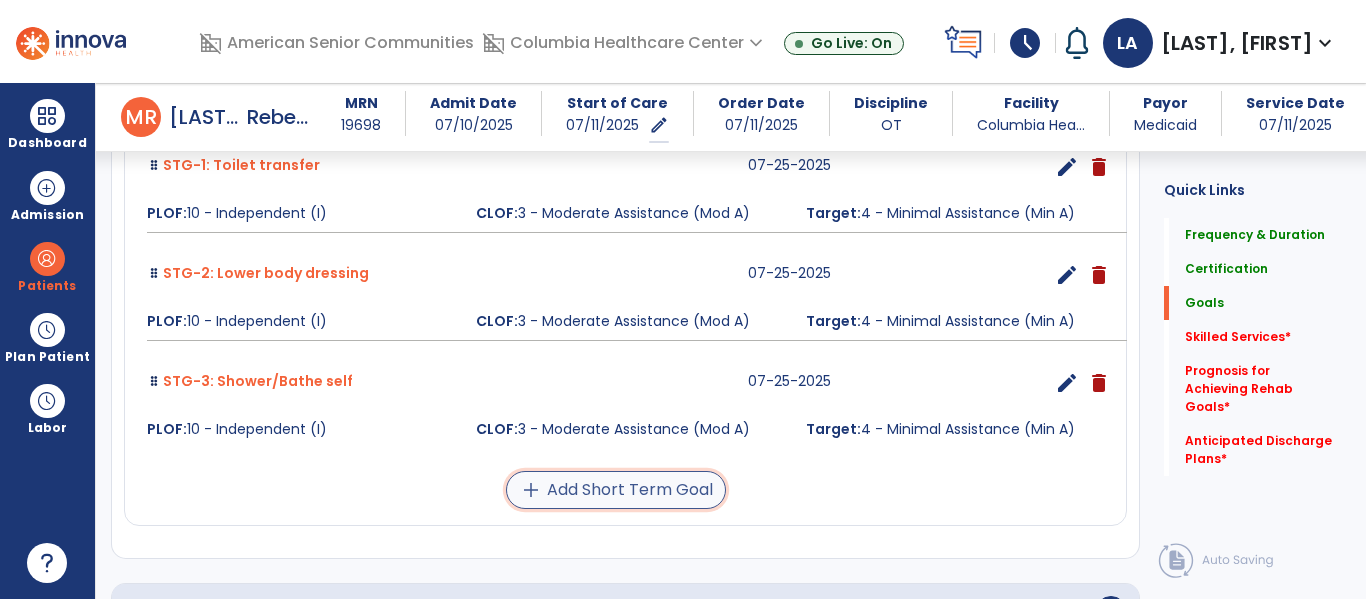 click on "add  Add Short Term Goal" at bounding box center [616, 490] 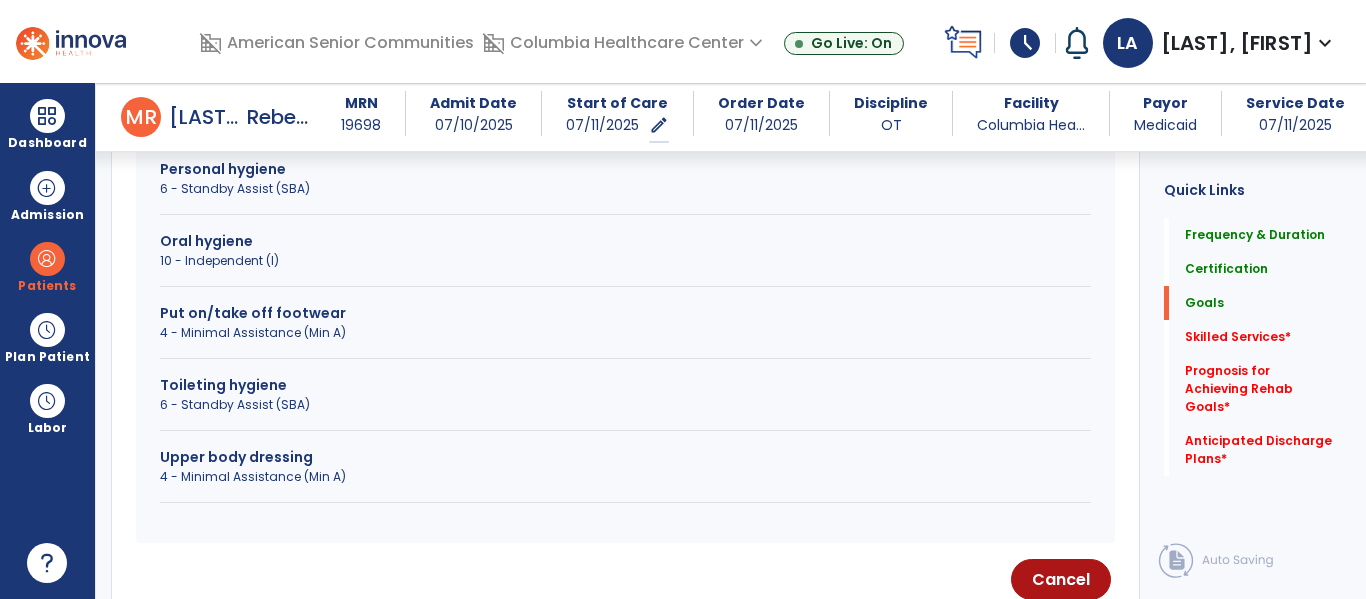 scroll, scrollTop: 860, scrollLeft: 0, axis: vertical 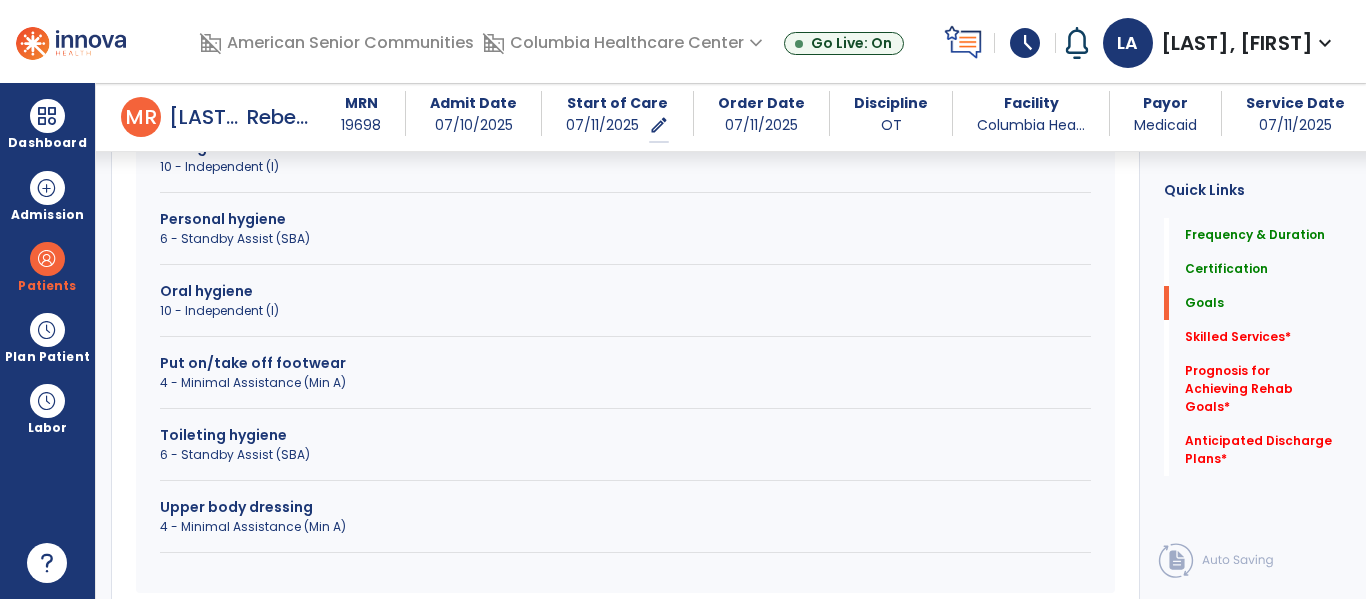 click on "4 - Minimal Assistance (Min A)" at bounding box center [625, 383] 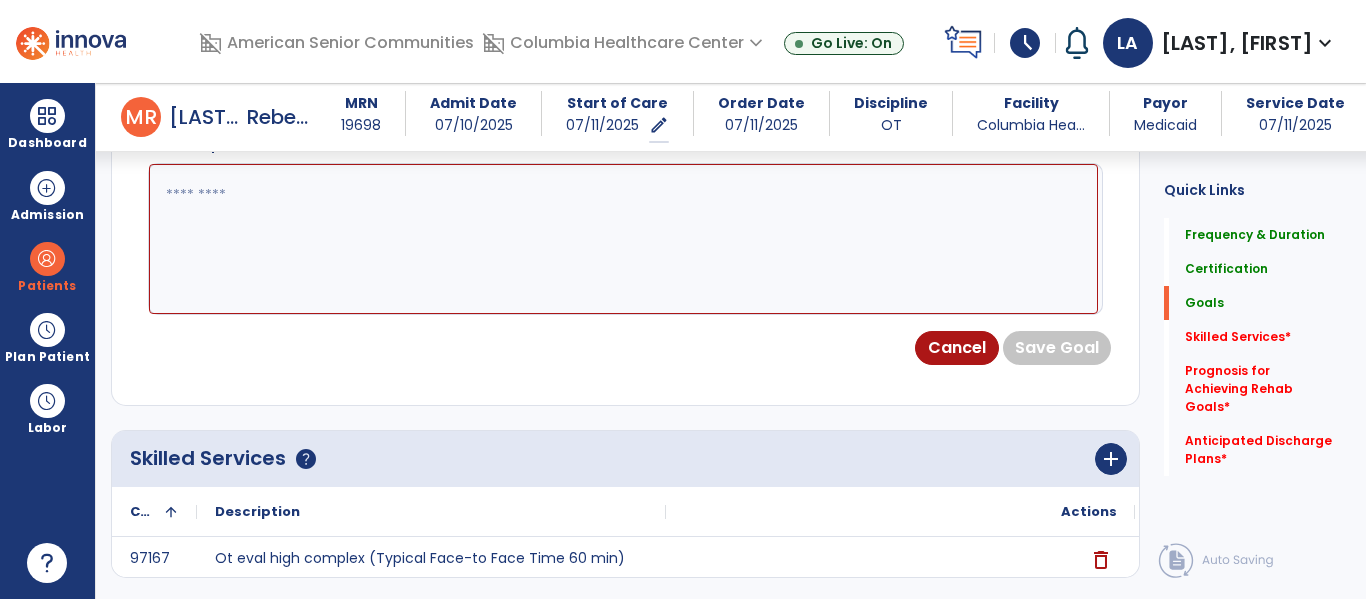 scroll, scrollTop: 607, scrollLeft: 0, axis: vertical 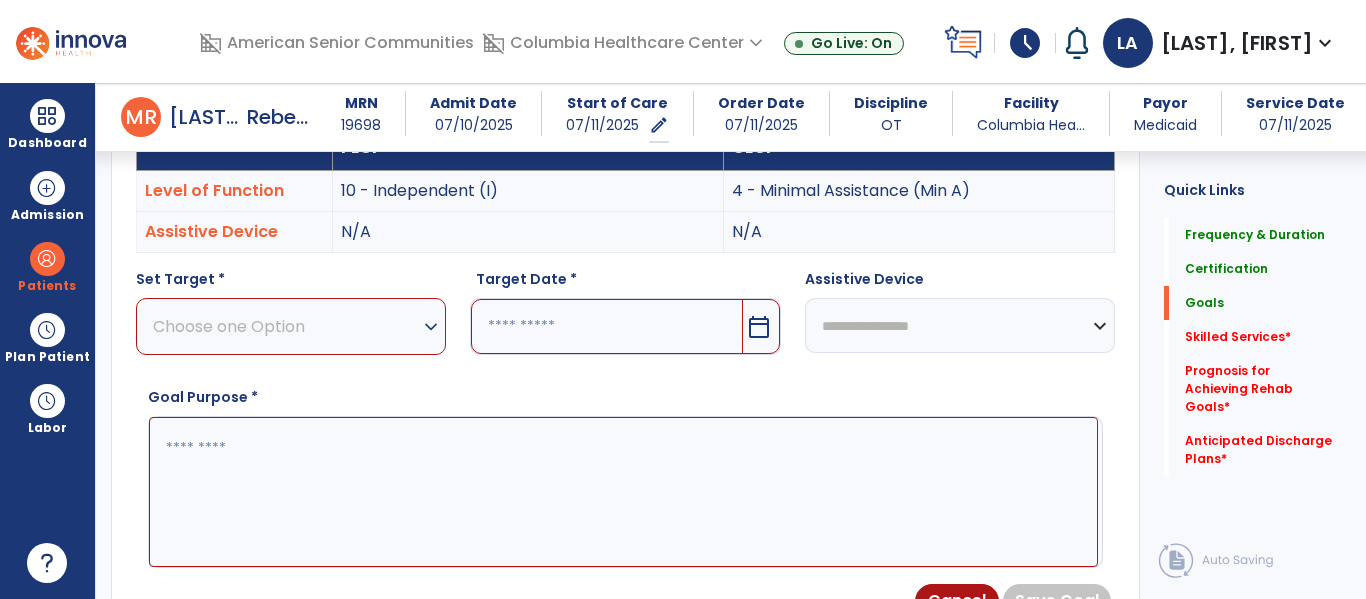 click on "expand_more" at bounding box center (431, 327) 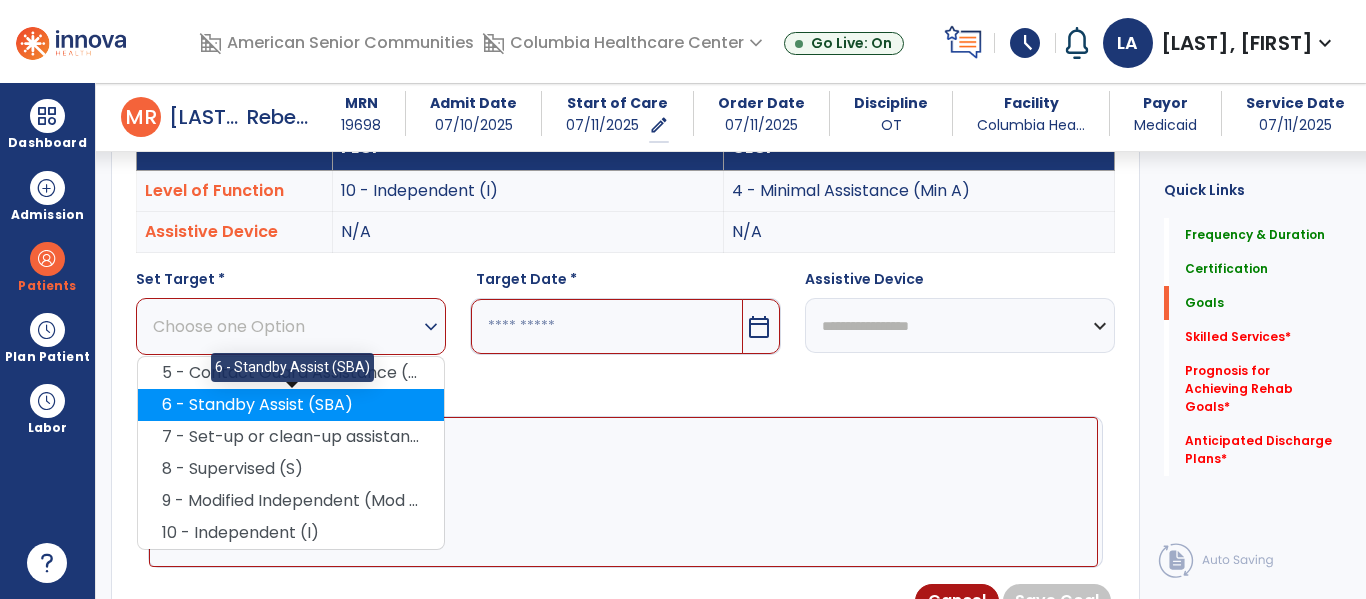 click on "6 - Standby Assist (SBA)" at bounding box center [291, 405] 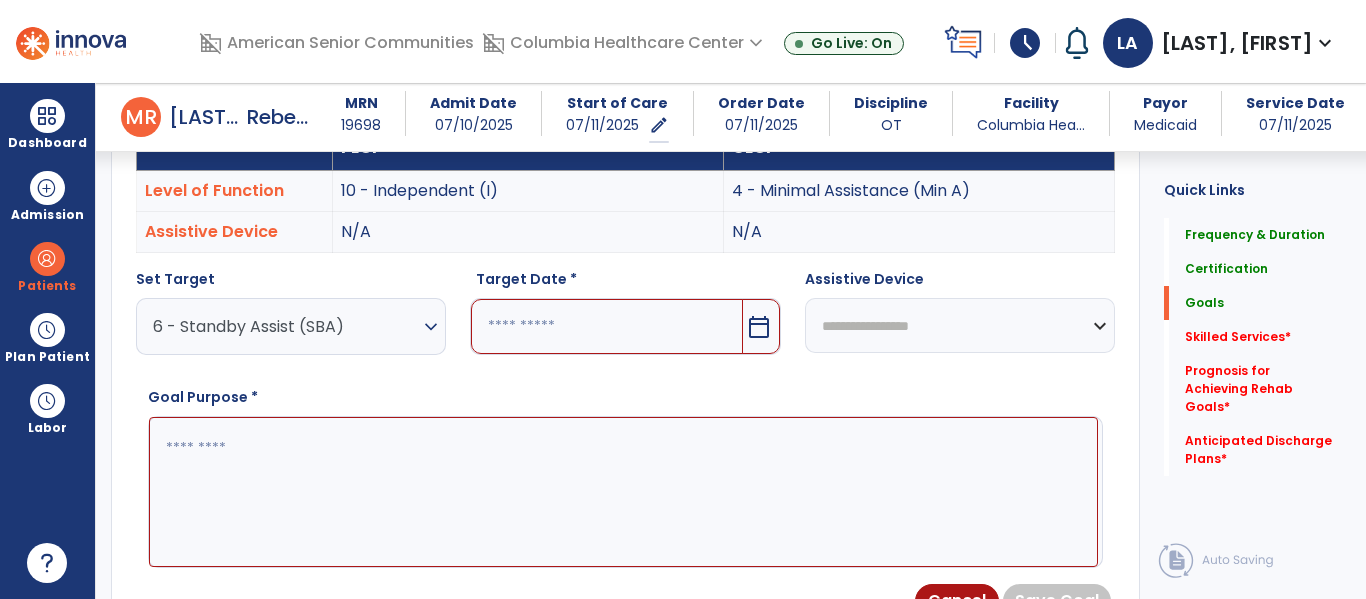 click on "calendar_today" at bounding box center [759, 327] 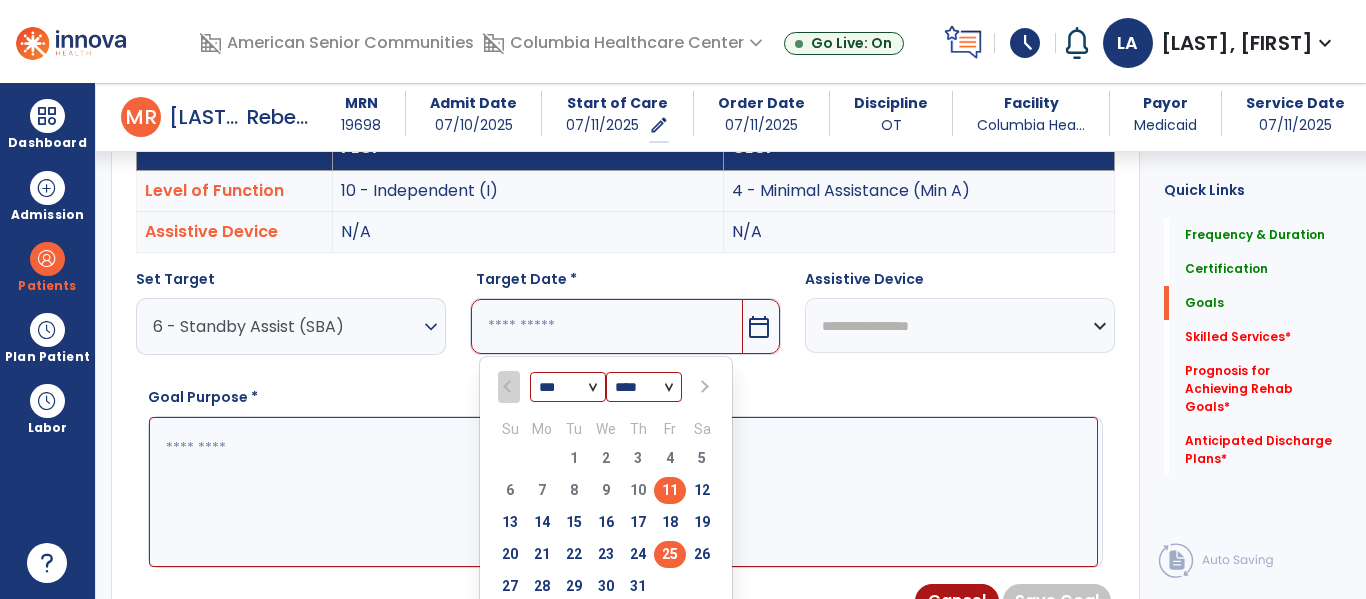 click on "25" at bounding box center (670, 554) 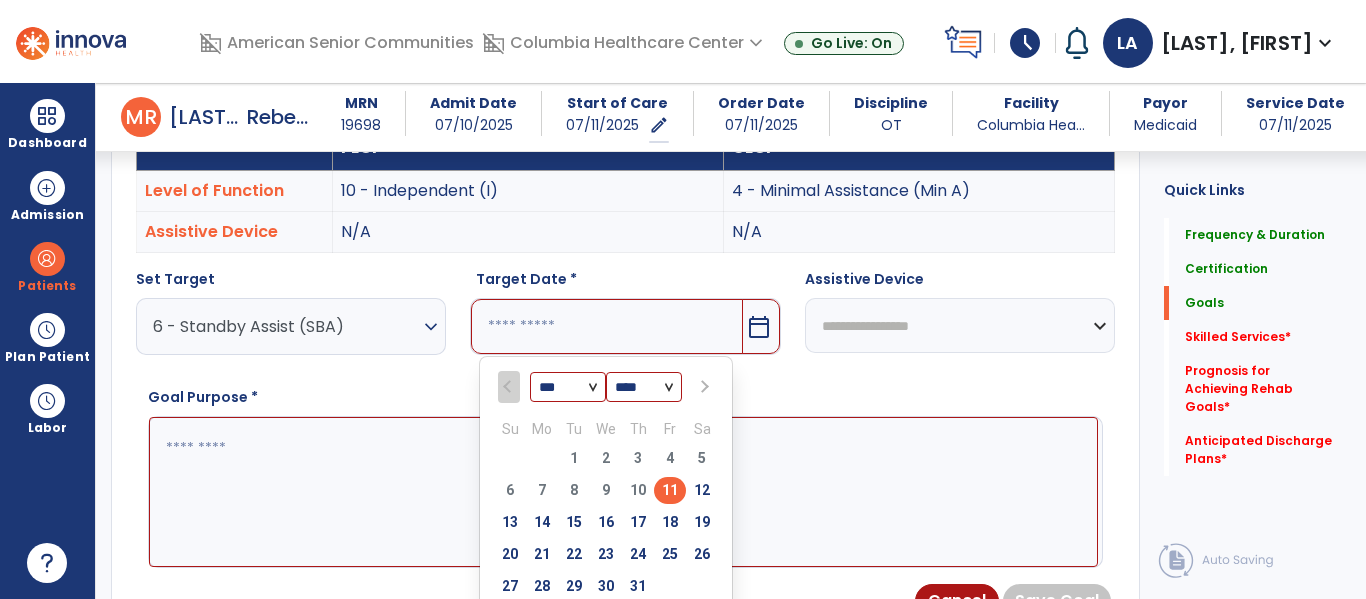 type on "*********" 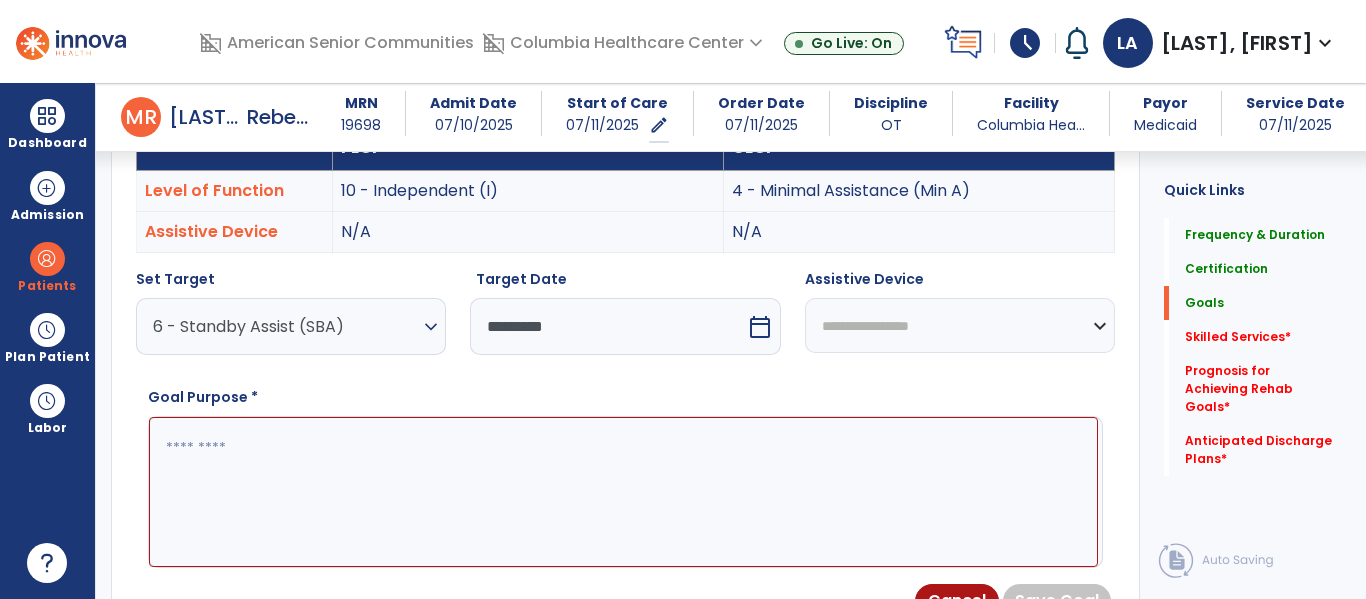 click at bounding box center (623, 492) 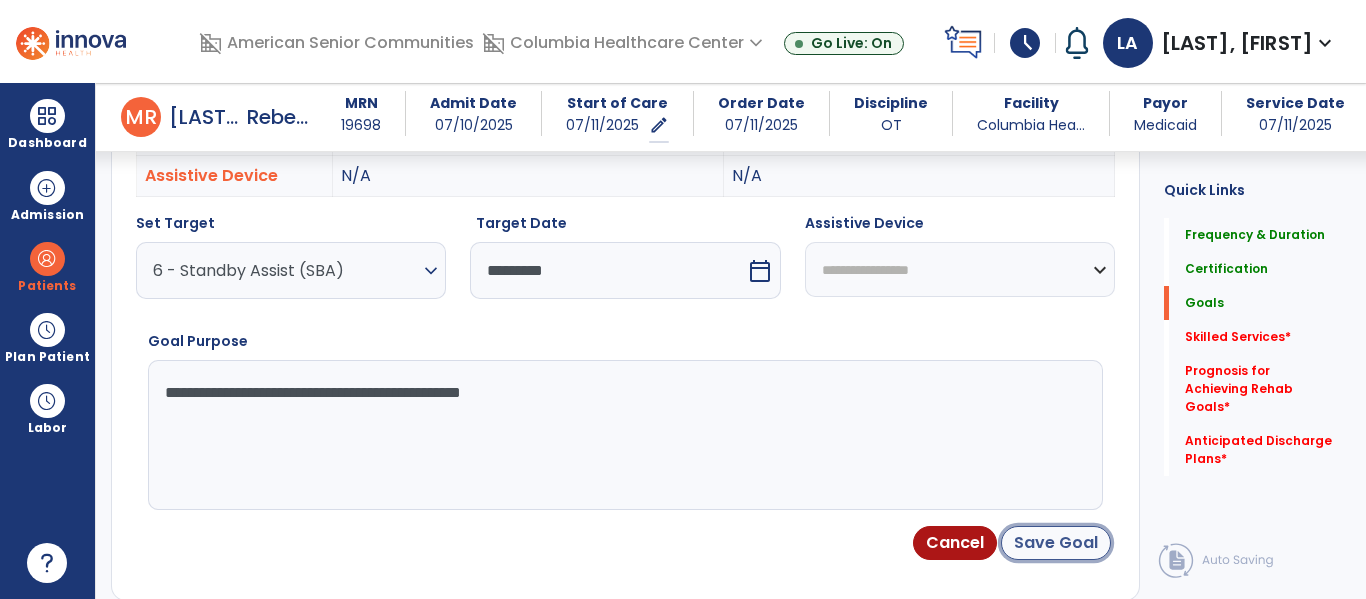 click on "Save Goal" at bounding box center (1056, 543) 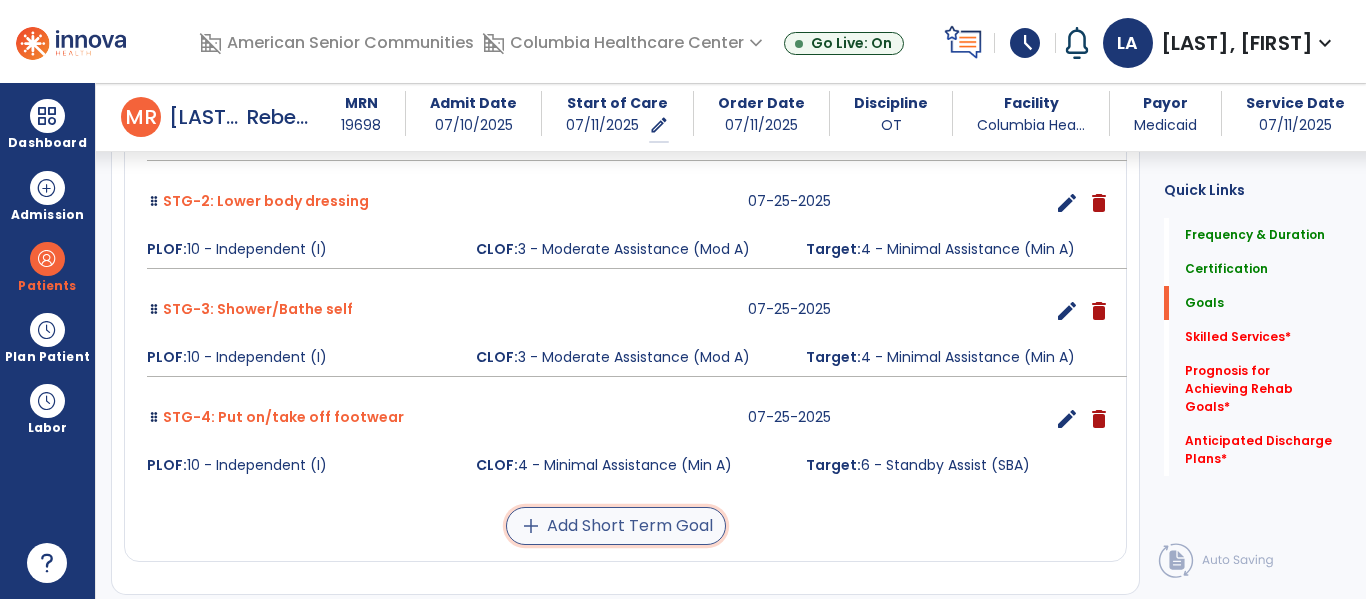 click on "add  Add Short Term Goal" at bounding box center (616, 526) 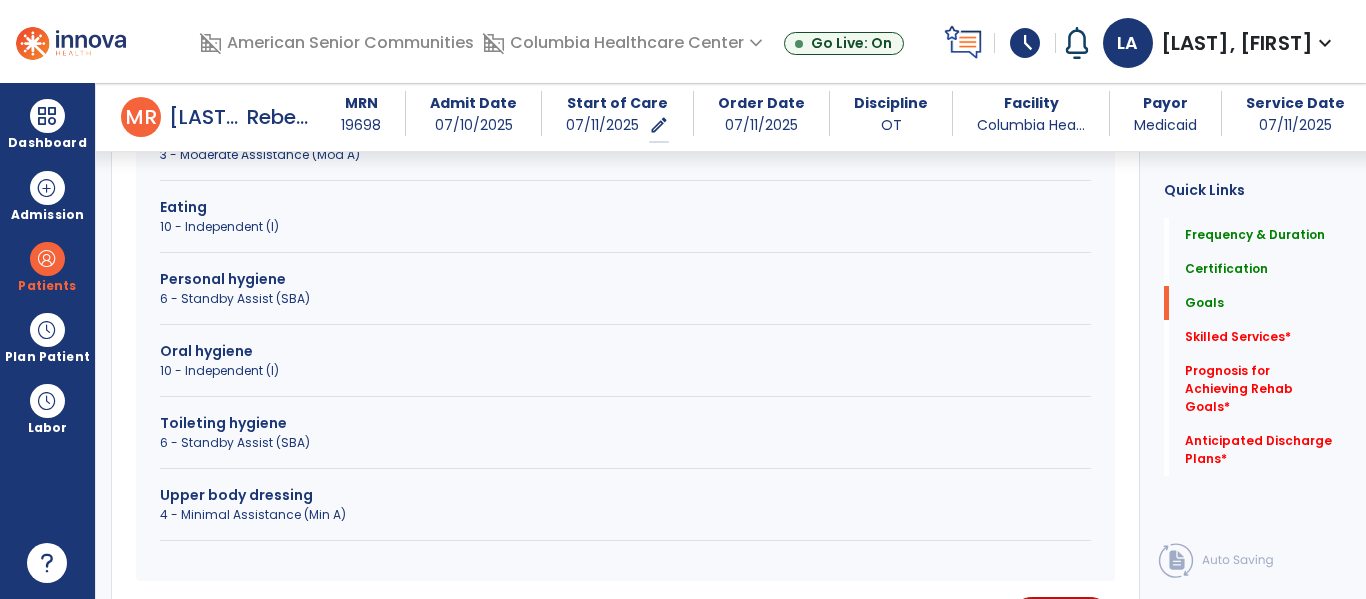scroll, scrollTop: 785, scrollLeft: 0, axis: vertical 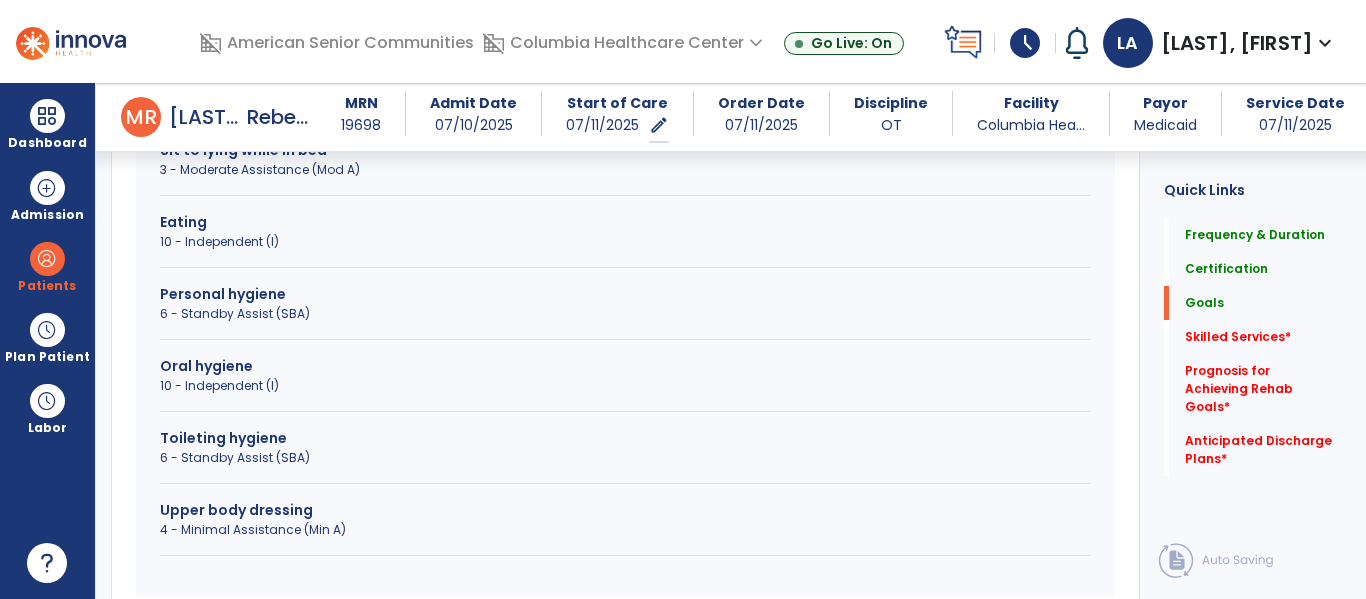 click on "4 - Minimal Assistance (Min A)" at bounding box center (625, 530) 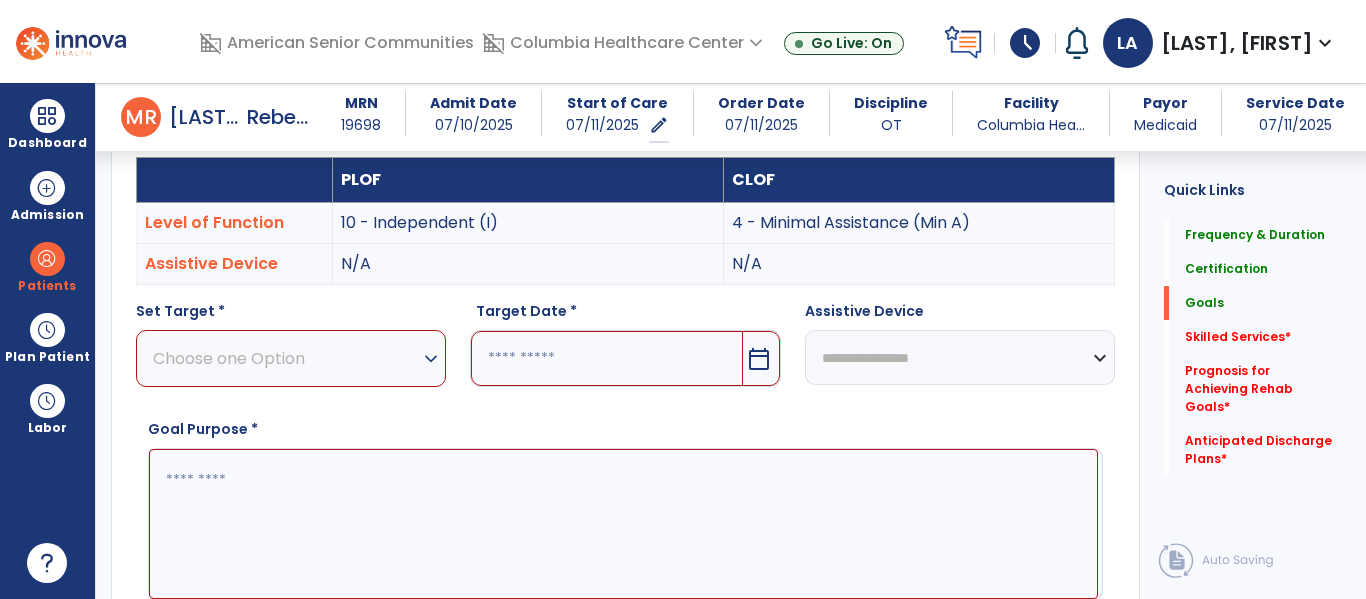 scroll, scrollTop: 569, scrollLeft: 0, axis: vertical 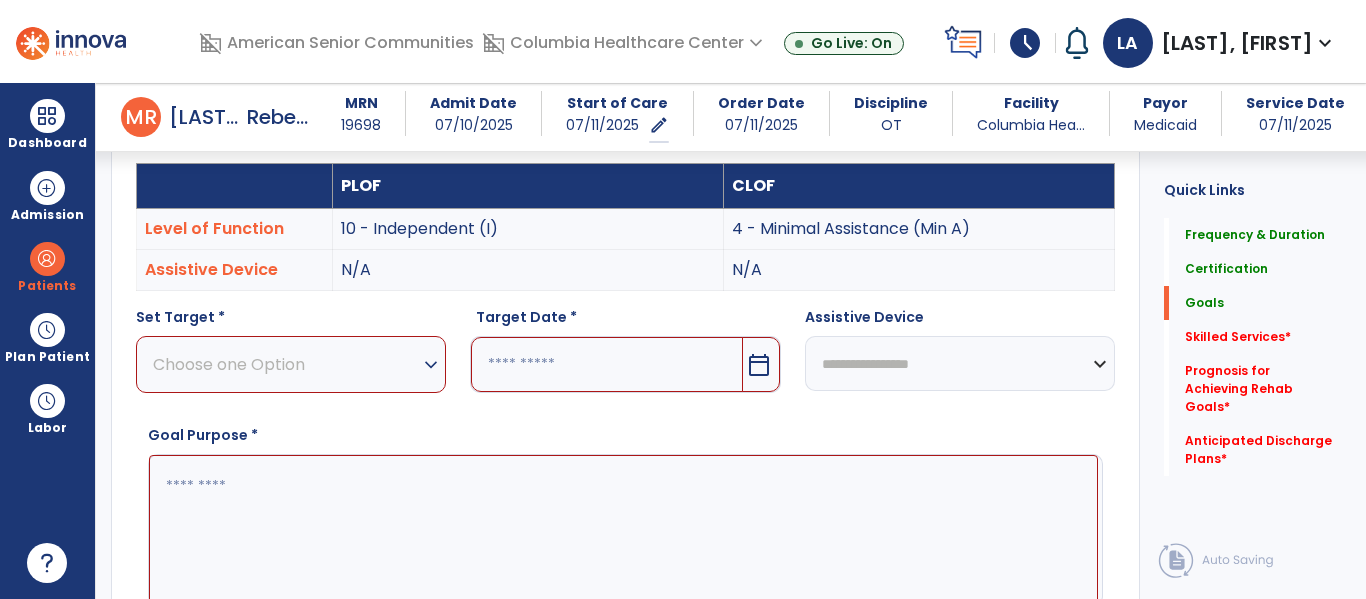 click on "expand_more" at bounding box center [431, 365] 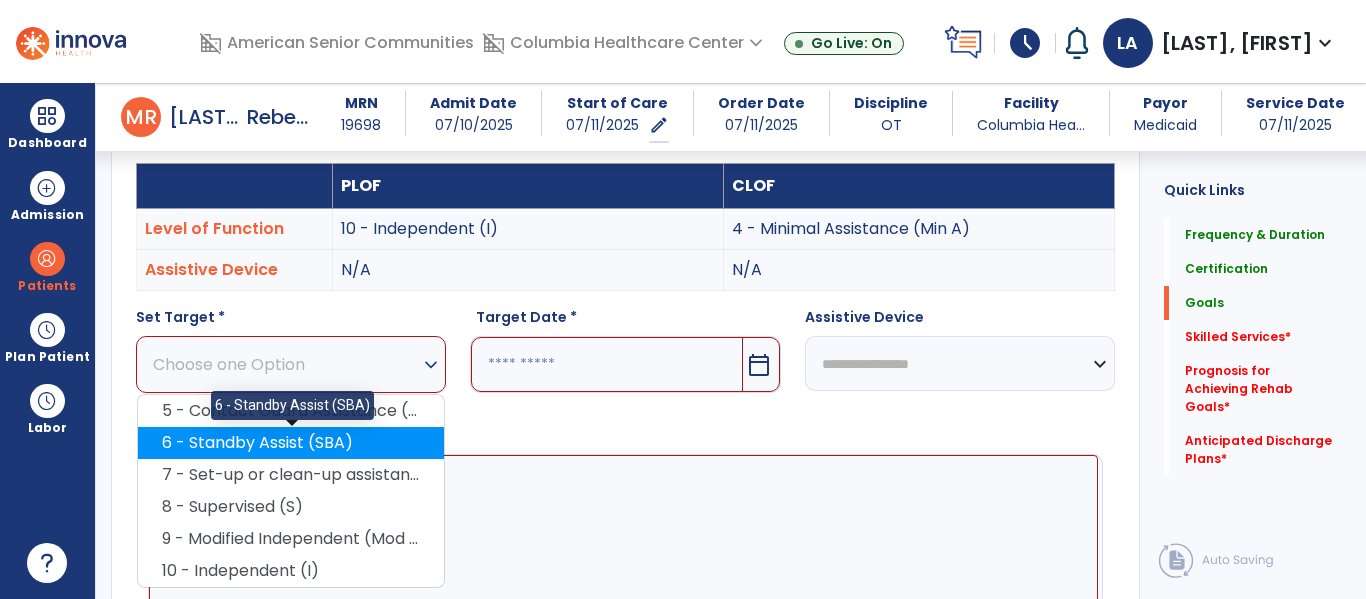 click on "6 - Standby Assist (SBA)" at bounding box center [291, 443] 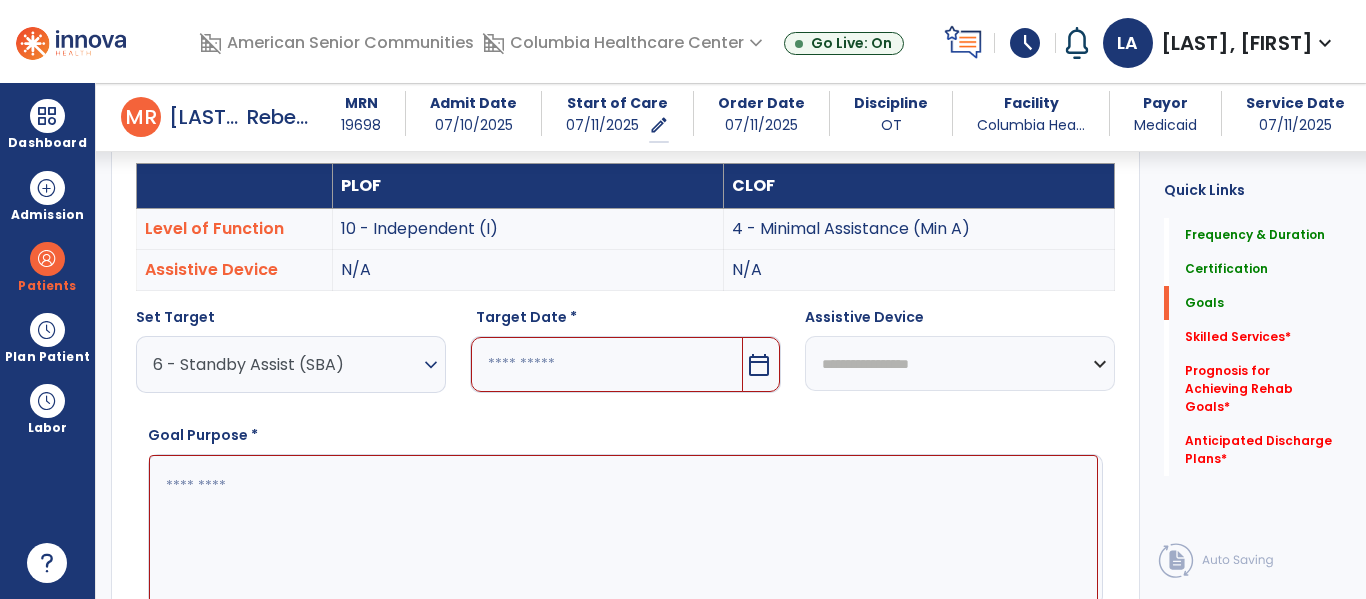 click on "calendar_today" at bounding box center (761, 364) 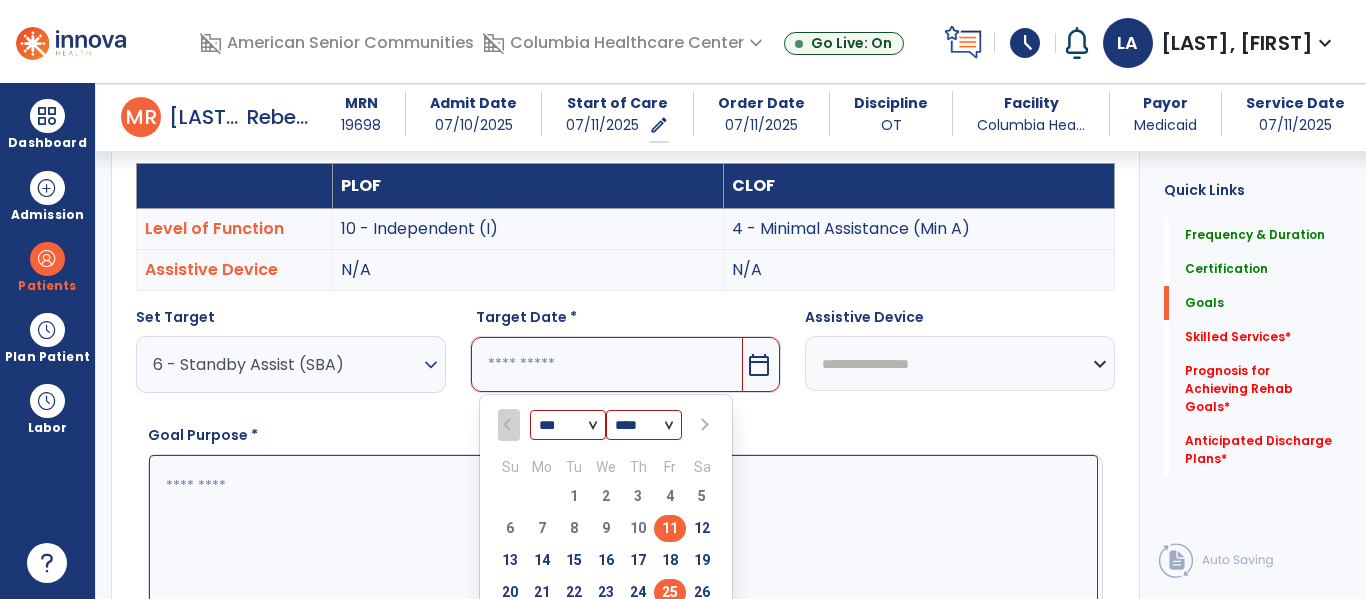 click on "25" at bounding box center [670, 592] 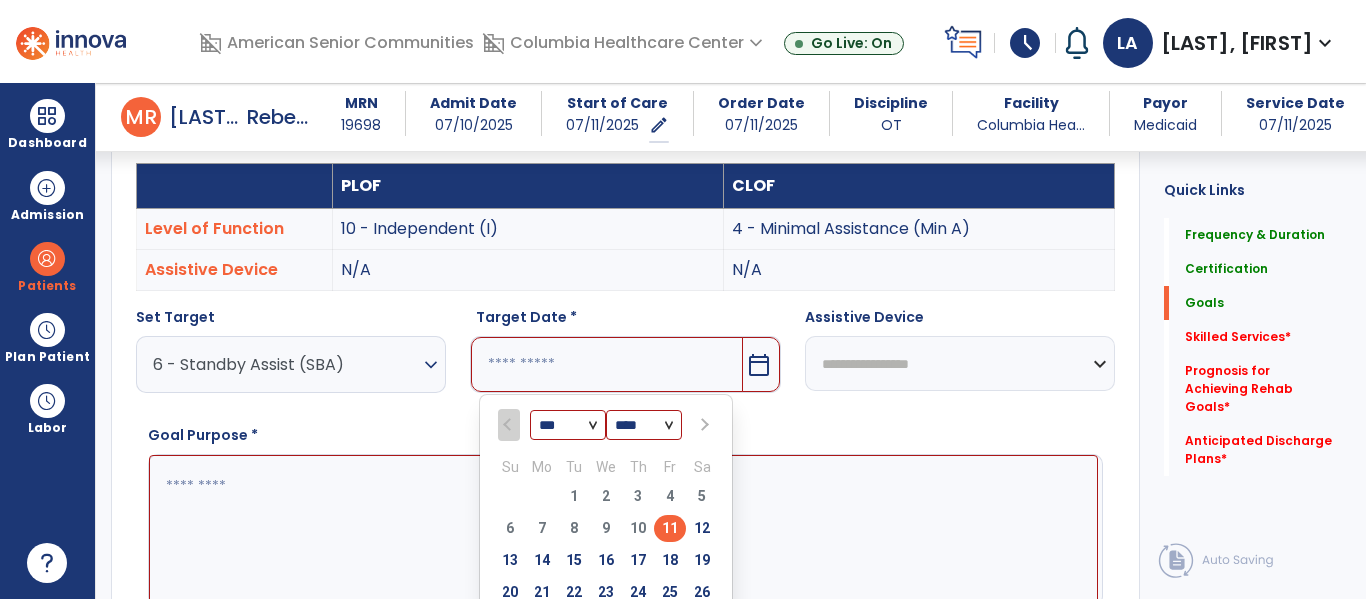type on "*********" 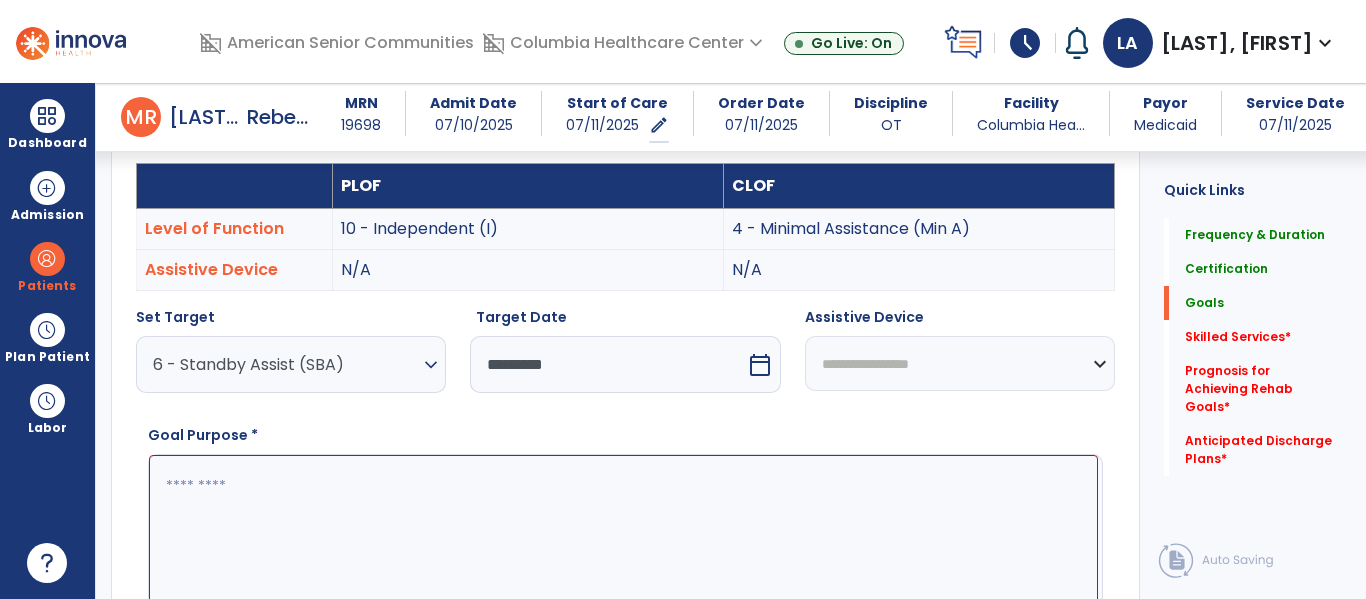 click at bounding box center (623, 530) 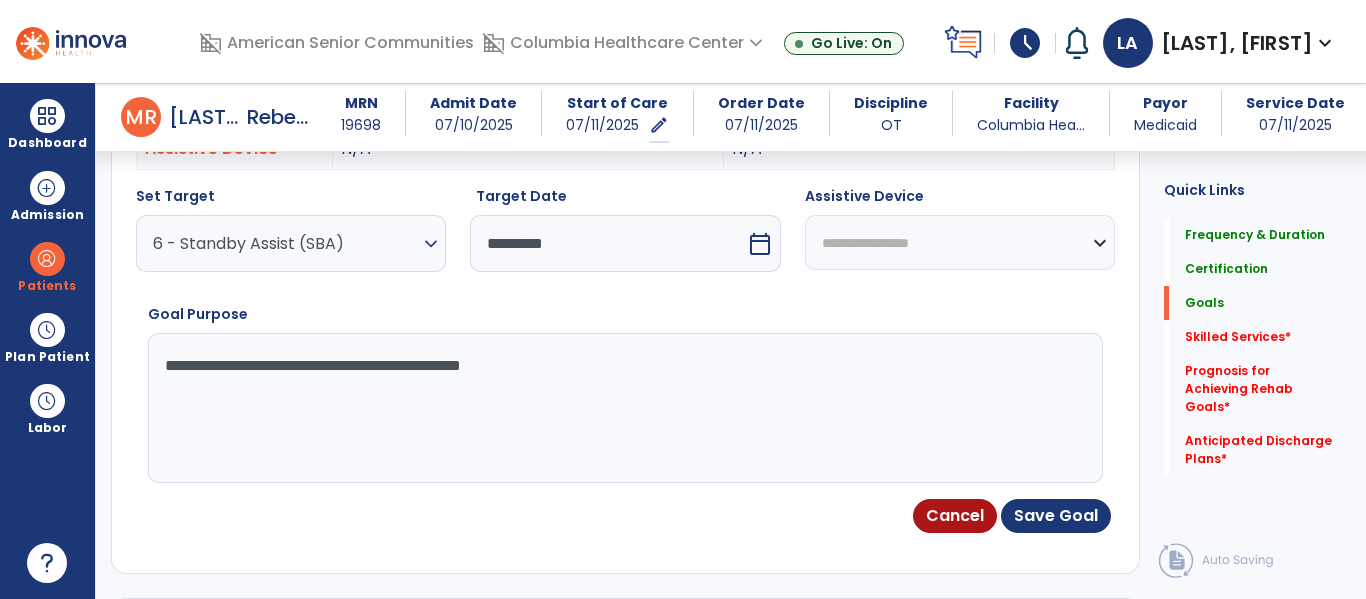 scroll, scrollTop: 729, scrollLeft: 0, axis: vertical 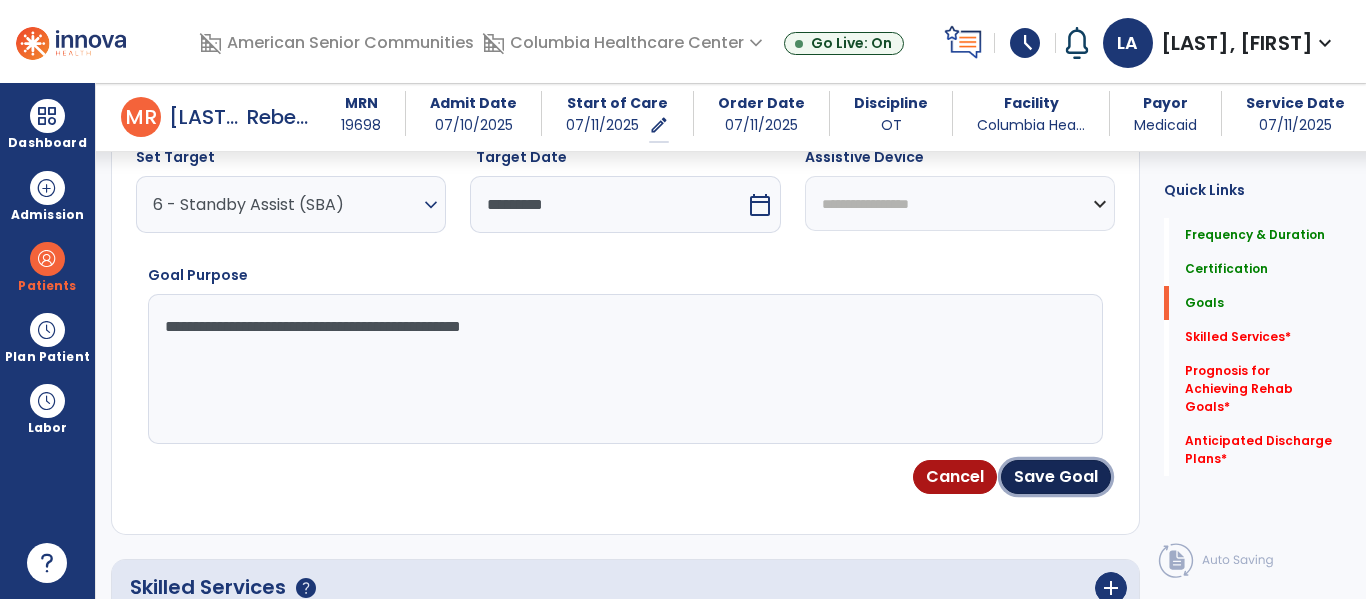 click on "Save Goal" at bounding box center (1056, 477) 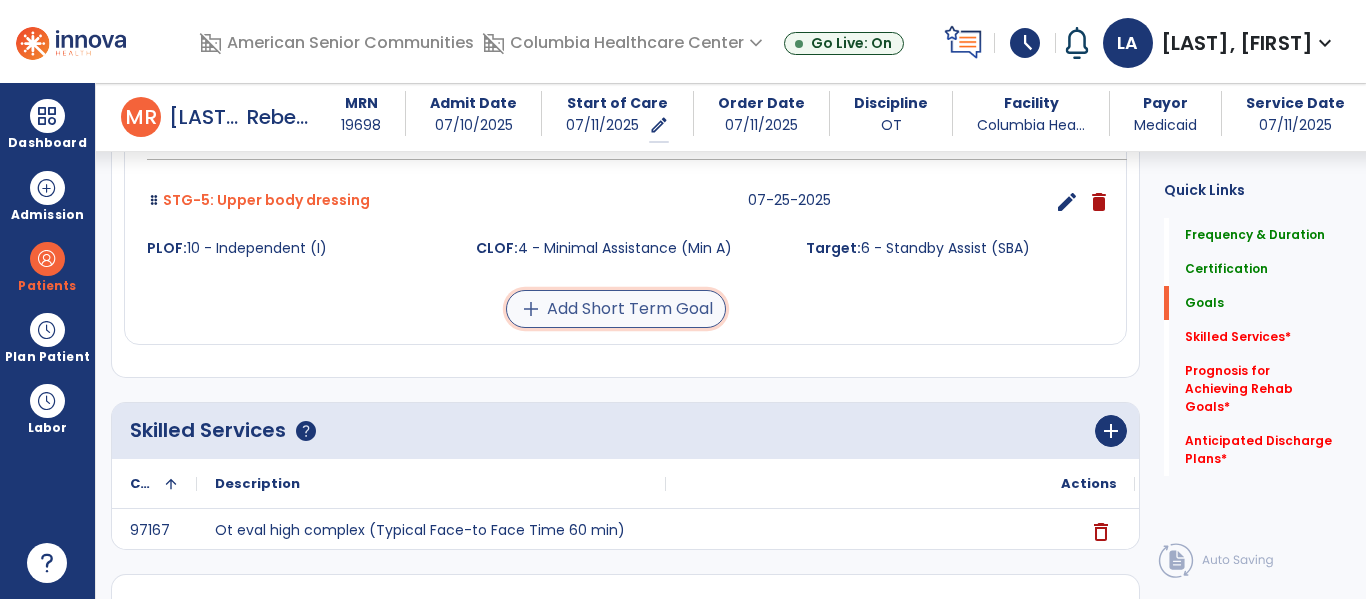 click on "add  Add Short Term Goal" at bounding box center (616, 309) 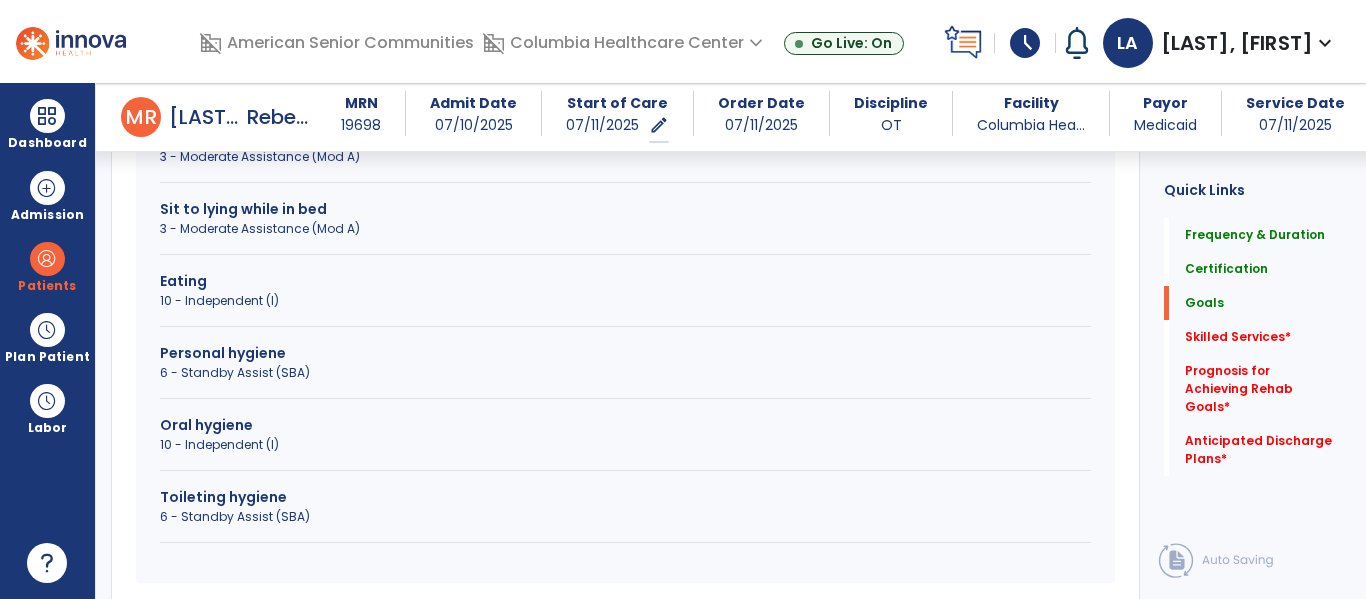 scroll, scrollTop: 731, scrollLeft: 0, axis: vertical 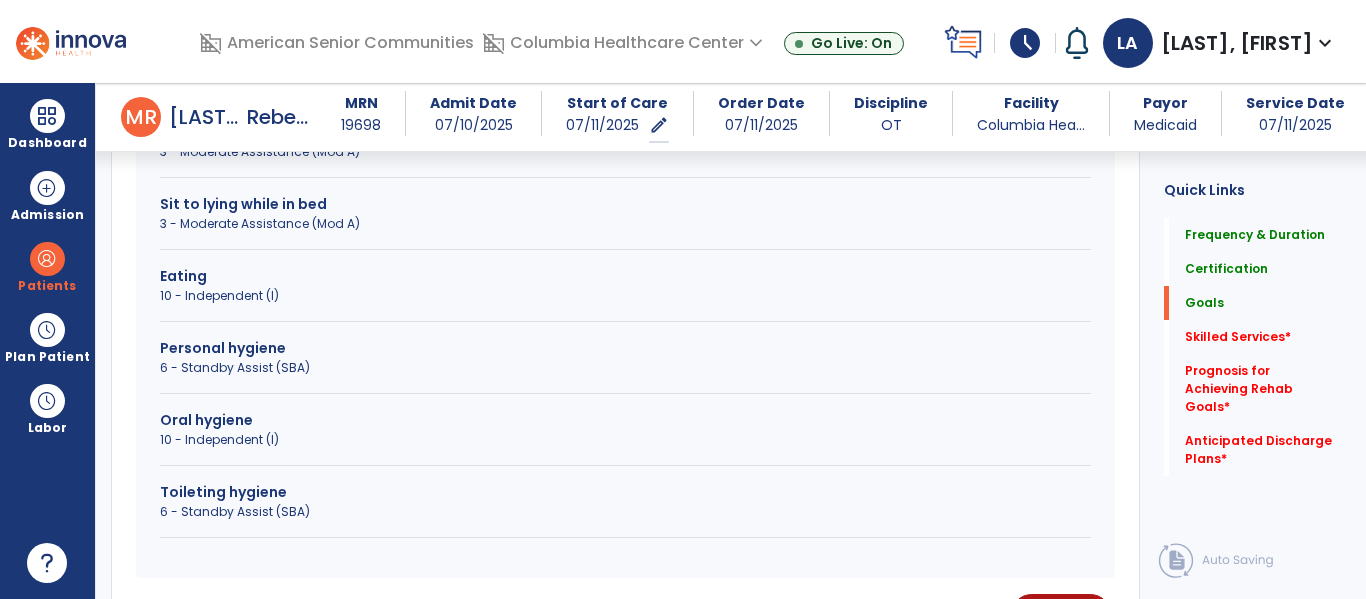 click on "Toileting hygiene" at bounding box center [625, 492] 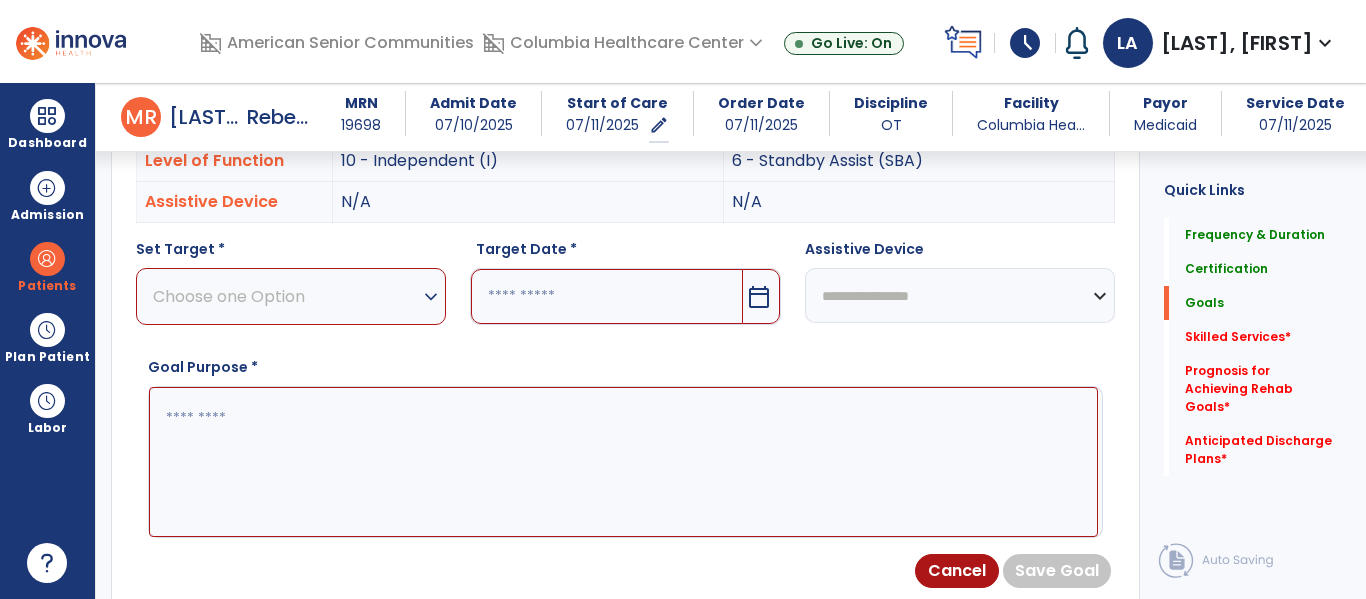 scroll, scrollTop: 494, scrollLeft: 0, axis: vertical 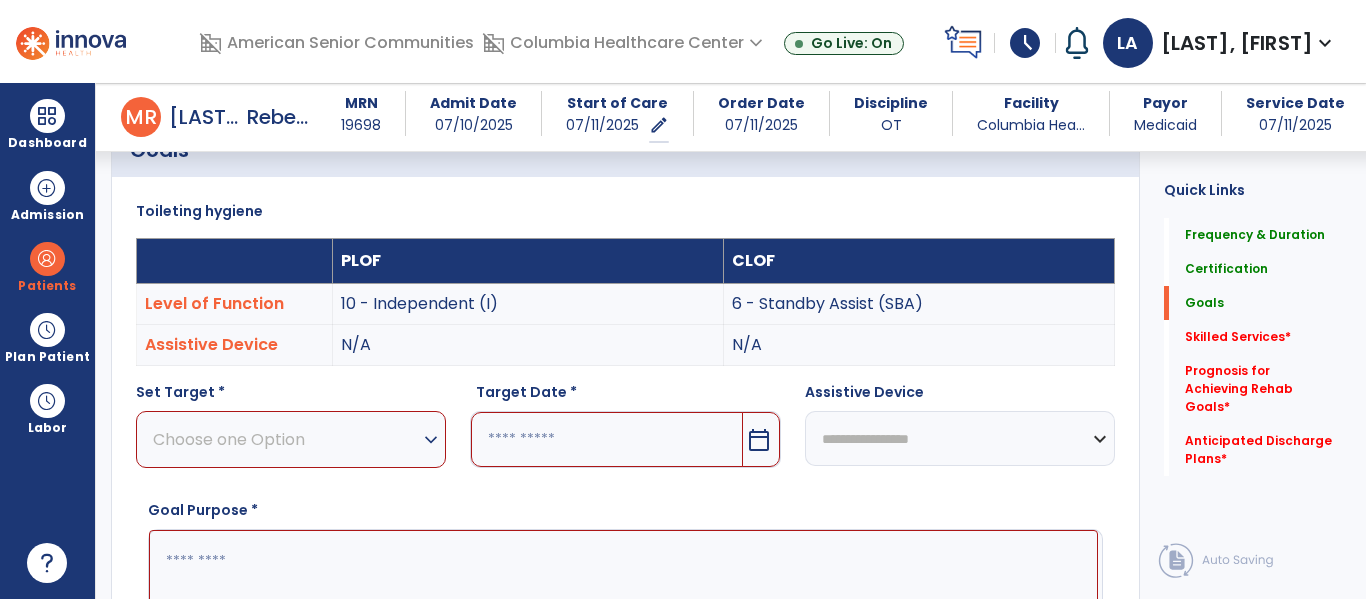 click on "expand_more" at bounding box center [431, 440] 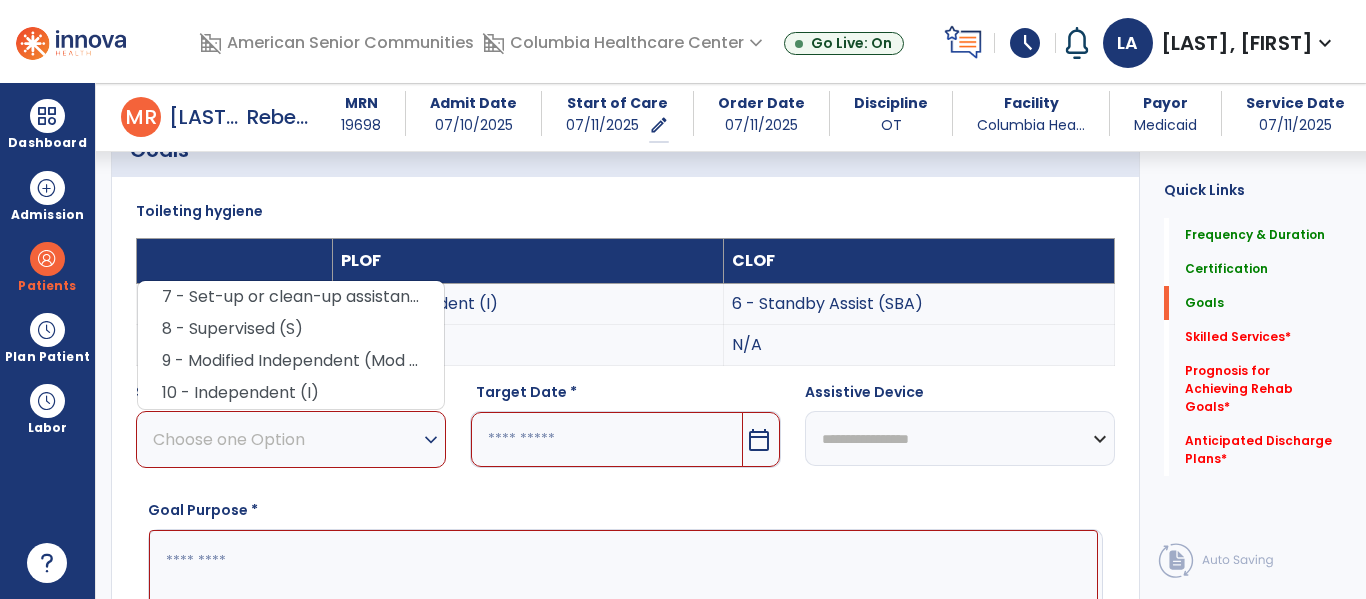 click on "Goal Purpose *" at bounding box center (625, 590) 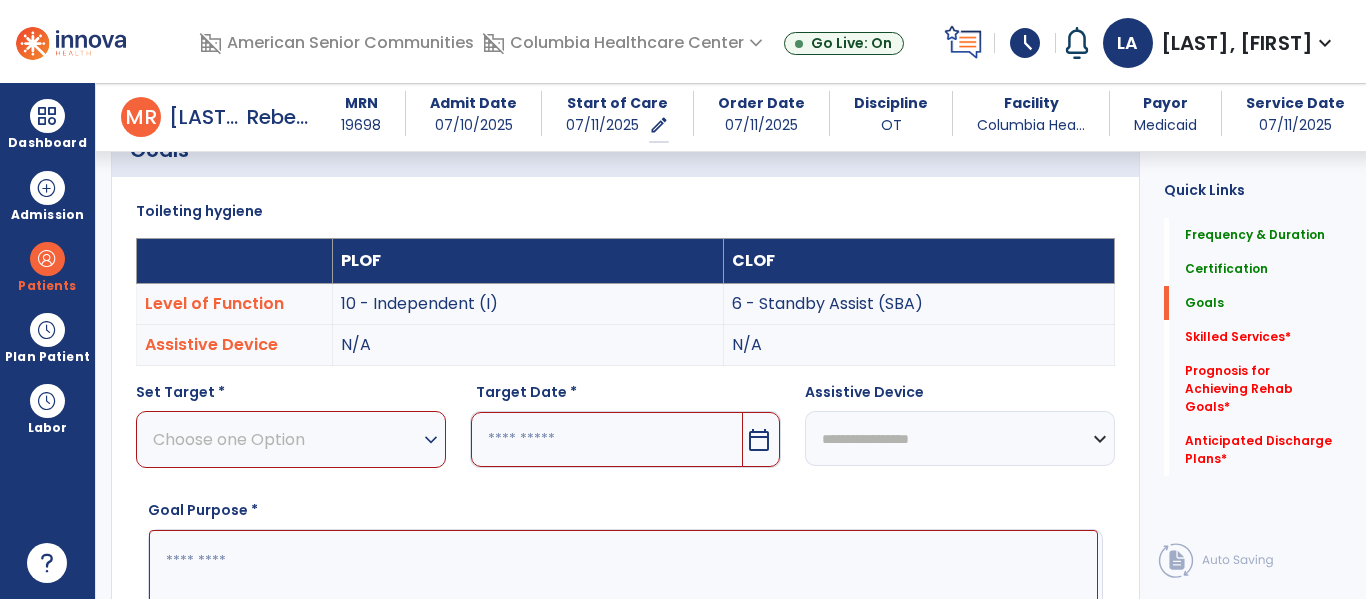 click on "expand_more" at bounding box center [431, 440] 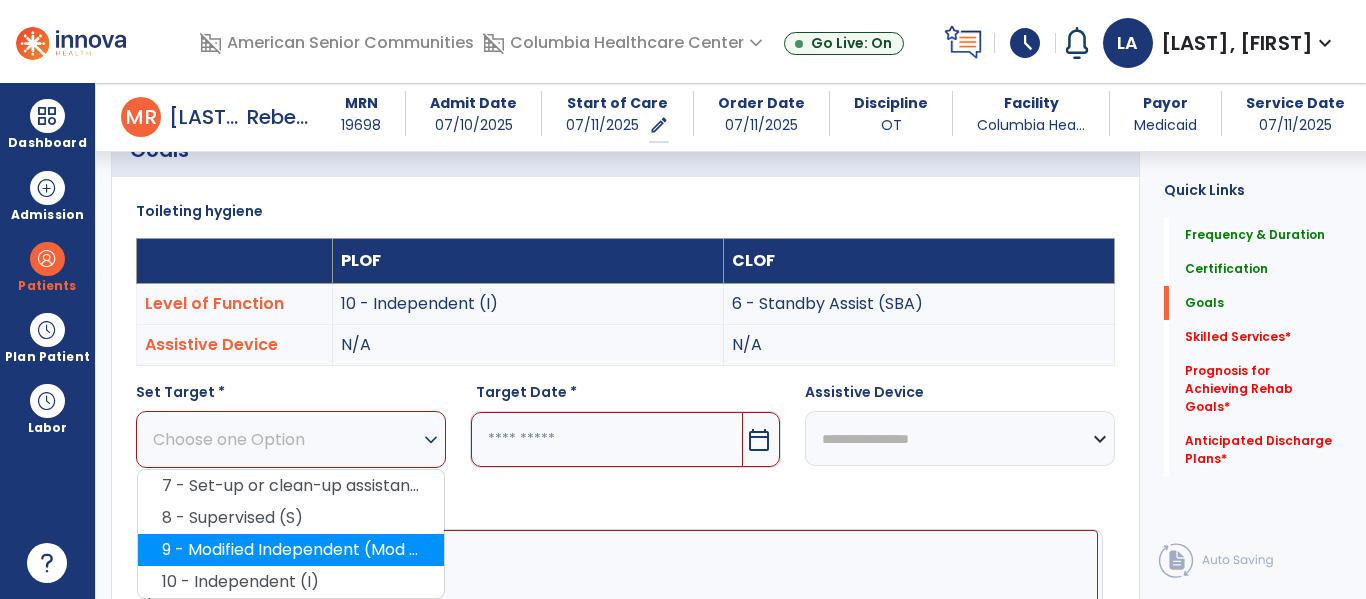 click at bounding box center (623, 605) 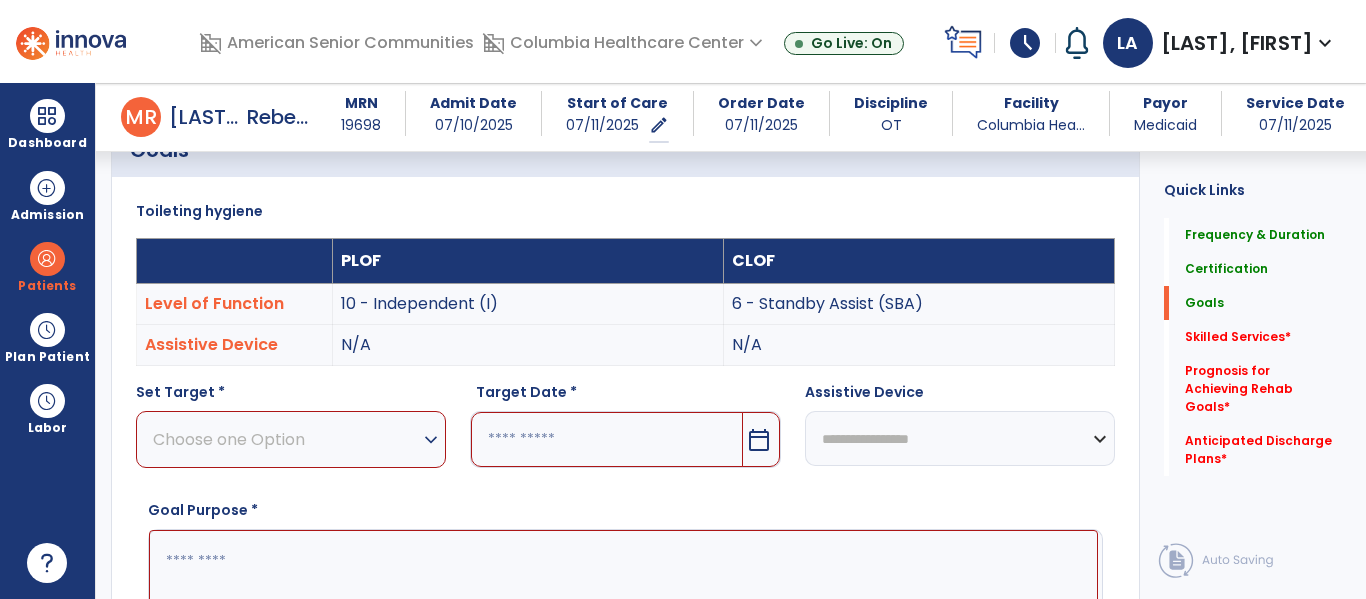 click on "expand_more" at bounding box center [431, 440] 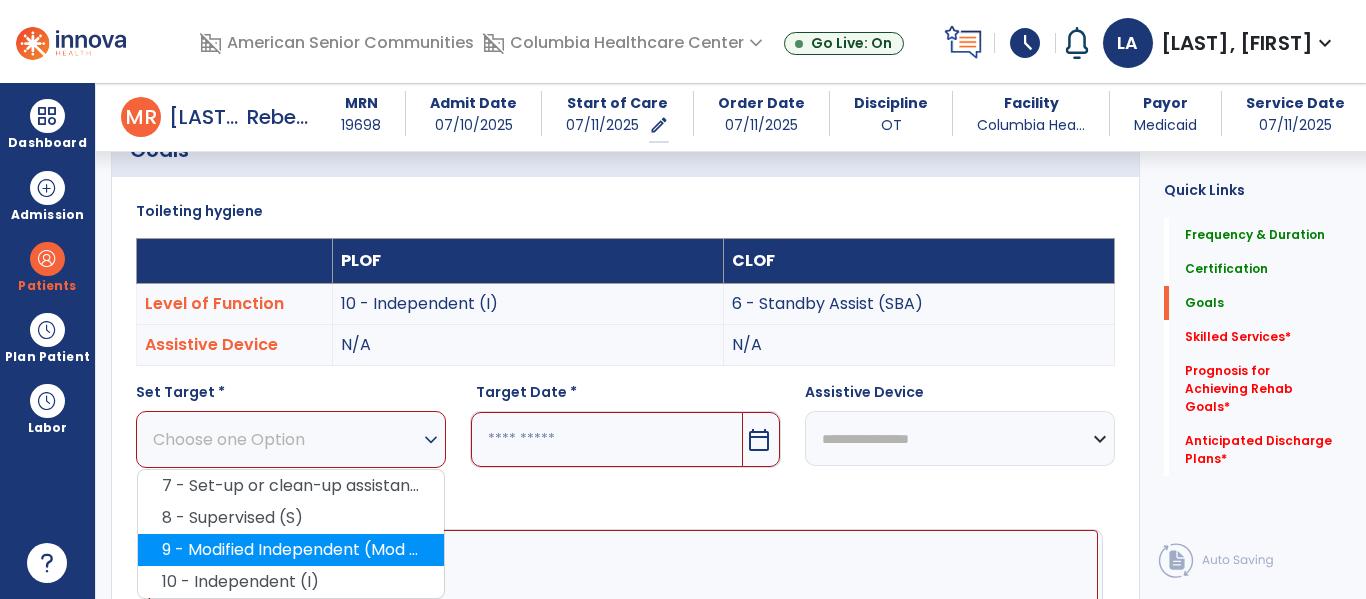 click at bounding box center (623, 605) 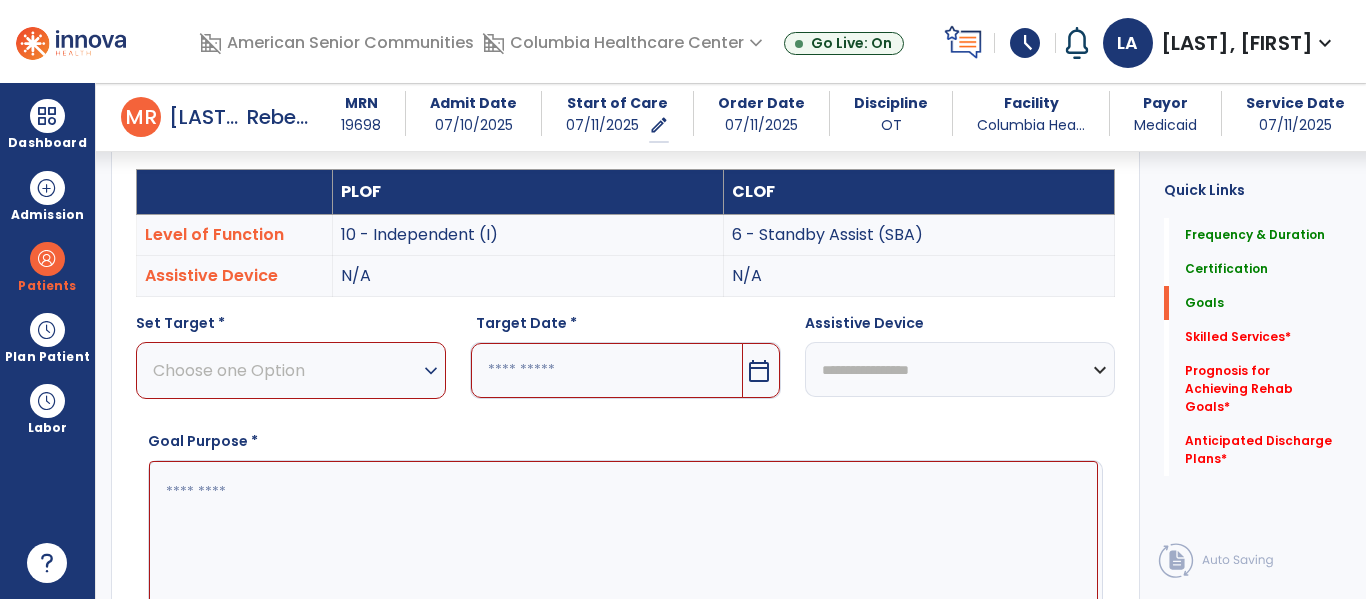 scroll, scrollTop: 639, scrollLeft: 0, axis: vertical 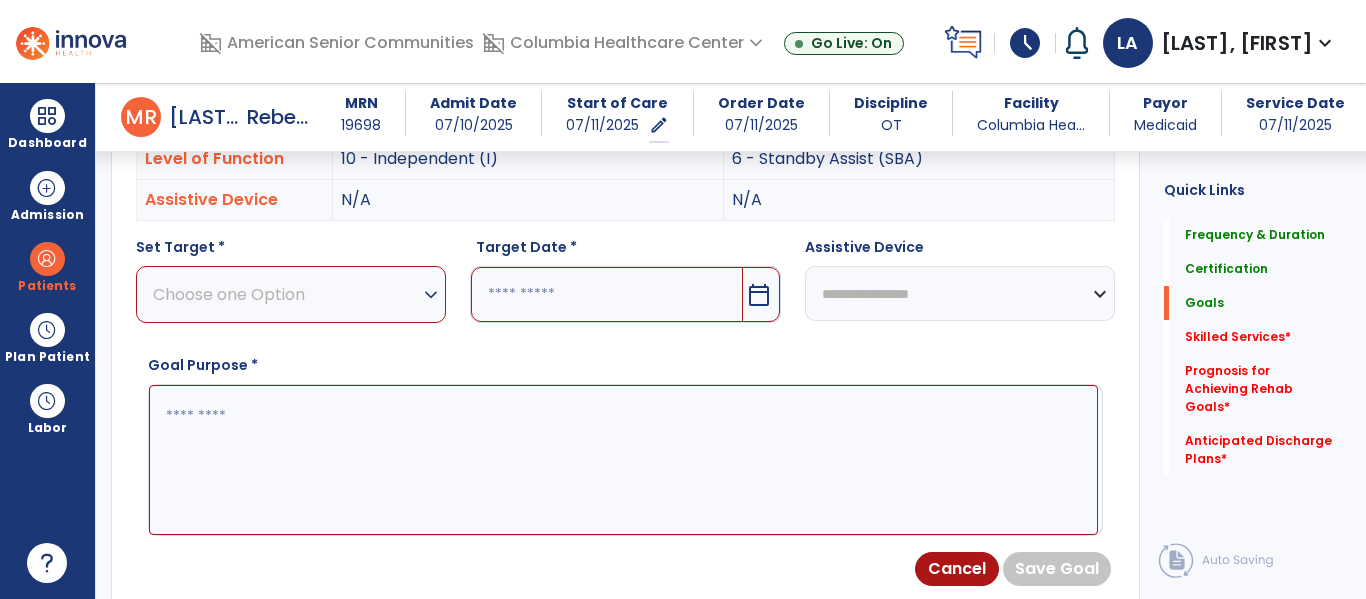 click on "Cancel   Save Goal" at bounding box center (625, 569) 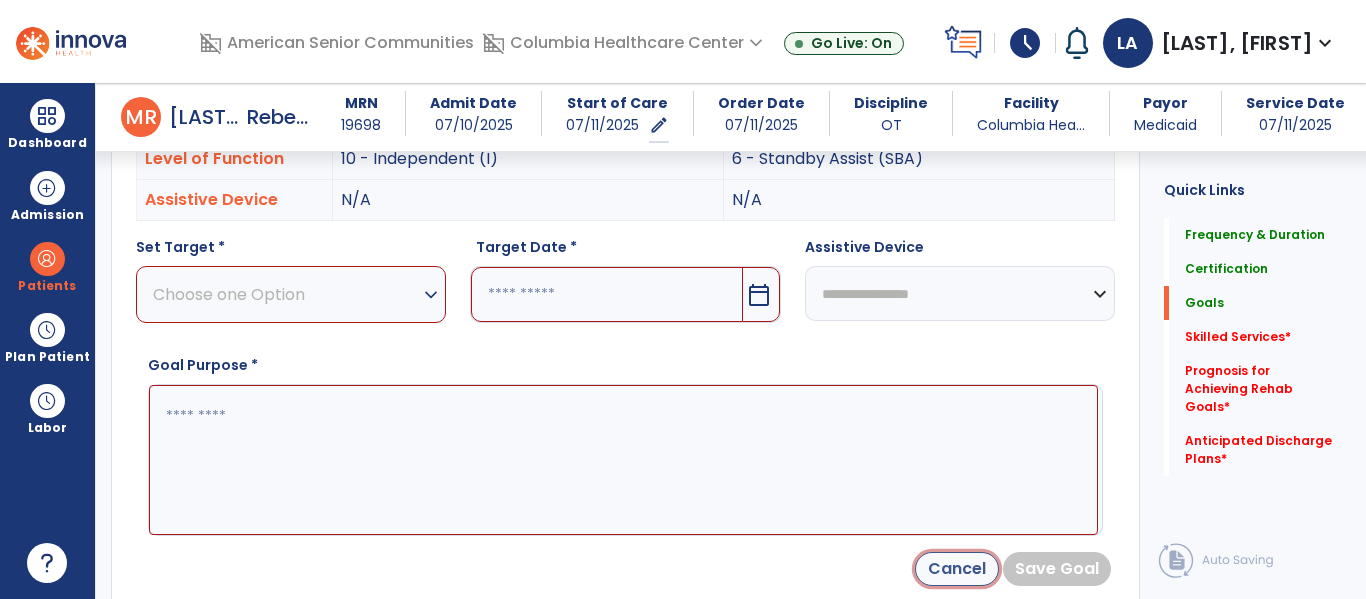 click on "Cancel" at bounding box center [957, 569] 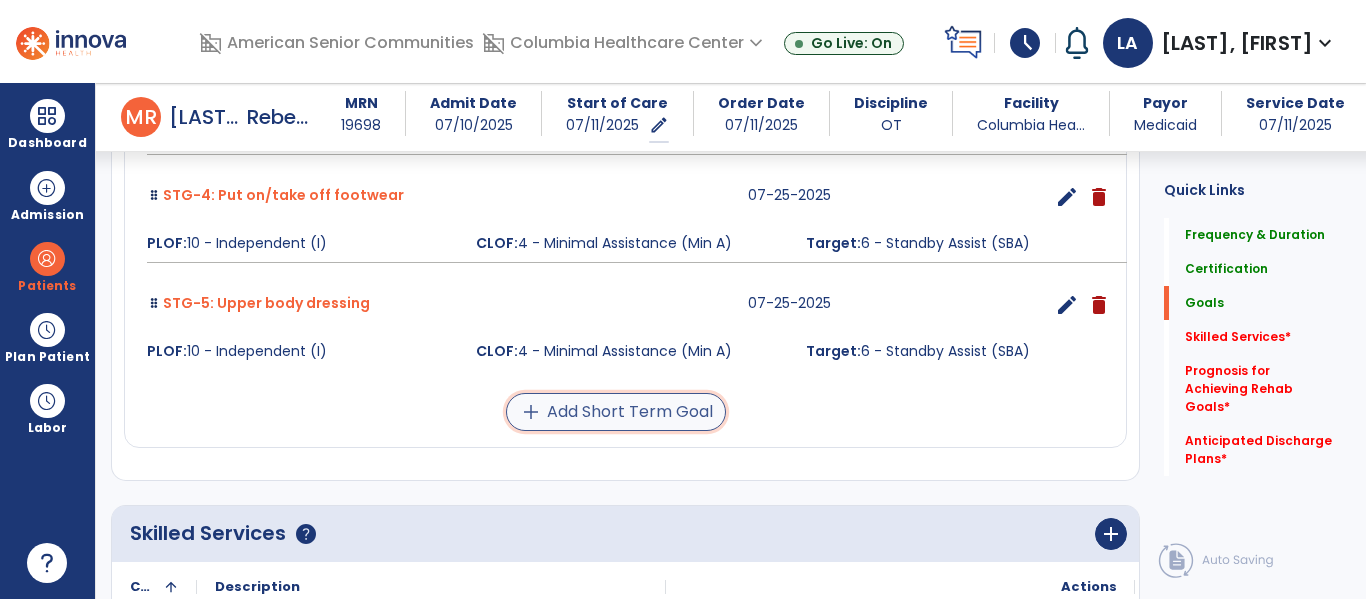 click on "add  Add Short Term Goal" at bounding box center [616, 412] 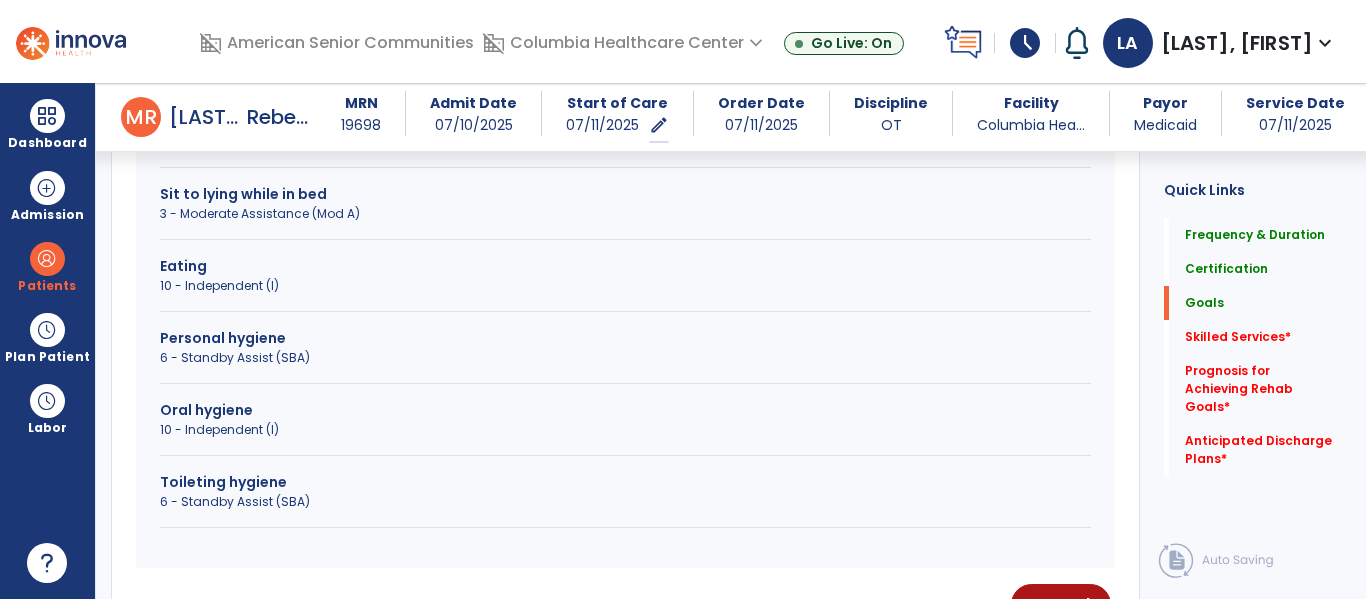 scroll, scrollTop: 739, scrollLeft: 0, axis: vertical 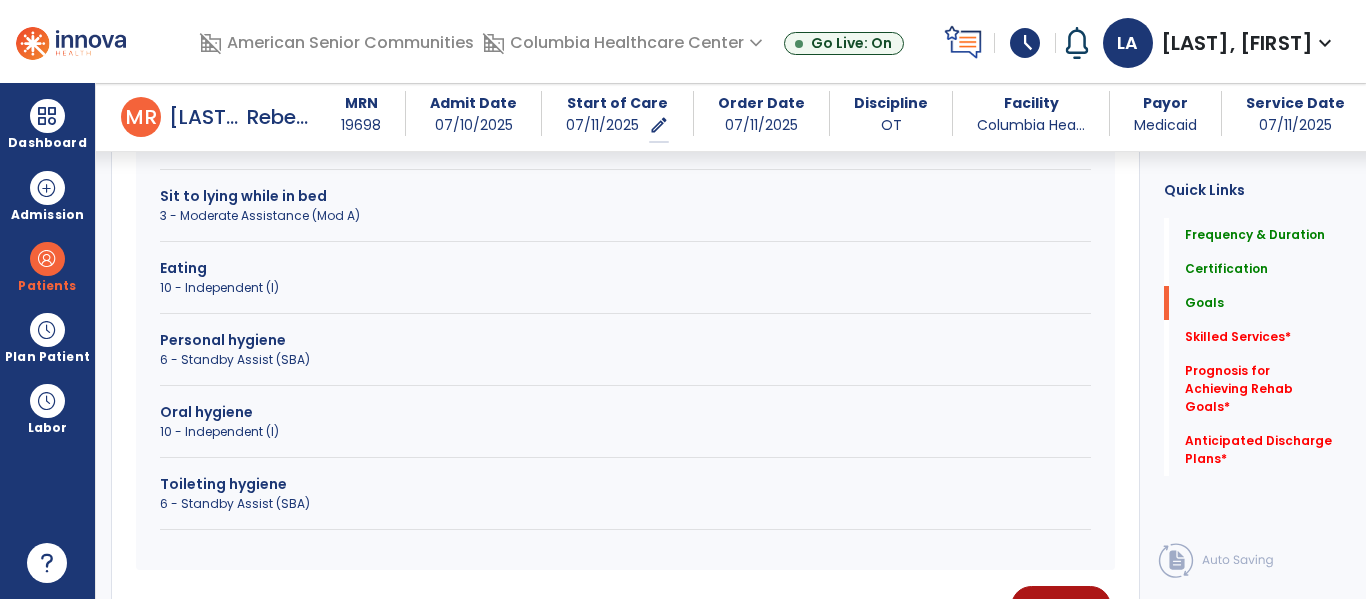 click on "6 - Standby Assist (SBA)" at bounding box center [625, 504] 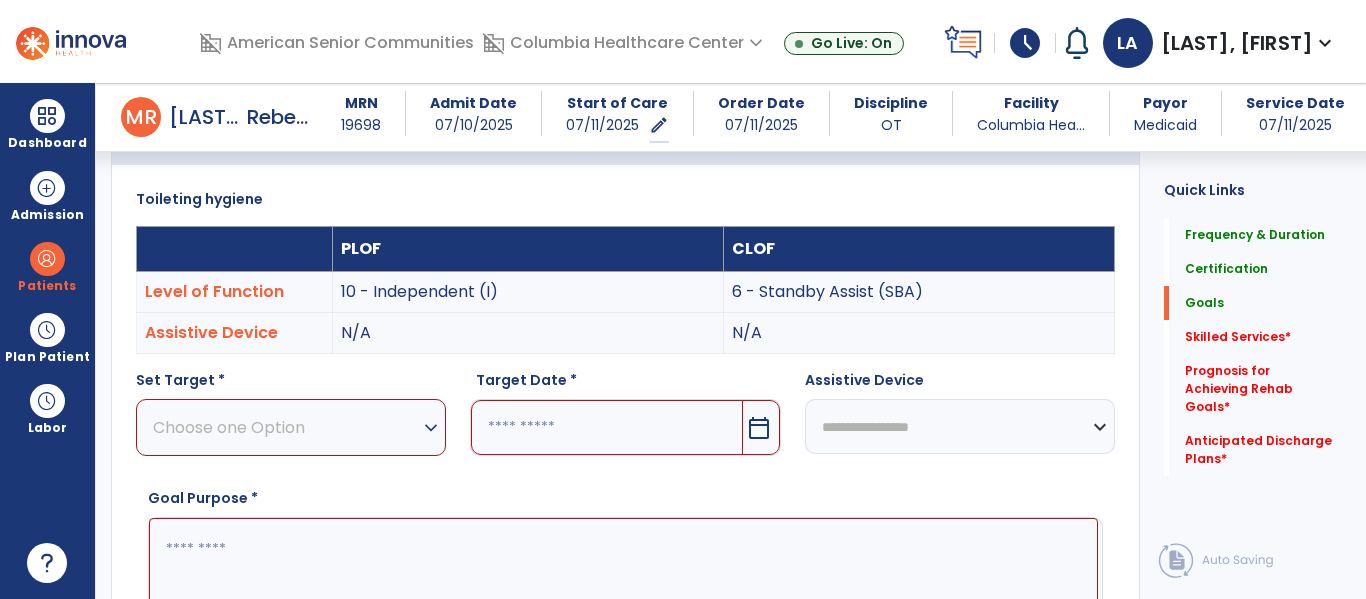scroll, scrollTop: 491, scrollLeft: 0, axis: vertical 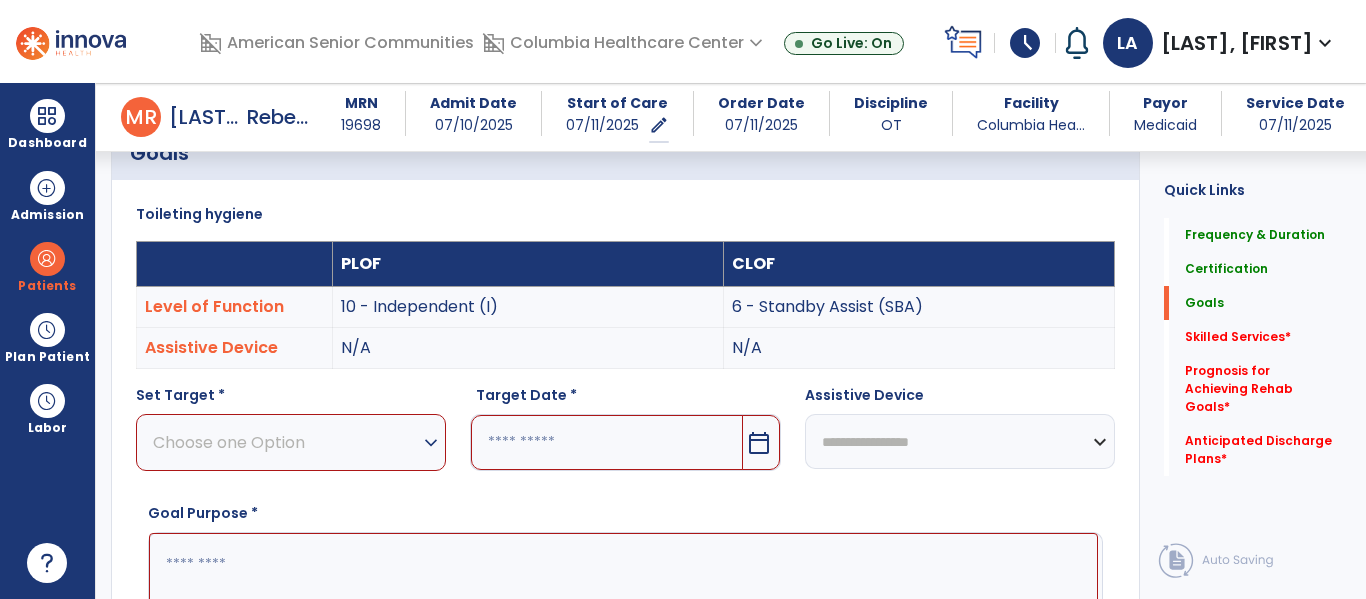 click on "expand_more" at bounding box center (431, 443) 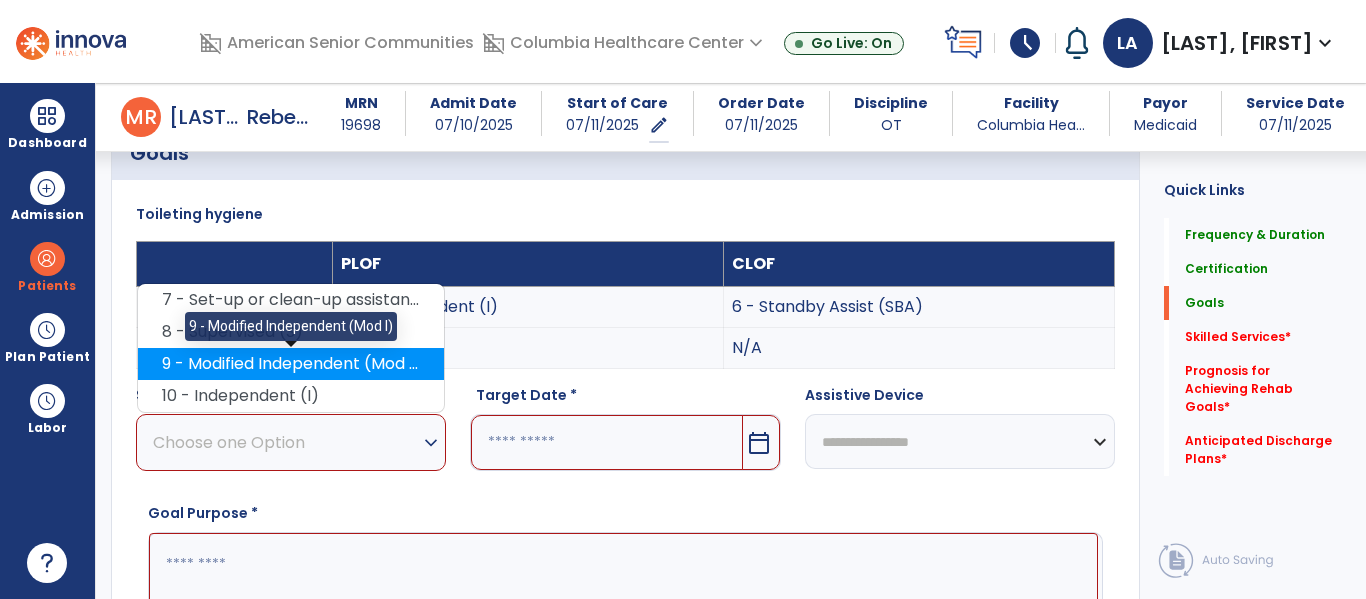 click on "9 - Modified Independent (Mod I)" at bounding box center [291, 364] 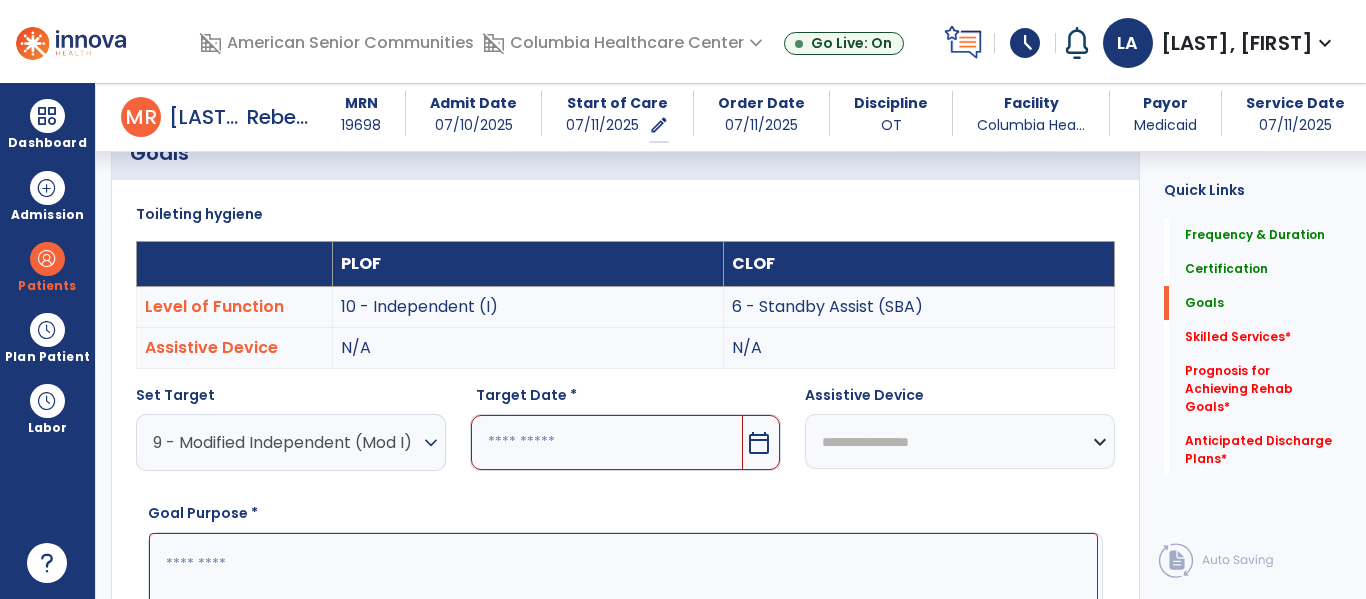 click on "calendar_today" at bounding box center [761, 442] 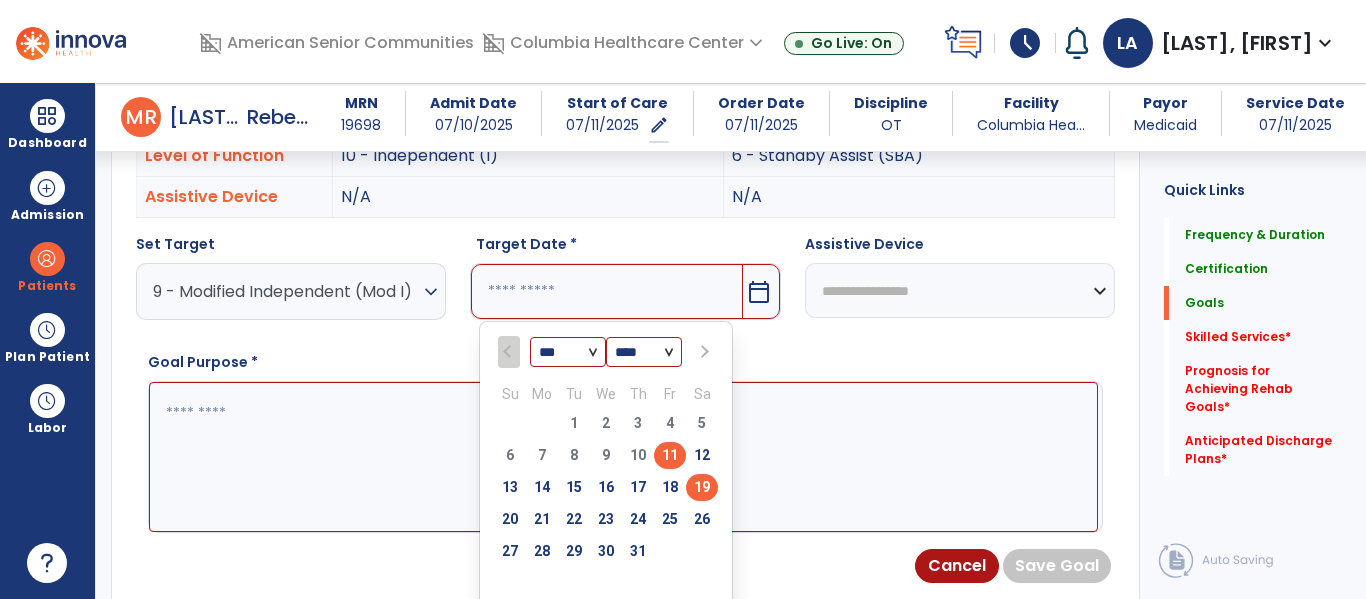 scroll, scrollTop: 651, scrollLeft: 0, axis: vertical 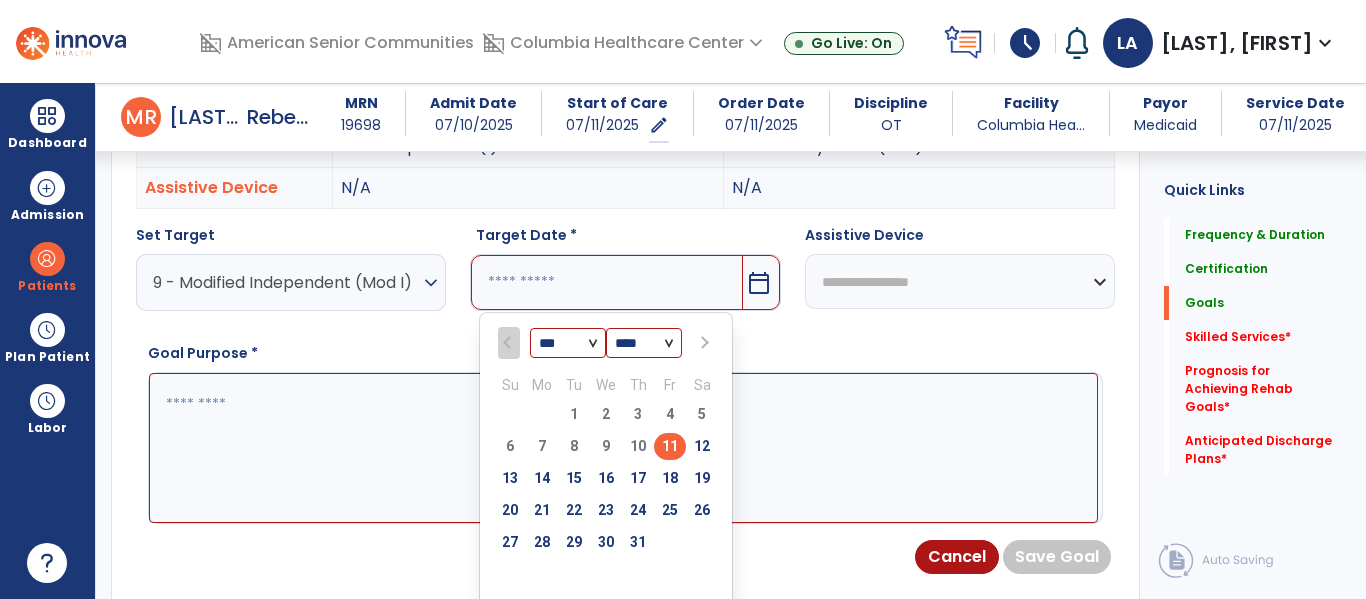 click on "expand_more" at bounding box center (431, 283) 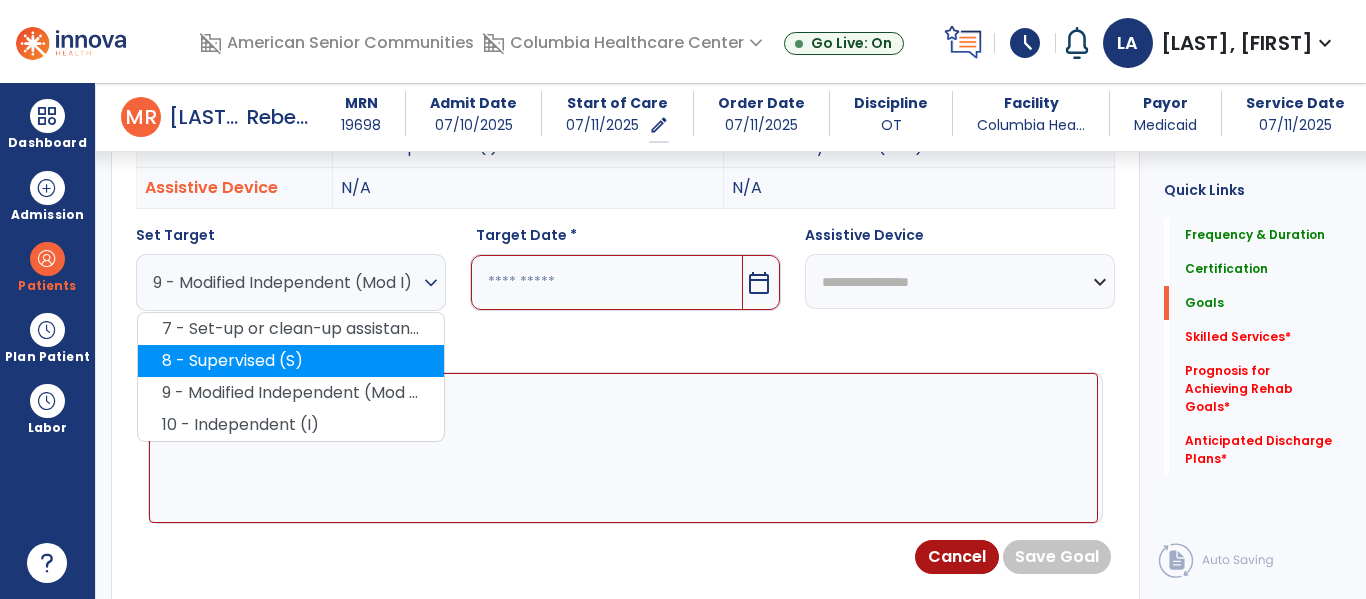 click on "8 - Supervised (S)" at bounding box center [291, 361] 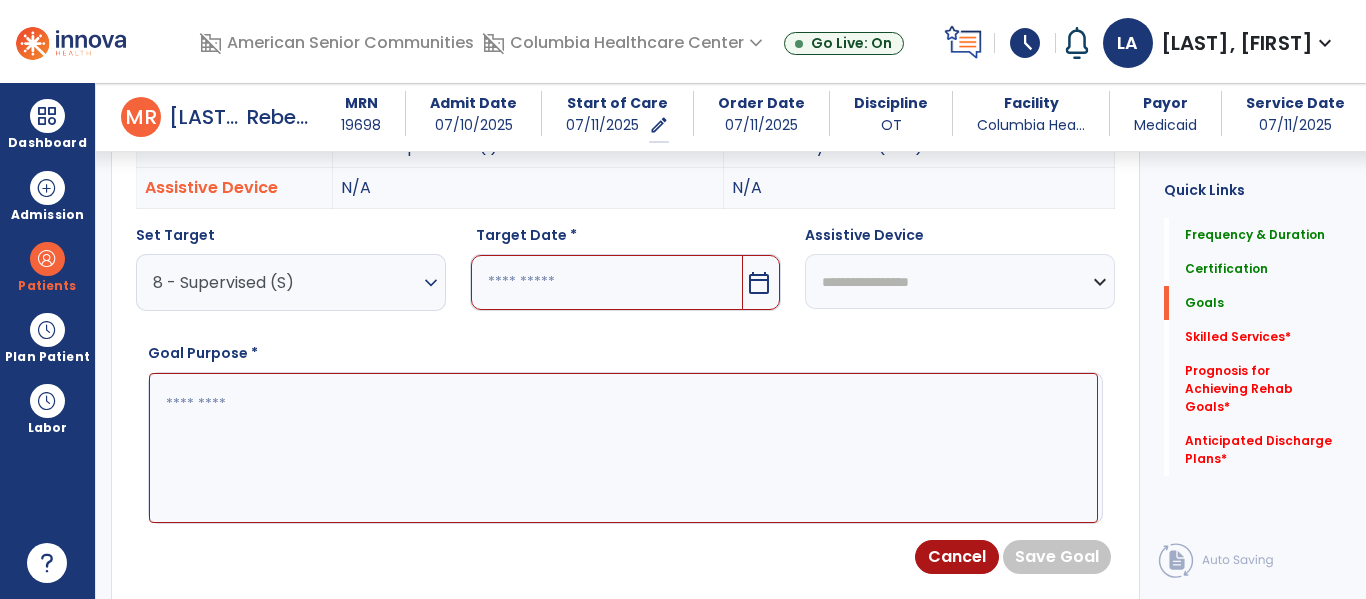 click on "calendar_today" at bounding box center [759, 283] 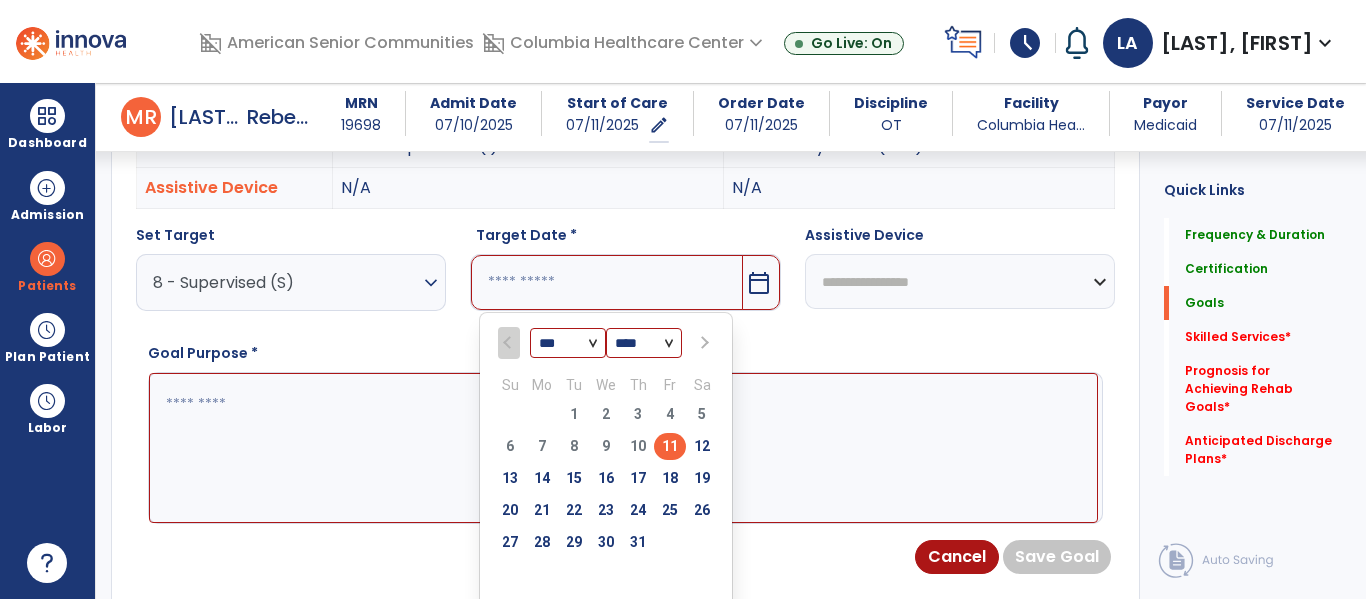 click on "18" at bounding box center [670, 481] 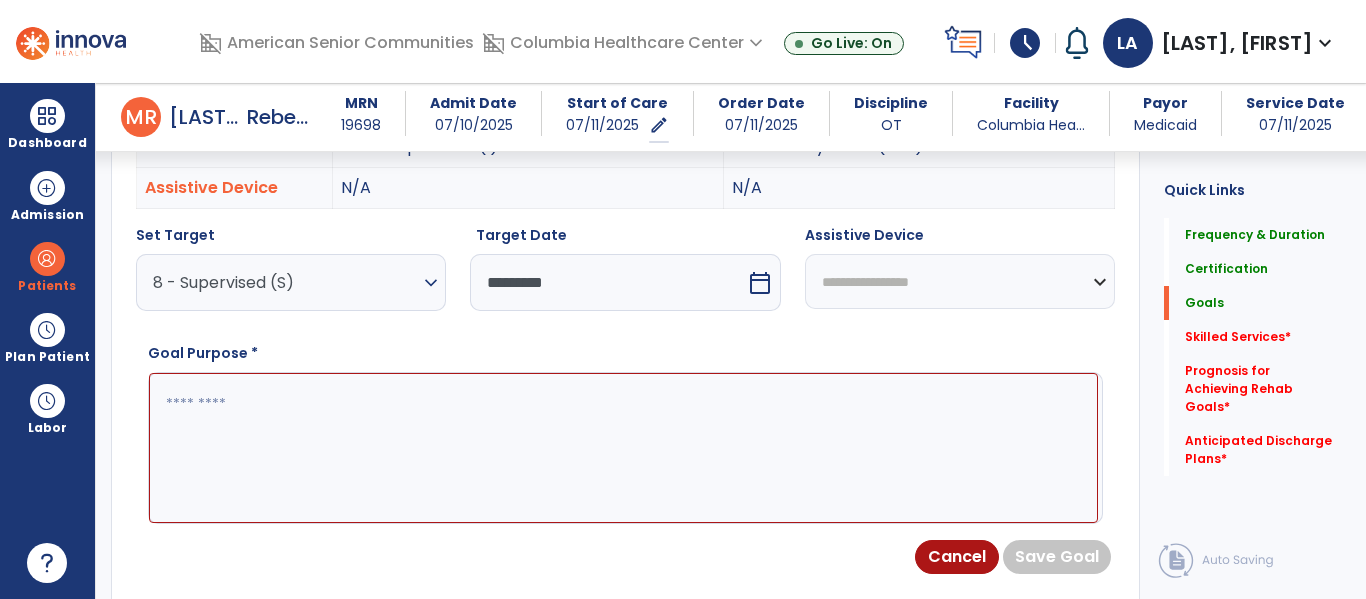 click on "calendar_today" at bounding box center [760, 283] 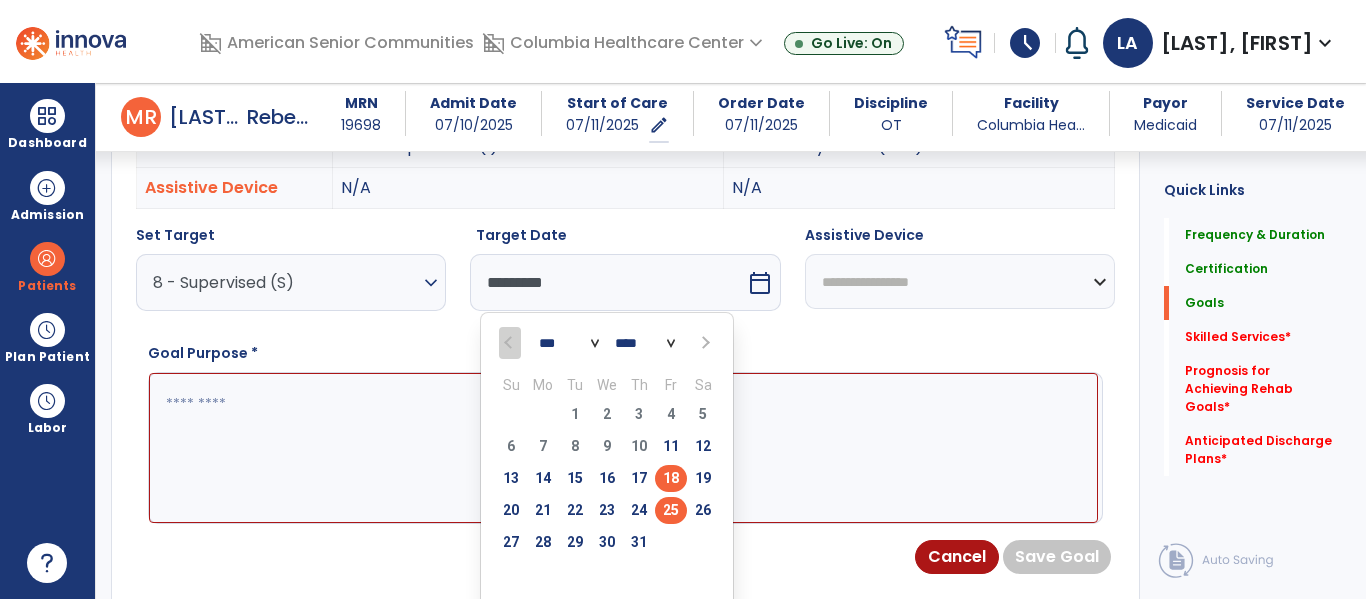 click on "25" at bounding box center (671, 510) 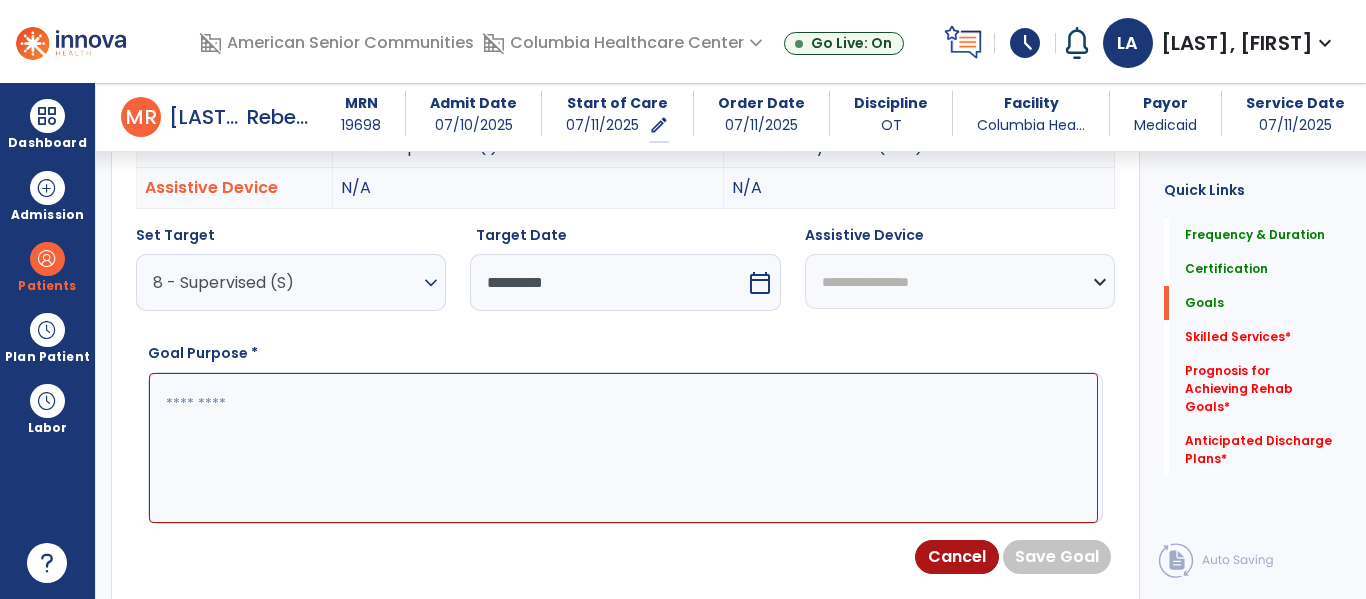 click at bounding box center (623, 448) 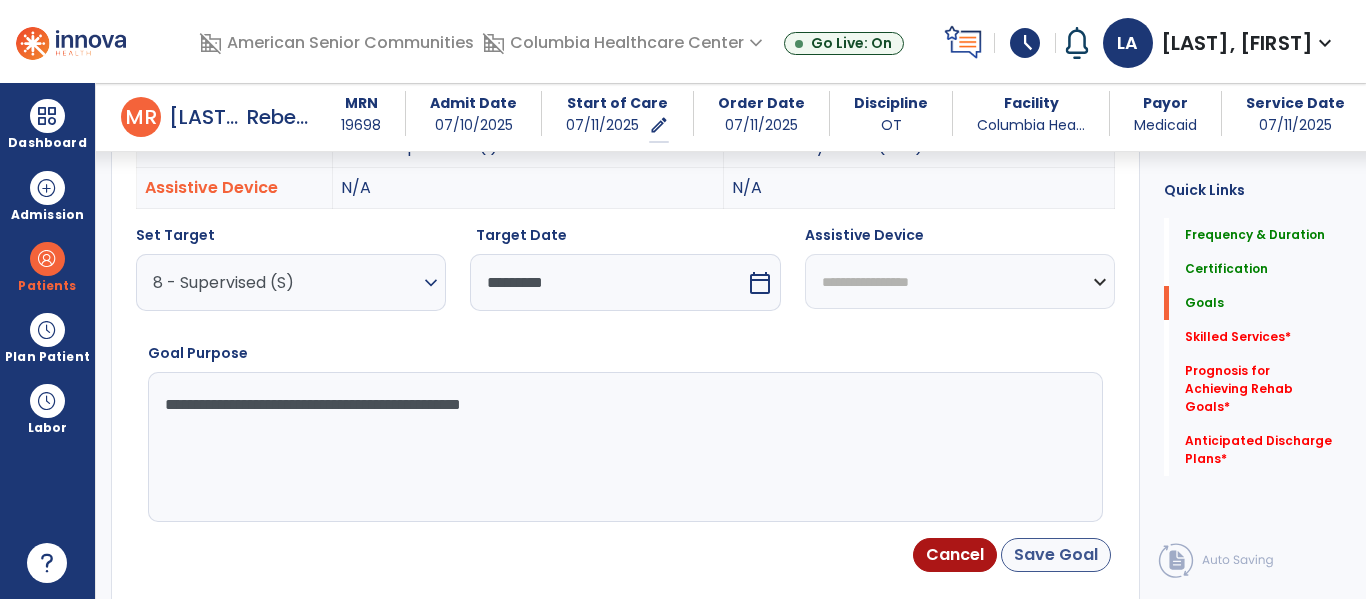 type on "**********" 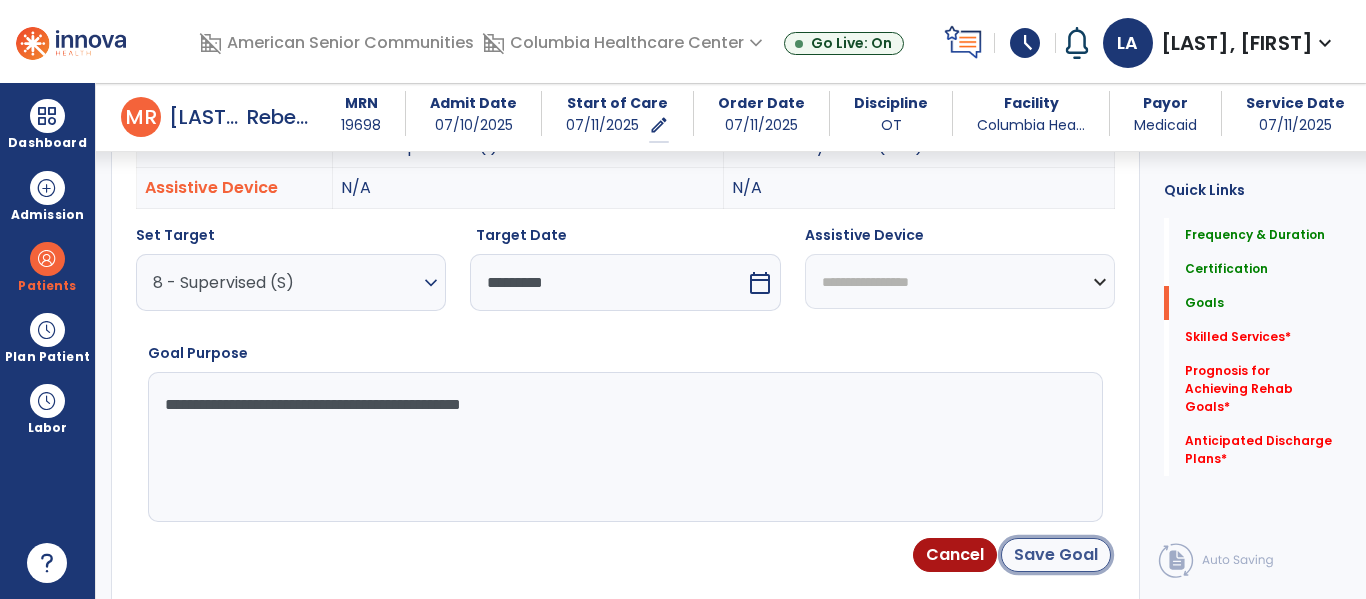 click on "Save Goal" at bounding box center [1056, 555] 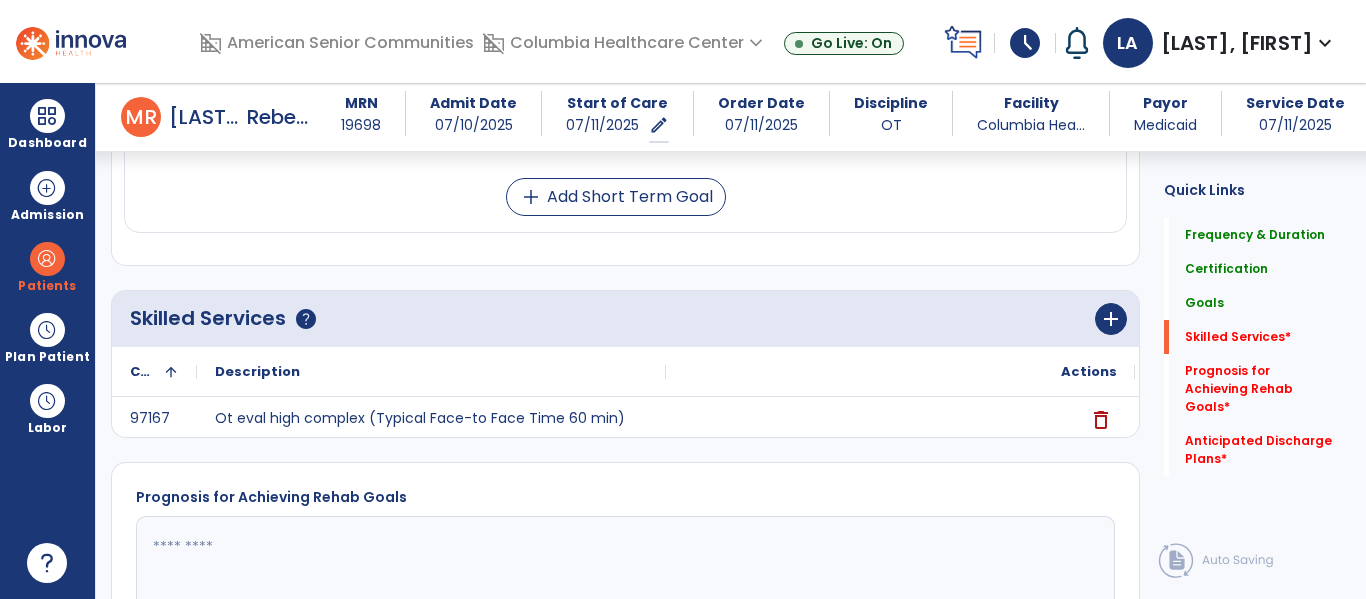 scroll, scrollTop: 1434, scrollLeft: 0, axis: vertical 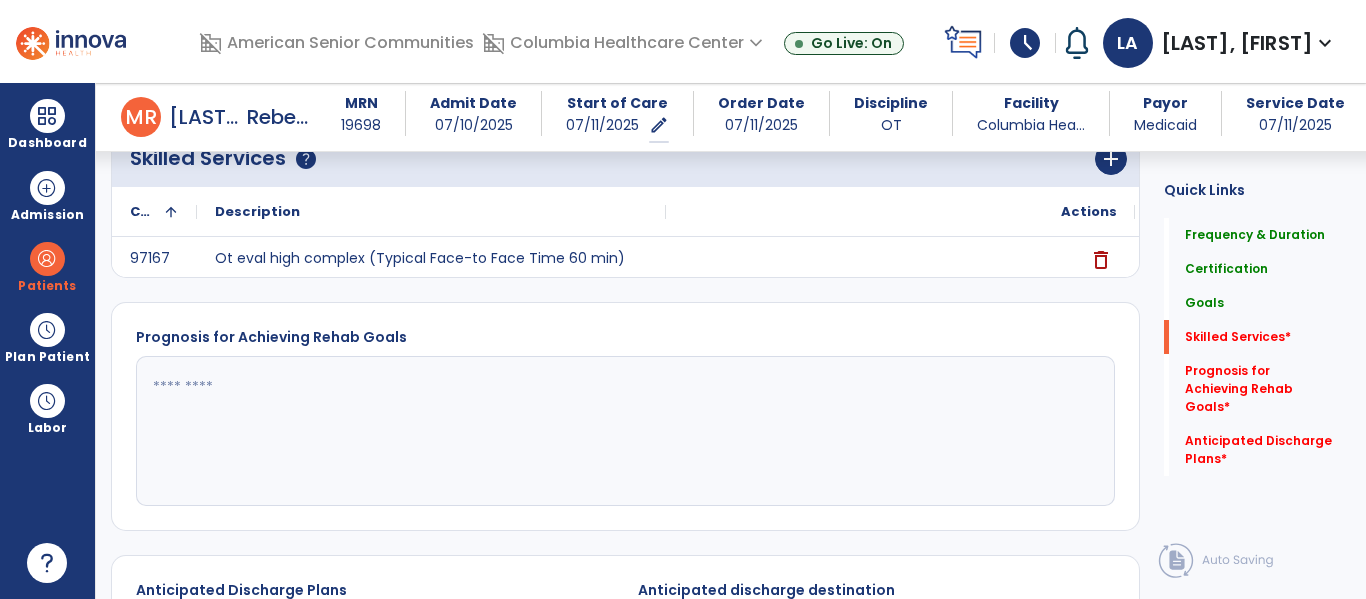 click 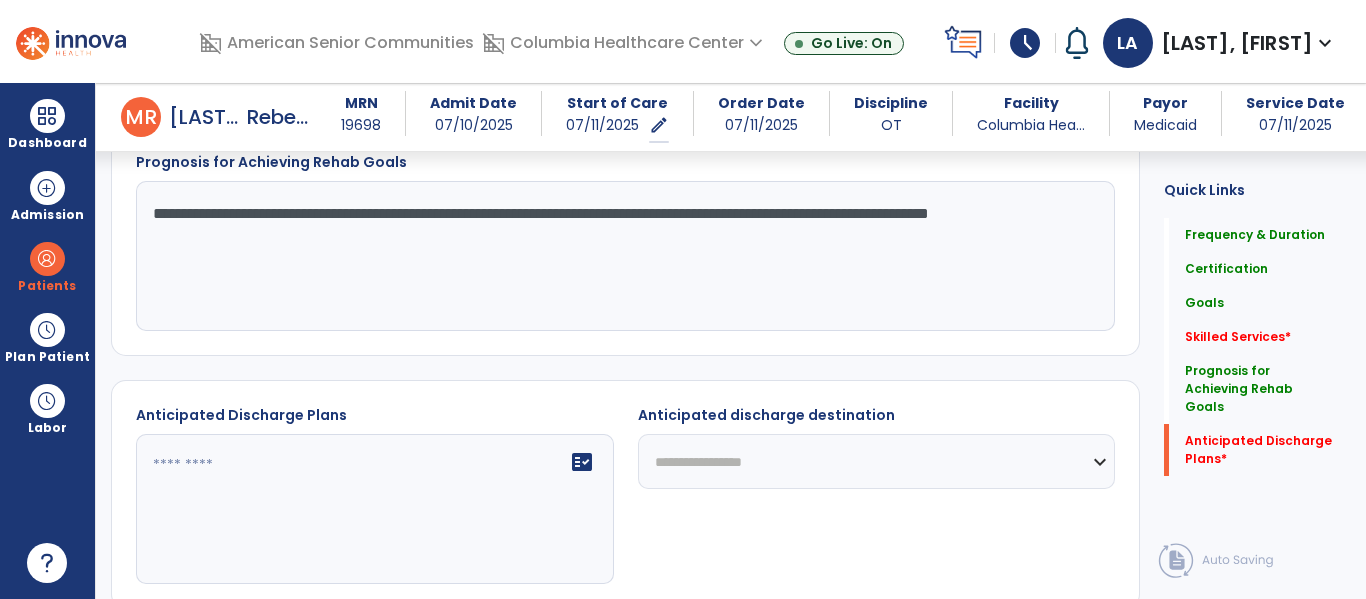 type on "**********" 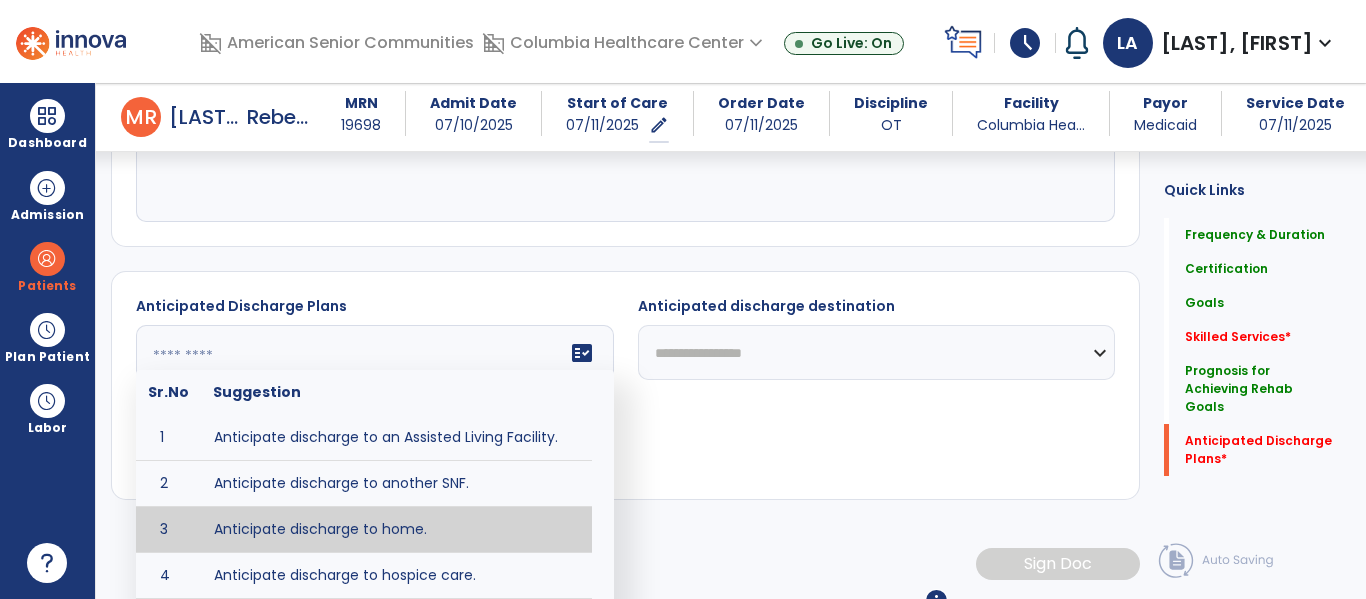 type on "**********" 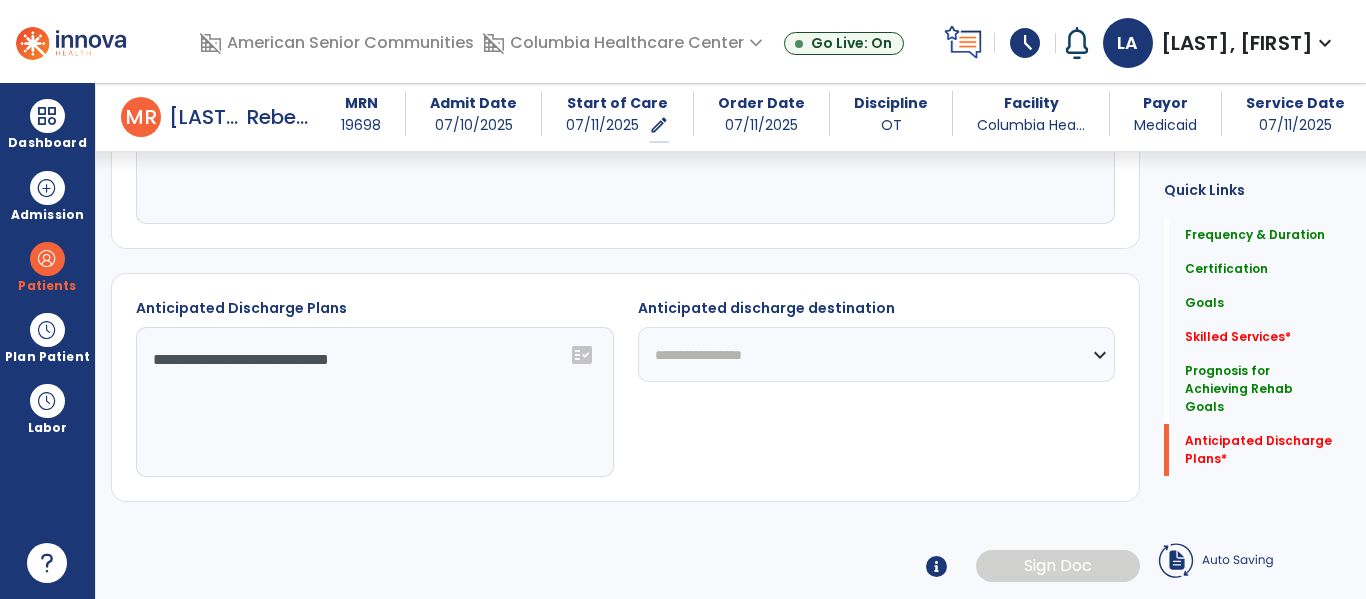 scroll, scrollTop: 1716, scrollLeft: 0, axis: vertical 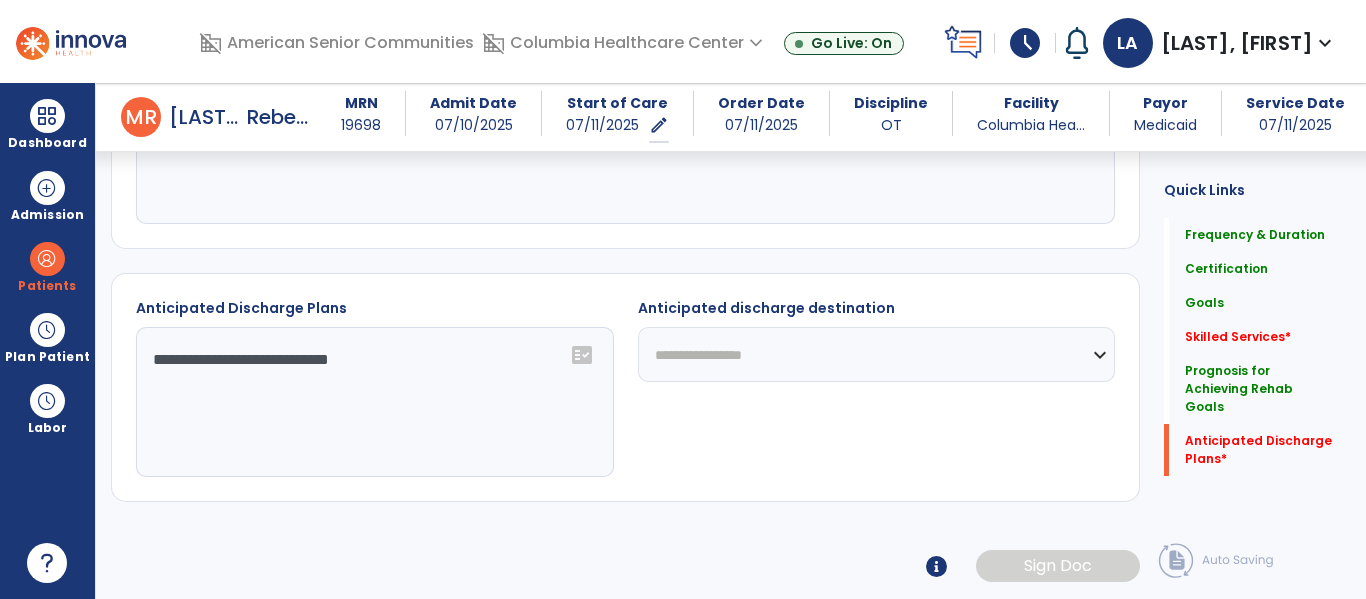 click on "**********" 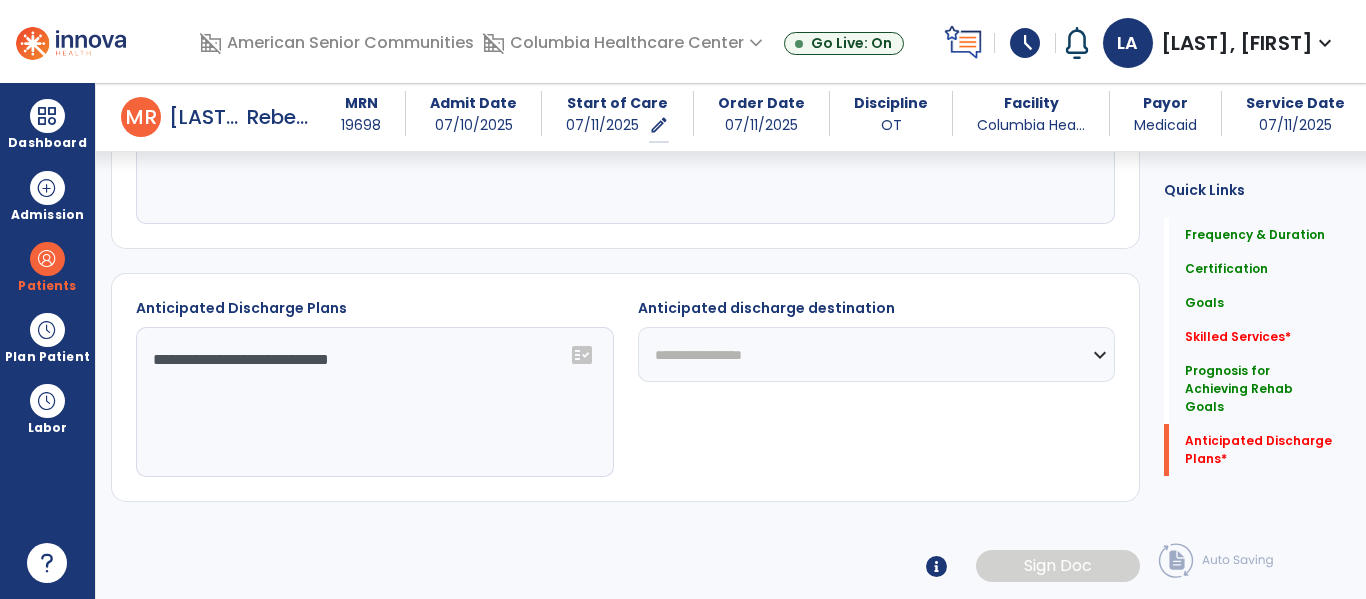 select on "****" 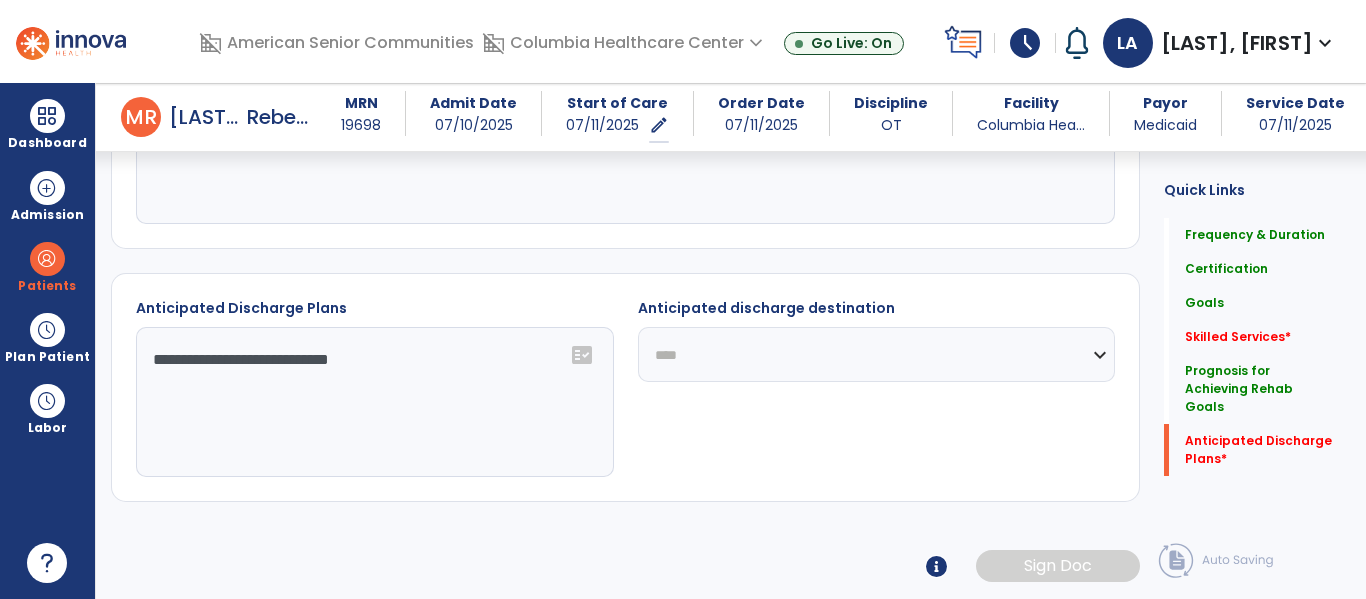 click on "**********" 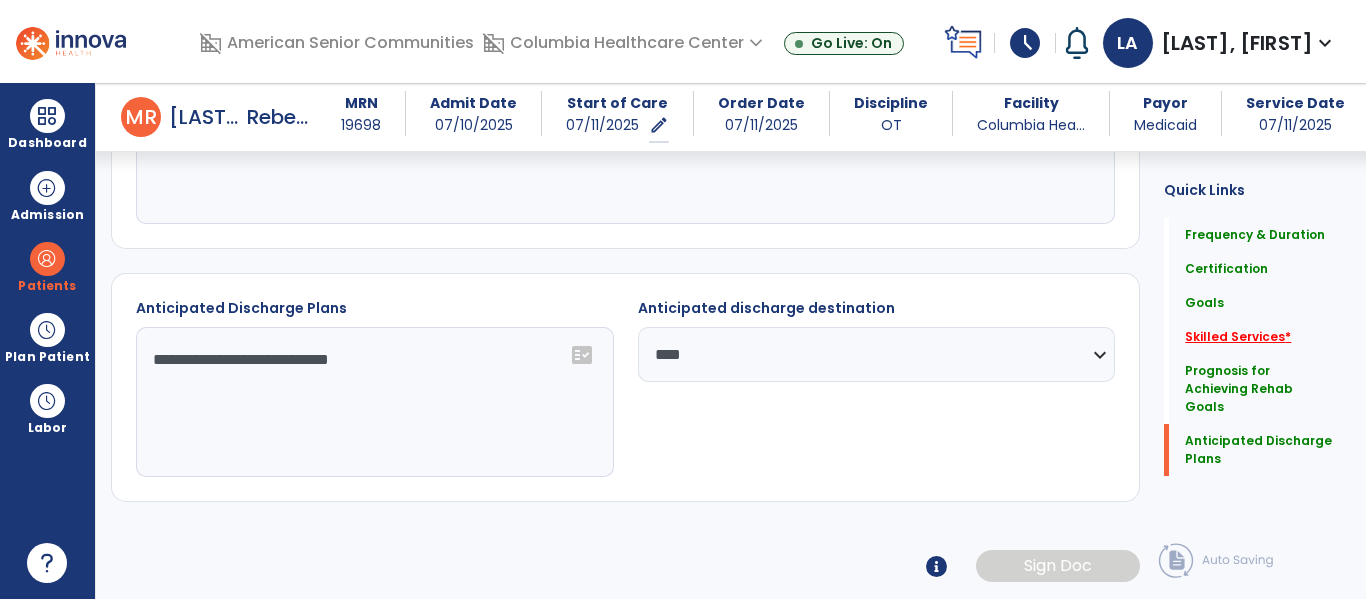 click on "Skilled Services   *" 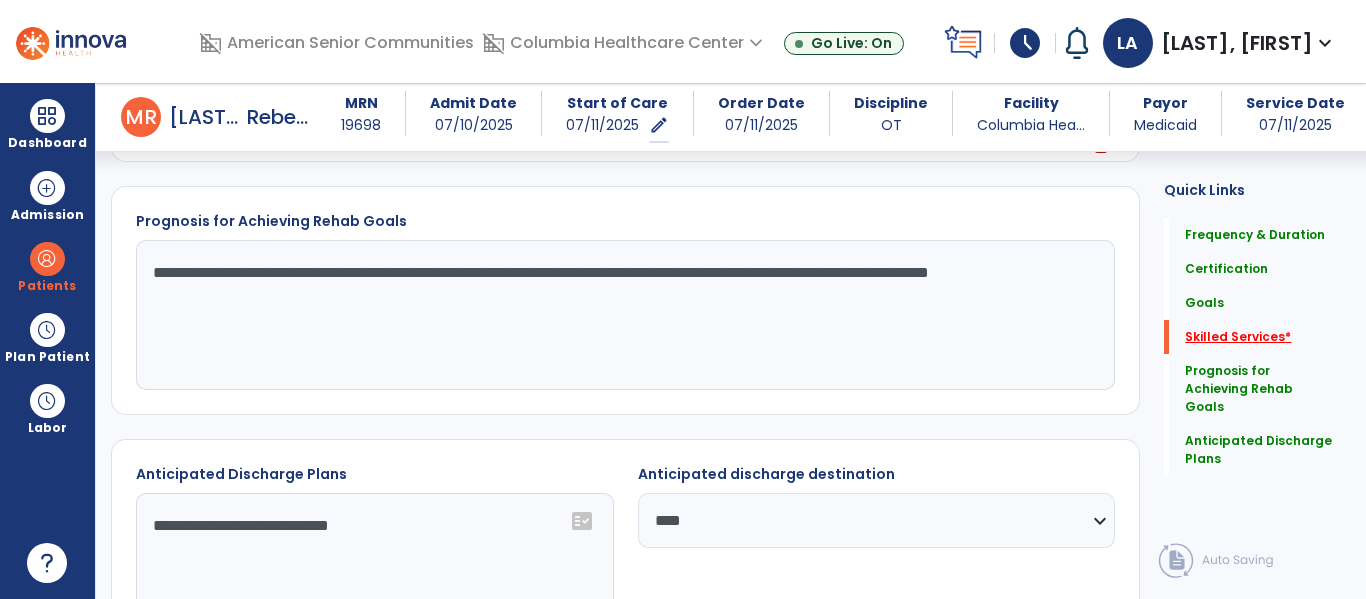scroll, scrollTop: 1298, scrollLeft: 0, axis: vertical 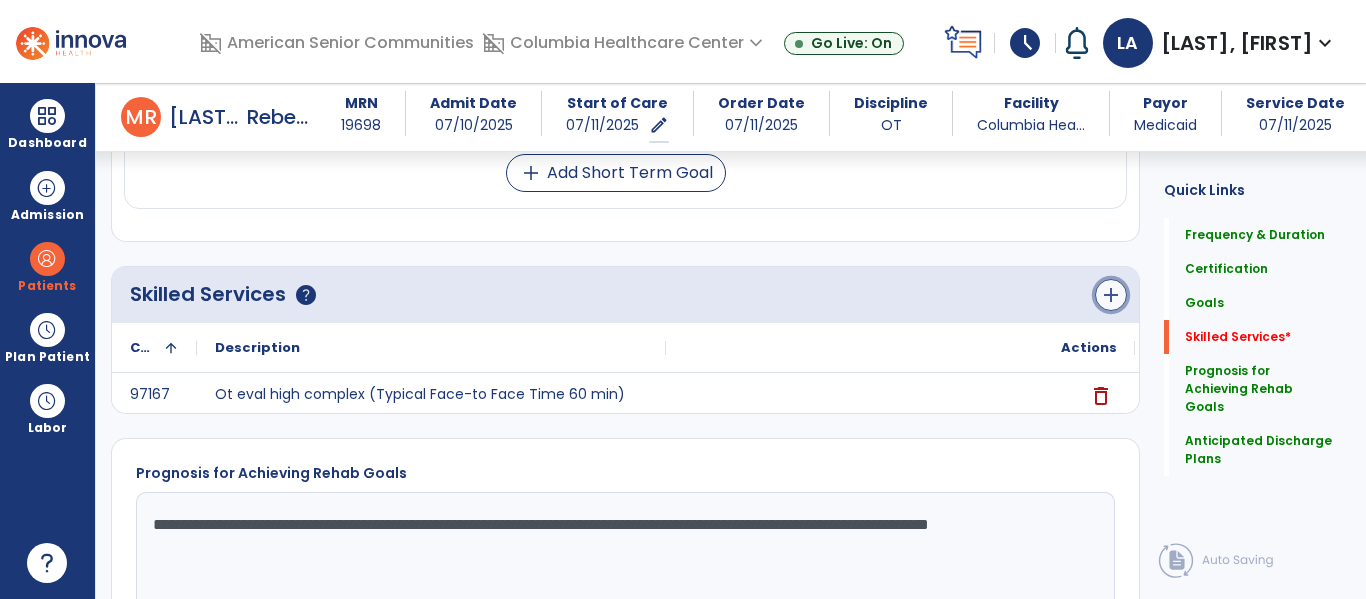 click on "add" 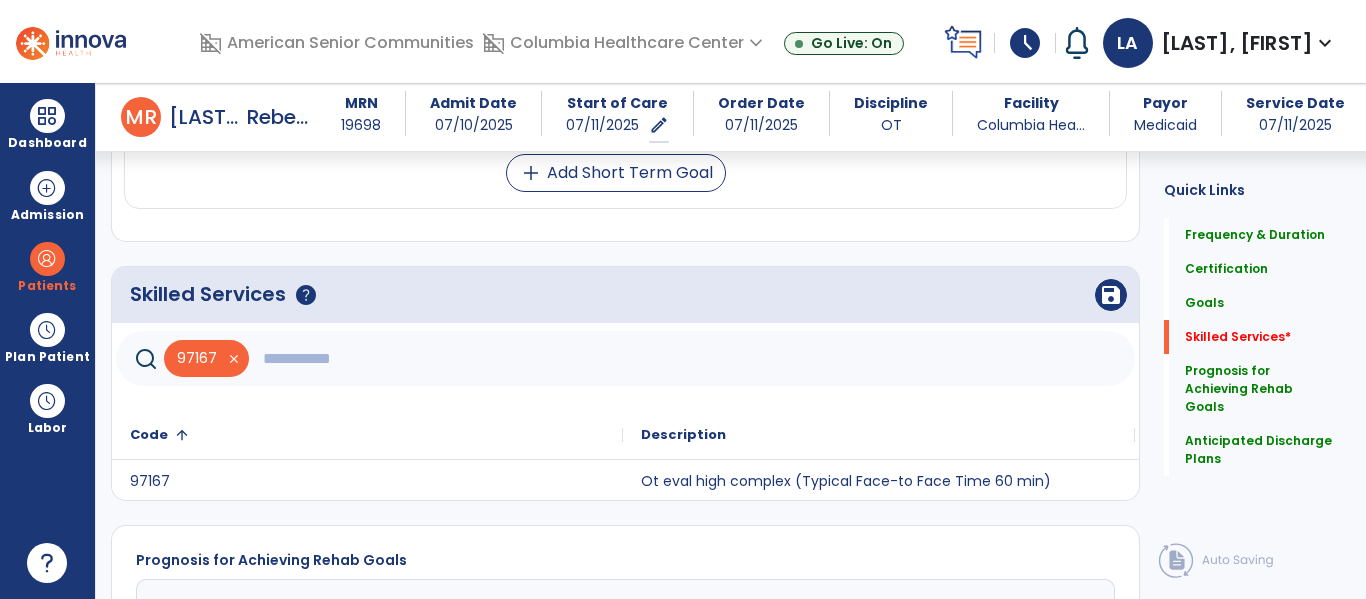 click 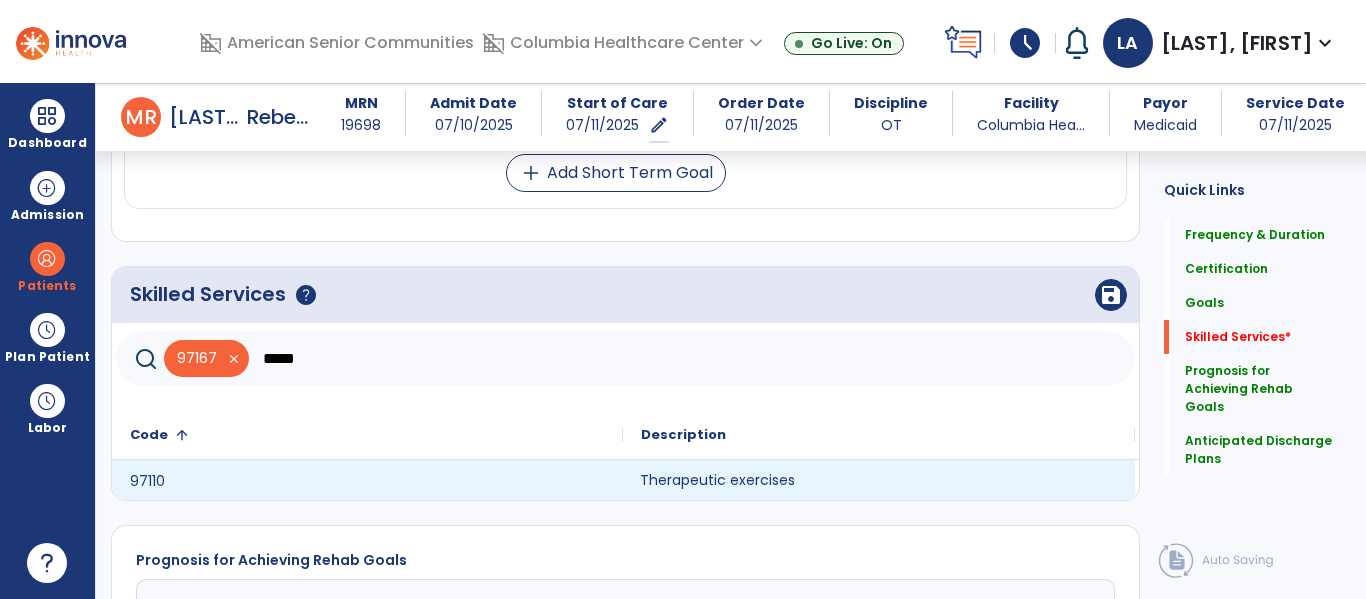 click on "Therapeutic exercises" 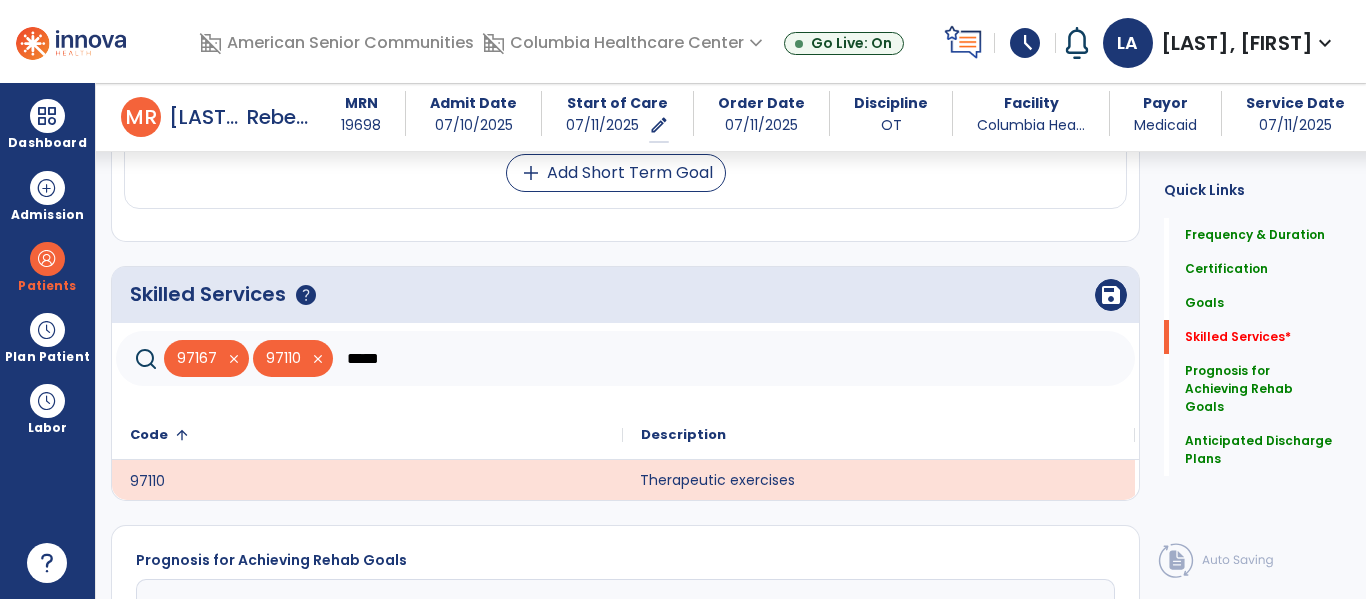 click on "*****" 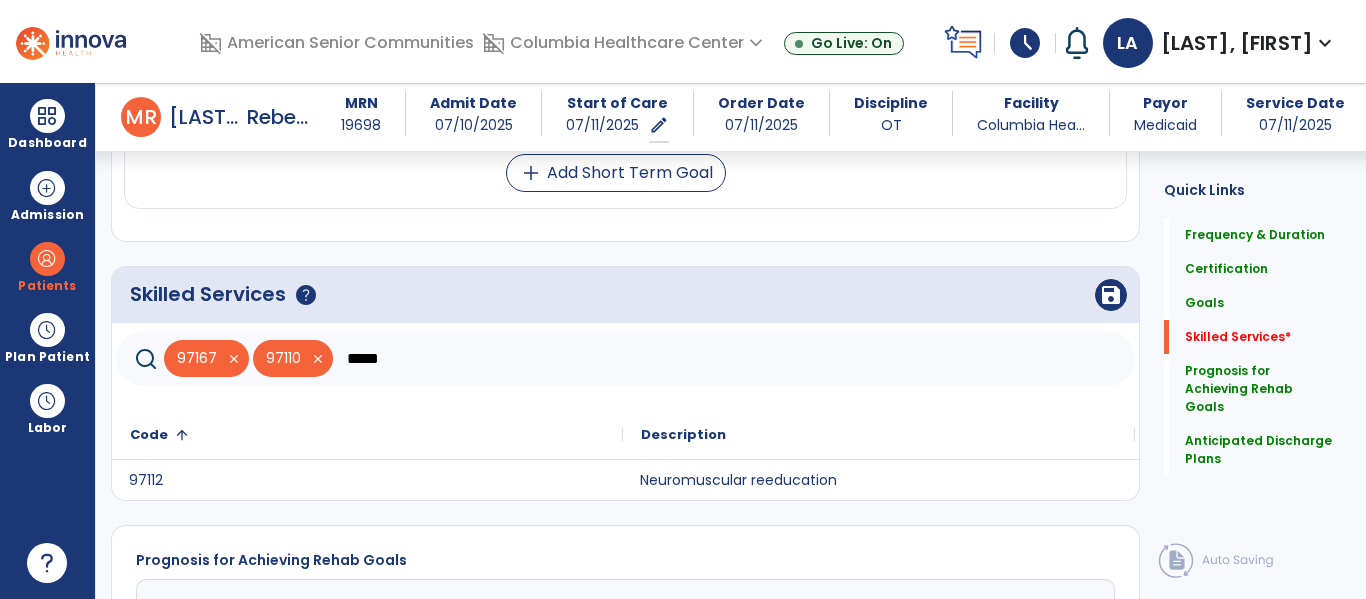 click on "97112" 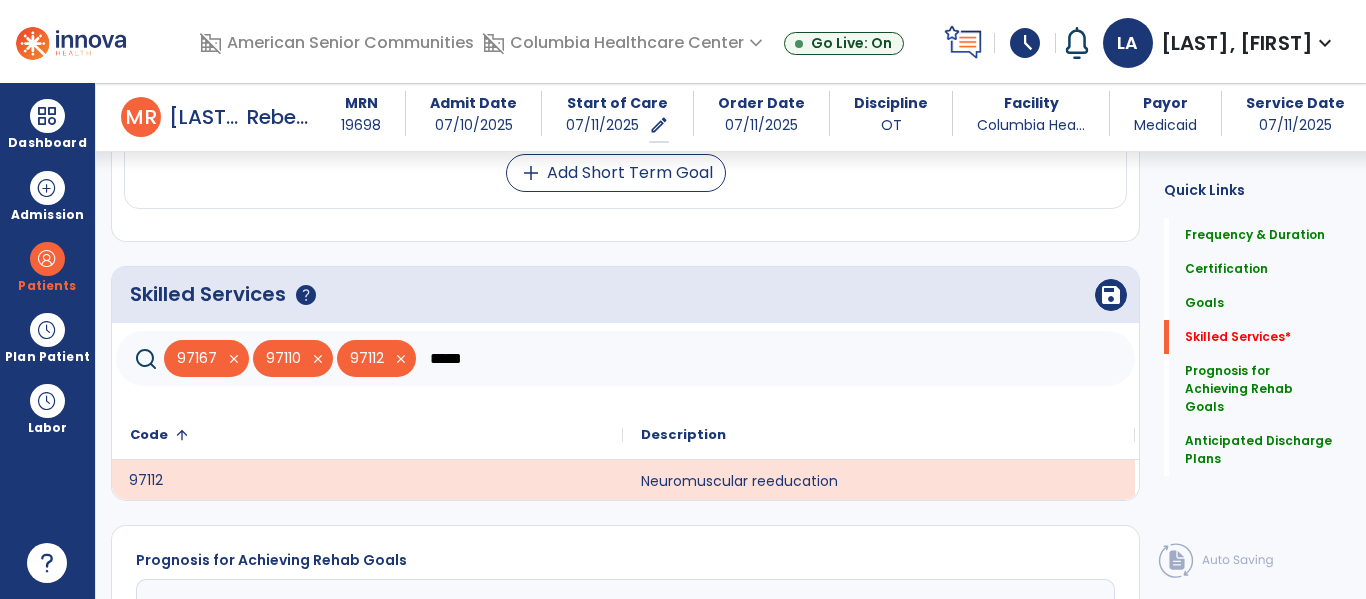 click on "*****" 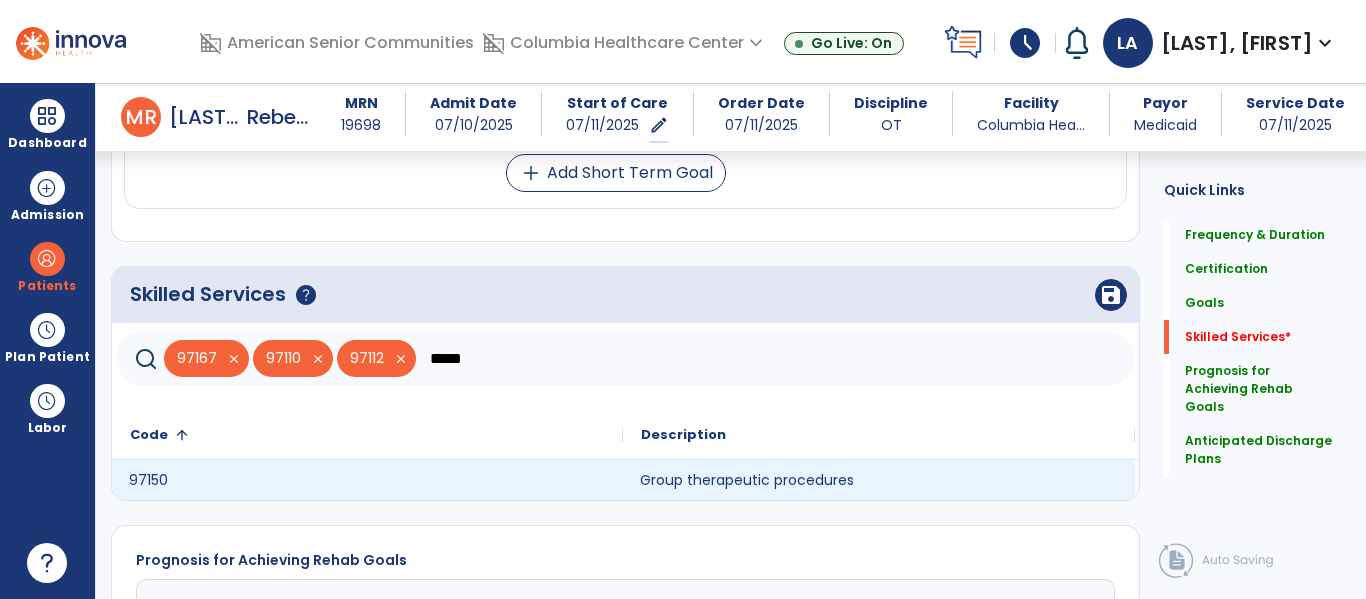 click on "Group therapeutic procedures" 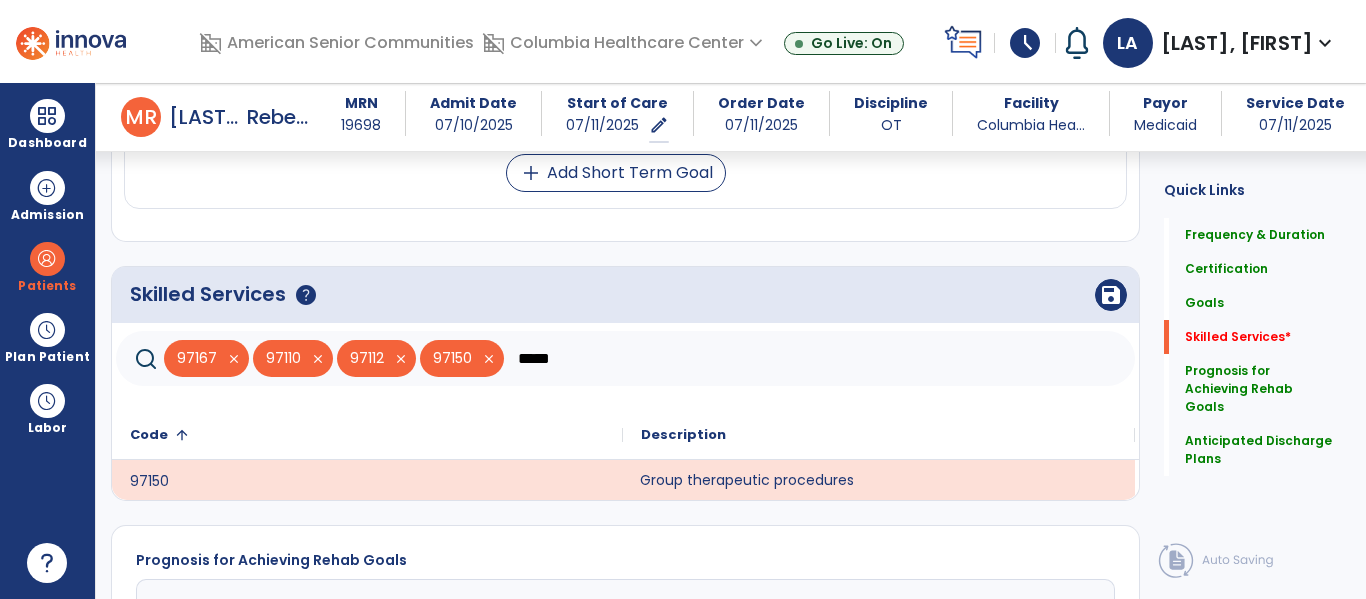 click on "*****" 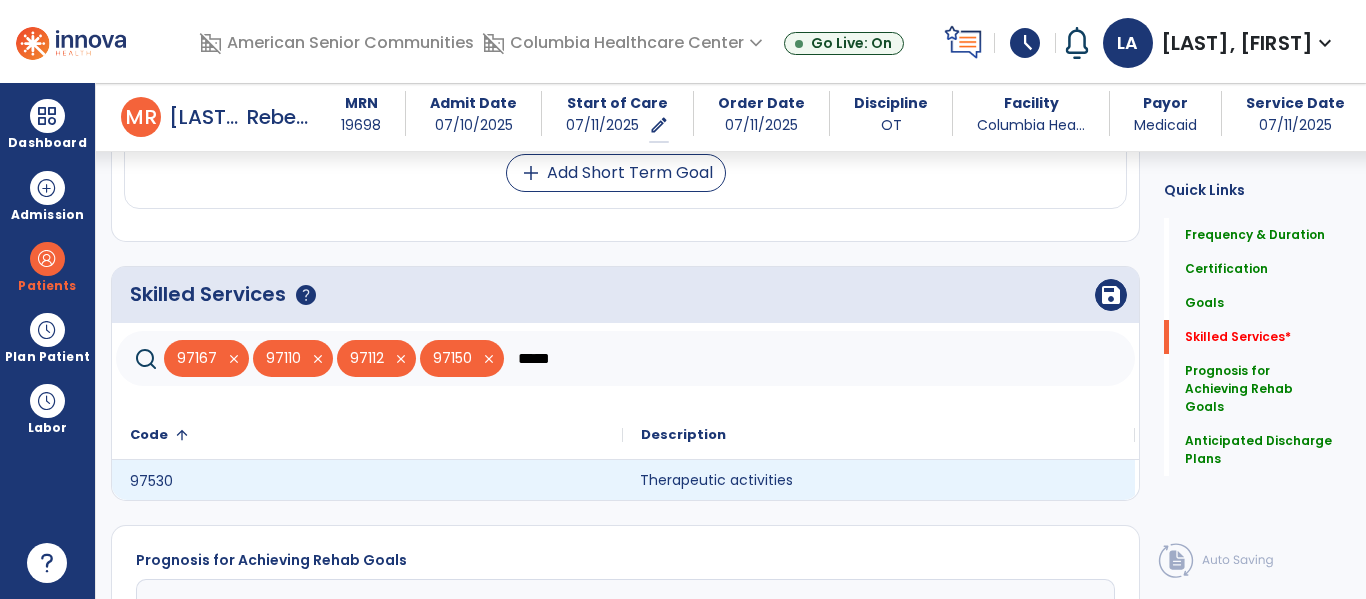 click on "Therapeutic activities" 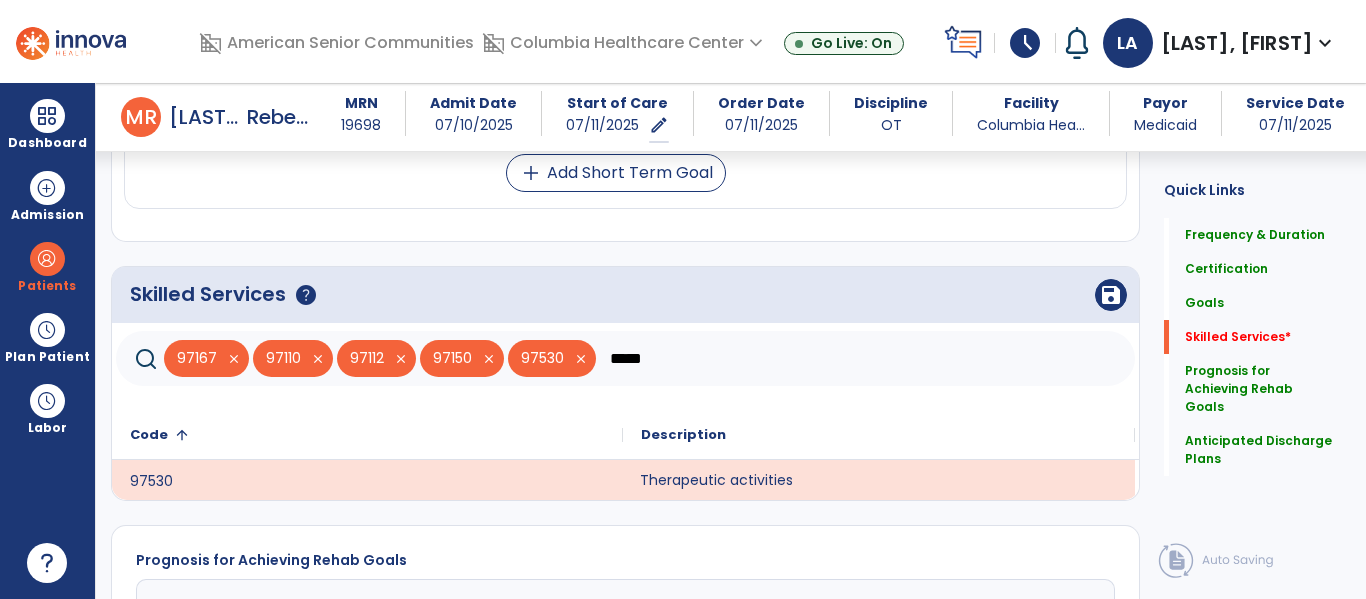 click on "*****" 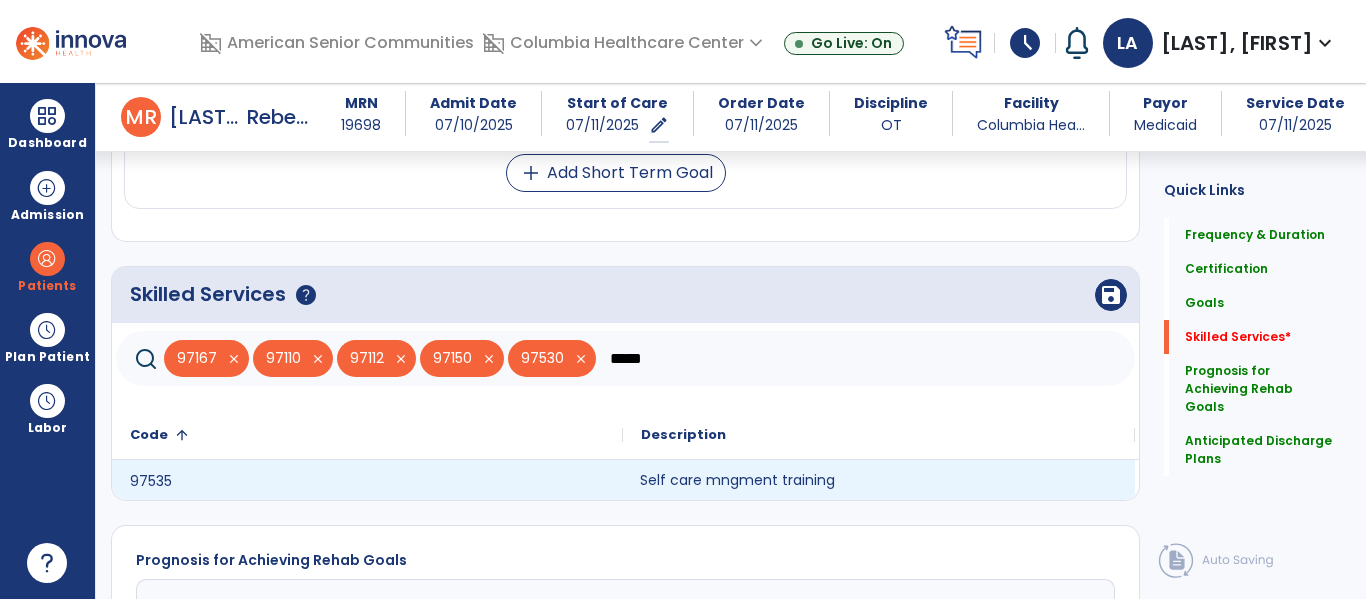 type on "*****" 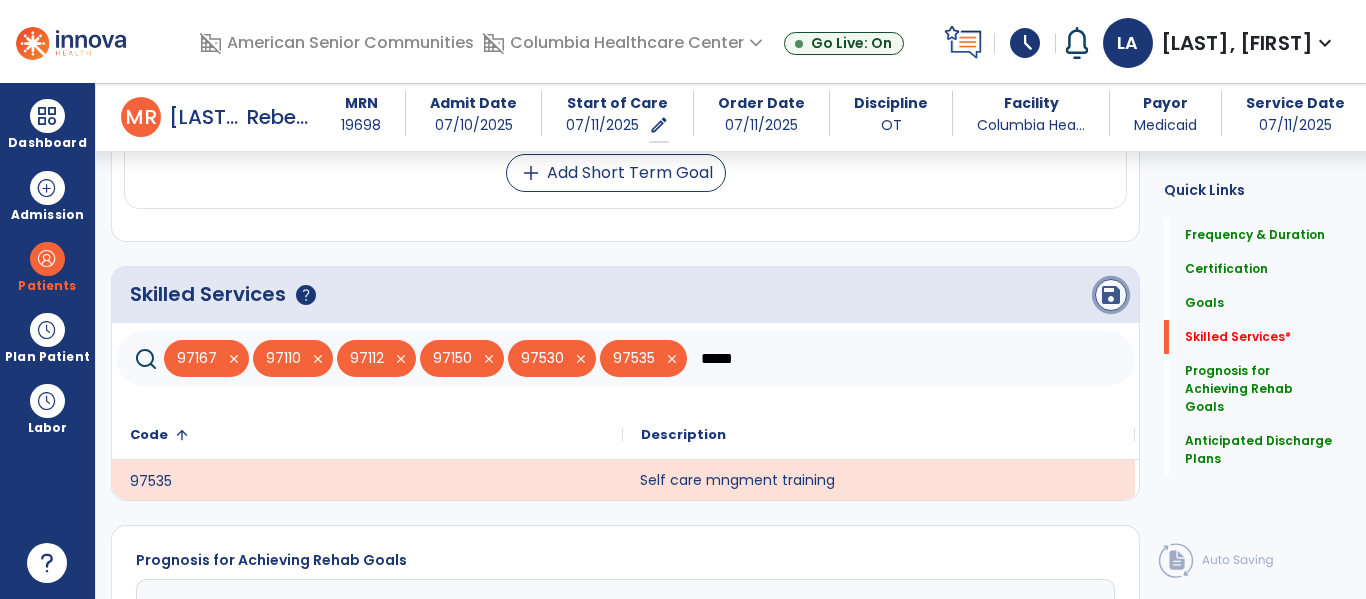 click on "save" 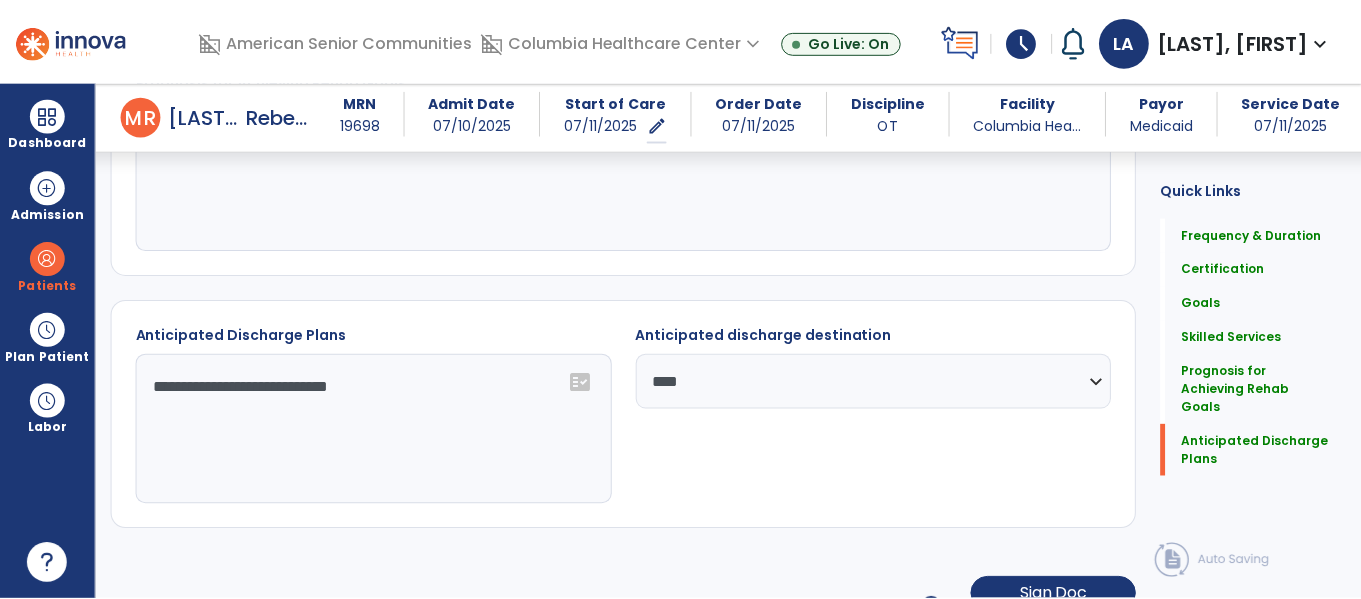 scroll, scrollTop: 1917, scrollLeft: 0, axis: vertical 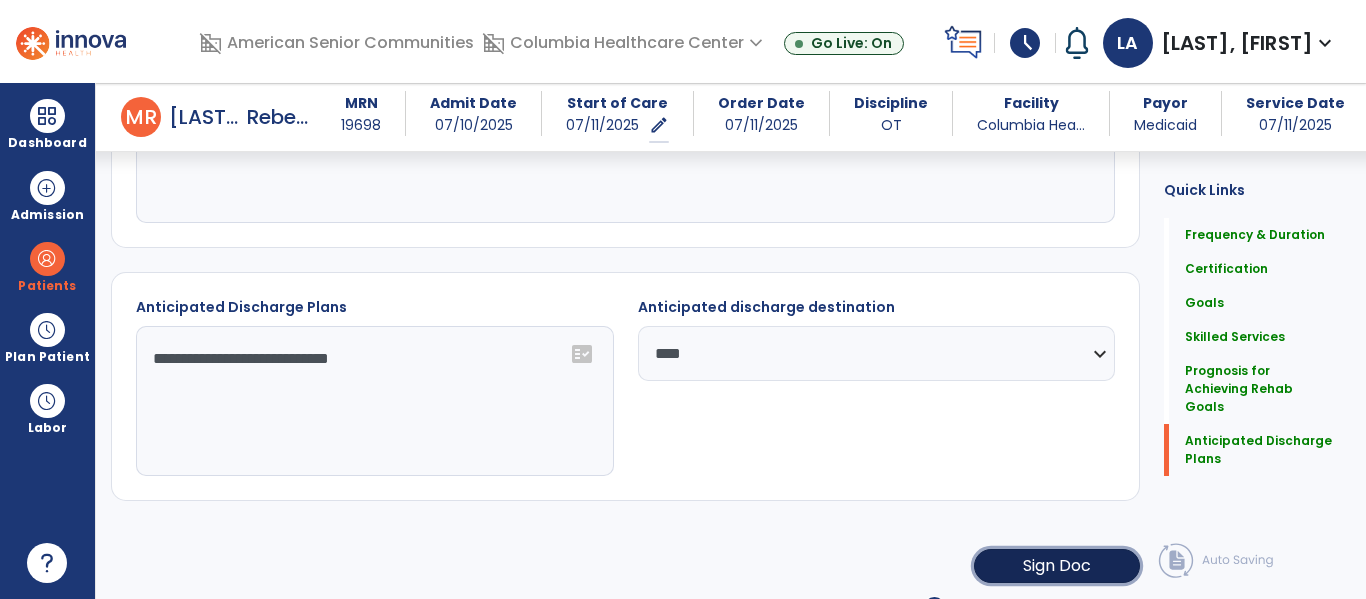 click on "Sign Doc" 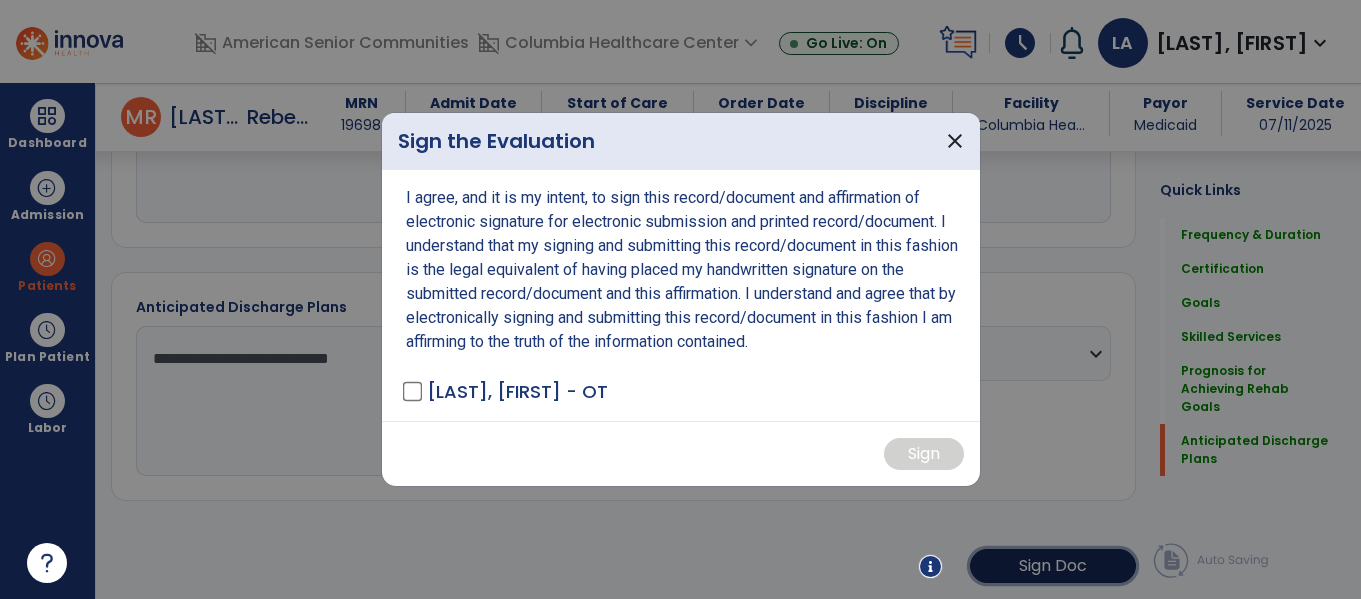 scroll, scrollTop: 1917, scrollLeft: 0, axis: vertical 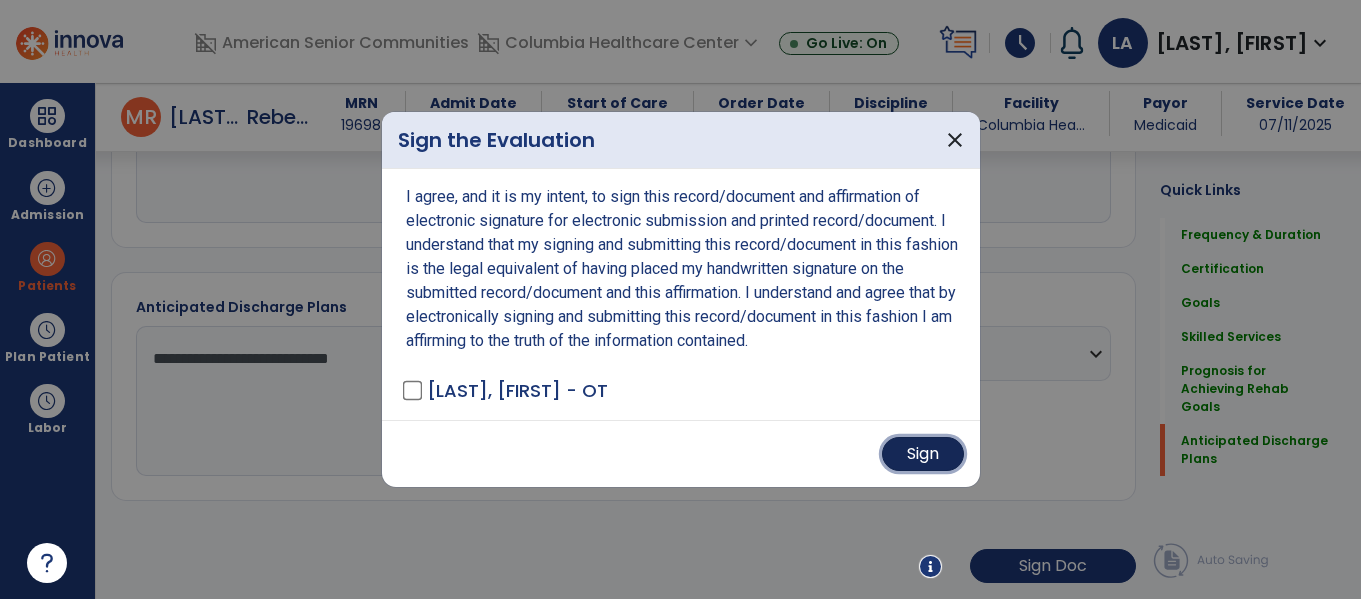 click on "Sign" at bounding box center (923, 454) 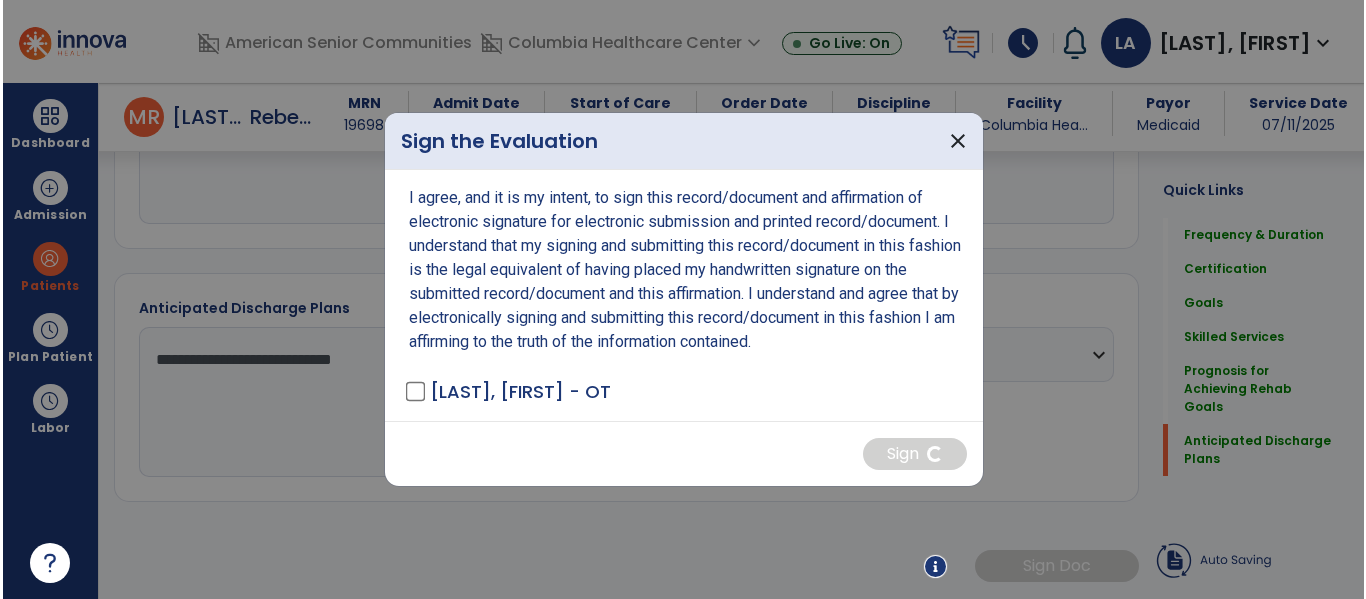 scroll, scrollTop: 1916, scrollLeft: 0, axis: vertical 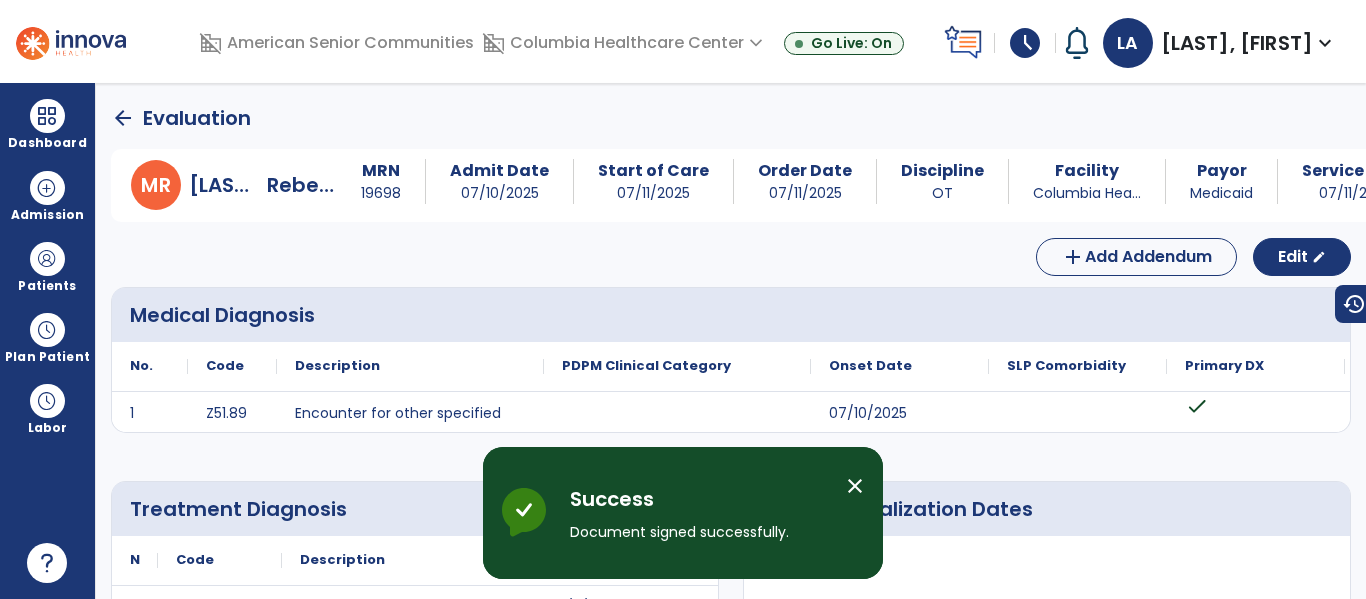 click on "arrow_back   Evaluation" 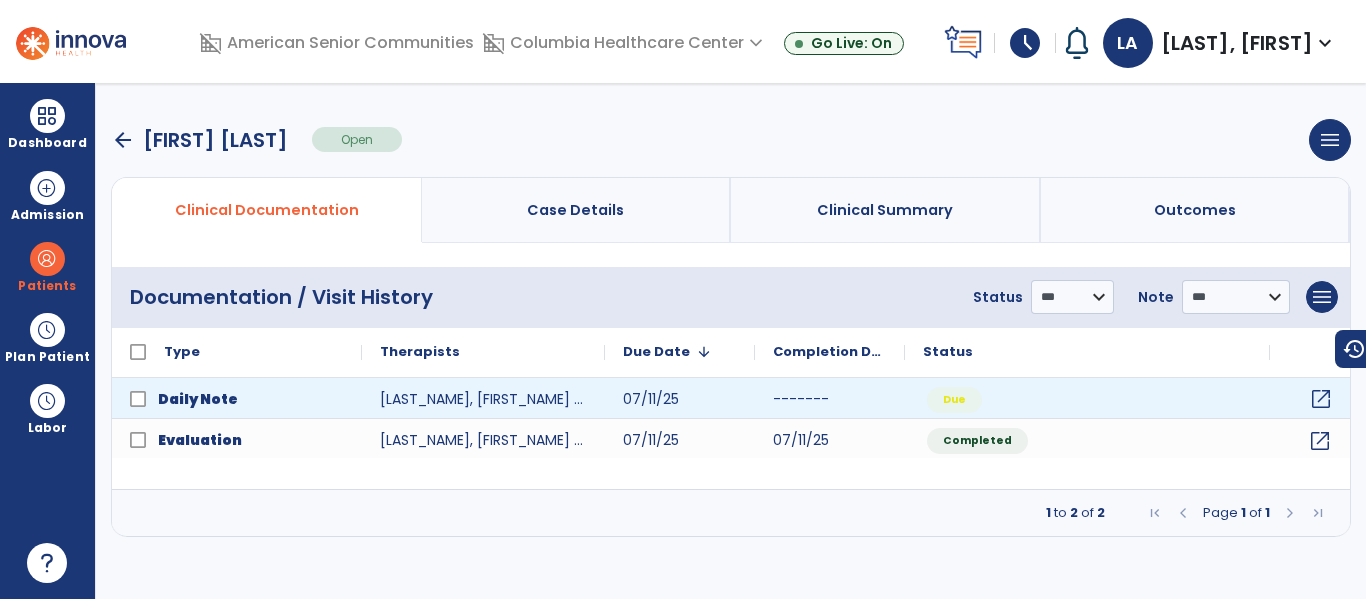 click on "open_in_new" 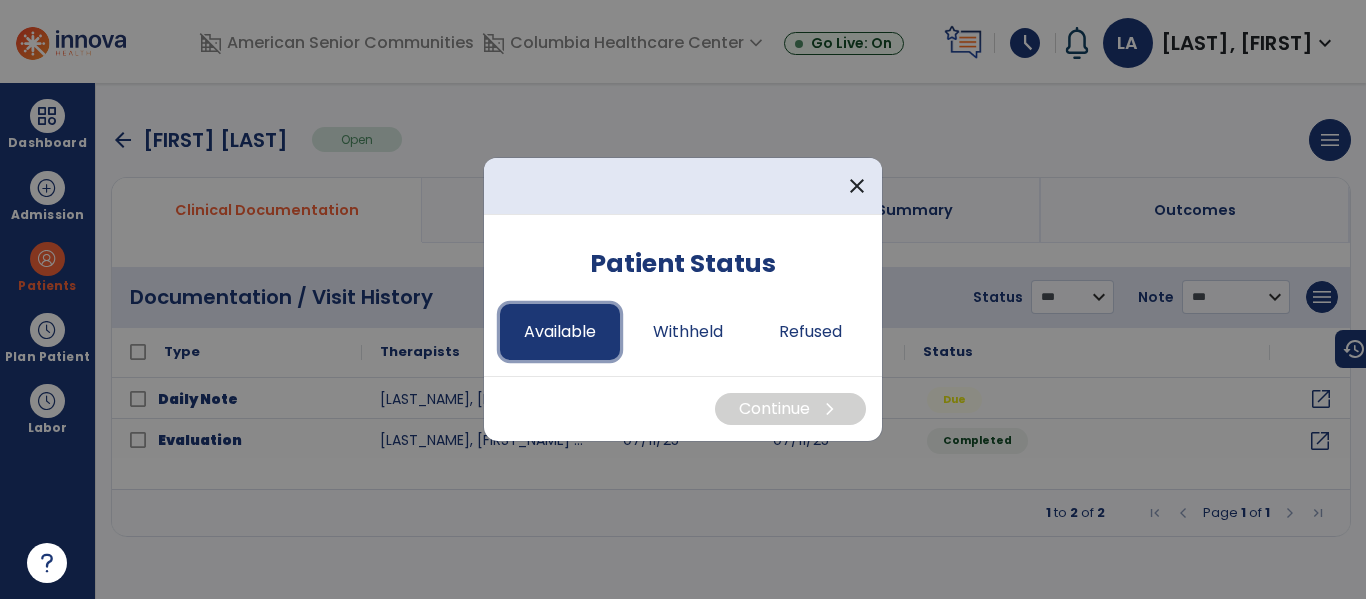 click on "Available" at bounding box center (560, 332) 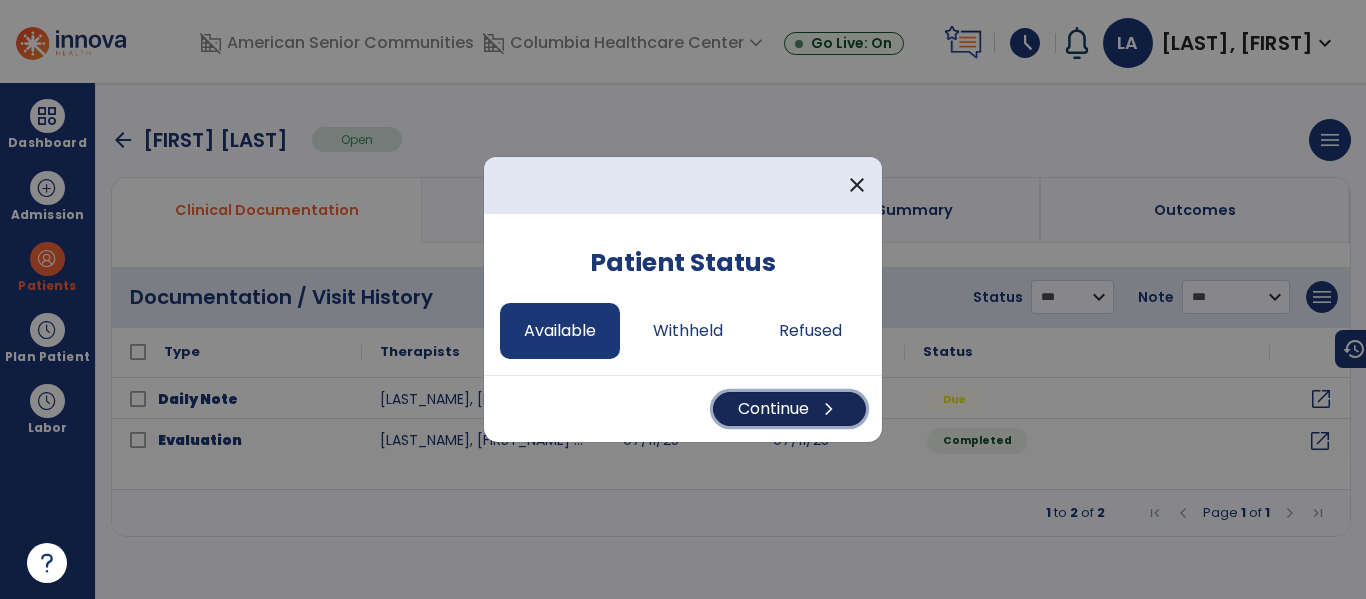 click on "Continue   chevron_right" at bounding box center (789, 409) 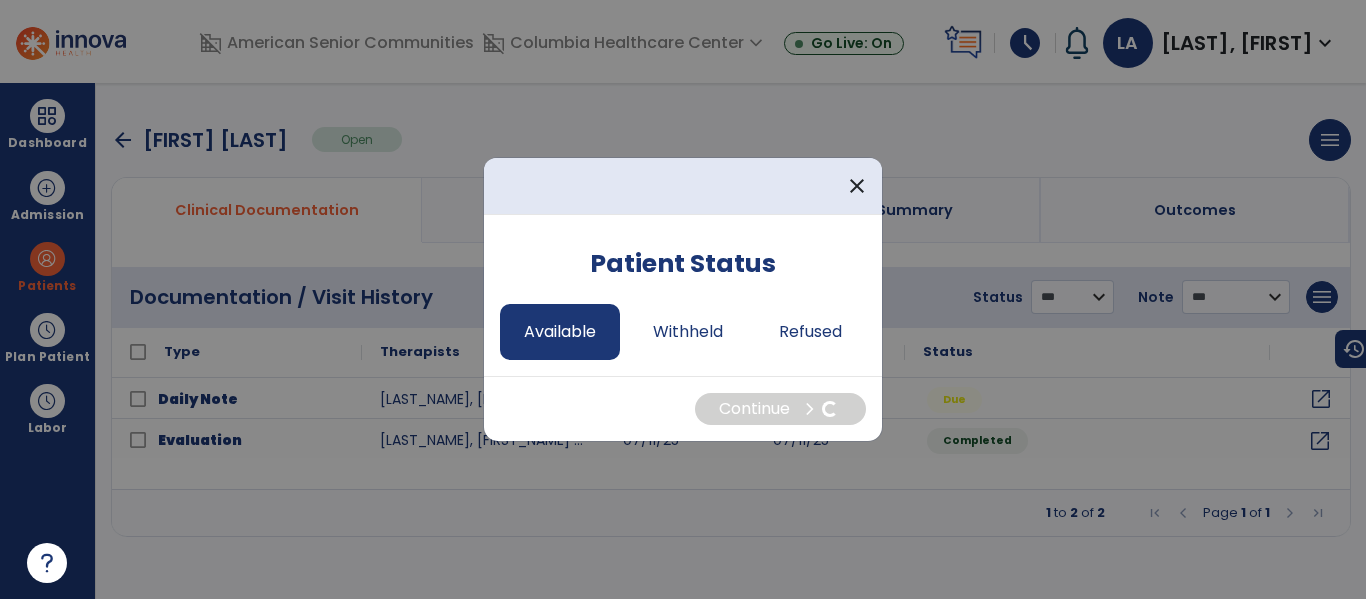 select on "*" 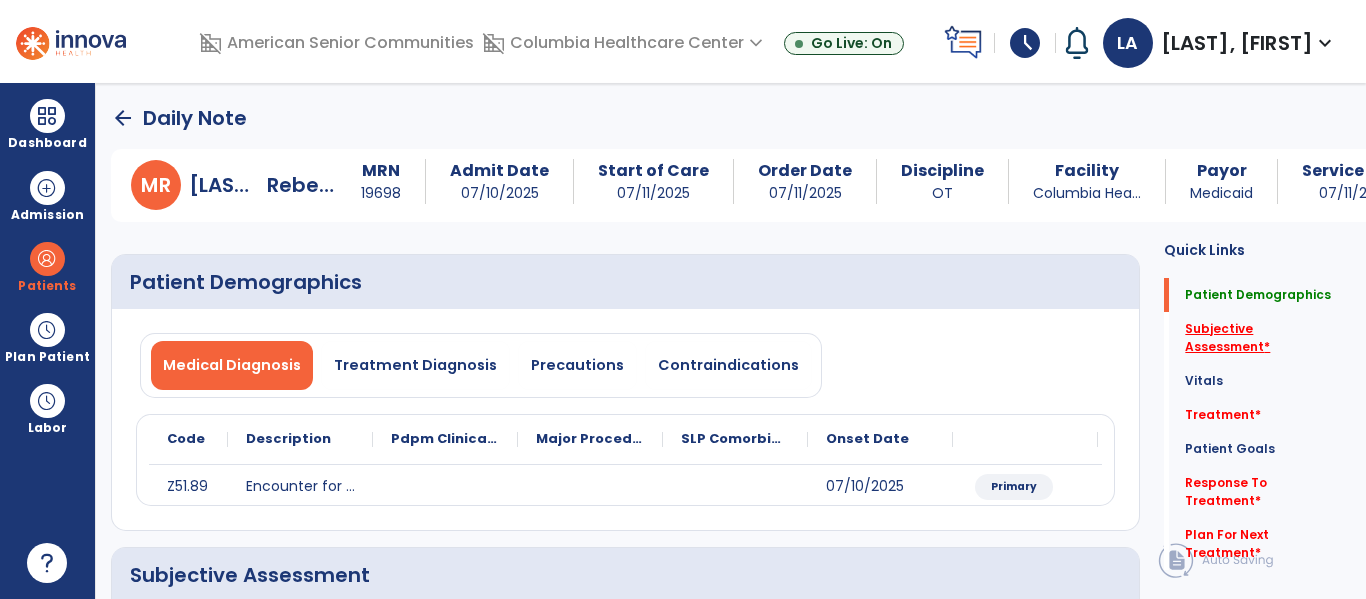 click on "Subjective Assessment   *" 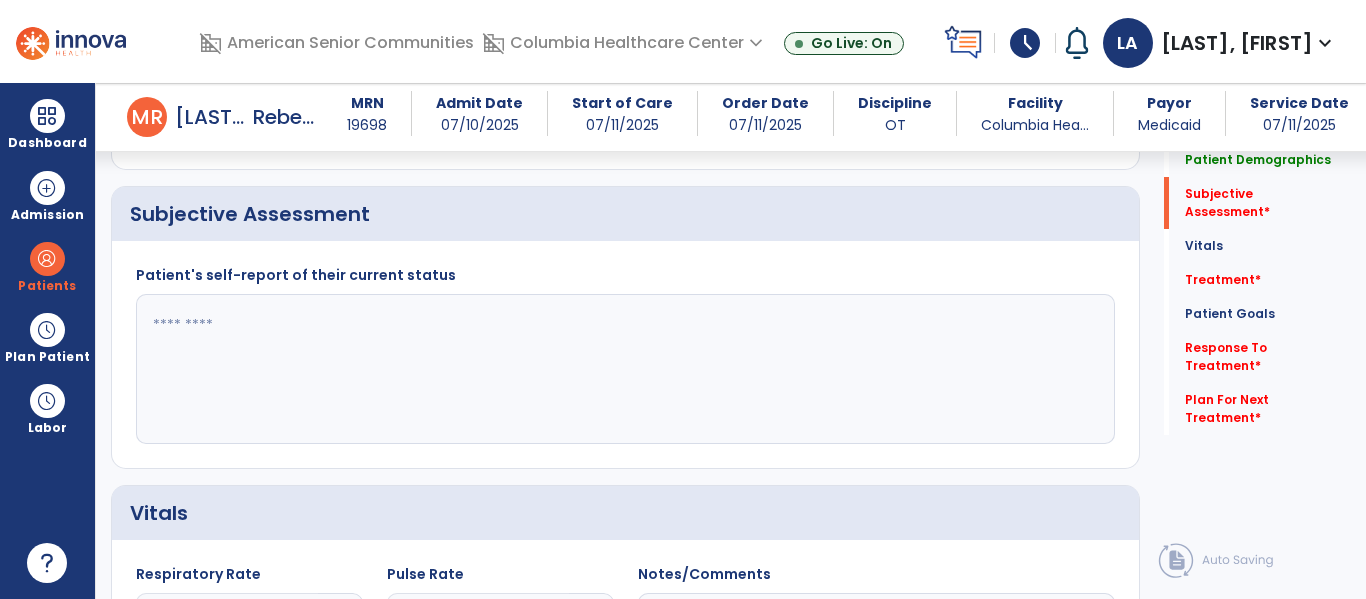 scroll, scrollTop: 347, scrollLeft: 0, axis: vertical 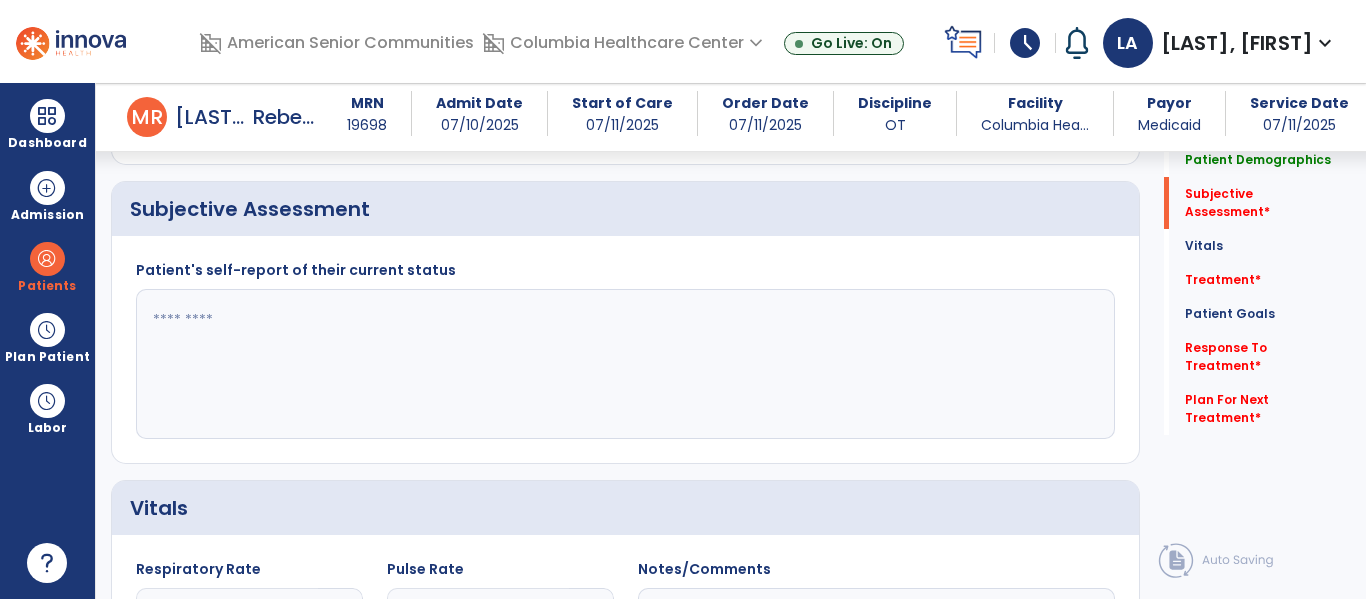 click 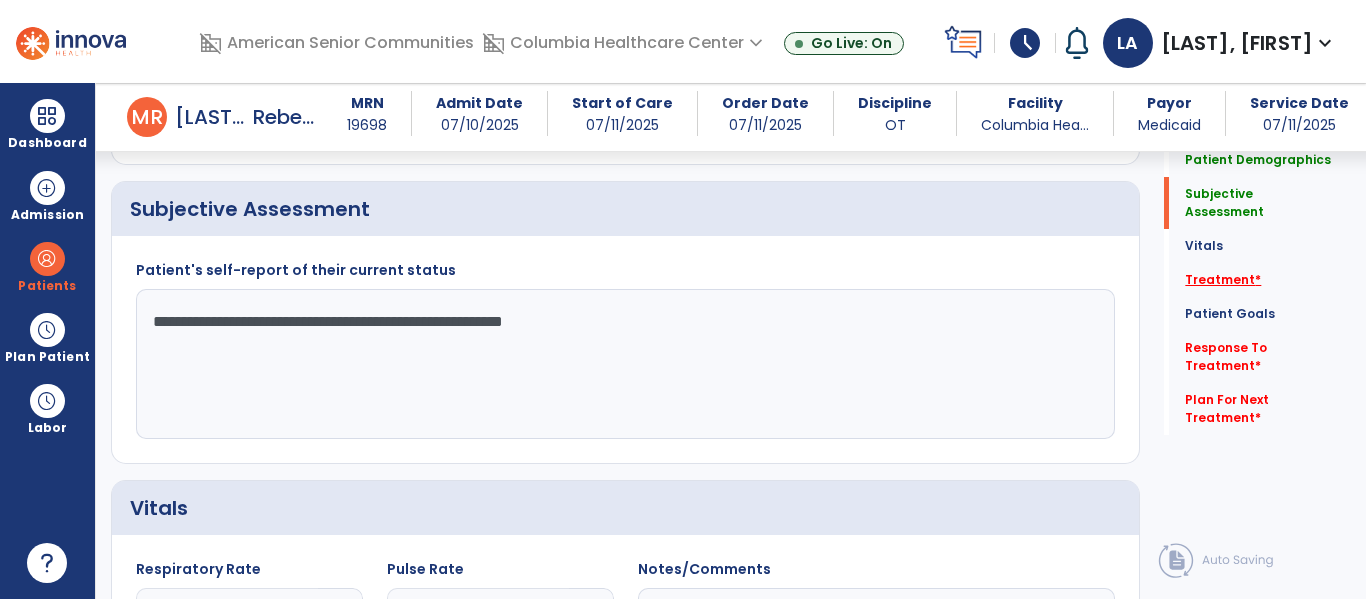 type on "**********" 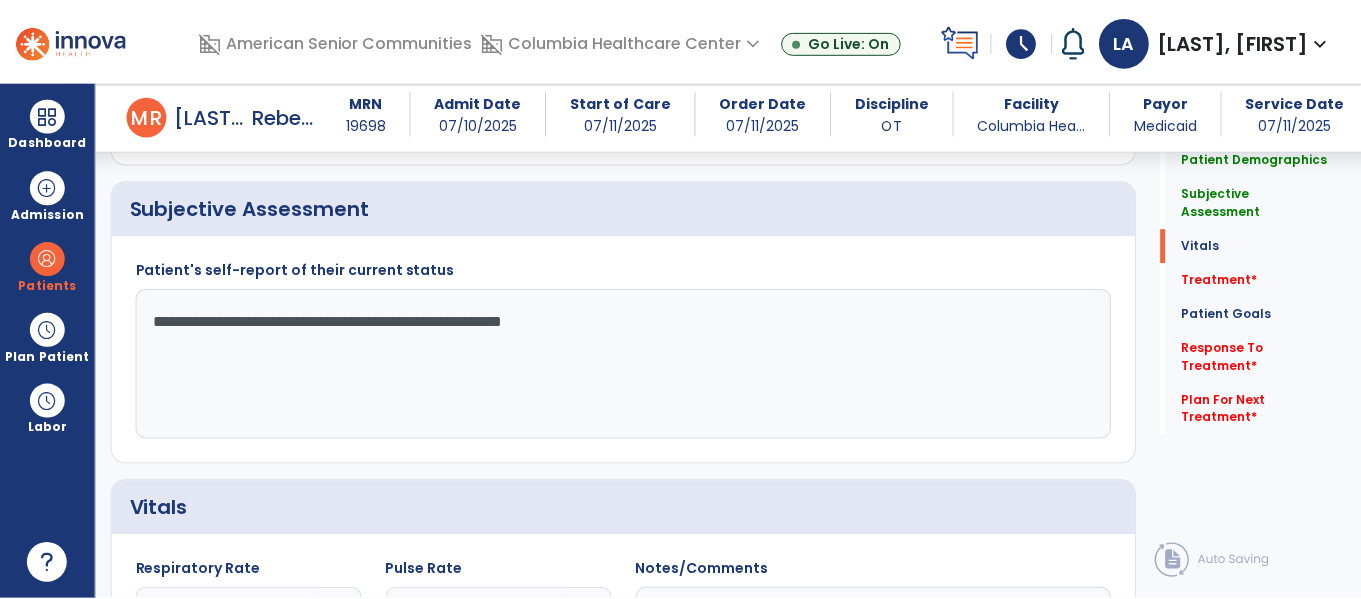 scroll, scrollTop: 1036, scrollLeft: 0, axis: vertical 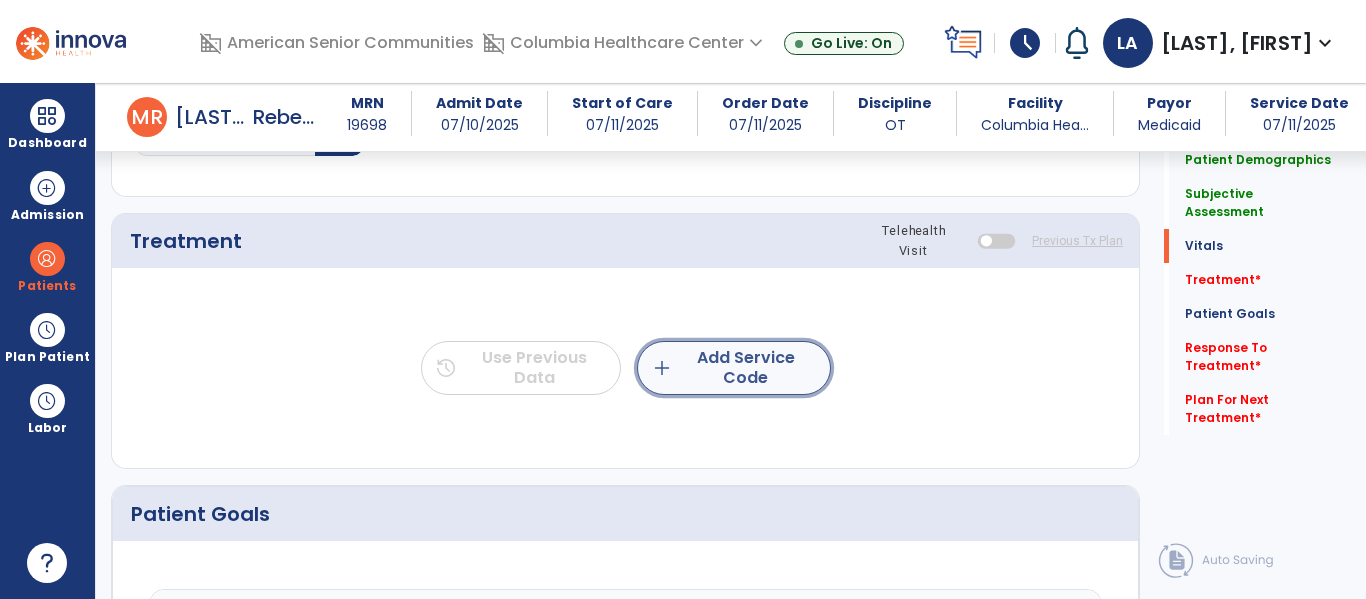 click on "add  Add Service Code" 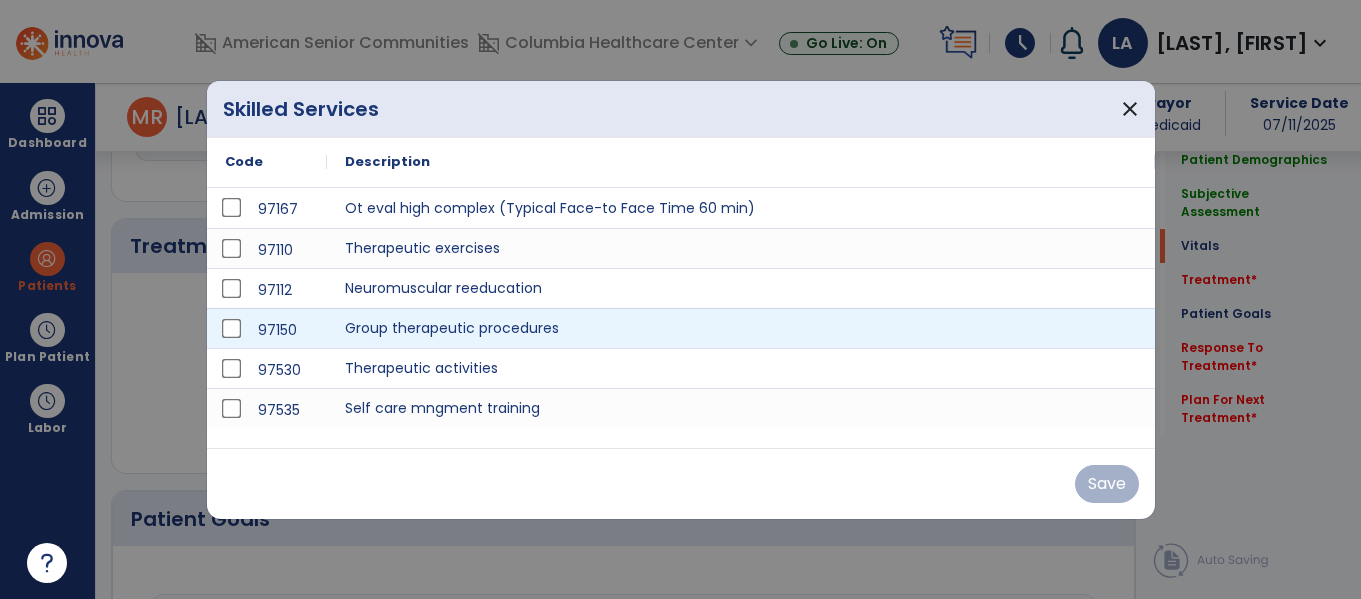 scroll, scrollTop: 1036, scrollLeft: 0, axis: vertical 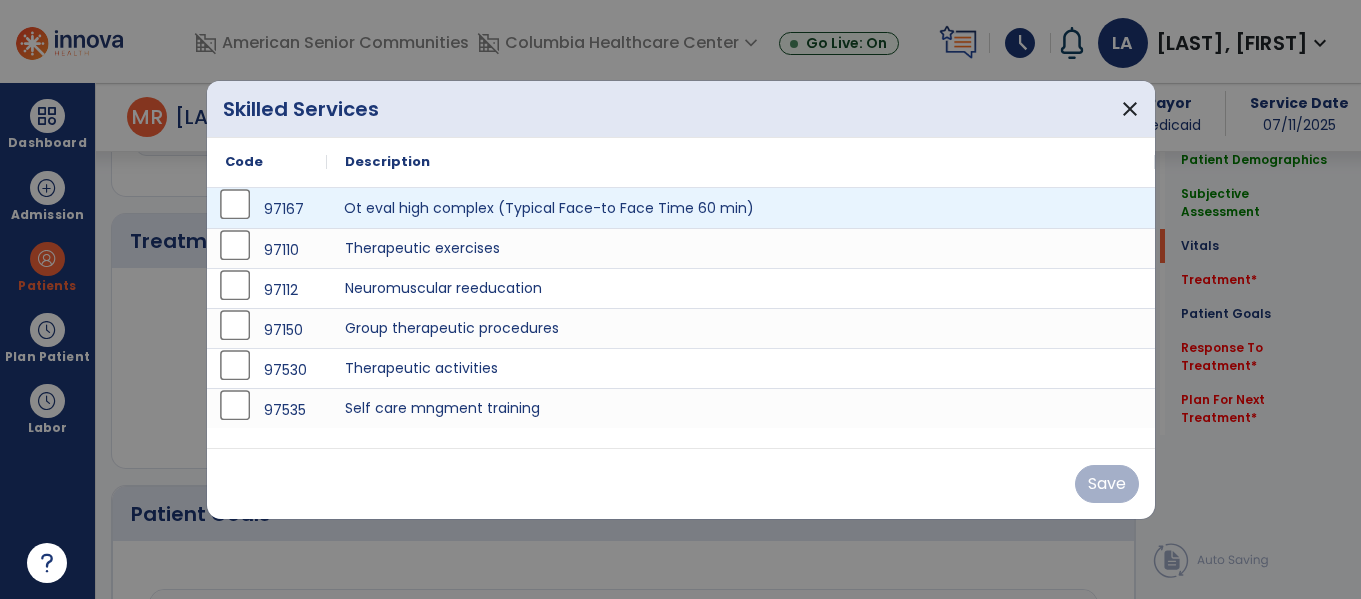 click on "Ot eval high complex (Typical Face-to Face Time 60 min)" at bounding box center [741, 208] 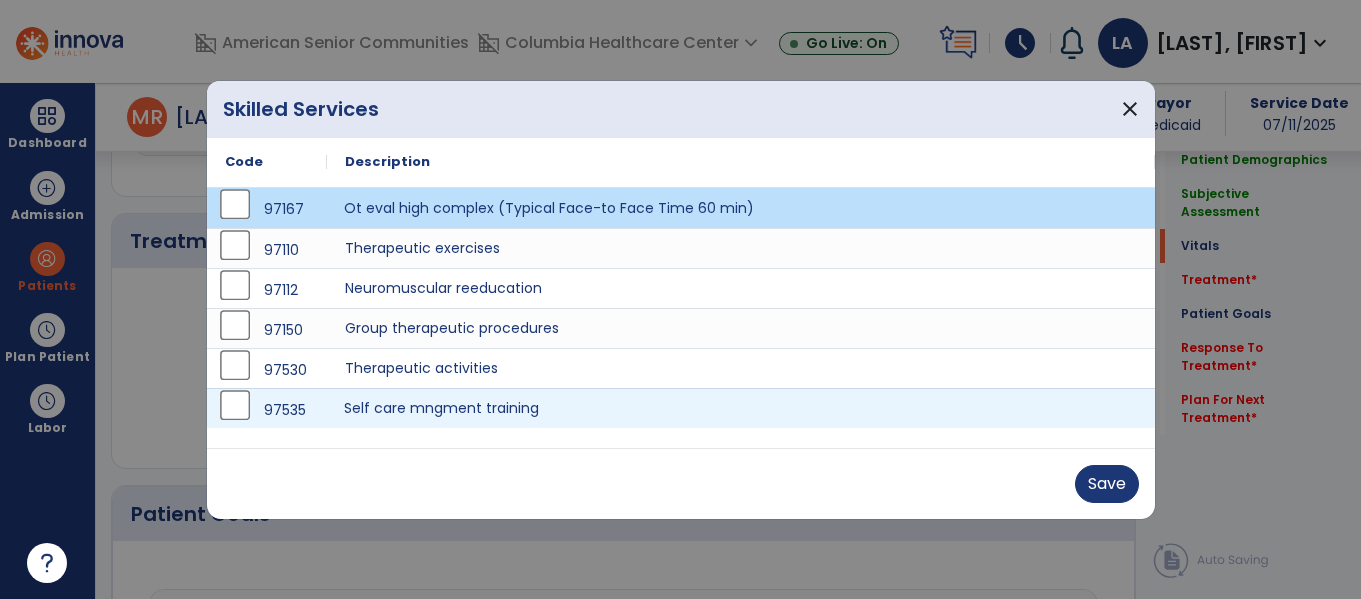 click on "Self care mngment training" at bounding box center (741, 408) 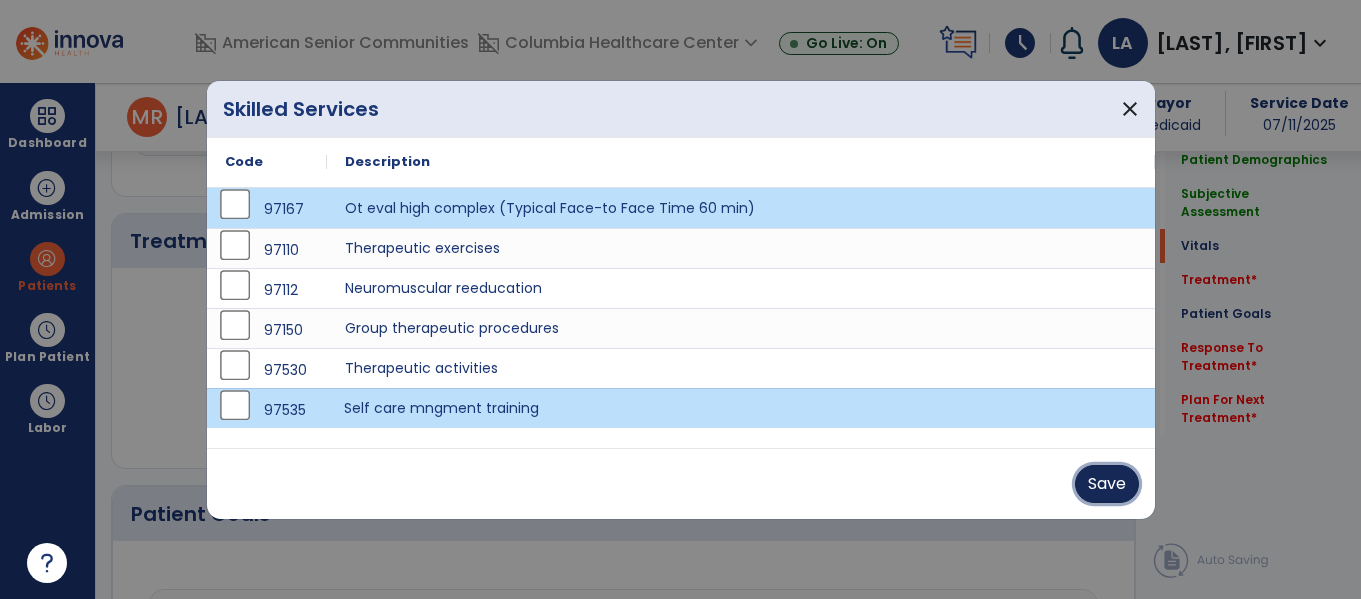 click on "Save" at bounding box center [1107, 484] 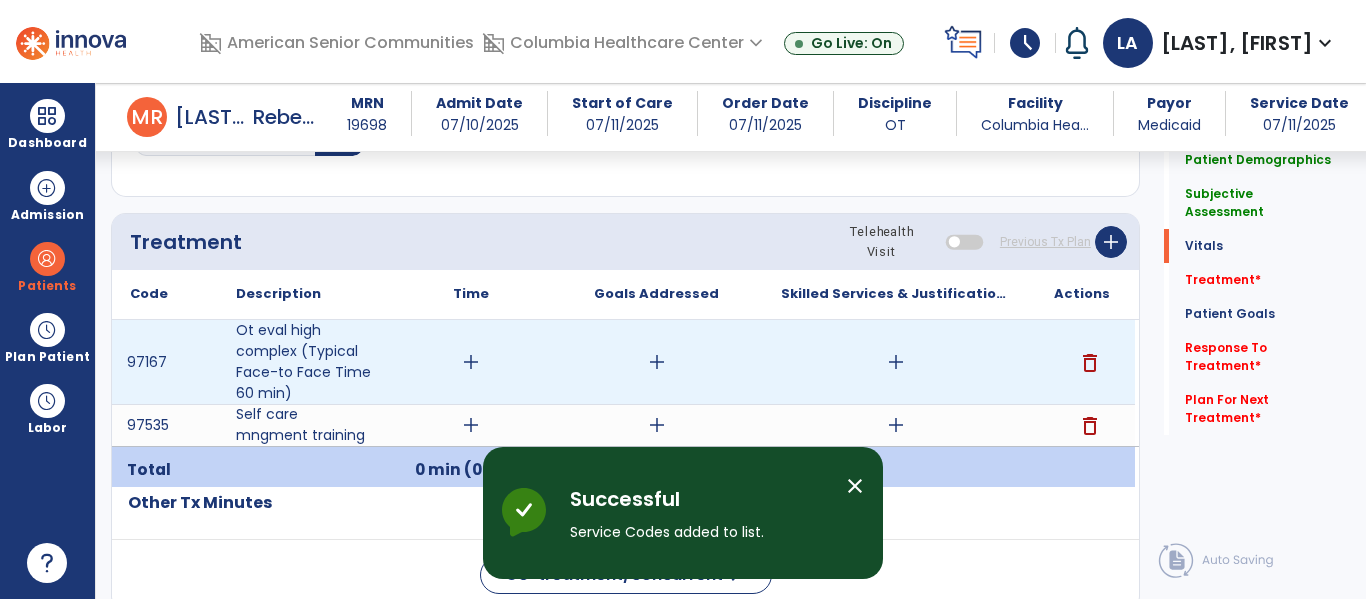 click on "add" at bounding box center (471, 362) 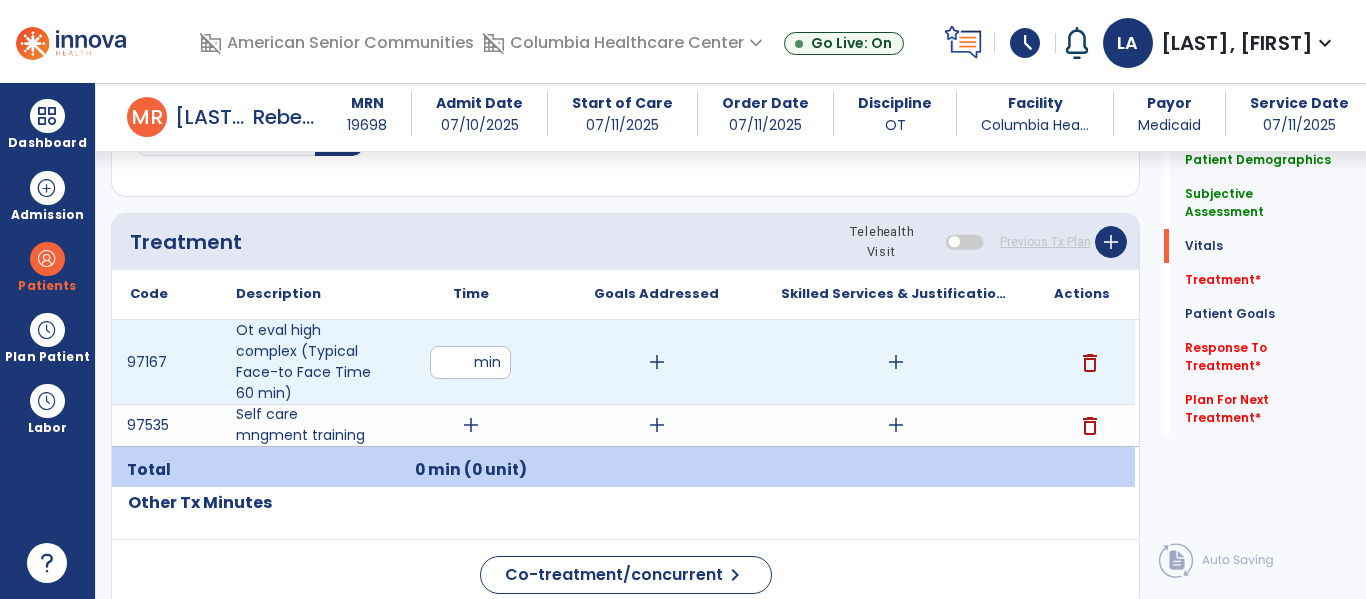 type on "**" 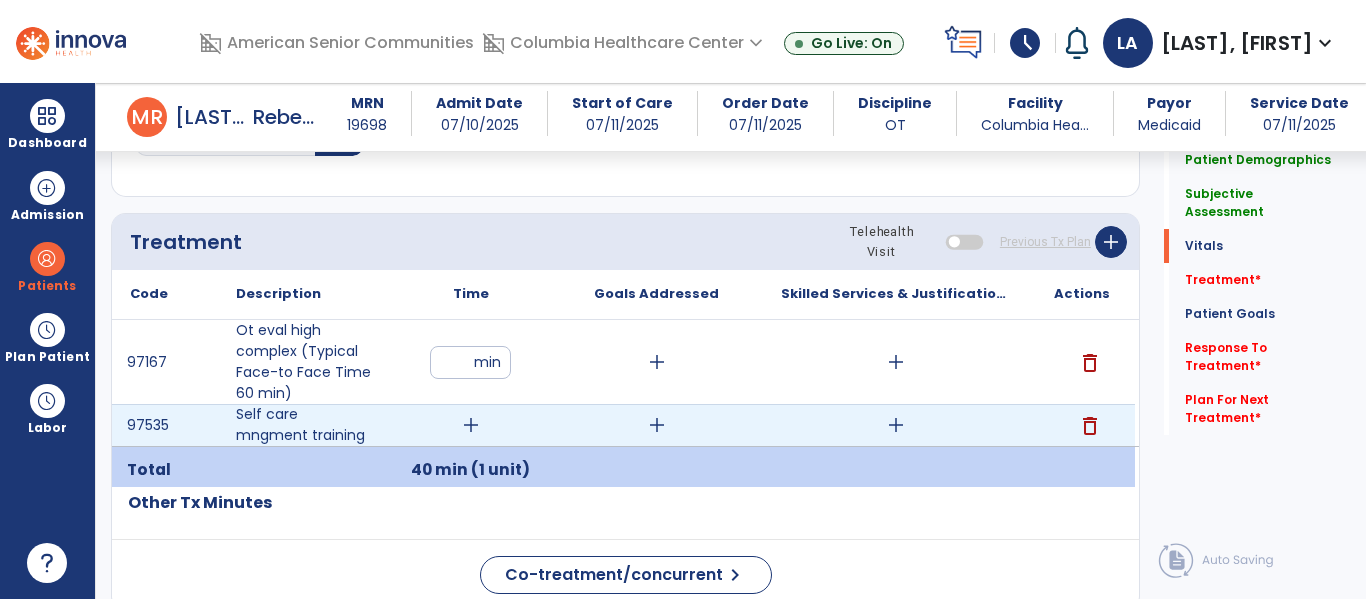 click on "add" at bounding box center (471, 425) 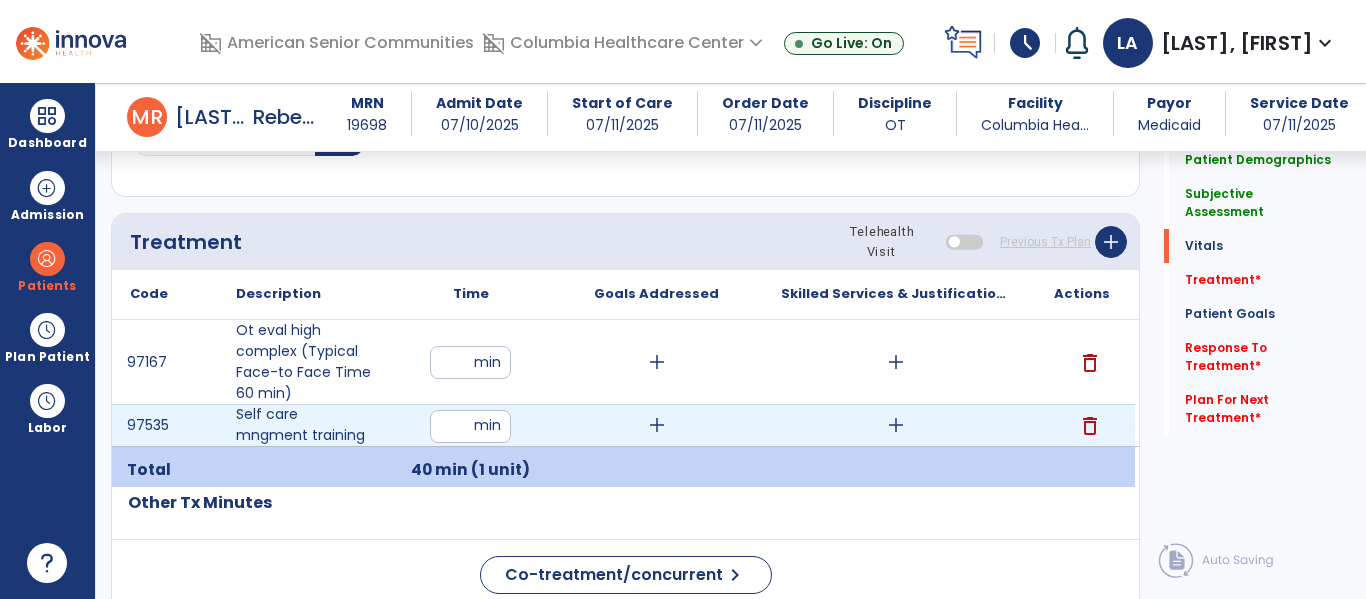 type on "**" 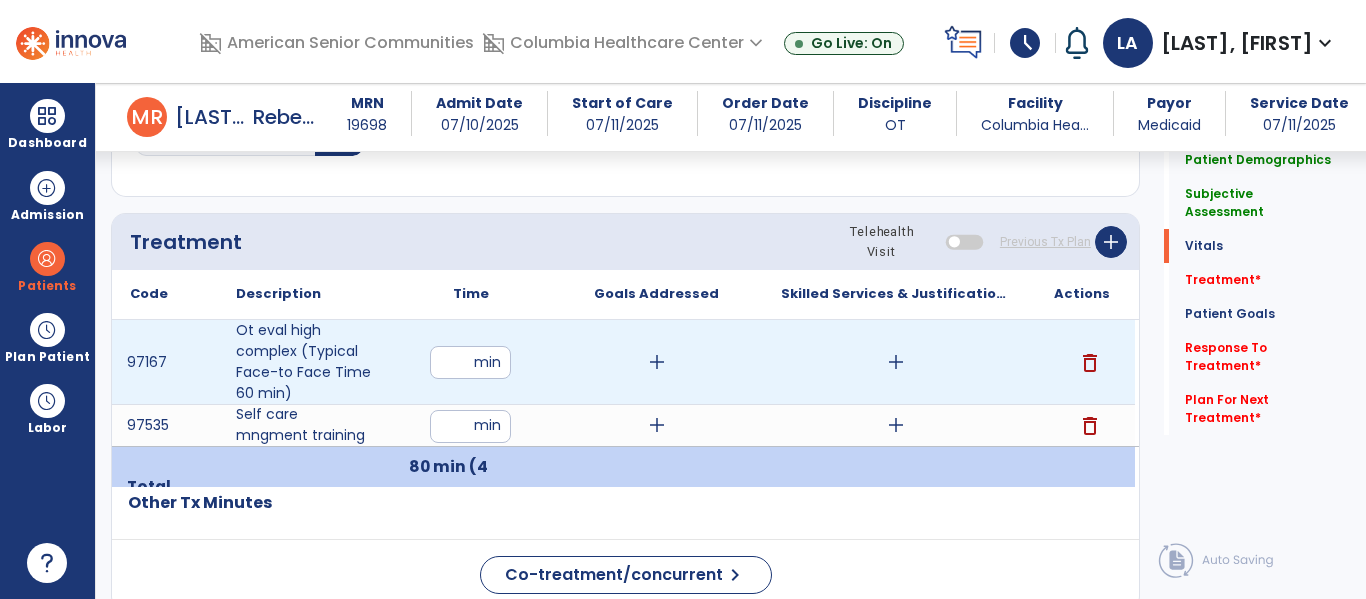 click on "add" at bounding box center [896, 362] 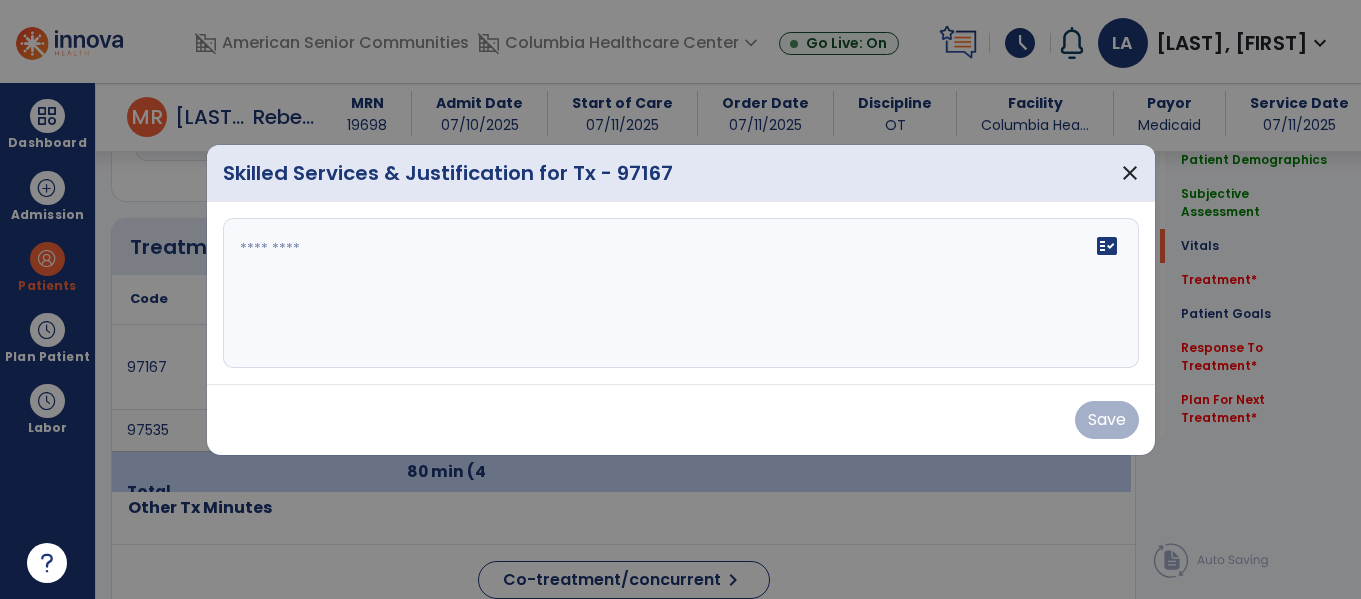 scroll, scrollTop: 1036, scrollLeft: 0, axis: vertical 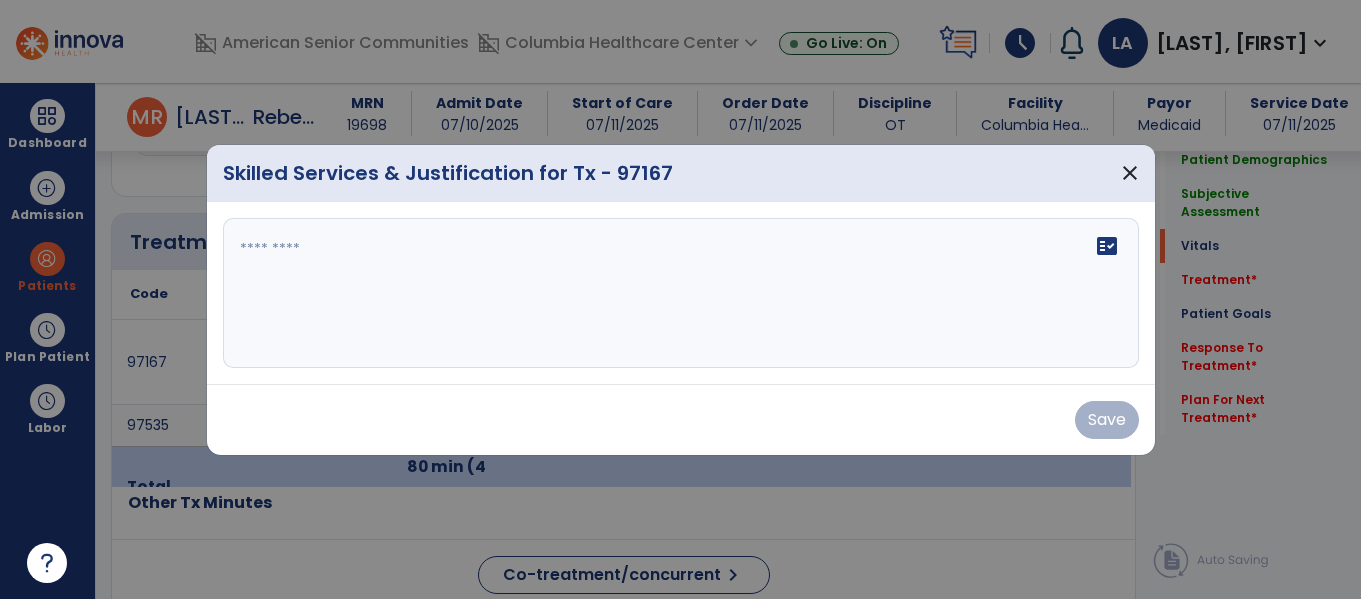 click on "fact_check" at bounding box center [681, 293] 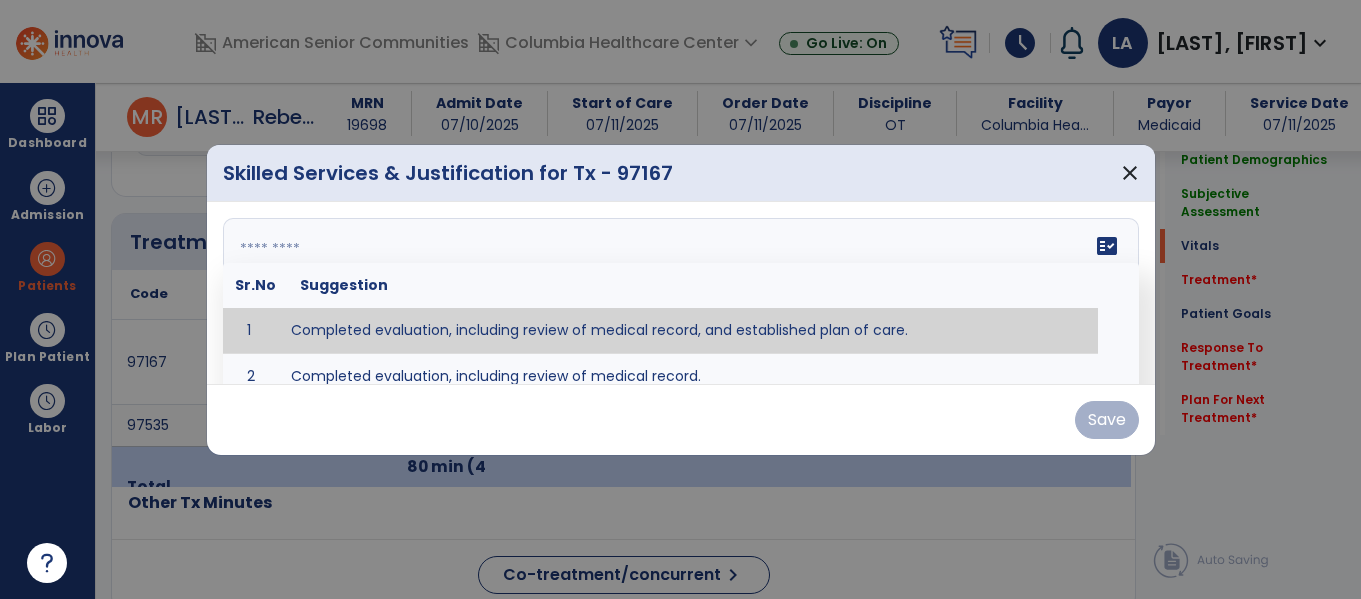 type on "**********" 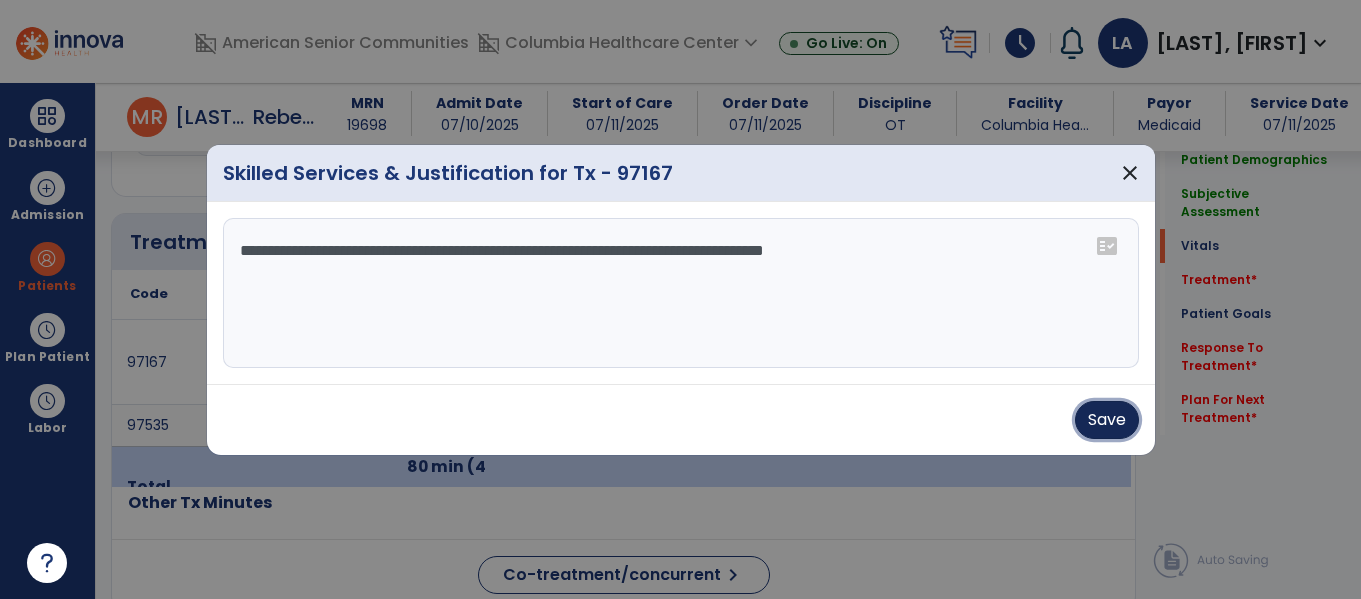 click on "Save" at bounding box center (1107, 420) 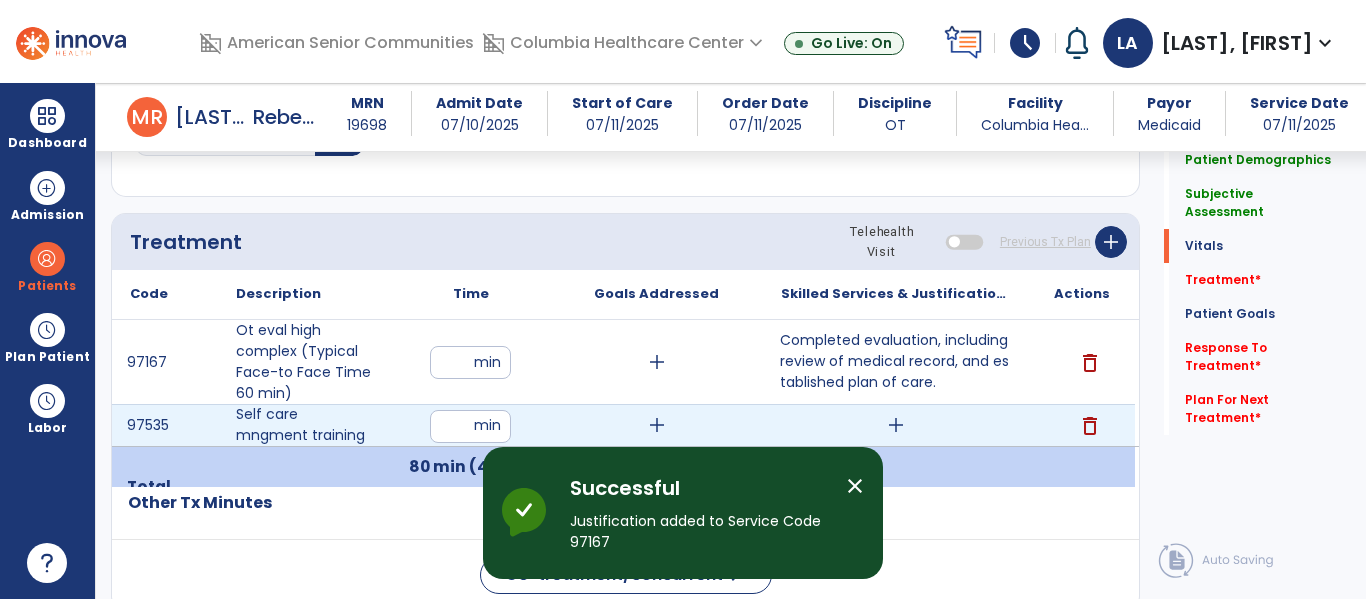 click on "add" at bounding box center [896, 425] 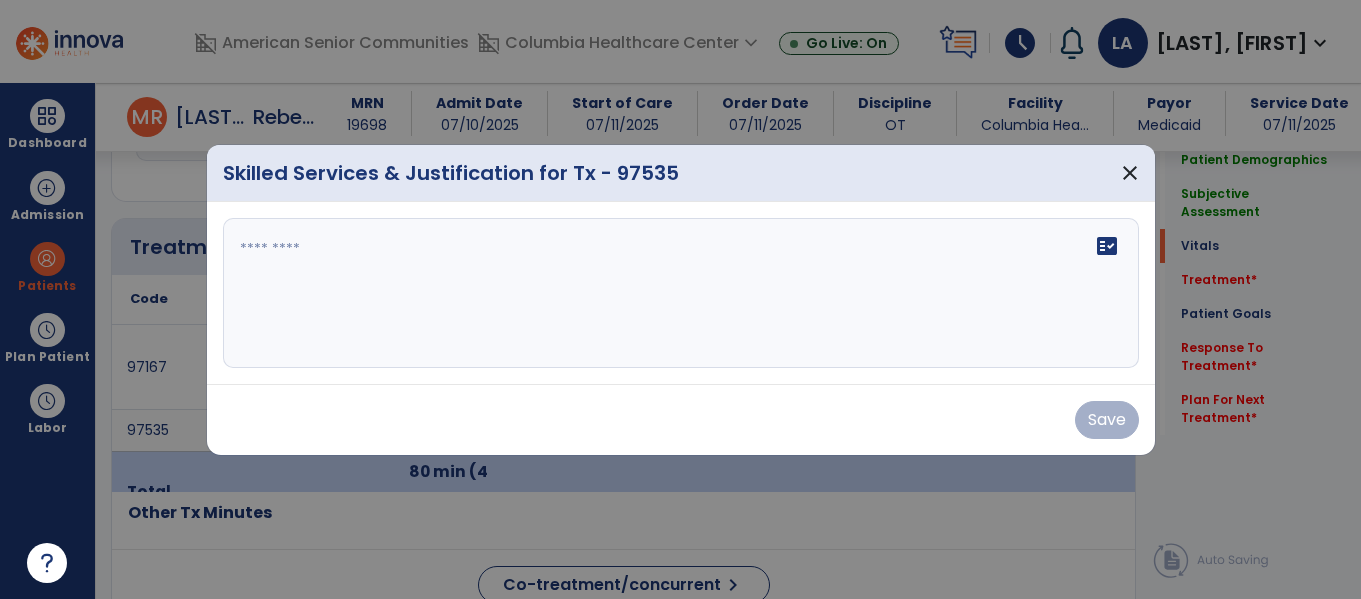 click on "fact_check" at bounding box center (681, 293) 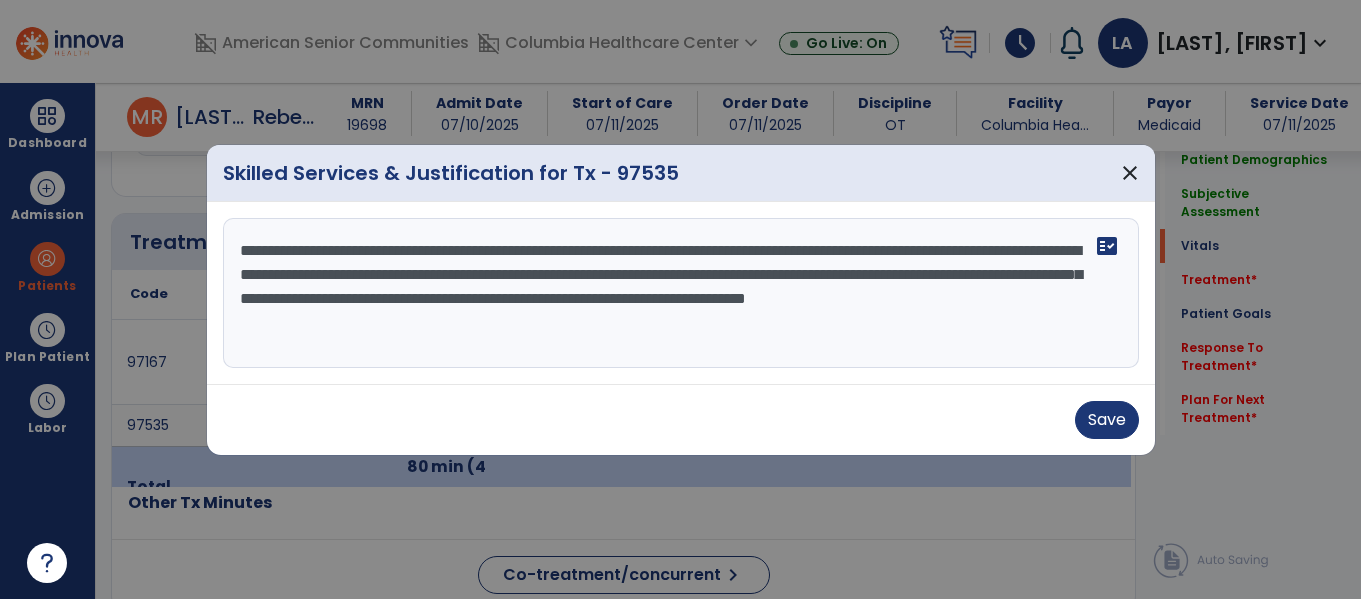 drag, startPoint x: 485, startPoint y: 273, endPoint x: 316, endPoint y: 283, distance: 169.2956 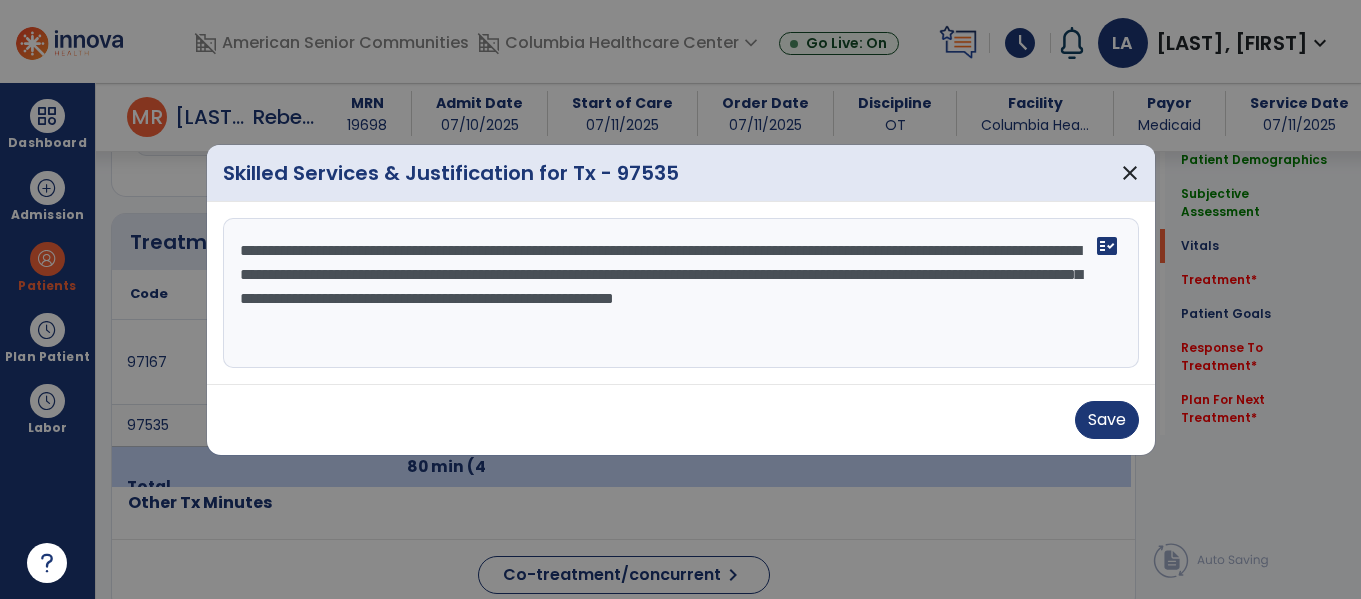 click on "**********" at bounding box center [681, 293] 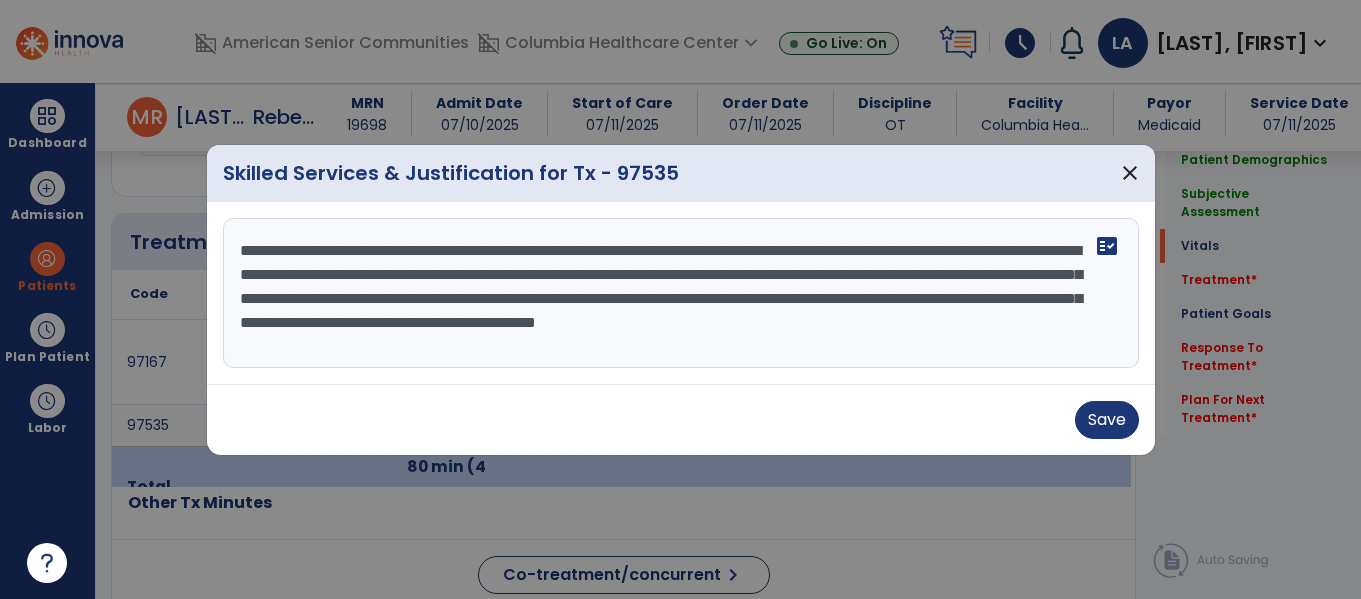 click on "**********" at bounding box center [681, 293] 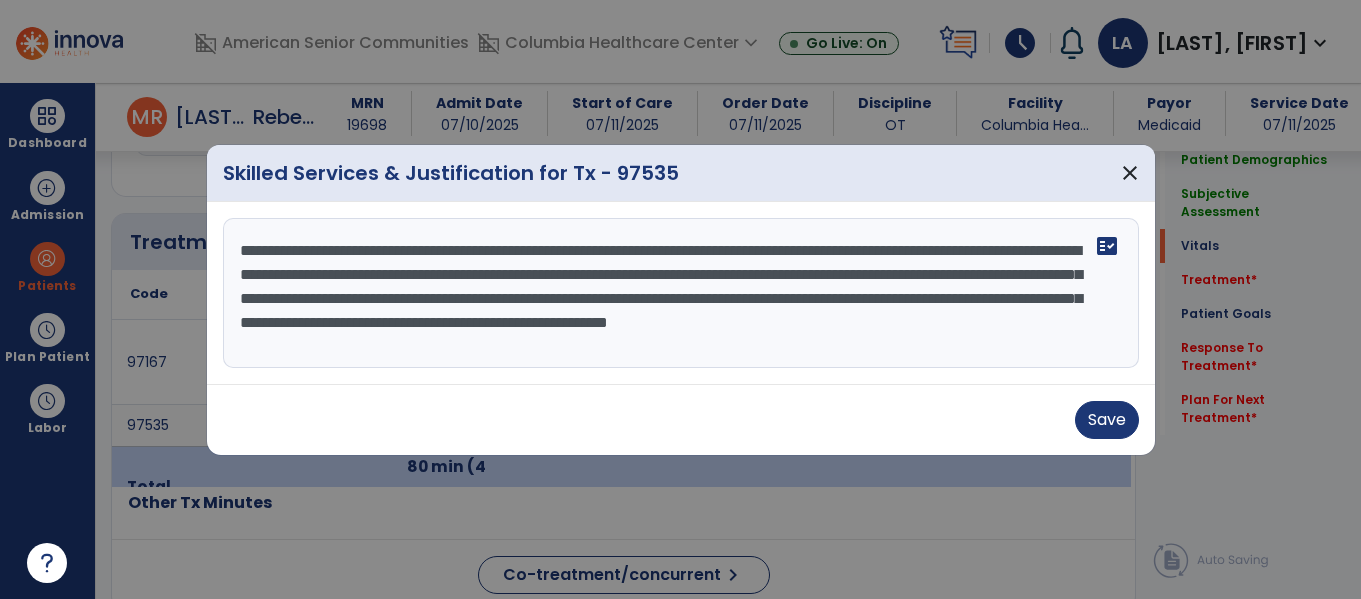 click on "**********" at bounding box center [681, 293] 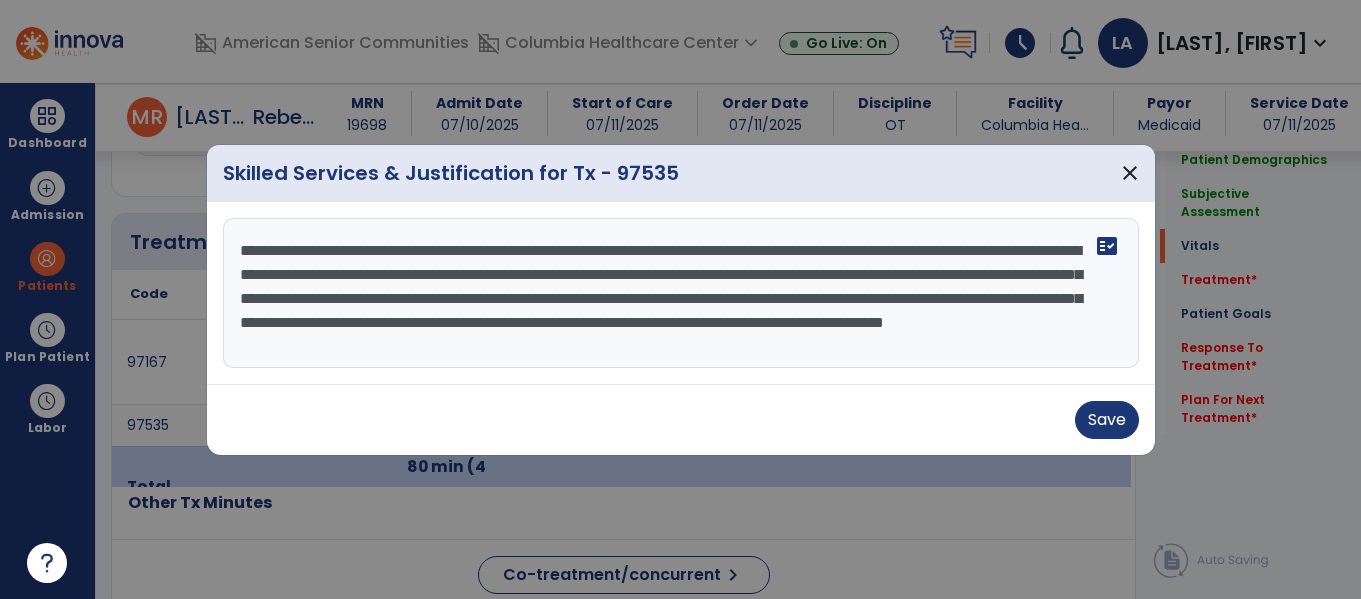 click on "**********" at bounding box center (681, 293) 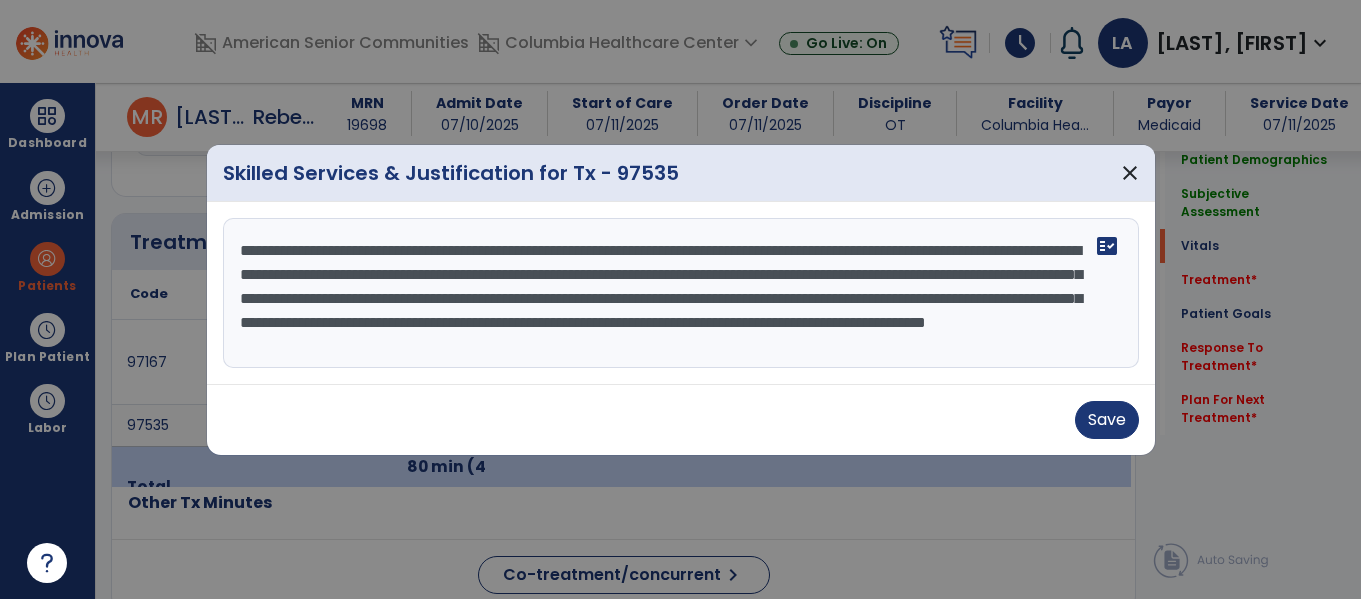 scroll, scrollTop: 16, scrollLeft: 0, axis: vertical 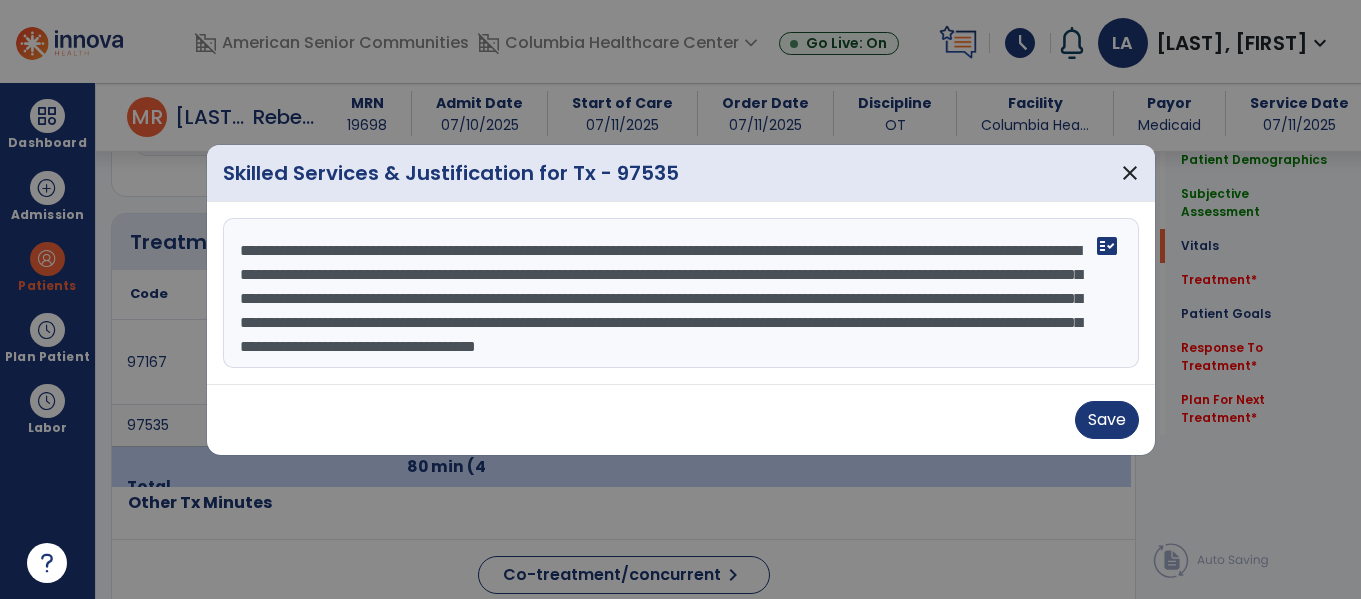 click on "**********" at bounding box center (681, 293) 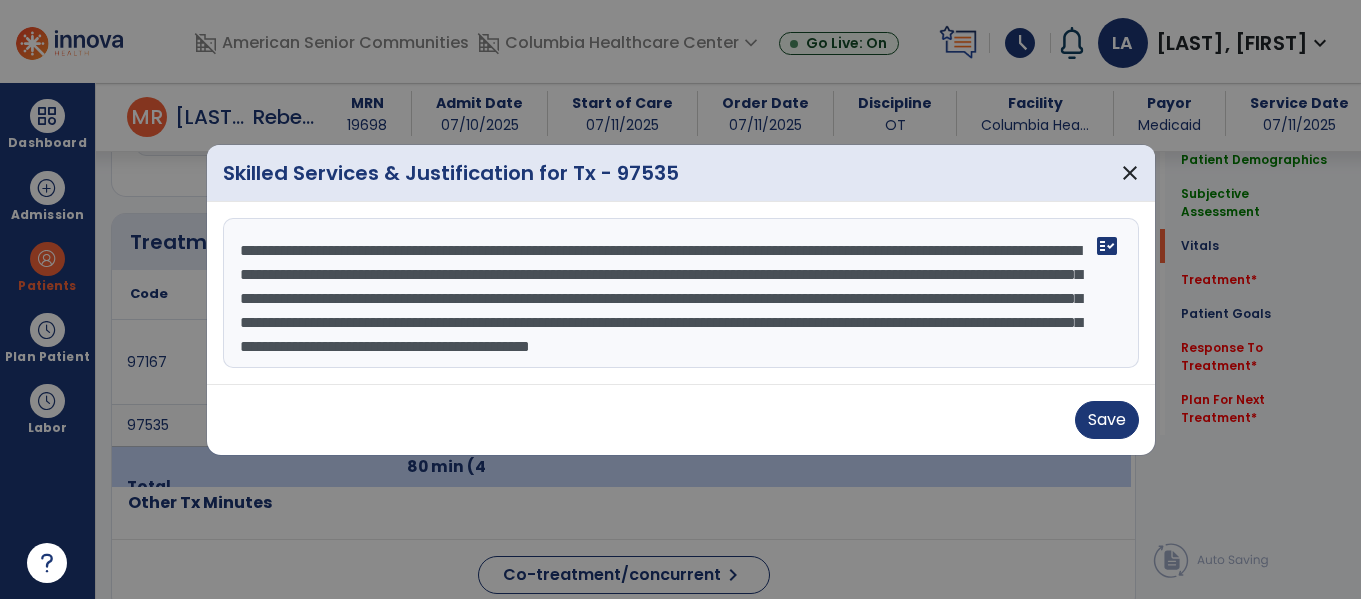 click on "**********" at bounding box center [681, 293] 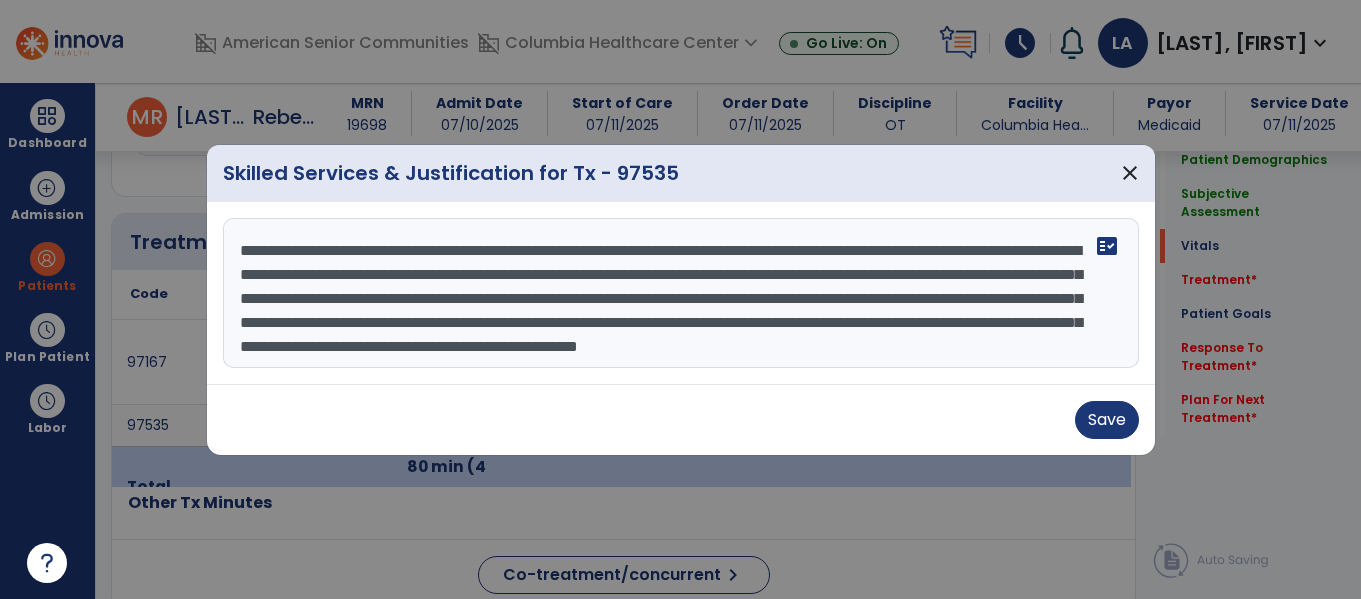 scroll, scrollTop: 24, scrollLeft: 0, axis: vertical 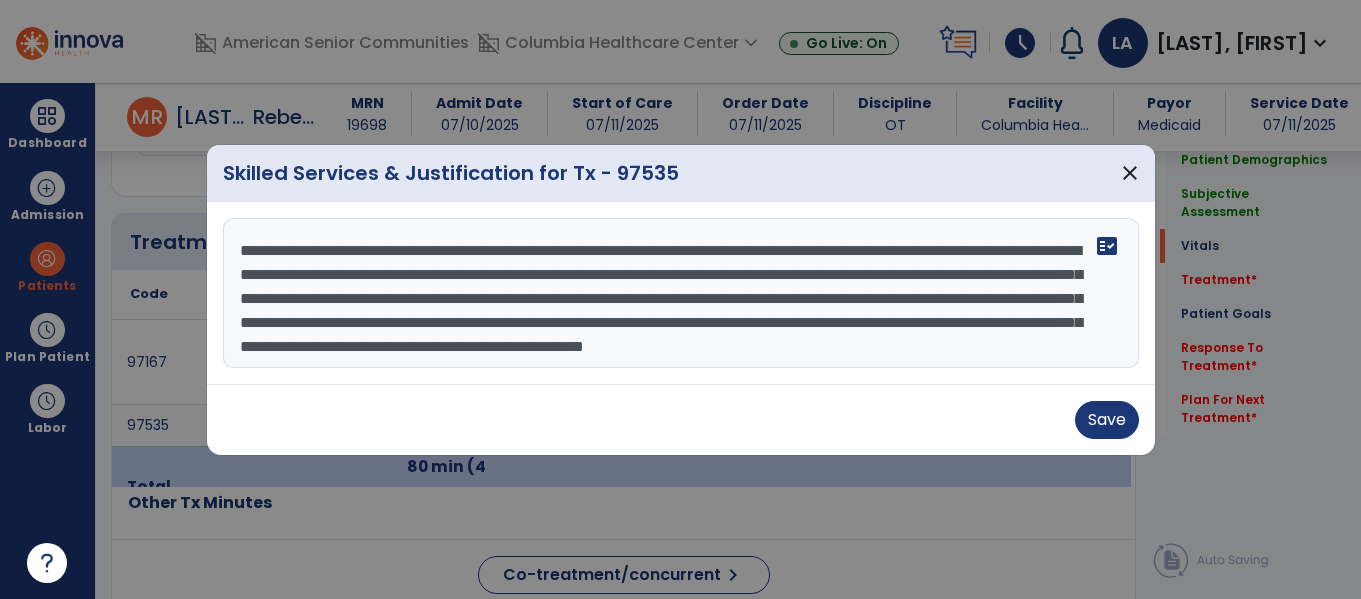 click on "**********" at bounding box center (681, 293) 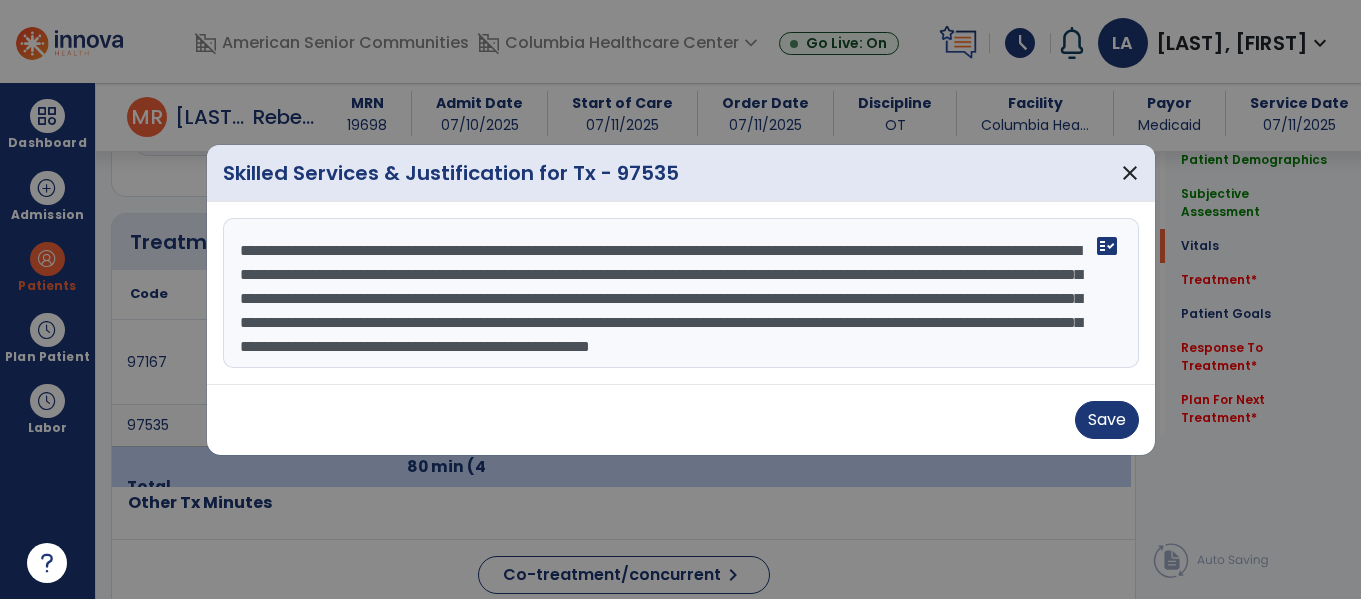 click on "**********" at bounding box center (681, 293) 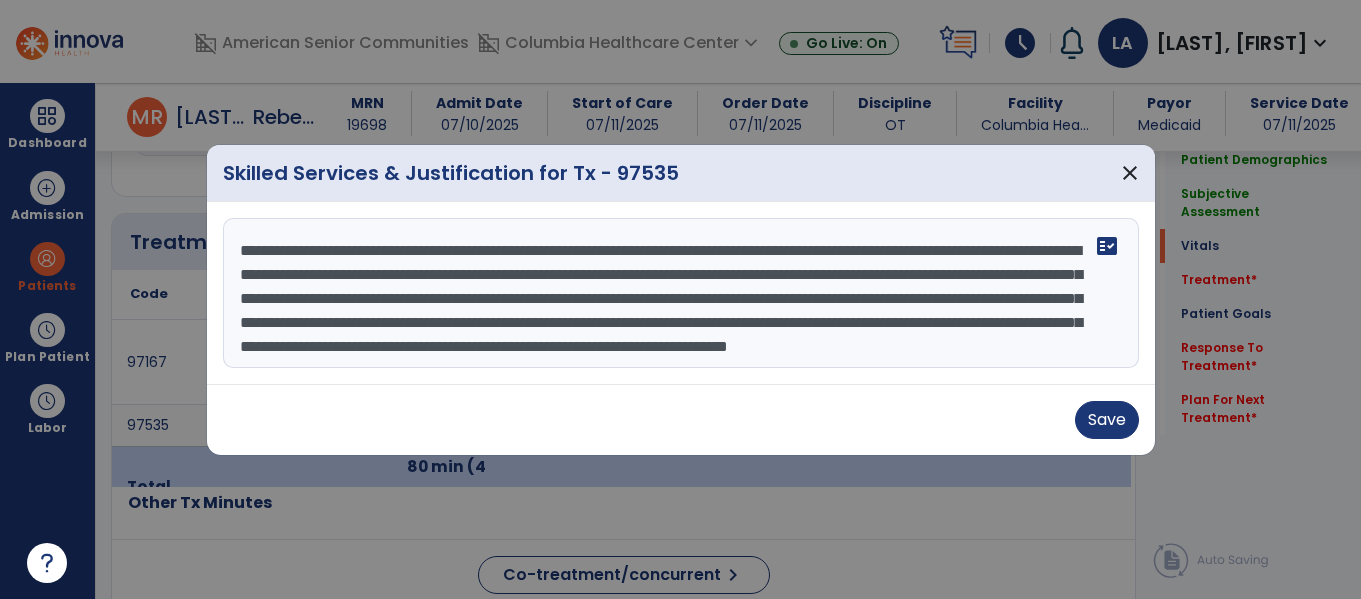 scroll, scrollTop: 40, scrollLeft: 0, axis: vertical 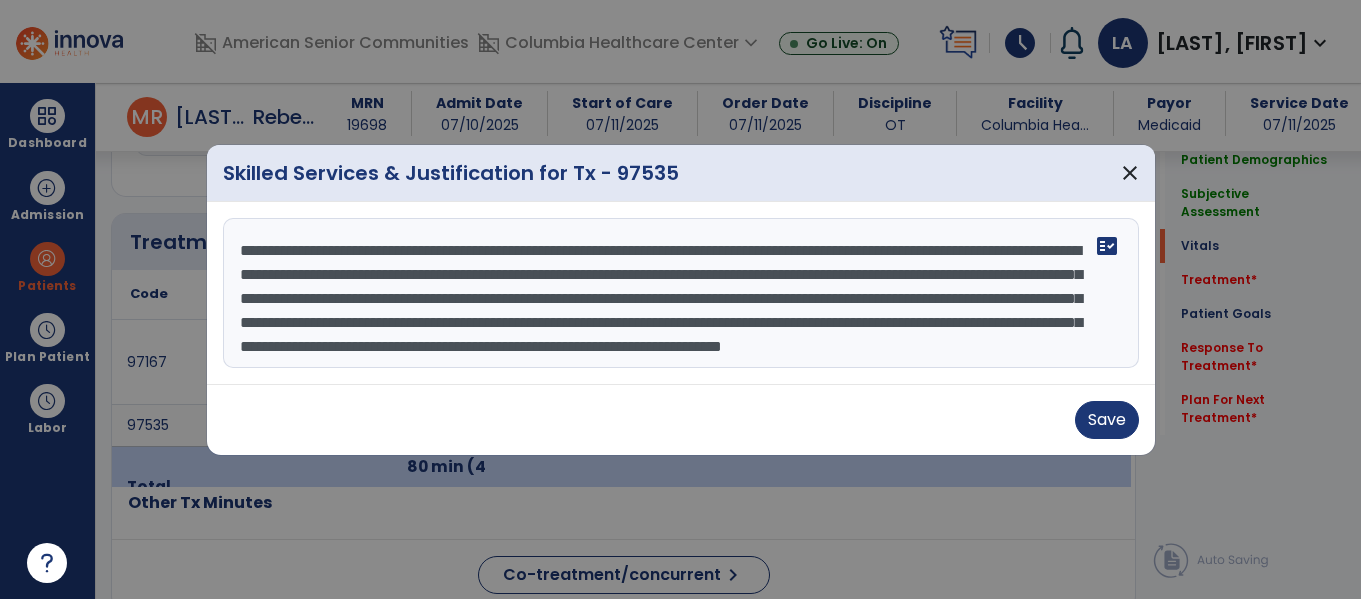 click on "**********" at bounding box center [681, 293] 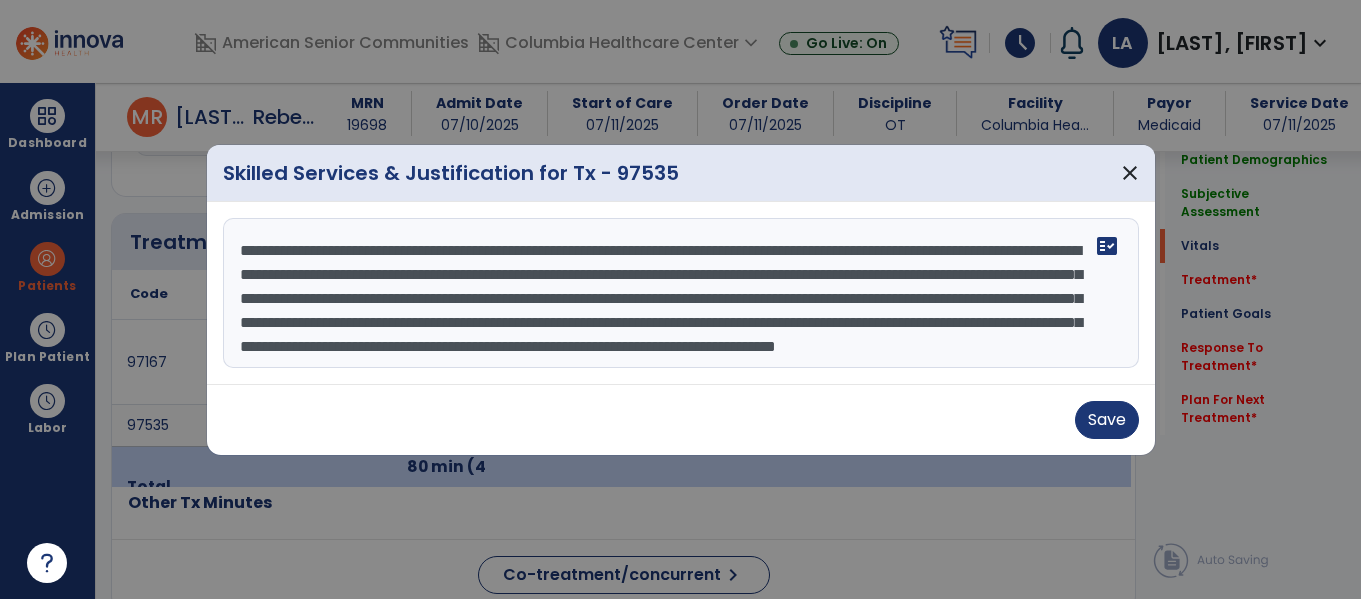 click on "**********" at bounding box center [681, 293] 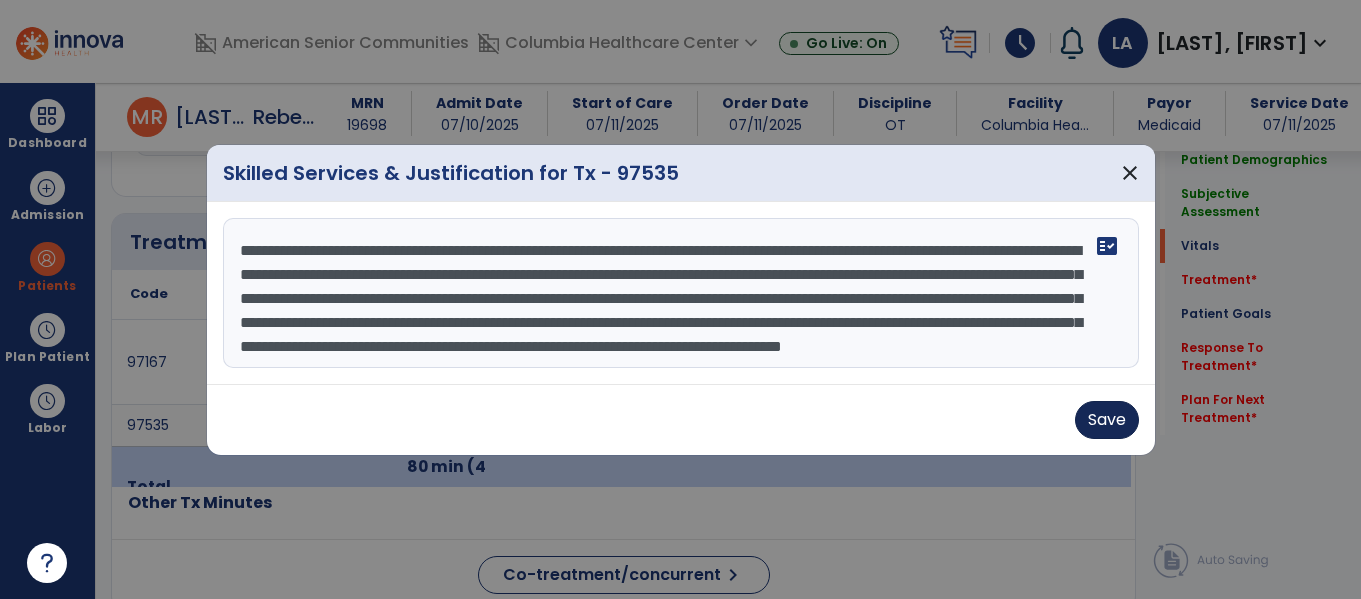 type on "**********" 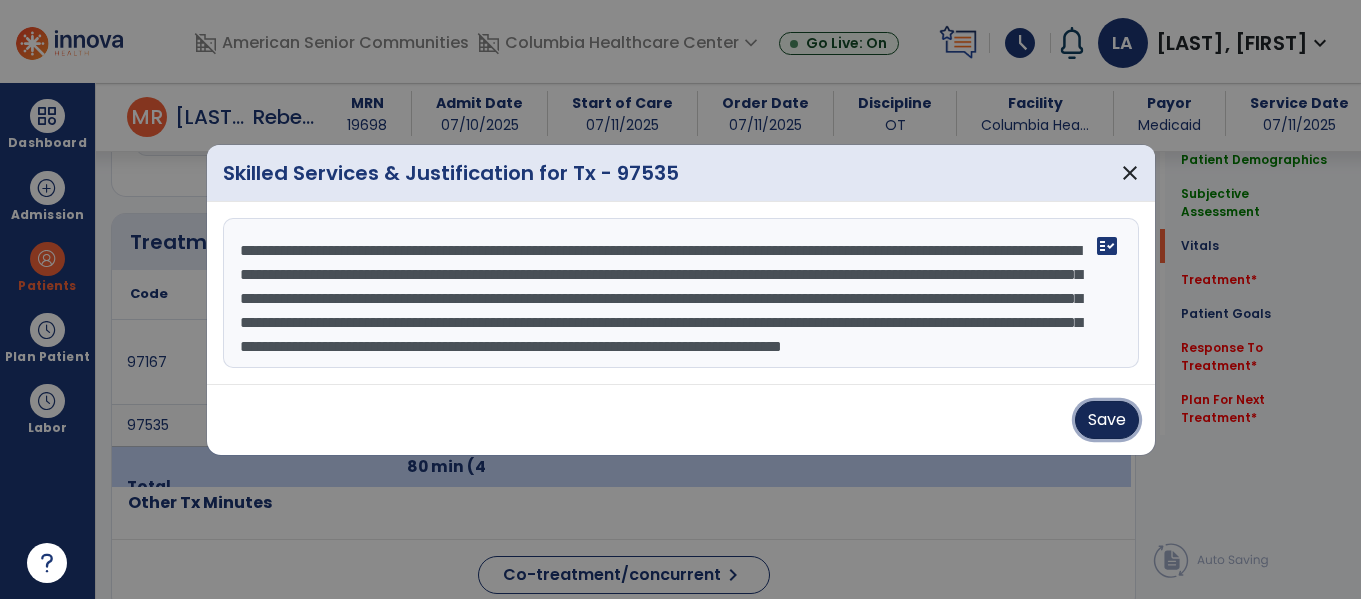 click on "Save" at bounding box center (1107, 420) 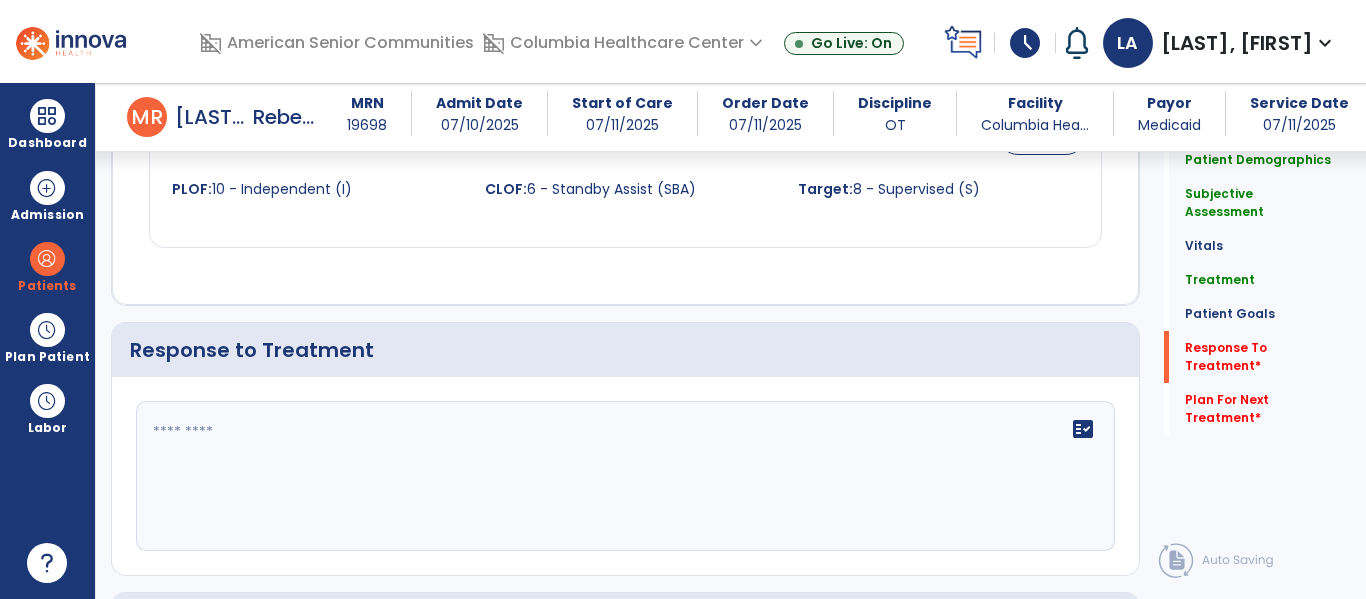 scroll, scrollTop: 2497, scrollLeft: 0, axis: vertical 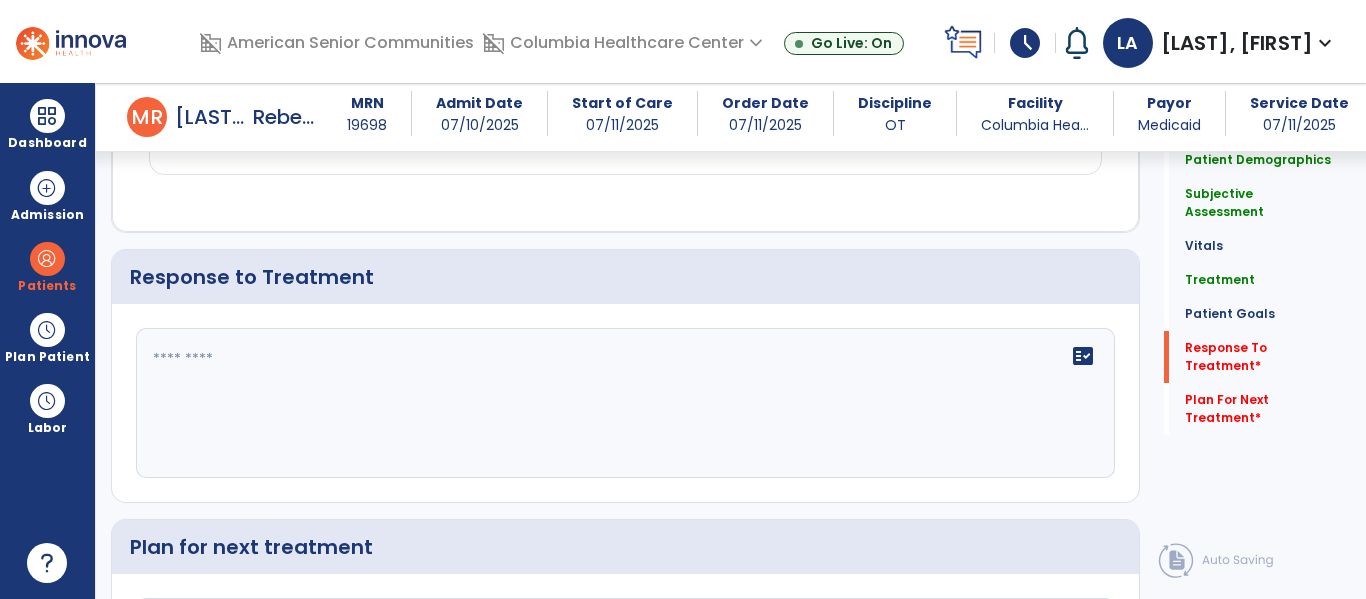 click on "fact_check" 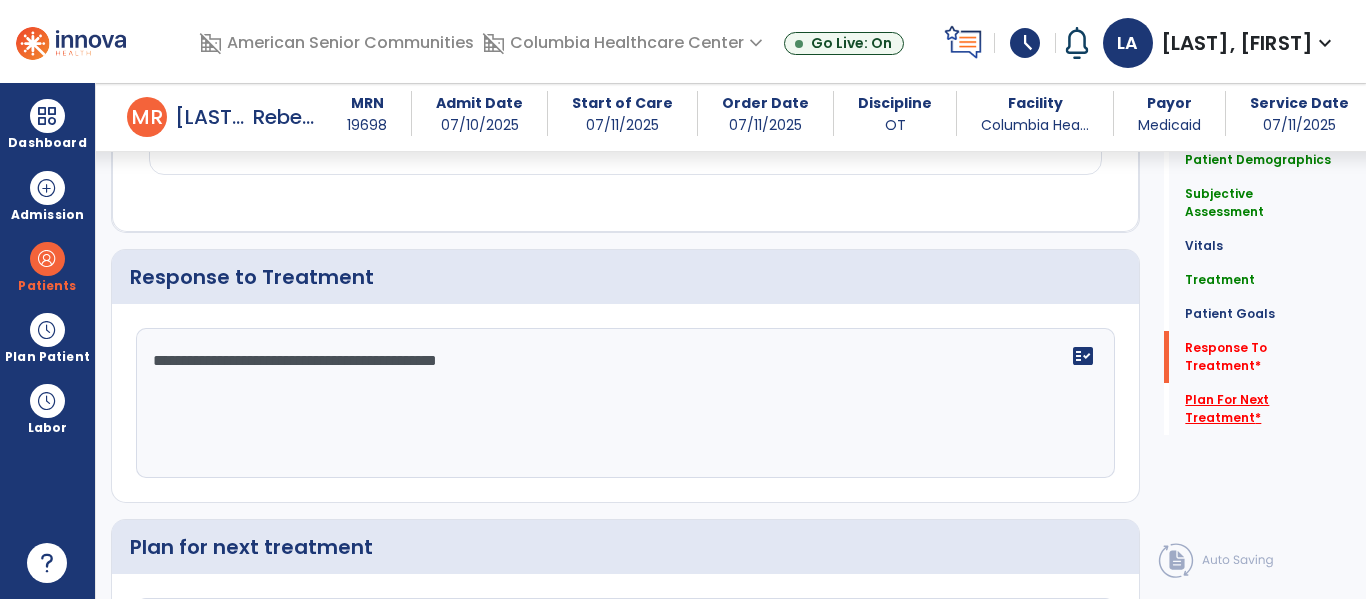 type on "**********" 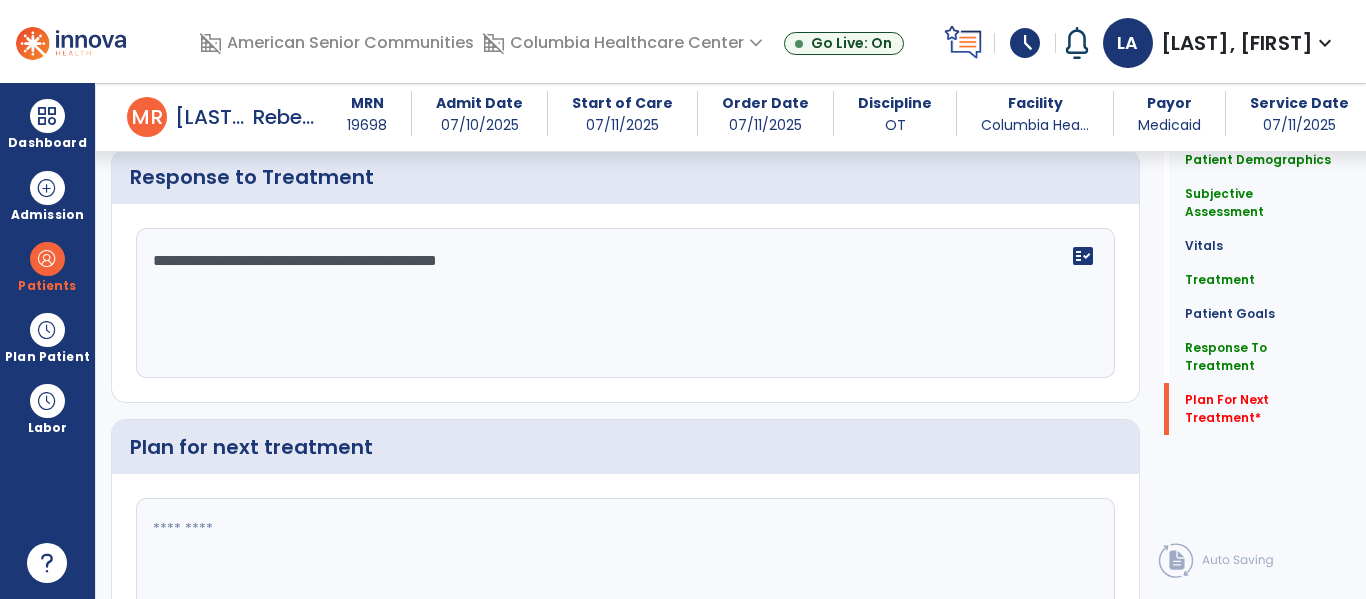 scroll, scrollTop: 2737, scrollLeft: 0, axis: vertical 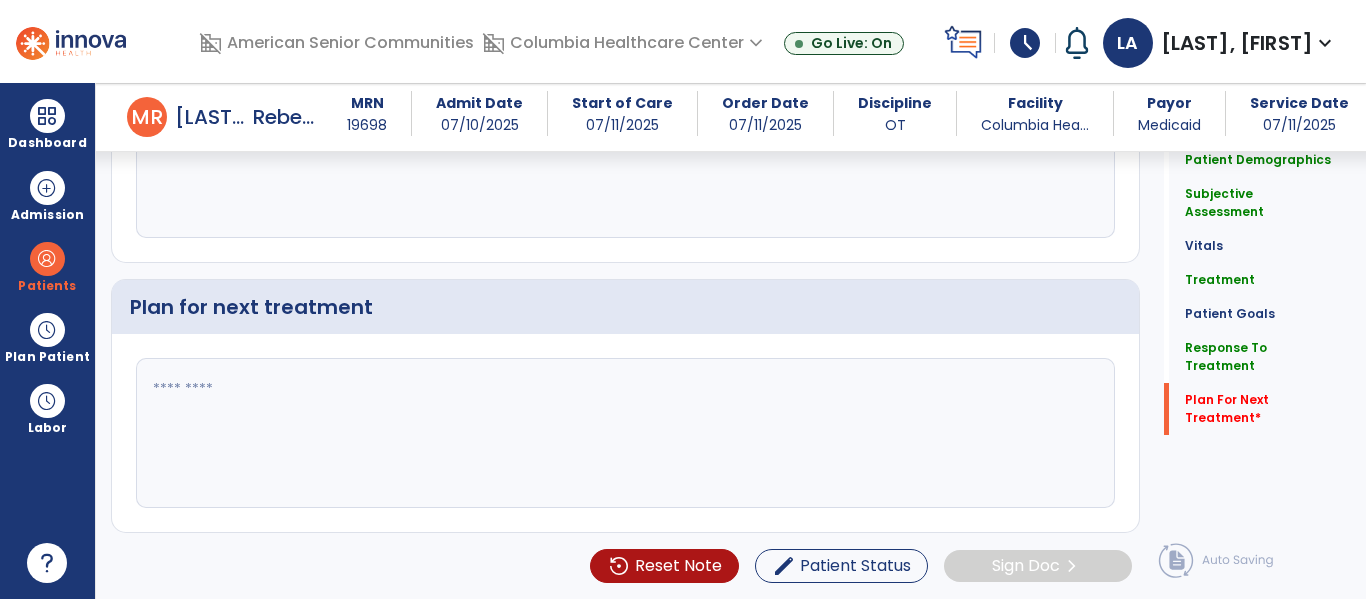 click 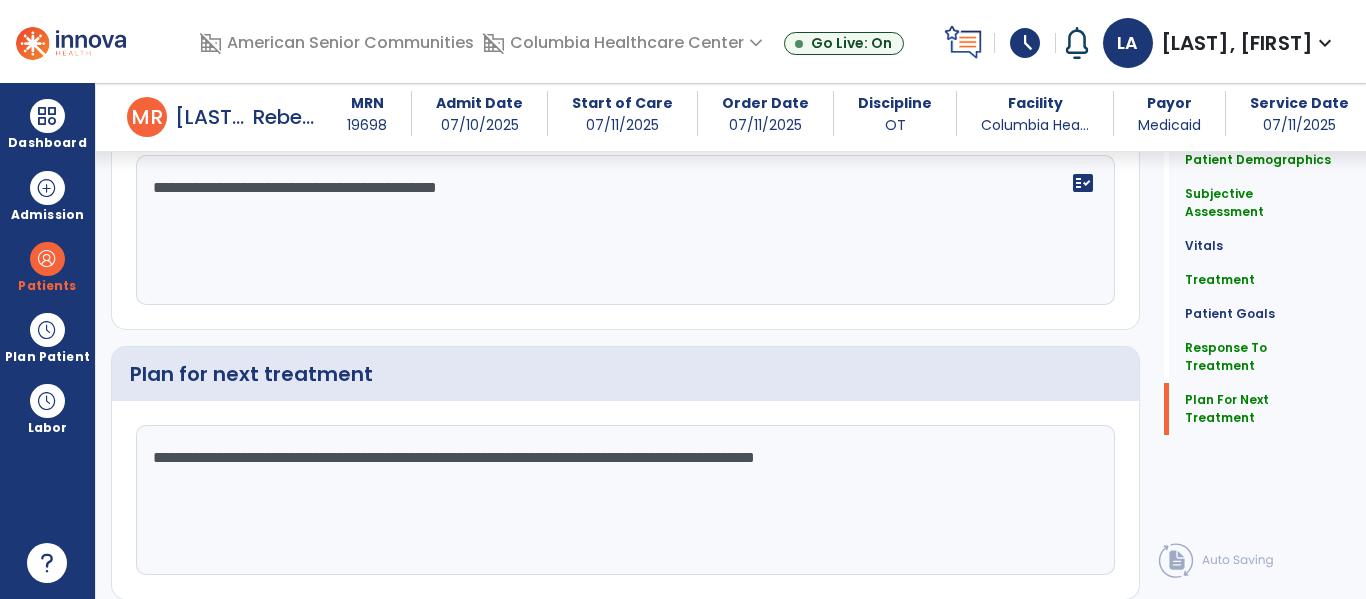 type on "**********" 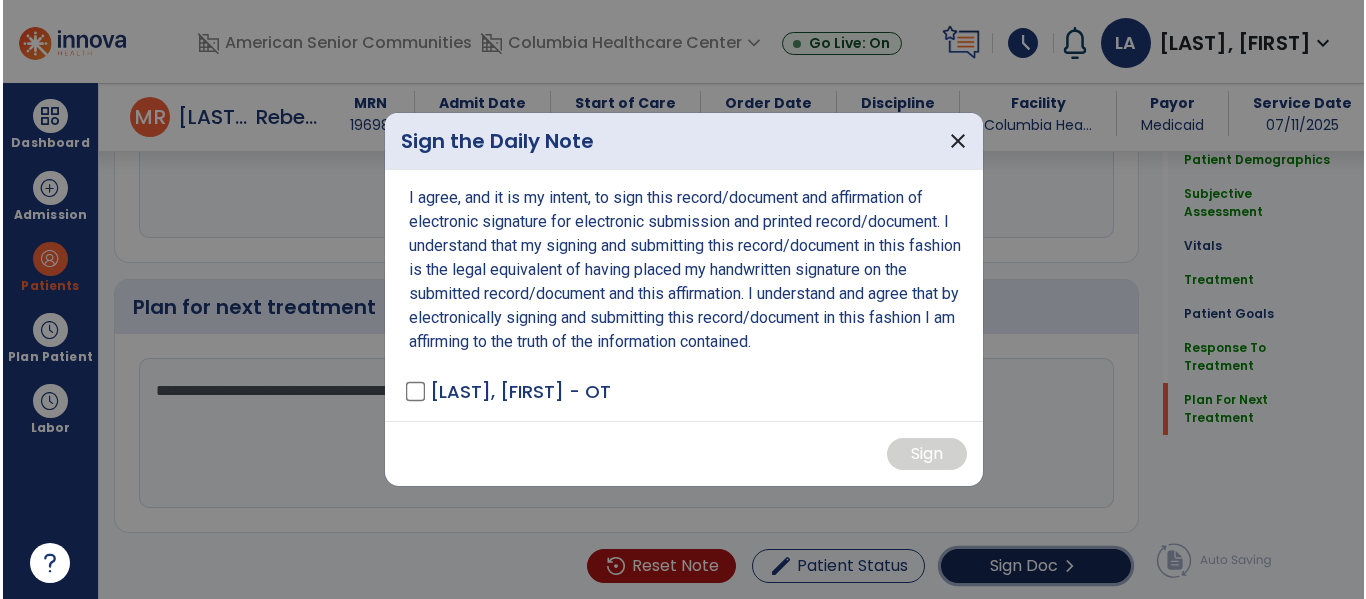 scroll, scrollTop: 2737, scrollLeft: 0, axis: vertical 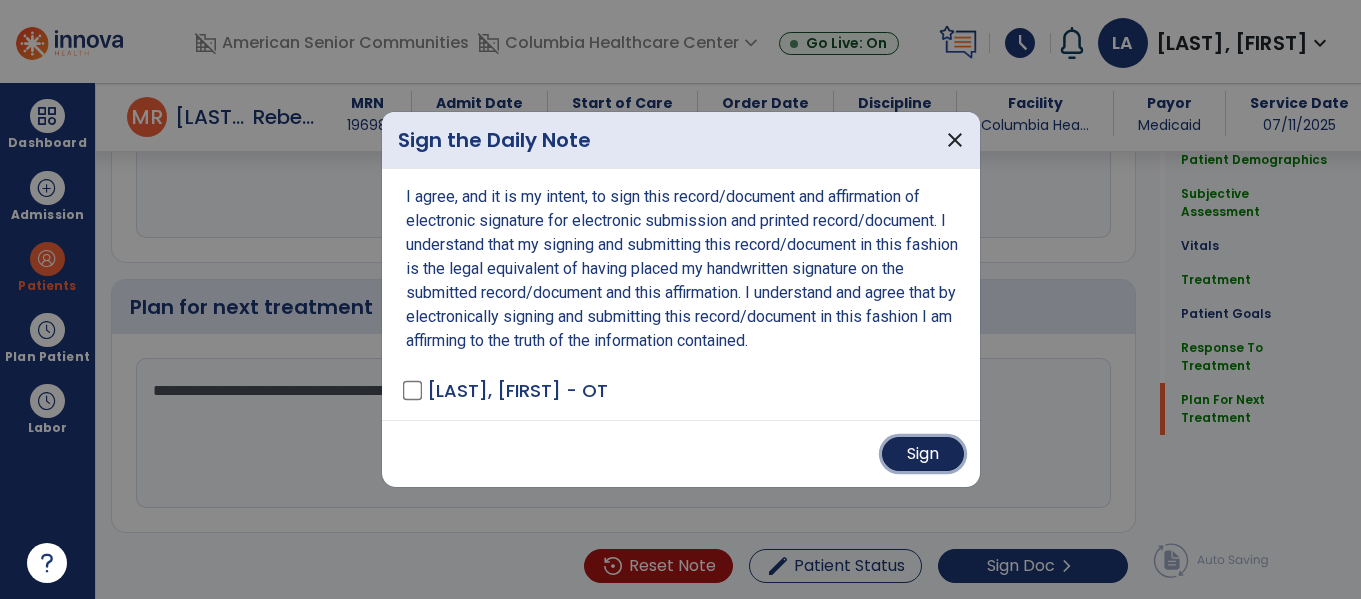 click on "Sign" at bounding box center (923, 454) 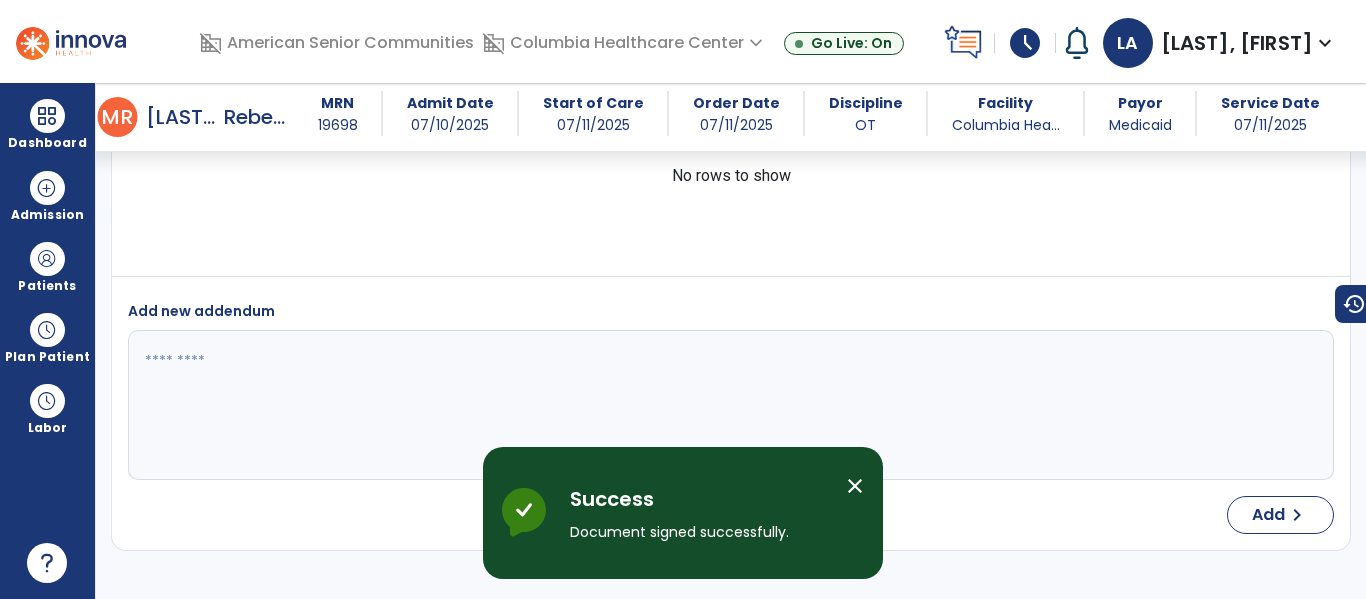 scroll, scrollTop: 4085, scrollLeft: 0, axis: vertical 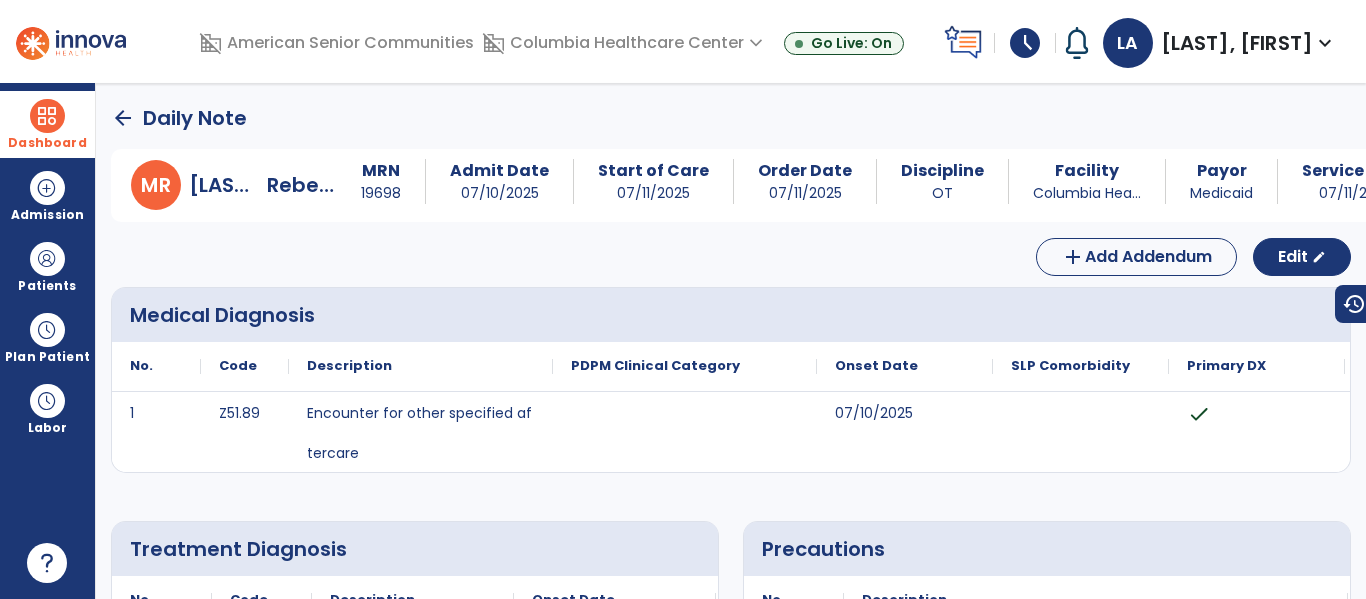click at bounding box center [47, 116] 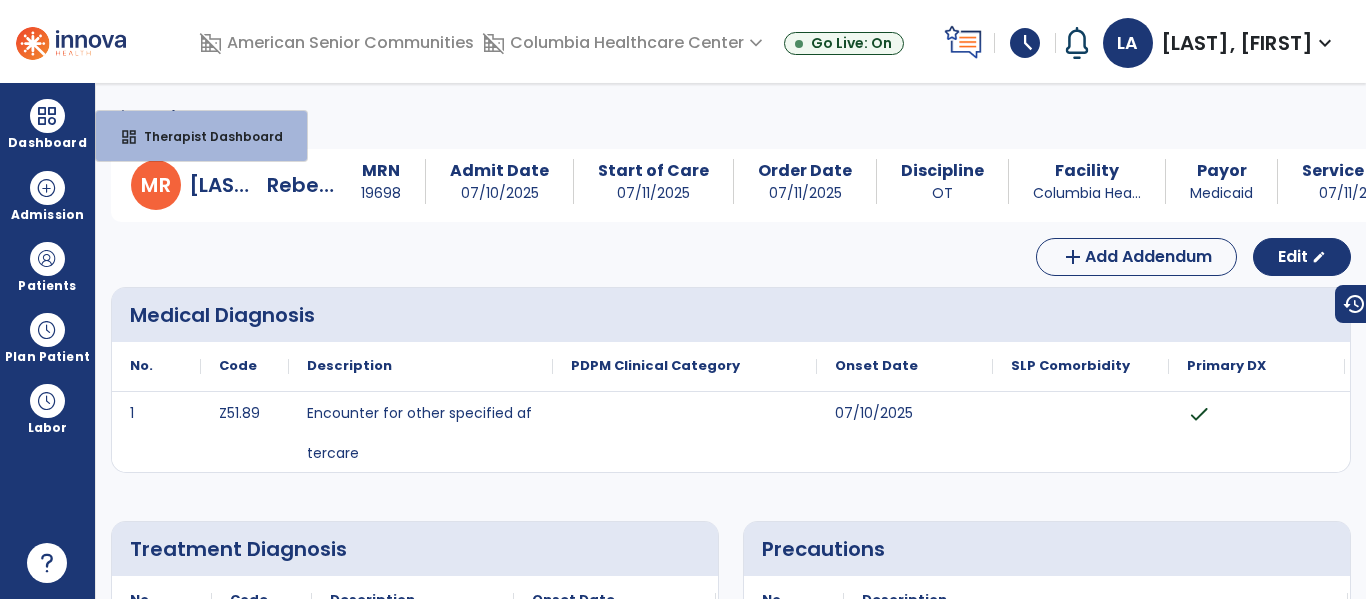 click on "Daily Note" 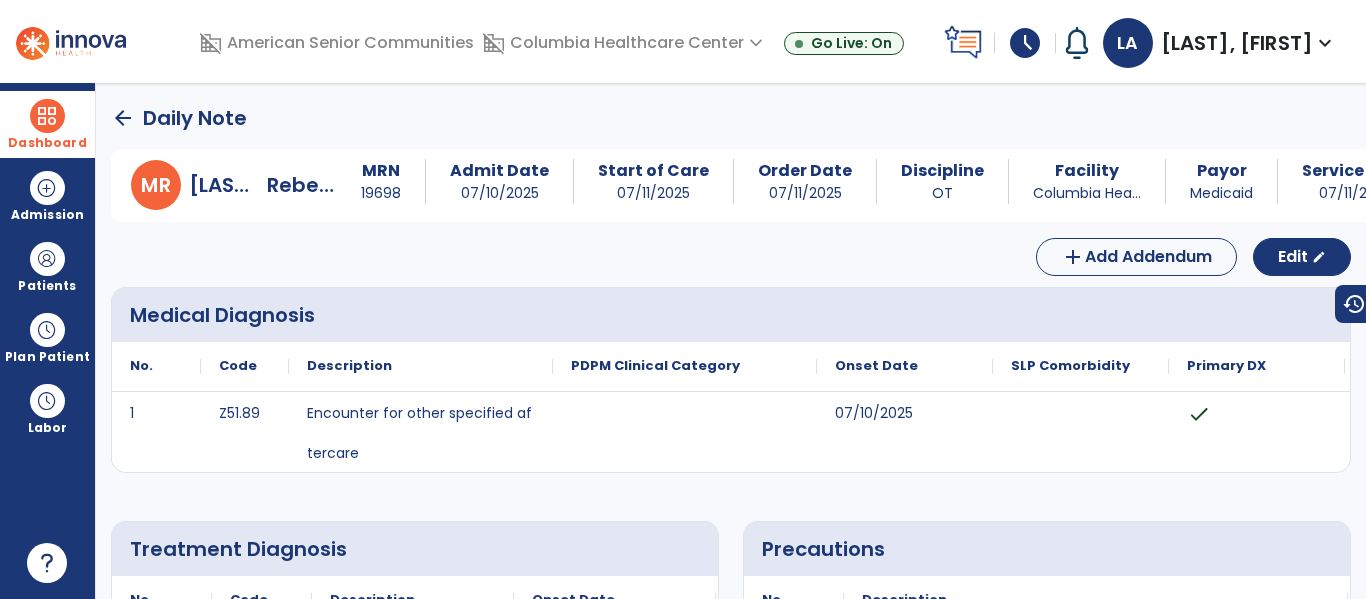 click on "Dashboard" at bounding box center [47, 124] 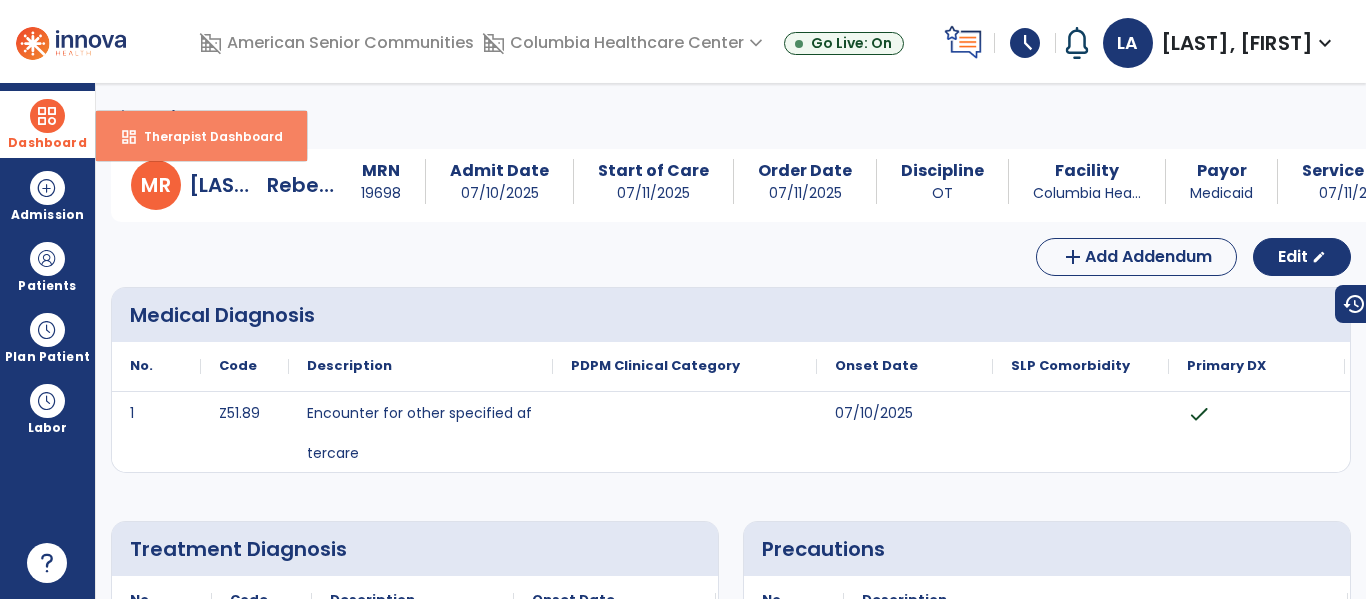 click on "dashboard  Therapist Dashboard" at bounding box center [201, 136] 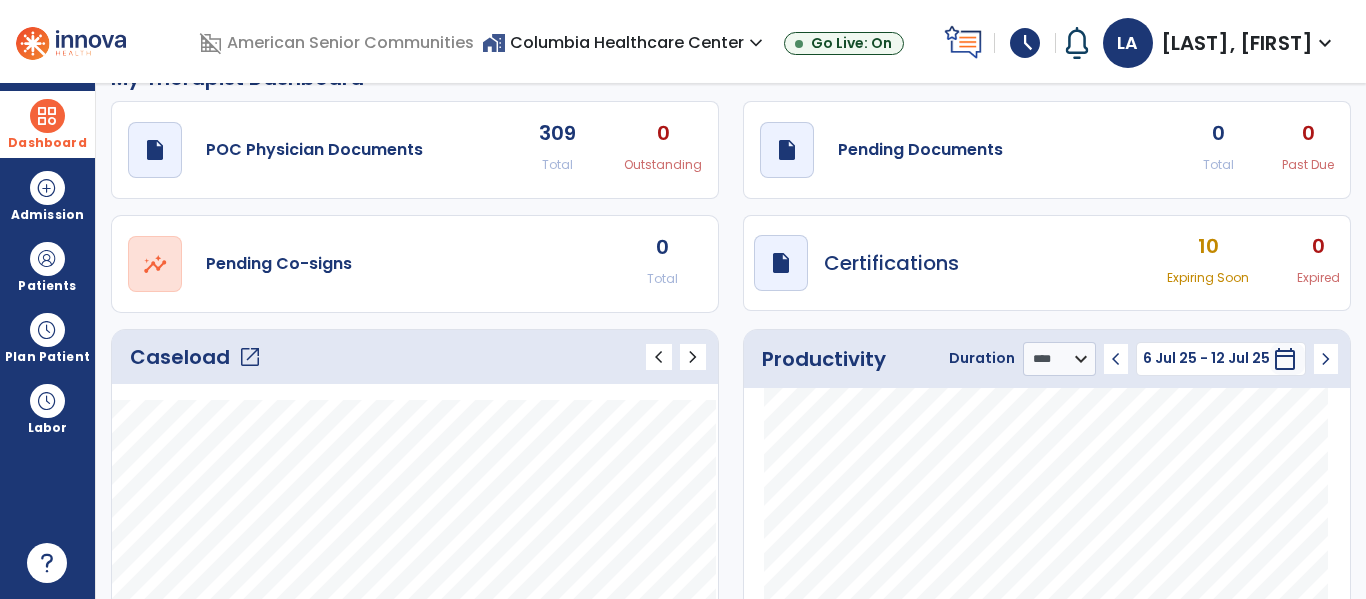 scroll, scrollTop: 100, scrollLeft: 0, axis: vertical 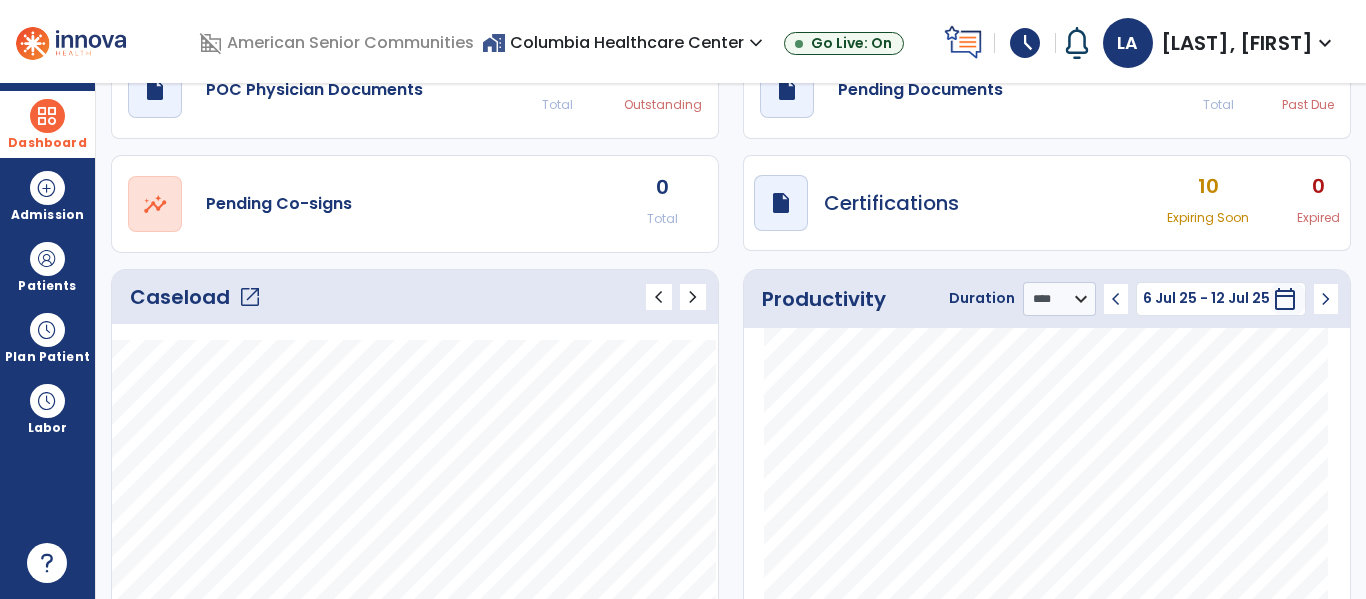 click on "open_in_new" 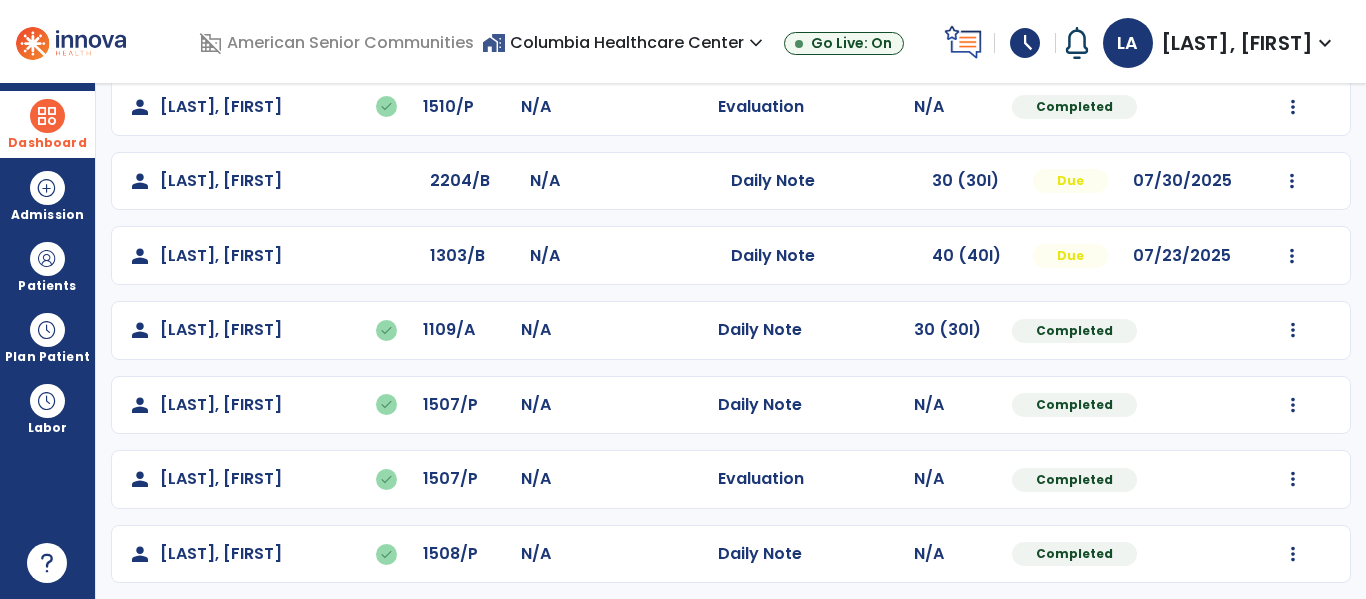 scroll, scrollTop: 487, scrollLeft: 0, axis: vertical 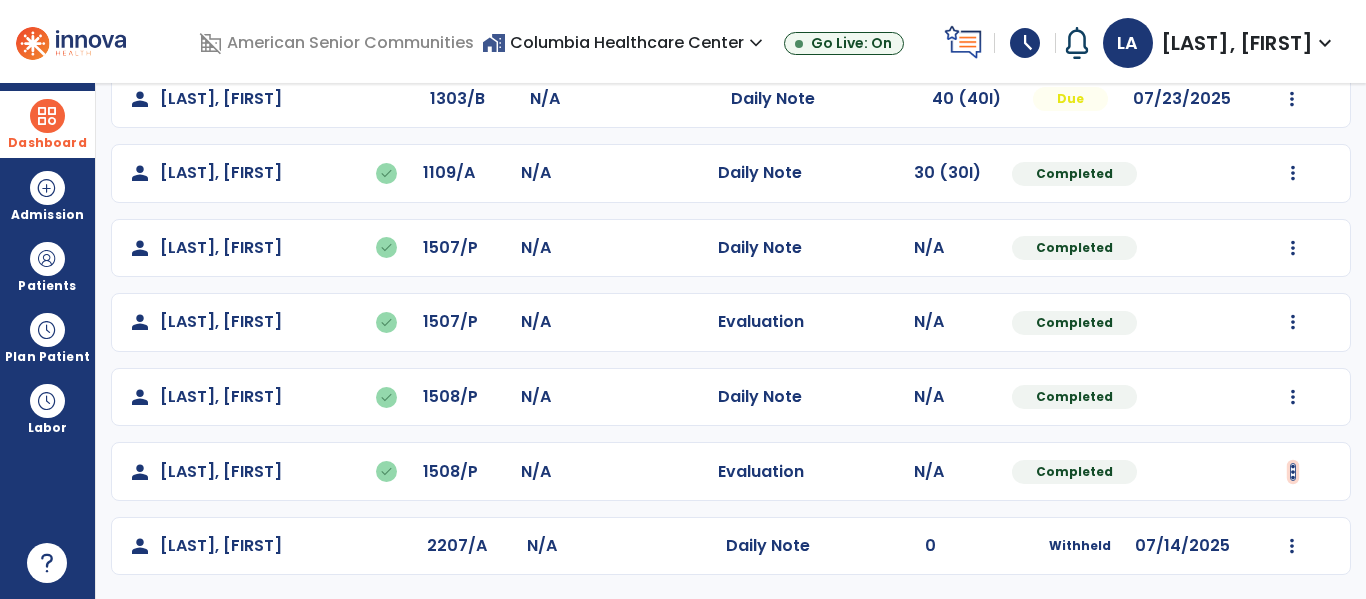 click at bounding box center [1293, -125] 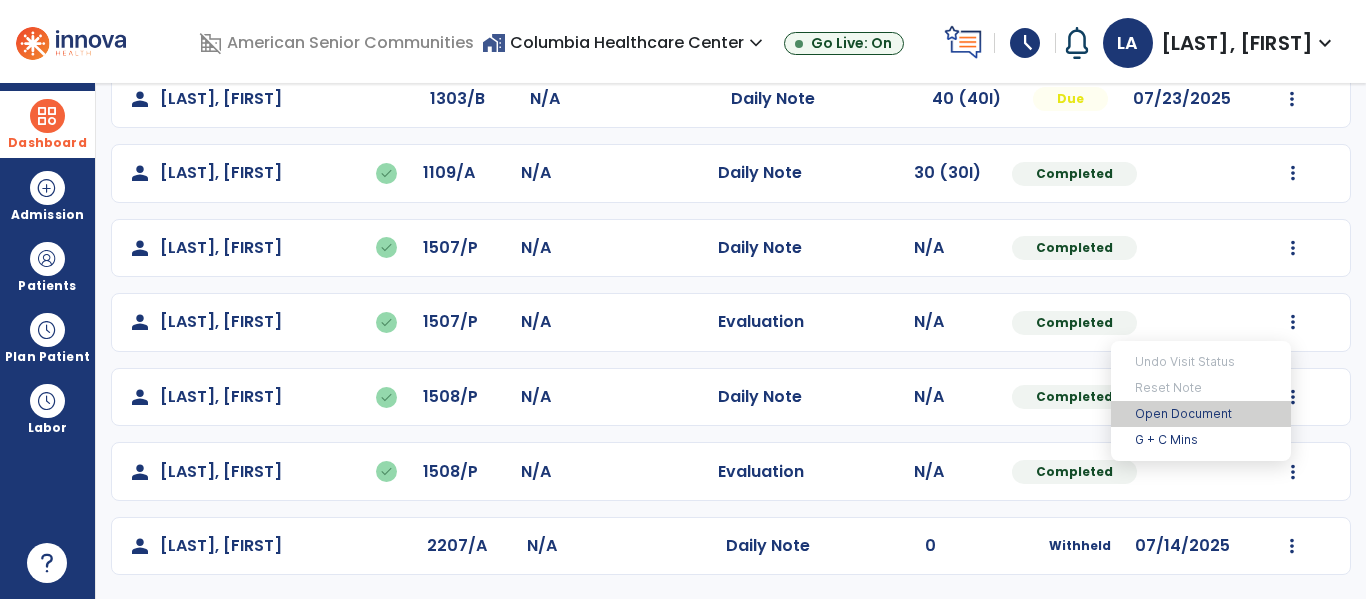 click on "Open Document" at bounding box center [1201, 414] 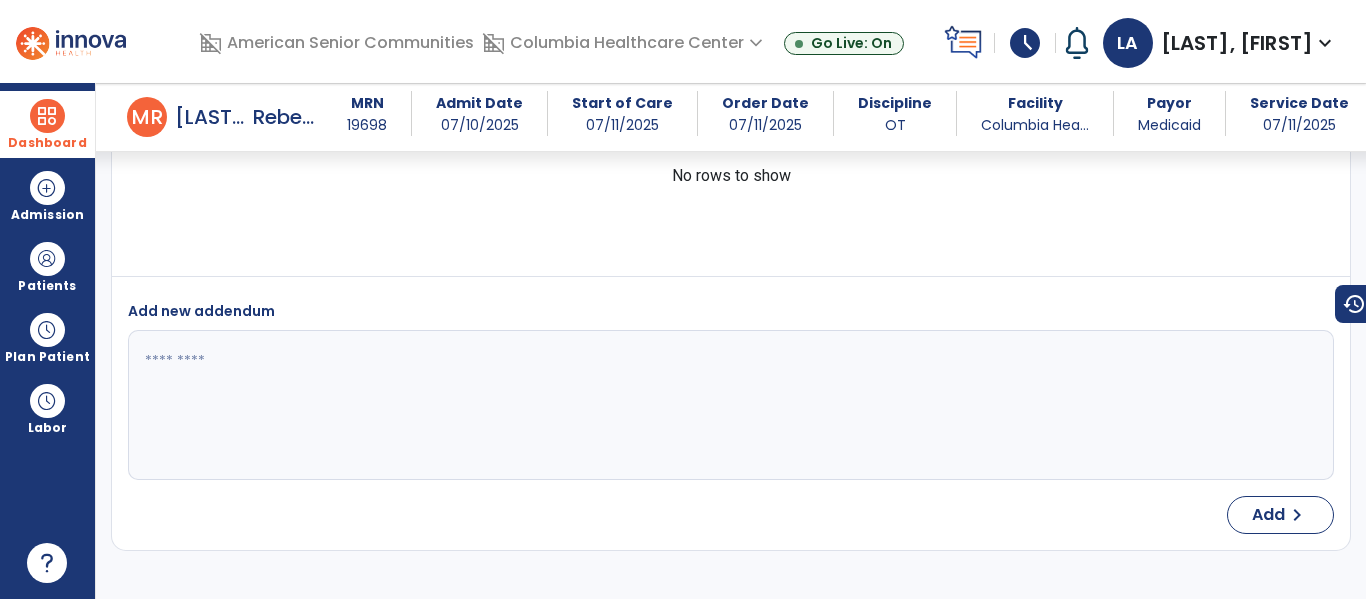 scroll, scrollTop: 6556, scrollLeft: 0, axis: vertical 